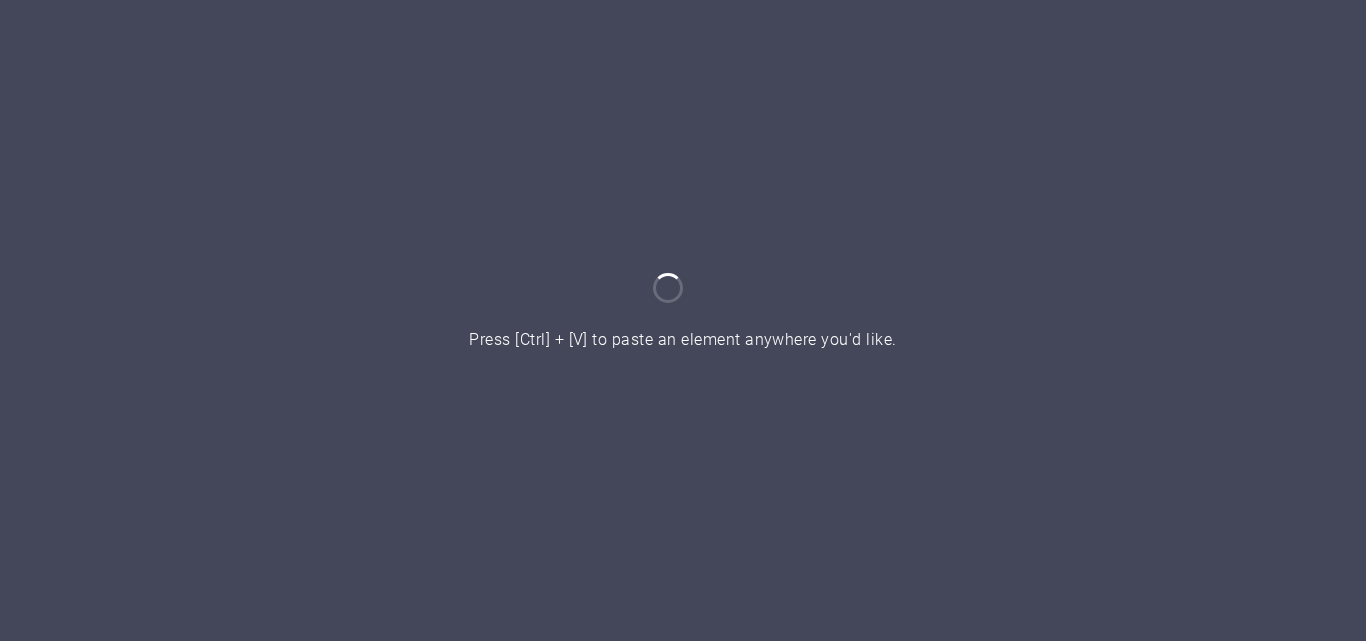 scroll, scrollTop: 0, scrollLeft: 0, axis: both 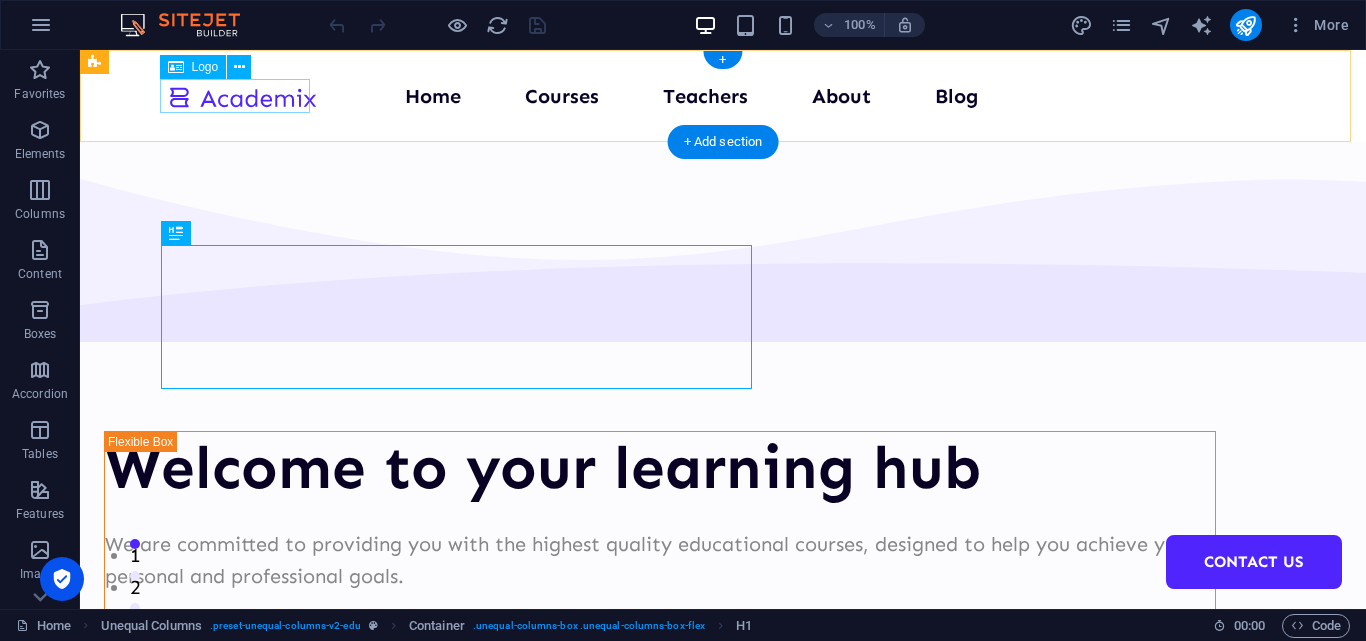 click at bounding box center (242, 96) 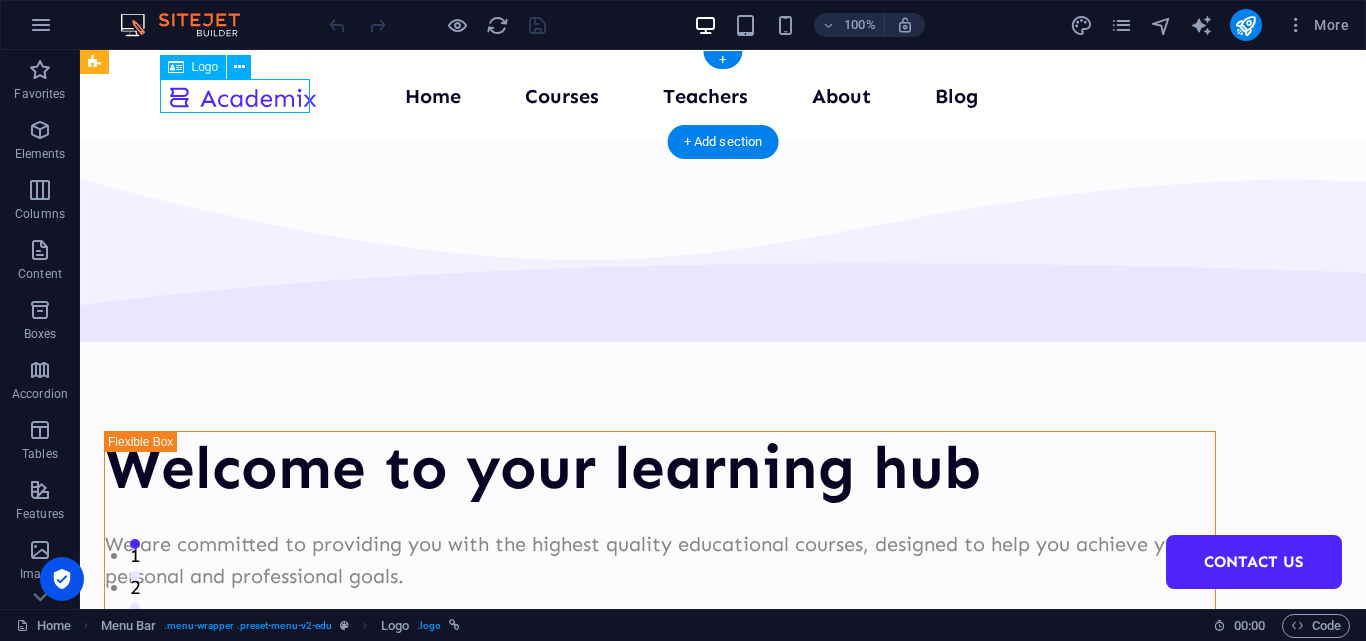 click at bounding box center (242, 96) 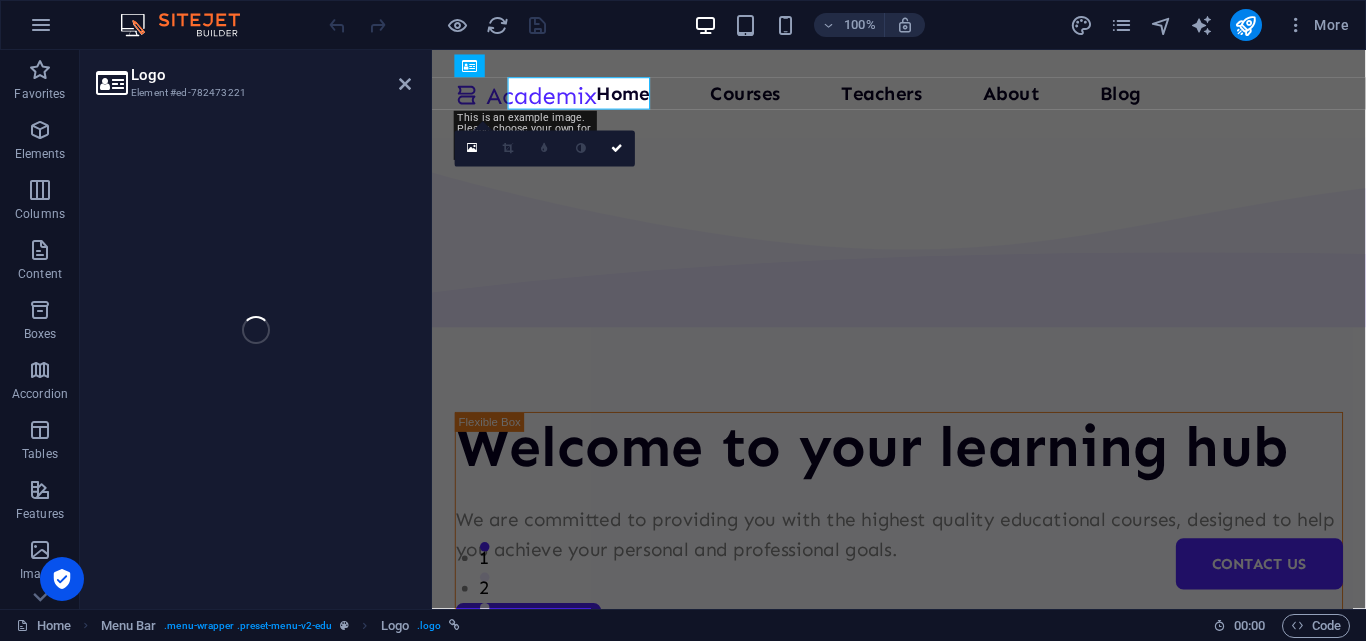 select on "px" 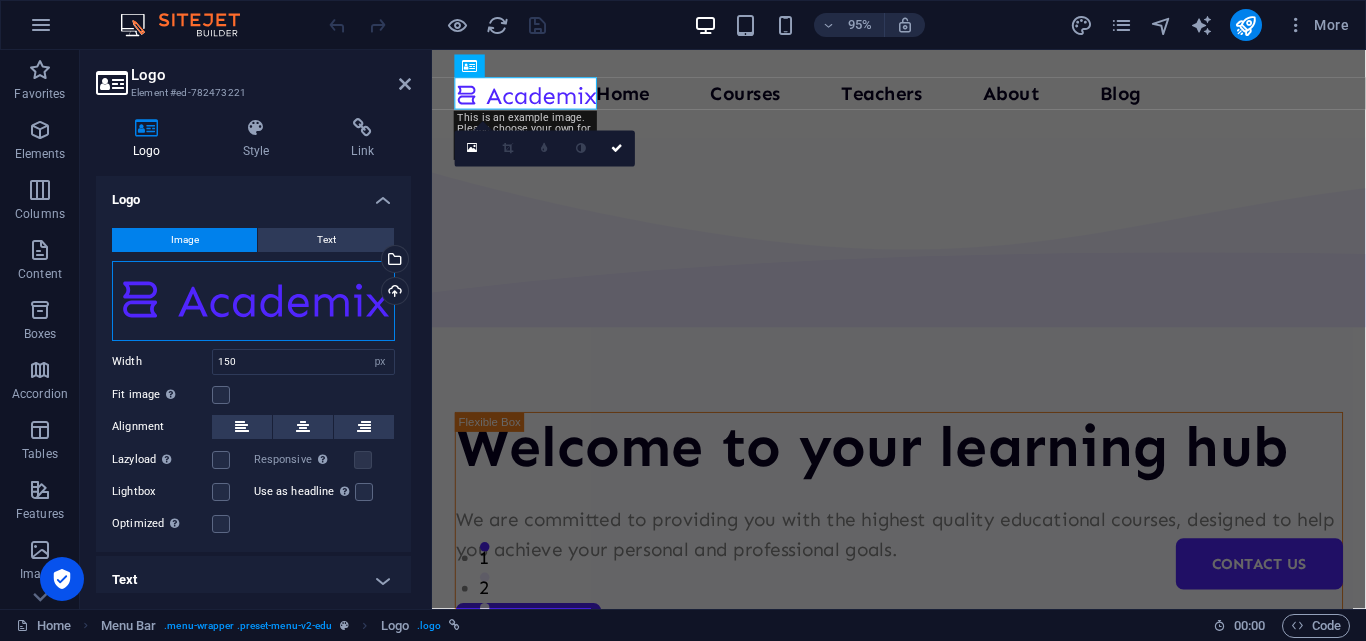 click on "Drag files here, click to choose files or select files from Files or our free stock photos & videos" at bounding box center (253, 301) 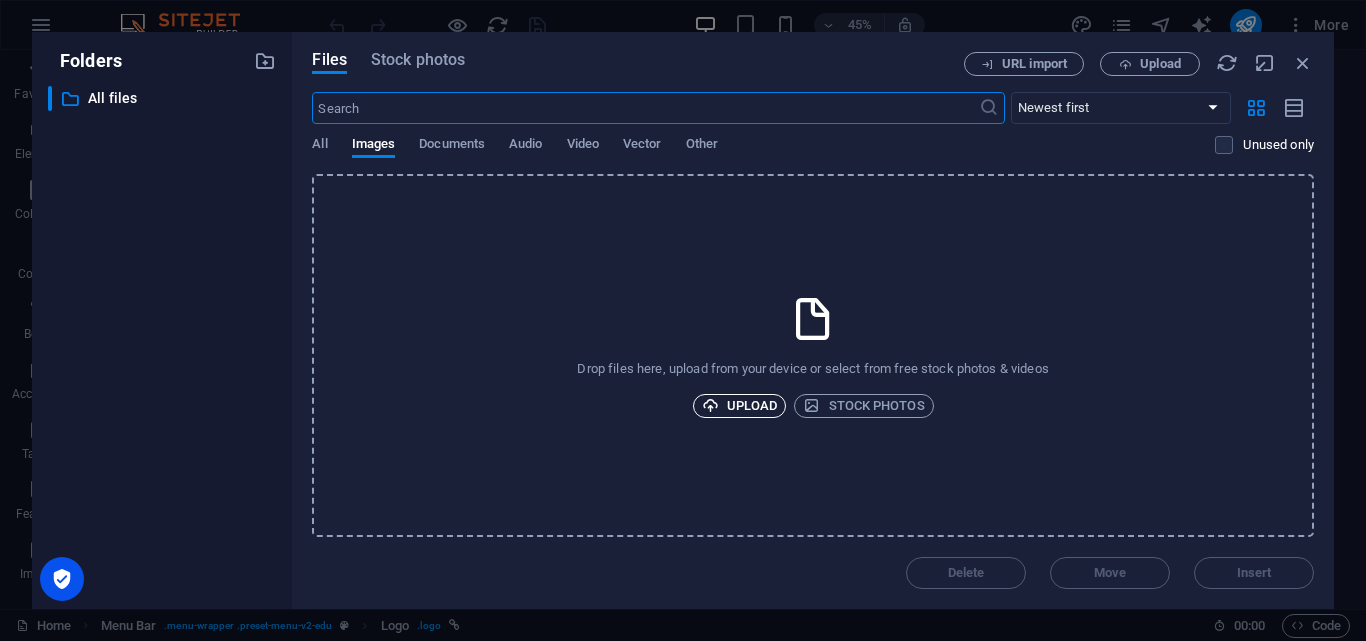 click on "Upload" at bounding box center (740, 406) 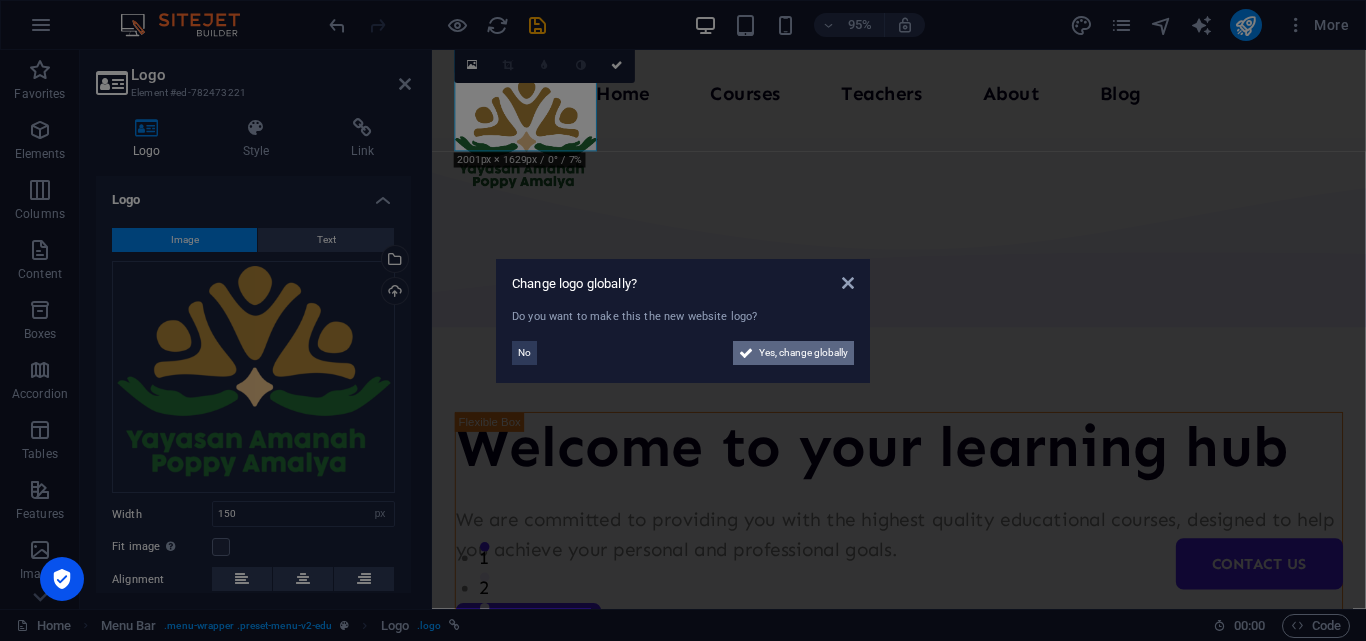 click on "Yes, change globally" at bounding box center [803, 353] 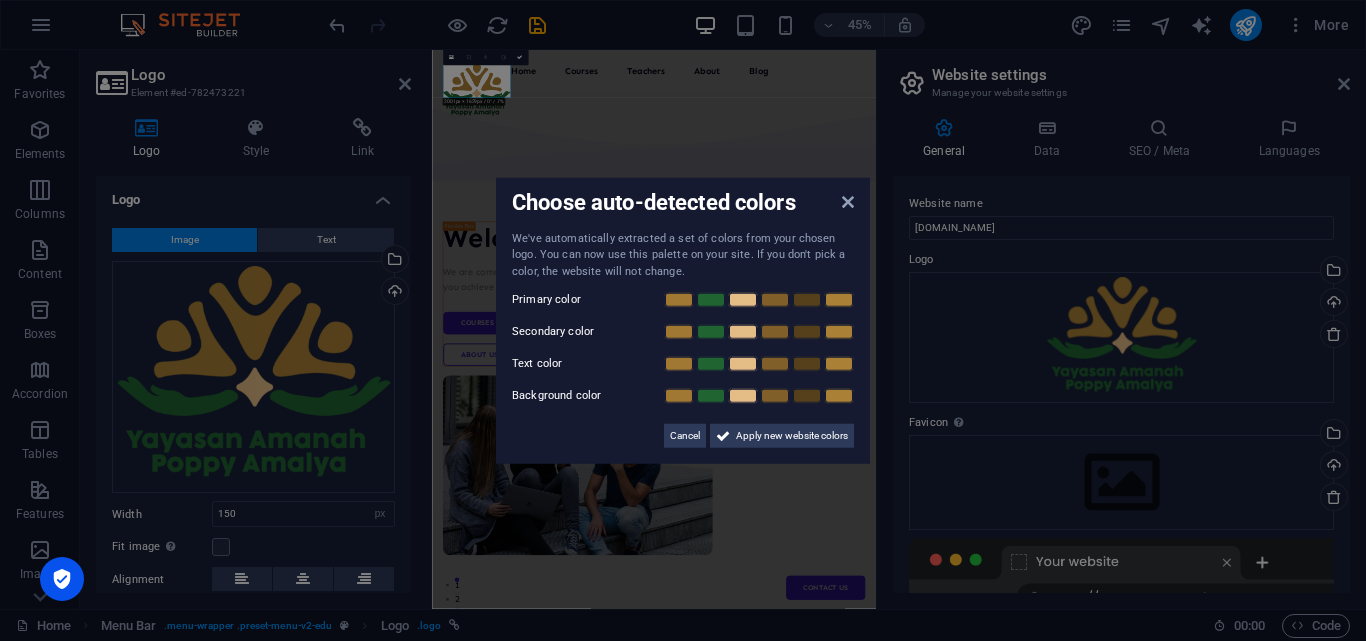 click on "Choose auto-detected colors We've automatically extracted a set of colors from your chosen logo. You can now use this palette on your site. If you don't pick a color, the website will not change.  Primary color Secondary color Text color Background color Cancel Apply new website colors" at bounding box center (683, 320) 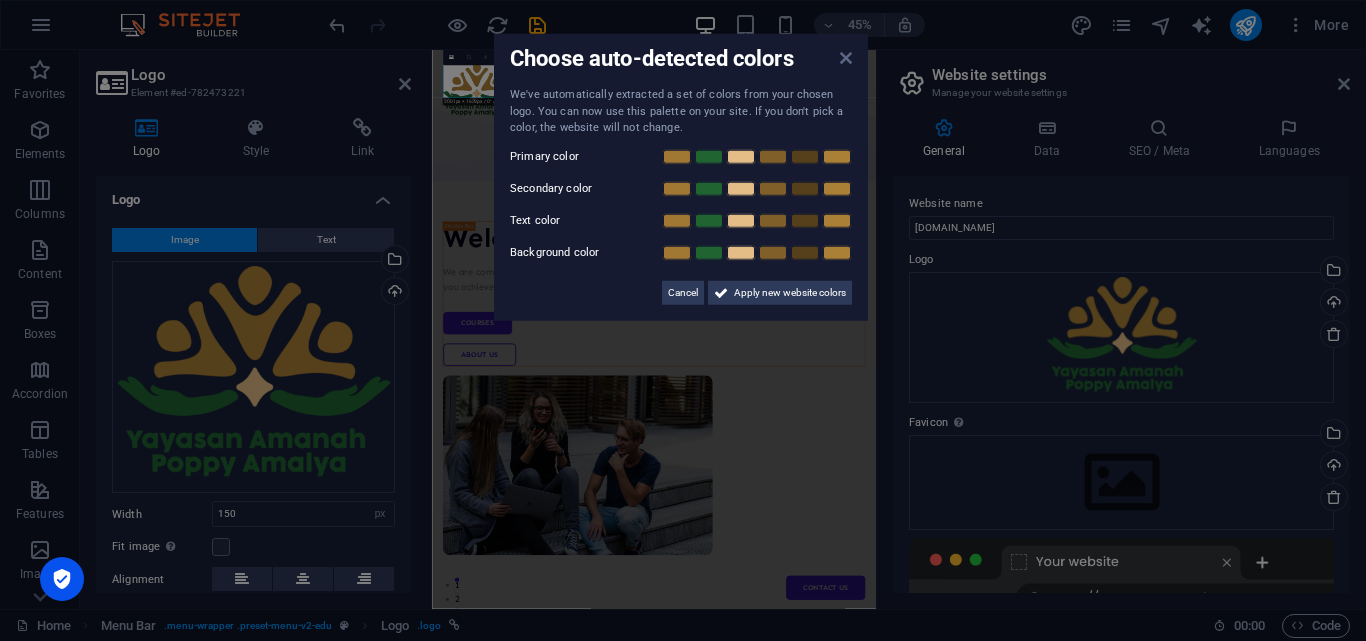 click at bounding box center (846, 58) 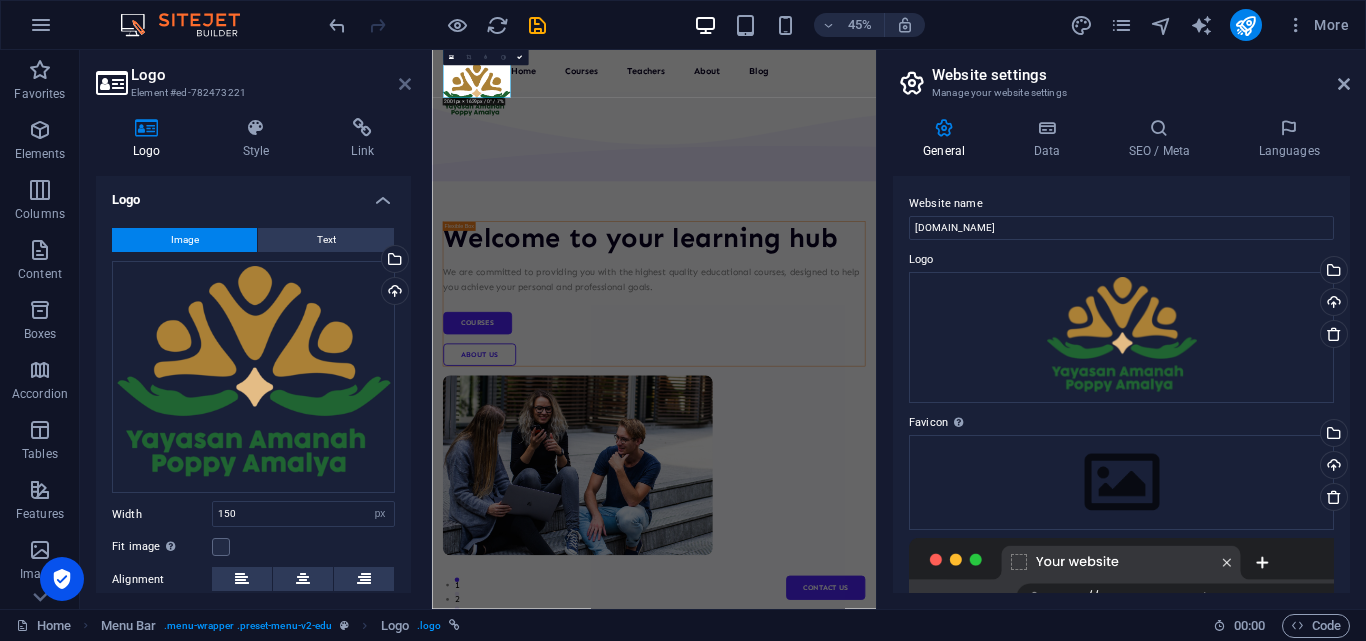 click at bounding box center (405, 84) 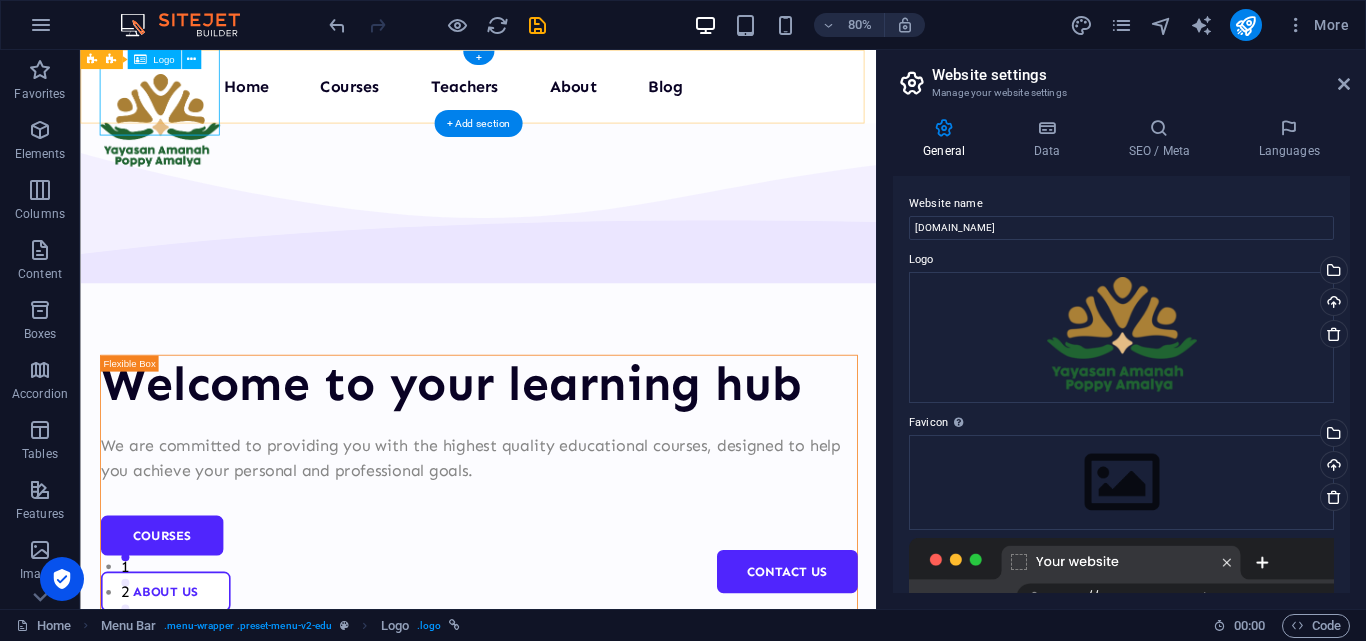 click at bounding box center (179, 141) 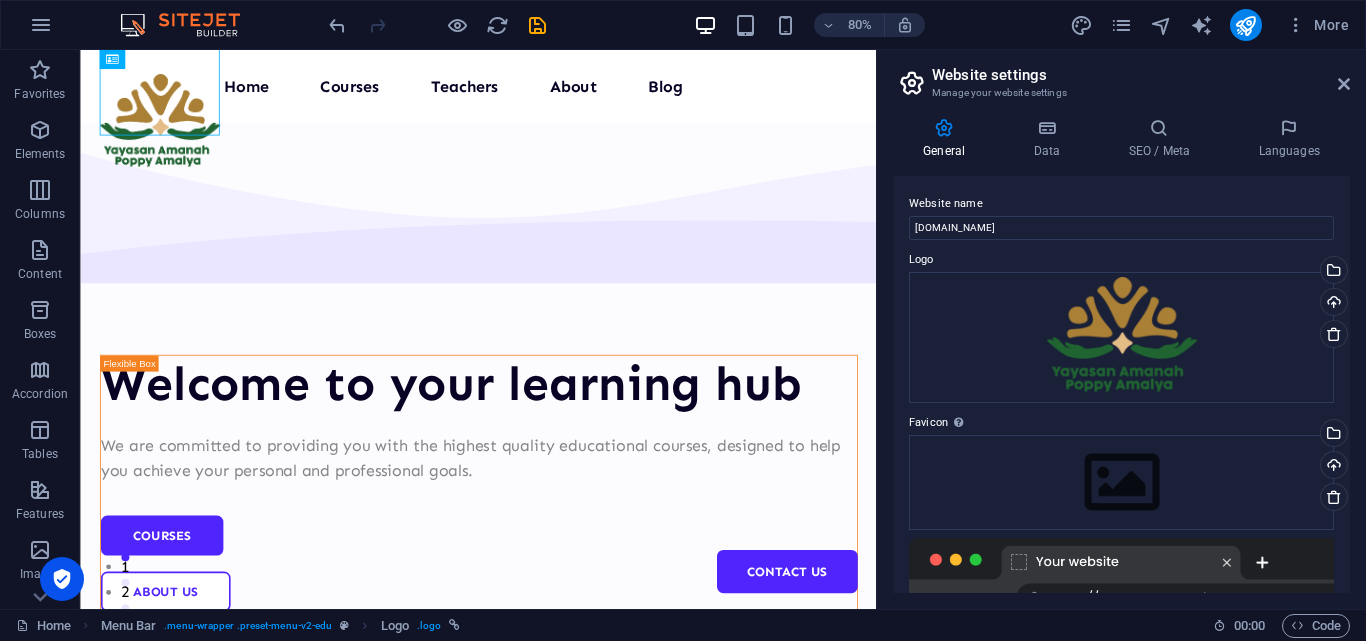 click on "Website settings" at bounding box center [1141, 75] 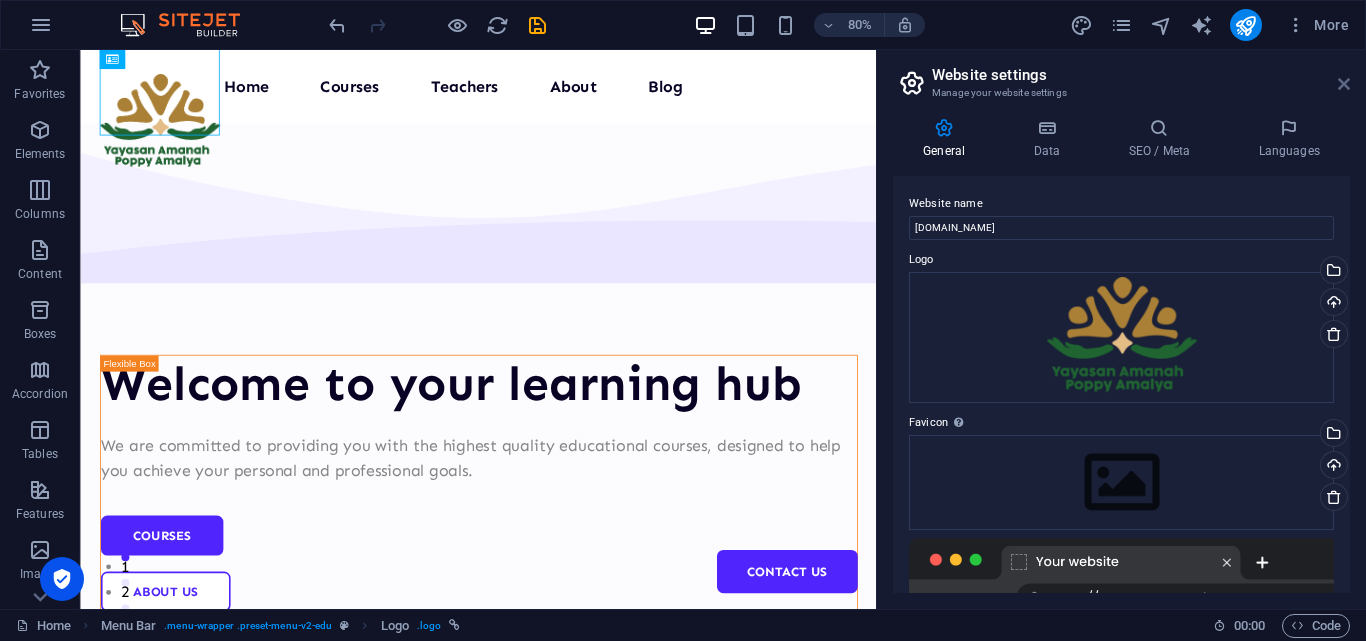 click at bounding box center (1344, 84) 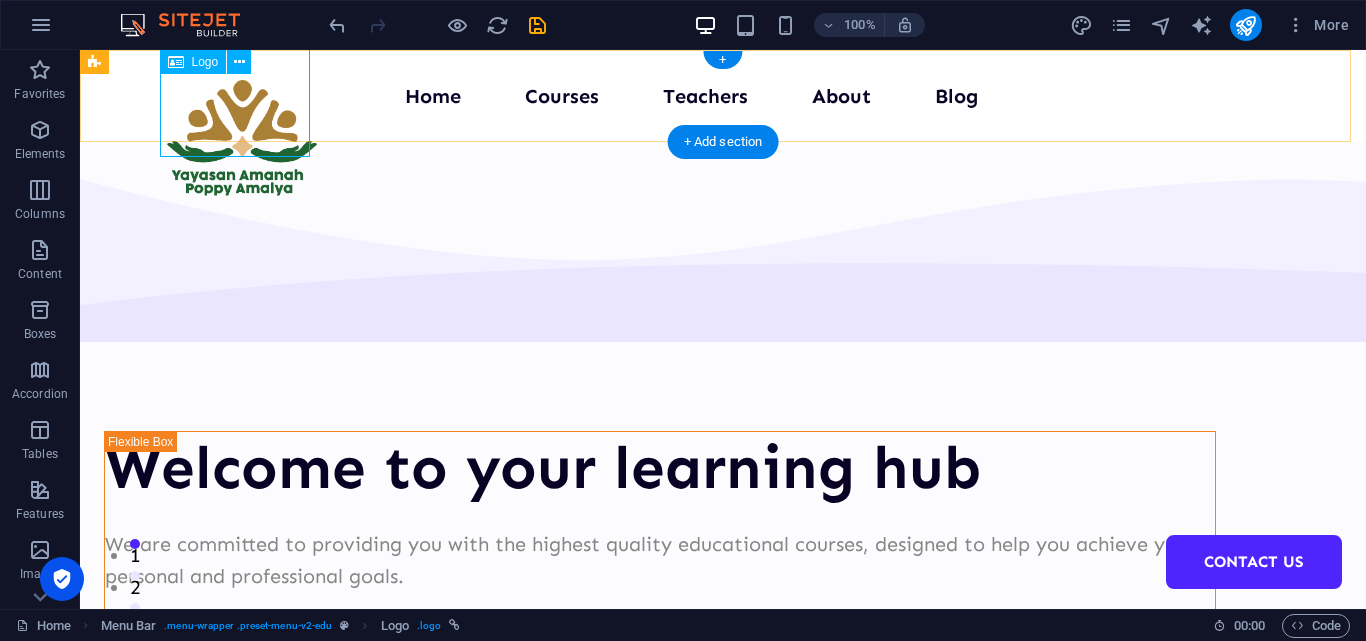 click at bounding box center (242, 141) 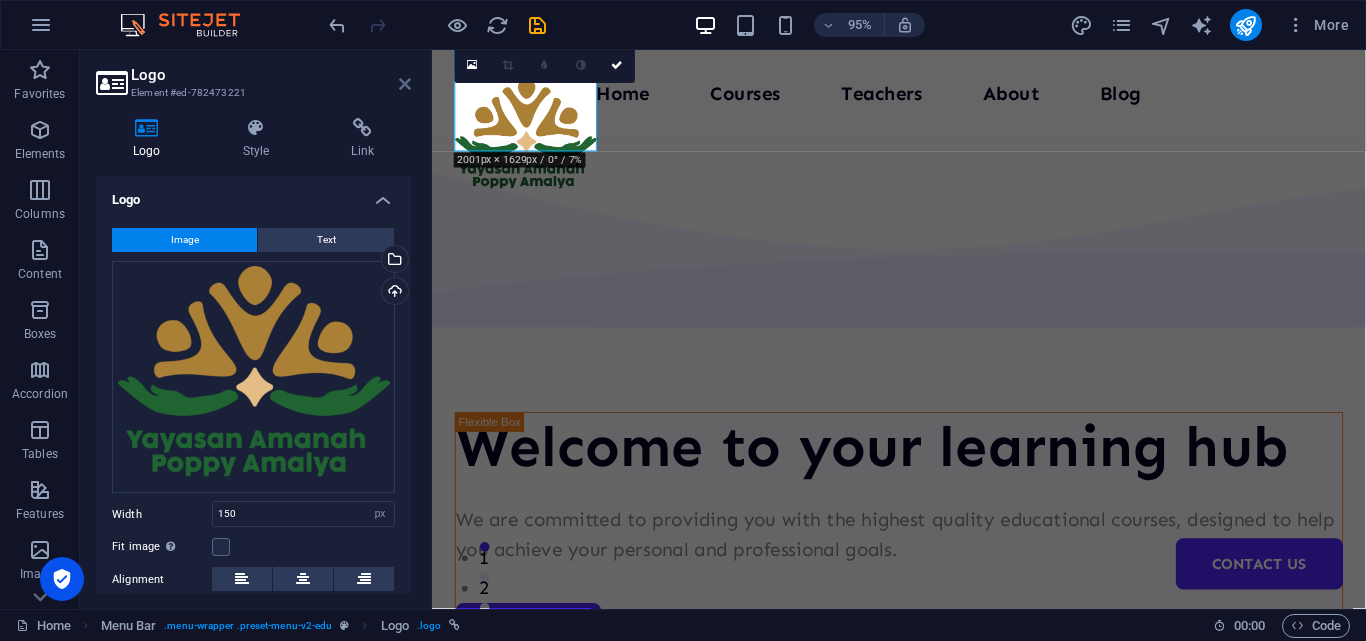 click at bounding box center (405, 84) 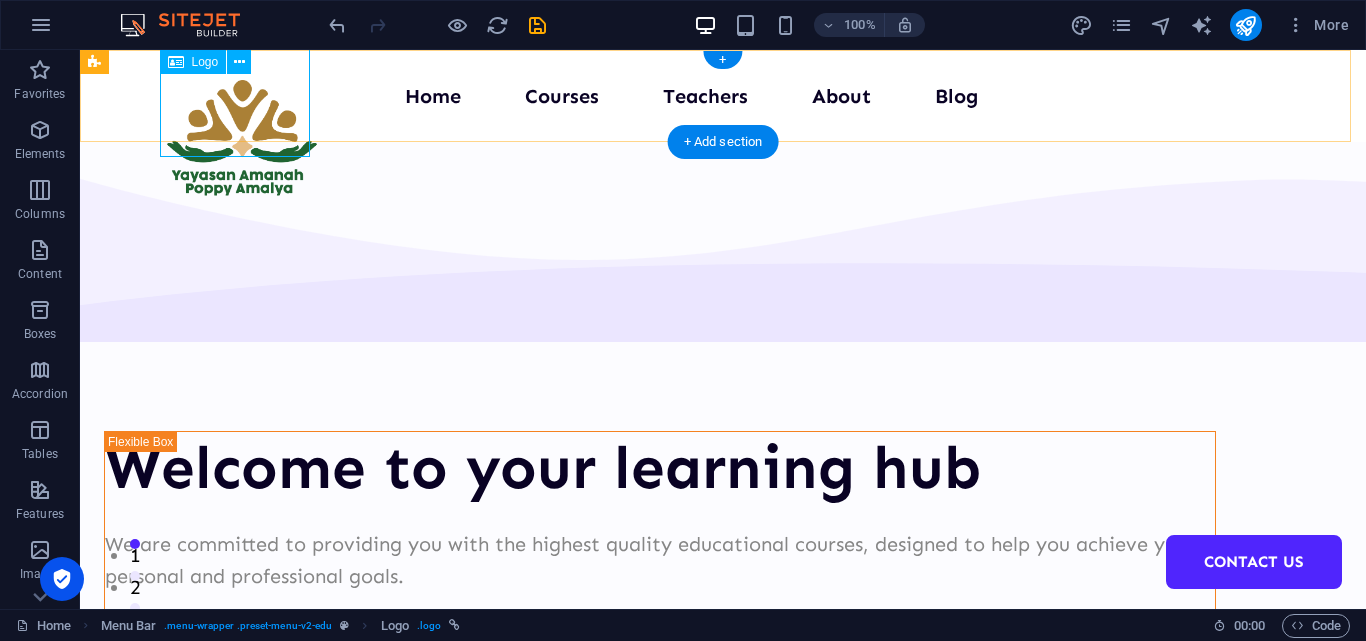 click at bounding box center (242, 141) 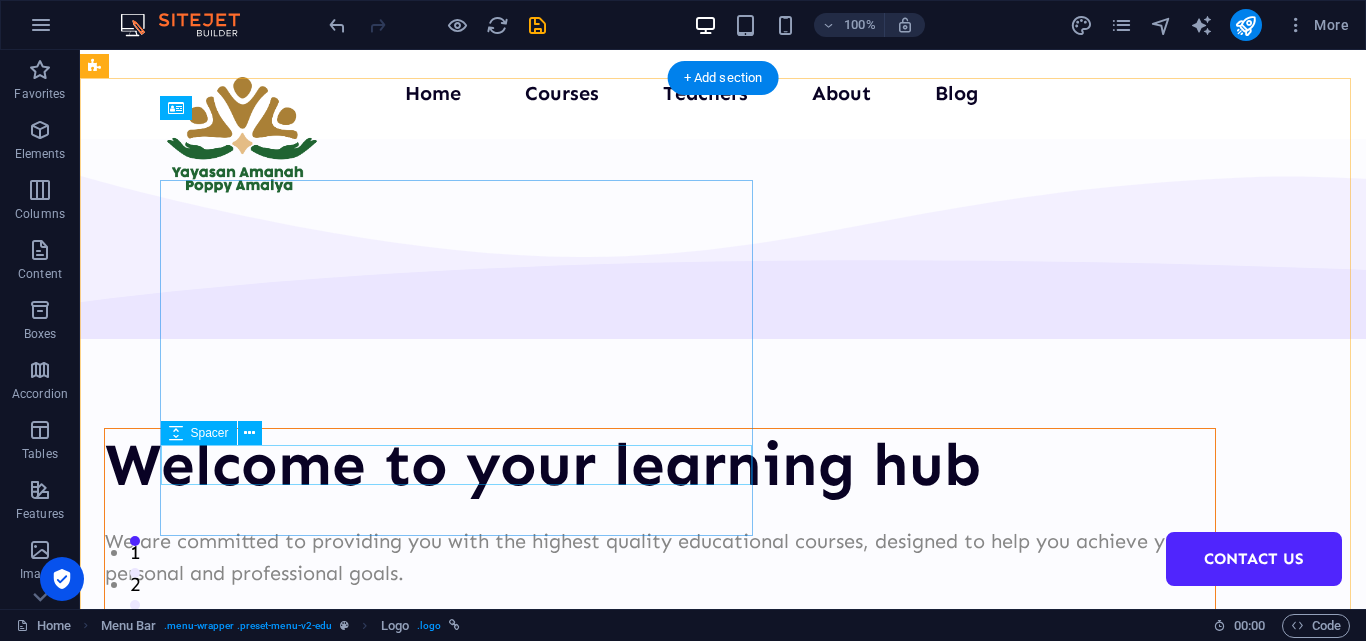 scroll, scrollTop: 0, scrollLeft: 0, axis: both 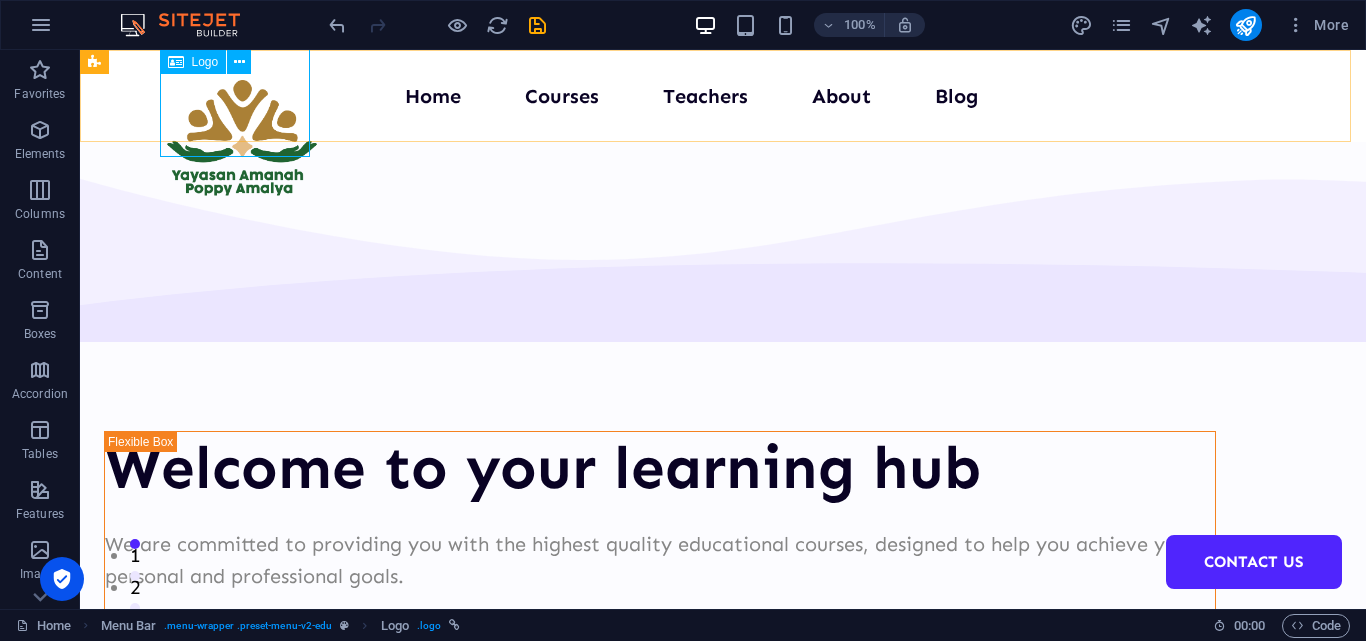 click on "Logo" at bounding box center (193, 62) 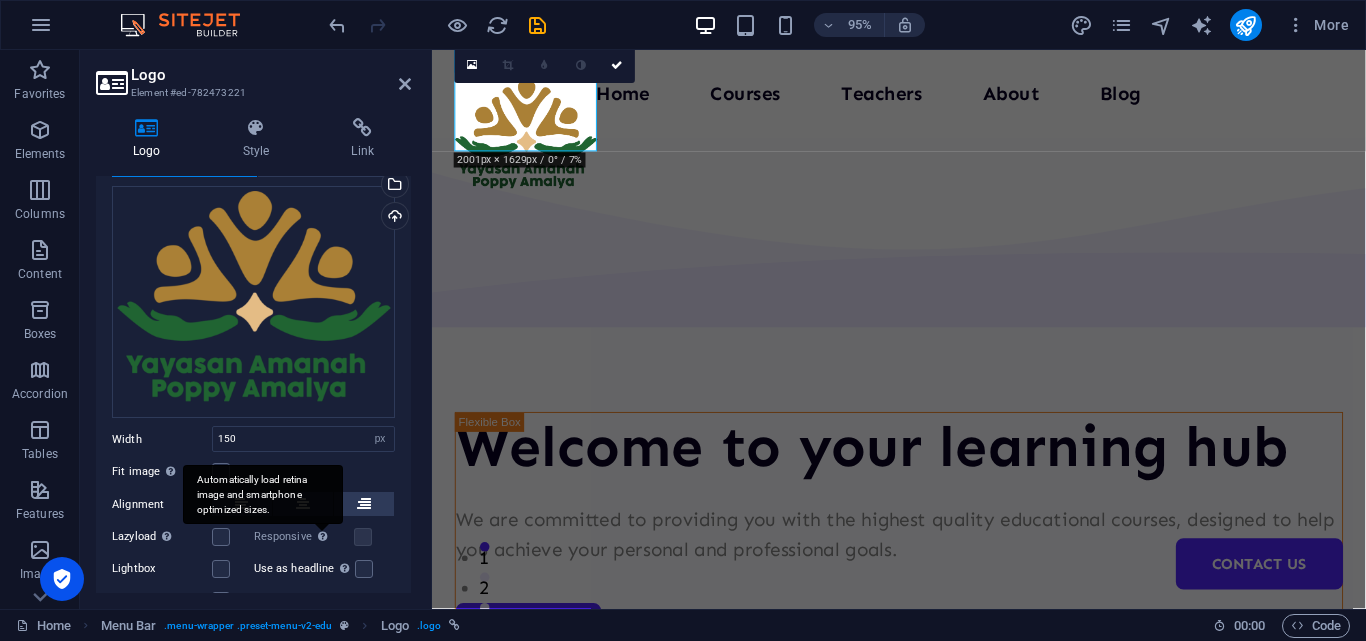 scroll, scrollTop: 160, scrollLeft: 0, axis: vertical 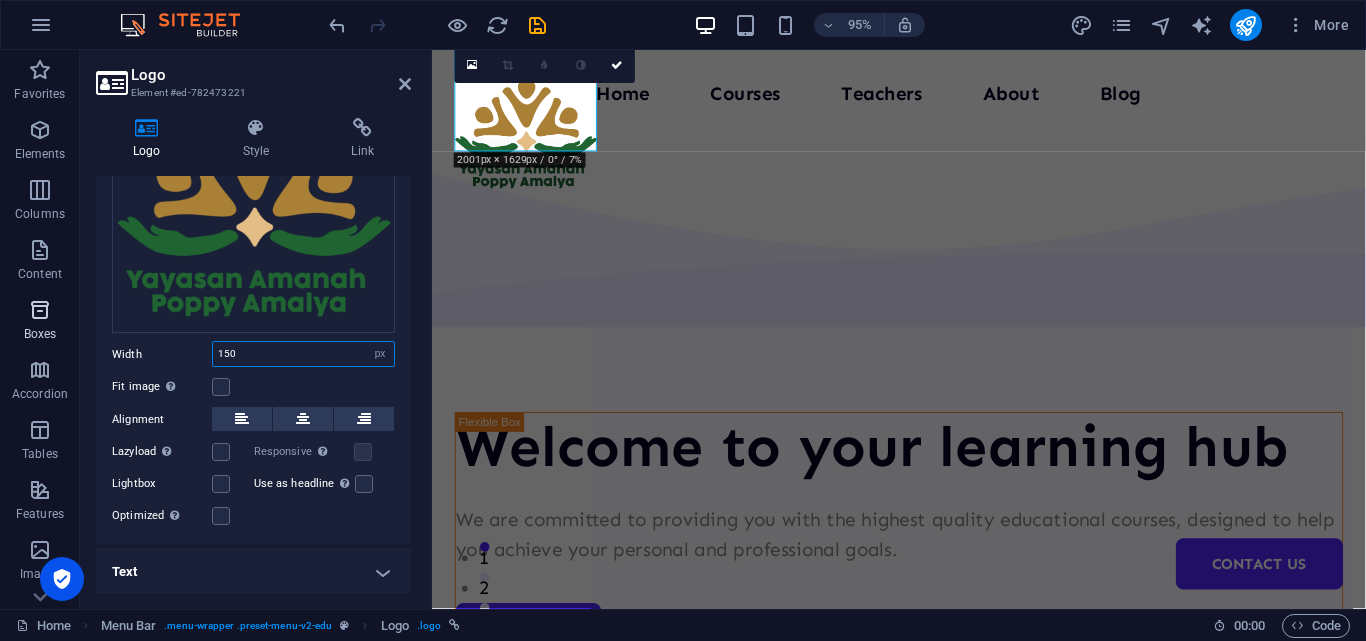 drag, startPoint x: 342, startPoint y: 349, endPoint x: 55, endPoint y: 349, distance: 287 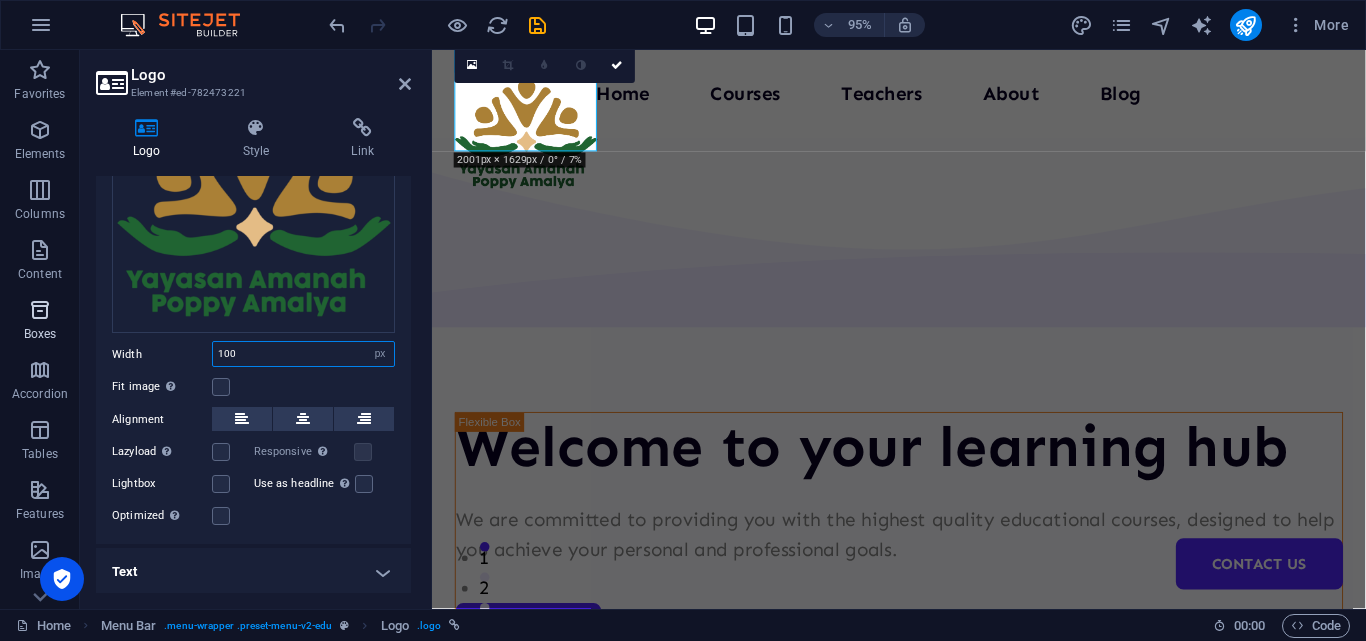 type on "100" 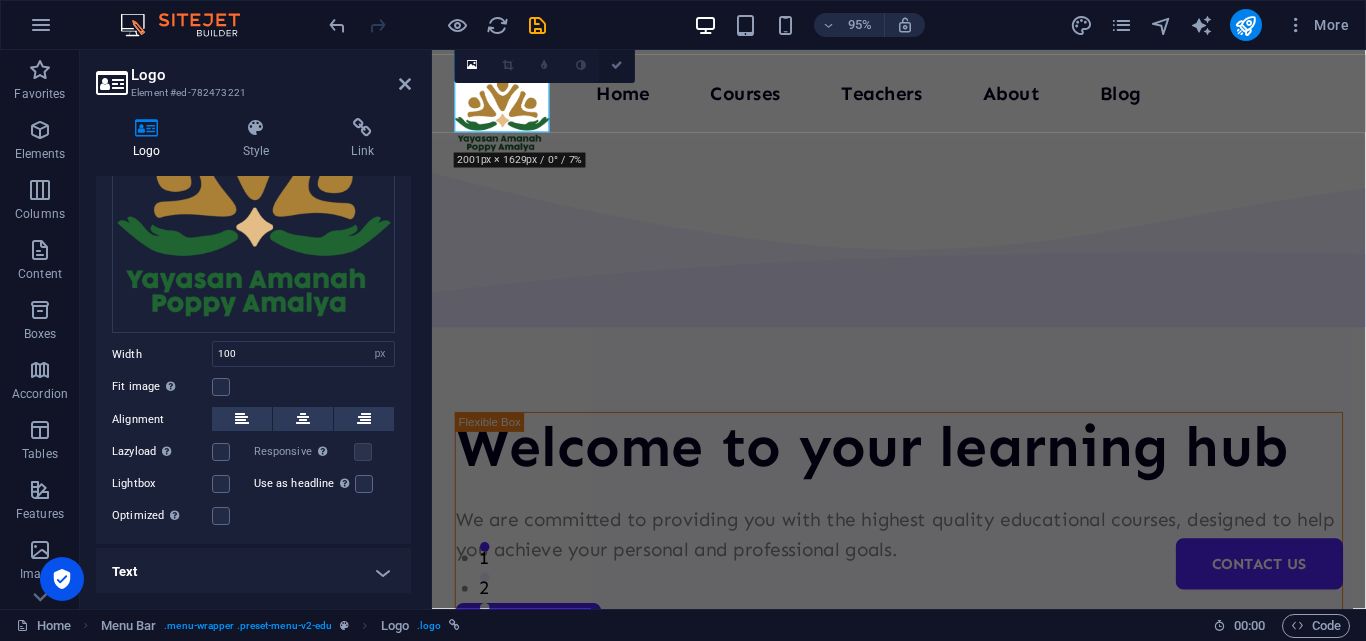 click at bounding box center [617, 64] 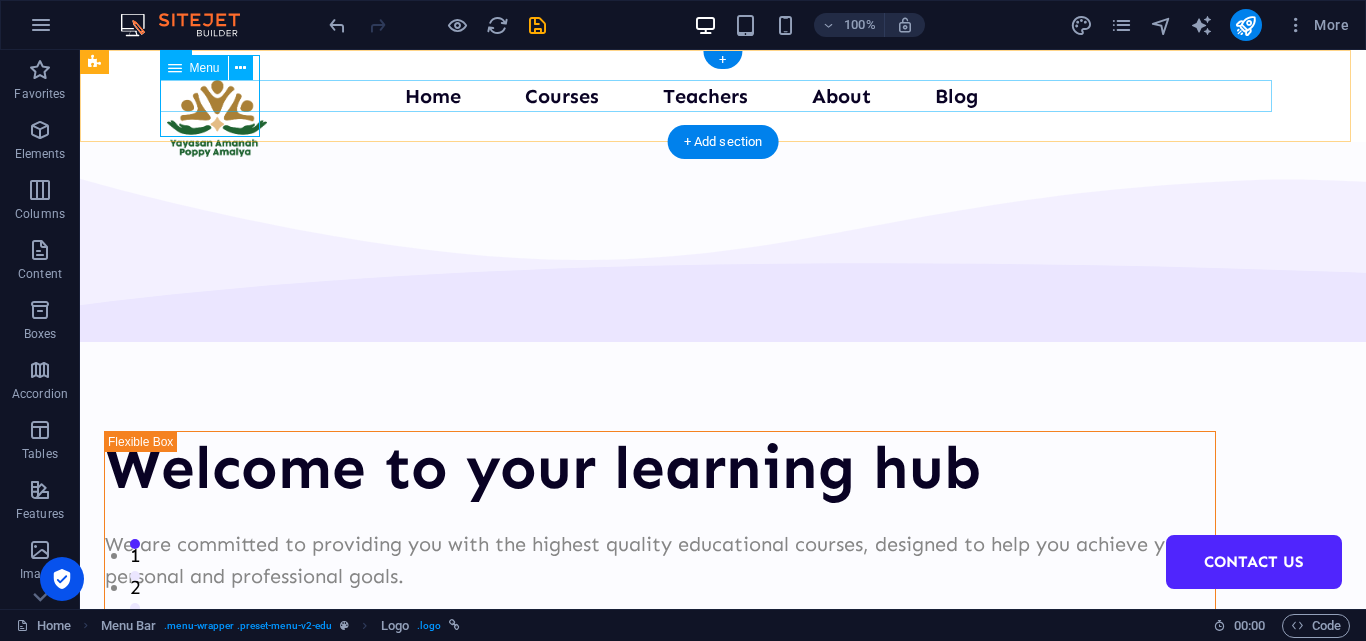click on "Home Courses Teachers About Blog Contact Us" at bounding box center (723, 96) 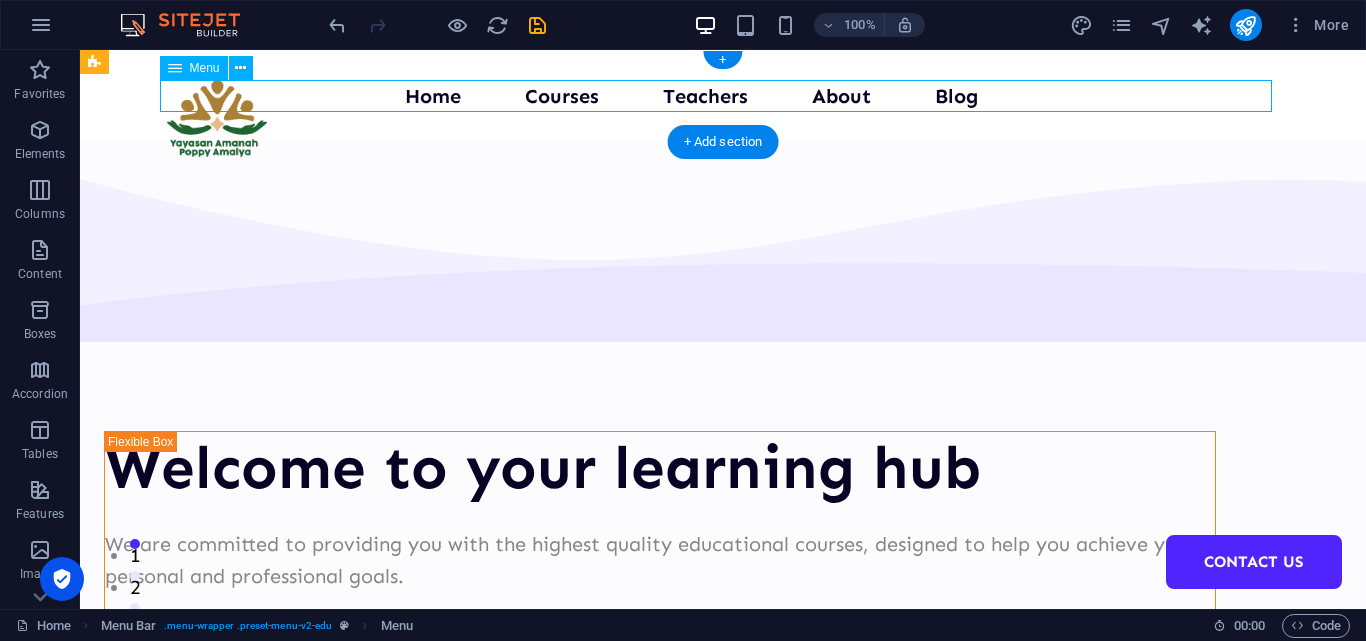 click on "Home Courses Teachers About Blog Contact Us" at bounding box center [723, 96] 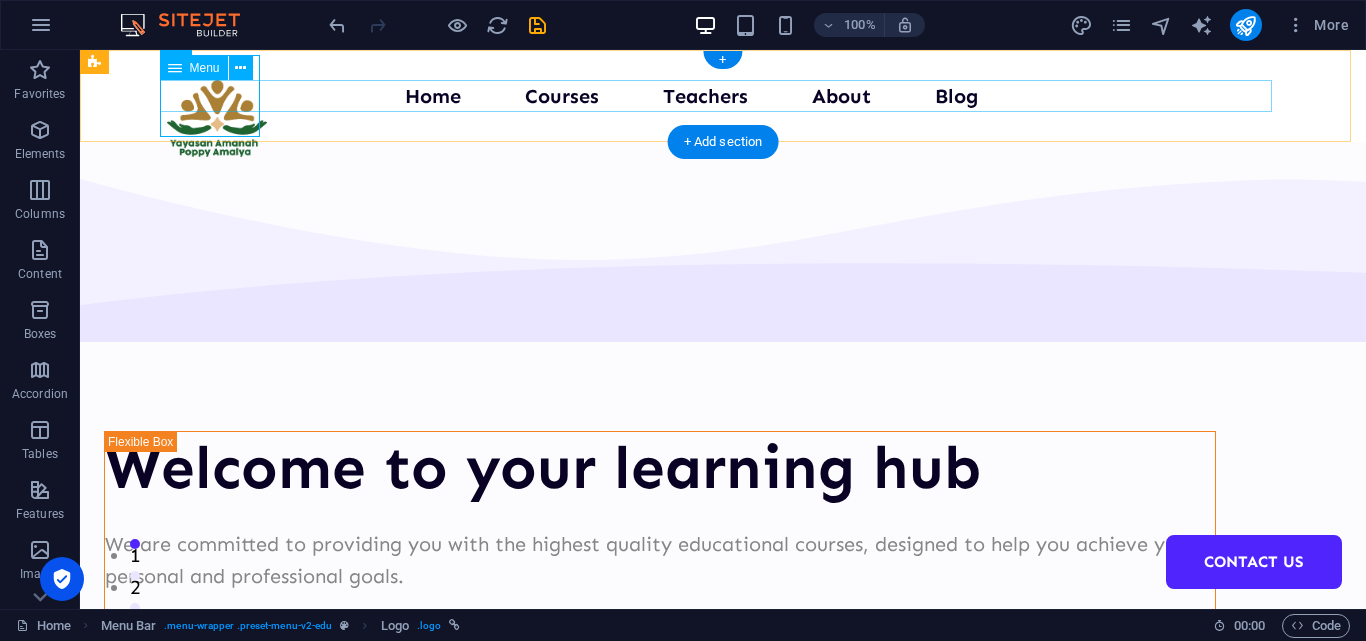 click on "Home Courses Teachers About Blog Contact Us" at bounding box center [723, 96] 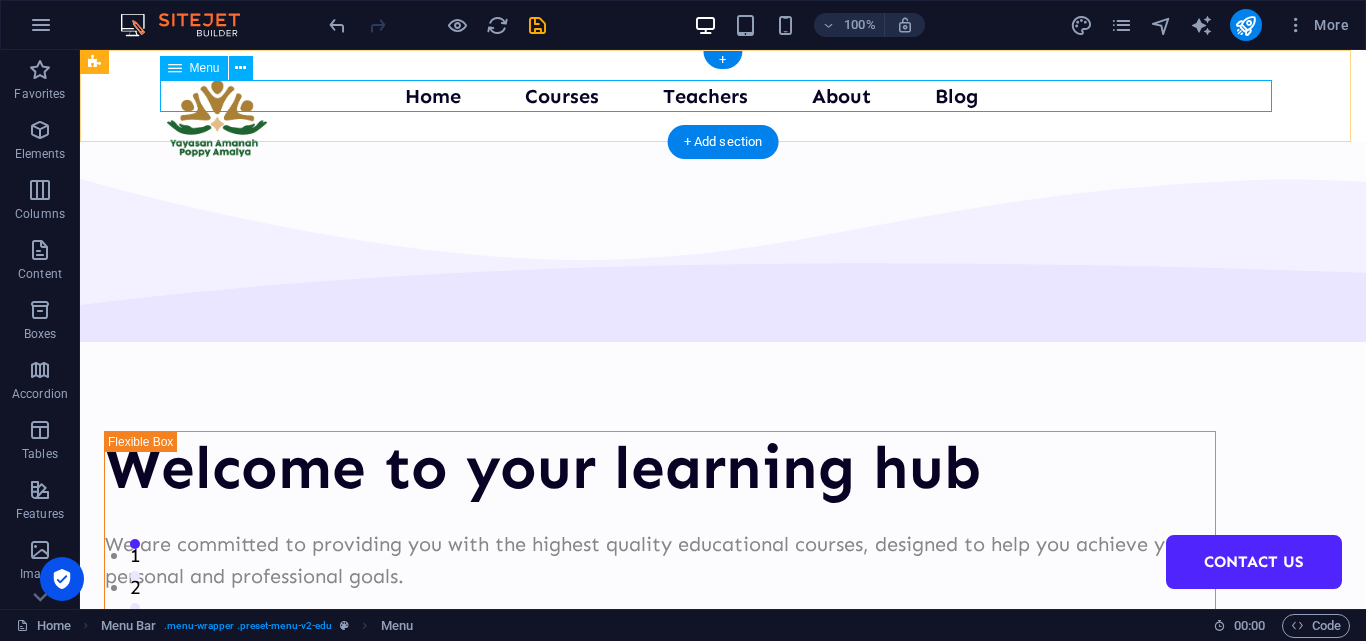 click on "Home Courses Teachers About Blog Contact Us" at bounding box center [723, 96] 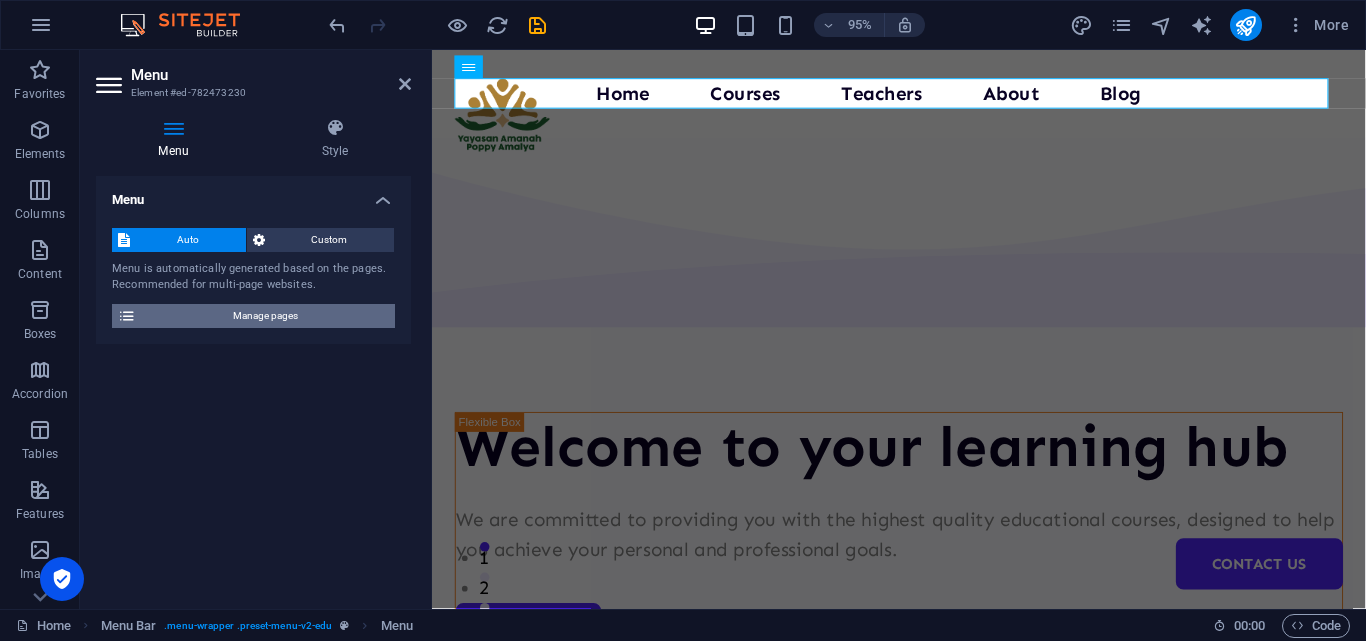 click on "Manage pages" at bounding box center (265, 316) 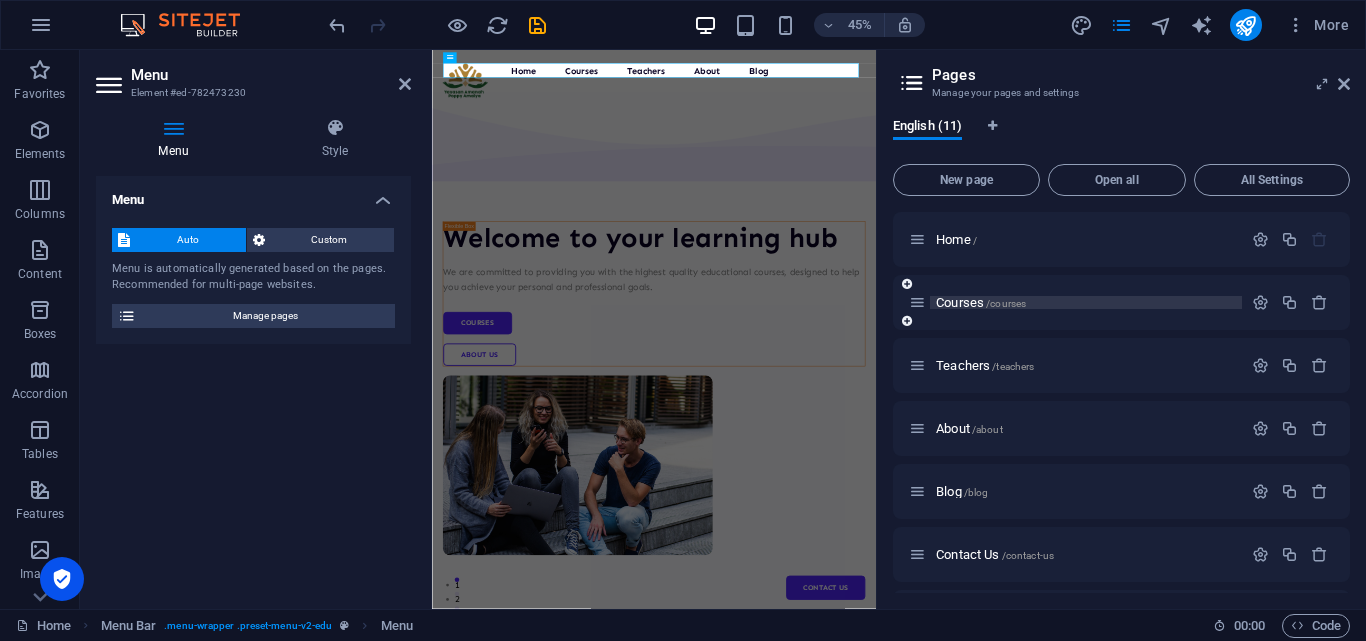 click on "/courses" at bounding box center [1006, 303] 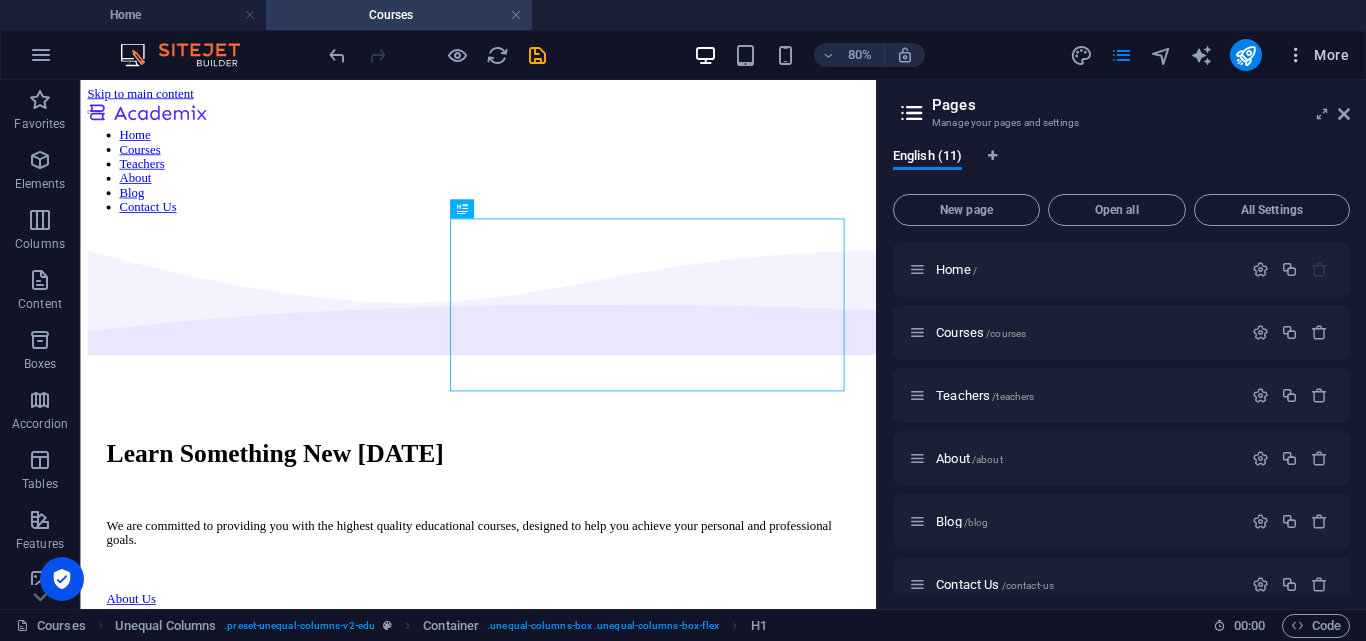 scroll, scrollTop: 0, scrollLeft: 0, axis: both 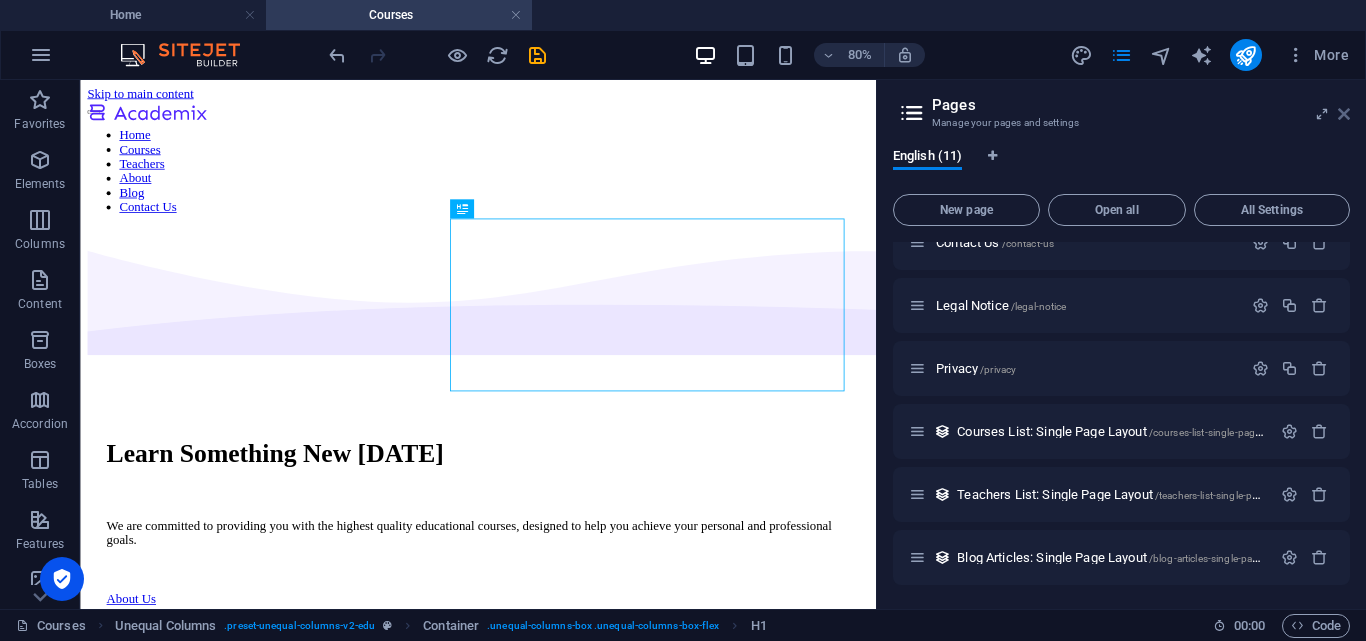 click at bounding box center [1344, 114] 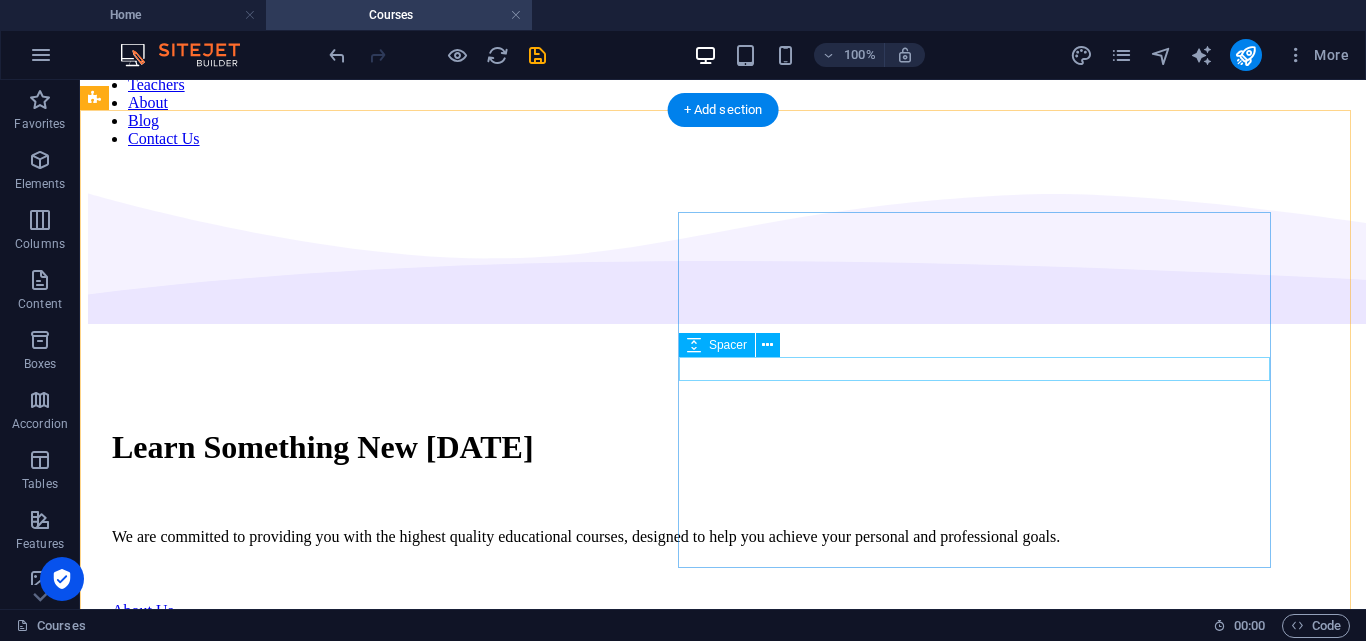 scroll, scrollTop: 0, scrollLeft: 0, axis: both 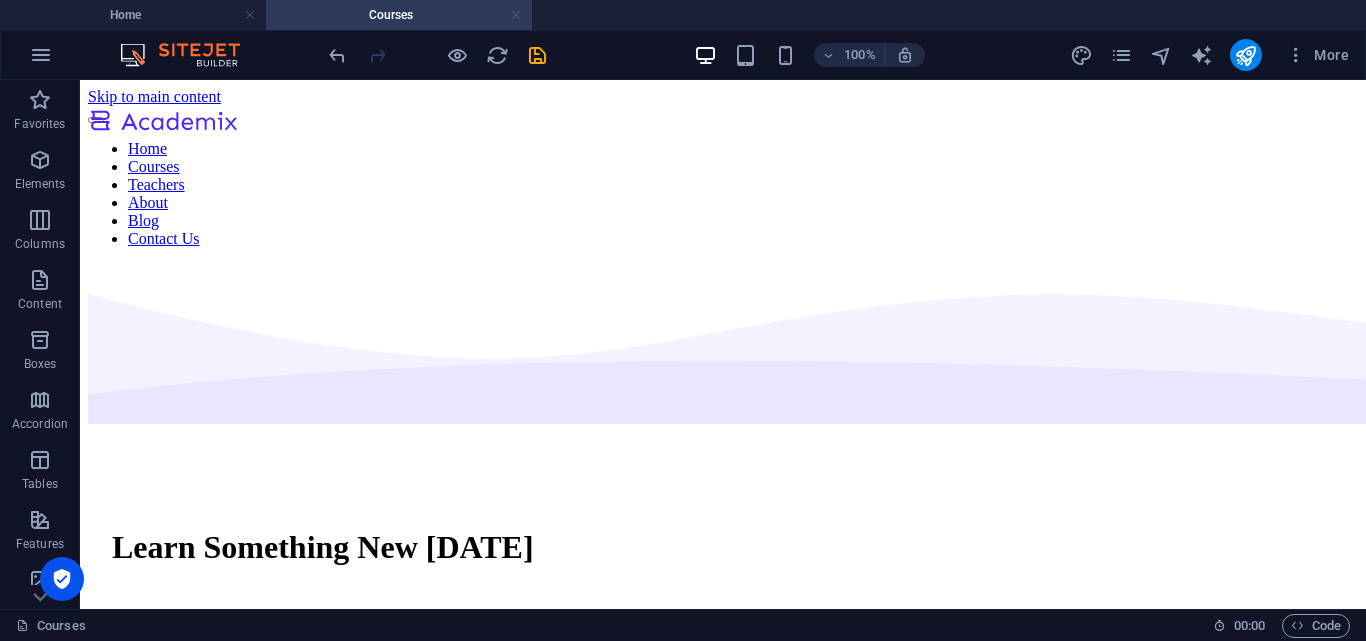 click at bounding box center [516, 15] 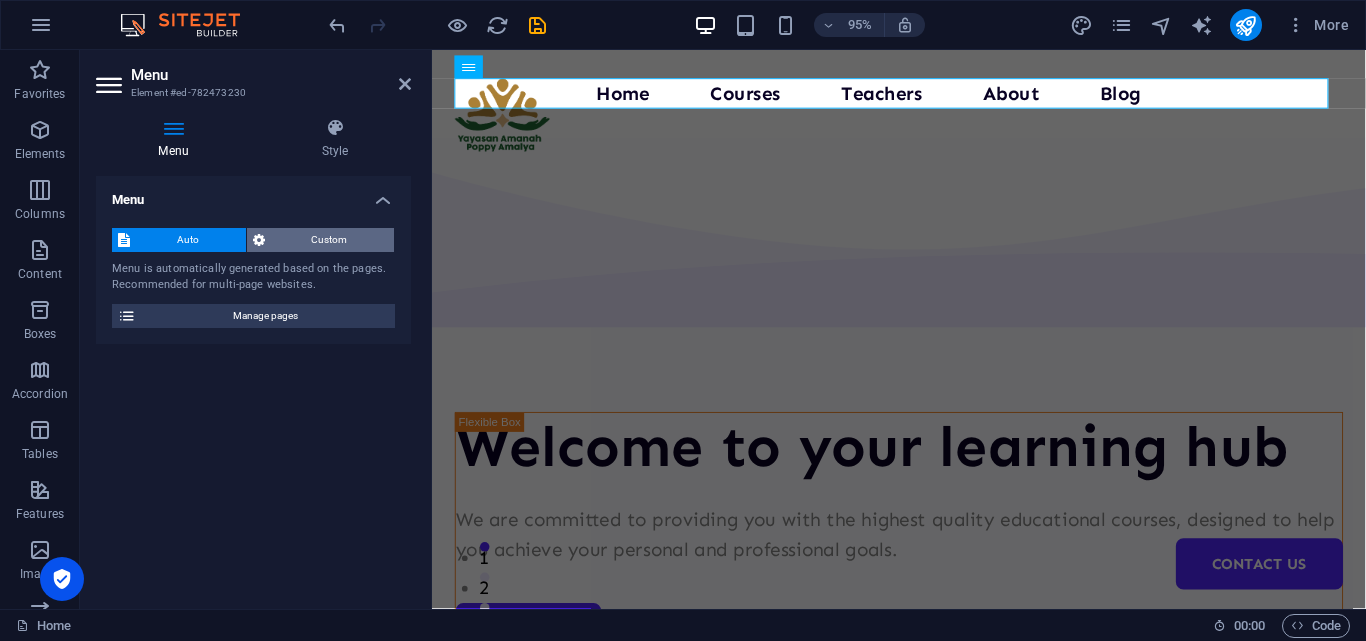 click on "Custom" at bounding box center [330, 240] 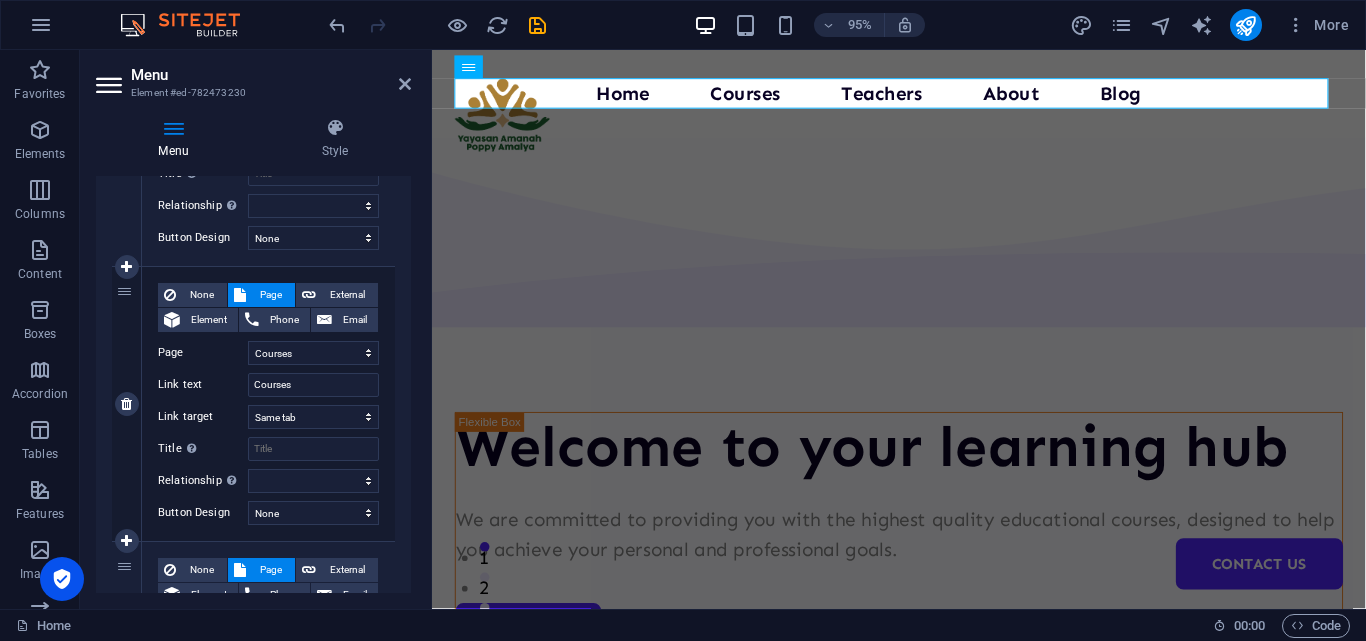scroll, scrollTop: 400, scrollLeft: 0, axis: vertical 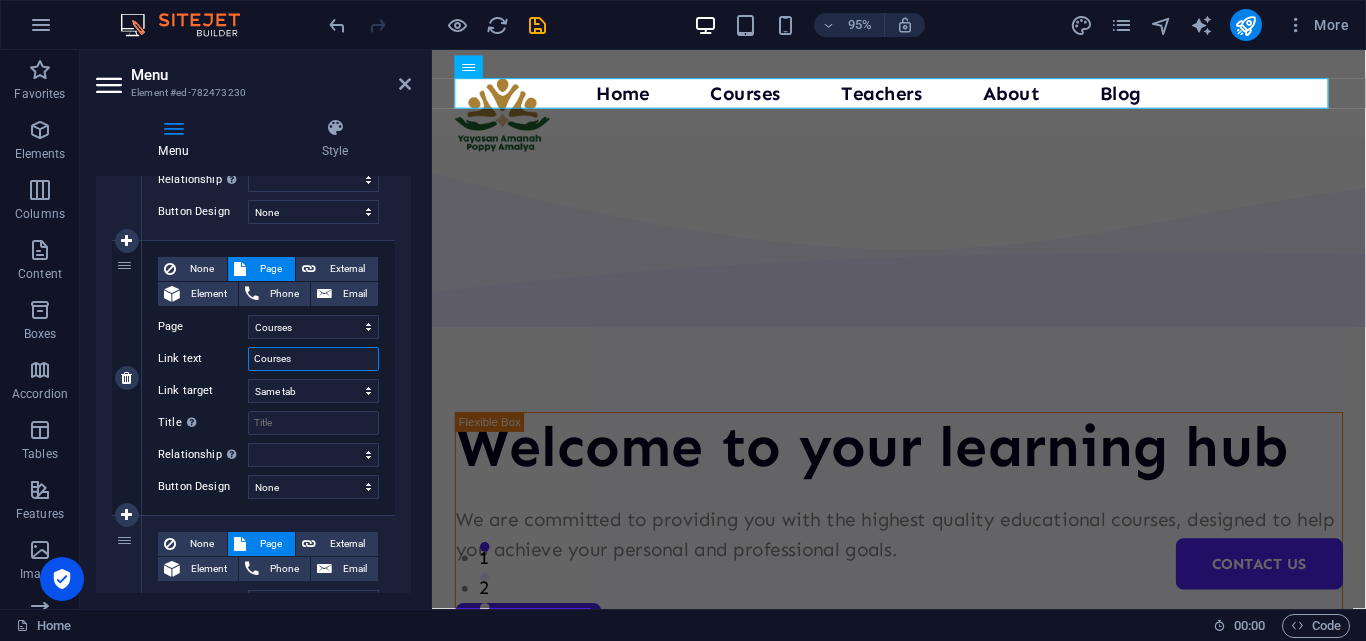 drag, startPoint x: 324, startPoint y: 366, endPoint x: 241, endPoint y: 361, distance: 83.15047 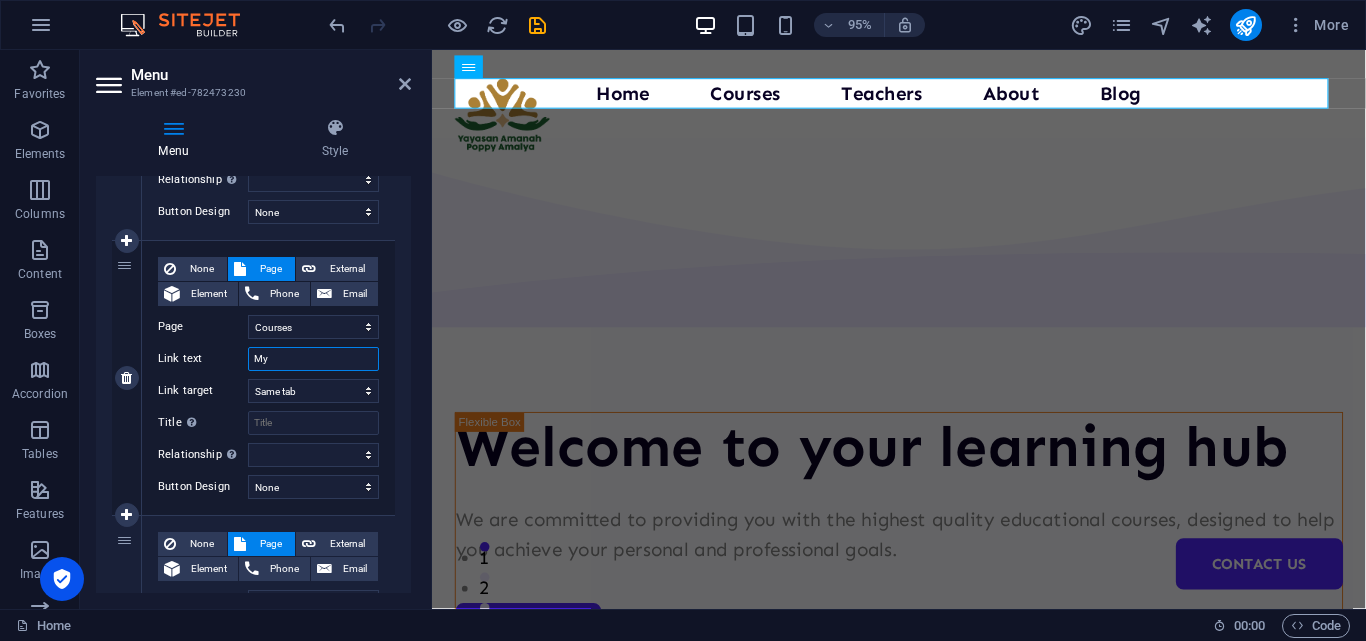 type on "My" 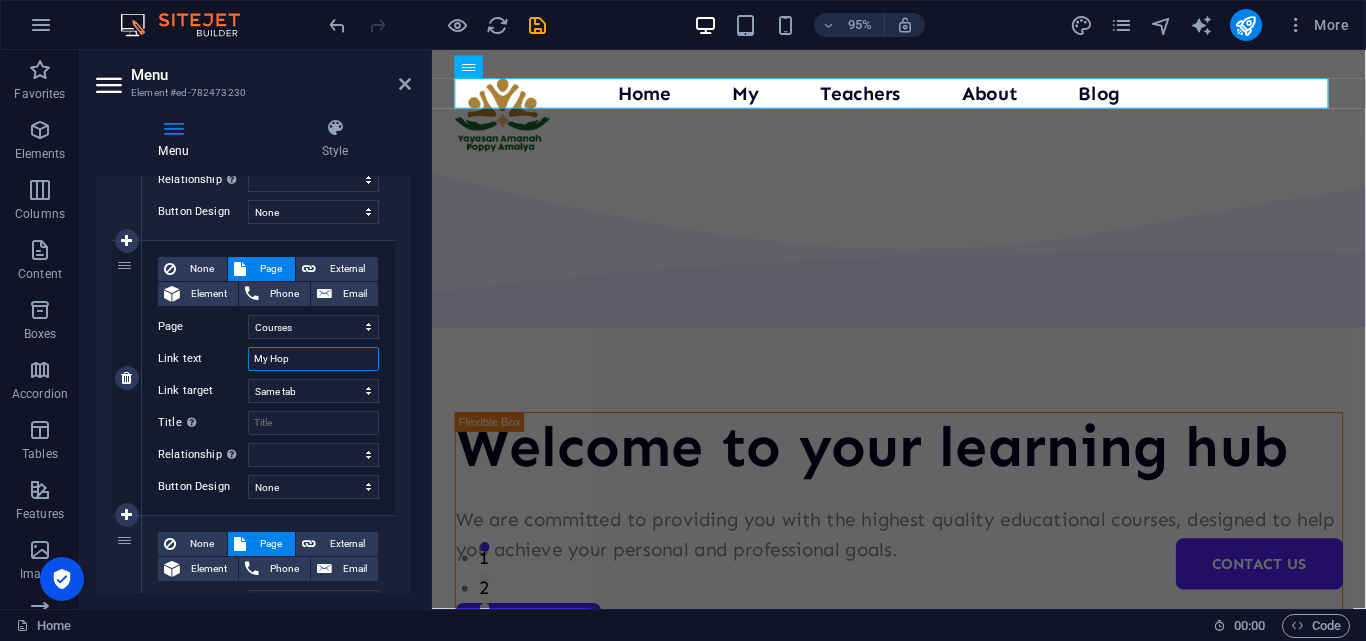 type on "My Hope" 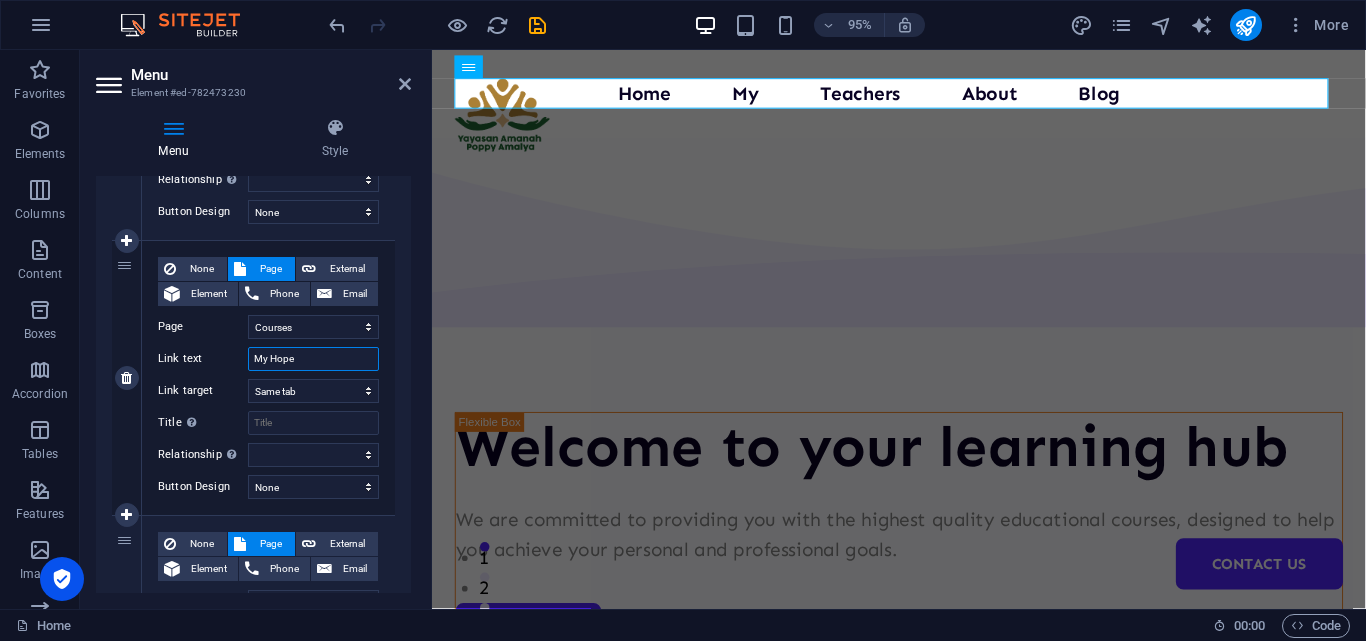 select 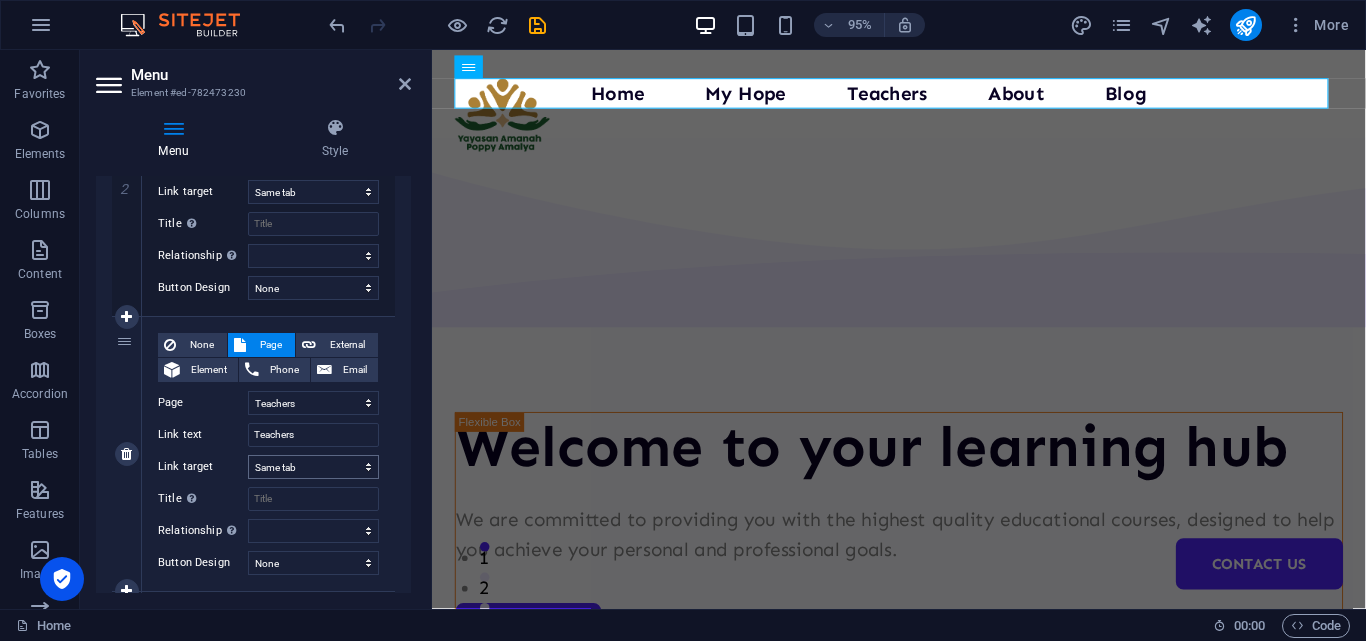 scroll, scrollTop: 600, scrollLeft: 0, axis: vertical 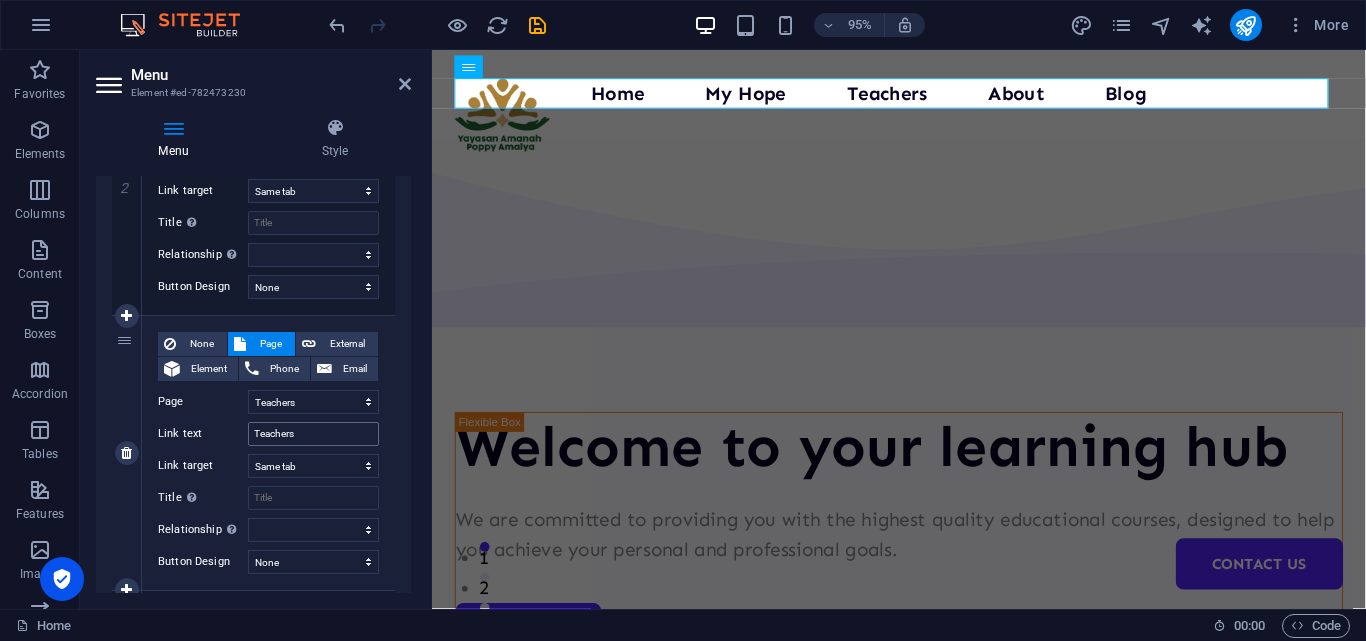 type on "My Hope" 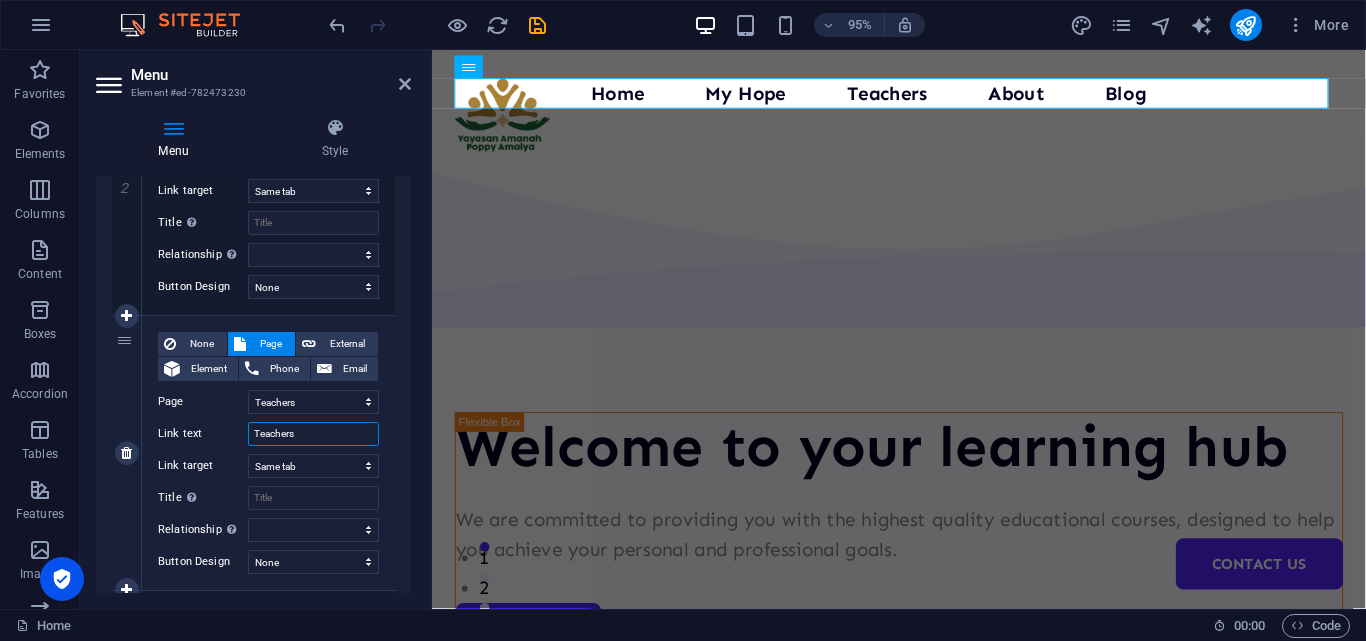 drag, startPoint x: 309, startPoint y: 436, endPoint x: 242, endPoint y: 436, distance: 67 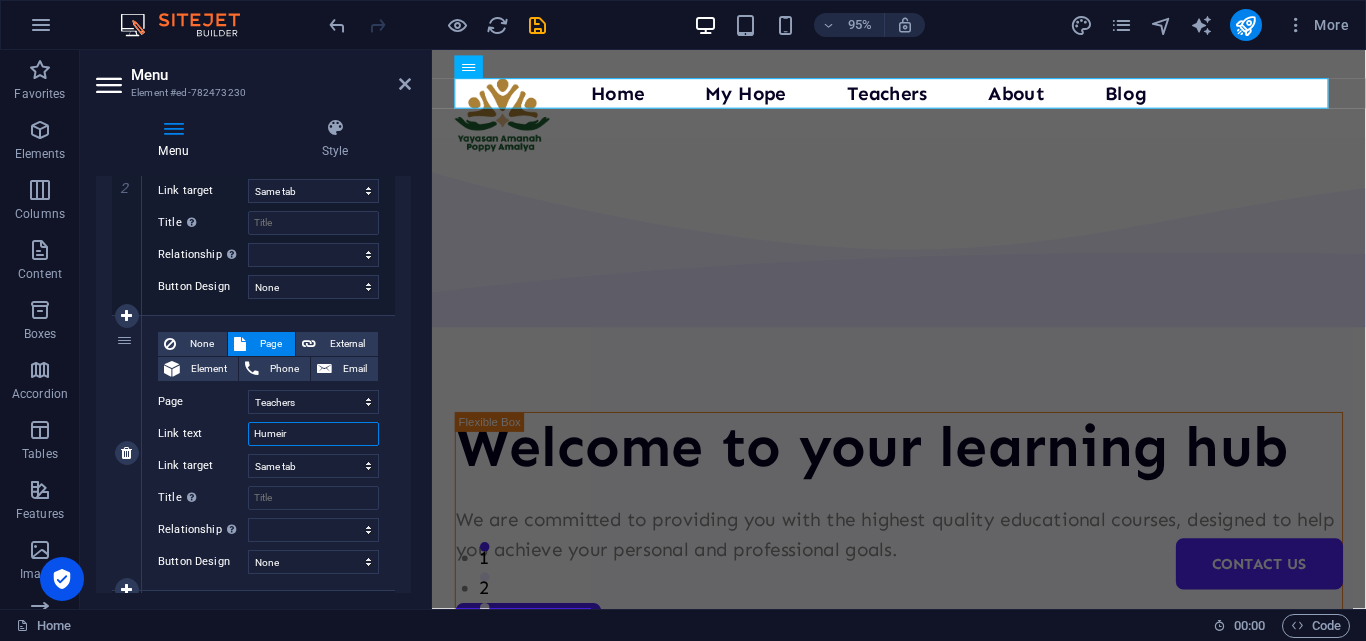 type on "Humeira" 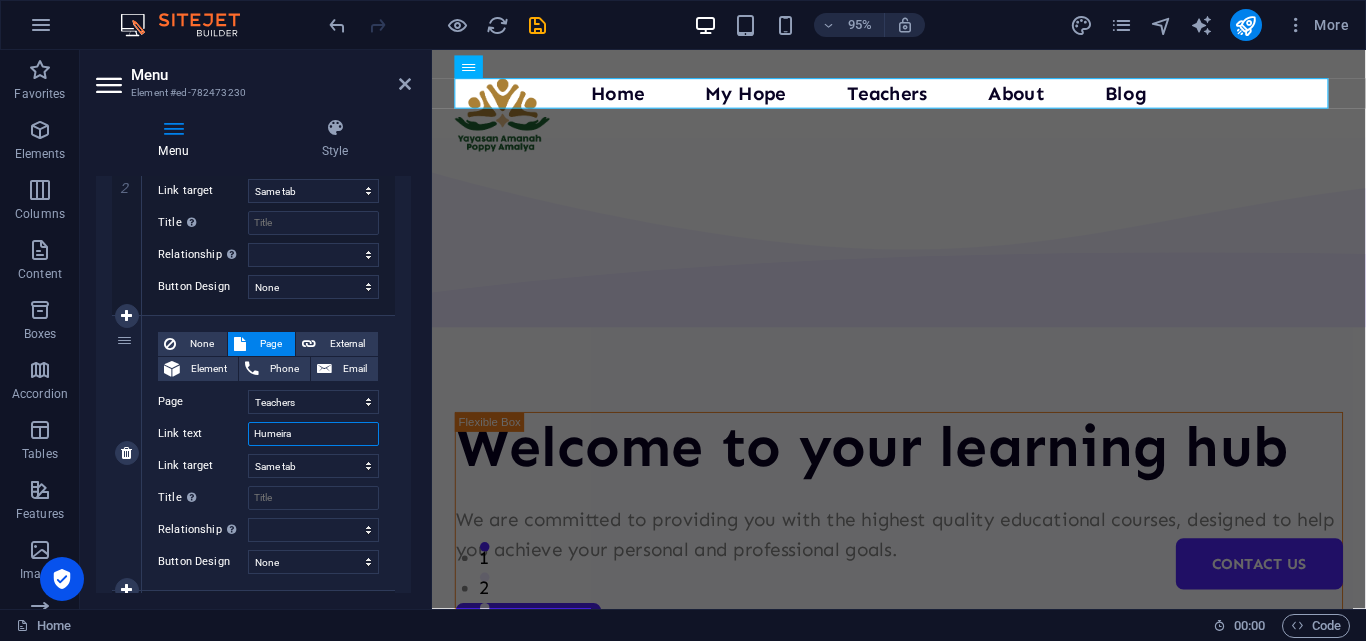 select 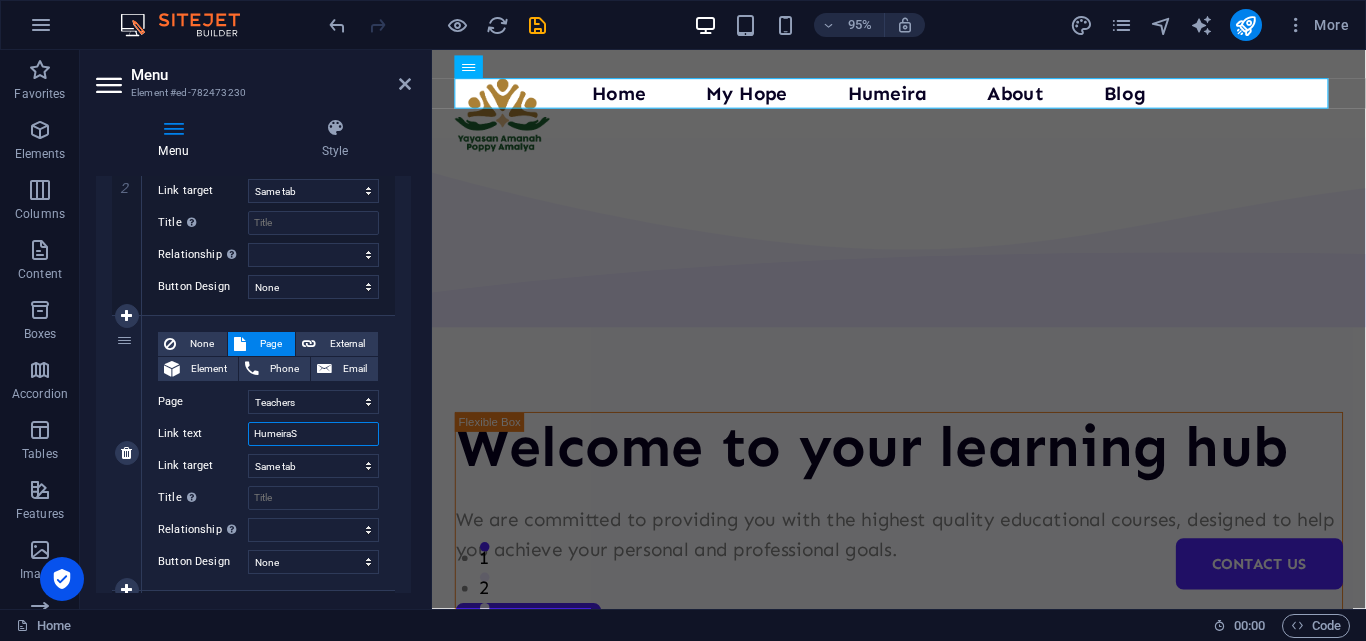type on "HumeiraSN" 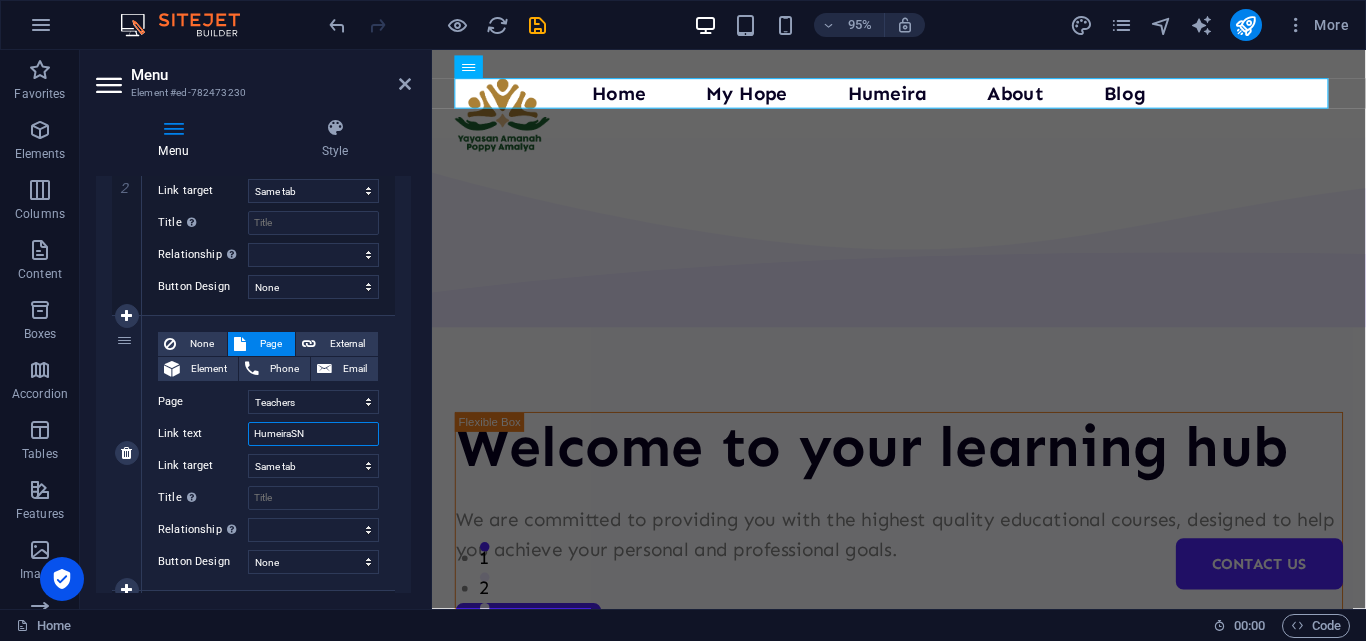 select 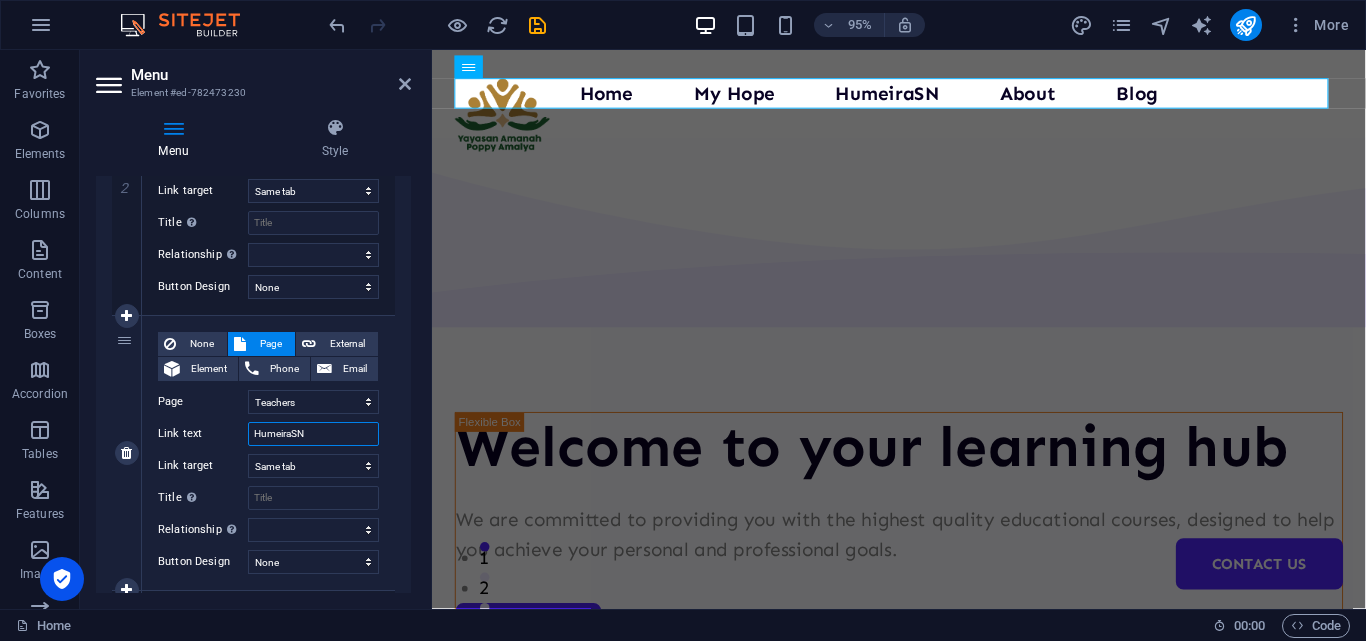 type on "HumeiraSNC" 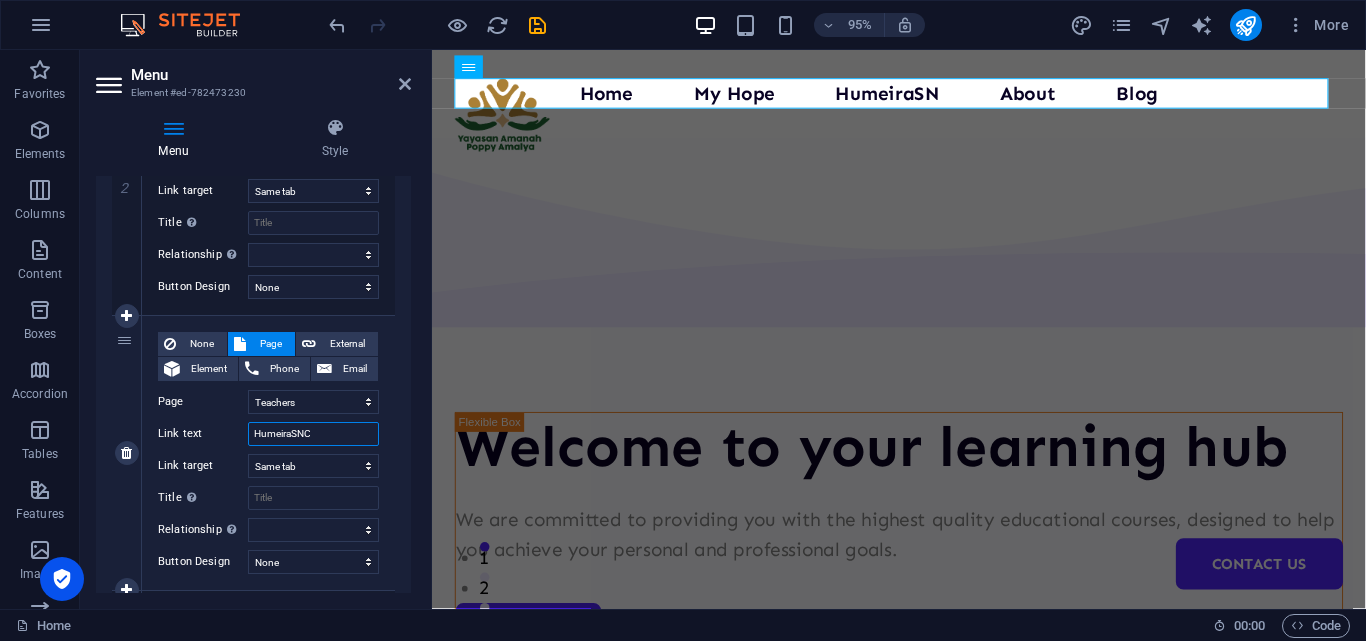 select 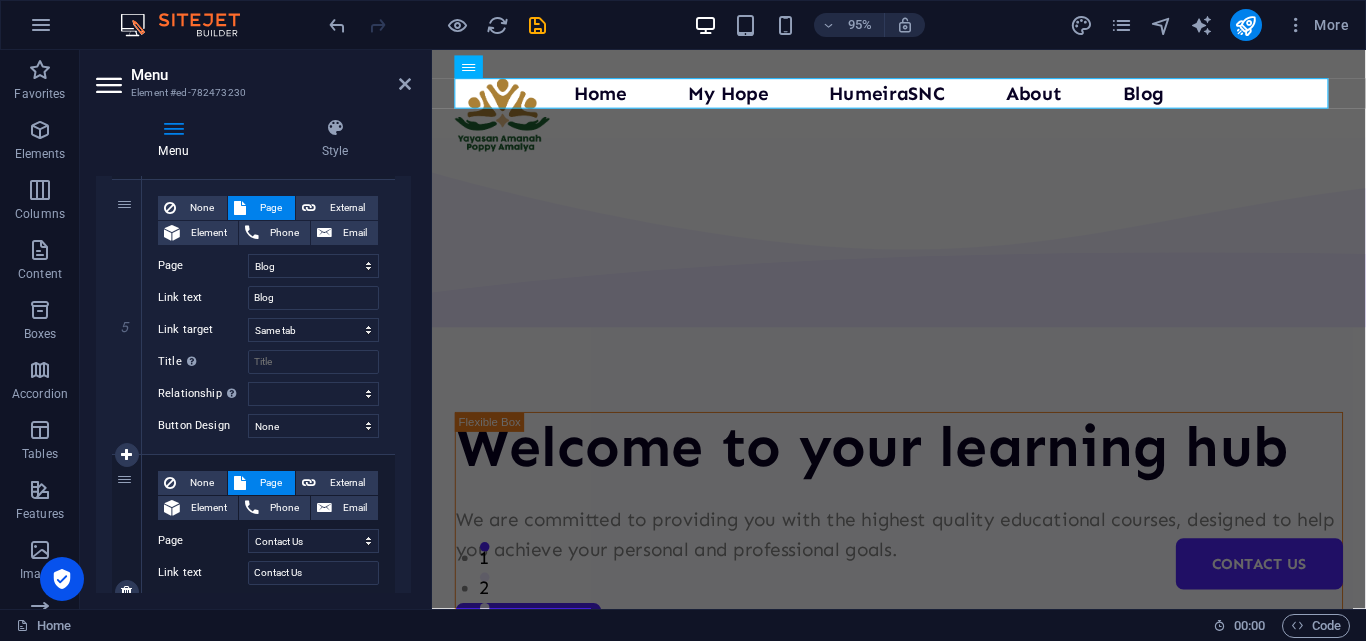 scroll, scrollTop: 1278, scrollLeft: 0, axis: vertical 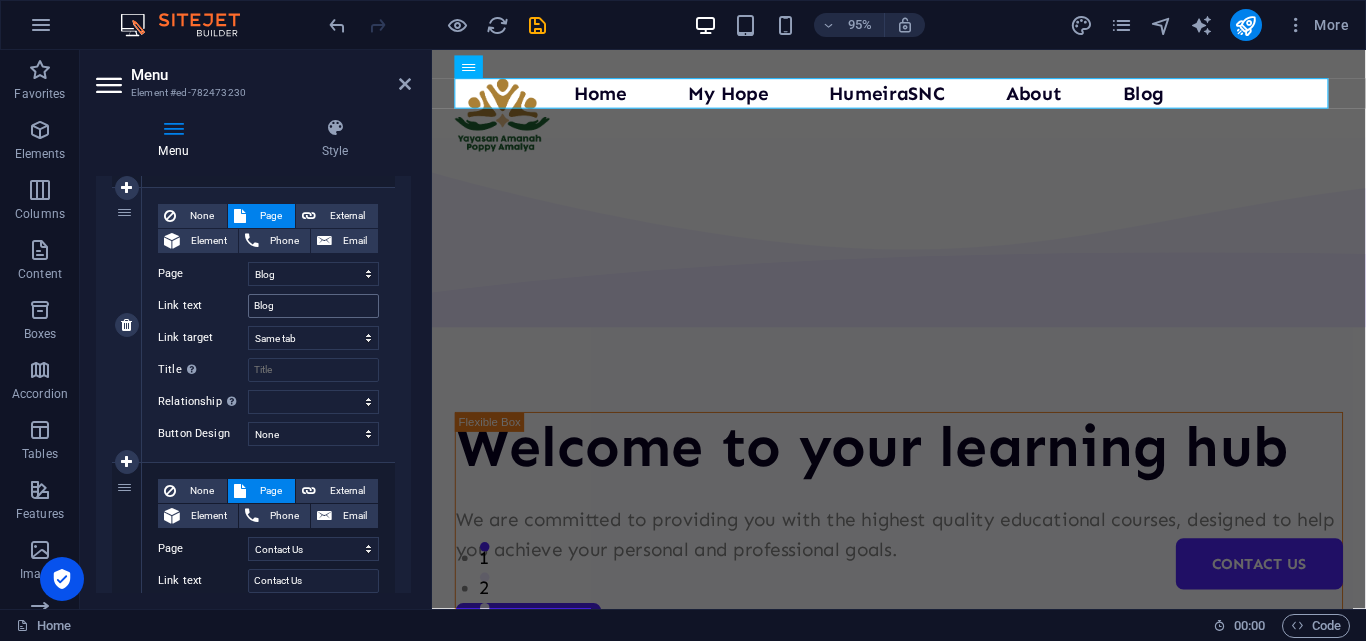 type on "HumeiraSNC" 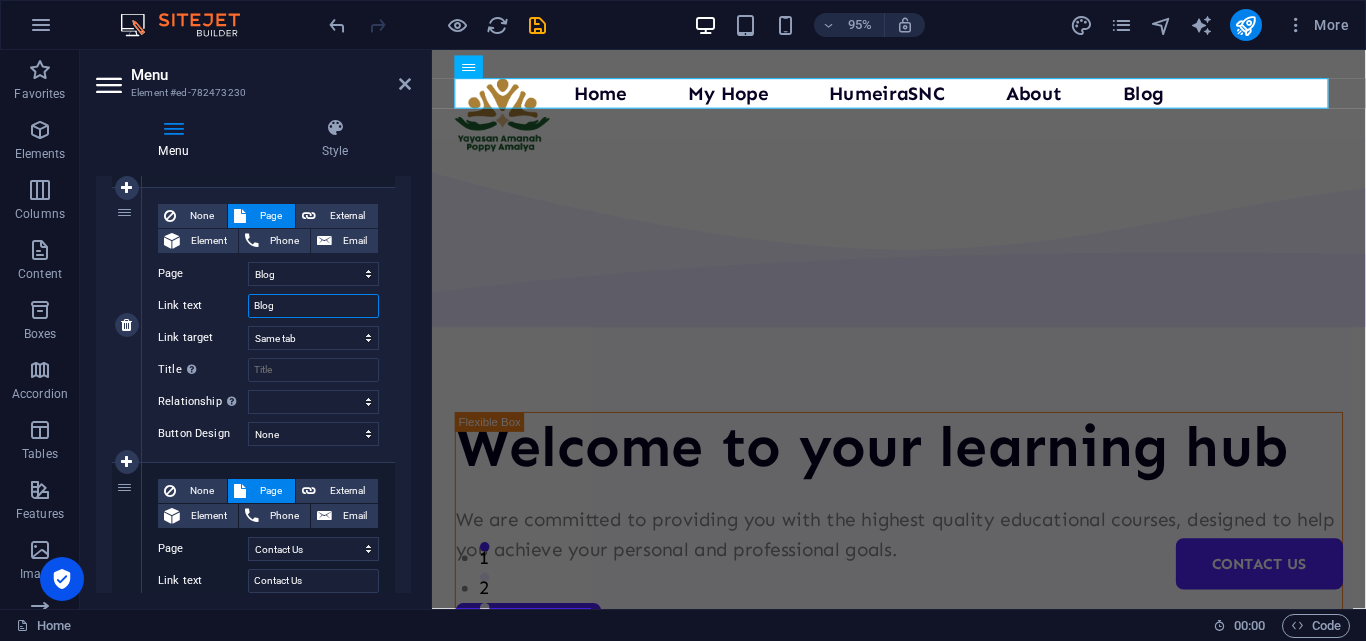 drag, startPoint x: 309, startPoint y: 312, endPoint x: 166, endPoint y: 312, distance: 143 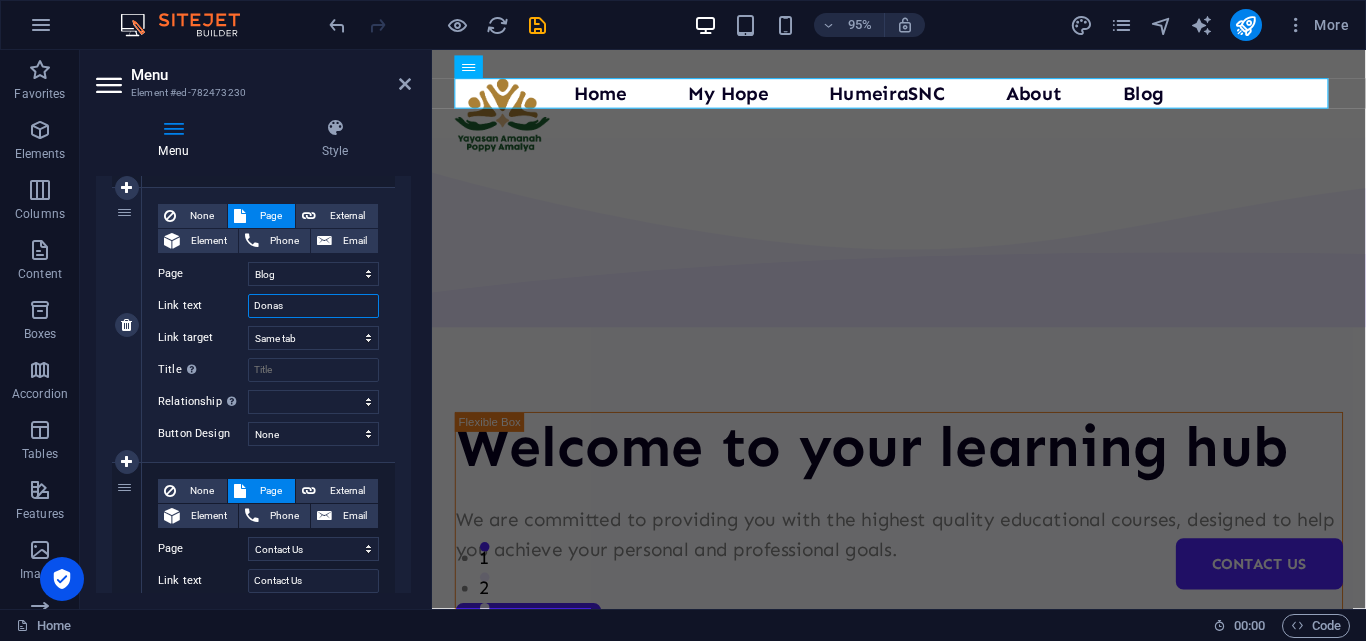 type on "Donasi" 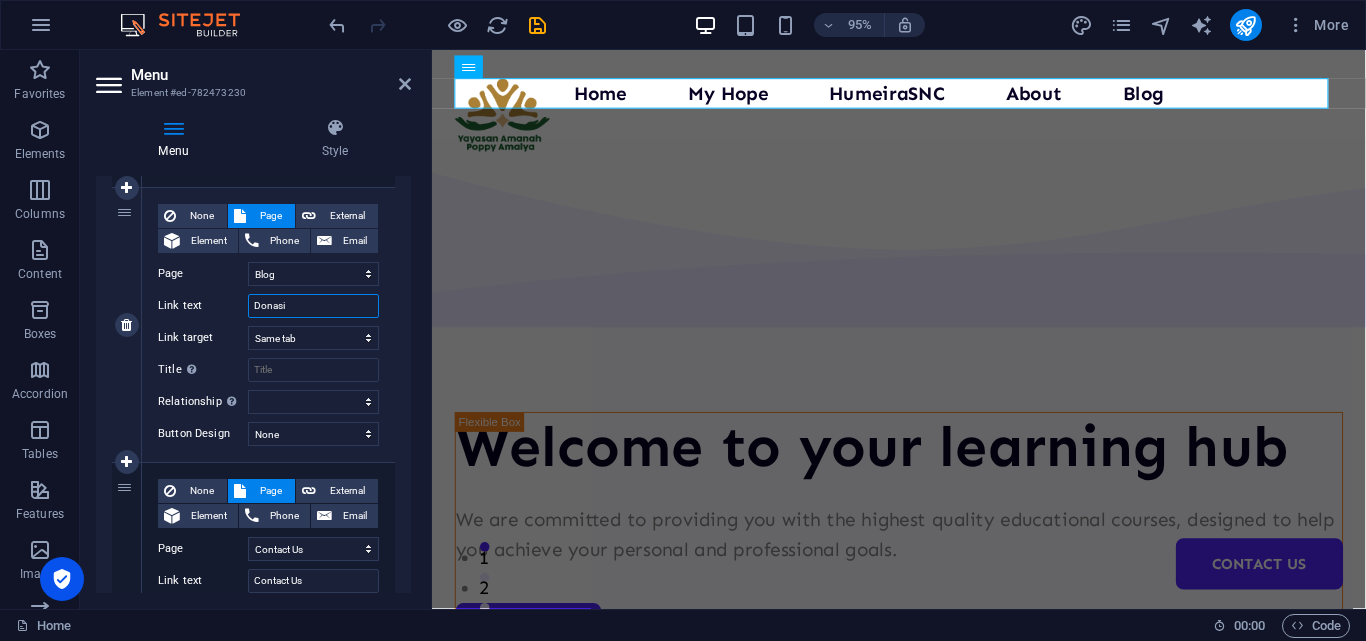 select 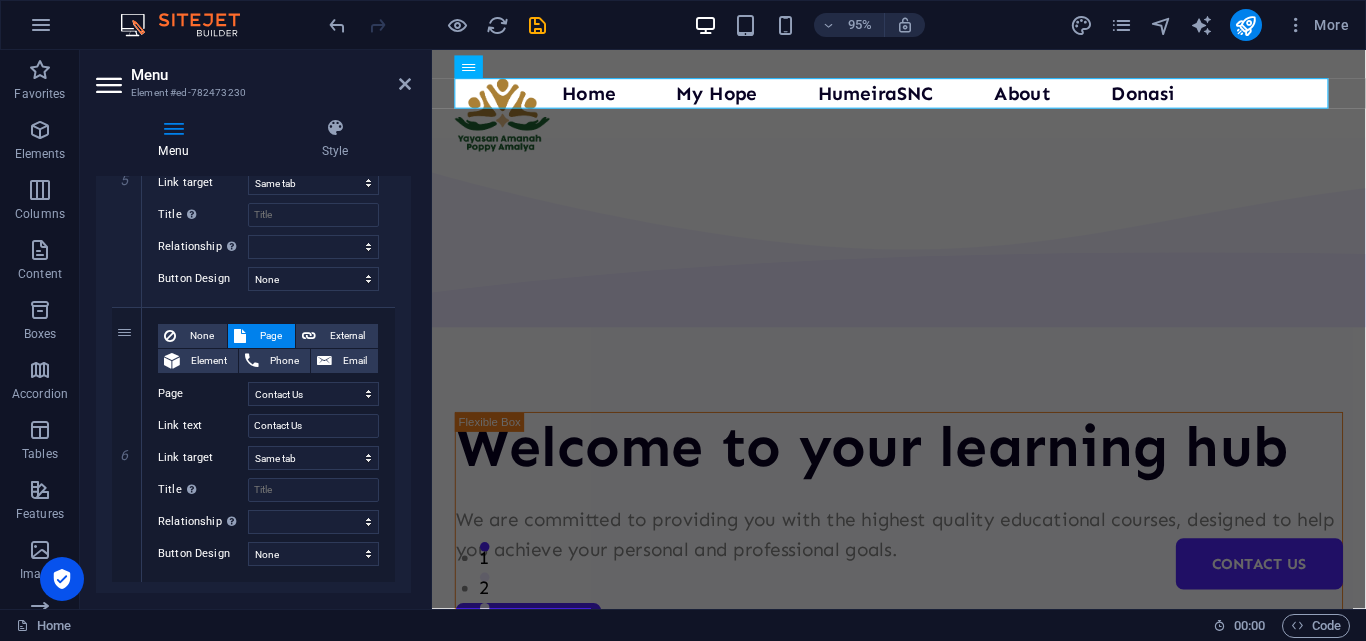 scroll, scrollTop: 1478, scrollLeft: 0, axis: vertical 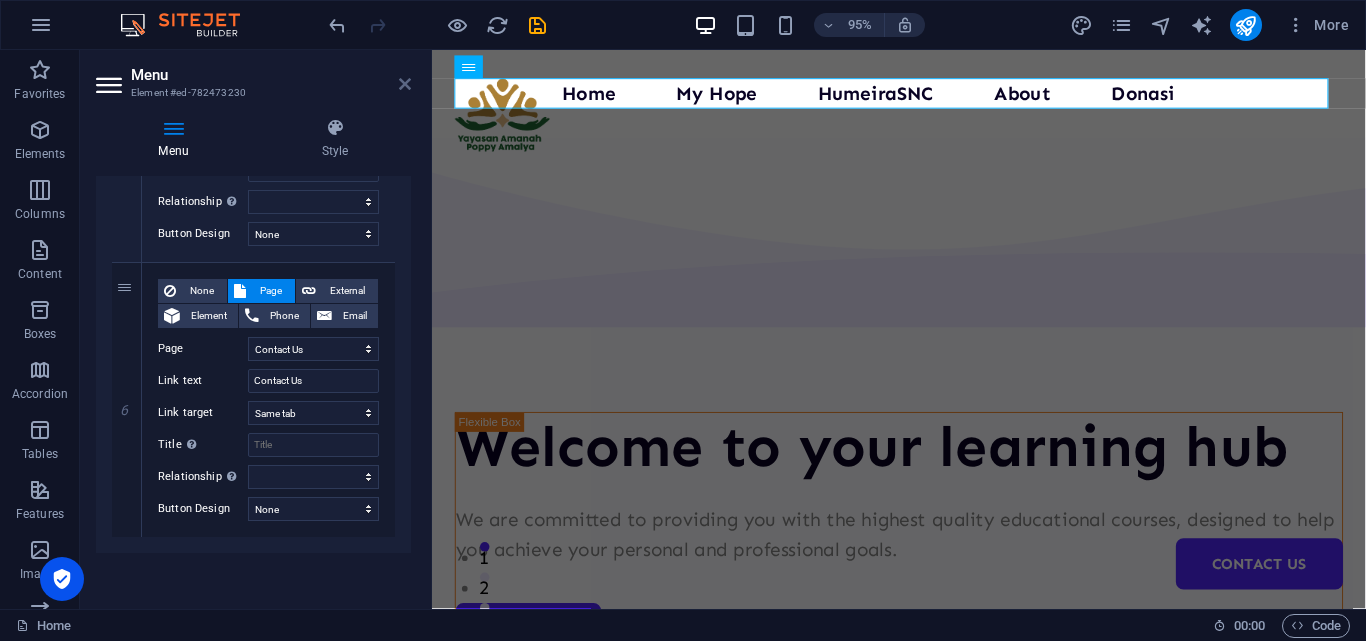 type on "Donasi" 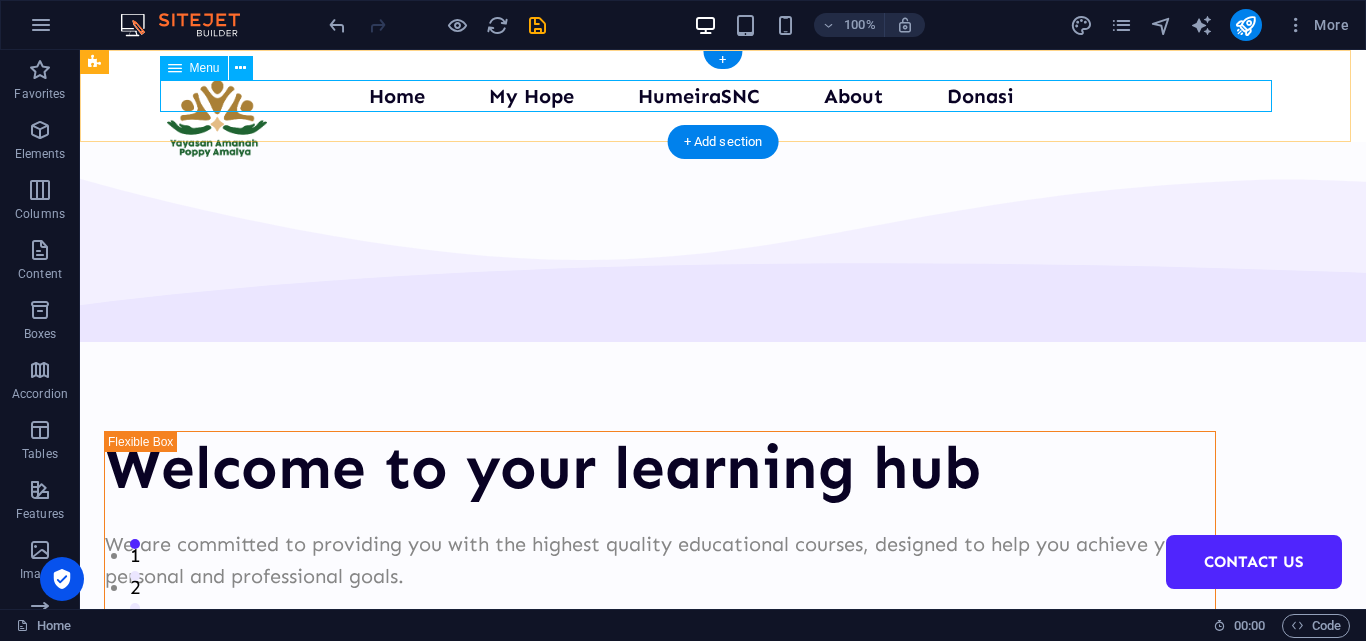 click on "Home My Hope HumeiraSNC About Donasi Contact Us" at bounding box center (723, 96) 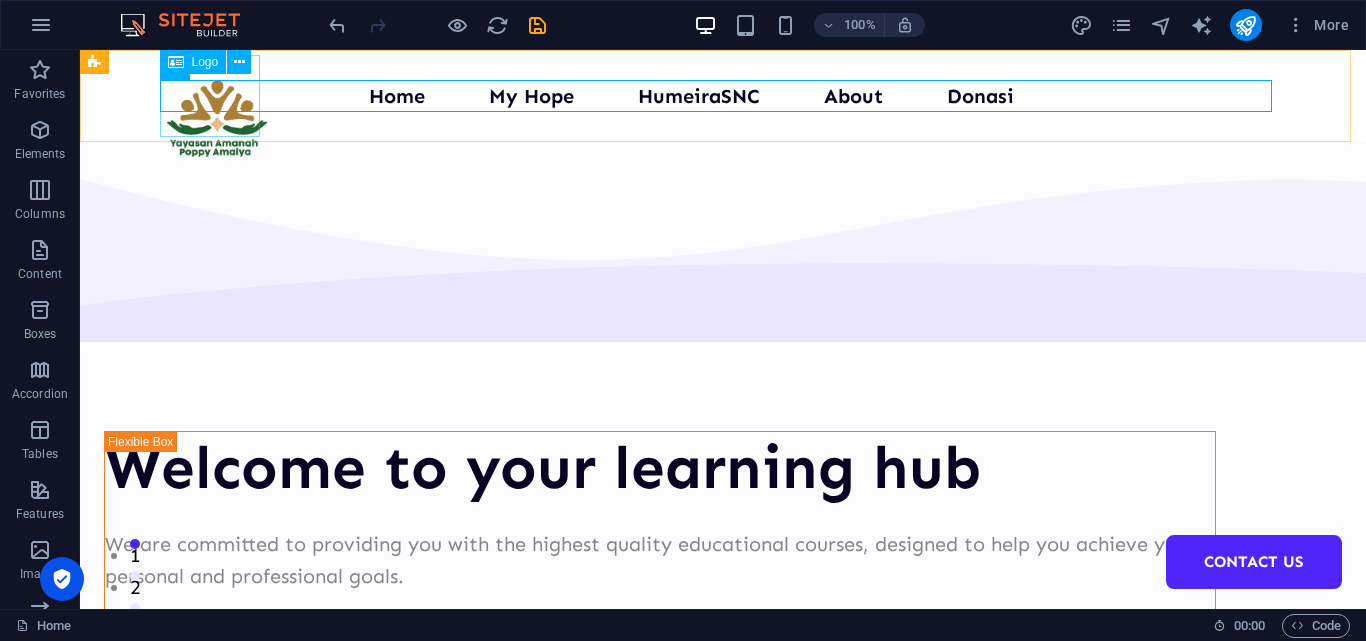 click on "Logo" at bounding box center [205, 62] 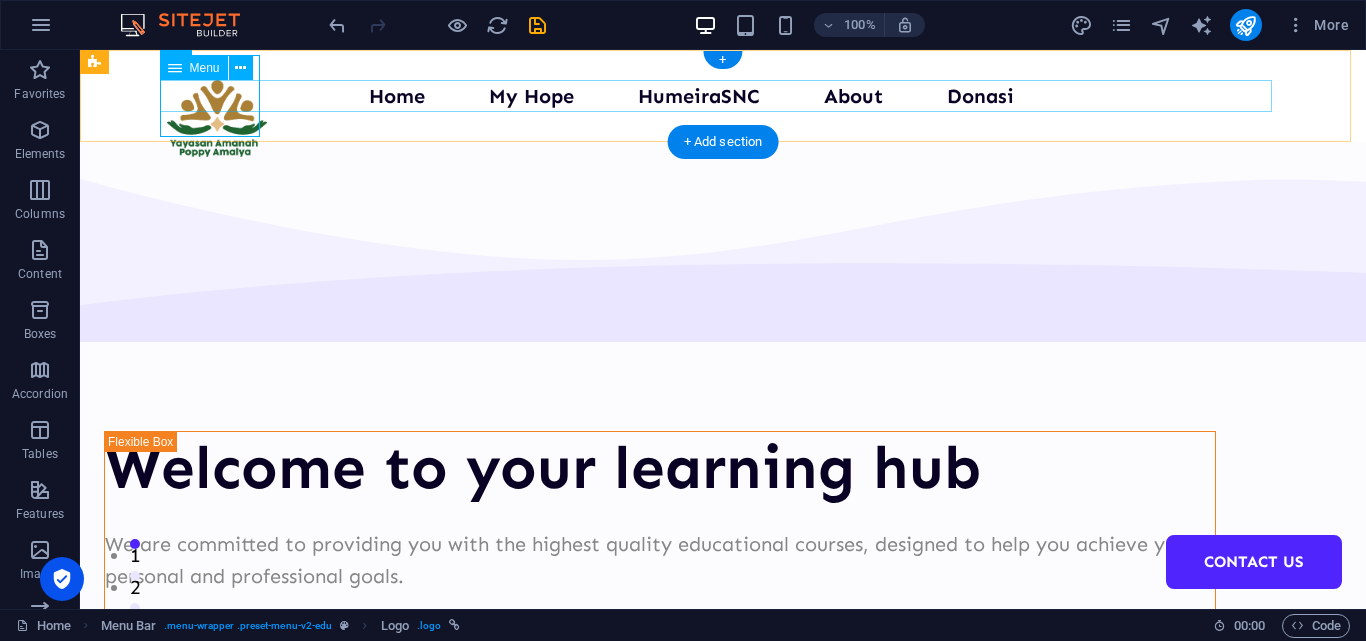 click on "Home My Hope HumeiraSNC About Donasi Contact Us" at bounding box center (723, 96) 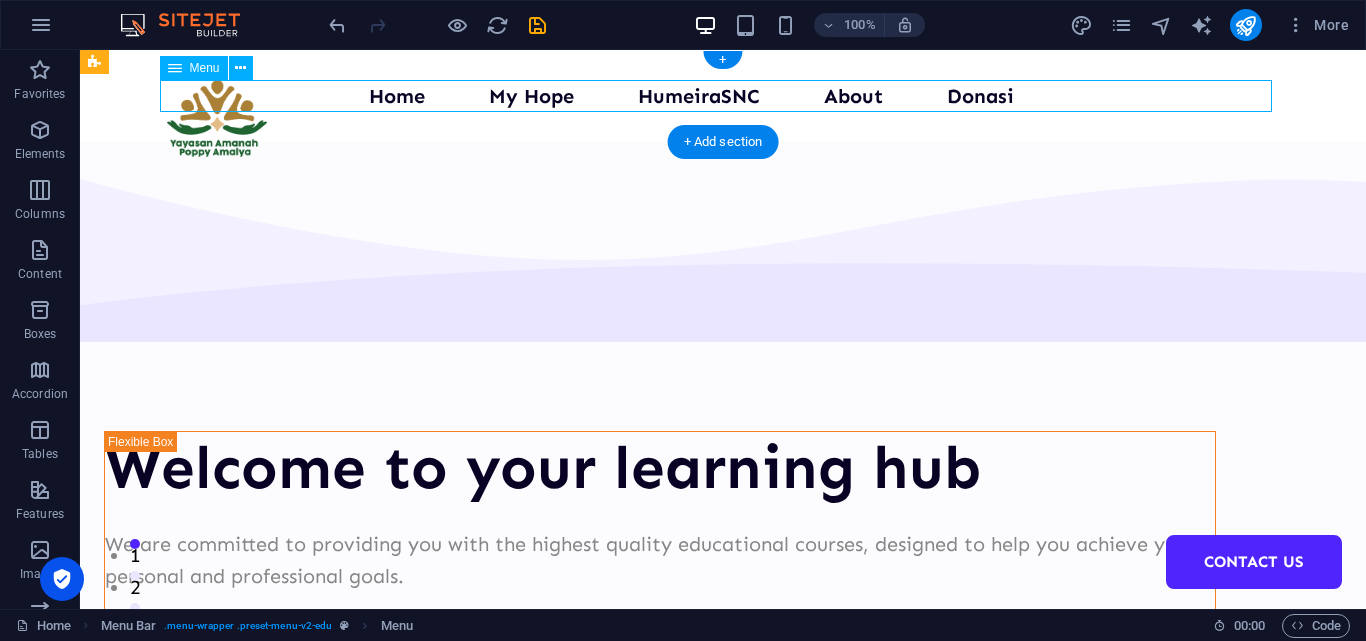 click on "Home My Hope HumeiraSNC About Donasi Contact Us" at bounding box center [723, 96] 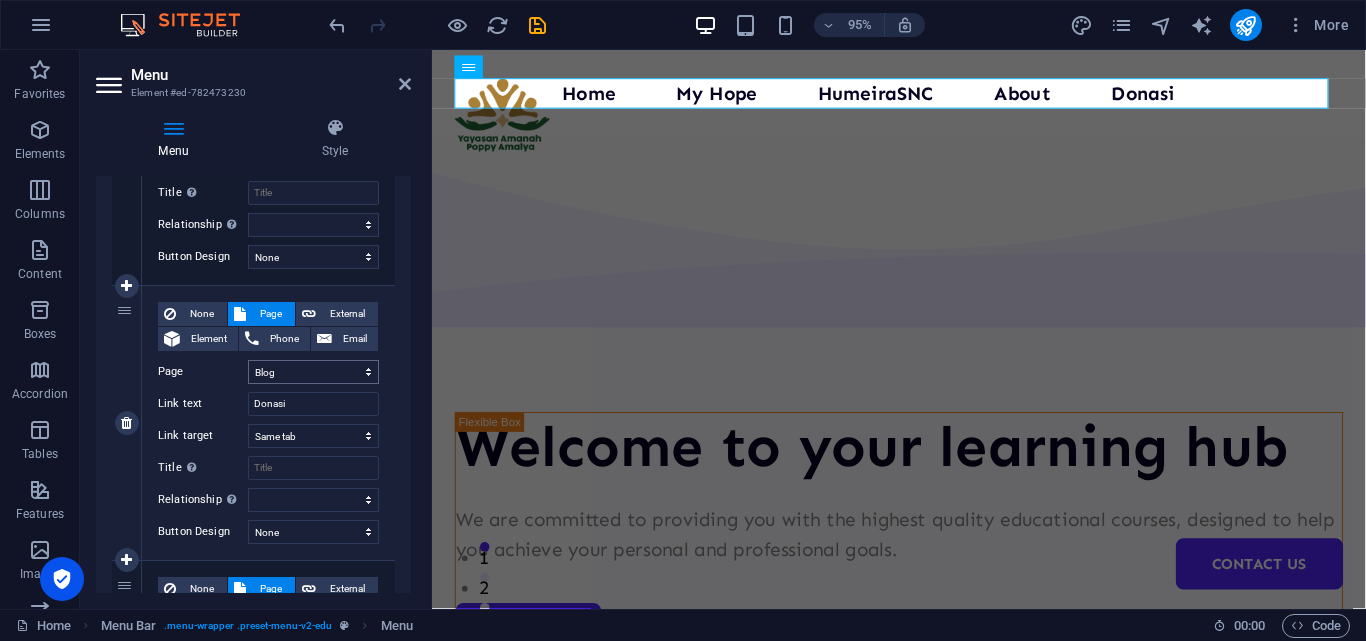 scroll, scrollTop: 1178, scrollLeft: 0, axis: vertical 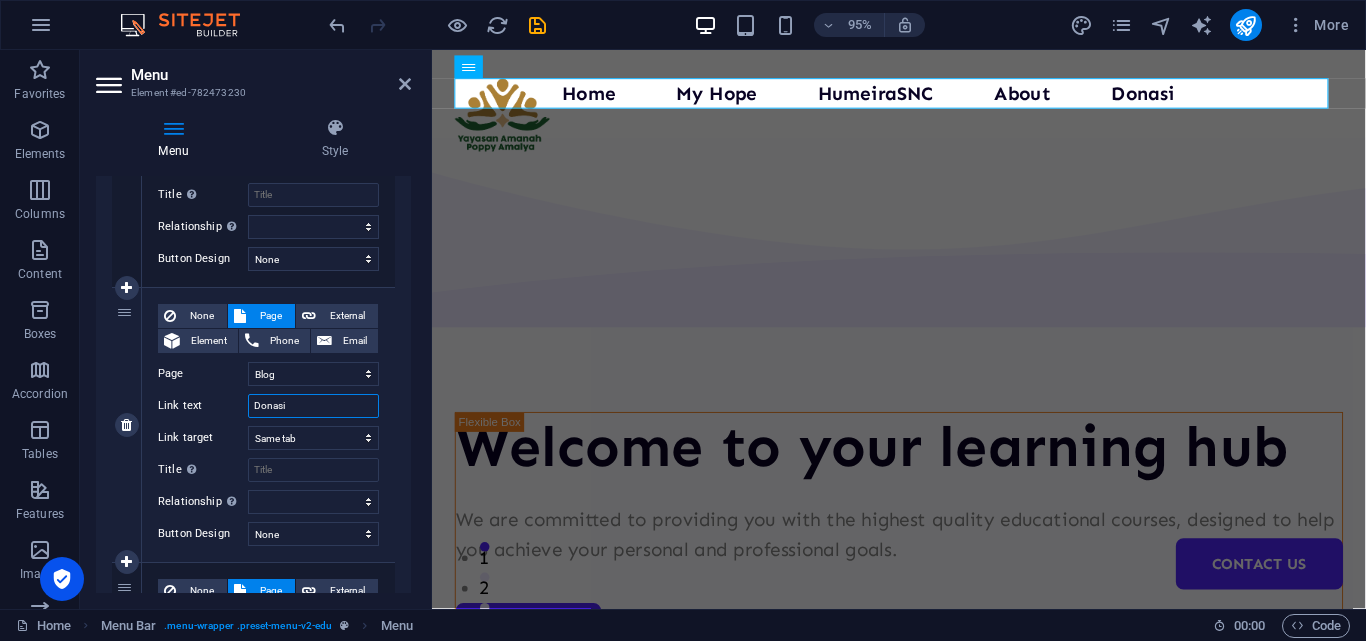 drag, startPoint x: 300, startPoint y: 406, endPoint x: 220, endPoint y: 406, distance: 80 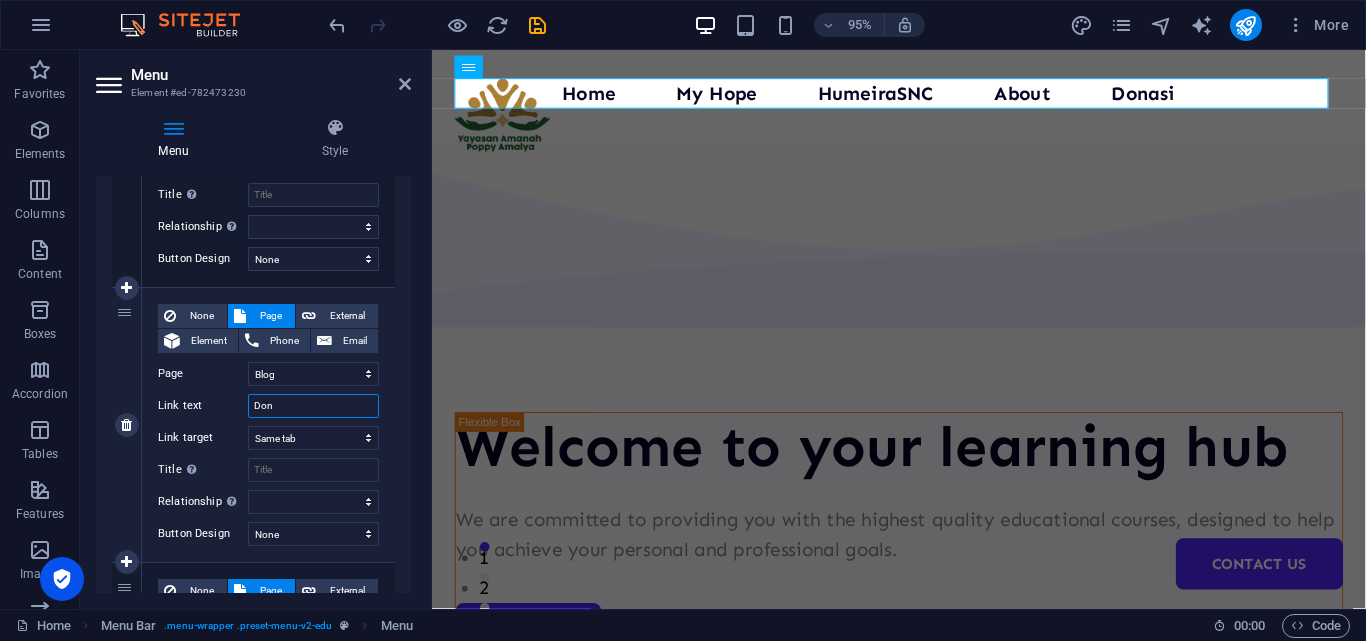 type on "Dona" 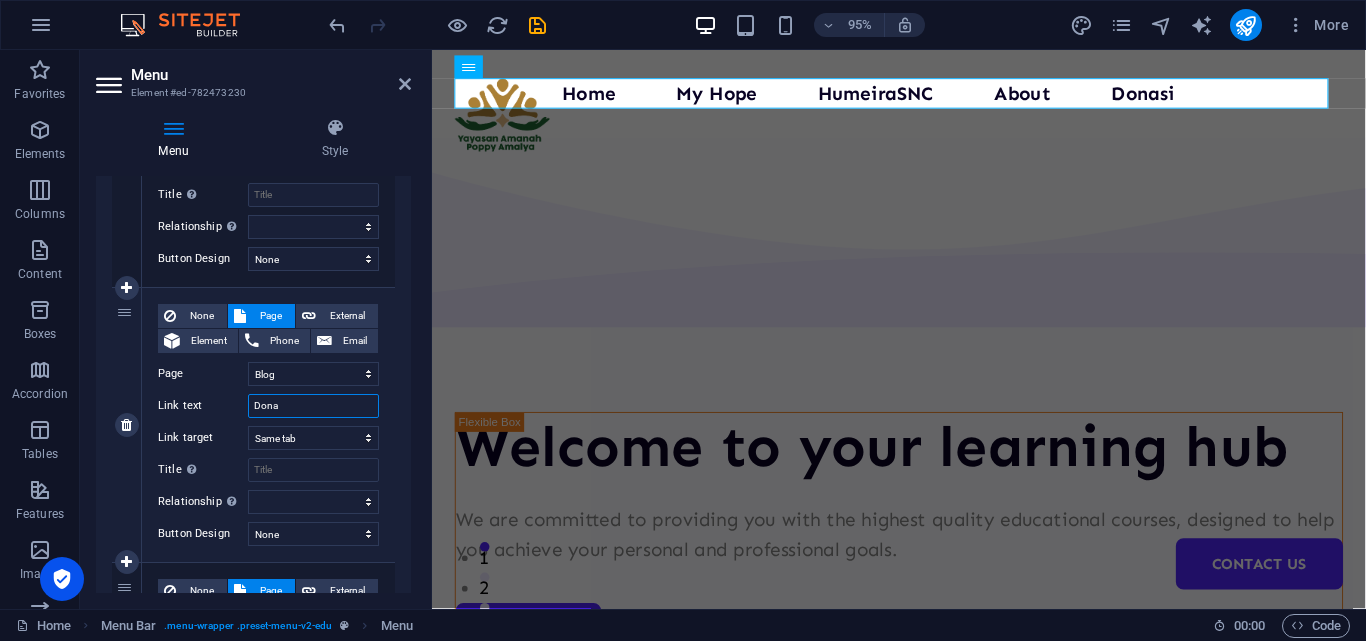select 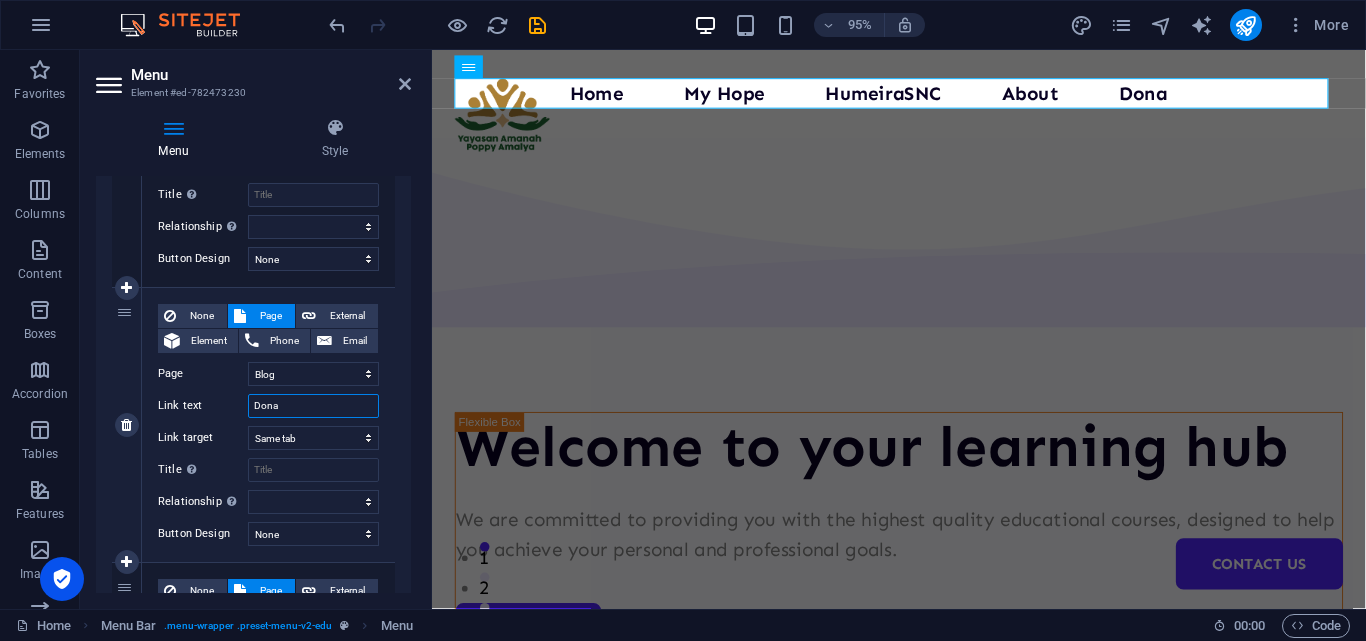 type on "Donas" 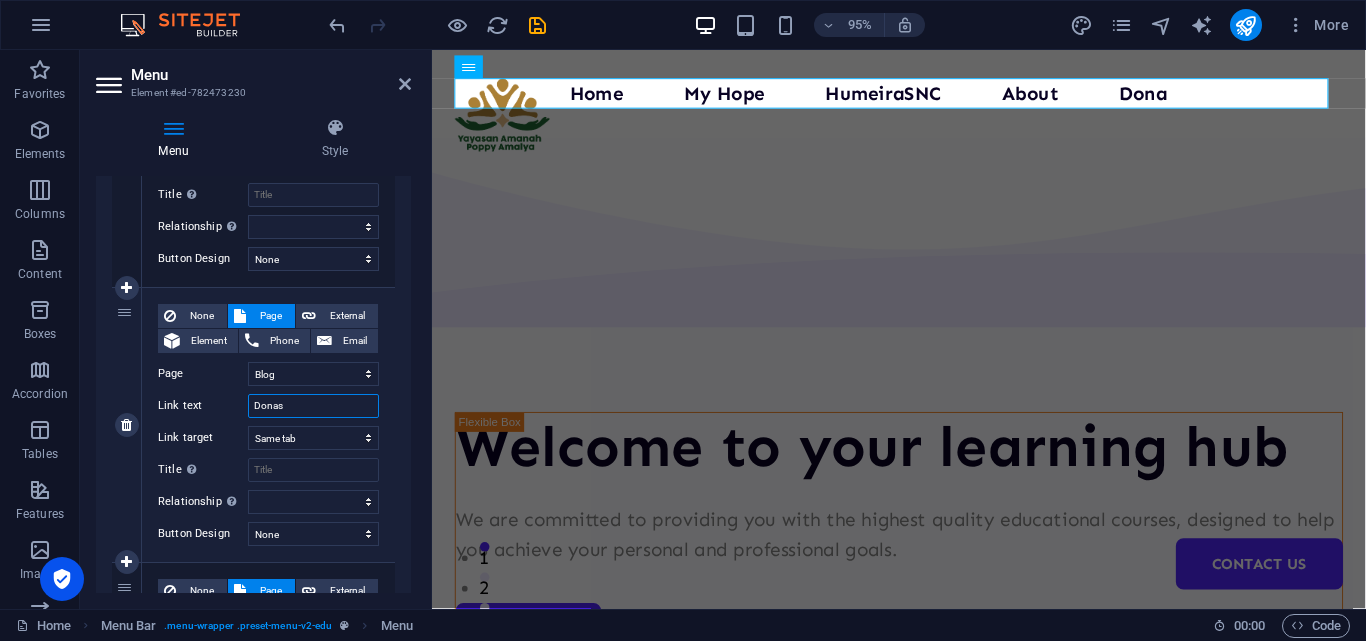 select 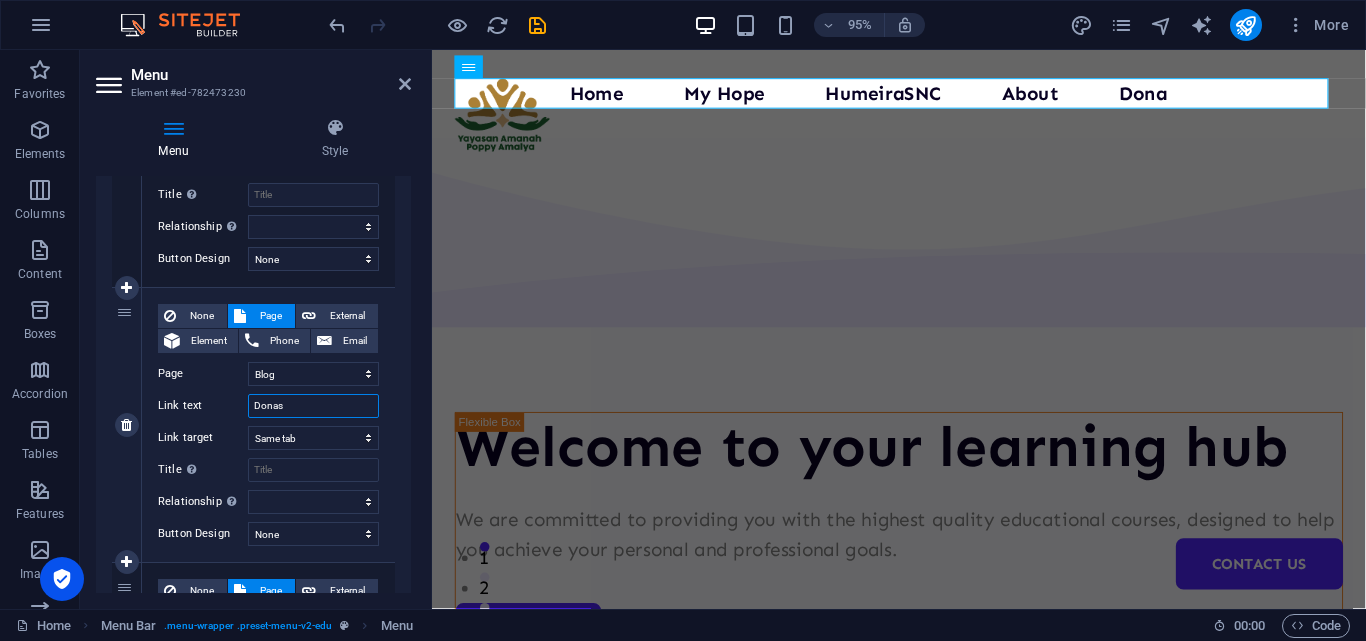 type on "Dona" 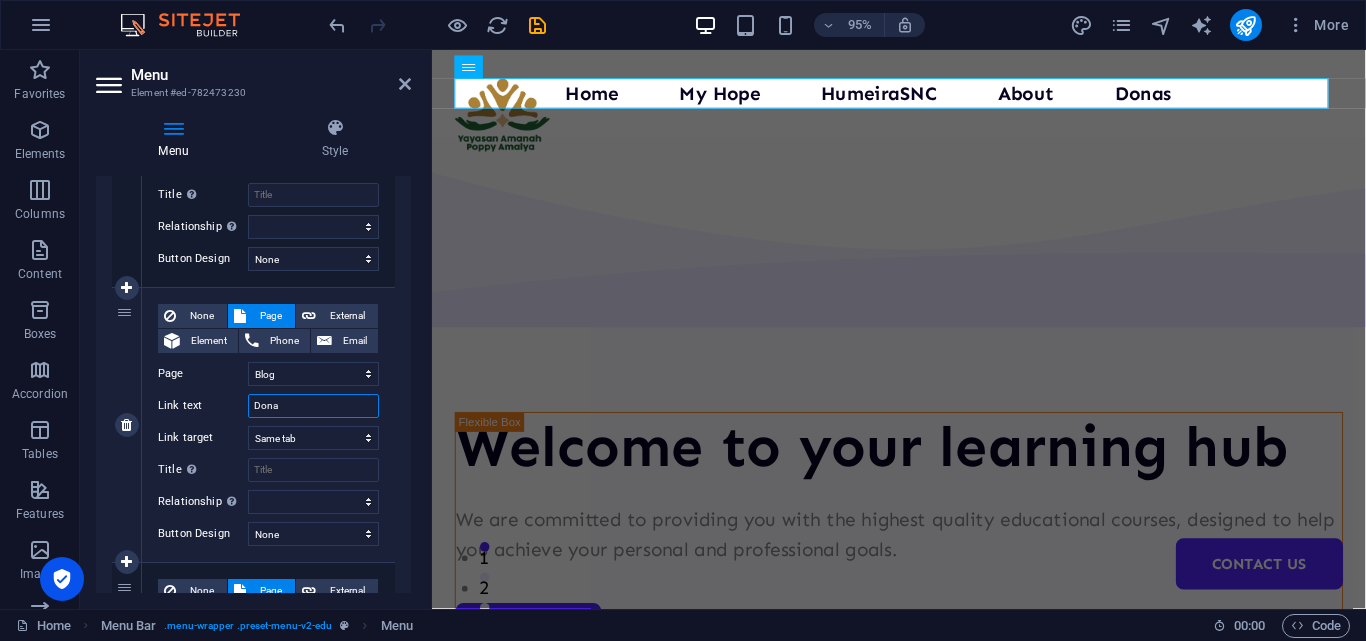 select 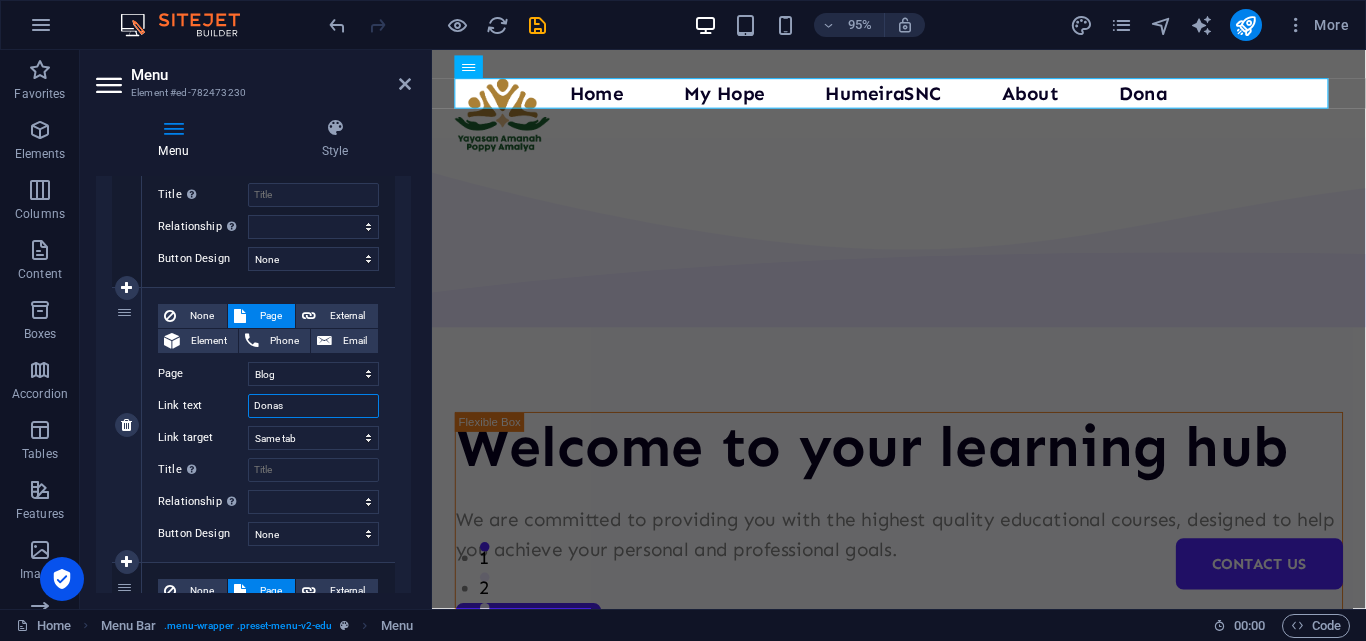 type on "Donasi" 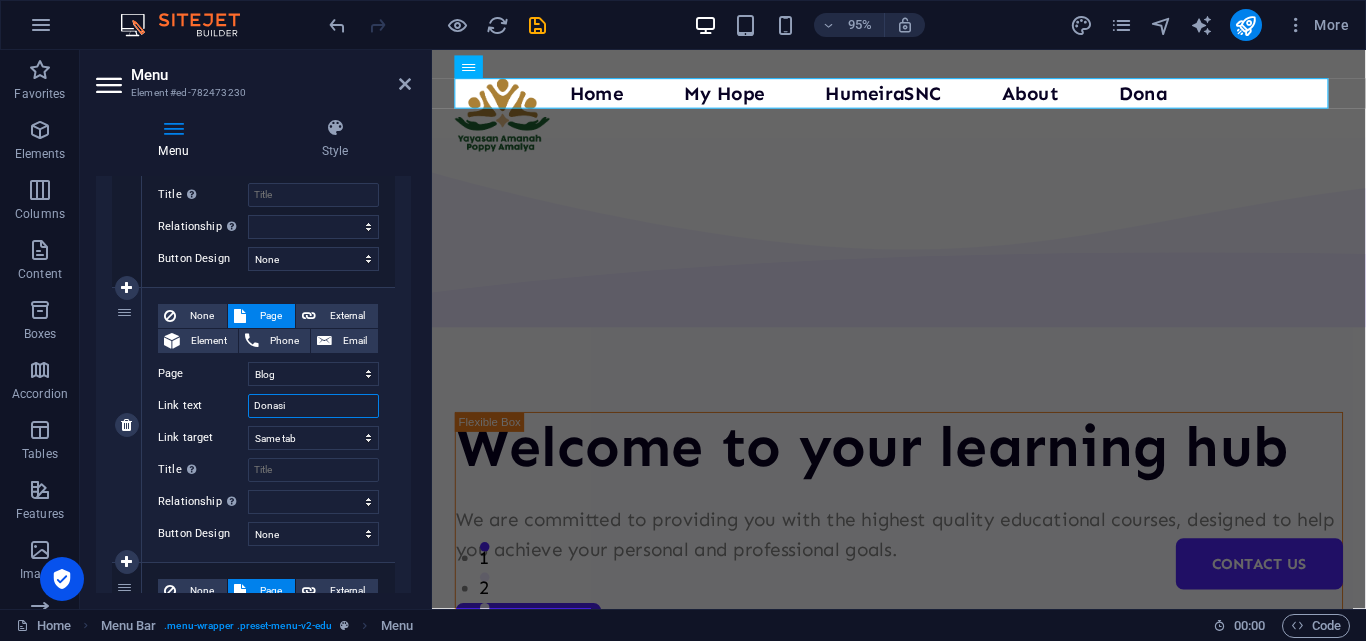 select 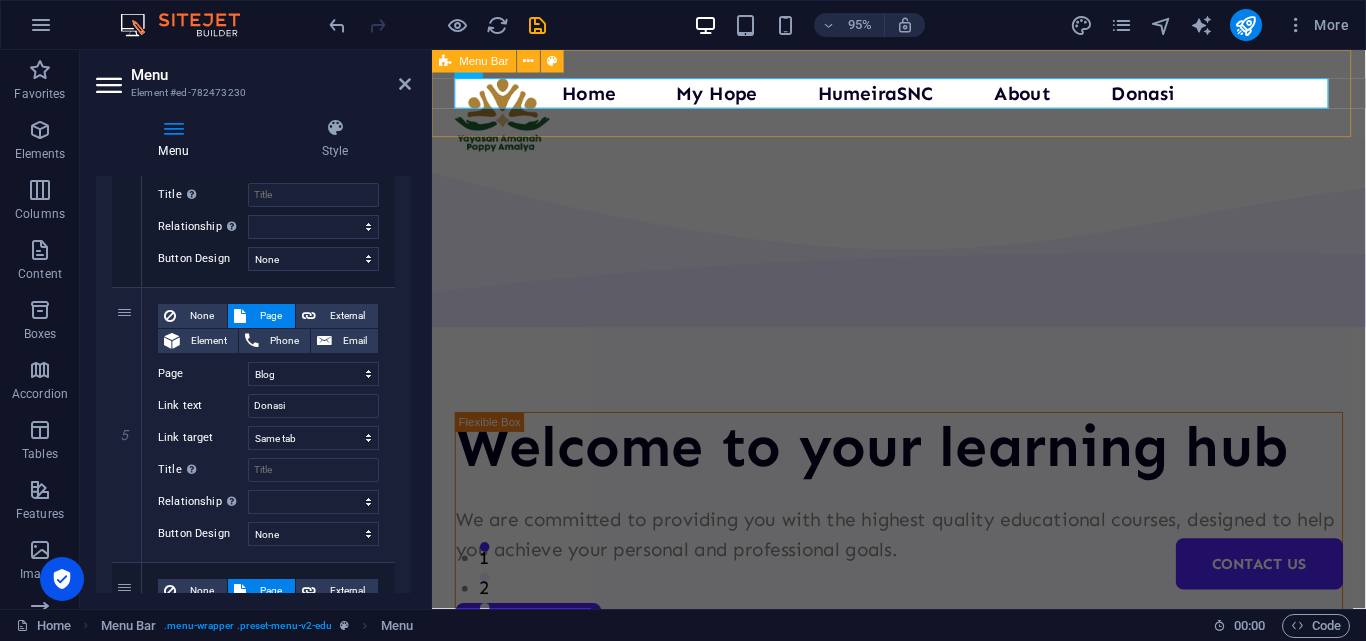 click on "Home My Hope HumeiraSNC About Donasi Contact Us" at bounding box center [923, 96] 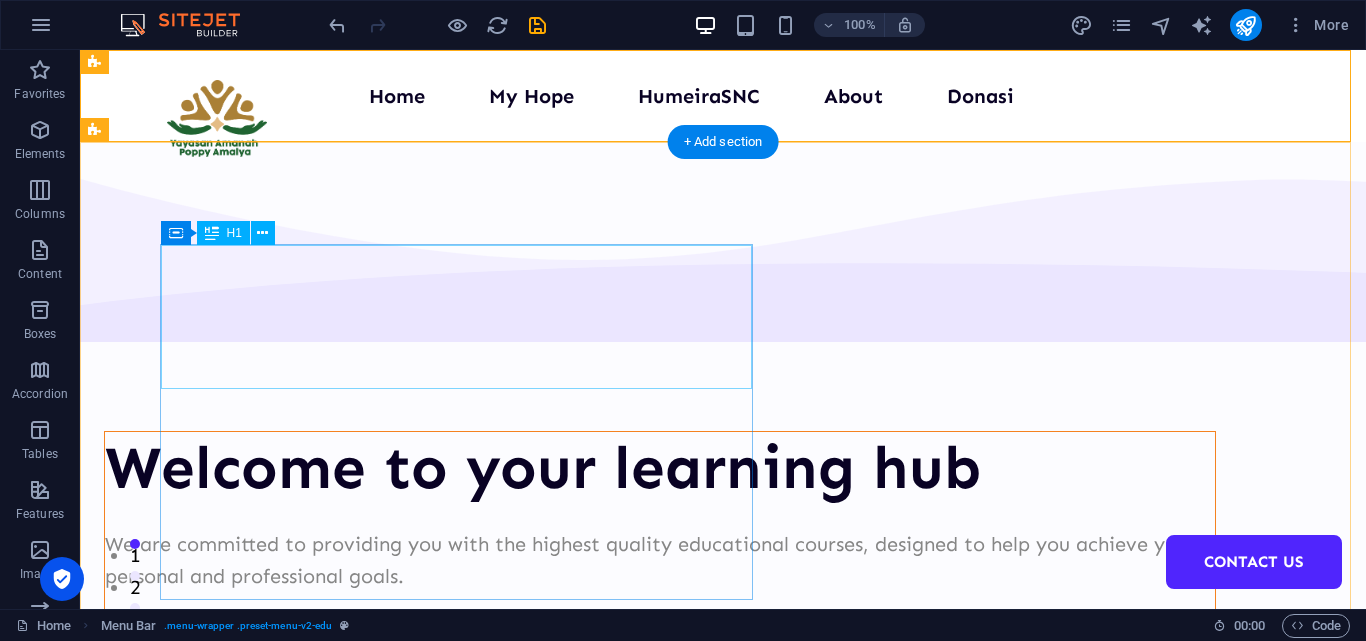 click on "Welcome to your learning hub" at bounding box center [660, 468] 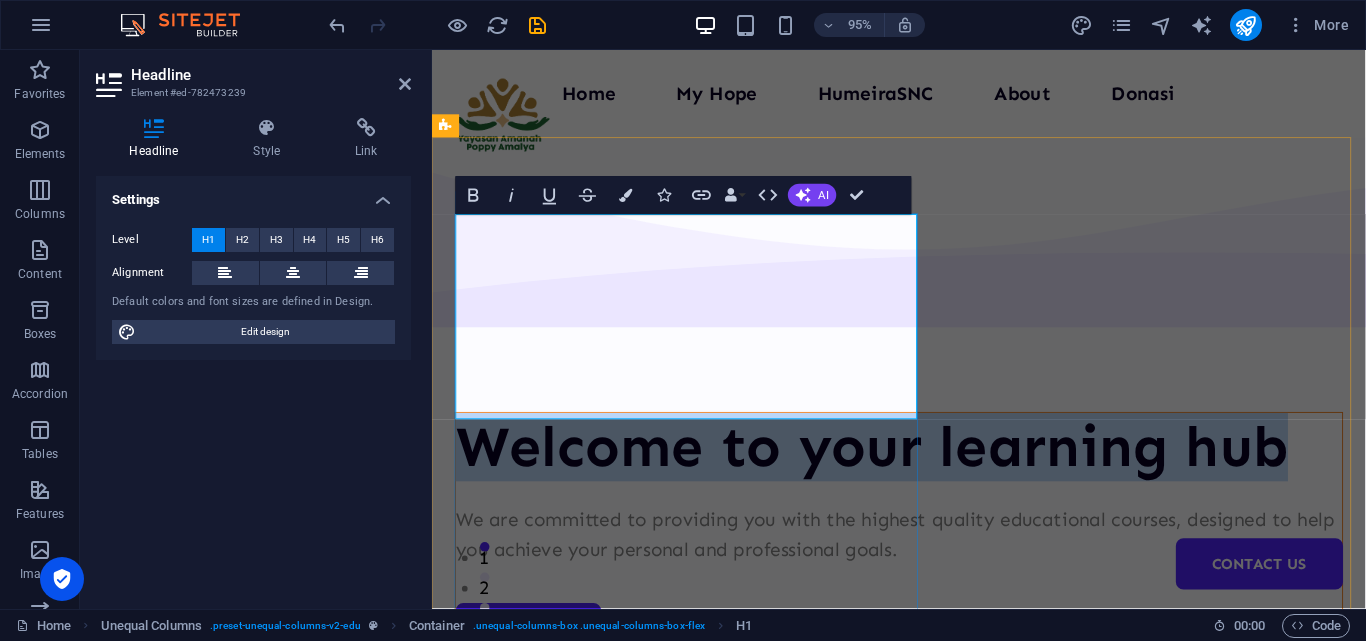 type 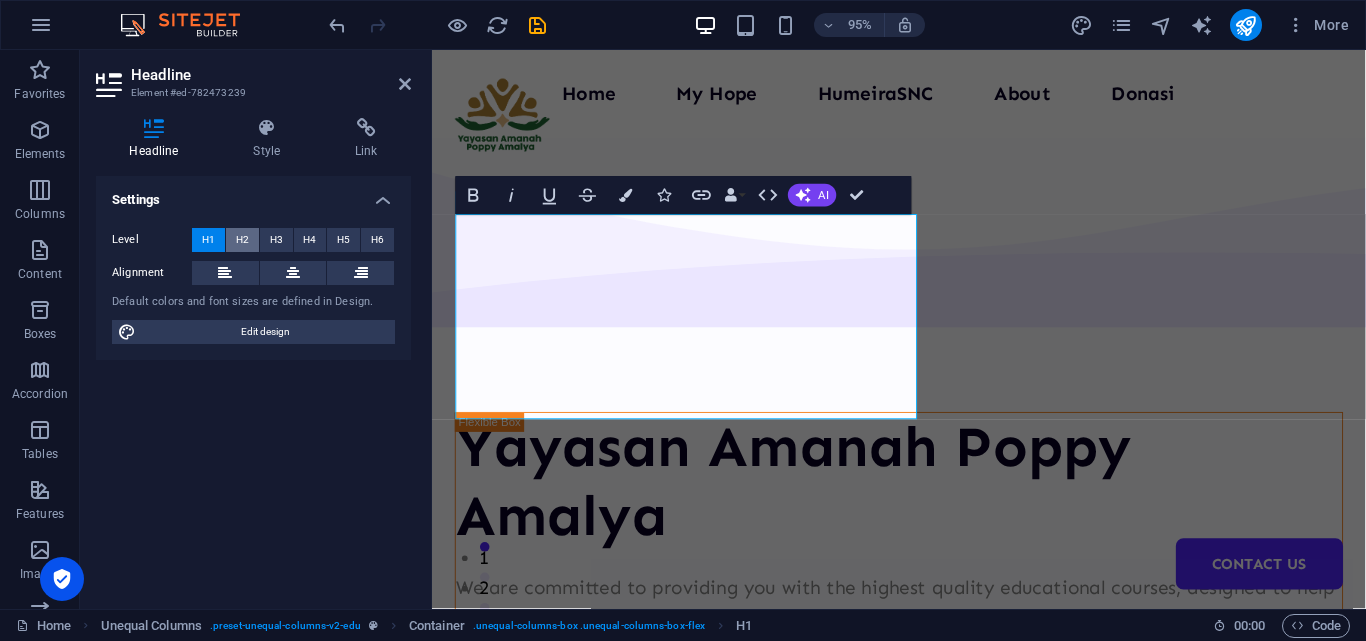 click on "H2" at bounding box center [242, 240] 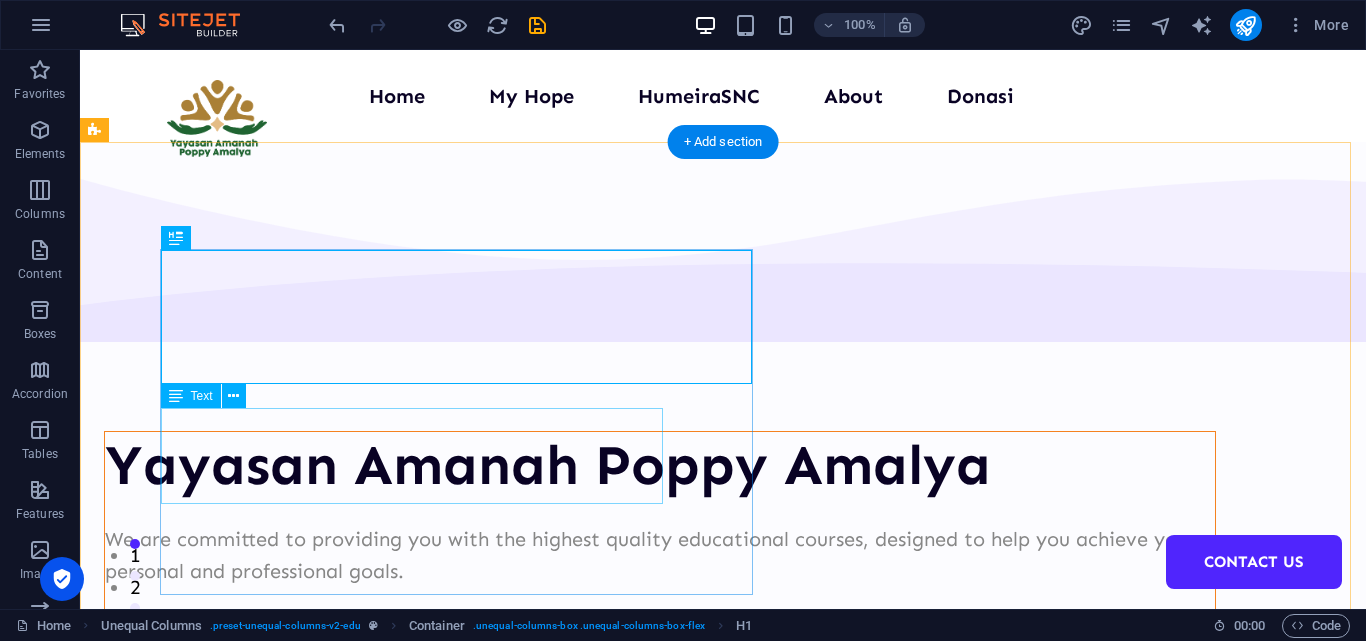 click on "We are committed to providing you with the highest quality educational courses, designed to help you achieve your personal and professional goals." at bounding box center (660, 555) 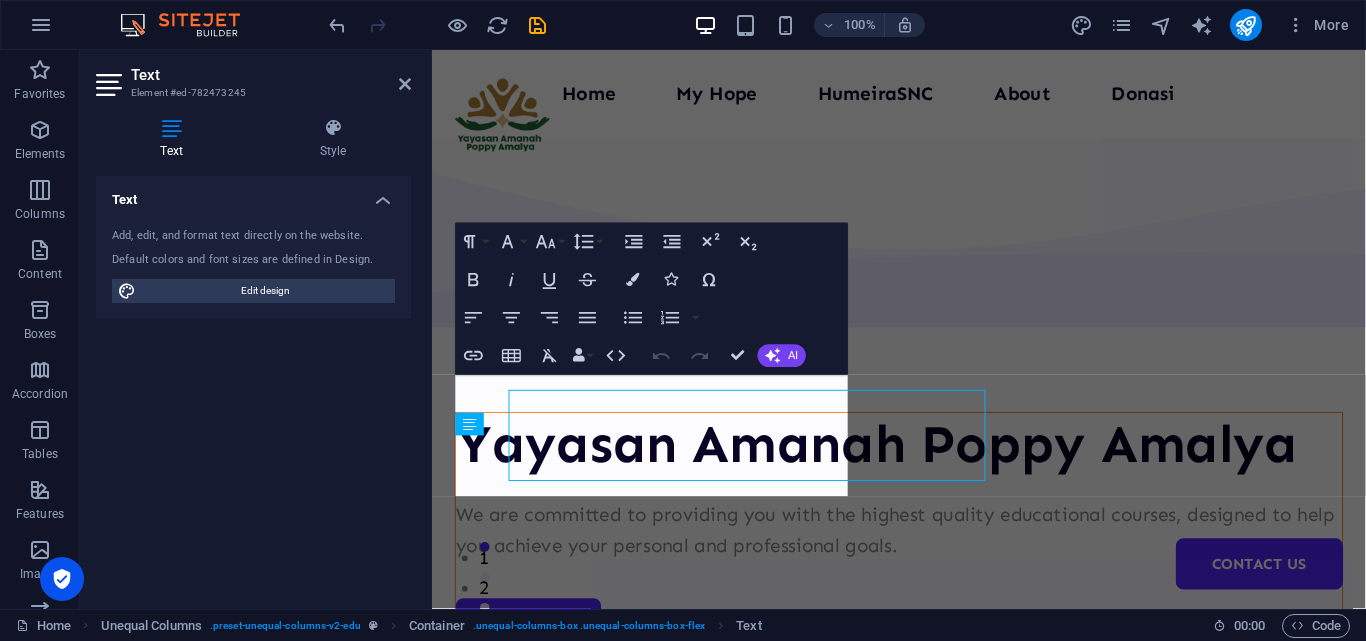 click on "Text Element #ed-782473245 Text Style Text Add, edit, and format text directly on the website. Default colors and font sizes are defined in Design. Edit design Alignment Left aligned Centered Right aligned Unequal Columns Element
Drag here to replace the existing content. Press “Ctrl” if you want to create a new element.
Container   H2   Unequal Columns   Container   Menu Bar   Menu   Logo   Container   Image   Container   Text   Button series   Container   Image   Container   4 columns   Container   Spacer   Container   2 columns   Container   Image   2 columns   2 columns   Container   Container   H2   Text   Spacer   Collection item   Container   Image   Collection listing   Collection item   Collection item   Container   Container   Text   Spacer   2 columns   Container   H2   Container   Text   H2   Container   Text   Spacer   Container   Icon   Boxes   Container   Container   H2   Container   Collection item   Container   Image   Collection listing   Collection item     Container" at bounding box center [723, 329] 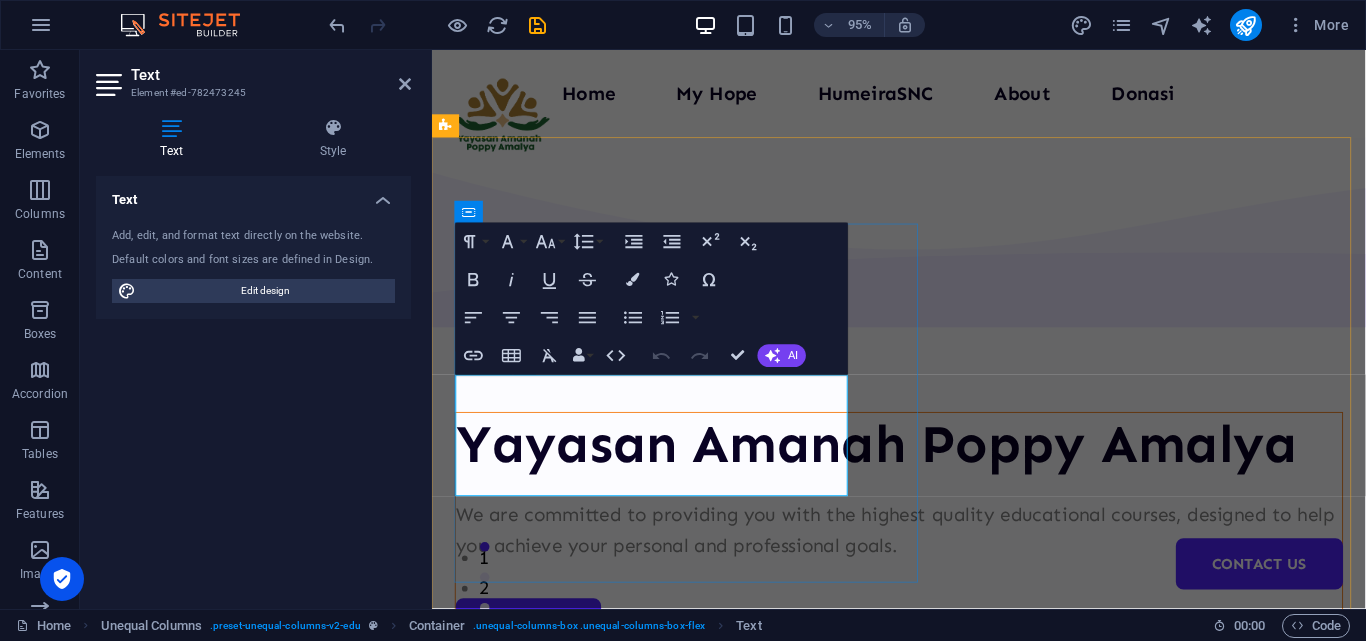 click on "We are committed to providing you with the highest quality educational courses, designed to help you achieve your personal and professional goals." at bounding box center (923, 555) 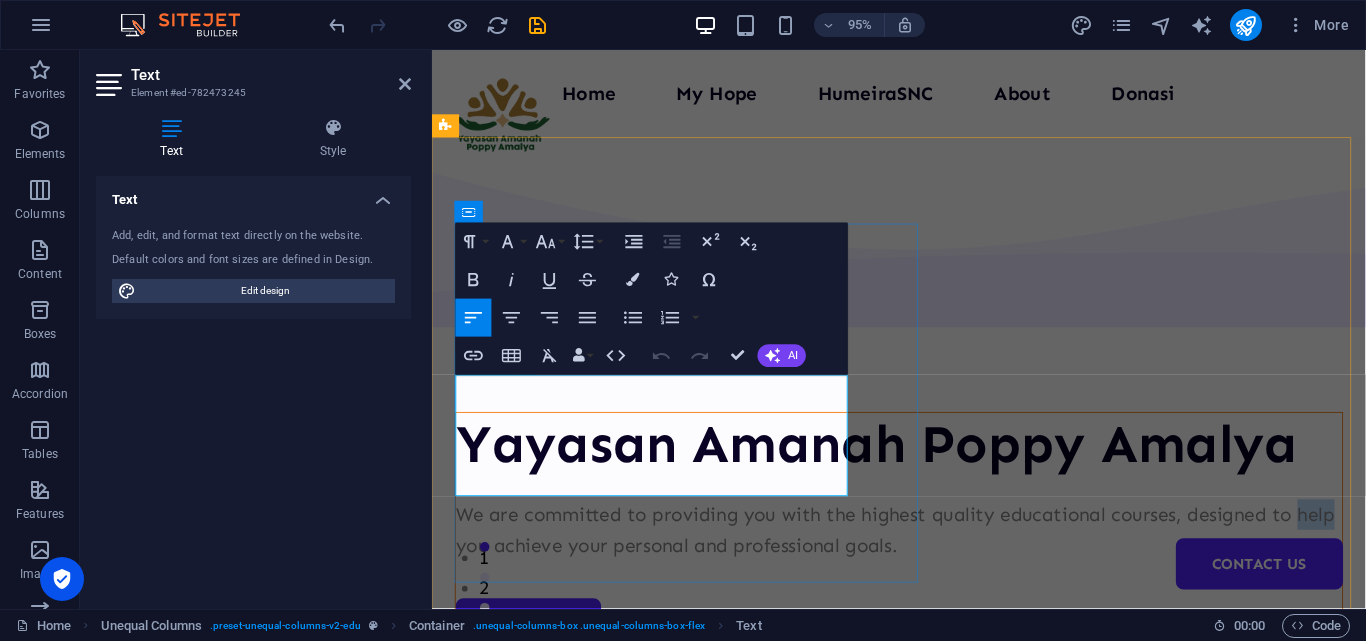 click on "We are committed to providing you with the highest quality educational courses, designed to help you achieve your personal and professional goals." at bounding box center (923, 555) 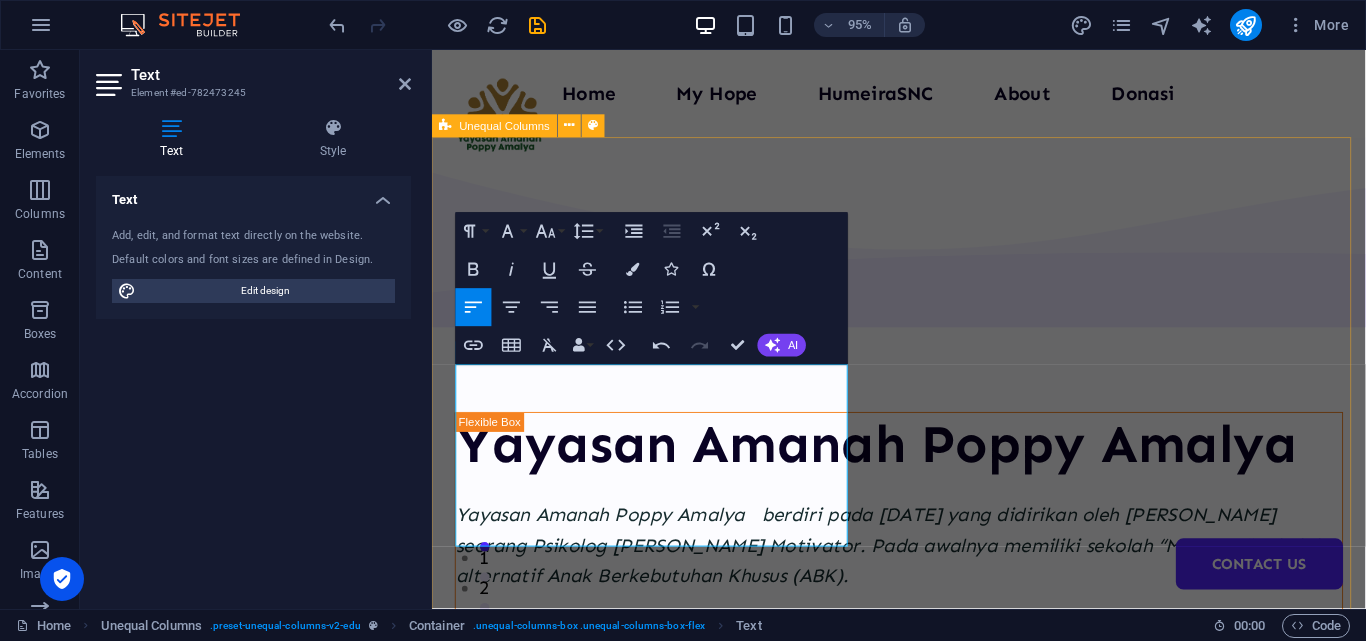 click on "Yayasan Amanah Poppy Amalya Yayasan Amanah Poppy Amalya     berdiri pada 6 September 2007 yang didirikan oleh Poppy Amalya seorang Psikolog dan Motivator. Pada awalnya memiliki sekolah “My Hope” sekolah alternatif Anak Berkebutuhan Khusus (ABK). Courses About Us" at bounding box center (923, 791) 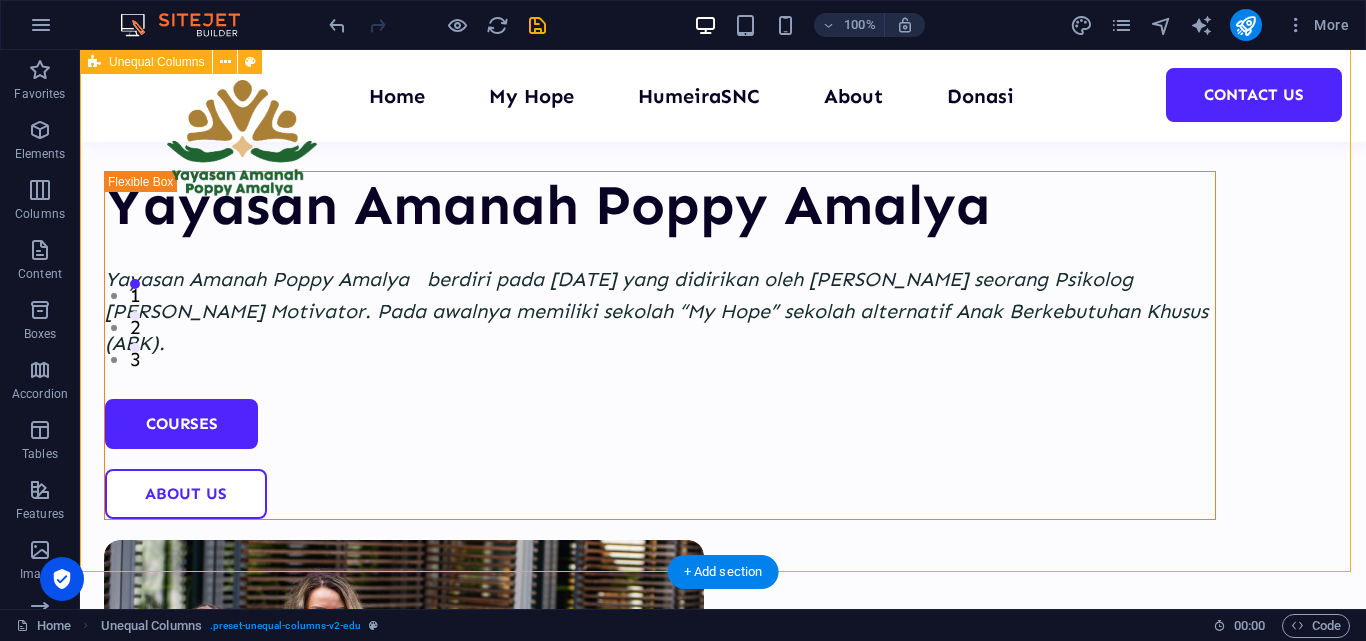 scroll, scrollTop: 200, scrollLeft: 0, axis: vertical 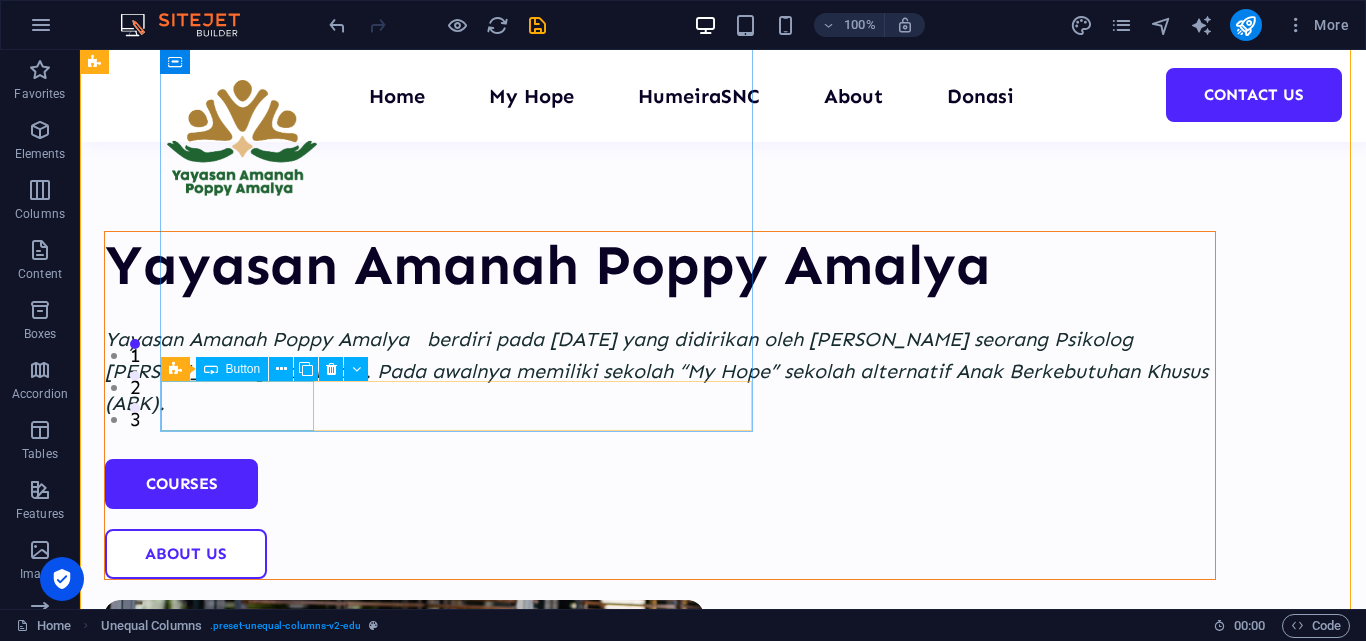 click on "Courses" at bounding box center [660, 484] 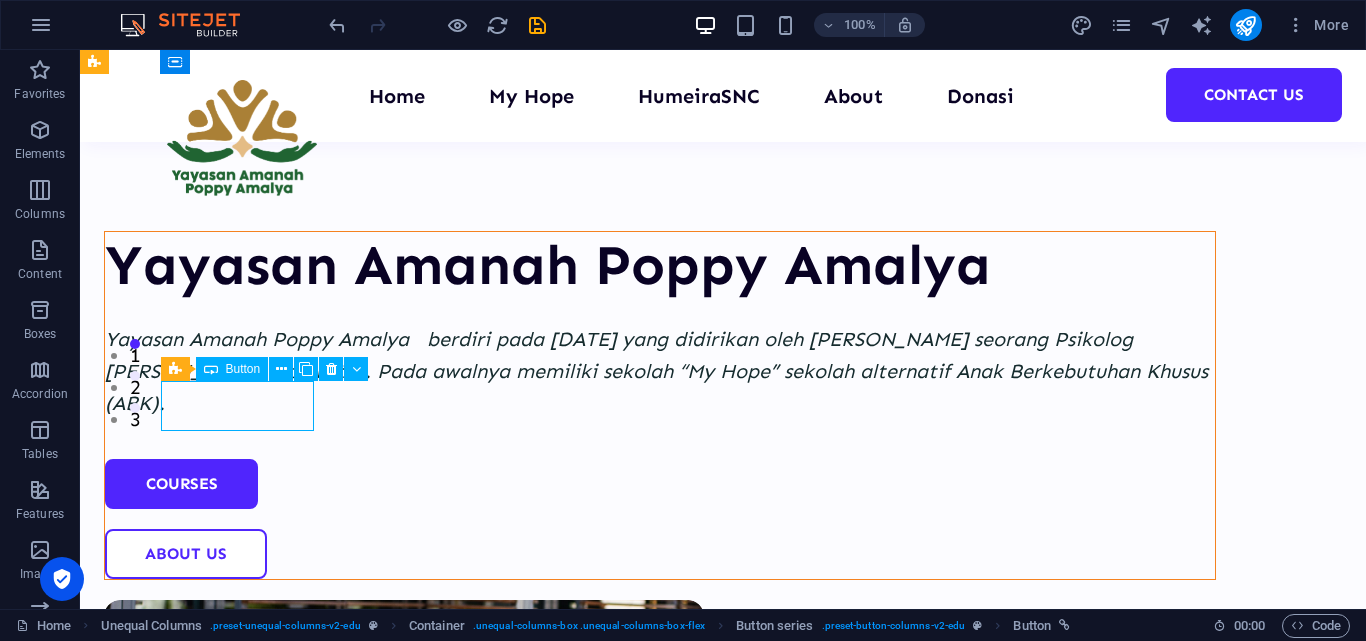 click on "Courses" at bounding box center [660, 484] 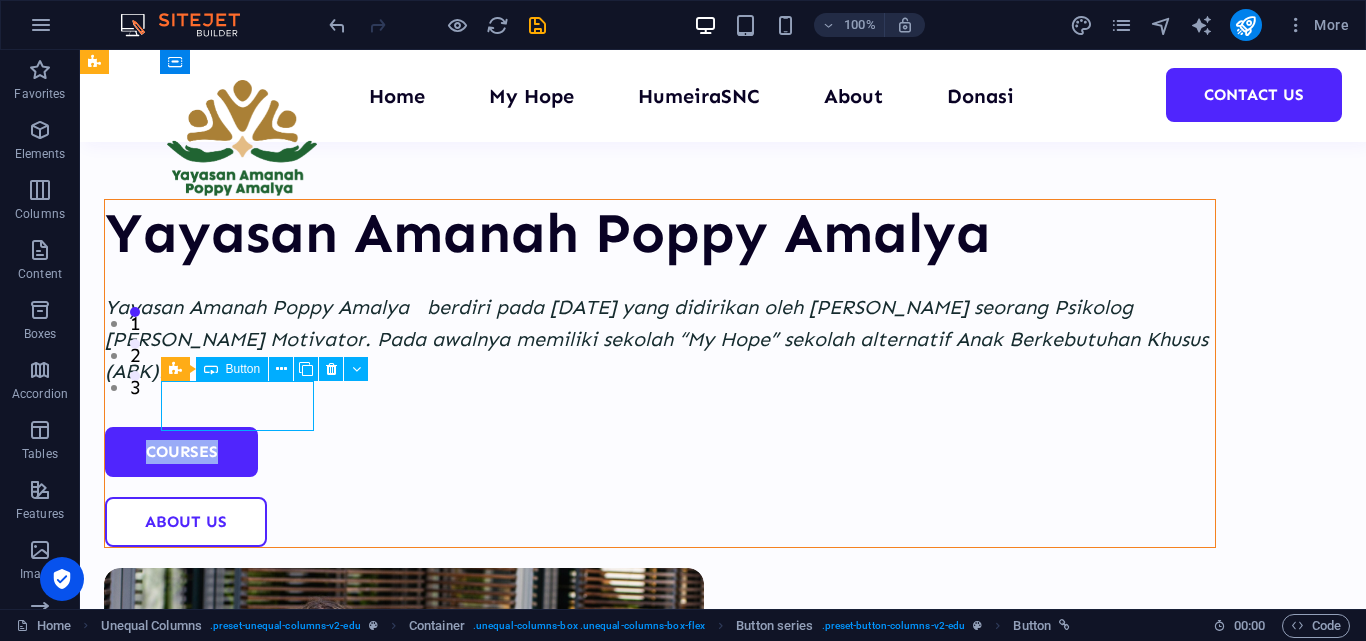 select on "px" 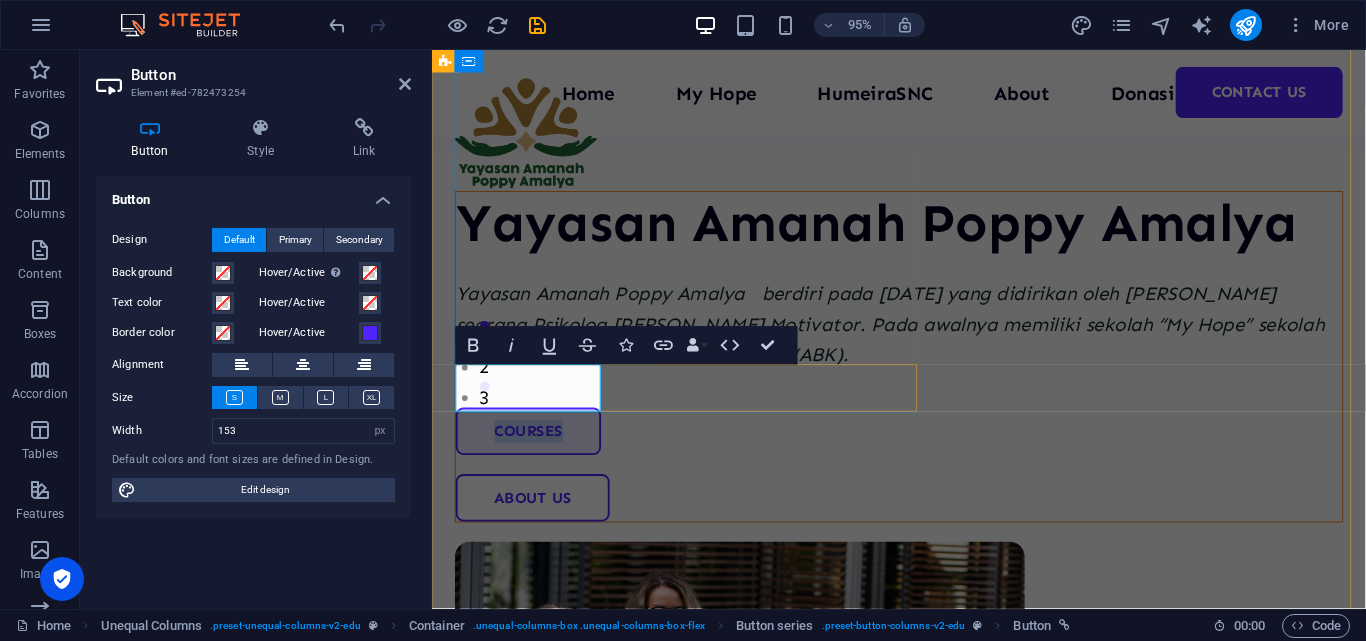 type 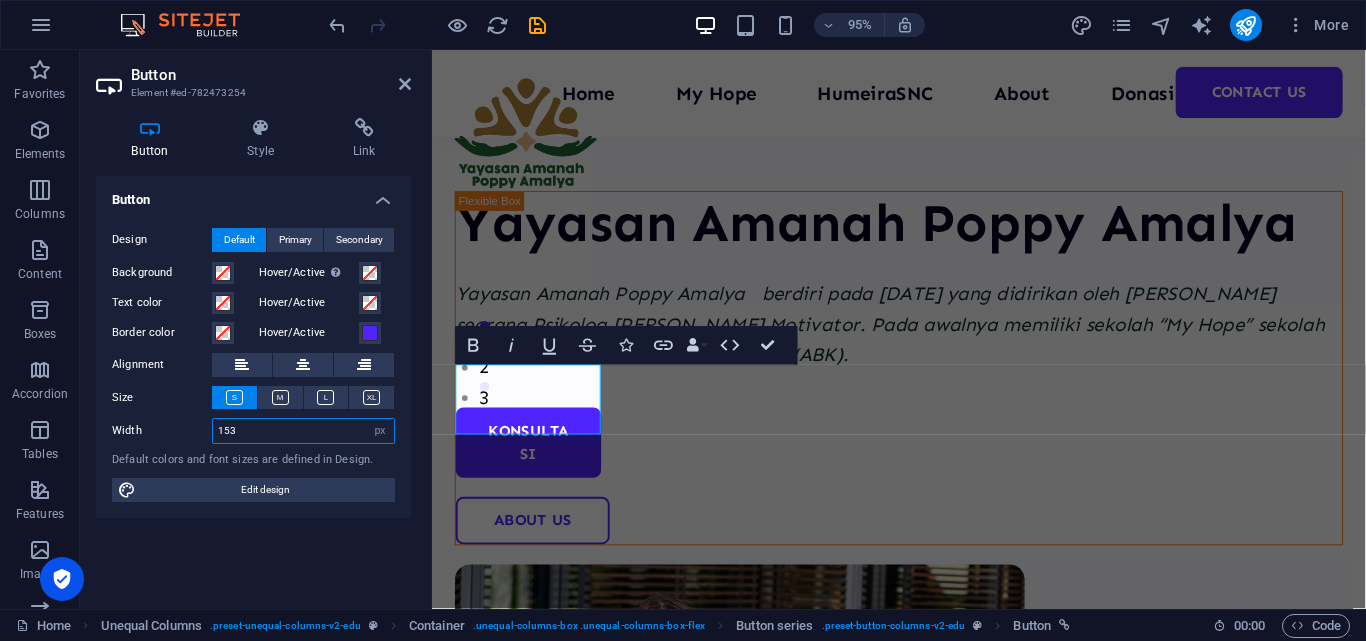 drag, startPoint x: 300, startPoint y: 437, endPoint x: 158, endPoint y: 437, distance: 142 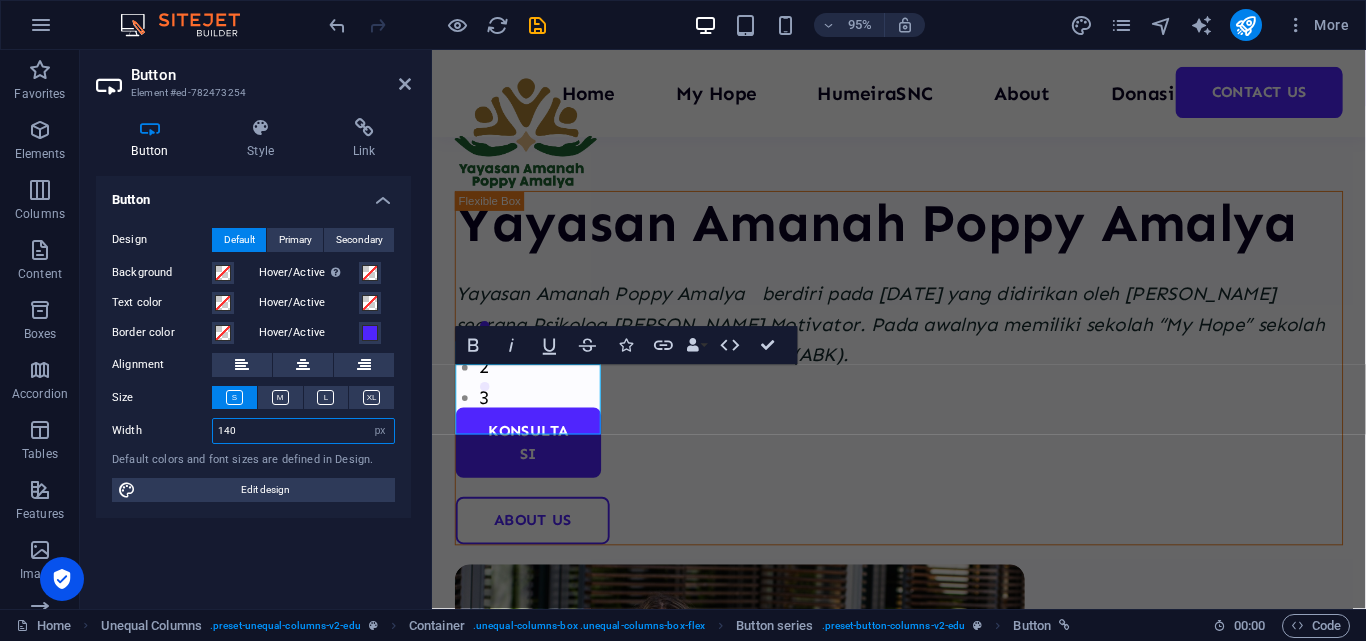 type on "140" 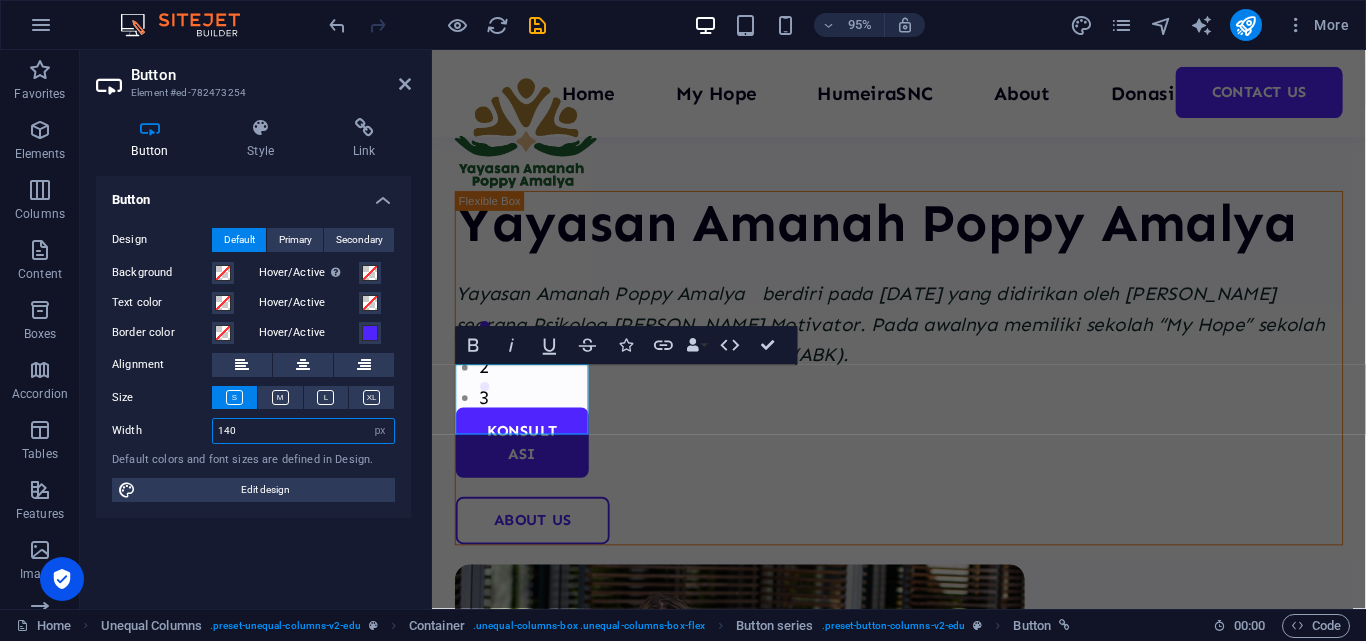 click on "140" at bounding box center (303, 431) 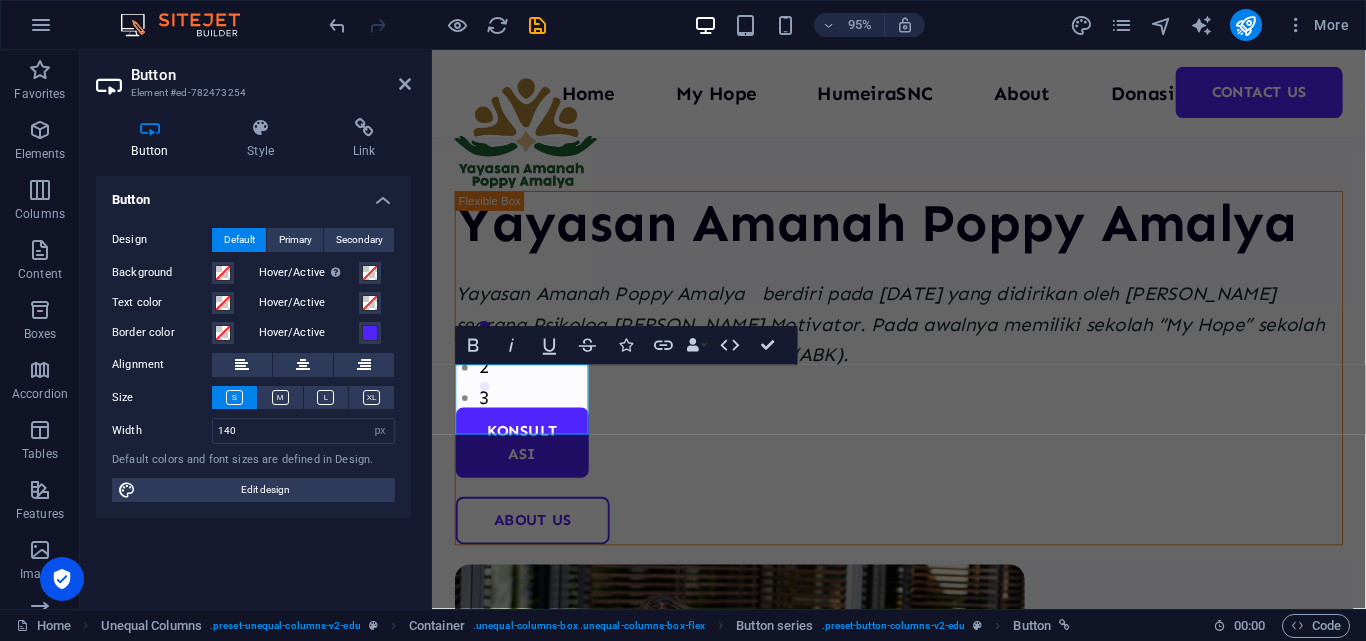 click on "Button Design Default Primary Secondary Background Hover/Active Switch to preview mode to test the active/hover state Text color Hover/Active Border color Hover/Active Alignment Size Width 140 Default px rem % em vh vw Default colors and font sizes are defined in Design. Edit design" at bounding box center (253, 384) 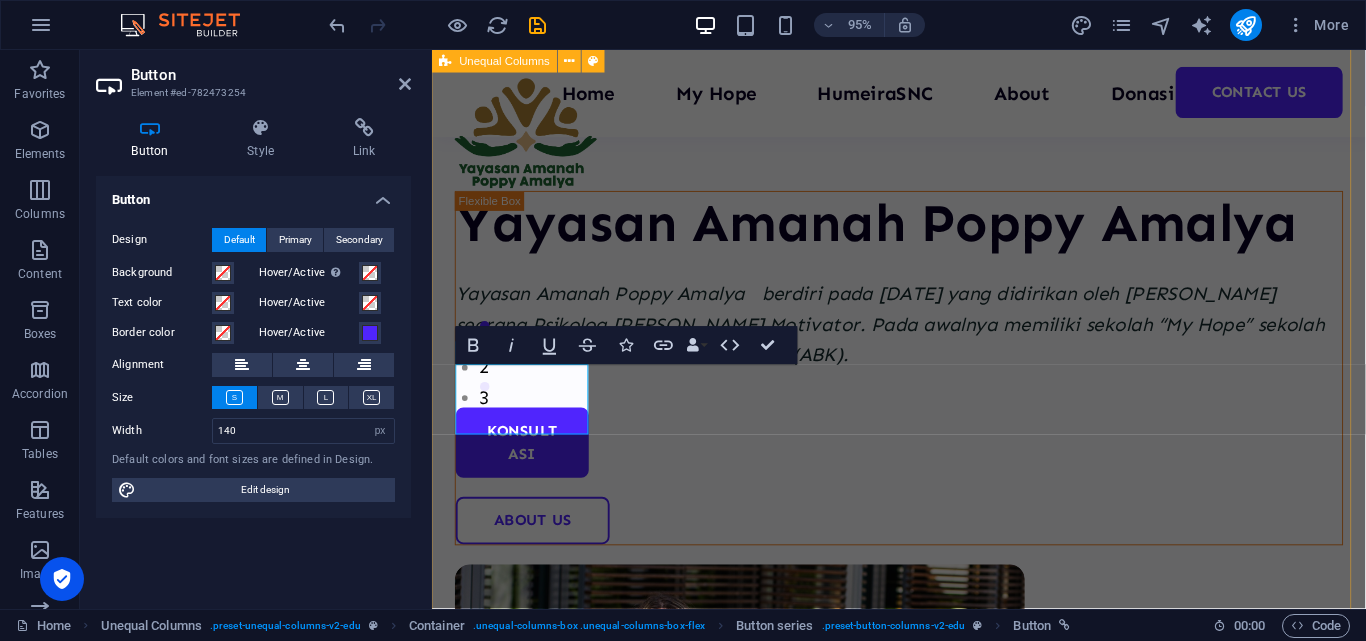 click on "Yayasan Amanah Poppy Amalya Yayasan Amanah Poppy Amalya     berdiri pada 6 September 2007 yang didirikan oleh Poppy Amalya seorang Psikolog dan Motivator. Pada awalnya memiliki sekolah “My Hope” sekolah alternatif Anak Berkebutuhan Khusus (ABK). Konsultasi About Us" at bounding box center (923, 525) 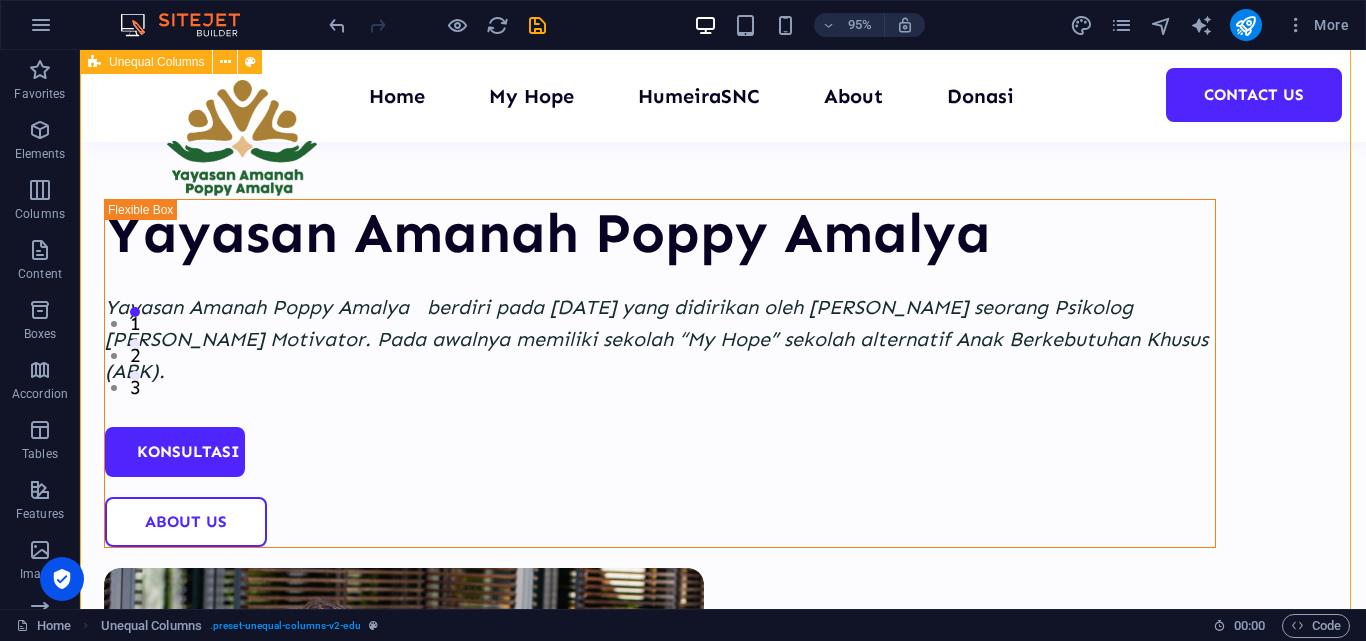 scroll, scrollTop: 176, scrollLeft: 0, axis: vertical 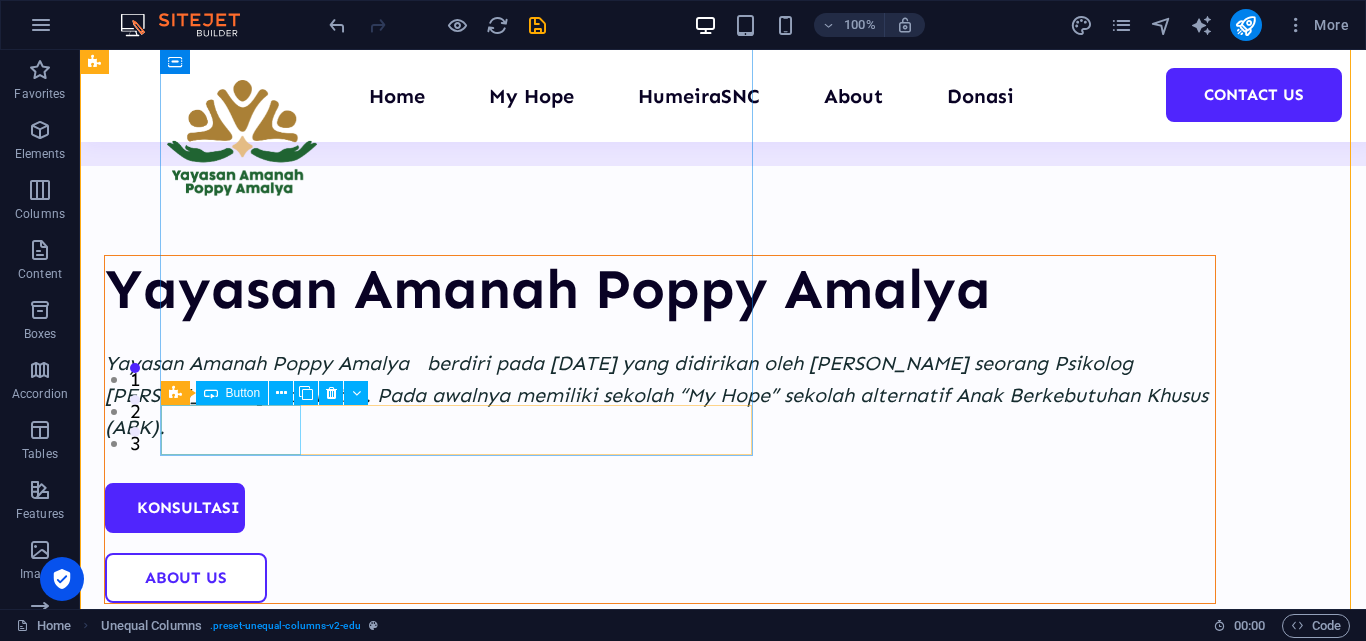 click on "Konsultasi" at bounding box center [660, 508] 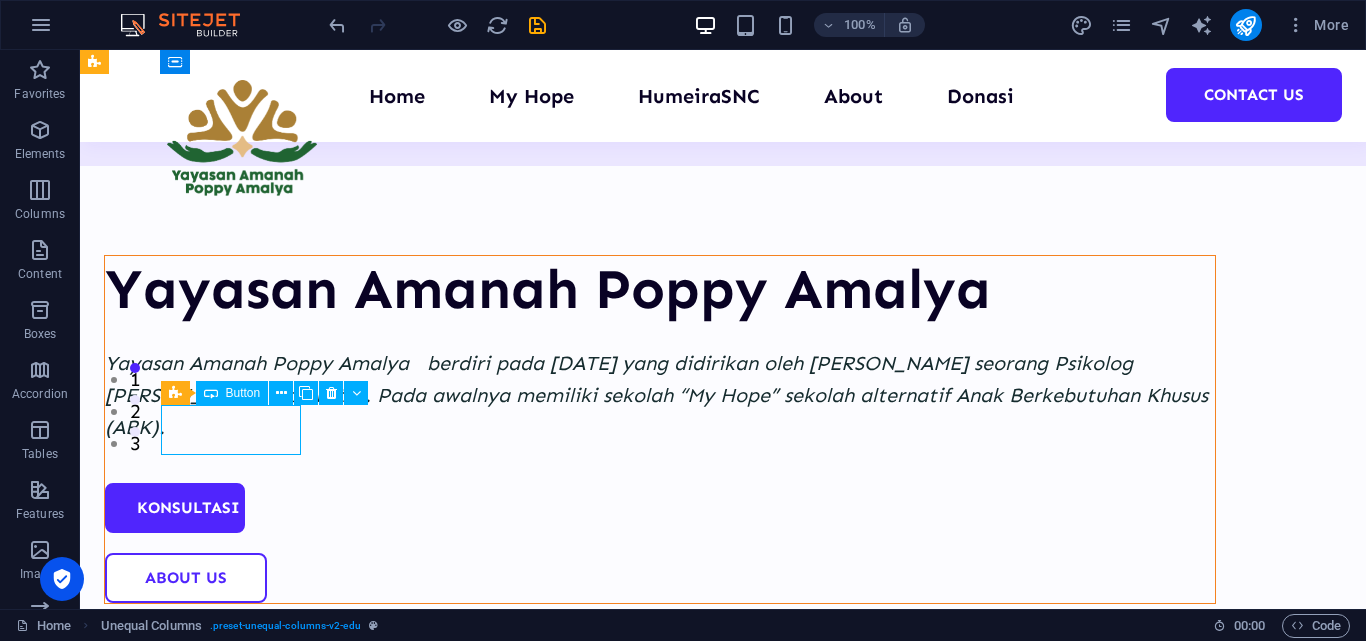 click on "Konsultasi" at bounding box center [660, 508] 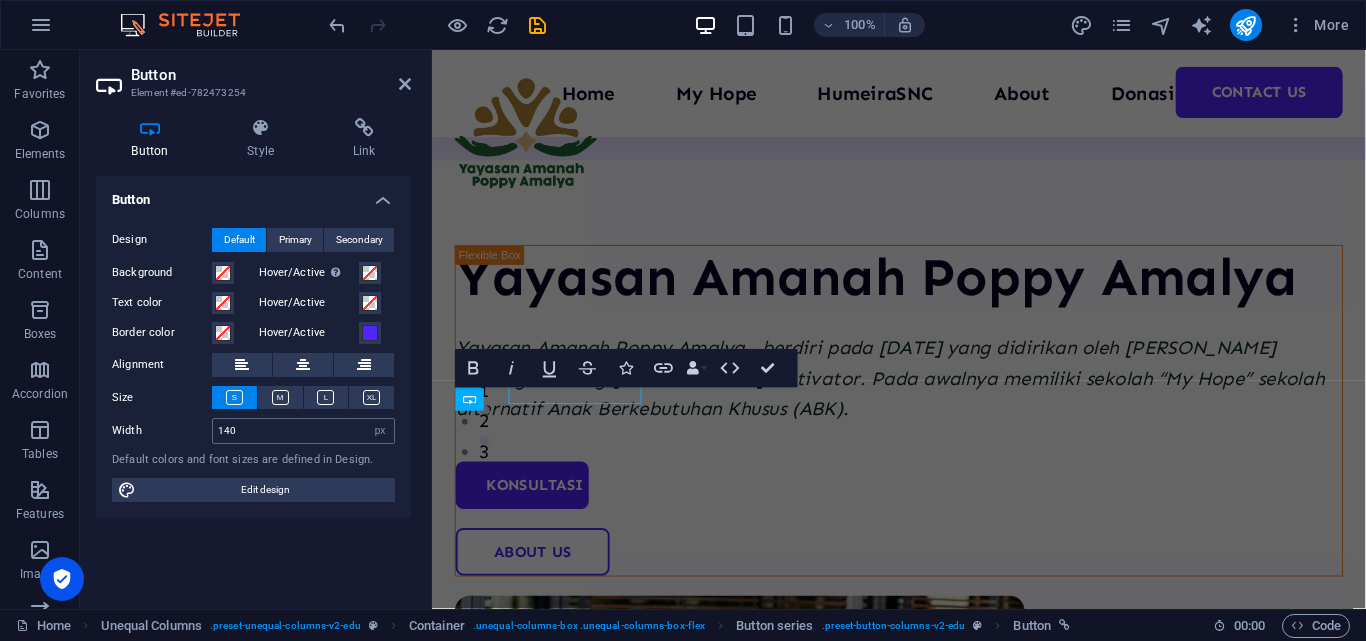 click on "140" at bounding box center (303, 431) 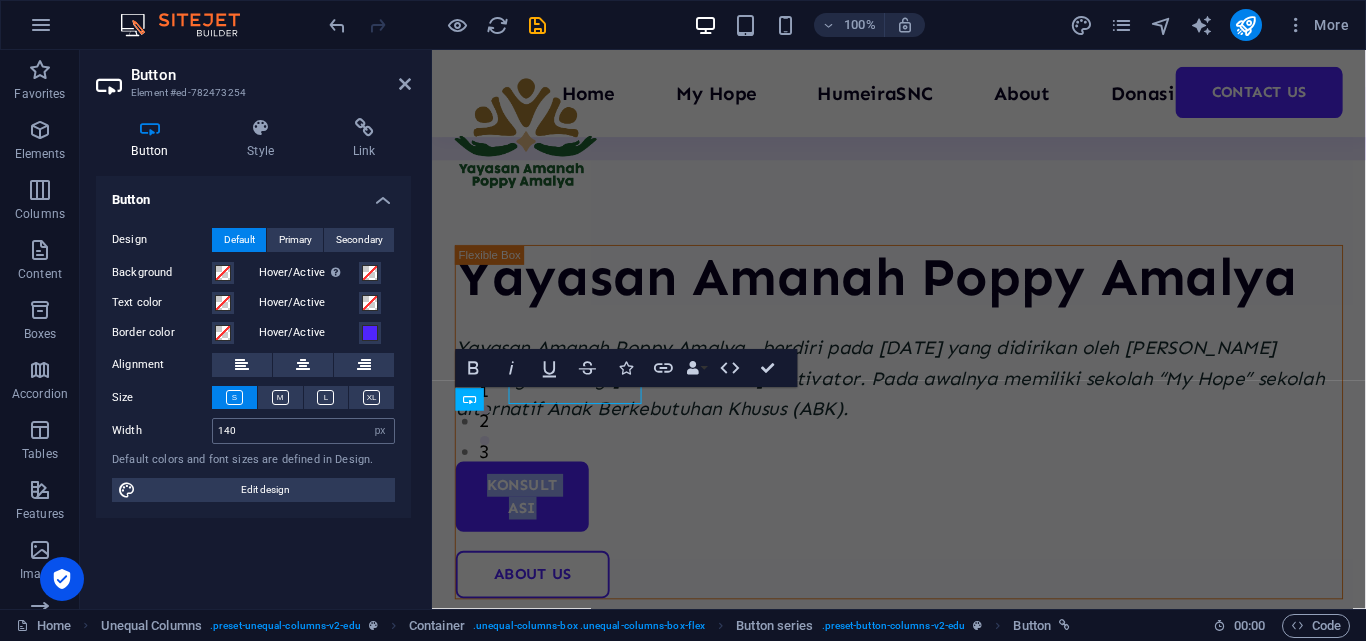 scroll, scrollTop: 208, scrollLeft: 0, axis: vertical 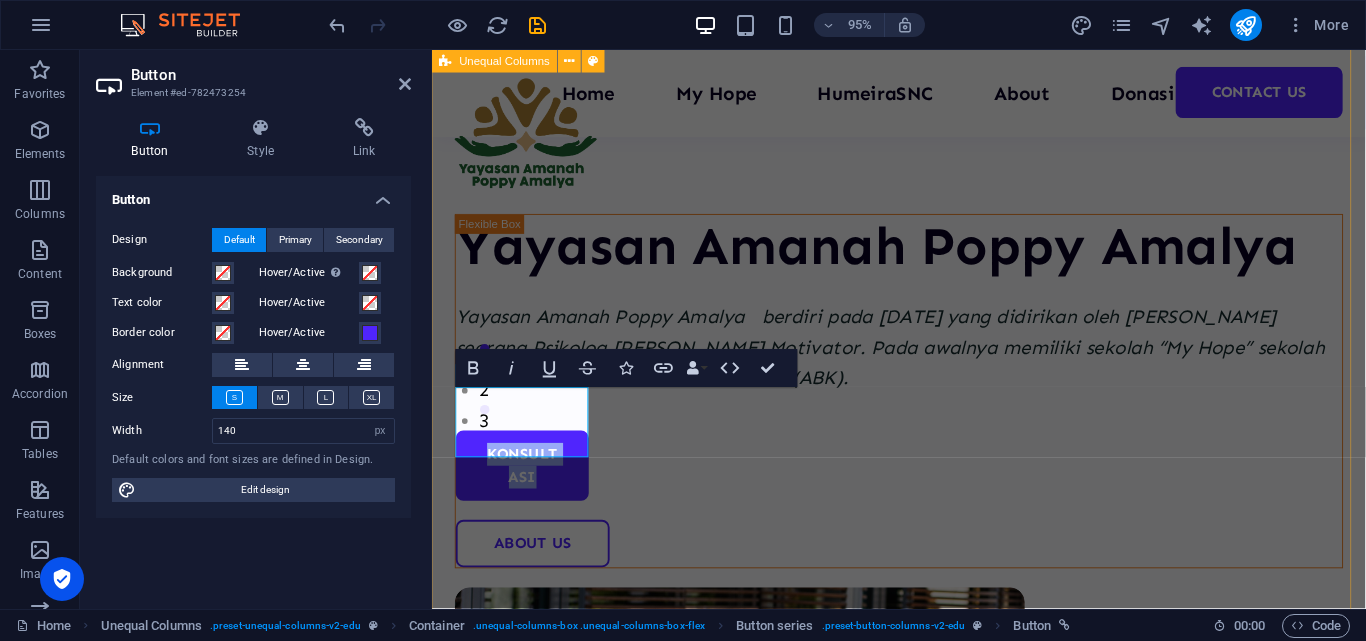 click on "Yayasan Amanah Poppy Amalya Yayasan Amanah Poppy Amalya     berdiri pada 6 September 2007 yang didirikan oleh Poppy Amalya seorang Psikolog dan Motivator. Pada awalnya memiliki sekolah “My Hope” sekolah alternatif Anak Berkebutuhan Khusus (ABK). Konsultasi About Us" at bounding box center [923, 549] 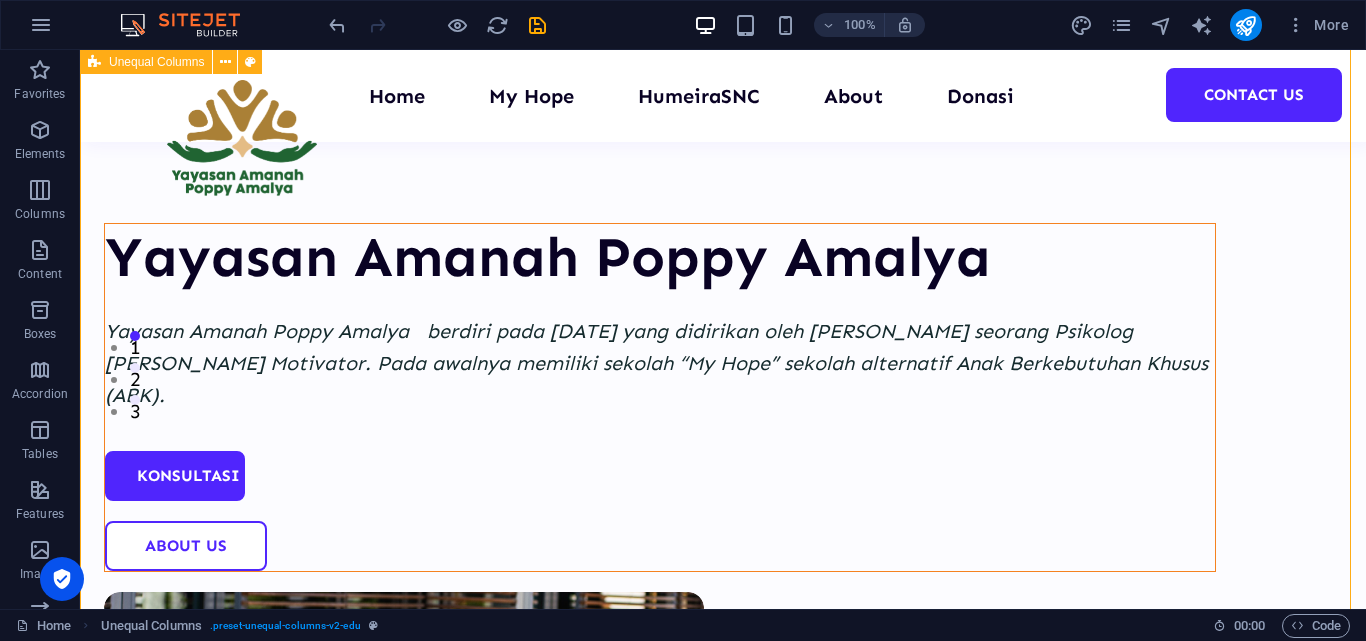 scroll, scrollTop: 152, scrollLeft: 0, axis: vertical 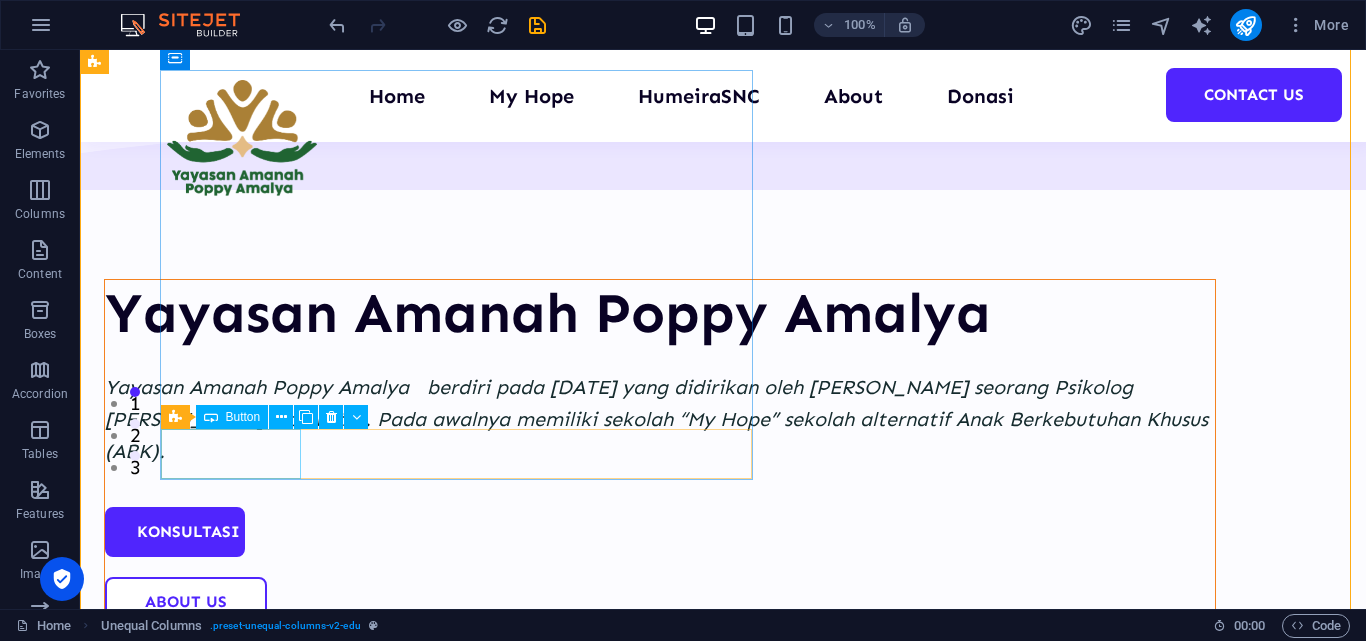 click on "Konsultasi" at bounding box center [660, 532] 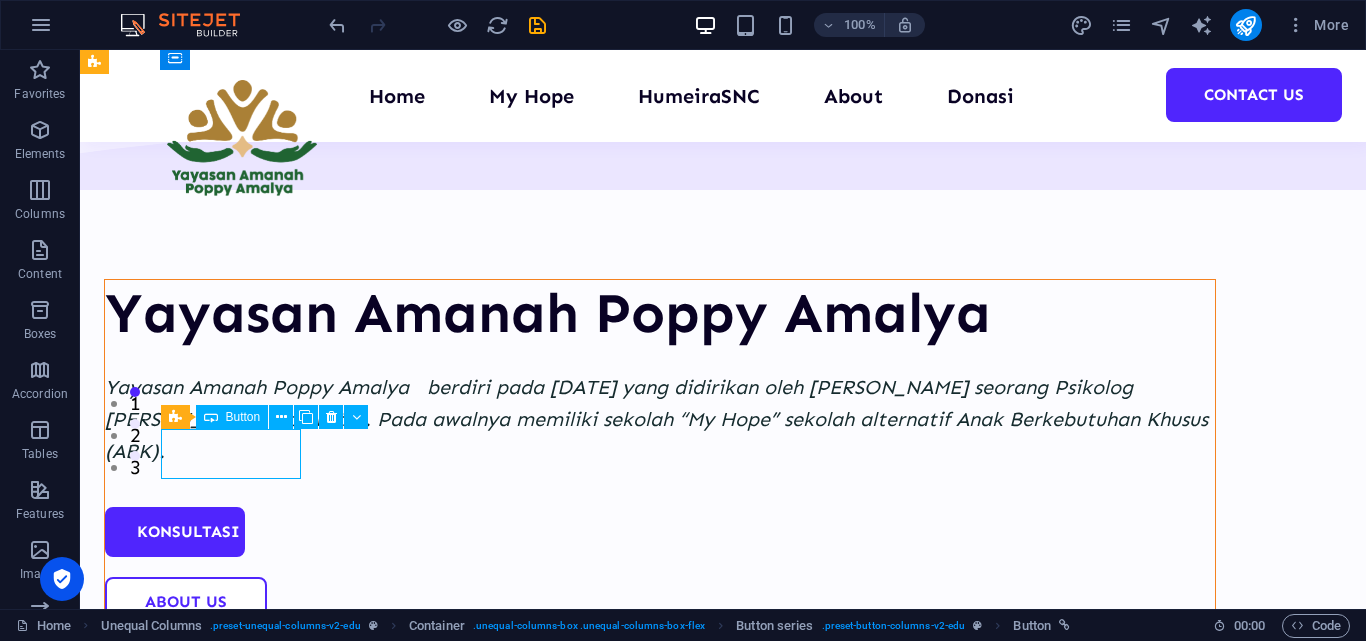 click on "Konsultasi" at bounding box center [660, 532] 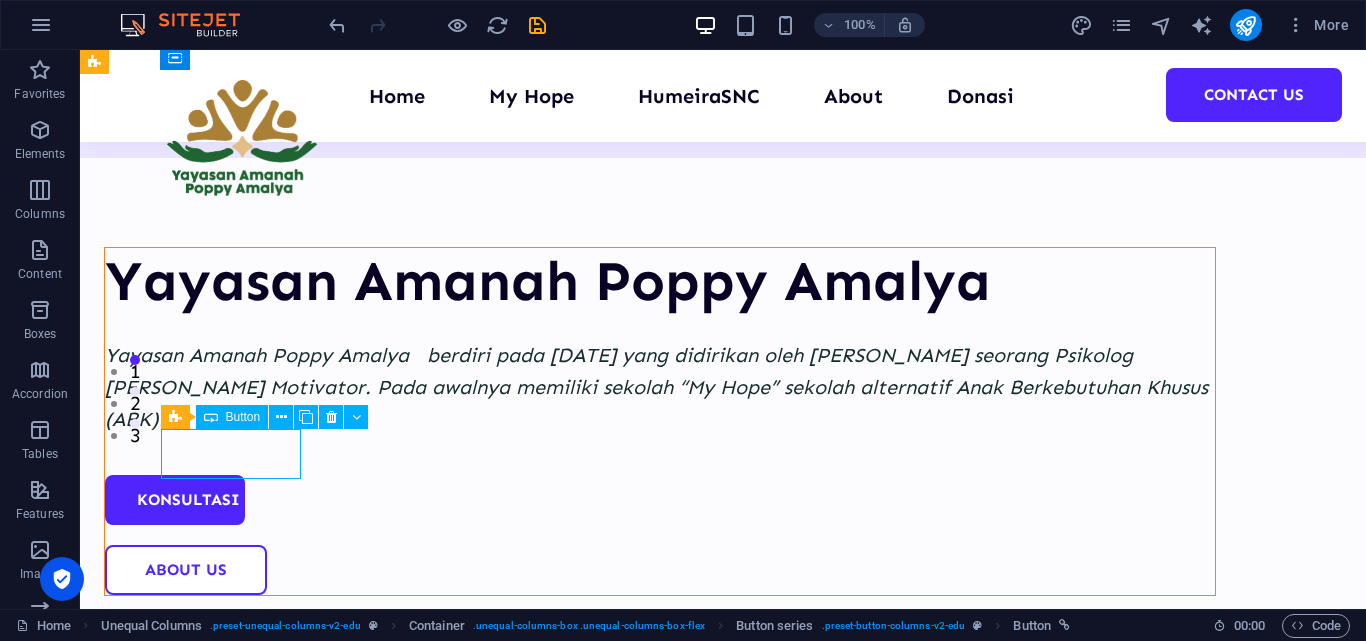 select on "px" 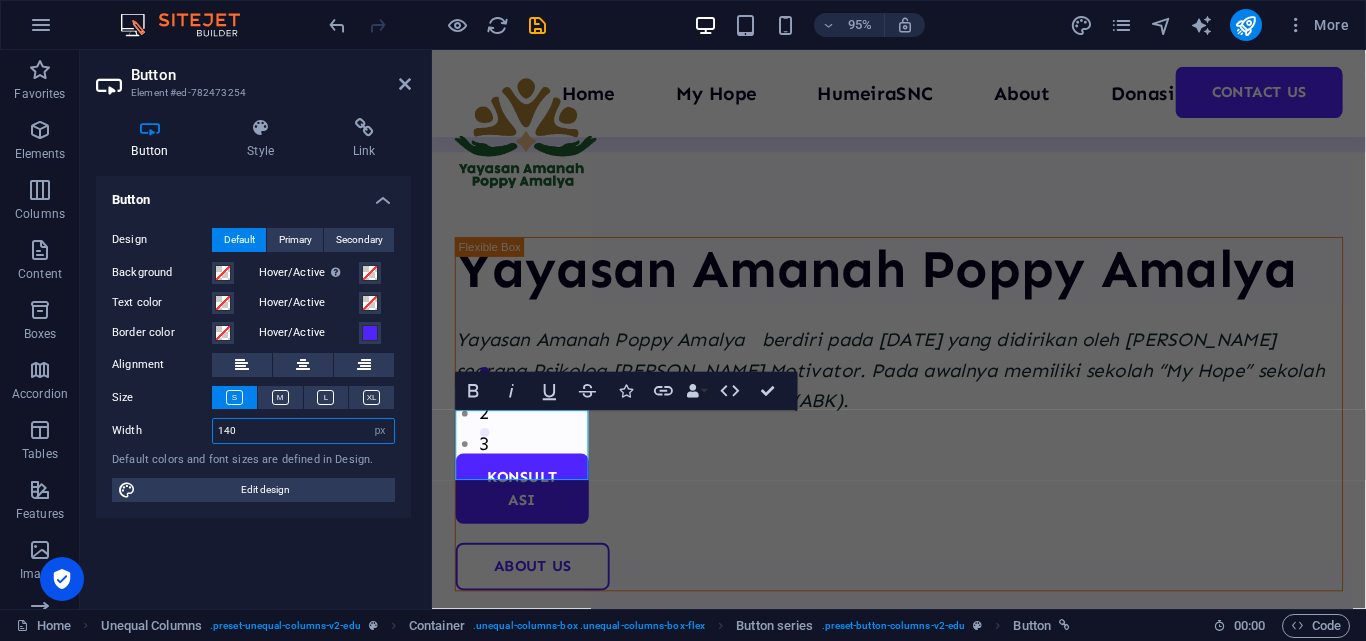 drag, startPoint x: 269, startPoint y: 432, endPoint x: 133, endPoint y: 429, distance: 136.03308 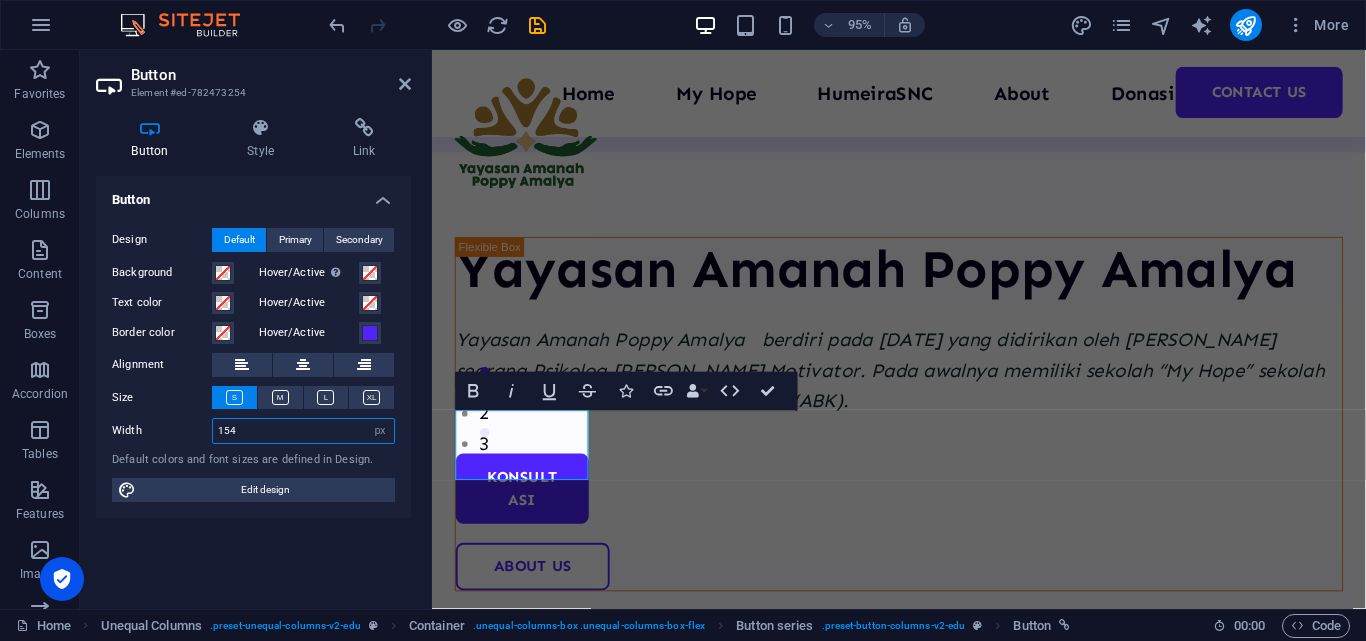 type on "154" 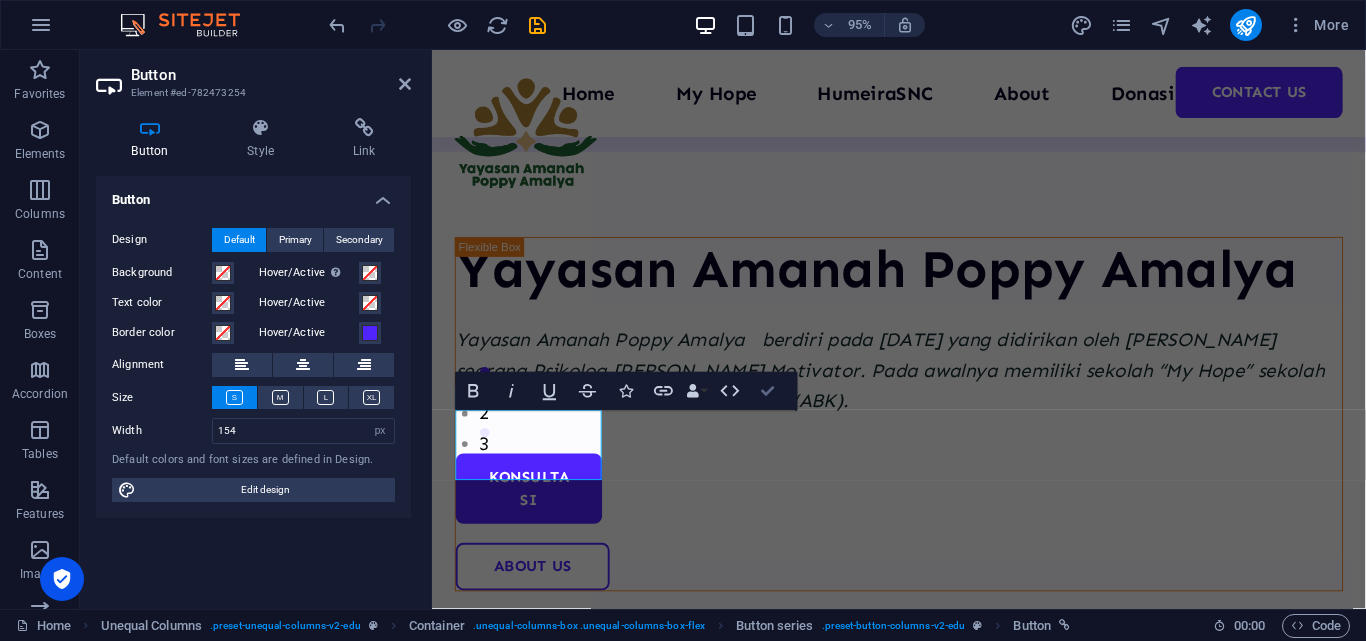 scroll, scrollTop: 128, scrollLeft: 0, axis: vertical 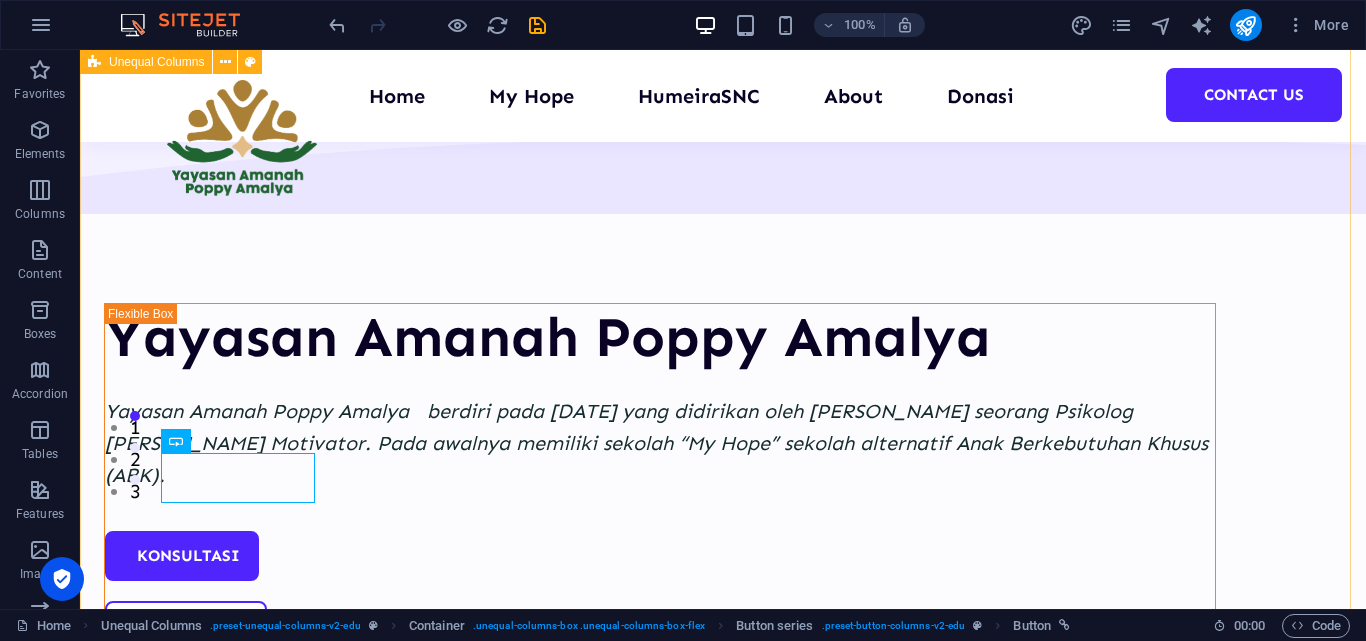 click on "Yayasan Amanah Poppy Amalya Yayasan Amanah Poppy Amalya     berdiri pada 6 September 2007 yang didirikan oleh Poppy Amalya seorang Psikolog dan Motivator. Pada awalnya memiliki sekolah “My Hope” sekolah alternatif Anak Berkebutuhan Khusus (ABK). Konsultasi About Us" at bounding box center [723, 617] 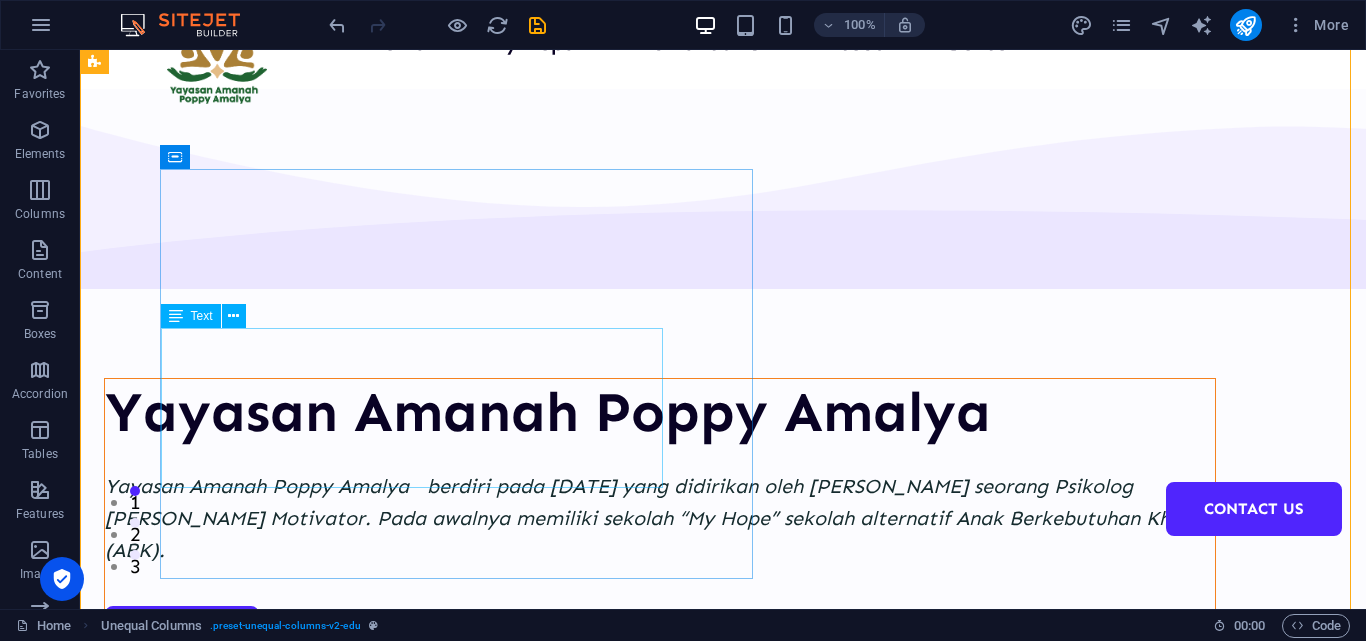 scroll, scrollTop: 28, scrollLeft: 0, axis: vertical 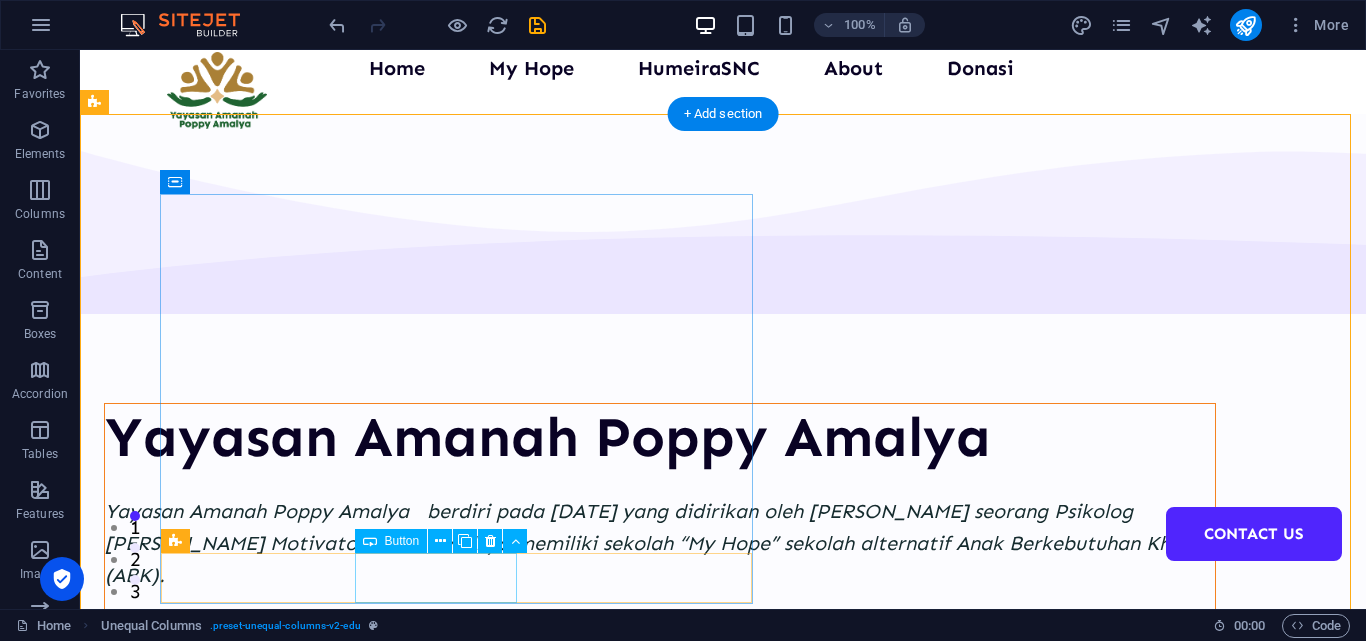 click on "About Us" at bounding box center [660, 726] 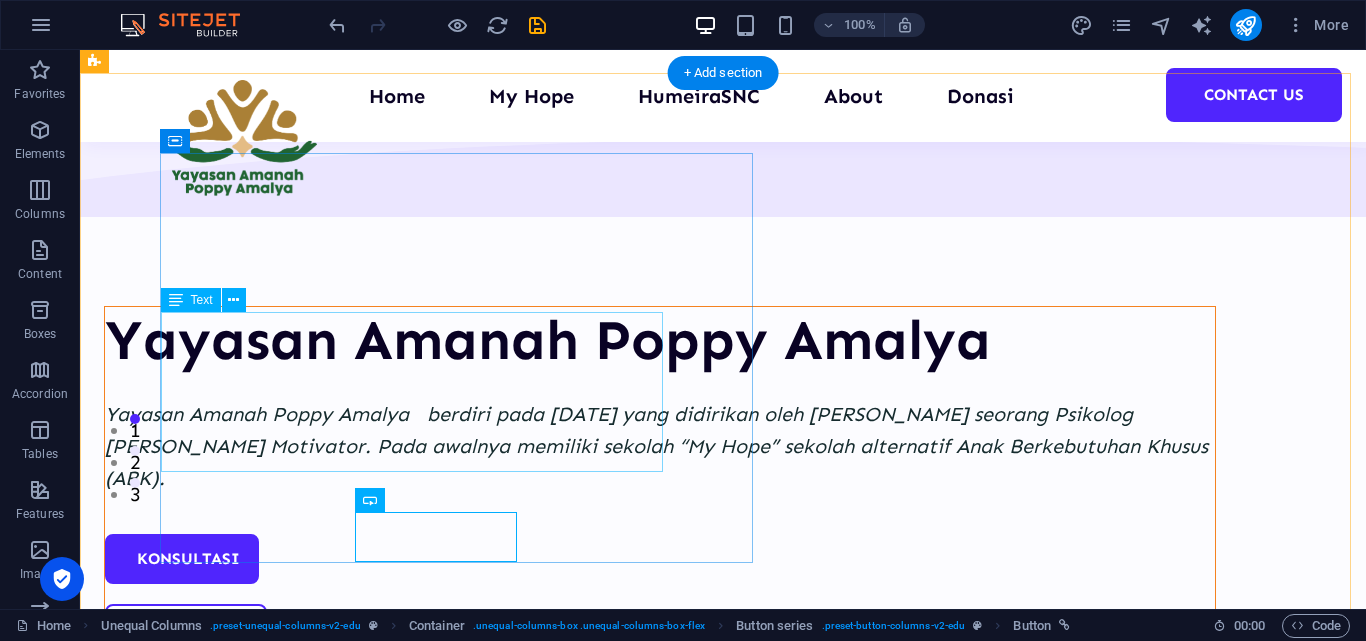 scroll, scrollTop: 228, scrollLeft: 0, axis: vertical 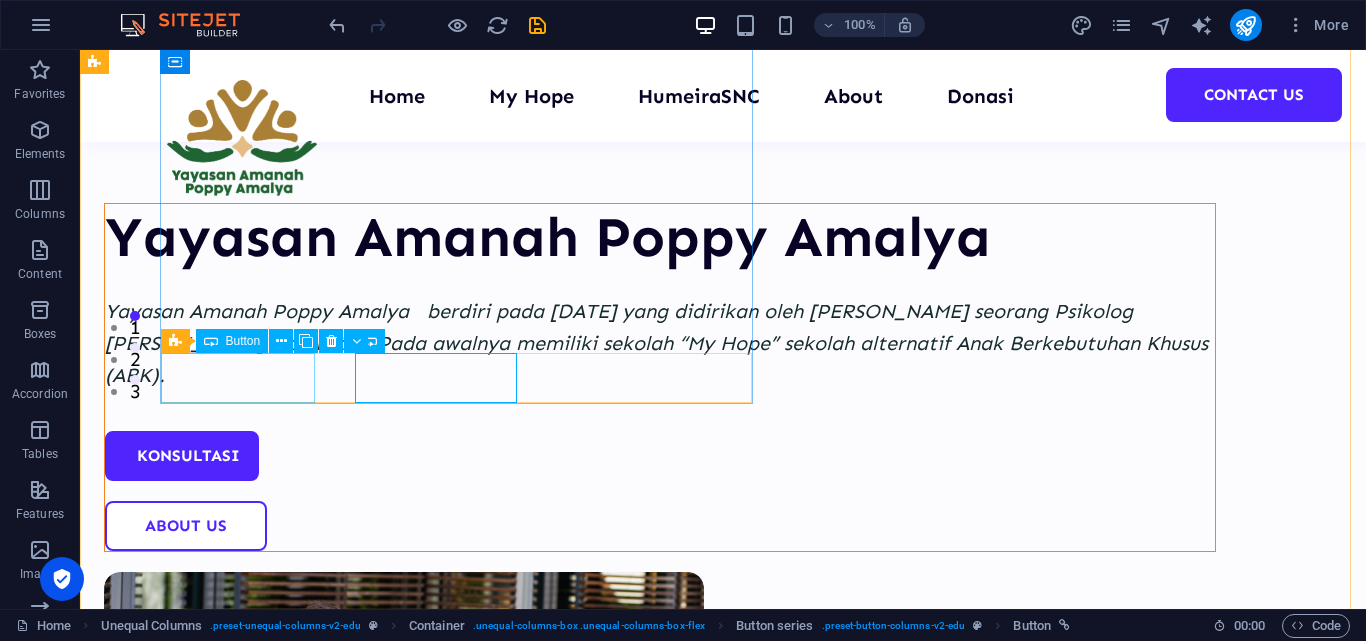 click on "Konsultasi" at bounding box center (660, 456) 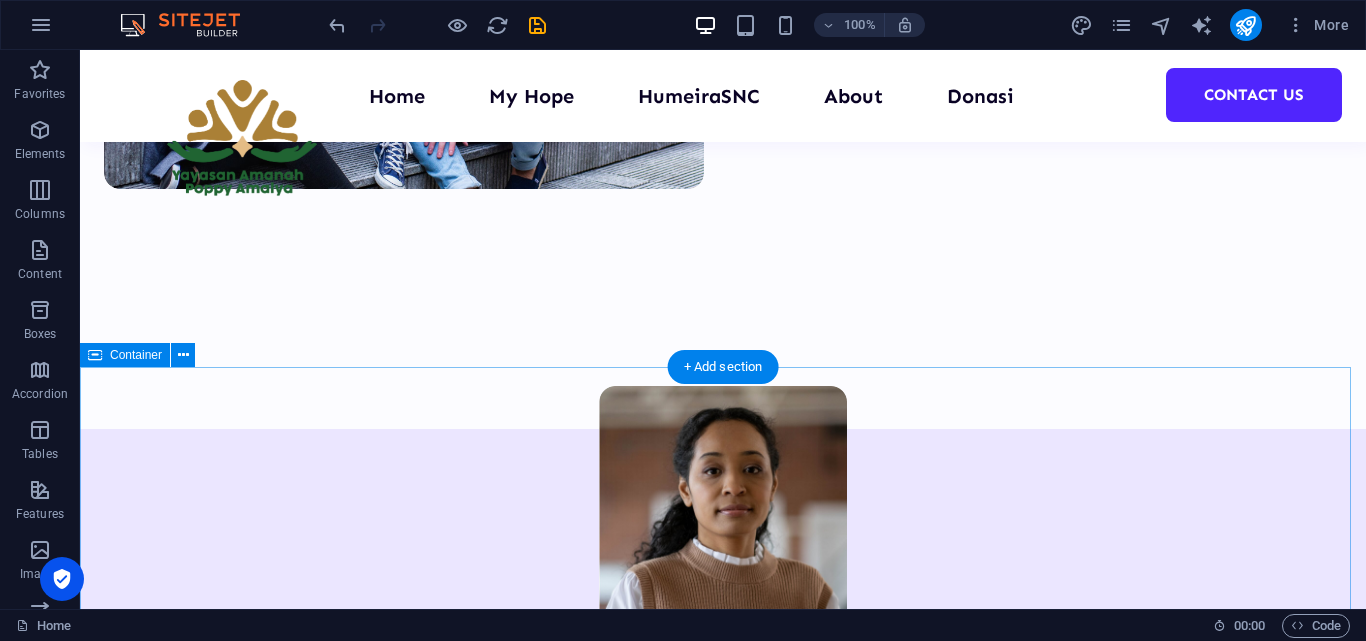 scroll, scrollTop: 1028, scrollLeft: 0, axis: vertical 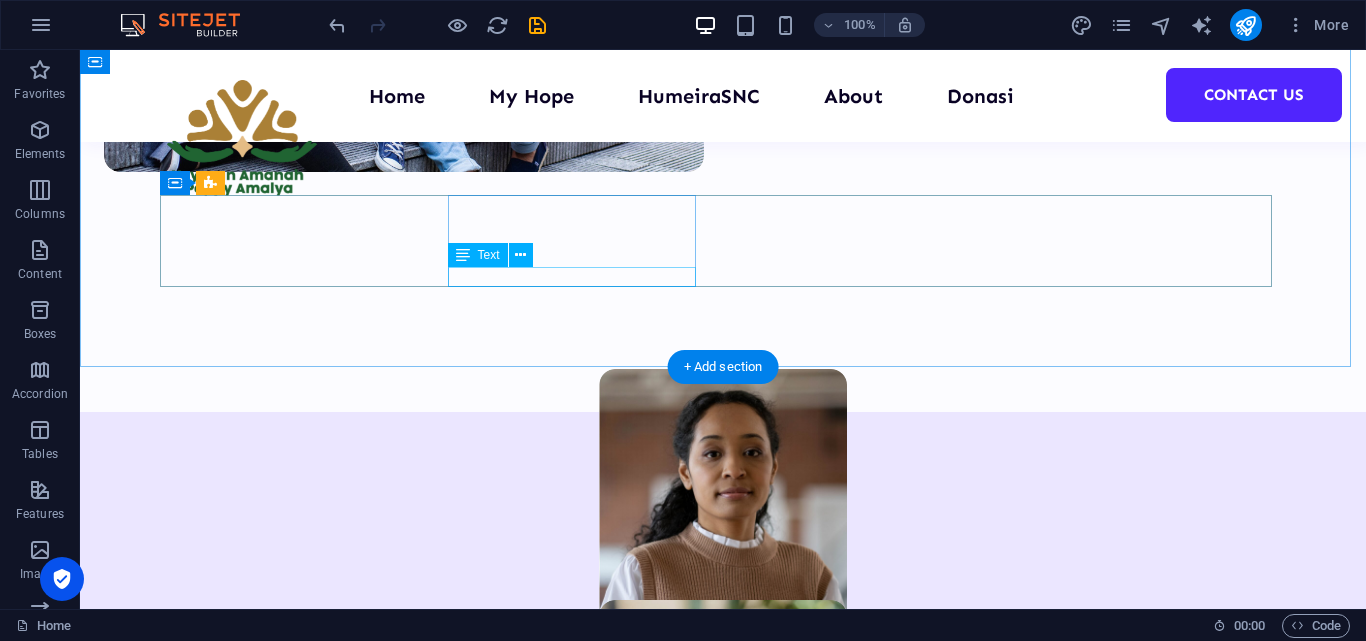 click on "Courses" at bounding box center (291, 1731) 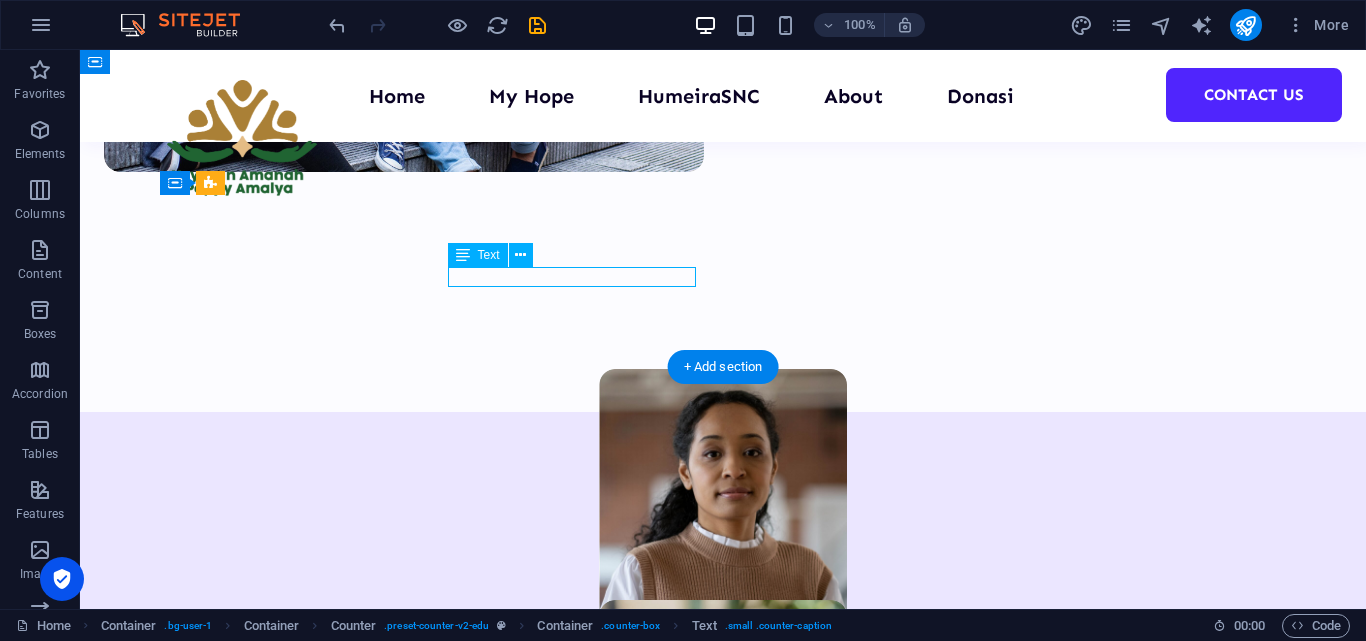 click on "Courses" at bounding box center (291, 1731) 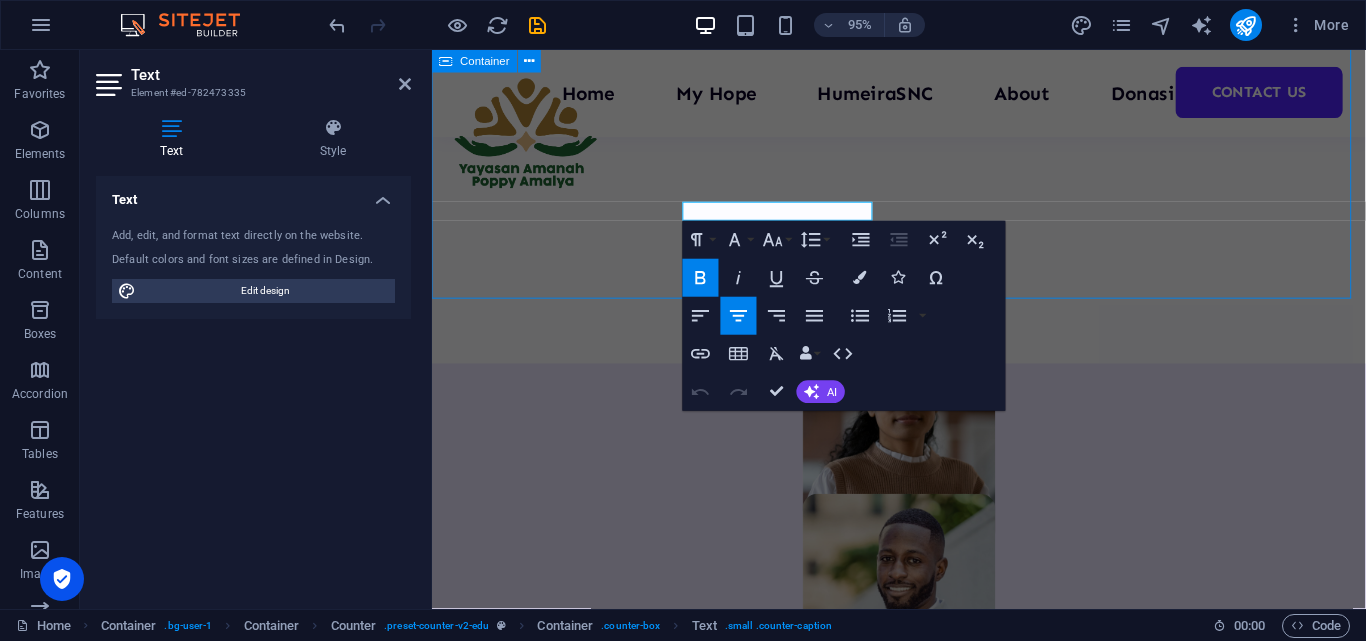 scroll, scrollTop: 2, scrollLeft: 0, axis: vertical 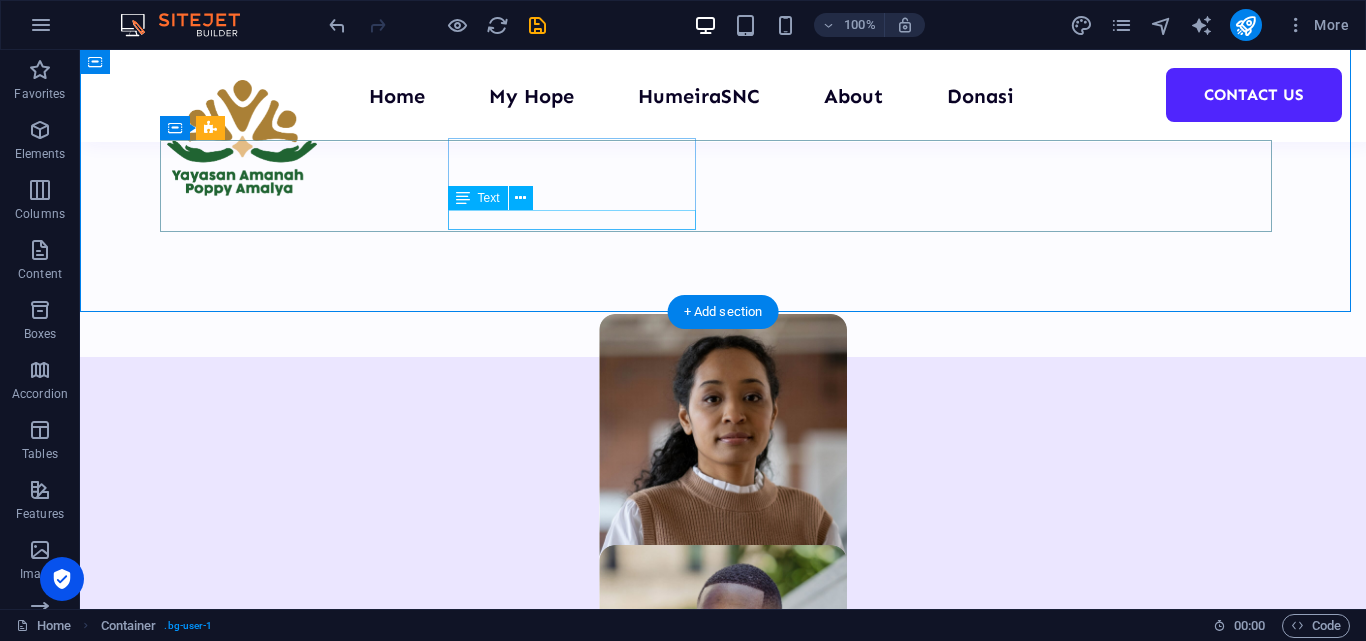 click on "Courses" at bounding box center [291, 1674] 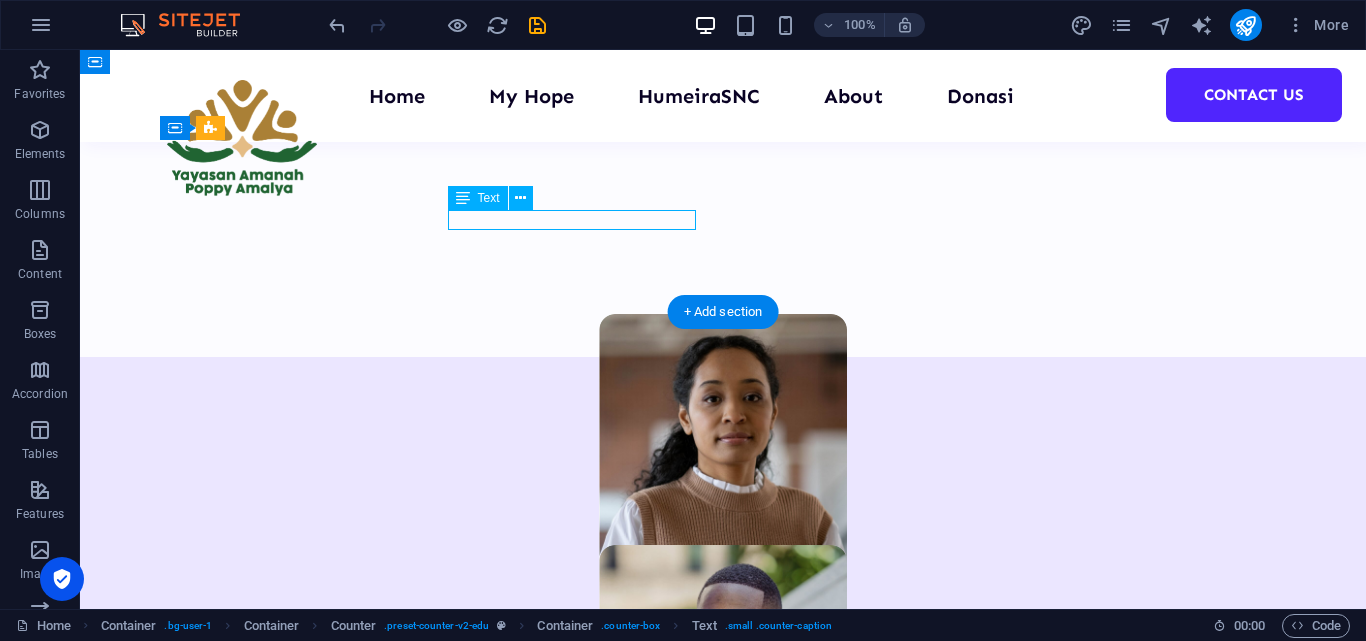click on "Courses" at bounding box center [291, 1674] 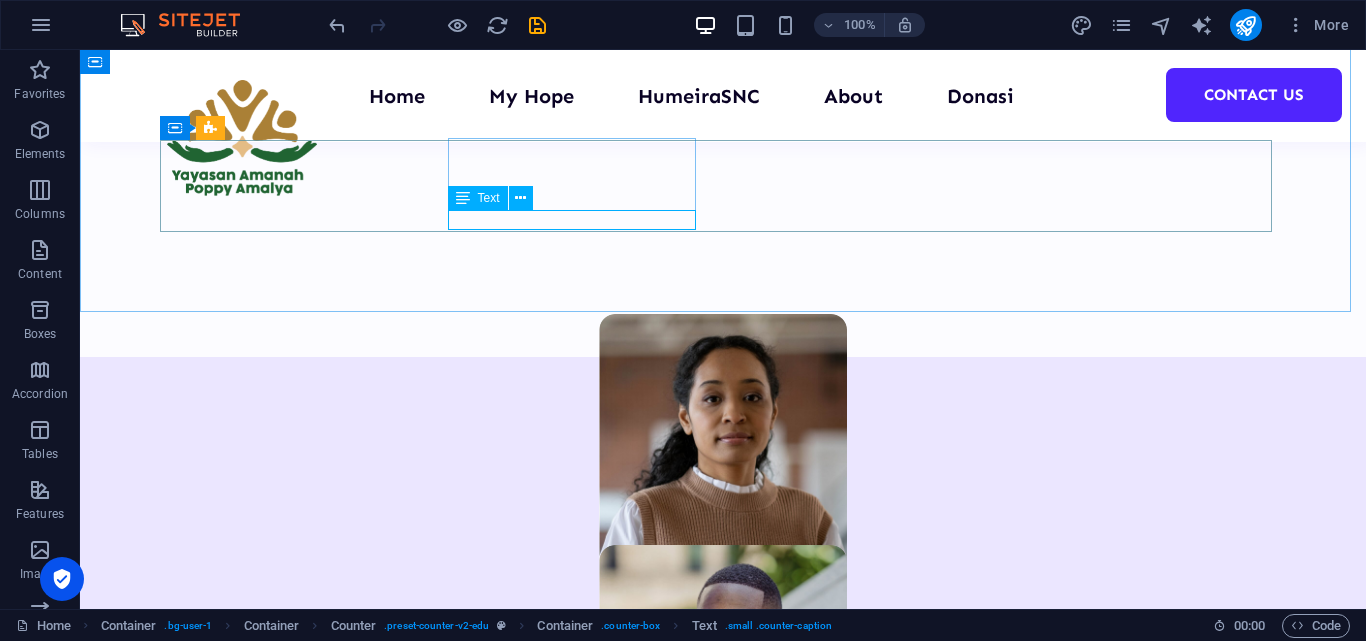 click on "Text" at bounding box center (489, 198) 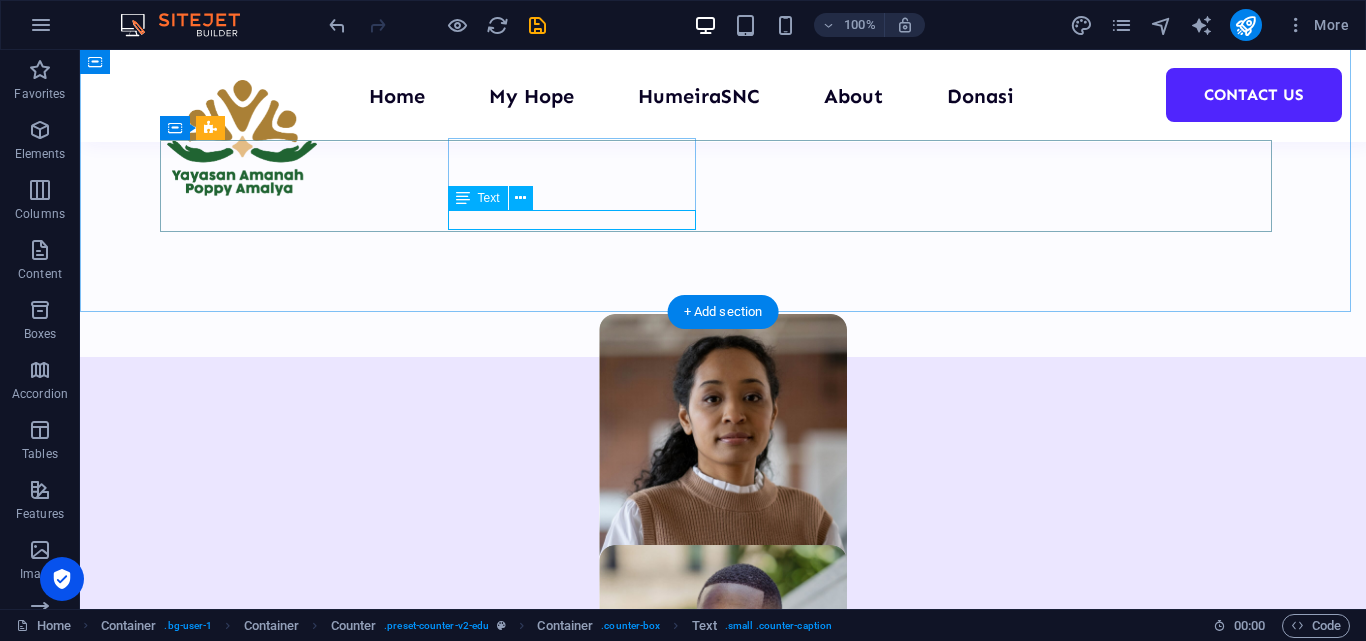 click on "Courses" at bounding box center [291, 1674] 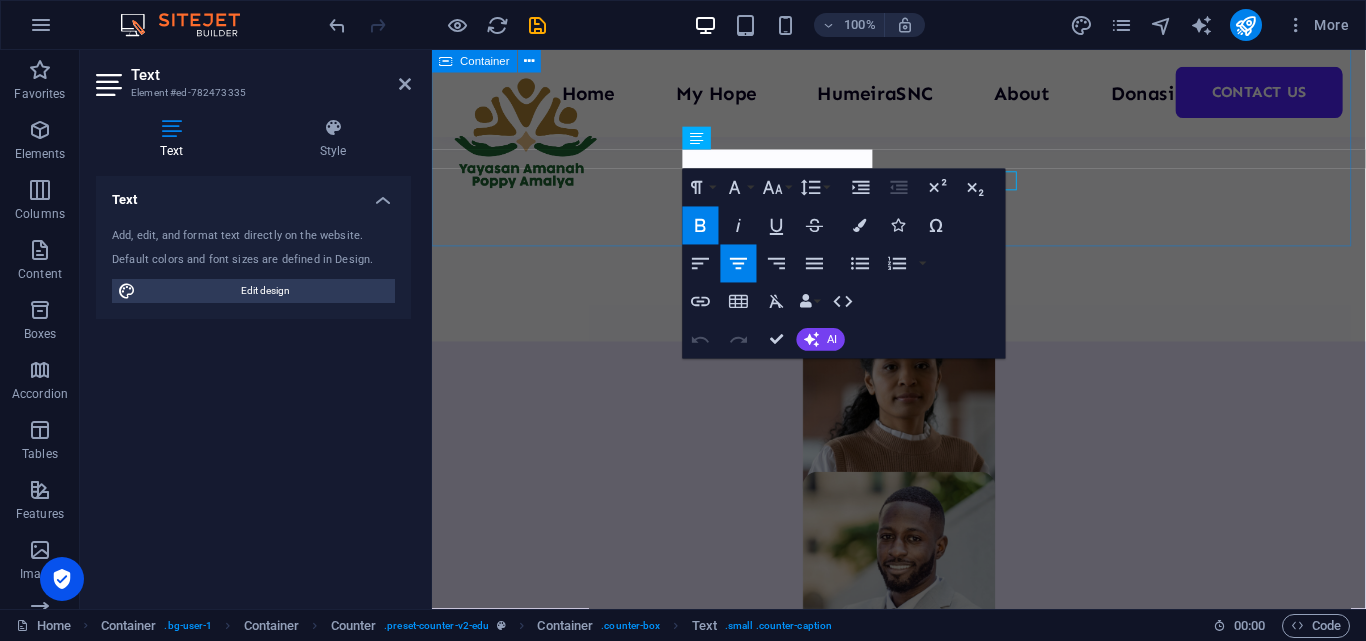 scroll, scrollTop: 1115, scrollLeft: 0, axis: vertical 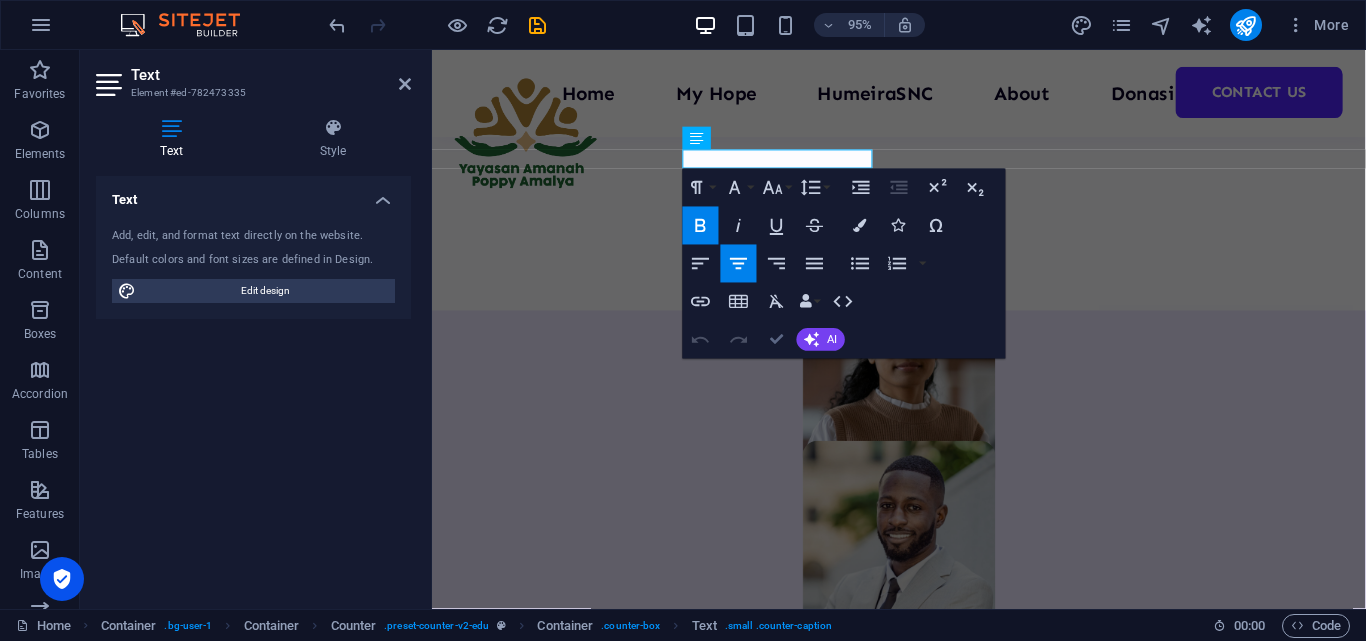 type 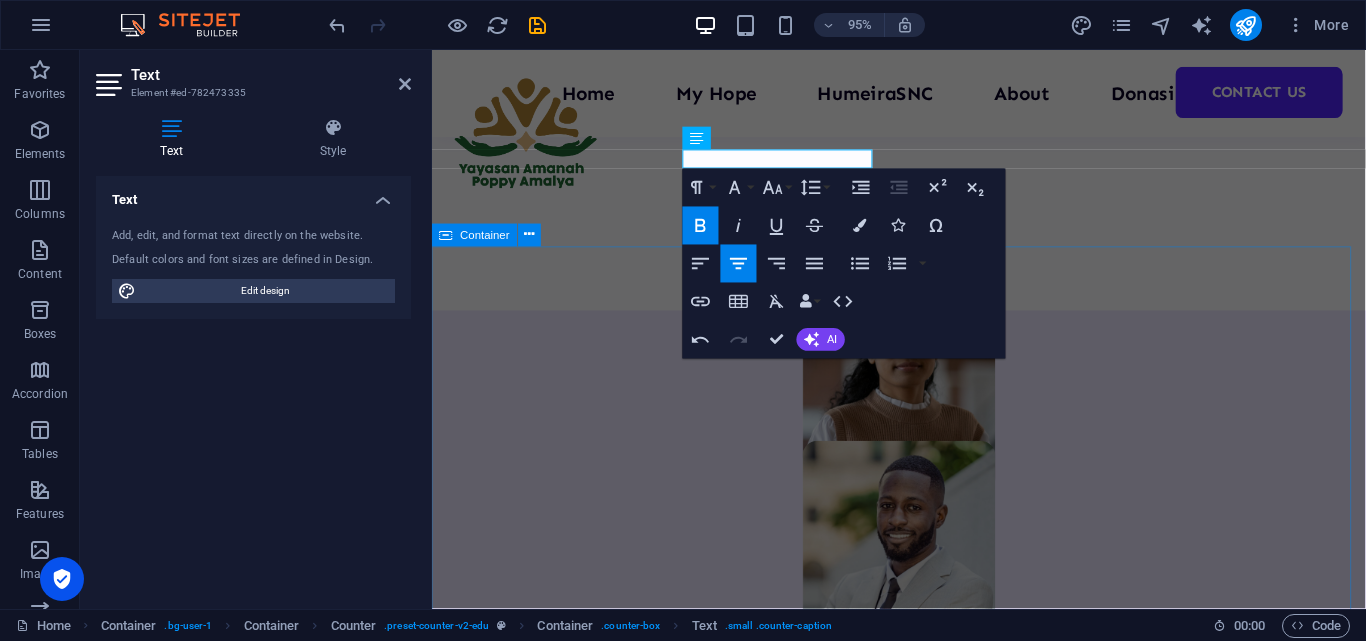 click on "About Education Highly skilled teachers Lorem ipsum dolor sit amet consectetur. Modern course content Lorem ipsum dolor sit amet consectetur. Great community Lorem ipsum dolor sit amet consectetur. All about us" at bounding box center [923, 2484] 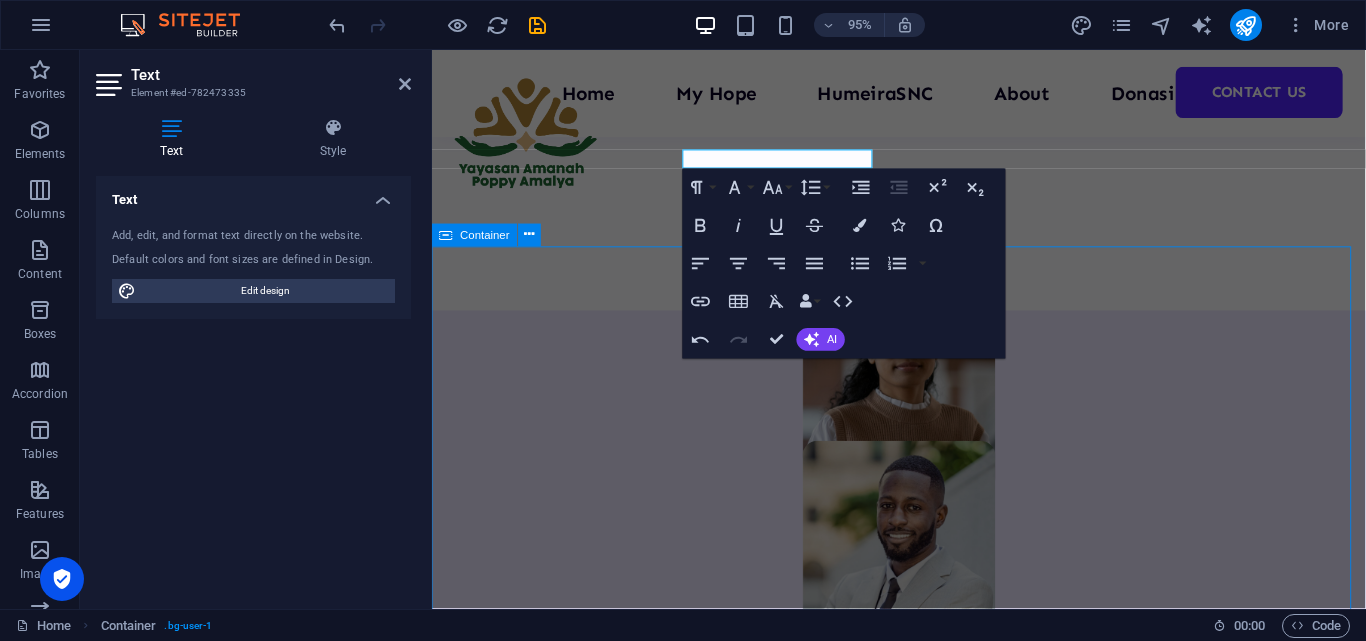scroll, scrollTop: 1138, scrollLeft: 0, axis: vertical 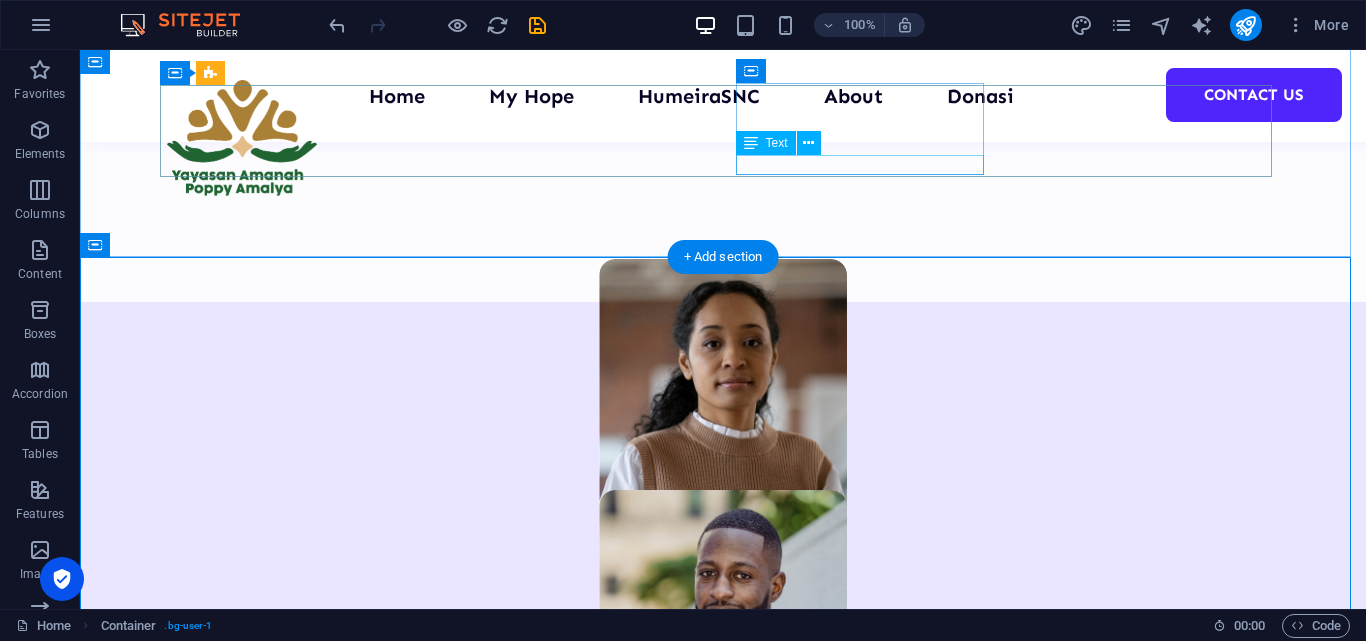 click on "Reviews" at bounding box center (291, 1796) 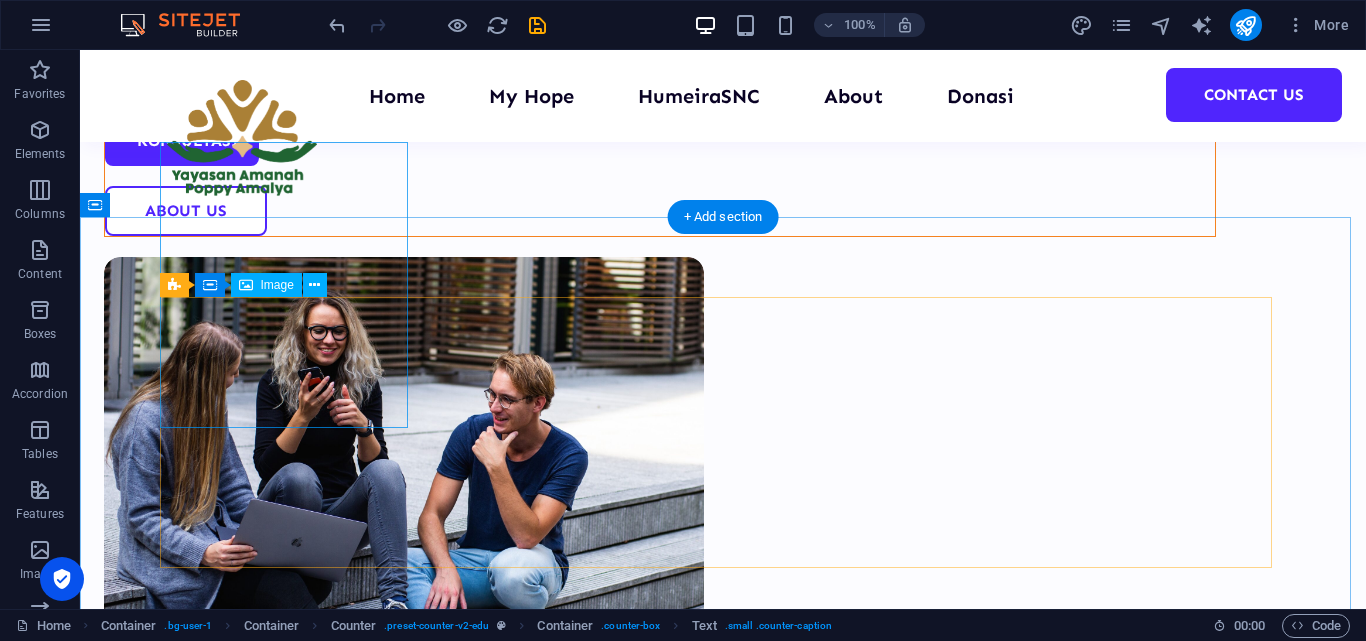 scroll, scrollTop: 538, scrollLeft: 0, axis: vertical 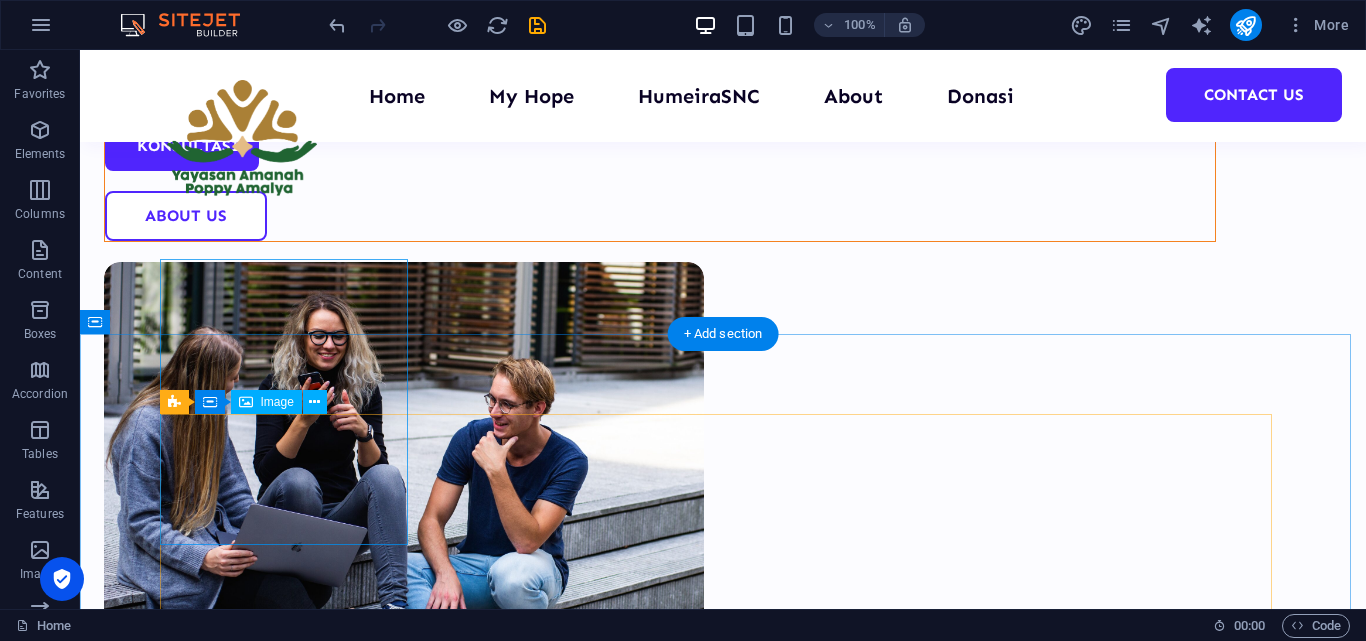 click at bounding box center [723, 1002] 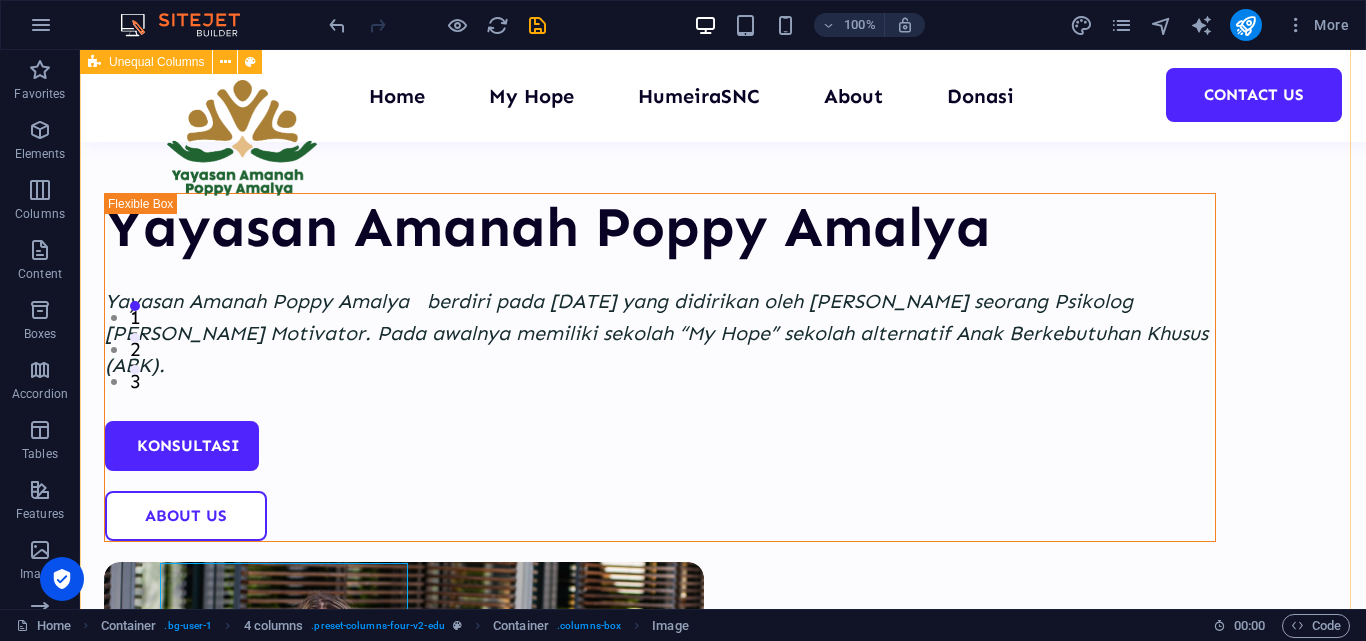 scroll, scrollTop: 0, scrollLeft: 0, axis: both 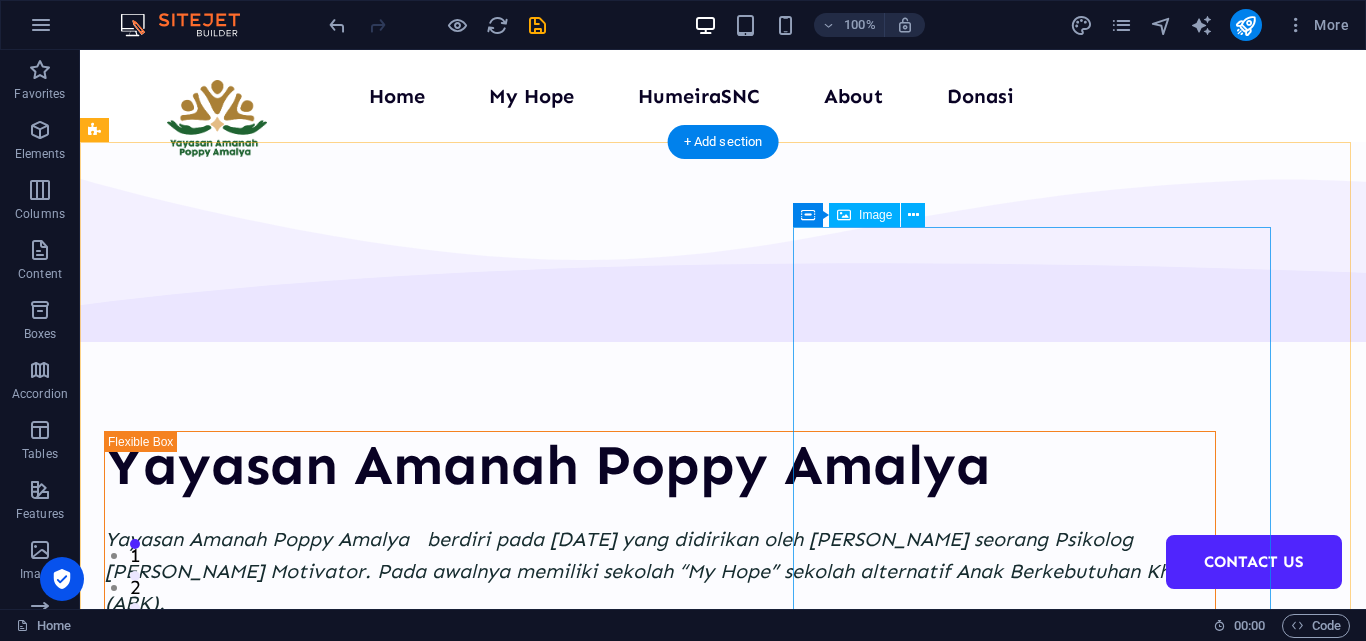 click at bounding box center [660, 1000] 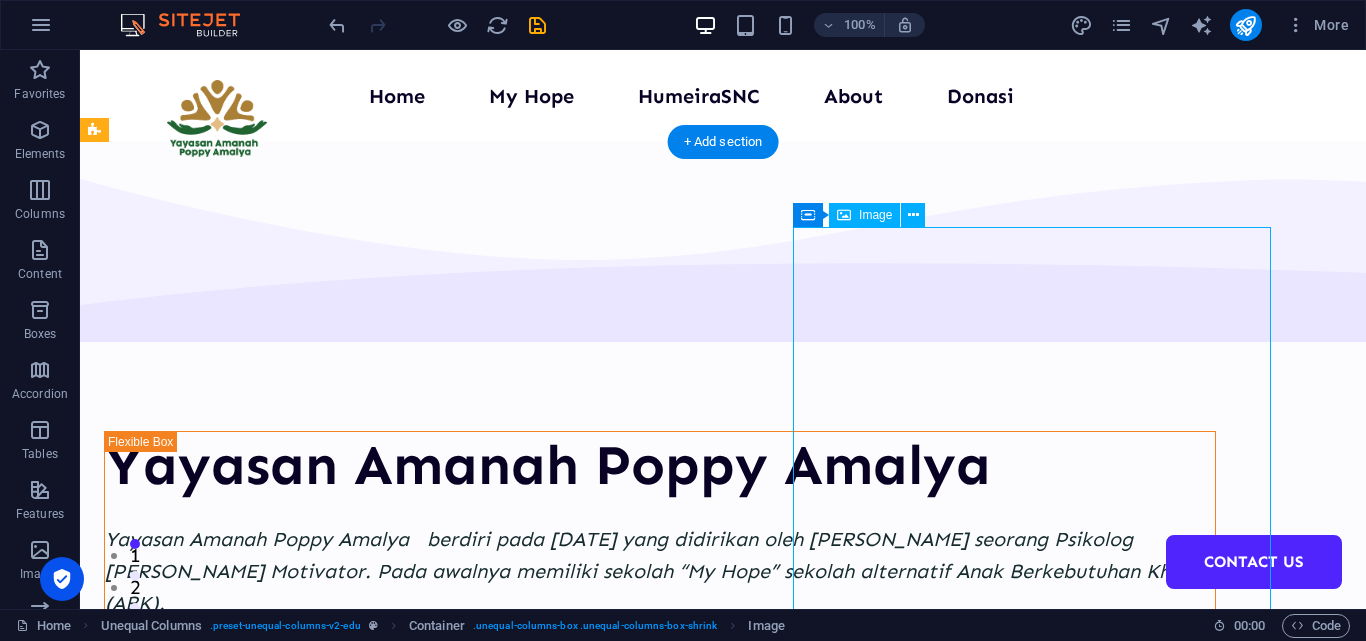 click at bounding box center [660, 1000] 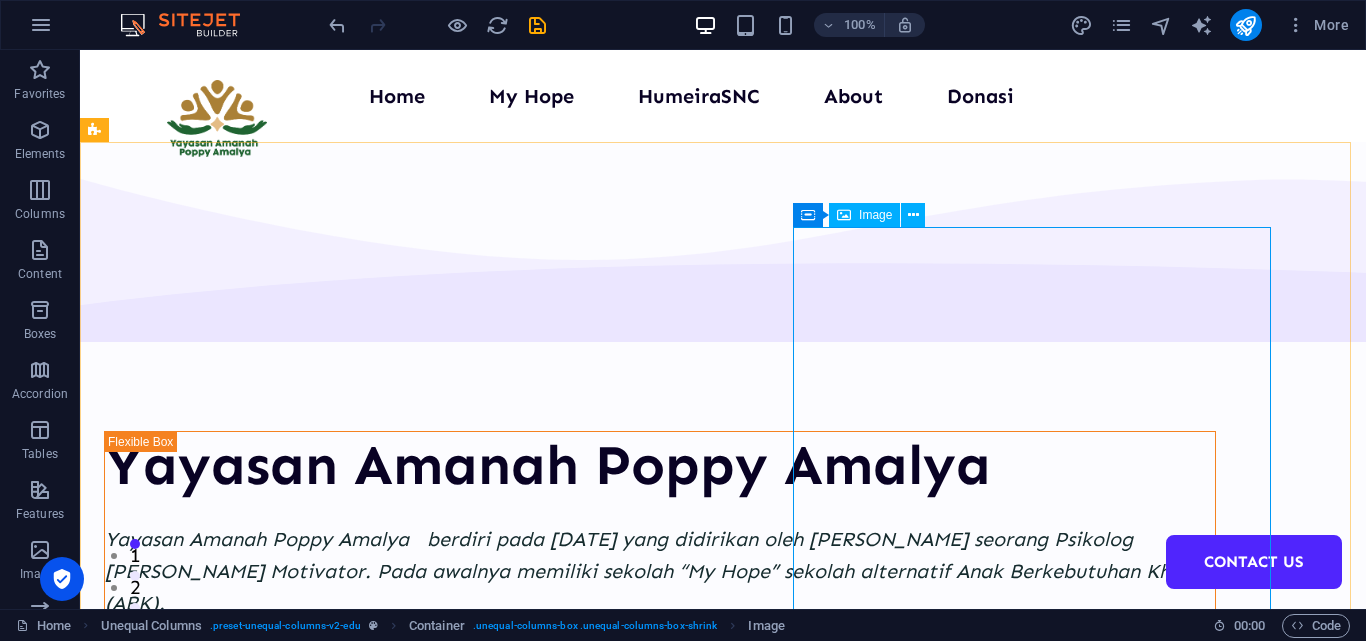 click on "Image" at bounding box center [864, 215] 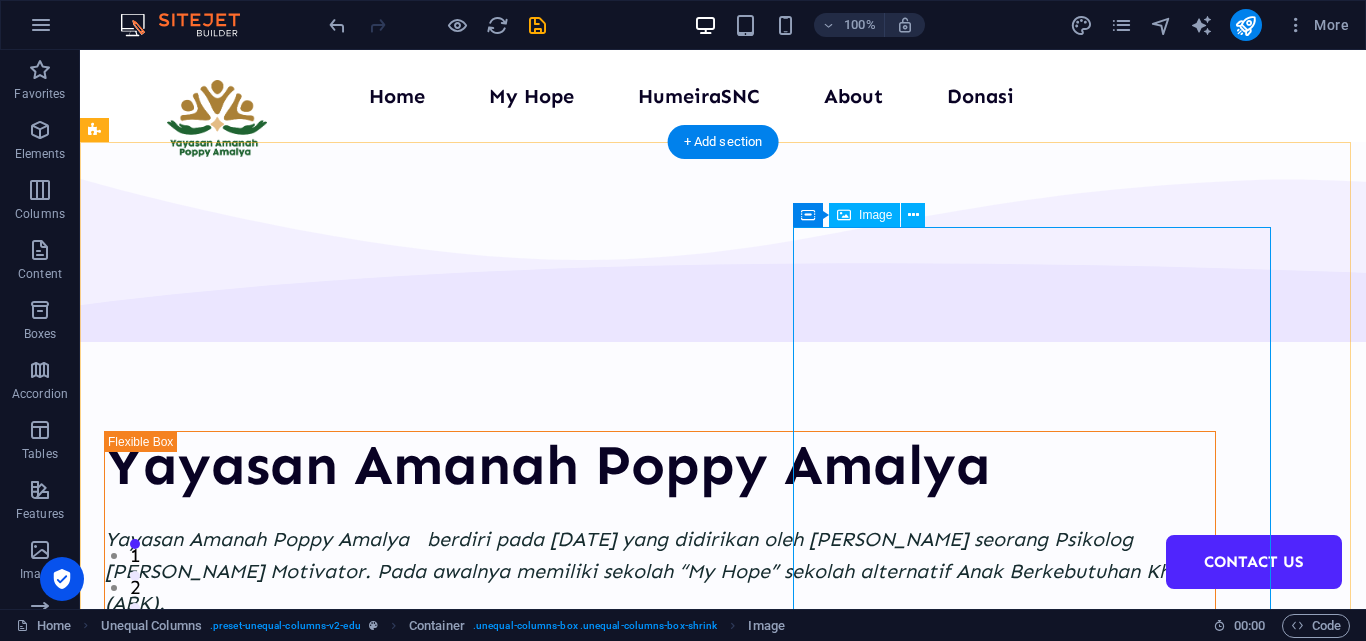 click at bounding box center (660, 1000) 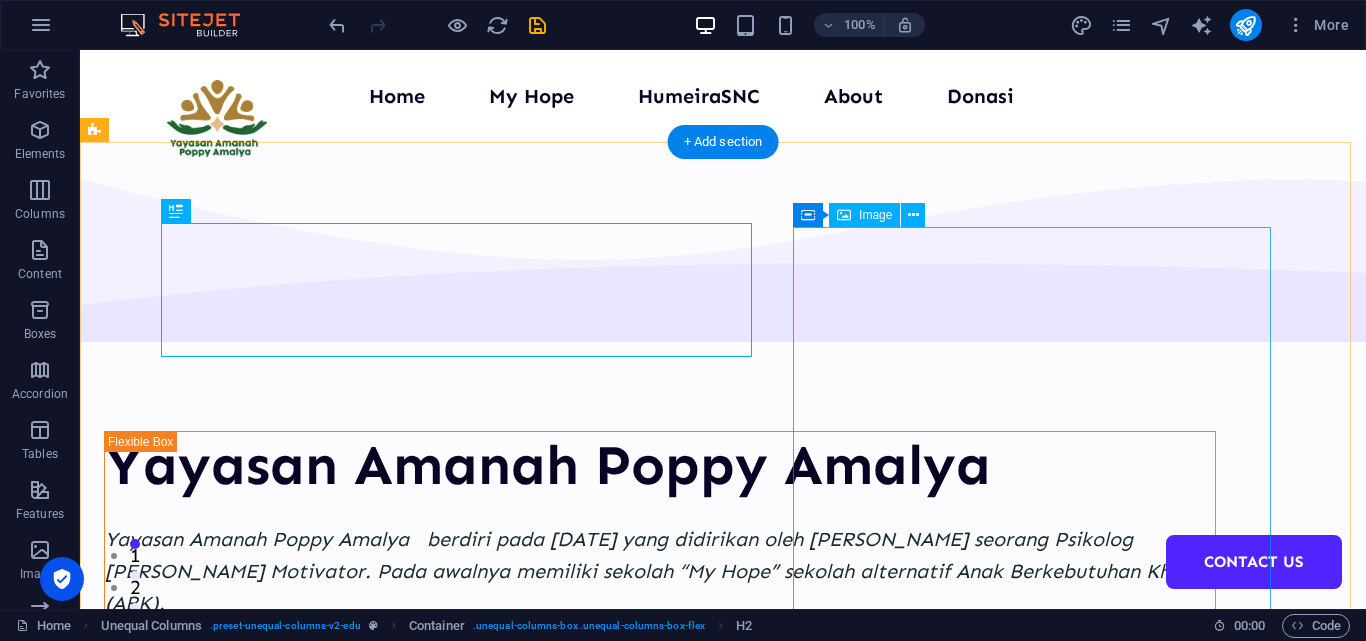 click at bounding box center [660, 1000] 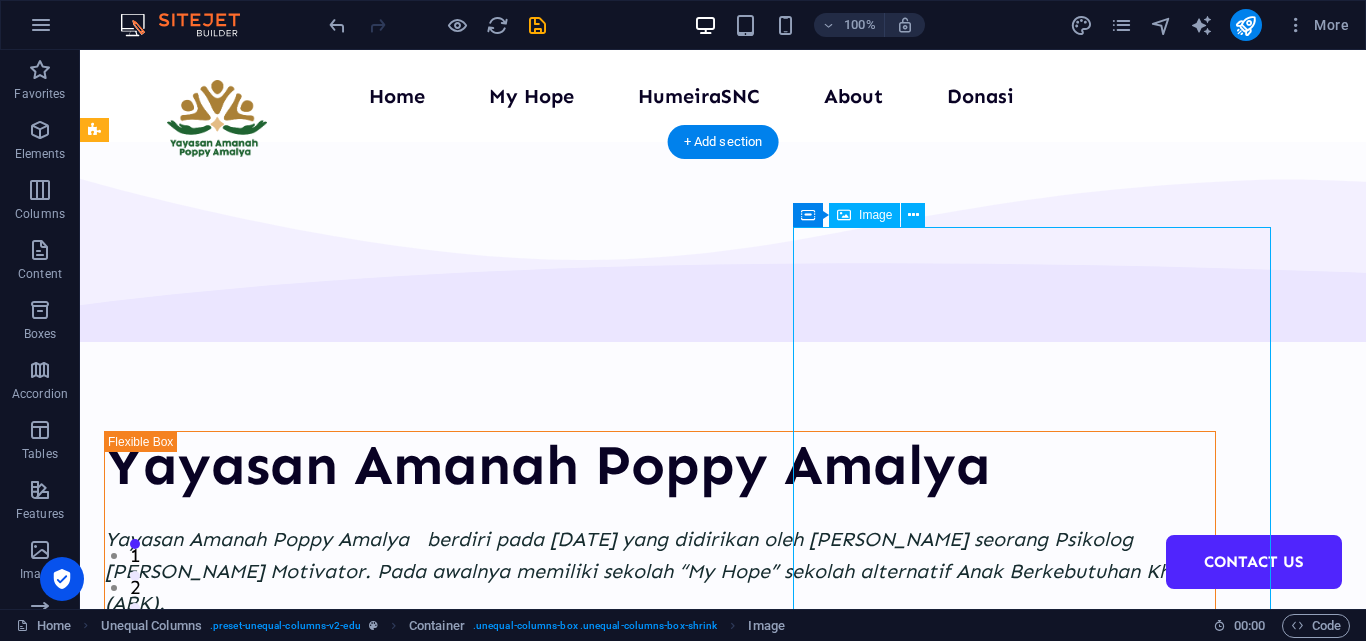 click at bounding box center (660, 1000) 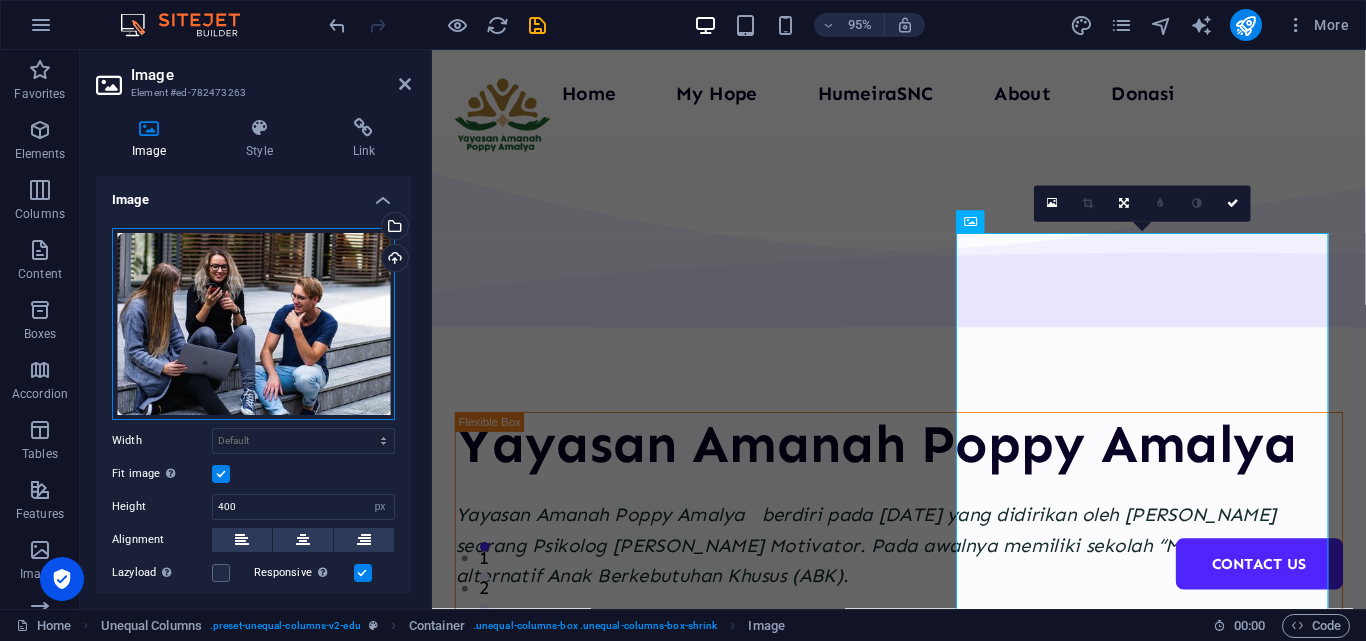 click on "Drag files here, click to choose files or select files from Files or our free stock photos & videos" at bounding box center (253, 324) 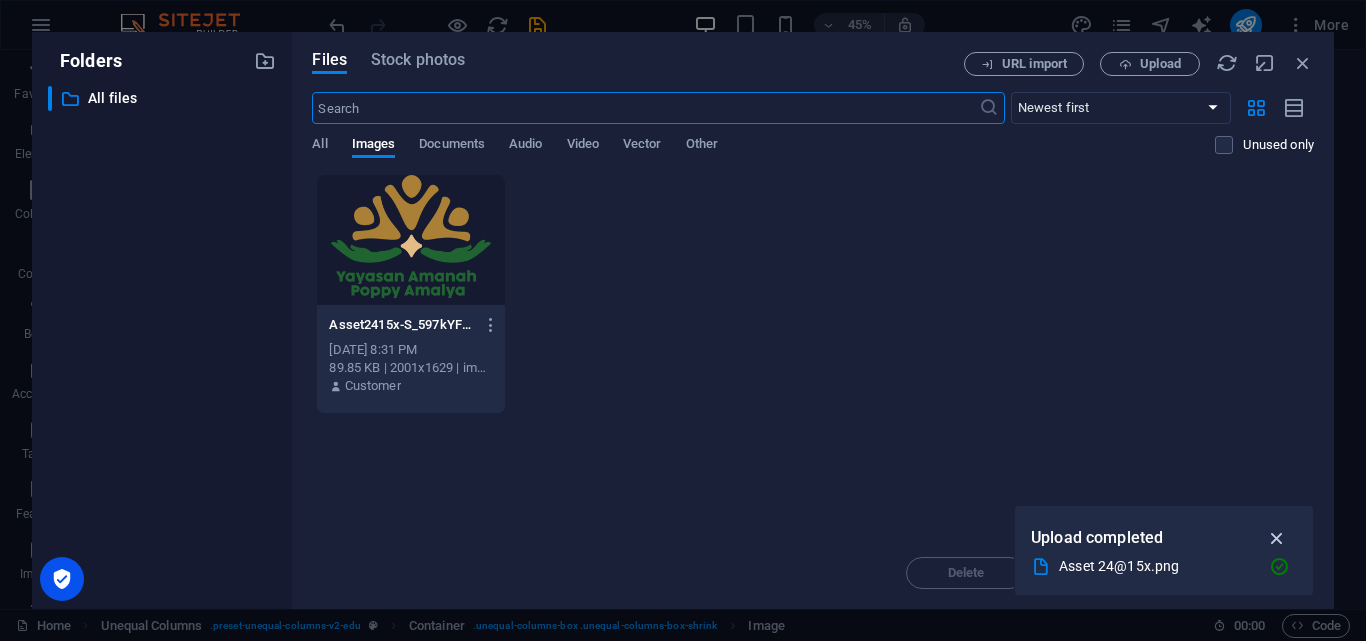 click at bounding box center (1277, 538) 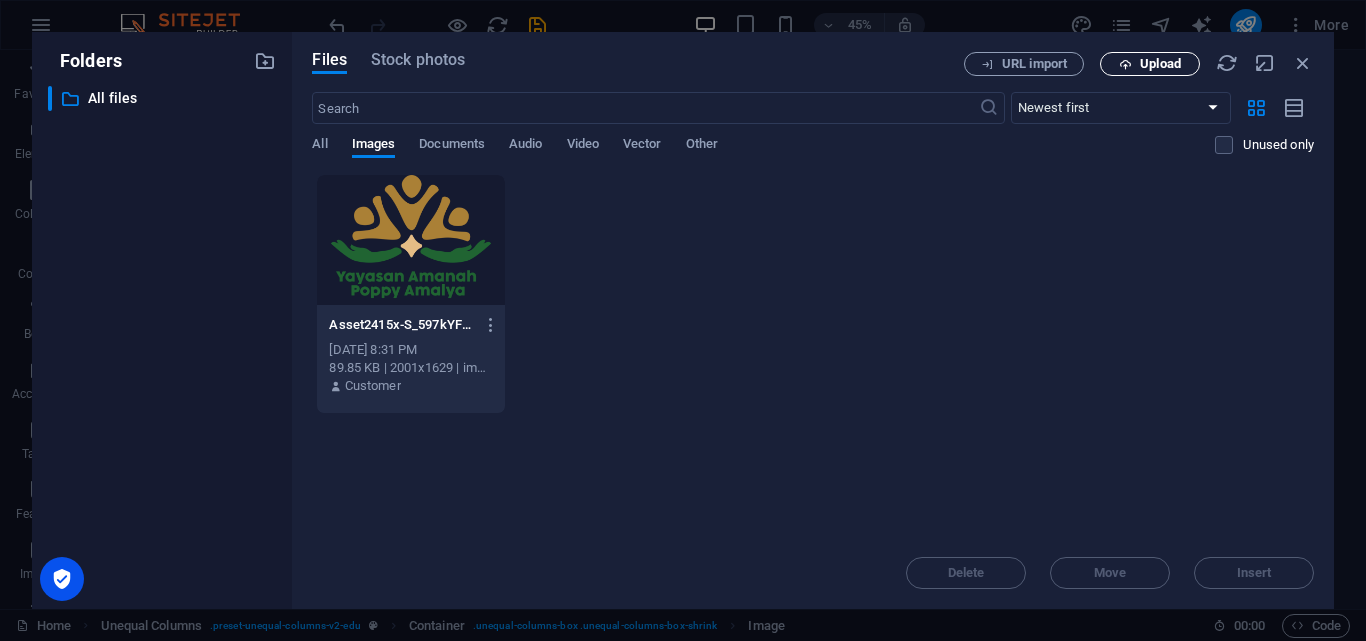 click on "Upload" at bounding box center [1150, 64] 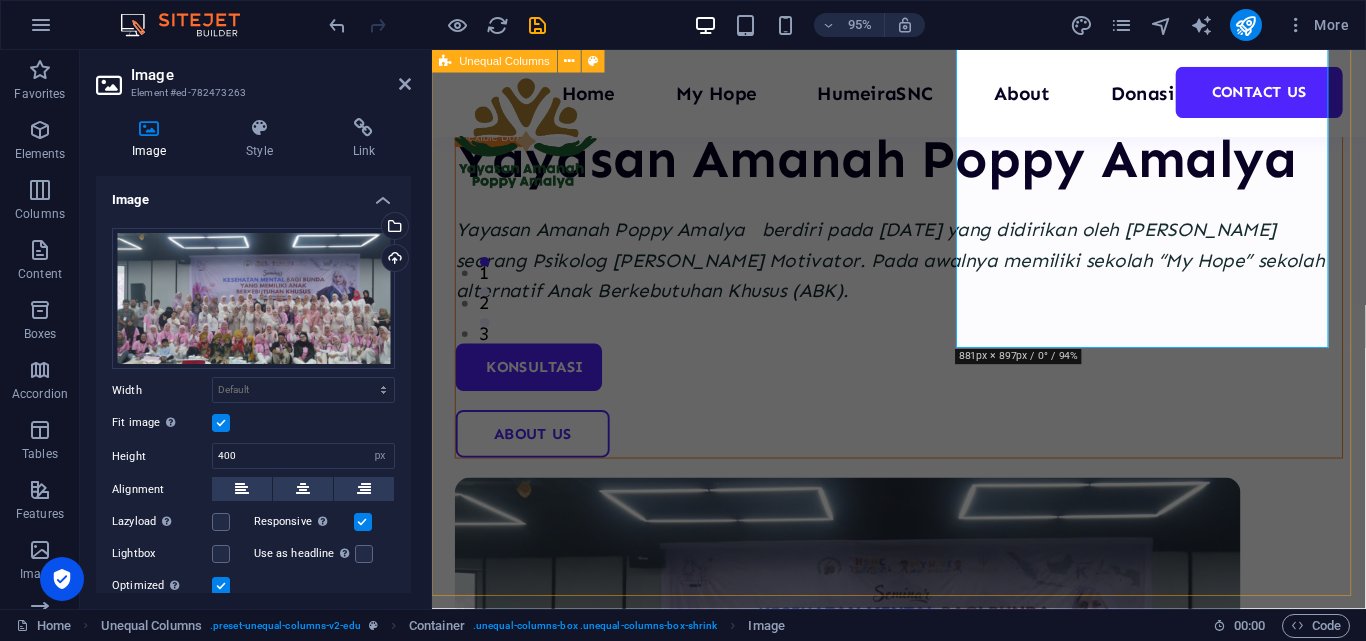 scroll, scrollTop: 100, scrollLeft: 0, axis: vertical 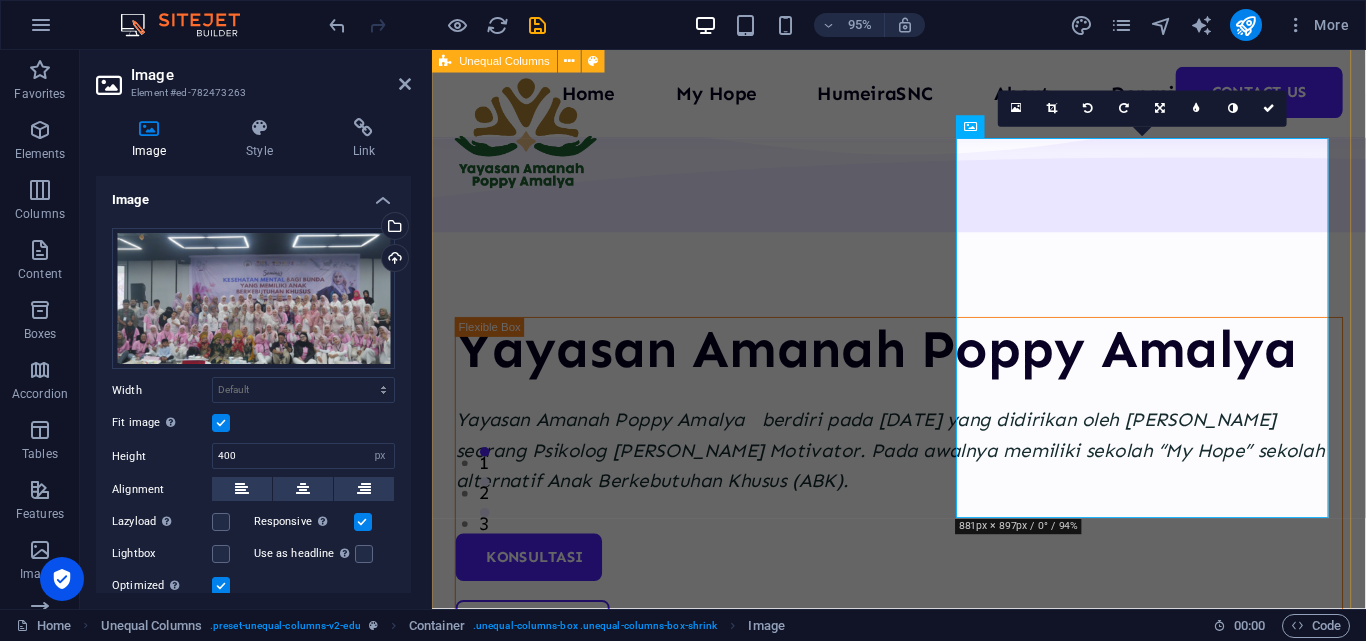 click on "Yayasan Amanah Poppy Amalya Yayasan Amanah Poppy Amalya     berdiri pada 6 September 2007 yang didirikan oleh Poppy Amalya seorang Psikolog dan Motivator. Pada awalnya memiliki sekolah “My Hope” sekolah alternatif Anak Berkebutuhan Khusus (ABK). Konsultasi About Us" at bounding box center (923, 645) 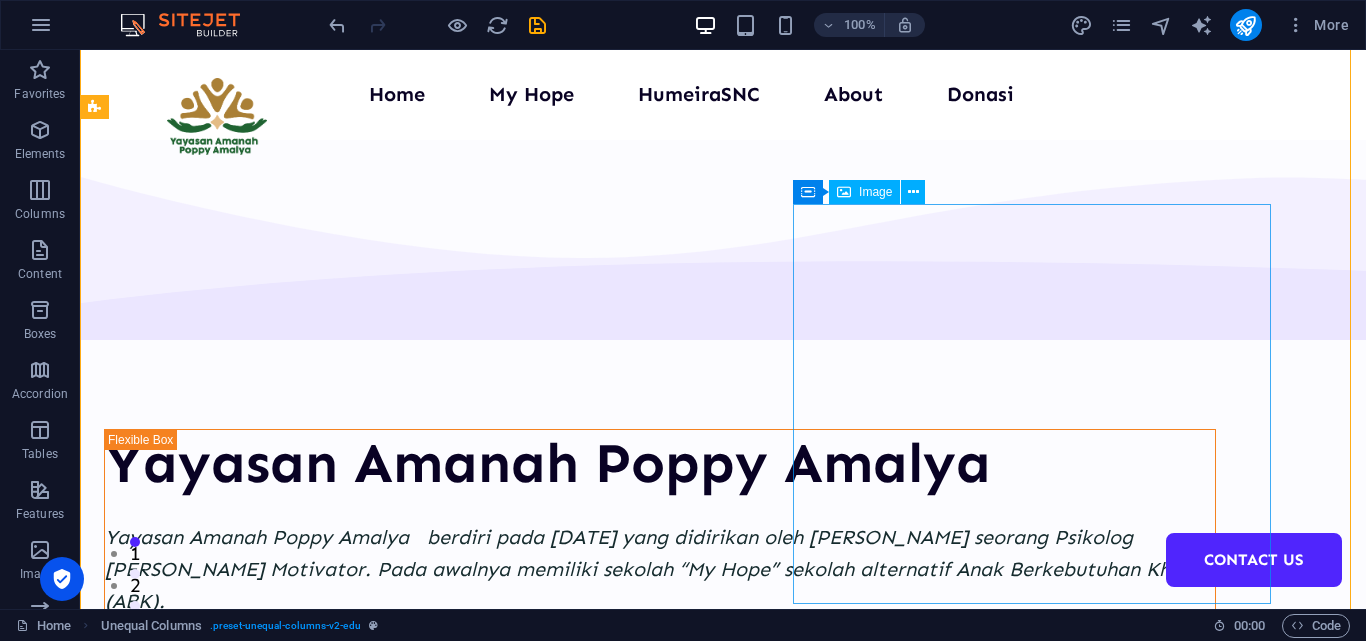 scroll, scrollTop: 1, scrollLeft: 0, axis: vertical 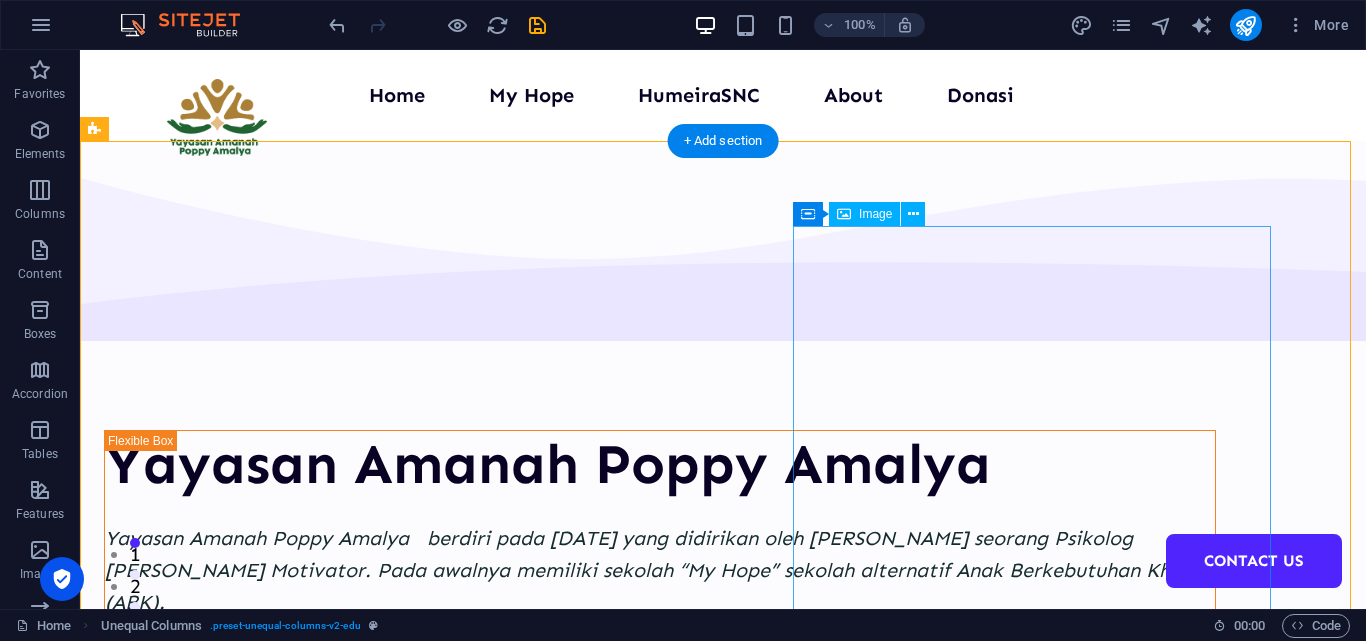 click at bounding box center (660, 999) 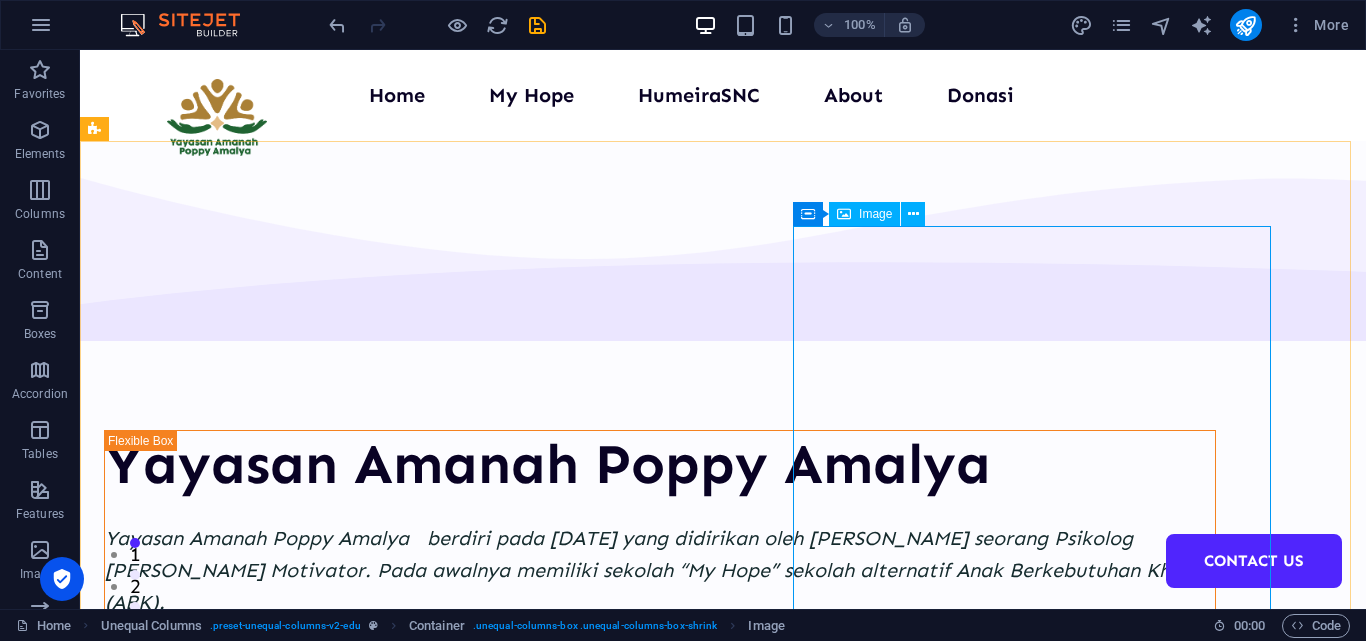 click on "Image" at bounding box center [875, 214] 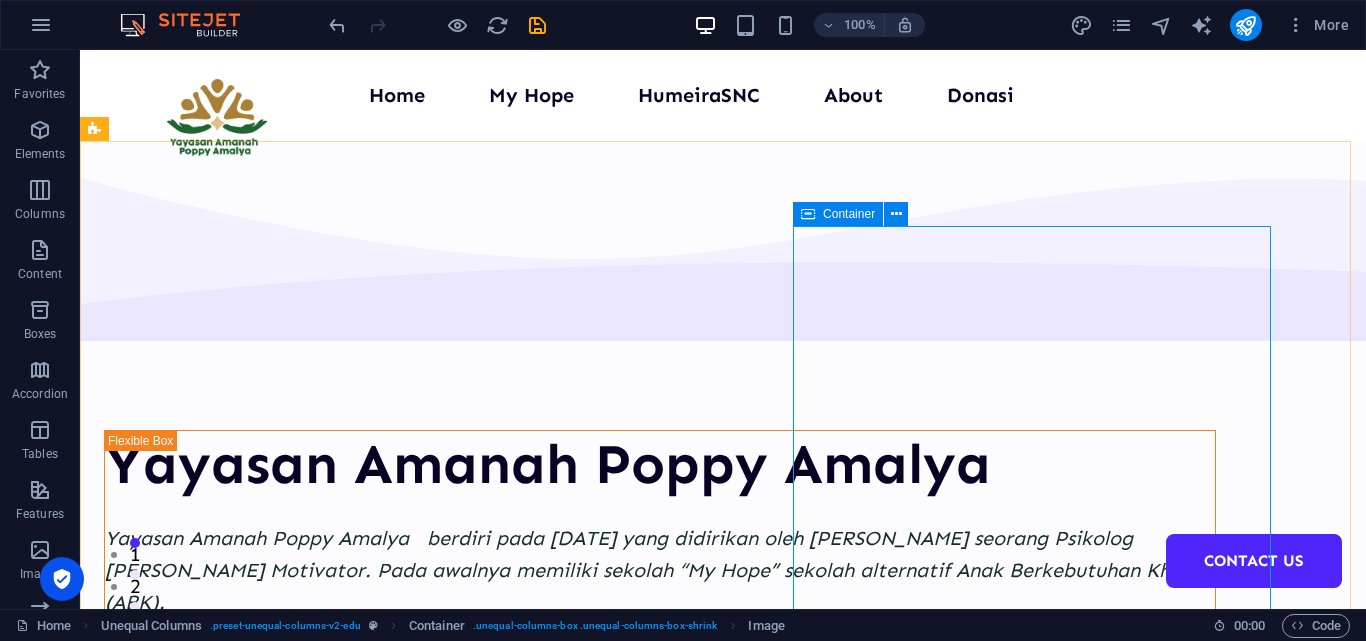 click on "Container" at bounding box center [849, 214] 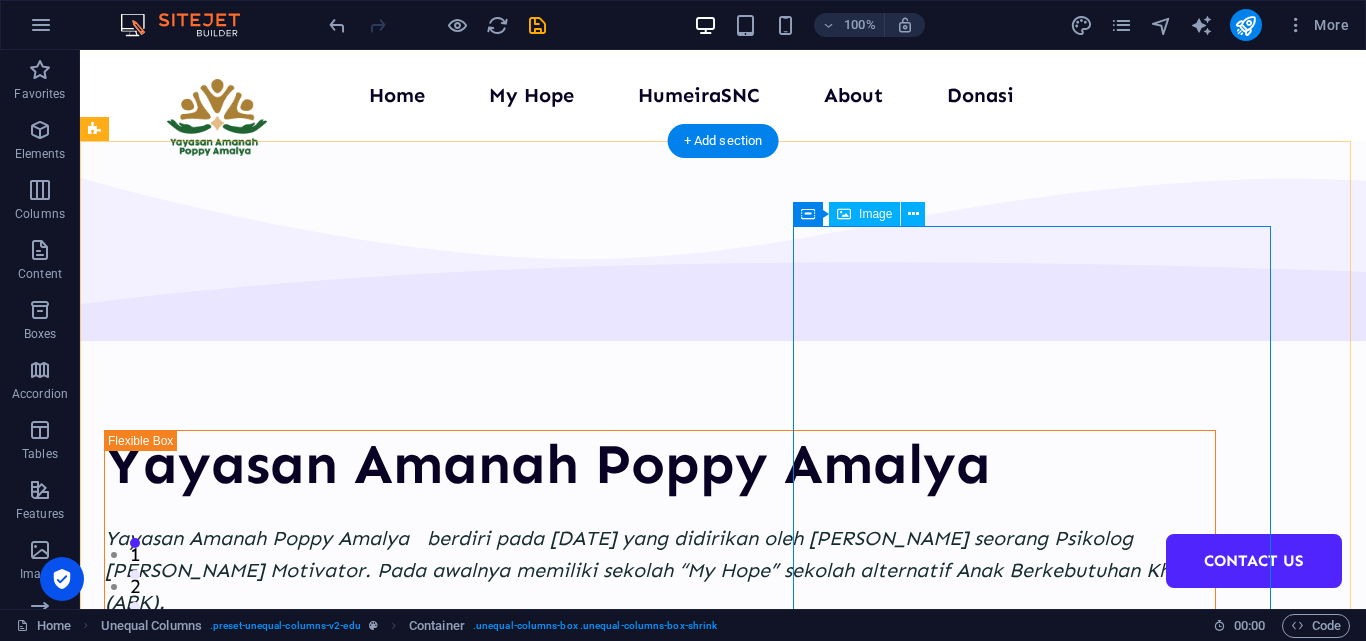 click at bounding box center (660, 999) 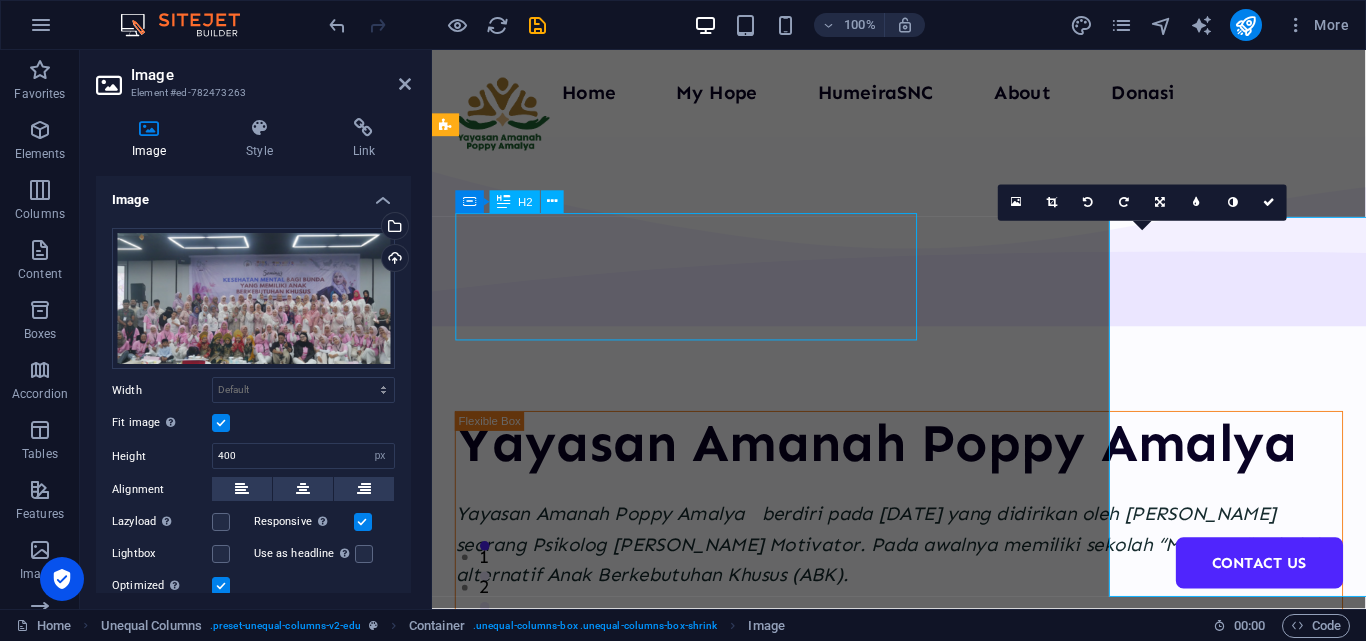 click on "Yayasan Amanah Poppy Amalya" at bounding box center (923, 464) 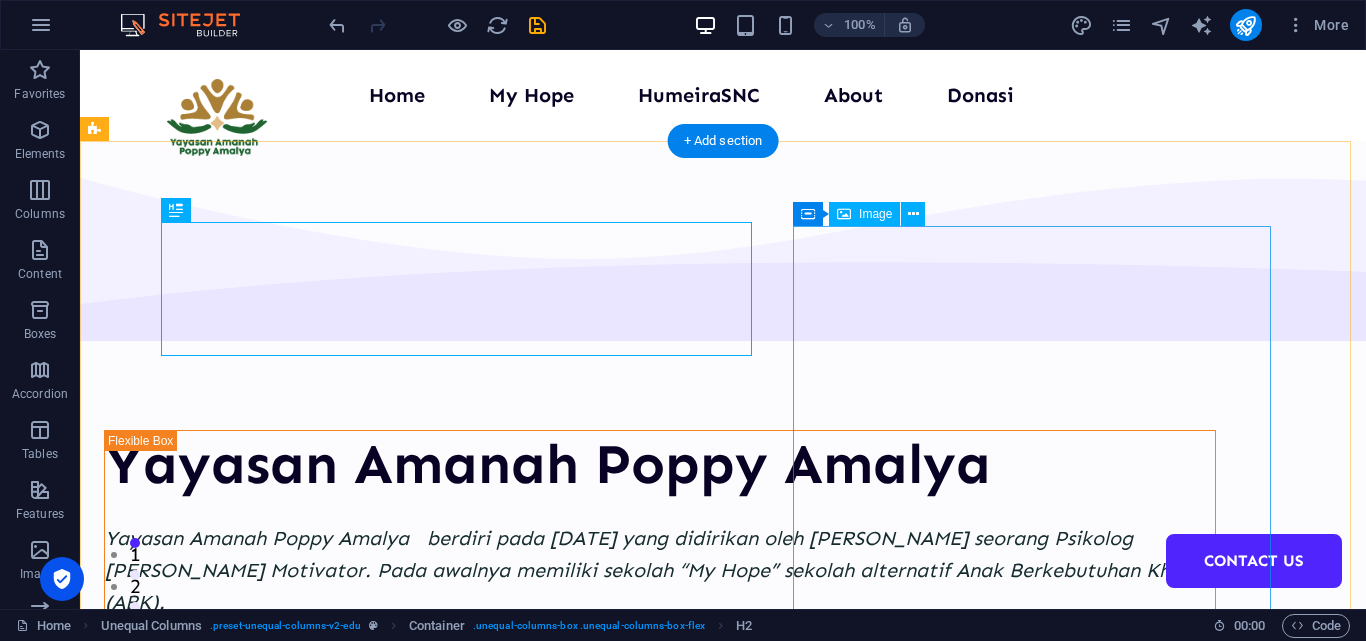 click at bounding box center (660, 999) 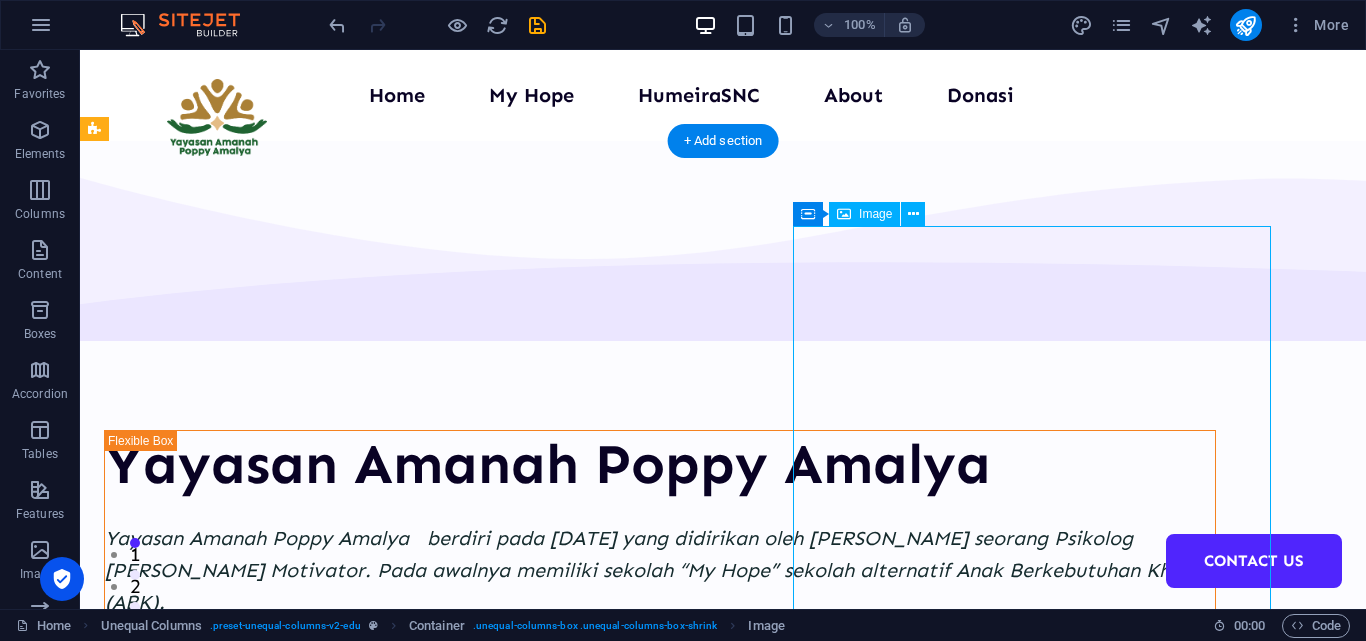 click at bounding box center [660, 999] 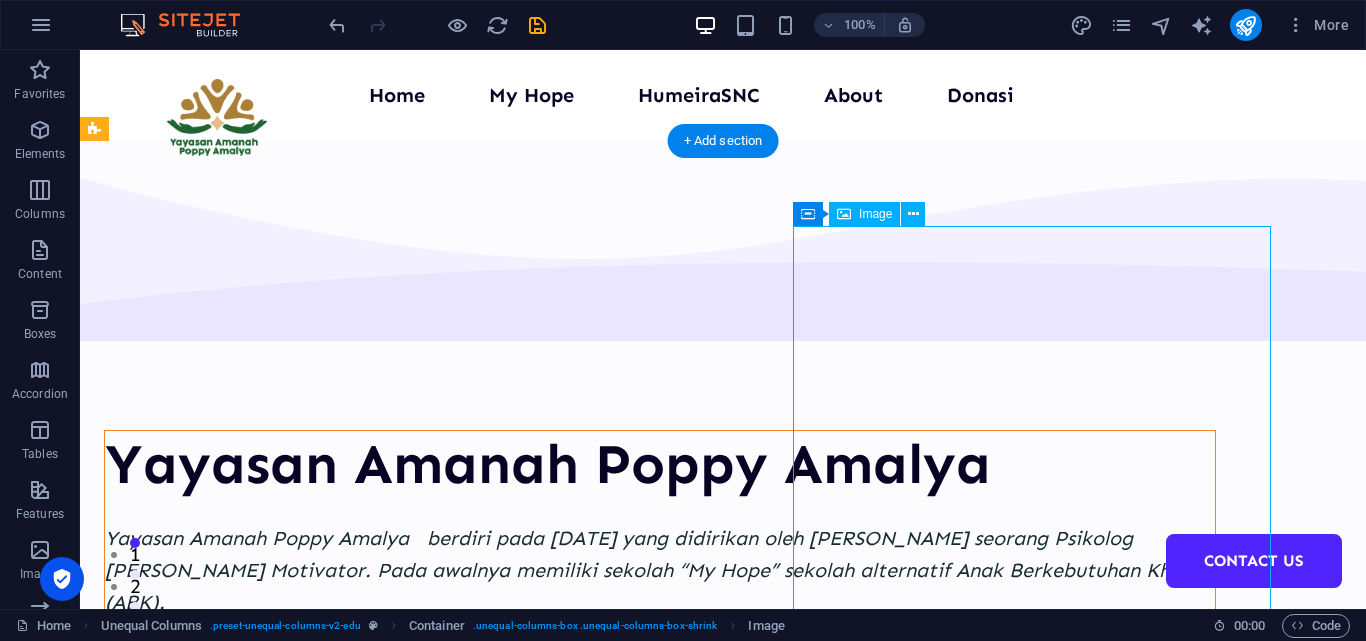 select on "px" 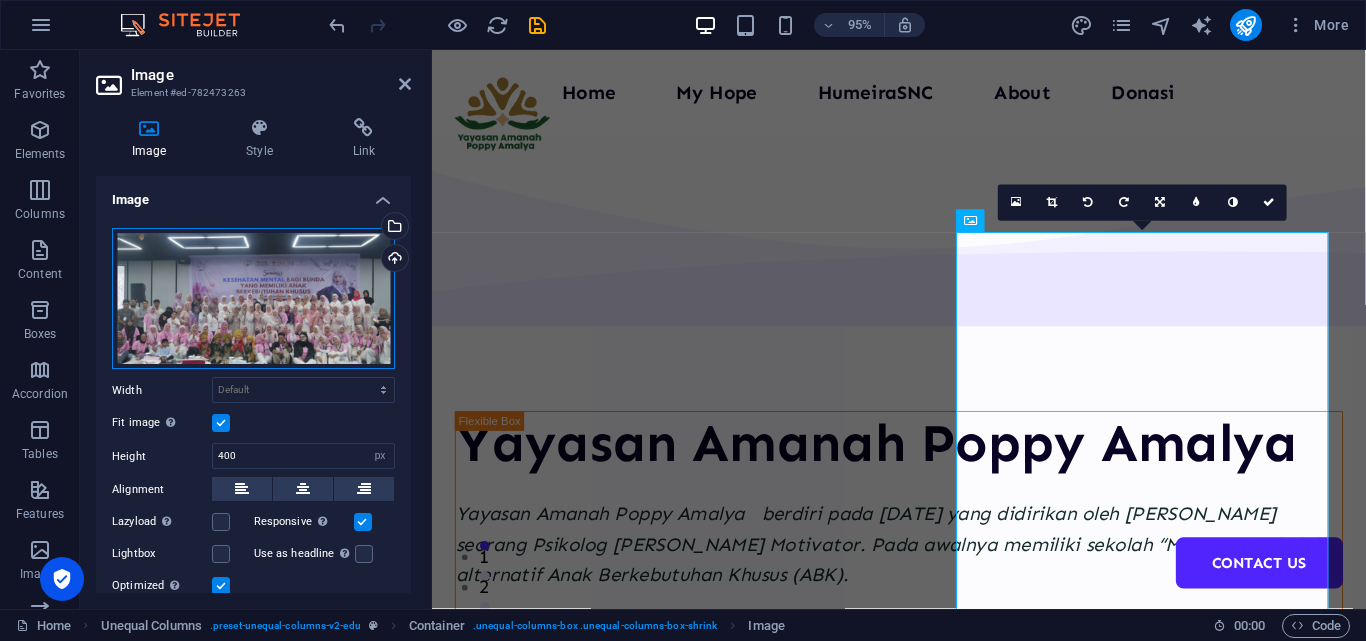 click on "Drag files here, click to choose files or select files from Files or our free stock photos & videos" at bounding box center (253, 299) 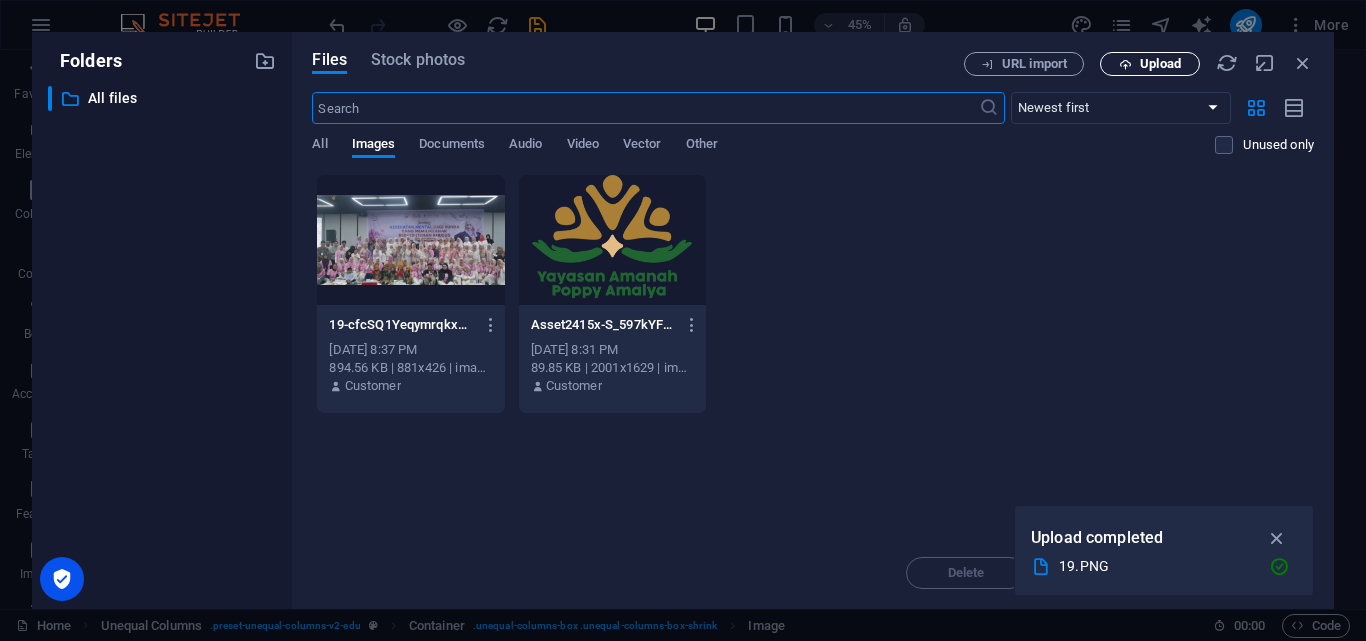 click on "Upload" at bounding box center (1160, 64) 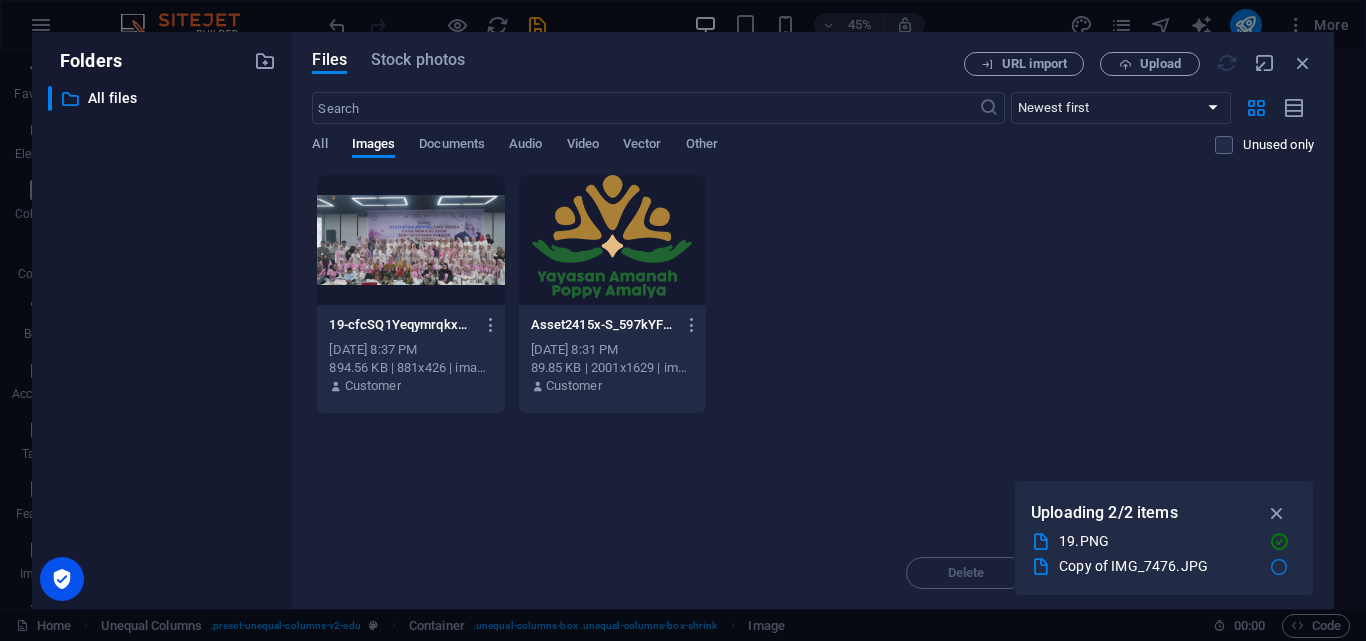 click on "19-cfcSQ1YeqymrqkxomTxuJg.PNG 19-cfcSQ1YeqymrqkxomTxuJg.PNG Jul 10, 2025 8:37 PM 894.56 KB | 881x426 | image/png Customer Asset2415x-S_597kYF9By0zZRR9MEQhw.png Asset2415x-S_597kYF9By0zZRR9MEQhw.png Jul 10, 2025 8:31 PM 89.85 KB | 2001x1629 | image/png Customer" at bounding box center (813, 294) 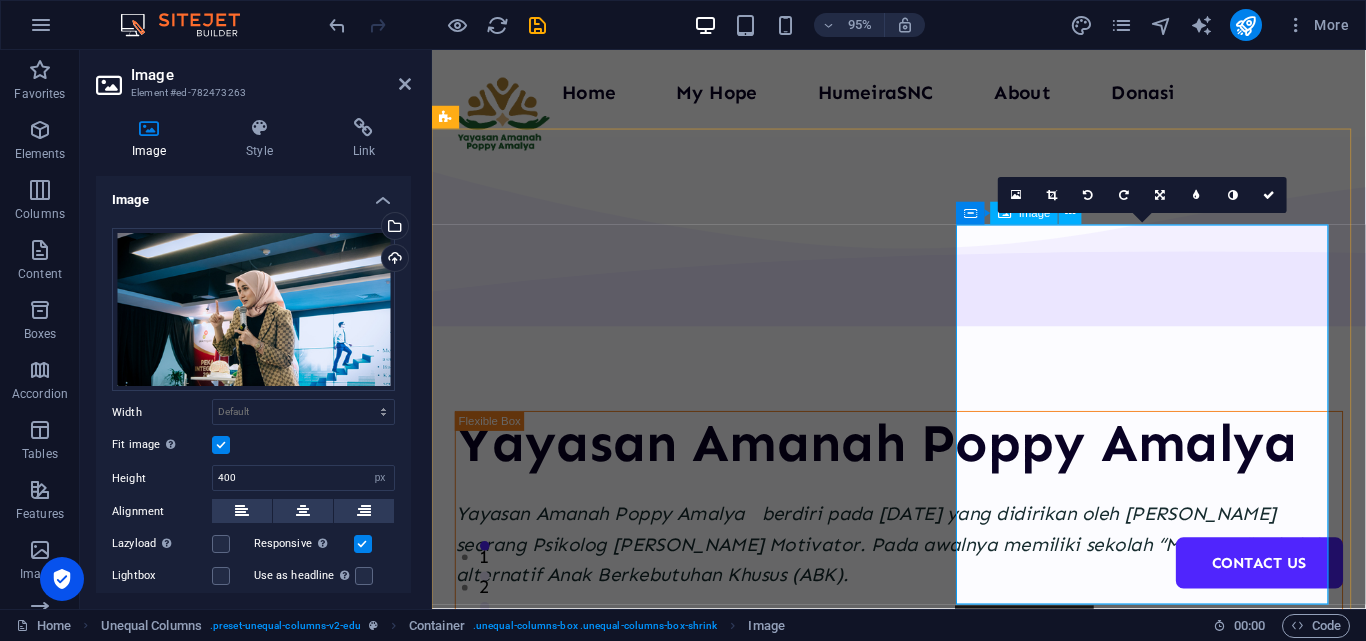 scroll, scrollTop: 201, scrollLeft: 0, axis: vertical 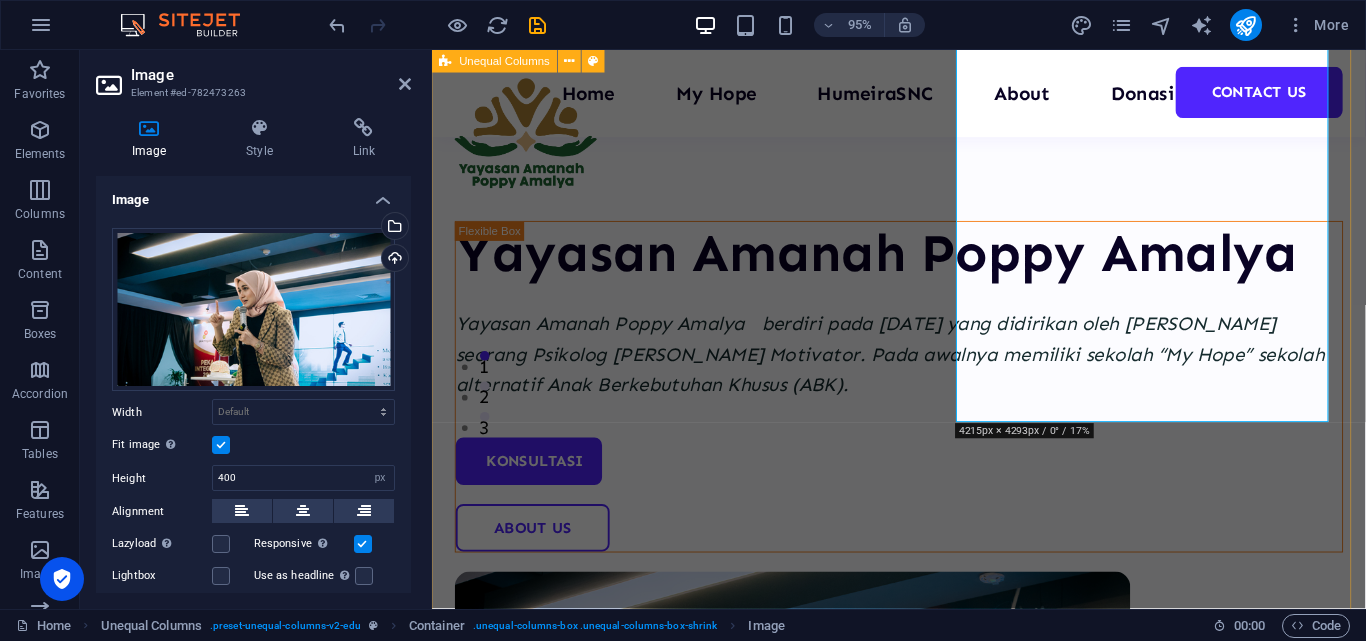click on "Yayasan Amanah Poppy Amalya Yayasan Amanah Poppy Amalya     berdiri pada 6 September 2007 yang didirikan oleh Poppy Amalya seorang Psikolog dan Motivator. Pada awalnya memiliki sekolah “My Hope” sekolah alternatif Anak Berkebutuhan Khusus (ABK). Konsultasi About Us" at bounding box center (923, 544) 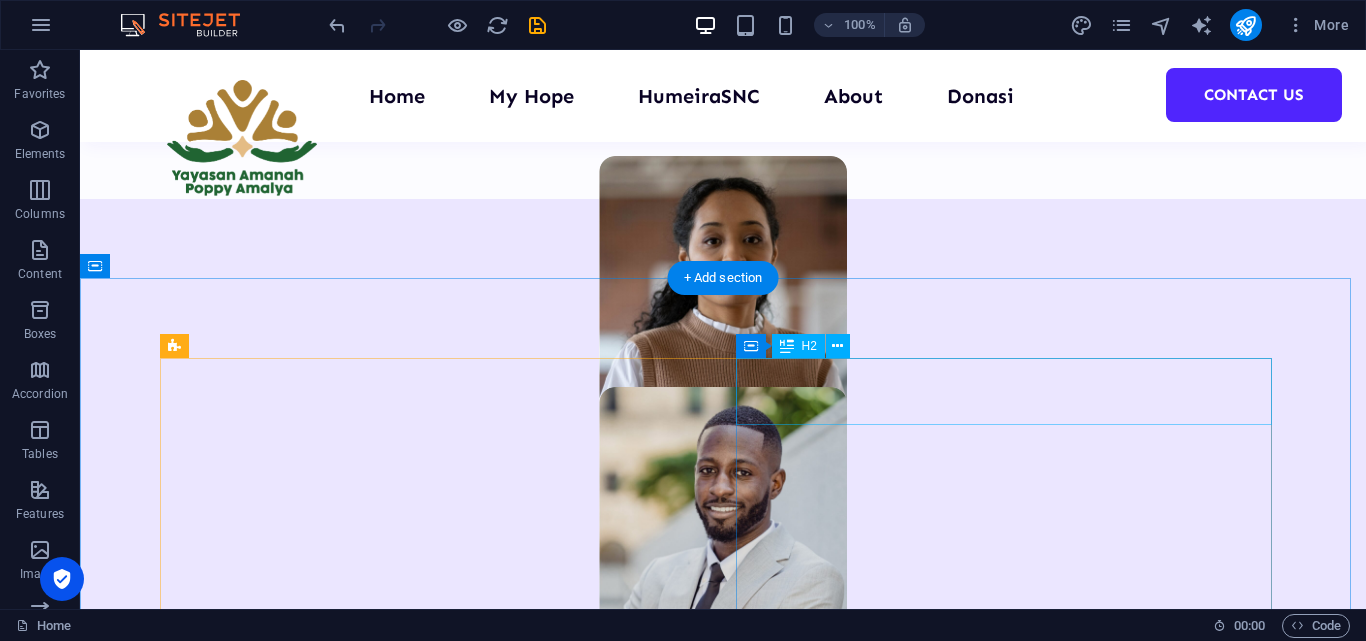 scroll, scrollTop: 1300, scrollLeft: 0, axis: vertical 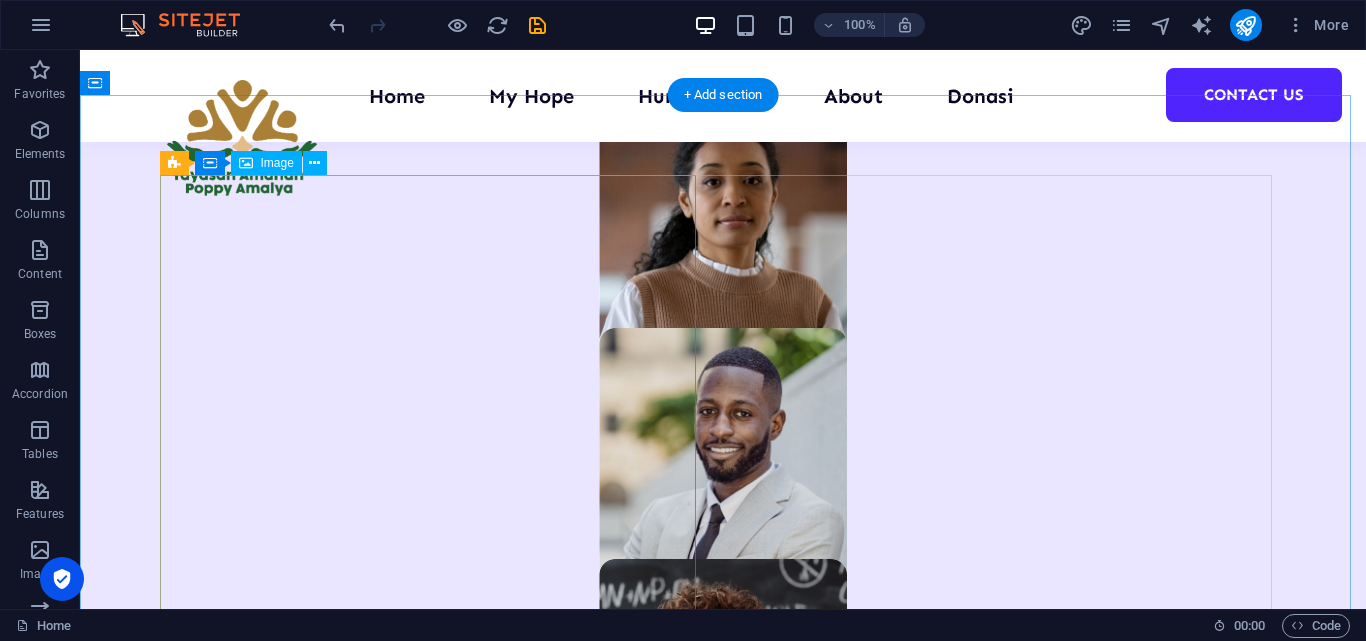click at bounding box center (435, 2213) 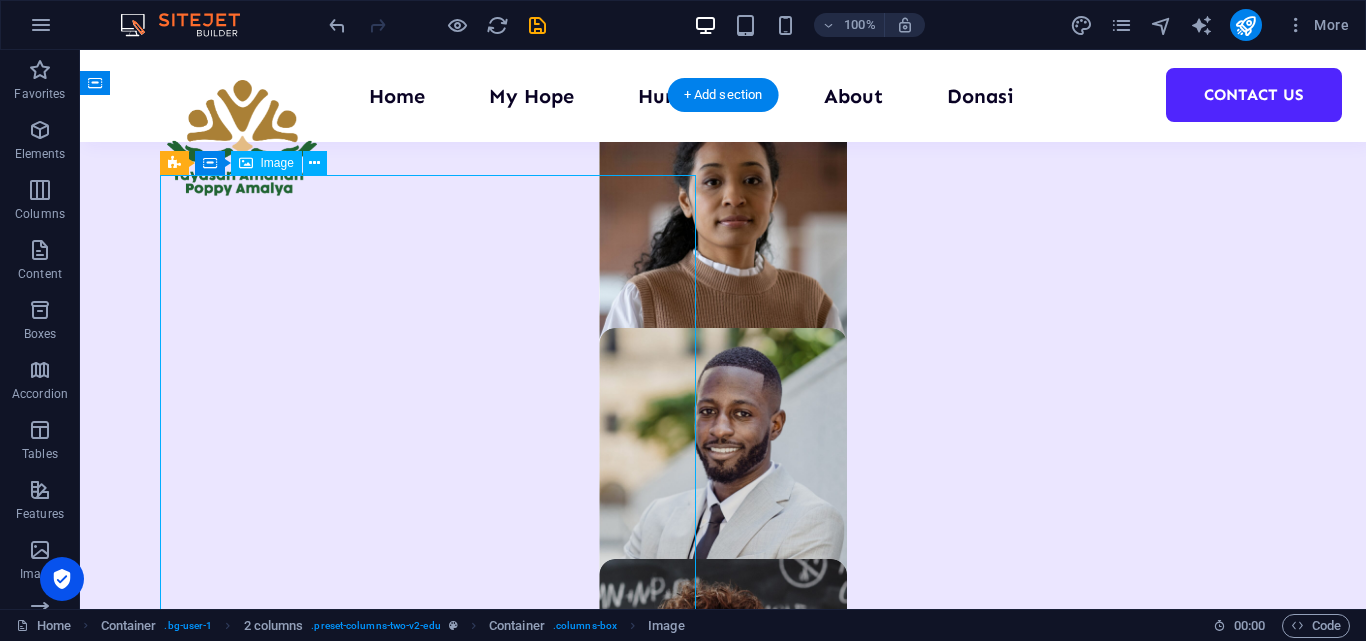 click at bounding box center [435, 2213] 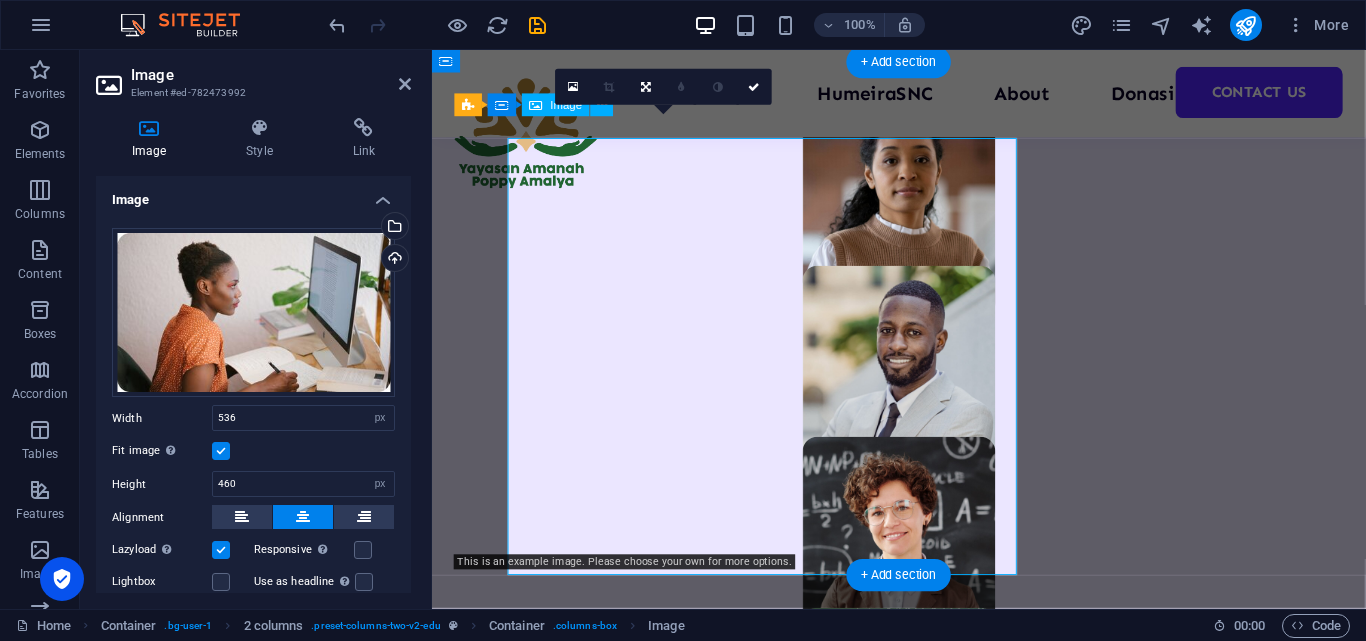 scroll, scrollTop: 1332, scrollLeft: 0, axis: vertical 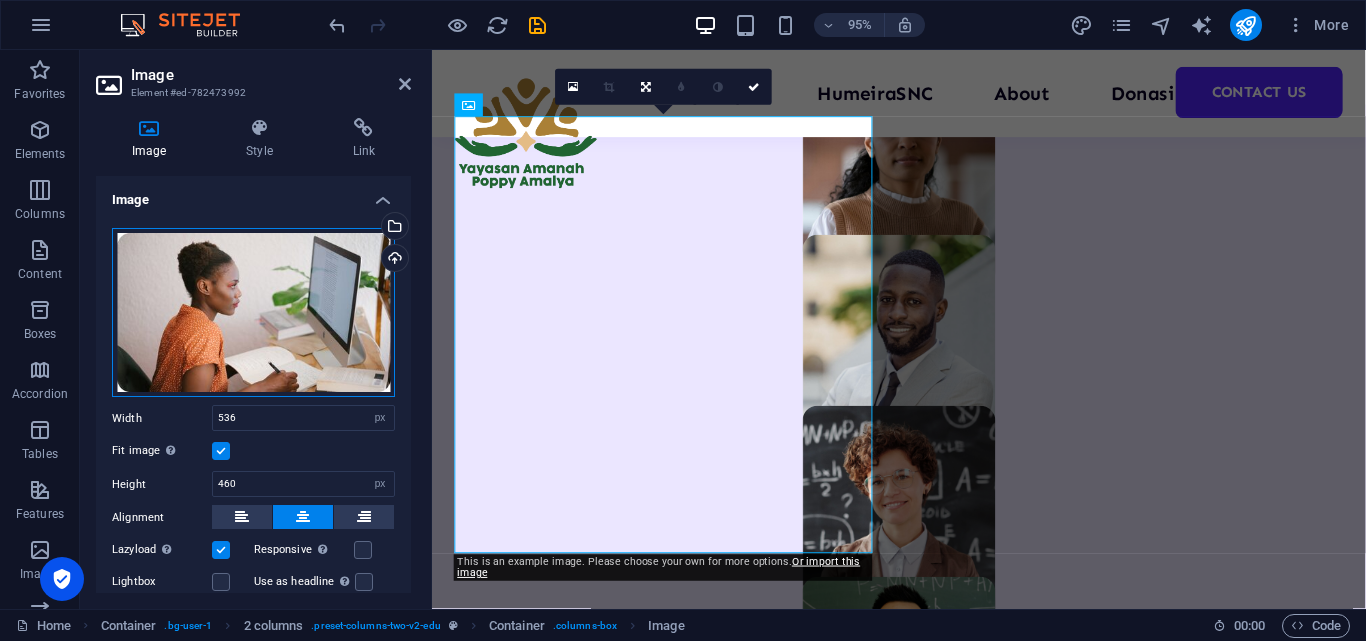 click on "Drag files here, click to choose files or select files from Files or our free stock photos & videos" at bounding box center (253, 313) 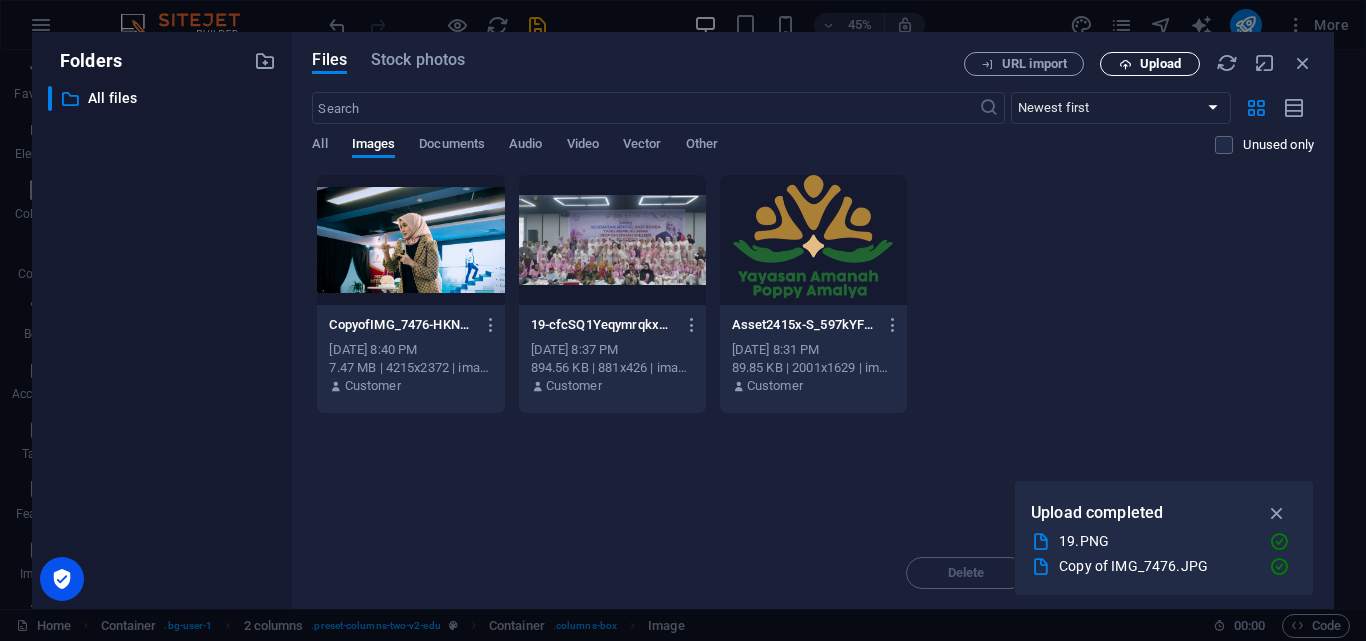 click on "Upload" at bounding box center (1160, 64) 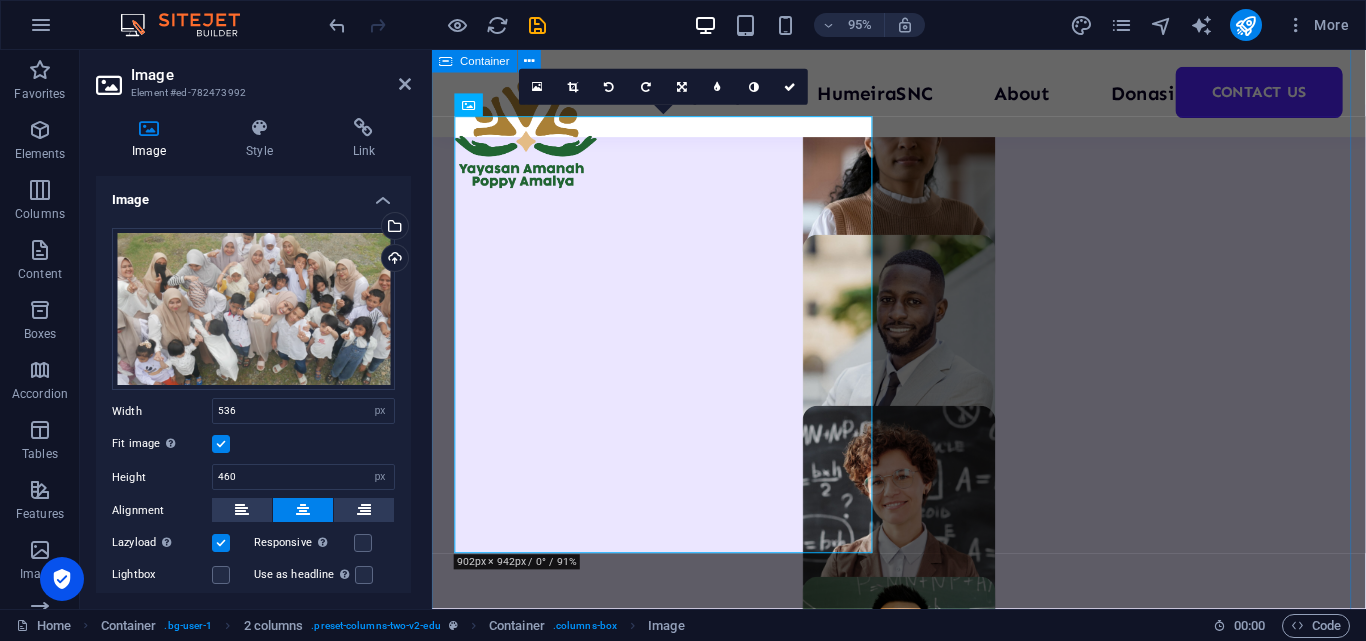 click on "About Education Highly skilled teachers Lorem ipsum dolor sit amet consectetur. Modern course content Lorem ipsum dolor sit amet consectetur. Great community Lorem ipsum dolor sit amet consectetur. All about us" at bounding box center [923, 2267] 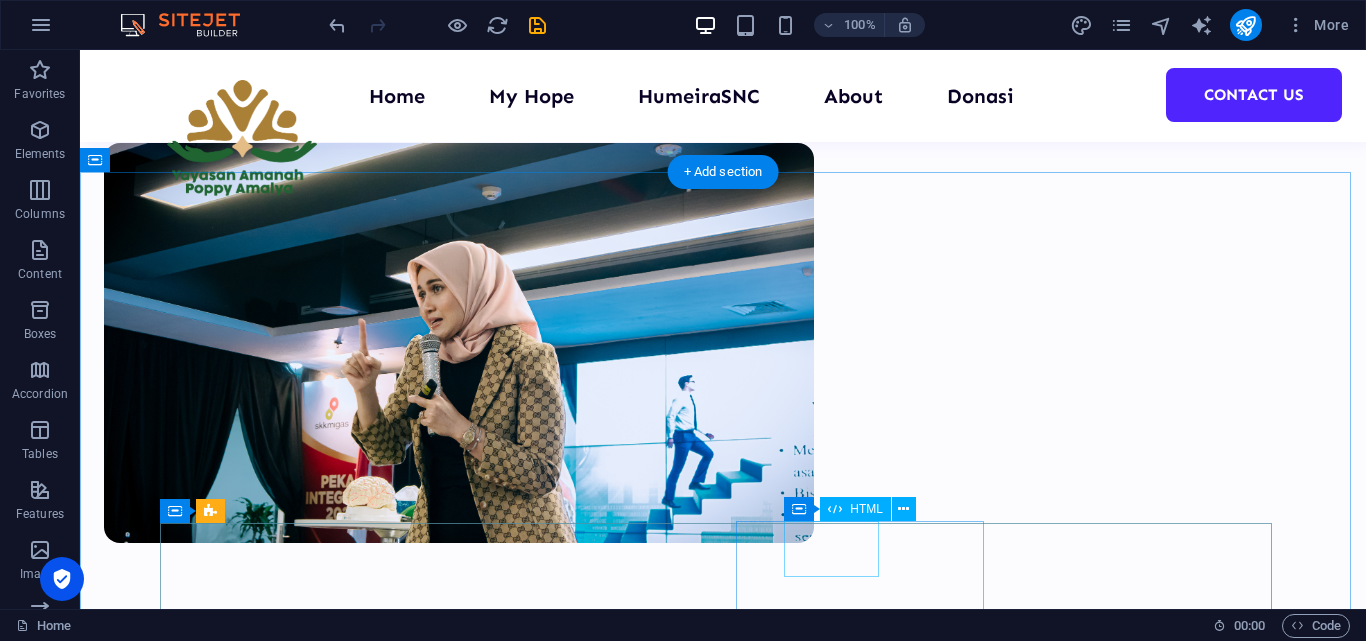 scroll, scrollTop: 700, scrollLeft: 0, axis: vertical 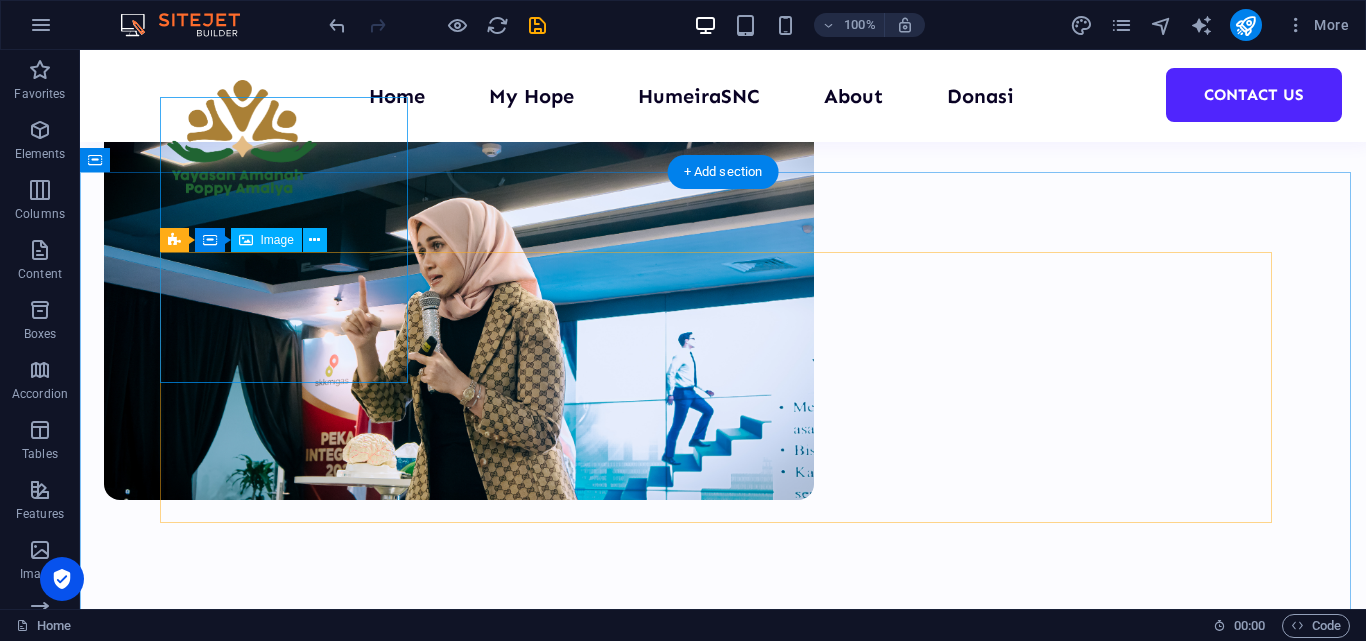 click at bounding box center [723, 840] 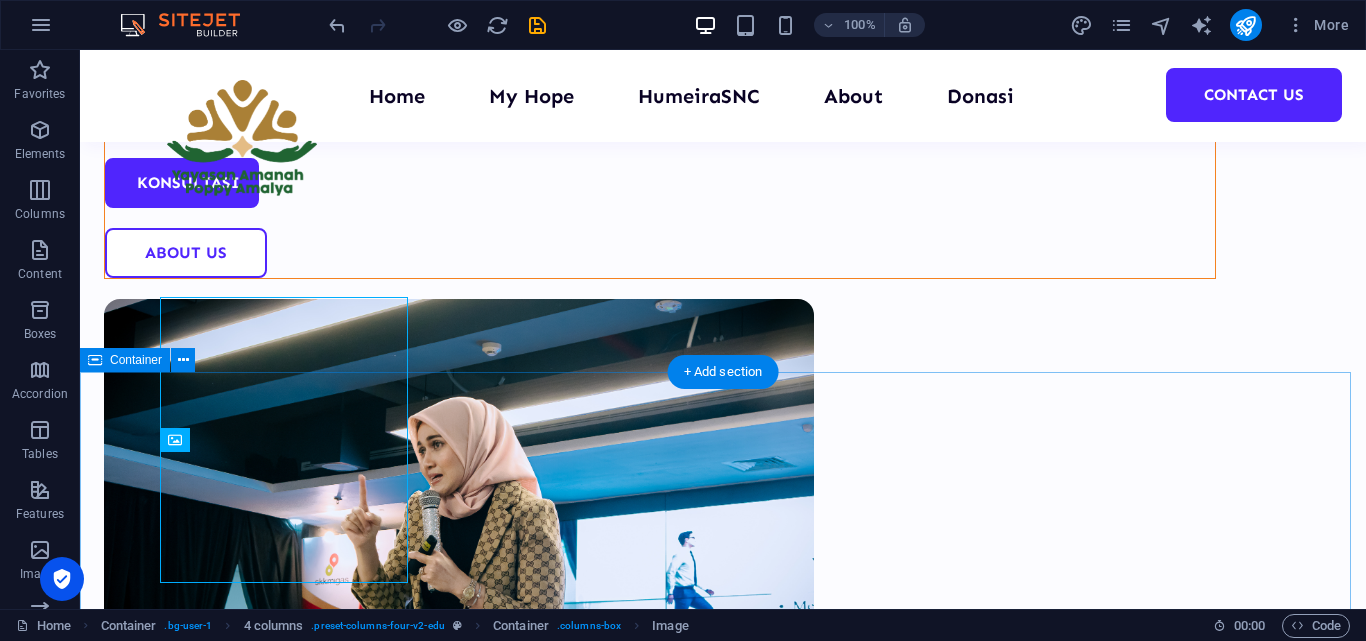scroll, scrollTop: 500, scrollLeft: 0, axis: vertical 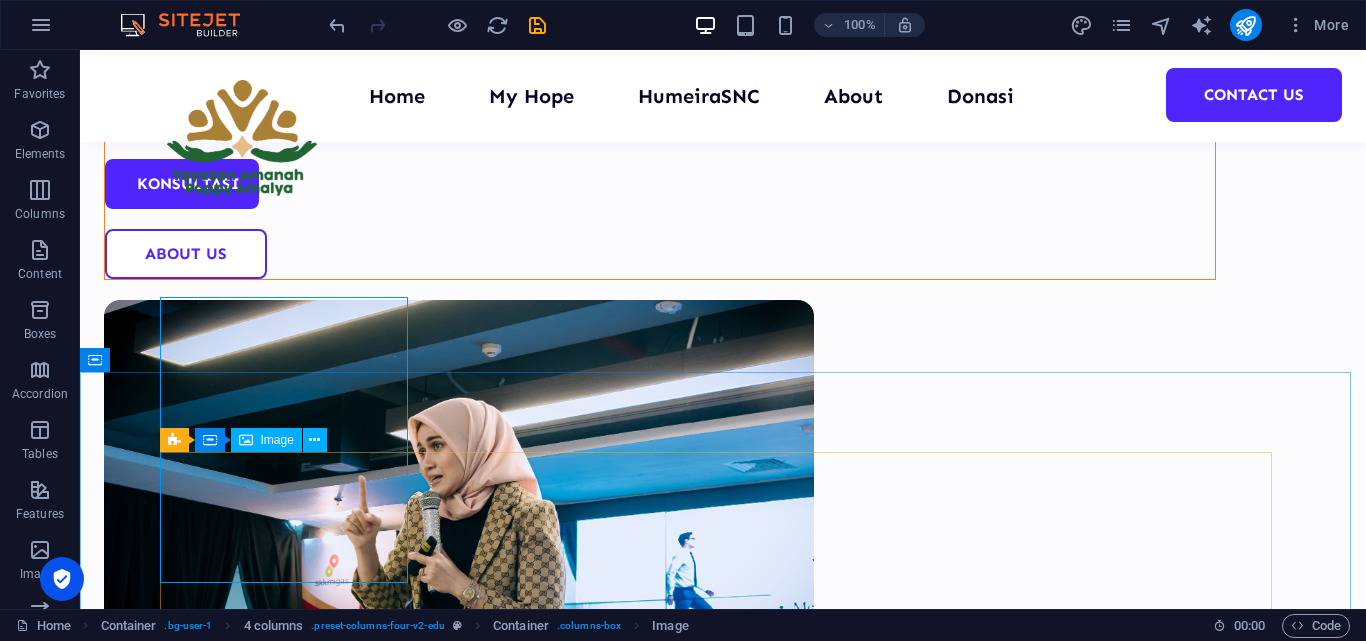 click at bounding box center [246, 440] 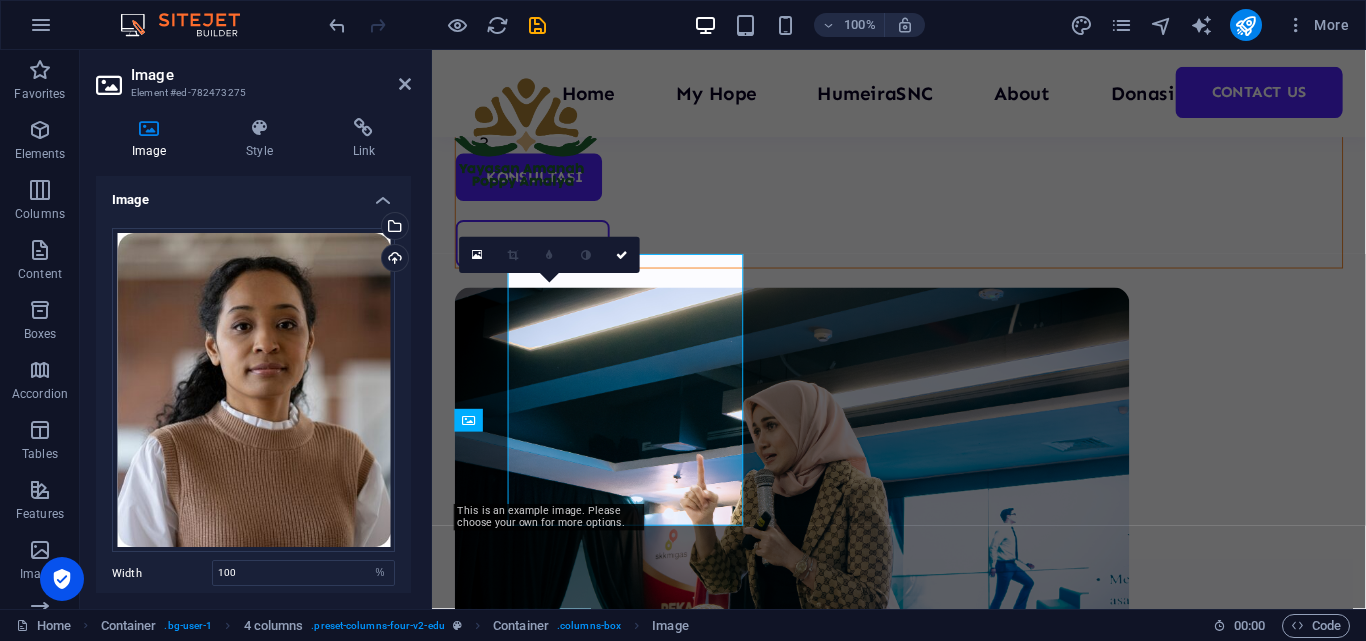 scroll, scrollTop: 532, scrollLeft: 0, axis: vertical 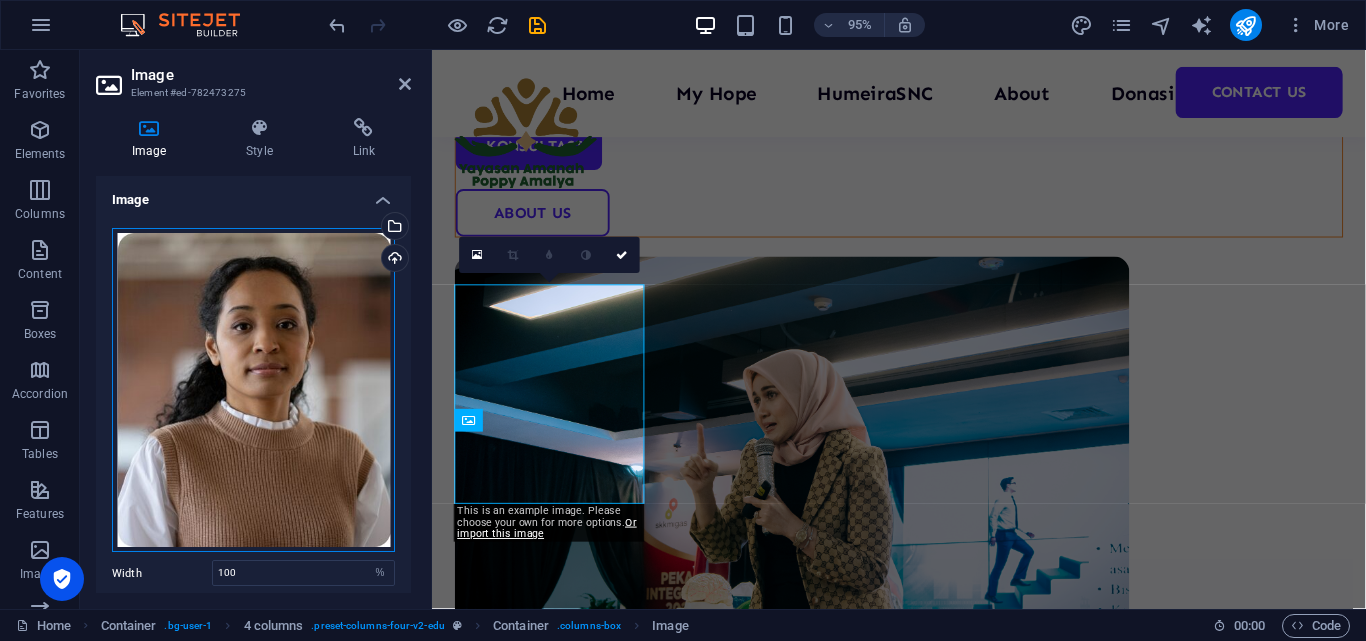 click on "Drag files here, click to choose files or select files from Files or our free stock photos & videos" at bounding box center (253, 390) 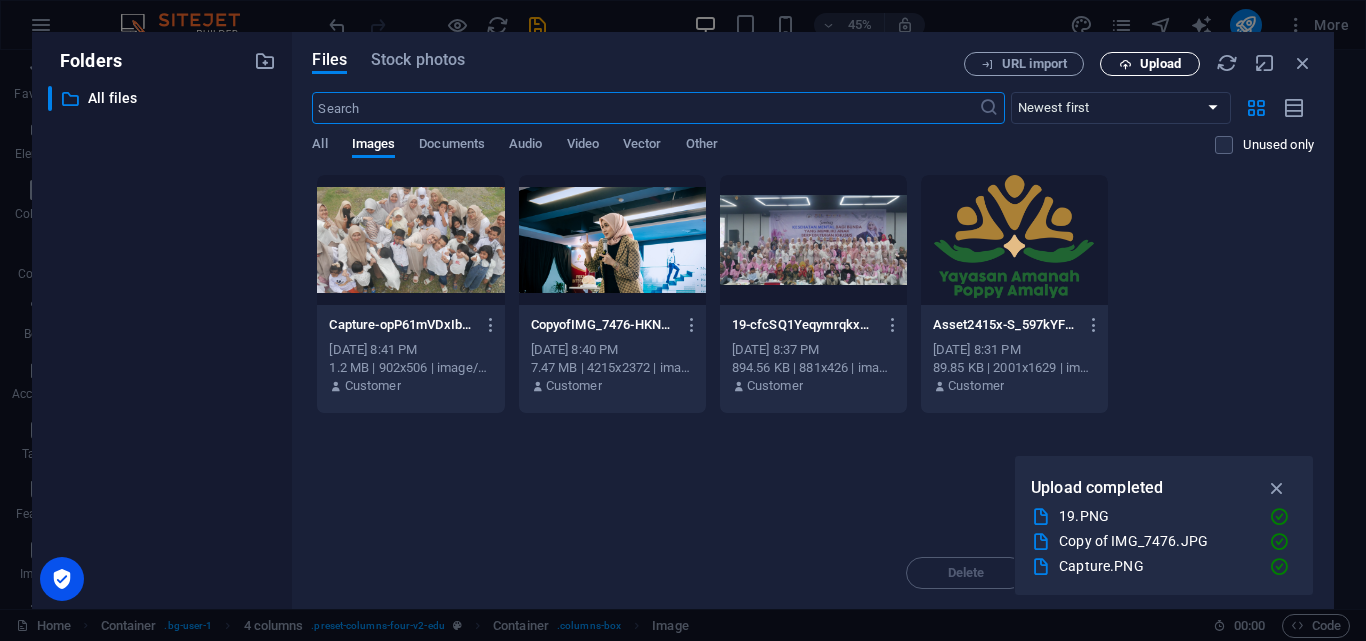 click on "Upload" at bounding box center (1160, 64) 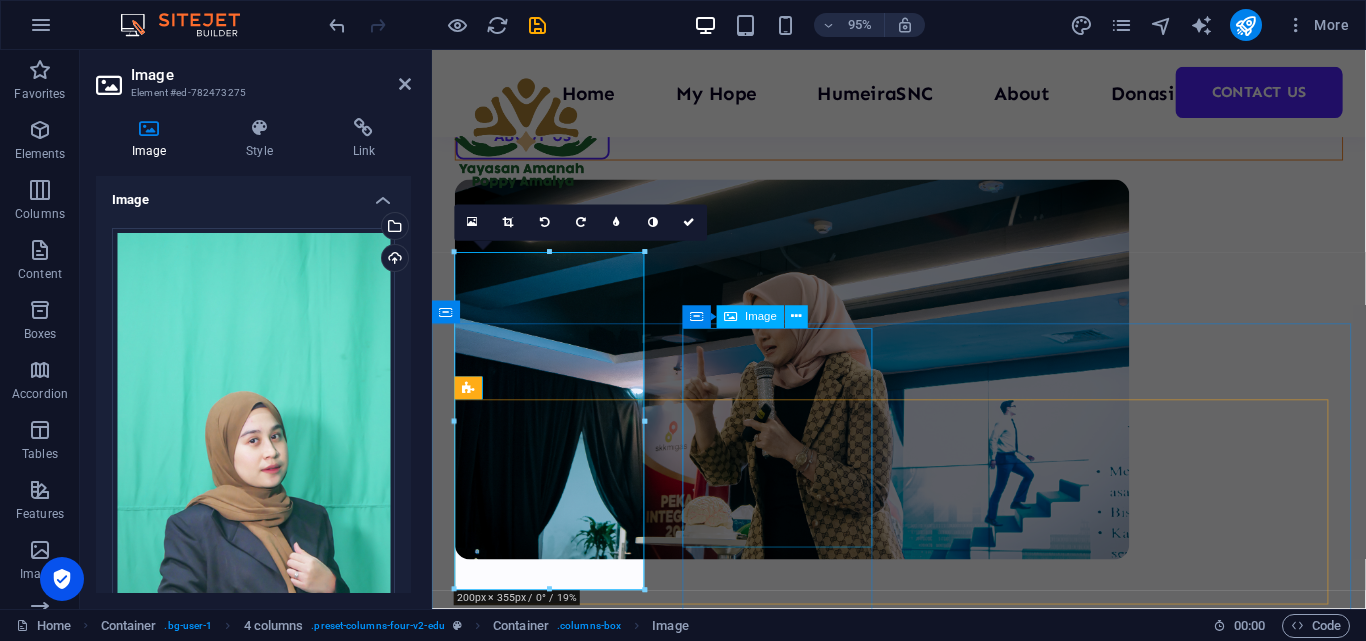 scroll, scrollTop: 532, scrollLeft: 0, axis: vertical 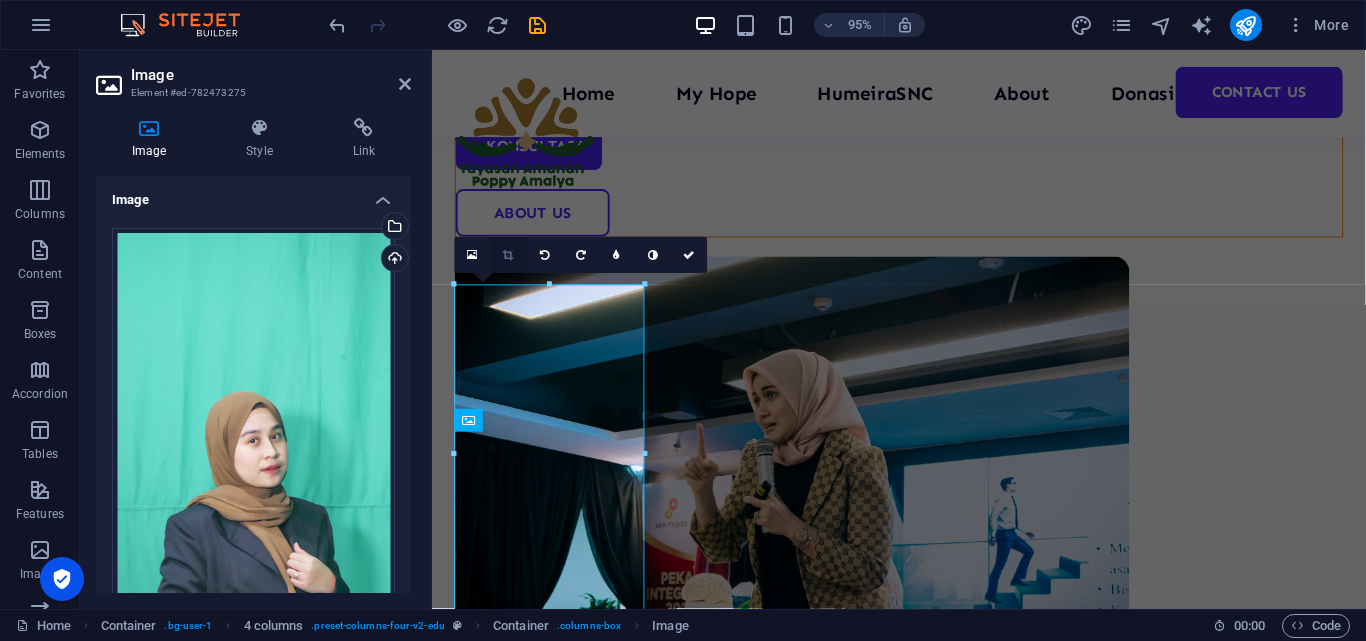 click at bounding box center (509, 255) 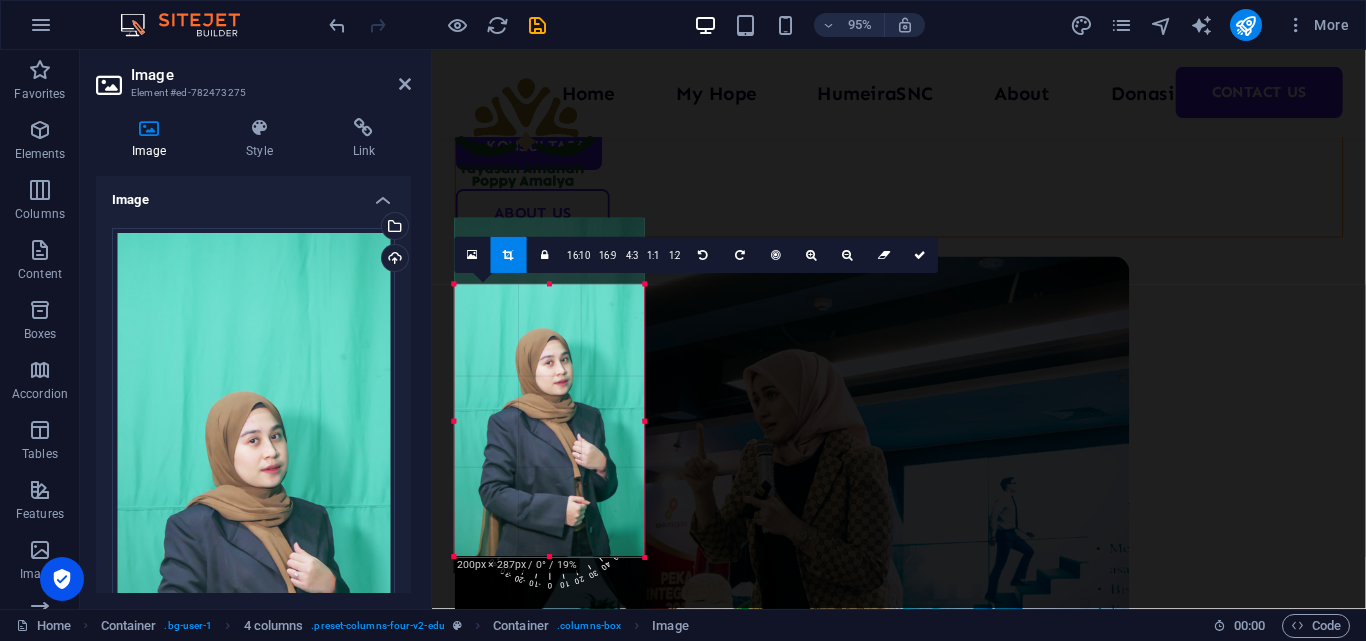 drag, startPoint x: 546, startPoint y: 285, endPoint x: 549, endPoint y: 355, distance: 70.064255 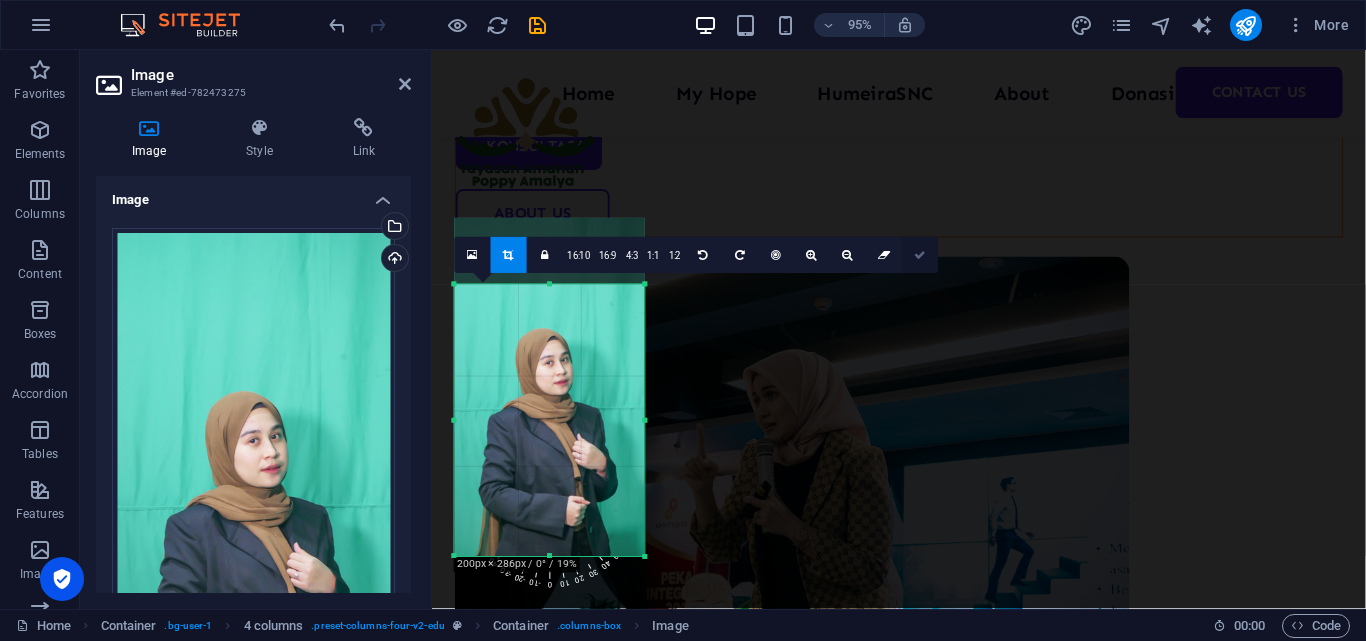 click at bounding box center [920, 256] 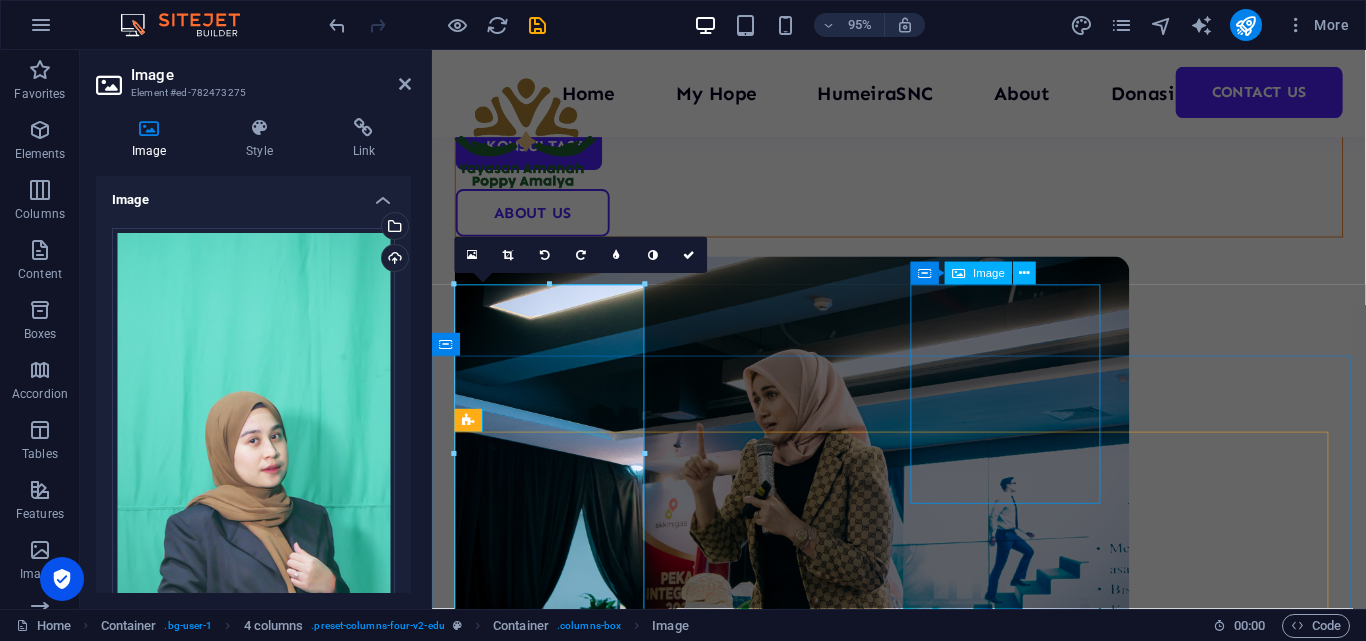 click on "Yayasan Amanah Poppy Amalya Yayasan Amanah Poppy Amalya     berdiri pada 6 September 2007 yang didirikan oleh Poppy Amalya seorang Psikolog dan Motivator. Pada awalnya memiliki sekolah “My Hope” sekolah alternatif Anak Berkebutuhan Khusus (ABK). Konsultasi About Us" at bounding box center [923, 213] 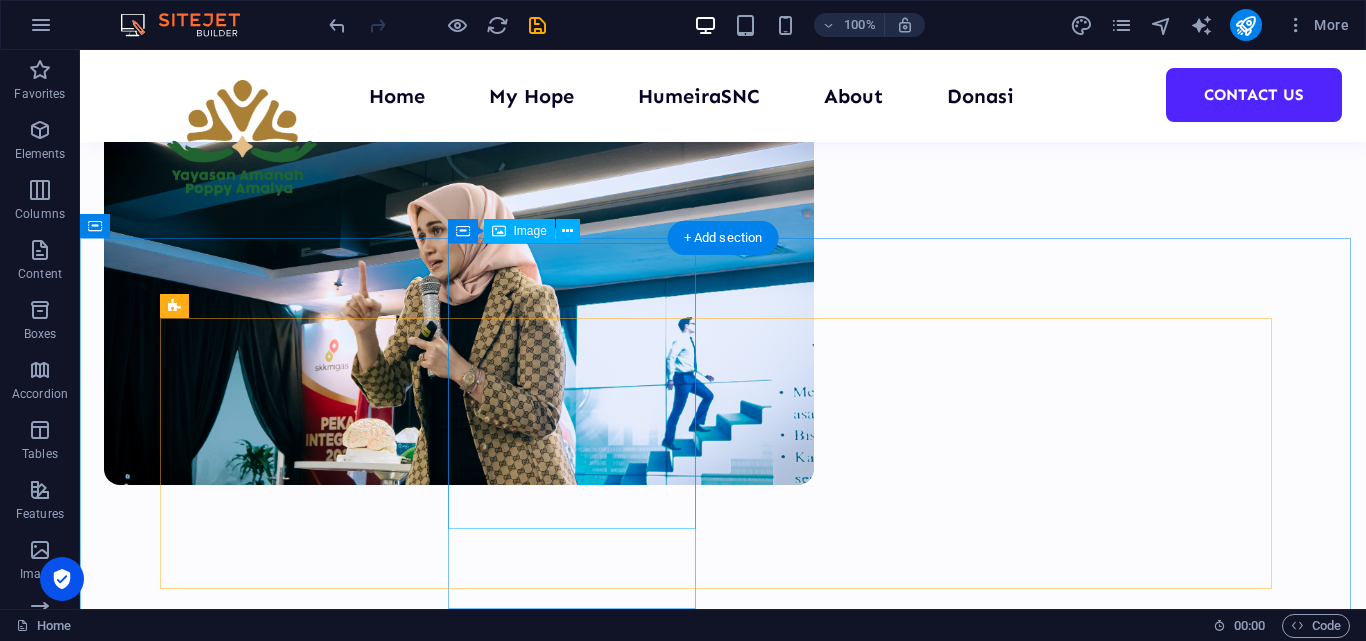 scroll, scrollTop: 600, scrollLeft: 0, axis: vertical 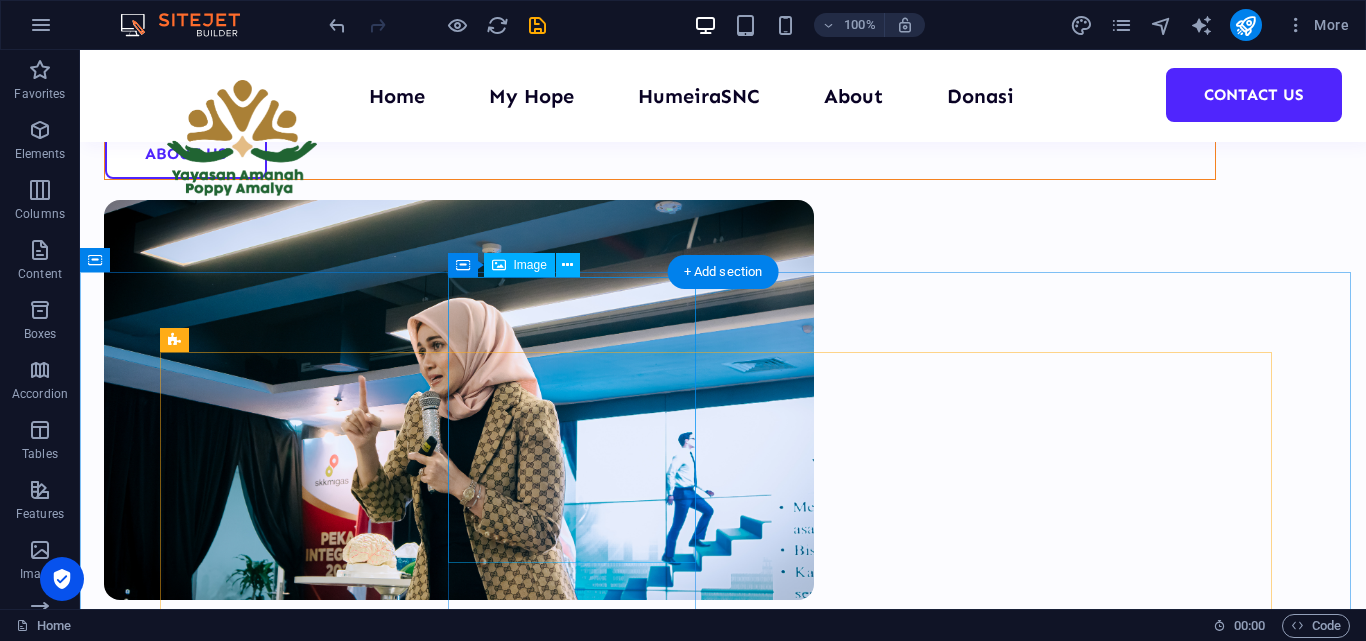 click at bounding box center [723, 1239] 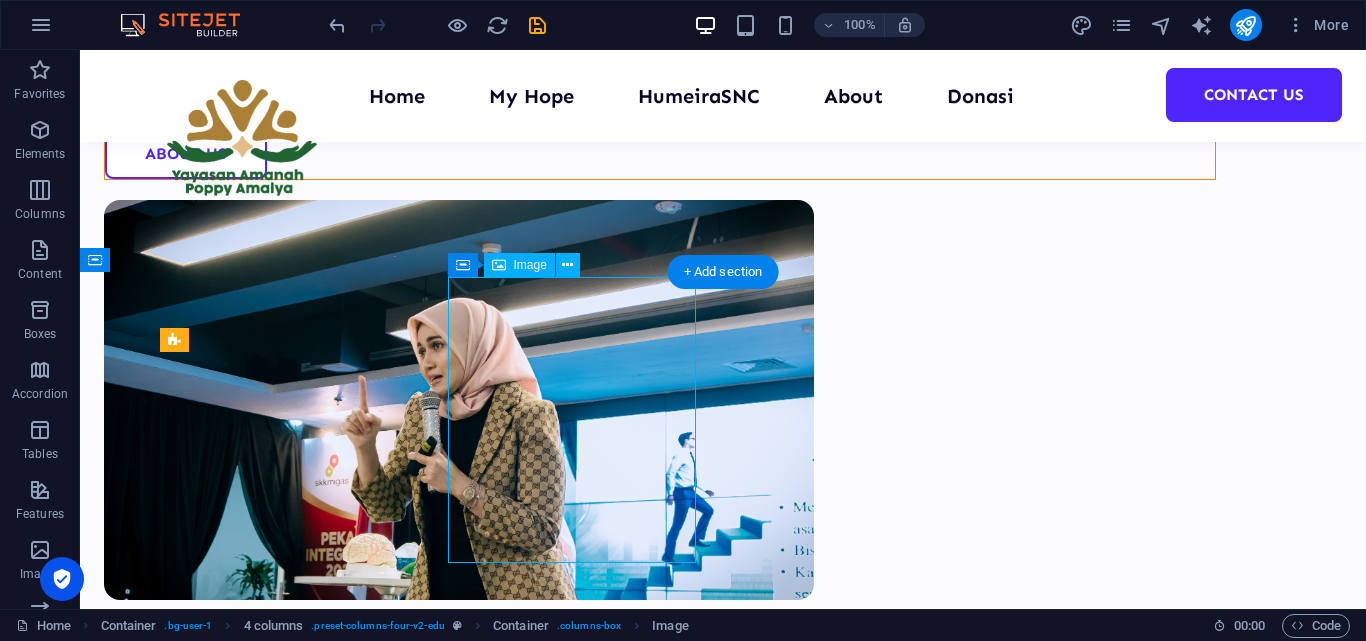 click at bounding box center (723, 1239) 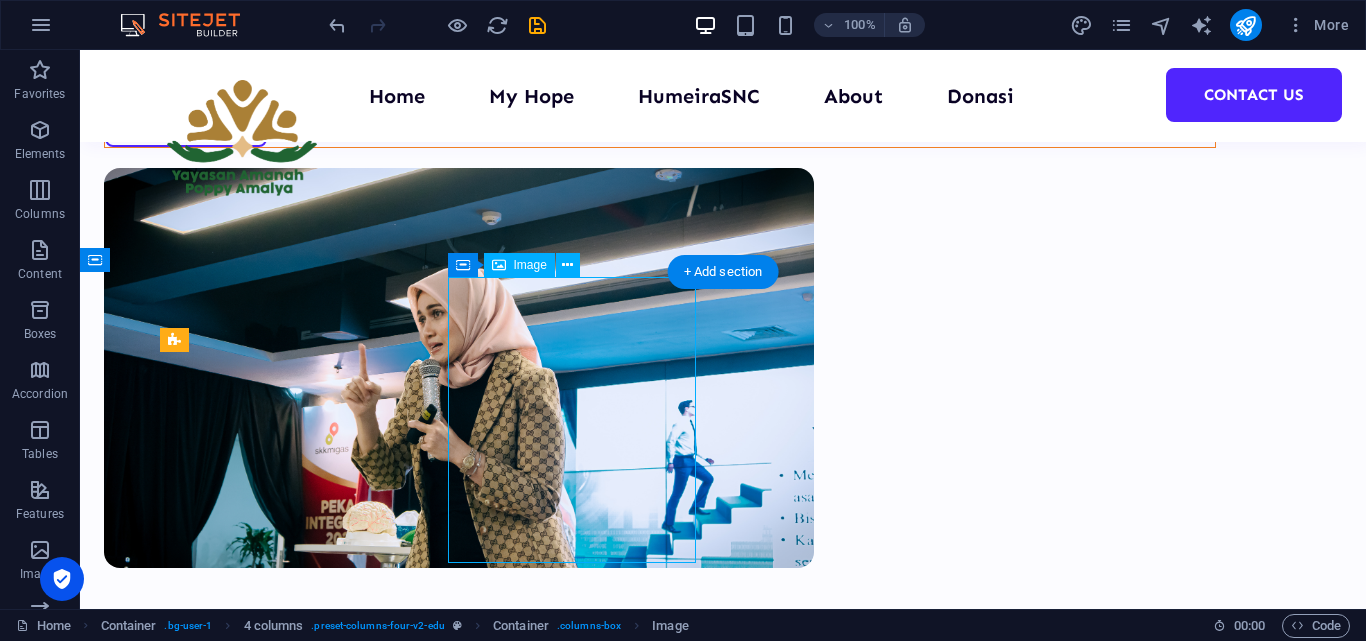 select on "%" 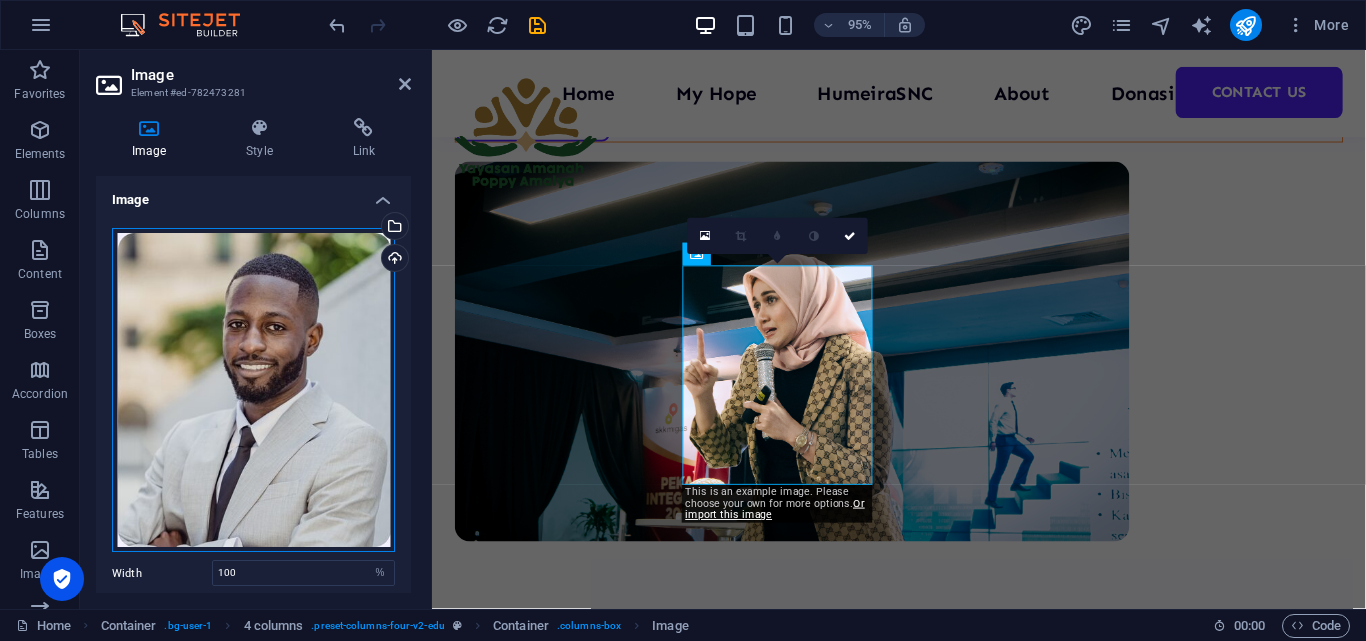 click on "Drag files here, click to choose files or select files from Files or our free stock photos & videos" at bounding box center (253, 390) 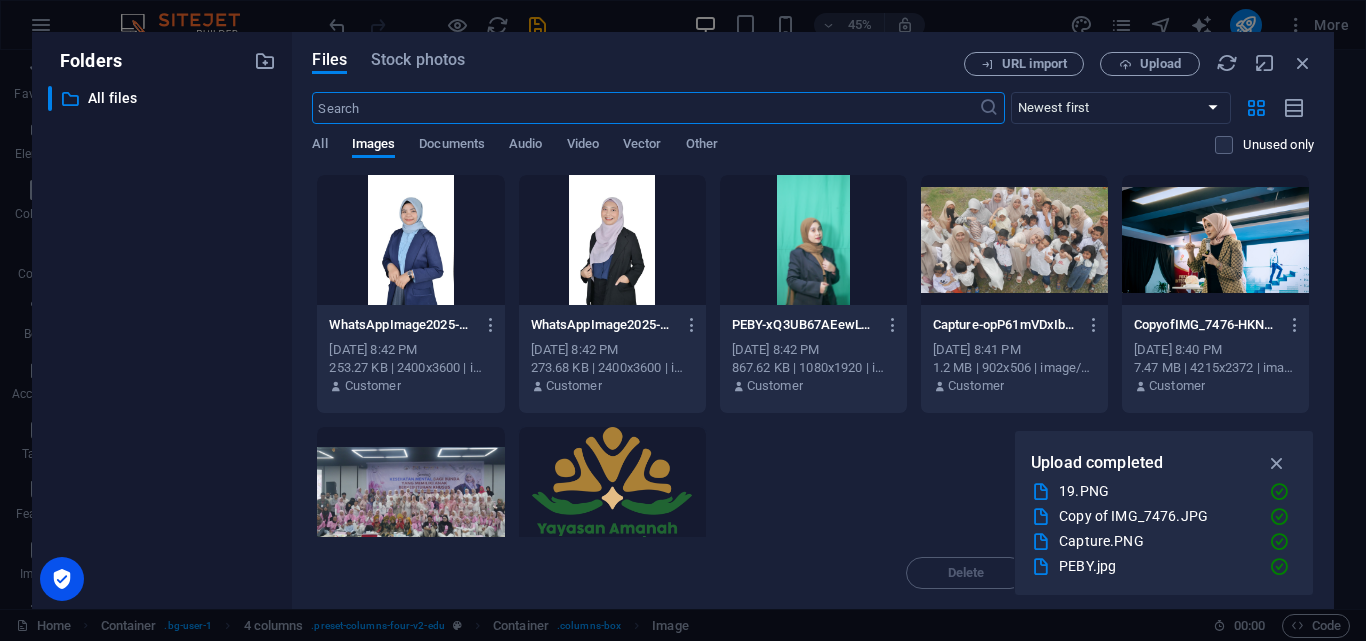 click at bounding box center (612, 240) 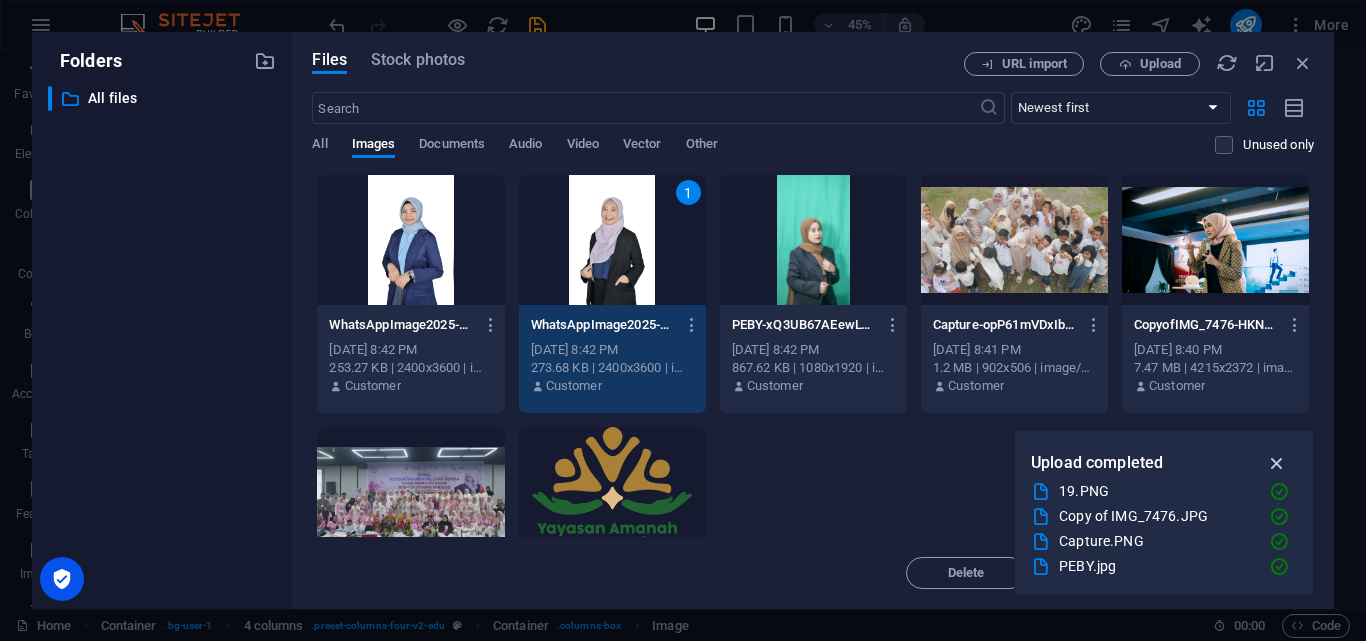 click at bounding box center (1277, 463) 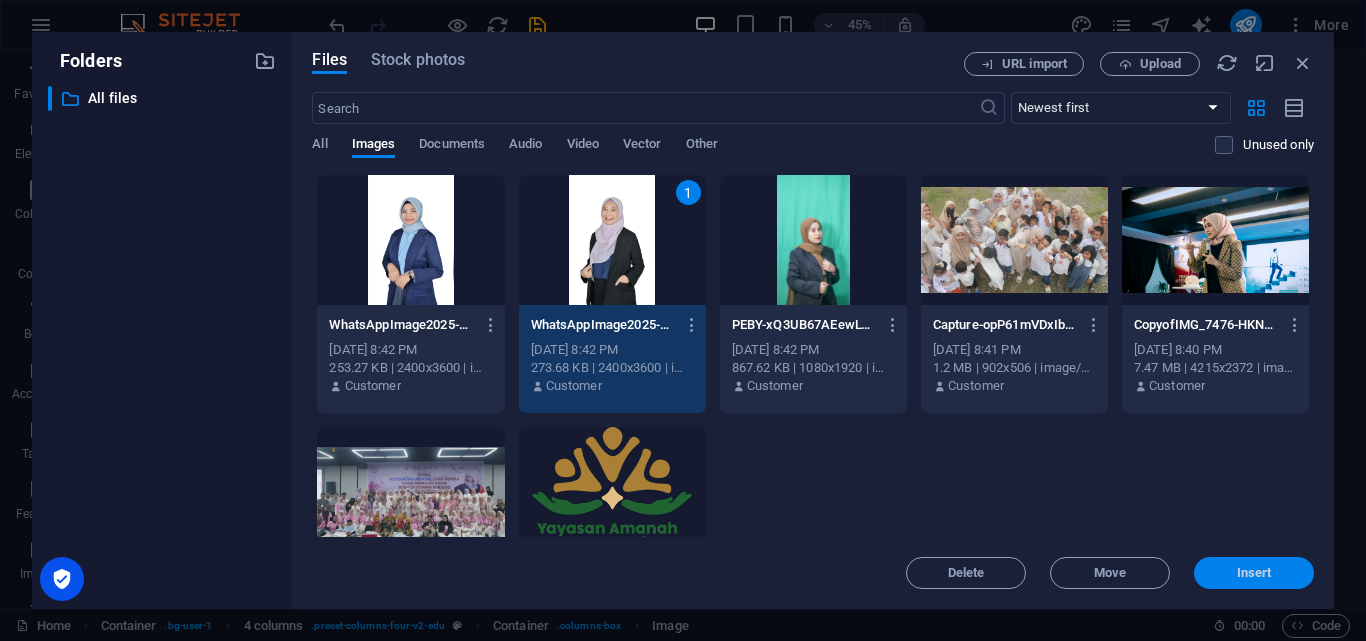 click on "Insert" at bounding box center [1254, 573] 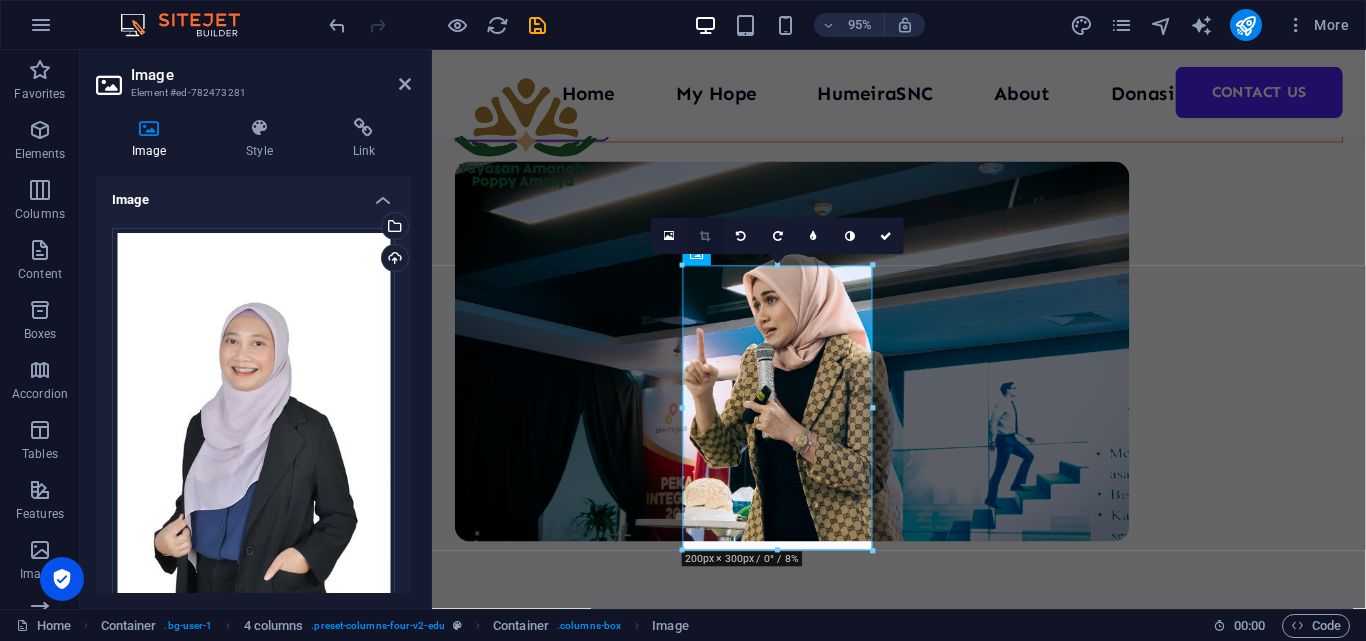 click at bounding box center (705, 236) 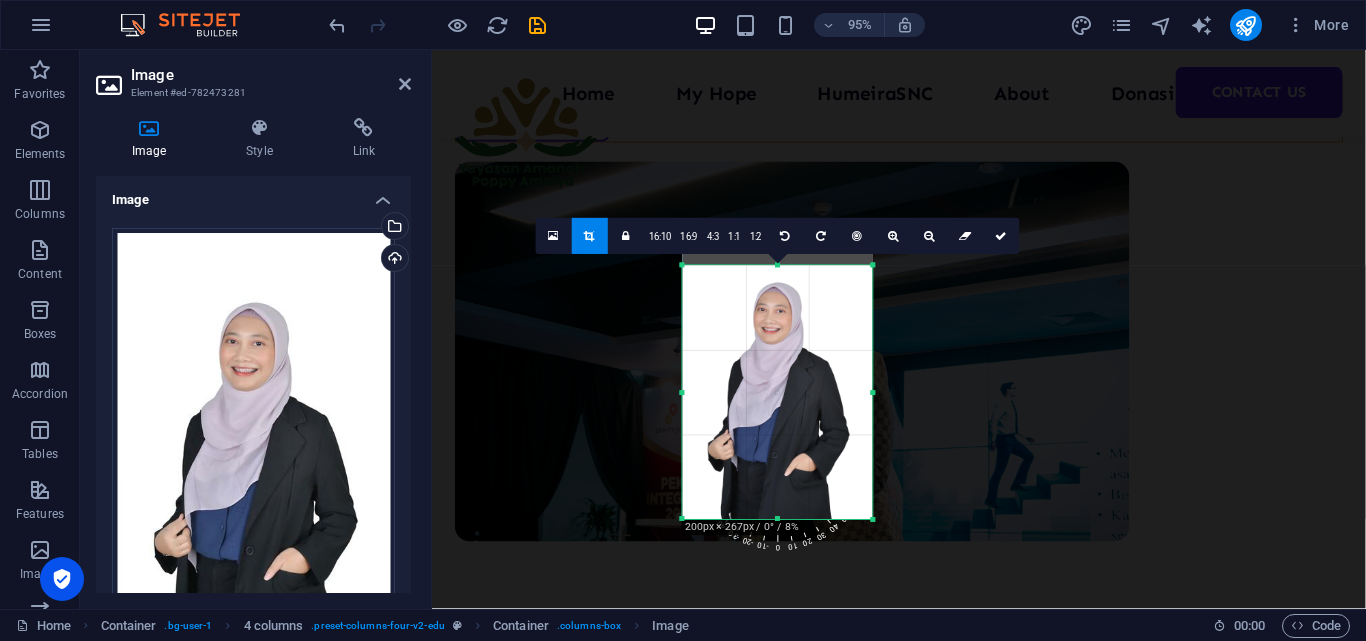 drag, startPoint x: 779, startPoint y: 267, endPoint x: 778, endPoint y: 300, distance: 33.01515 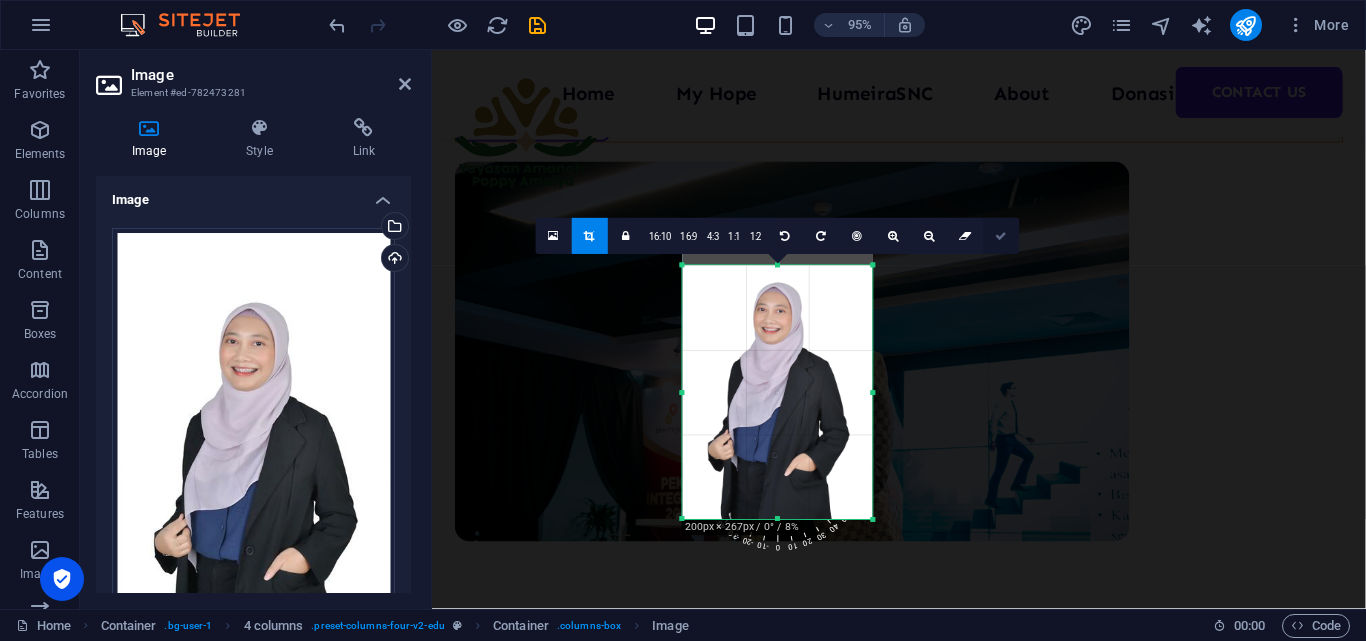 click at bounding box center (1001, 237) 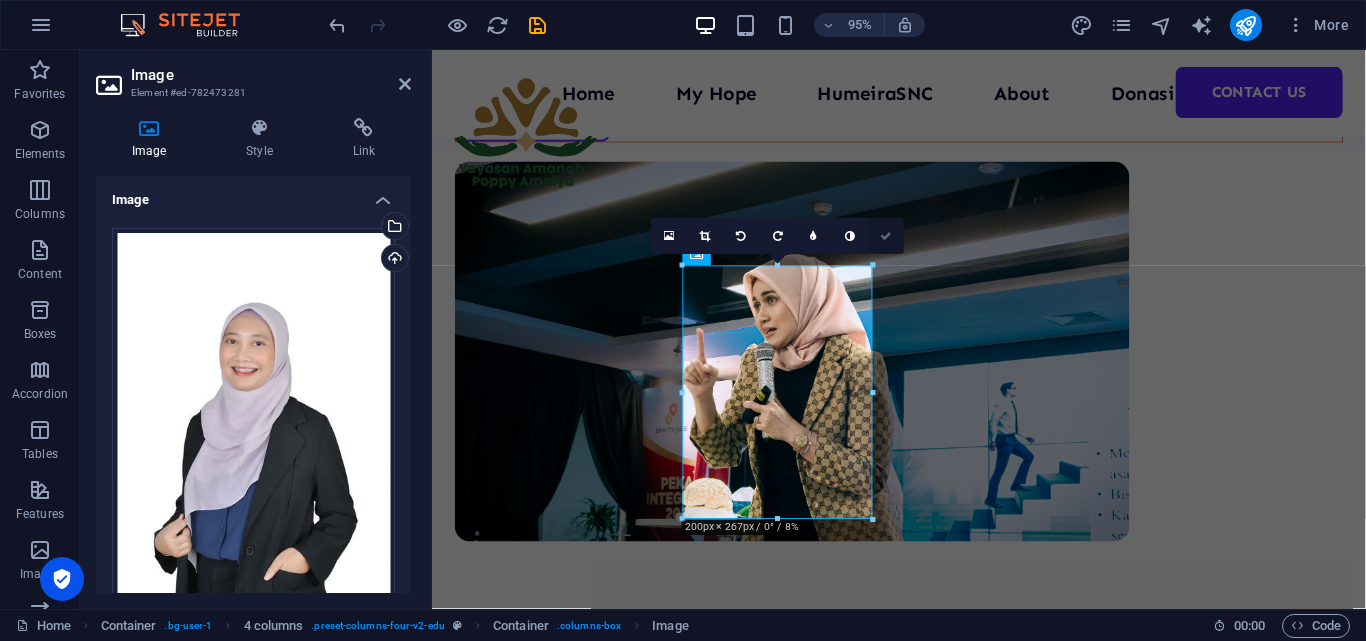 click at bounding box center [886, 237] 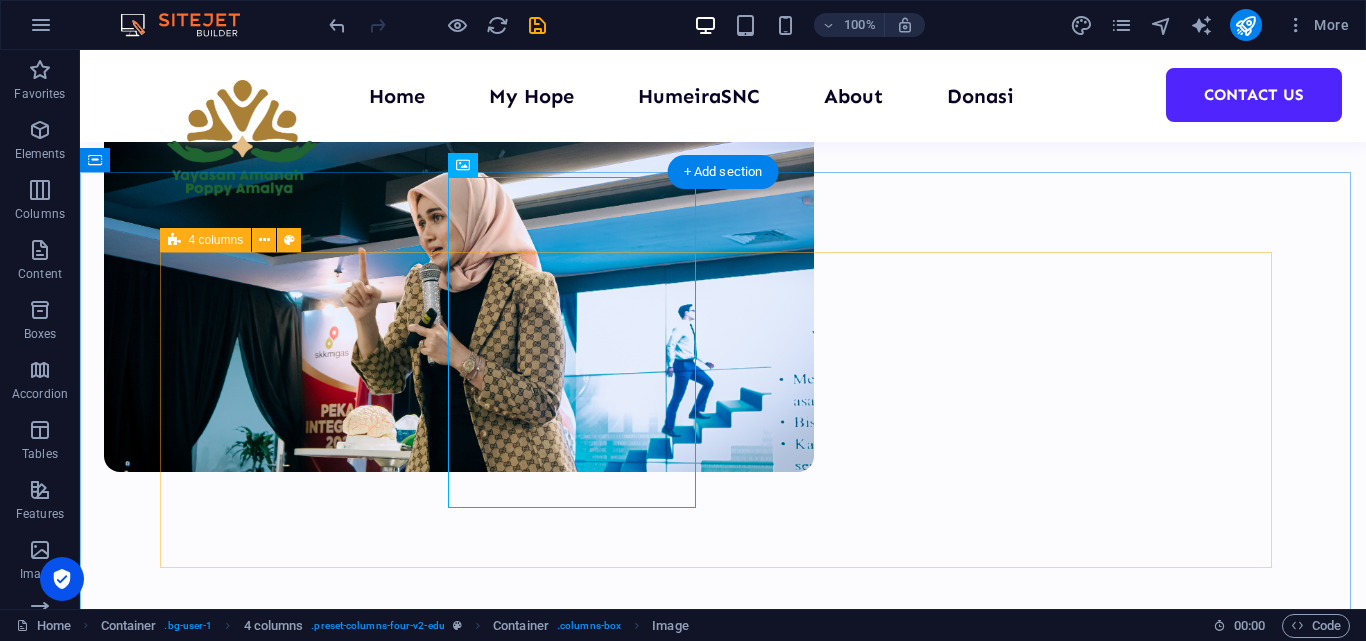 scroll, scrollTop: 700, scrollLeft: 0, axis: vertical 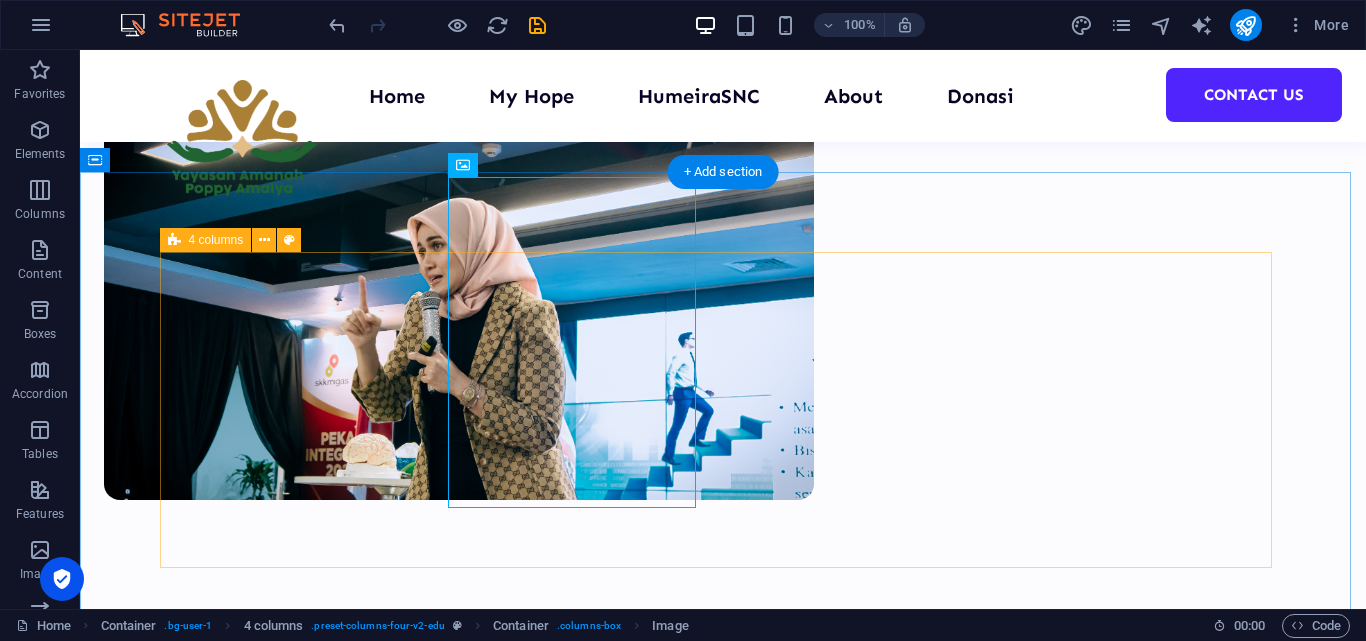 click at bounding box center (723, 1350) 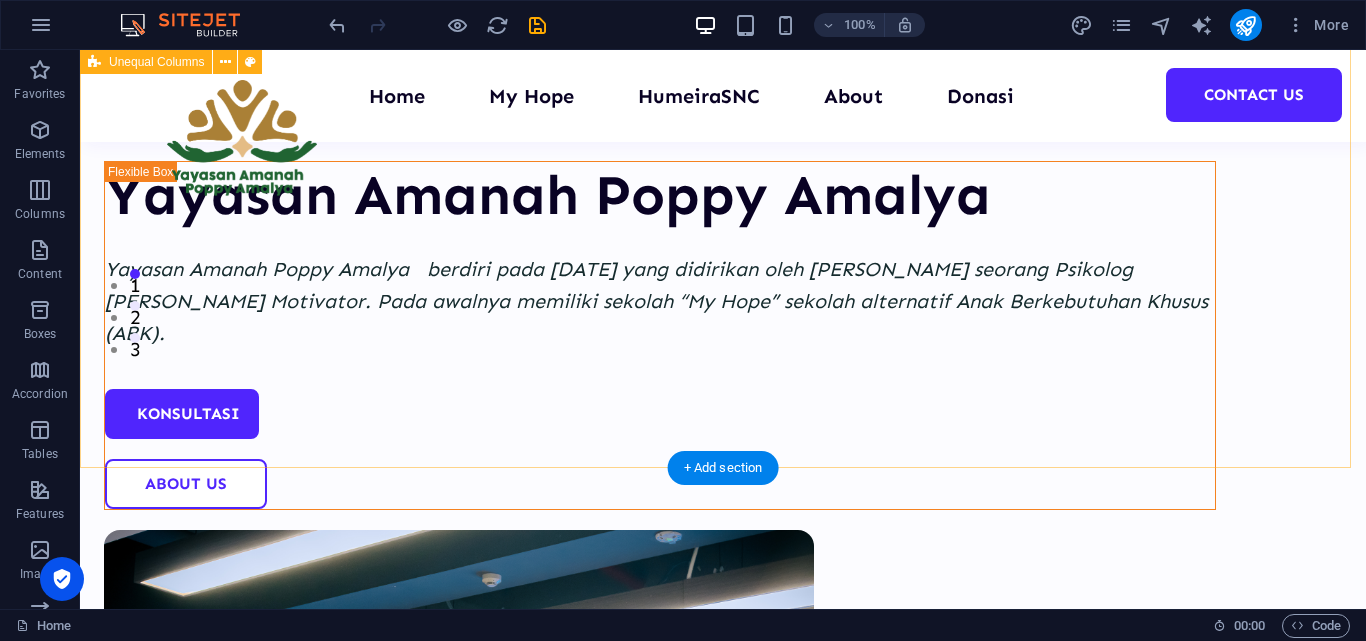 scroll, scrollTop: 0, scrollLeft: 0, axis: both 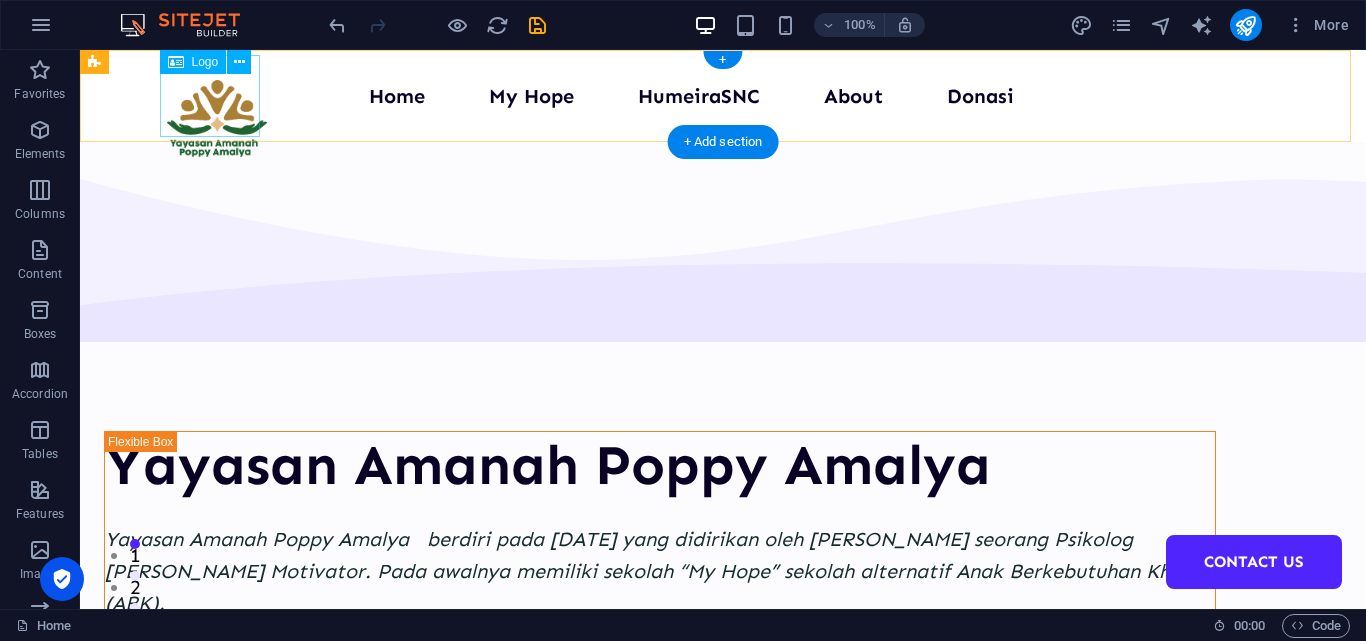click at bounding box center [217, 120] 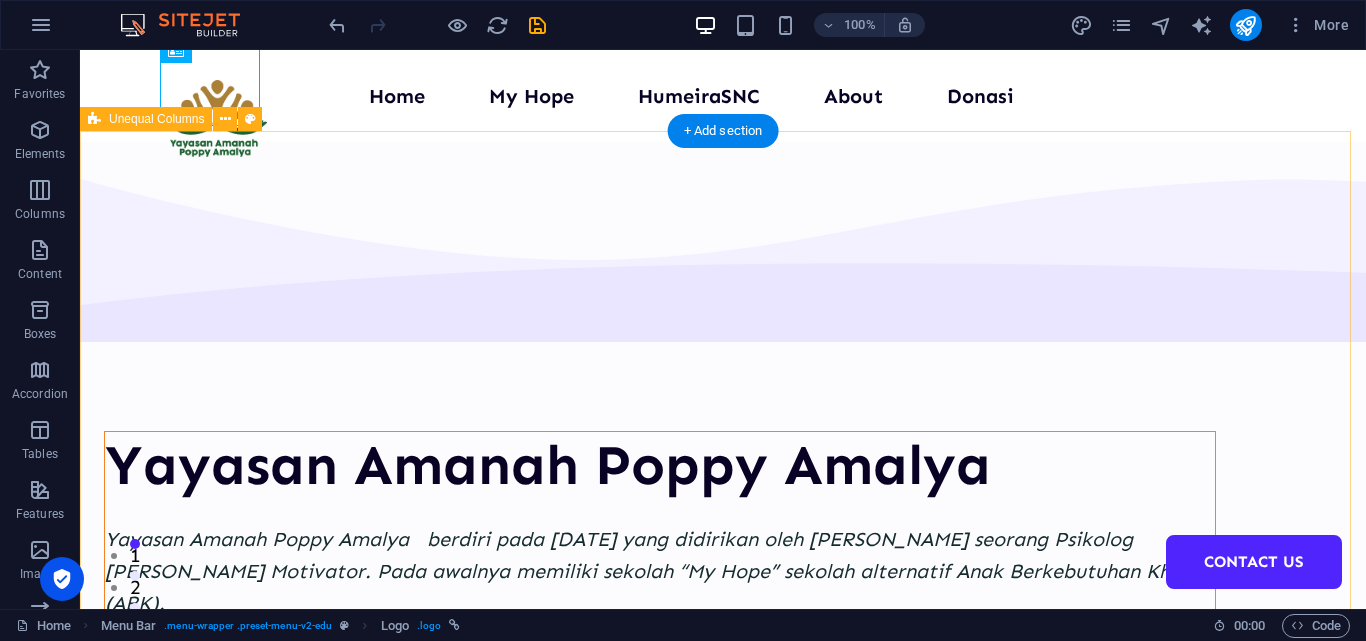 scroll, scrollTop: 600, scrollLeft: 0, axis: vertical 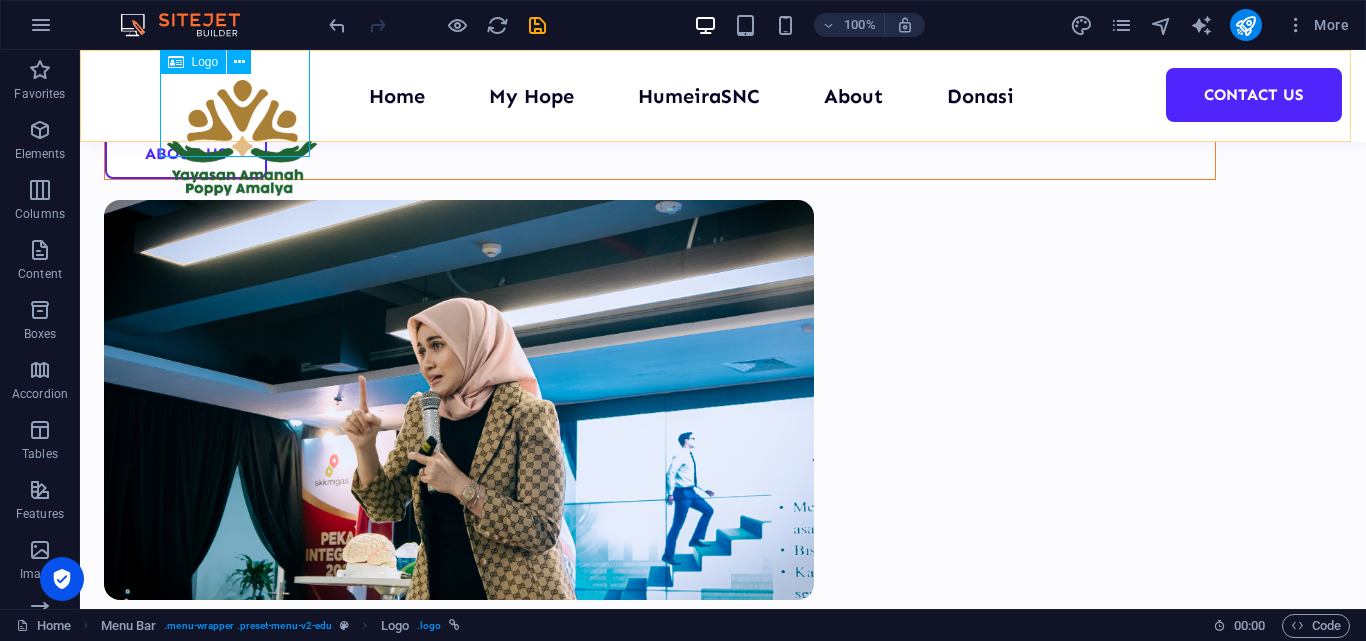 click at bounding box center (242, 141) 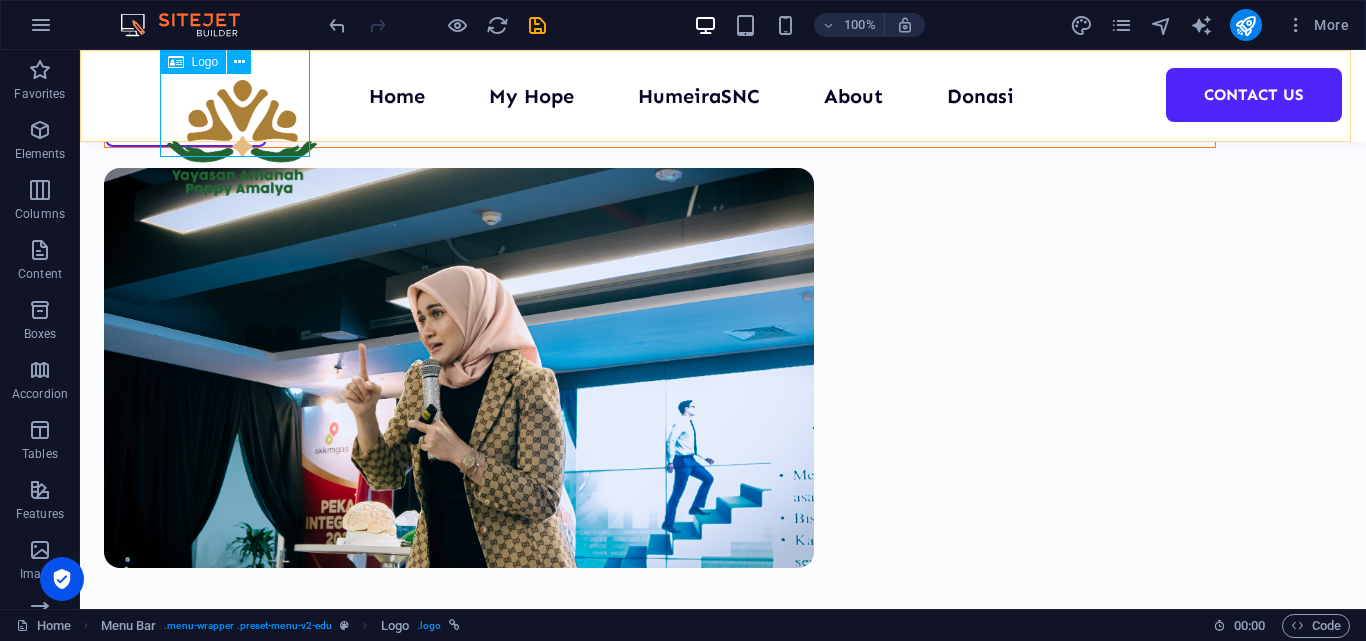 select on "px" 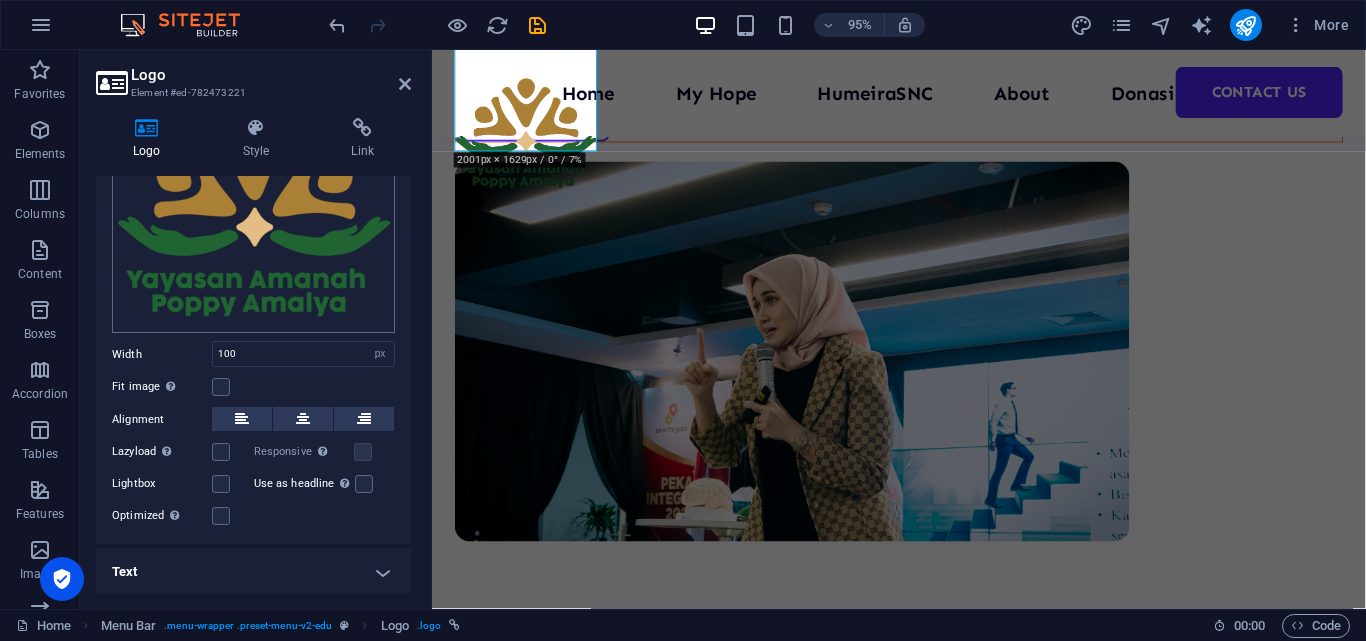 scroll, scrollTop: 0, scrollLeft: 0, axis: both 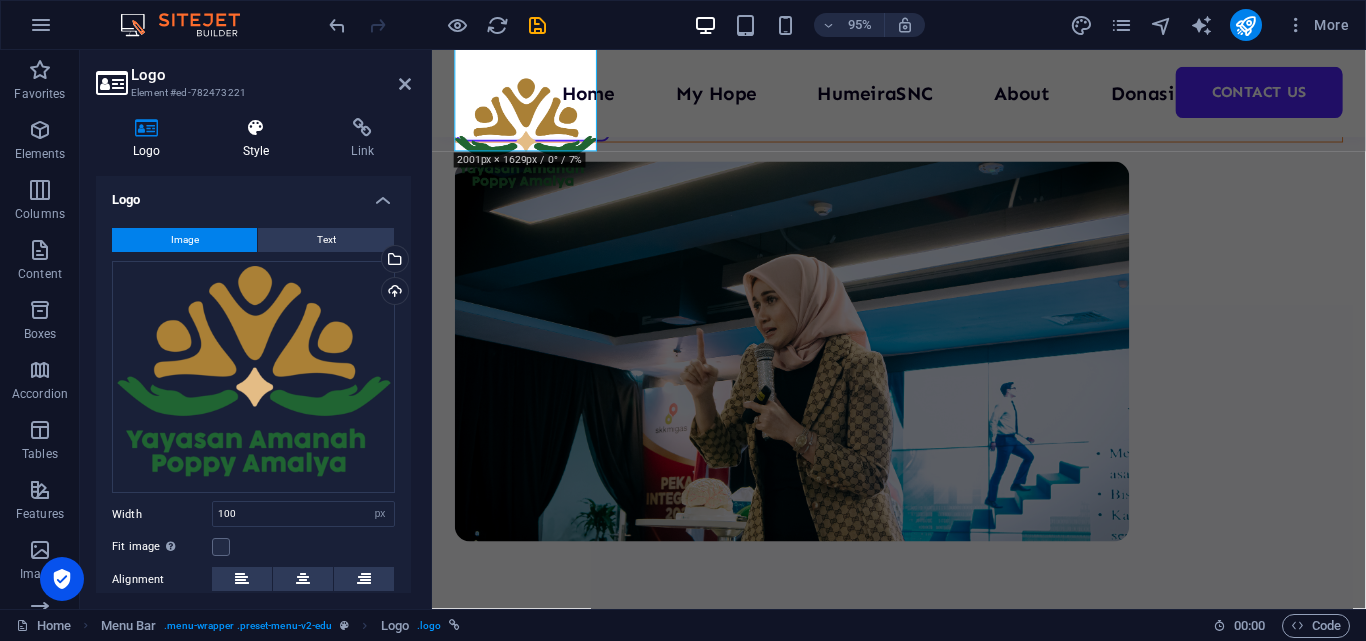 click at bounding box center [256, 128] 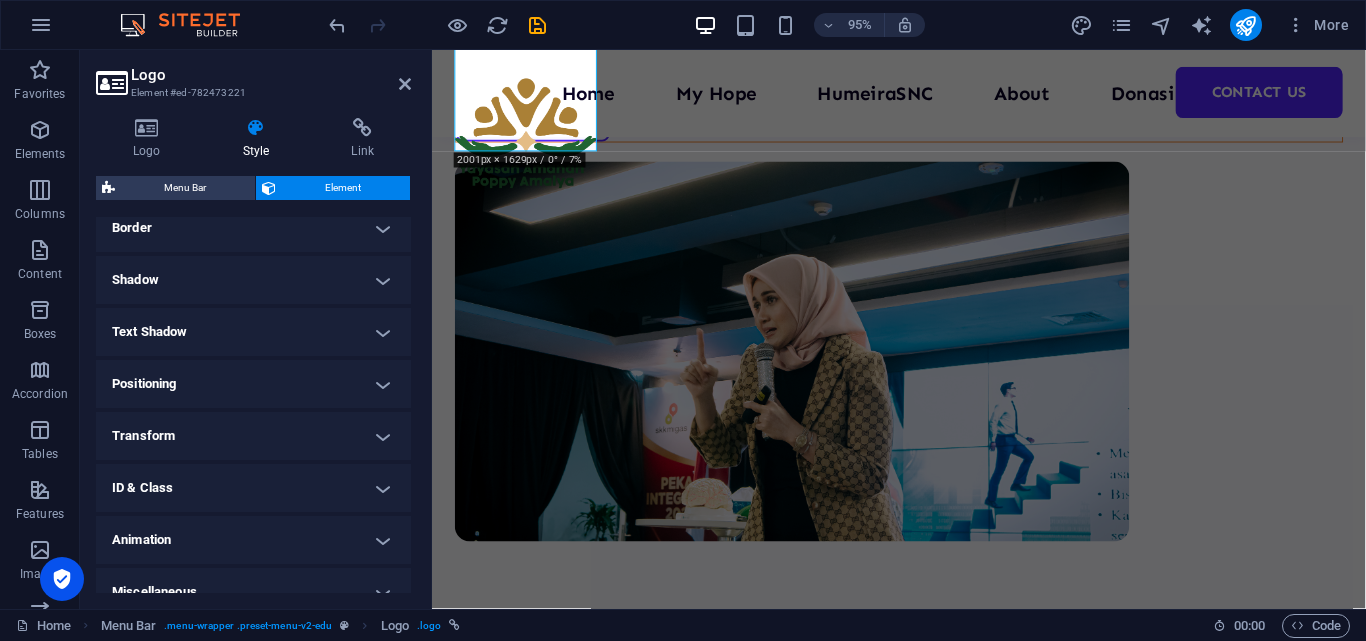 scroll, scrollTop: 469, scrollLeft: 0, axis: vertical 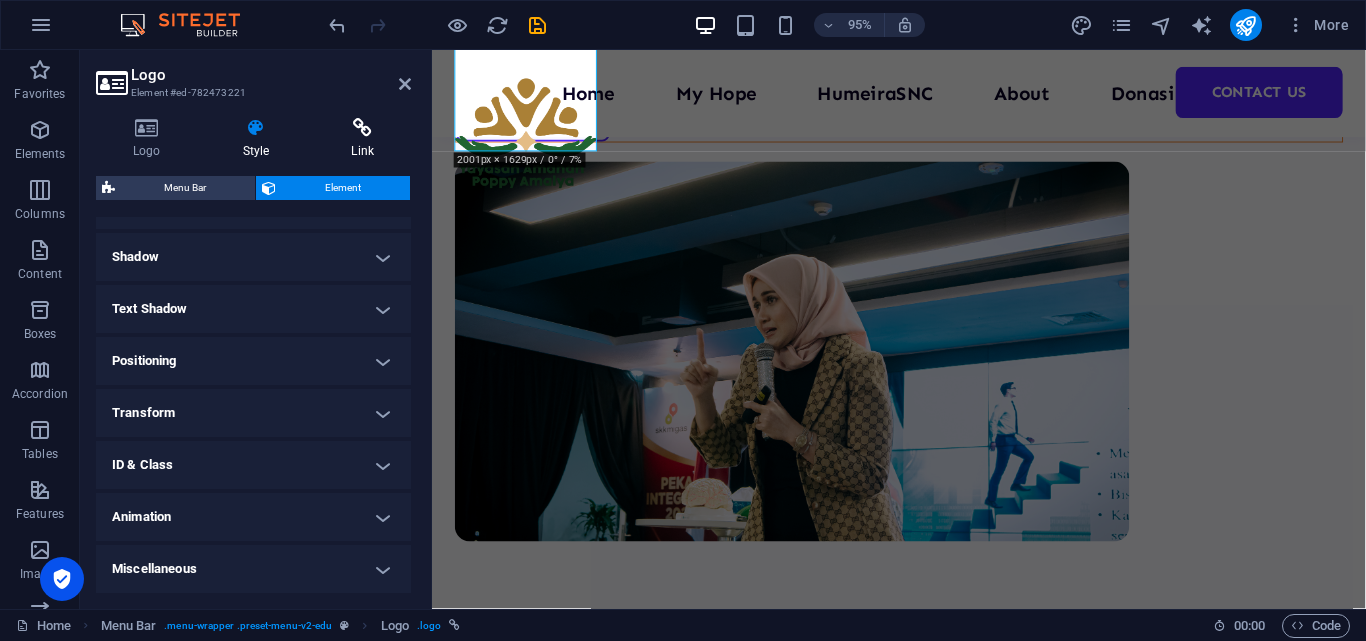 click at bounding box center (362, 128) 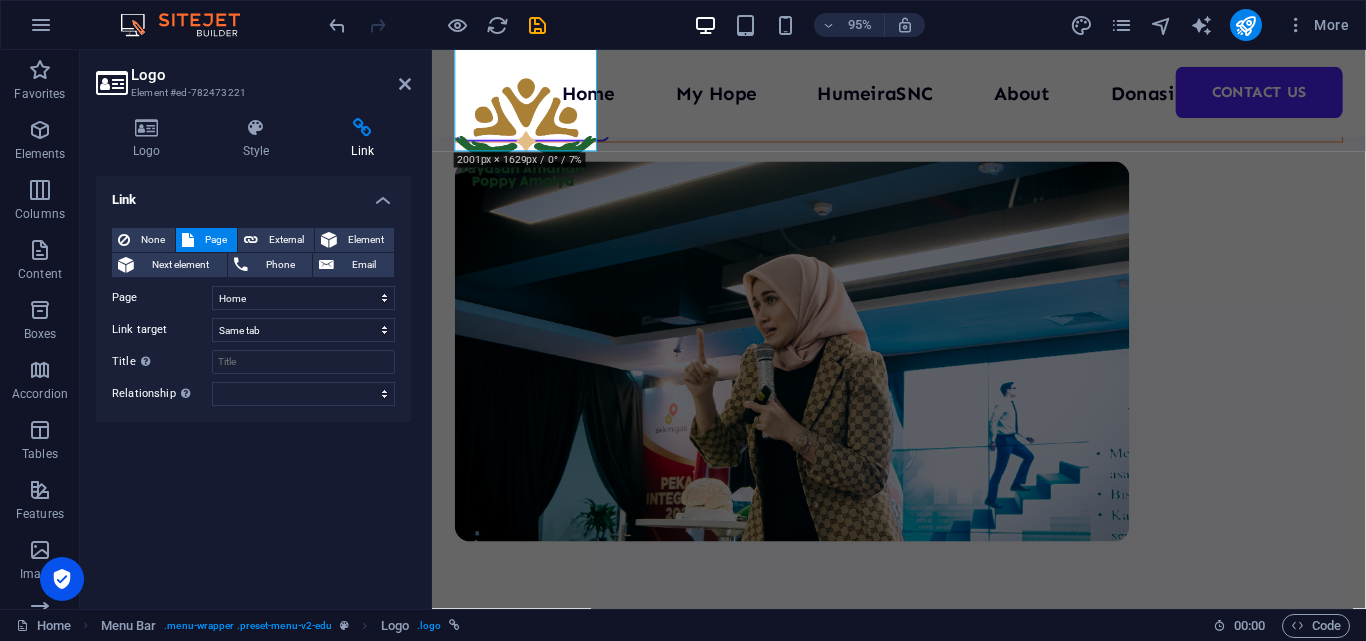 click on "Logo" at bounding box center (271, 75) 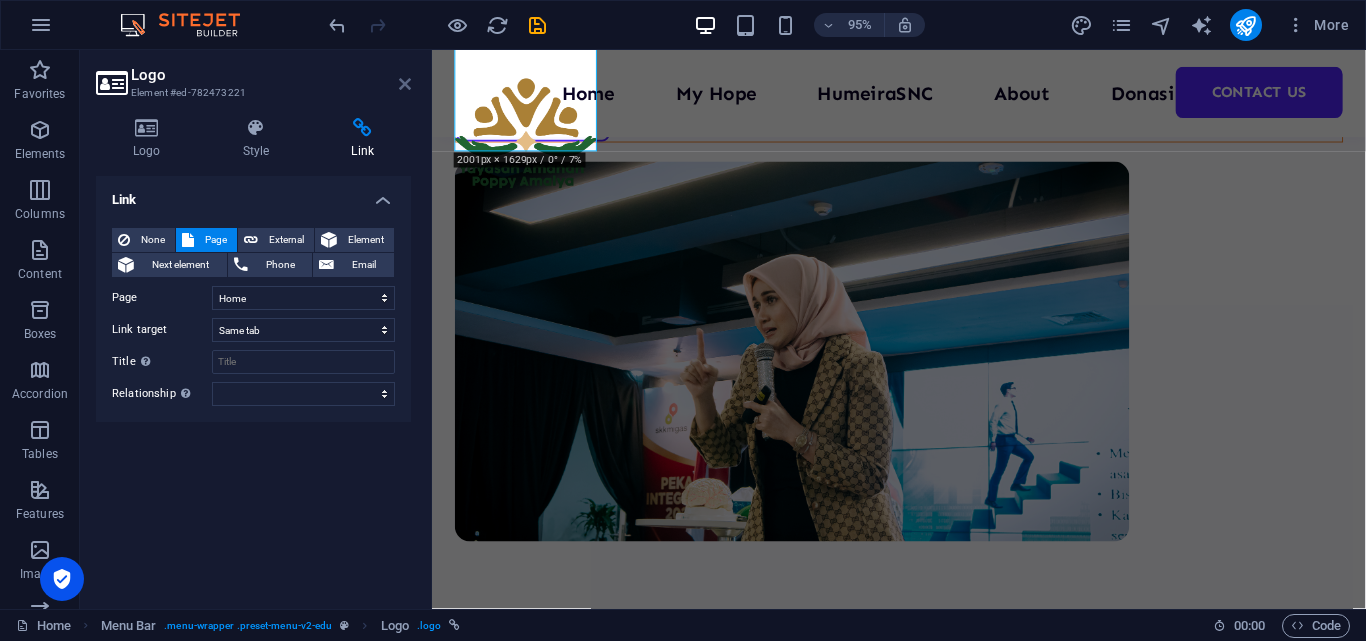 click at bounding box center (405, 84) 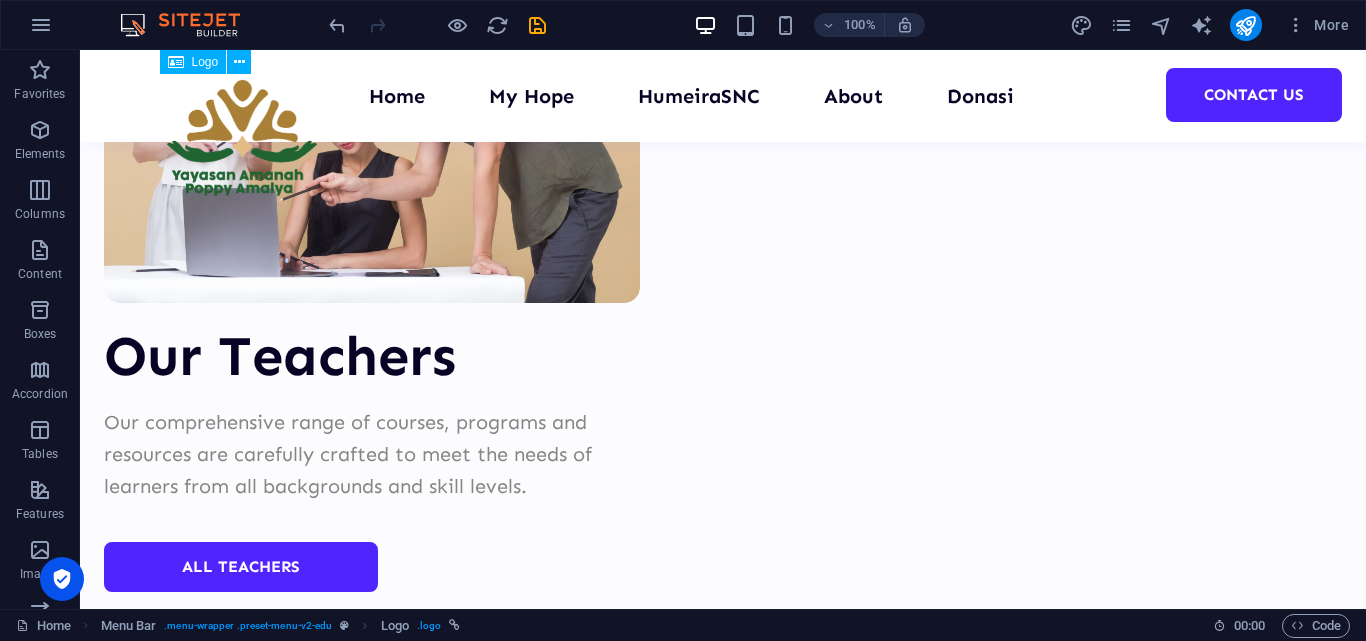 scroll, scrollTop: 8100, scrollLeft: 0, axis: vertical 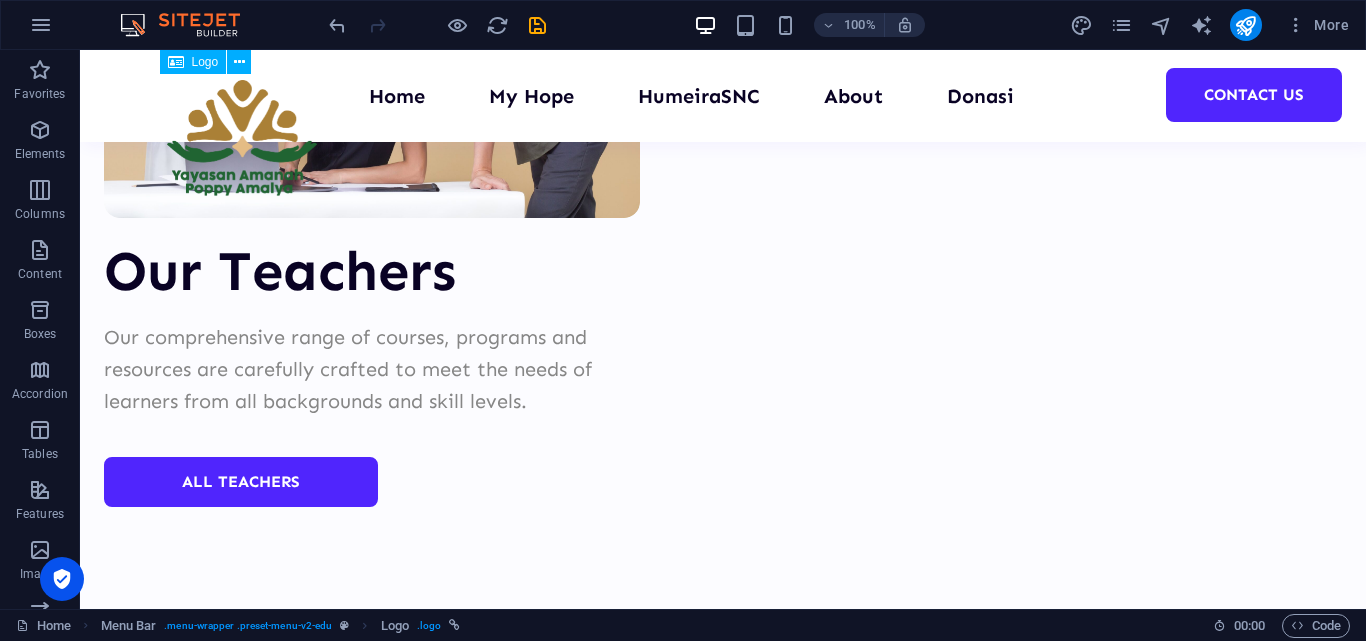 click at bounding box center (242, 141) 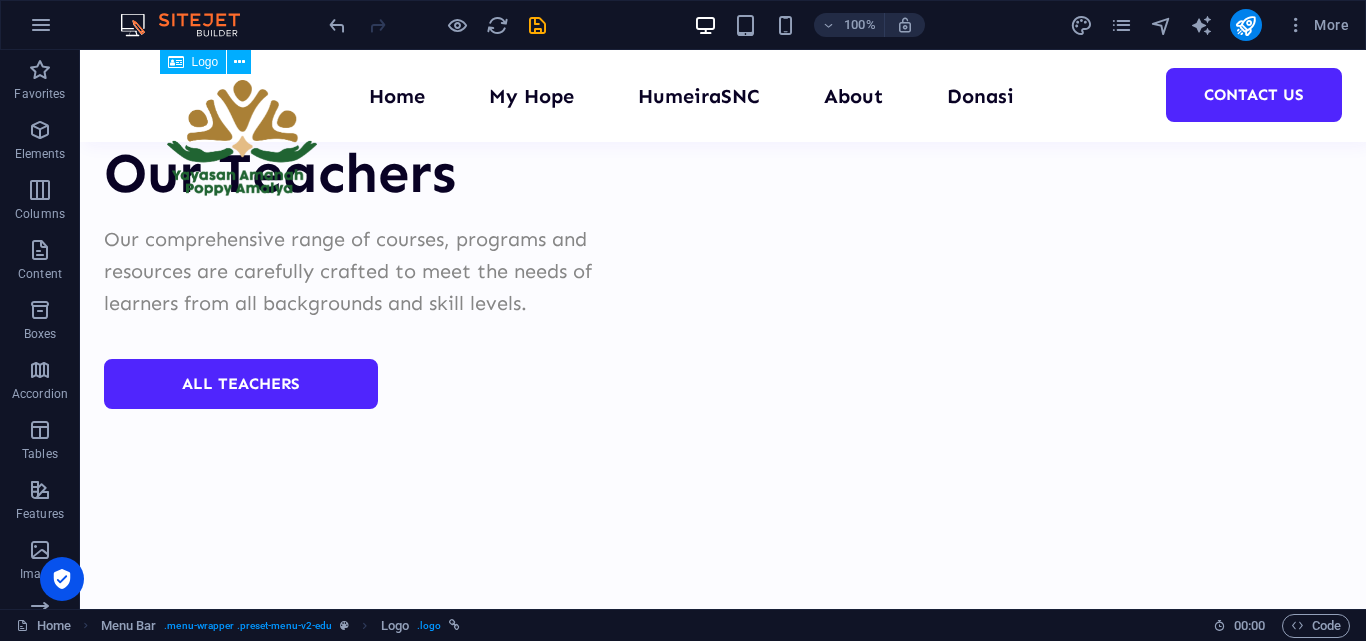 select 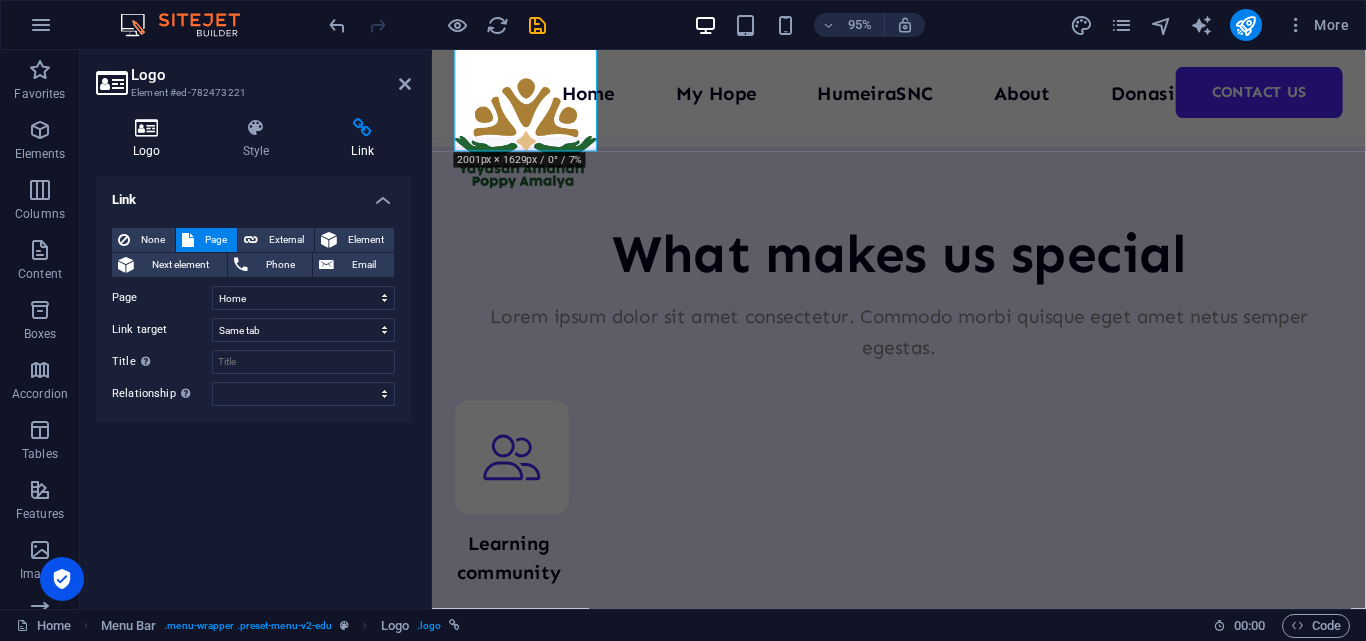 click at bounding box center [147, 128] 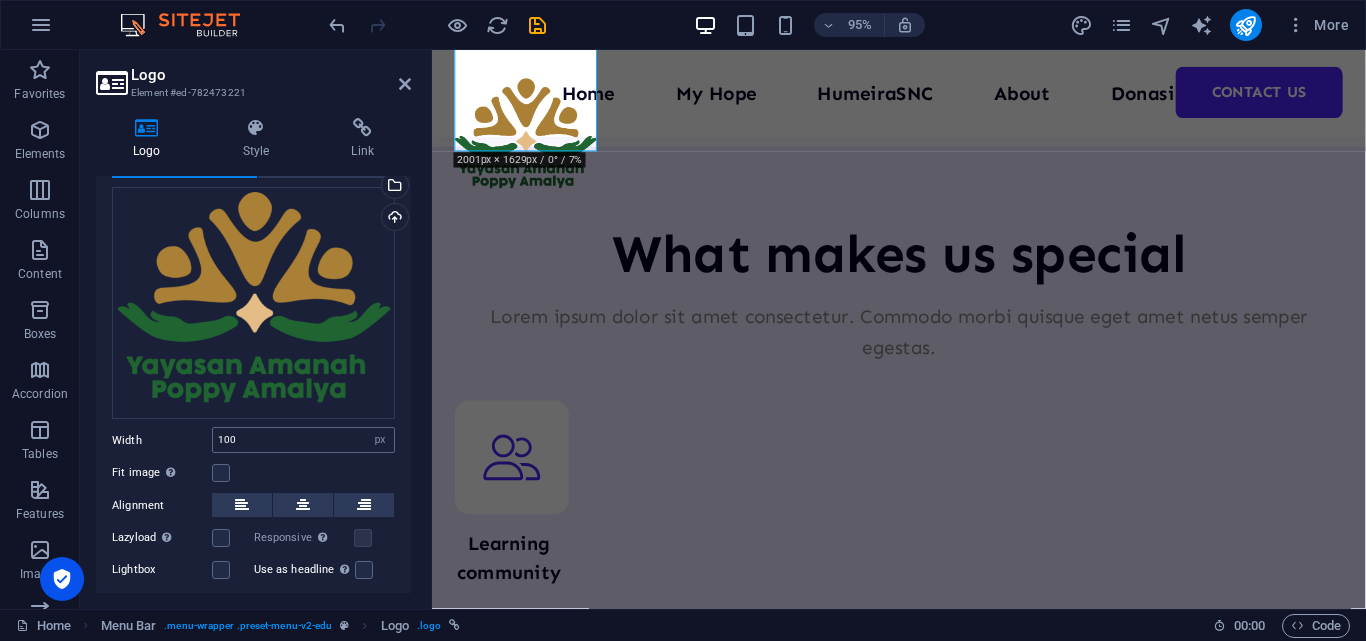 scroll, scrollTop: 160, scrollLeft: 0, axis: vertical 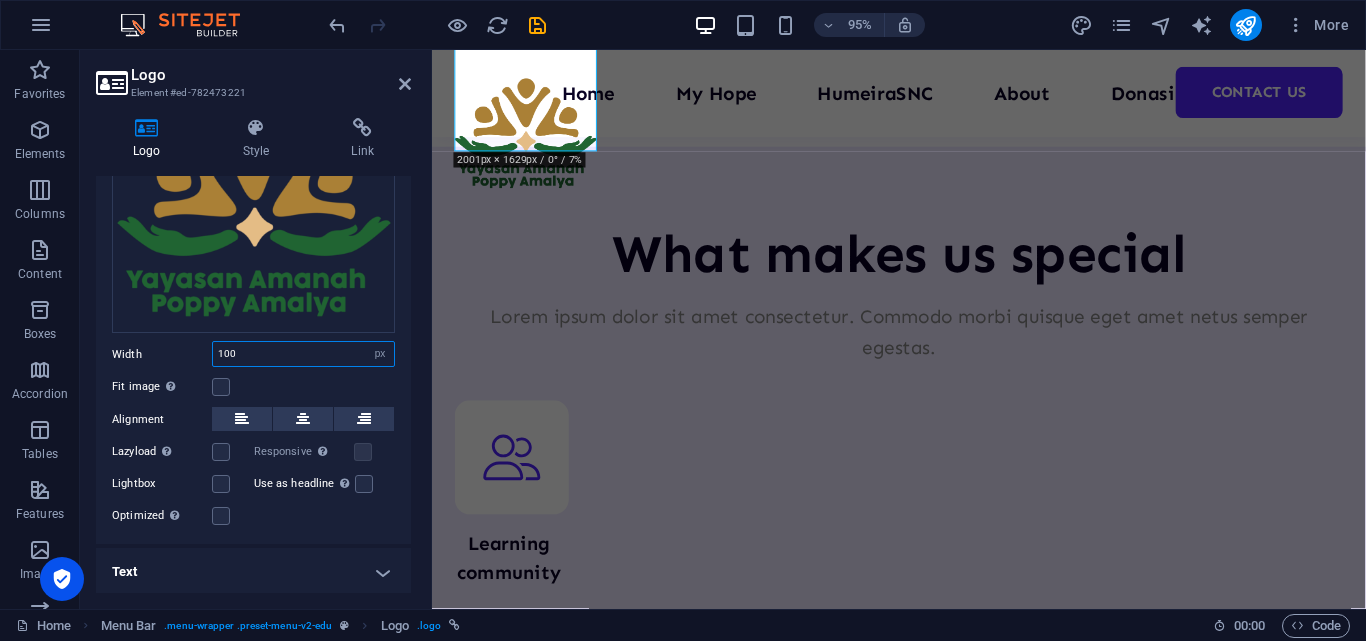drag, startPoint x: 337, startPoint y: 348, endPoint x: 182, endPoint y: 349, distance: 155.00322 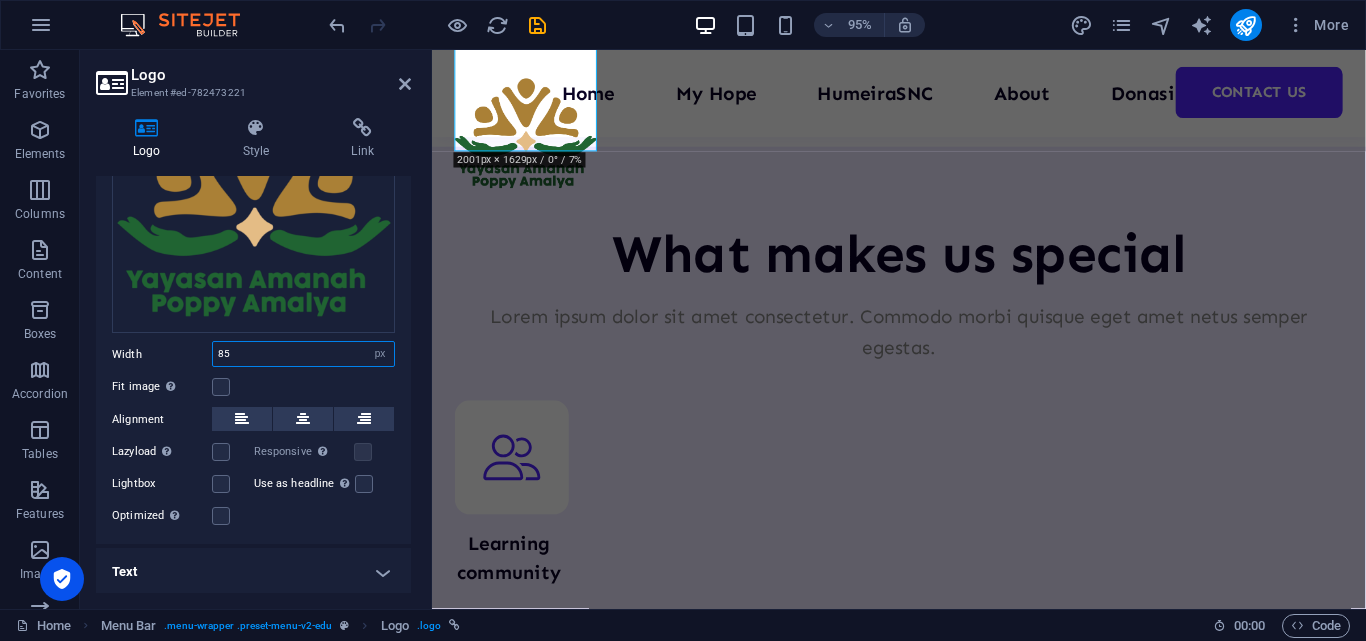 type on "85" 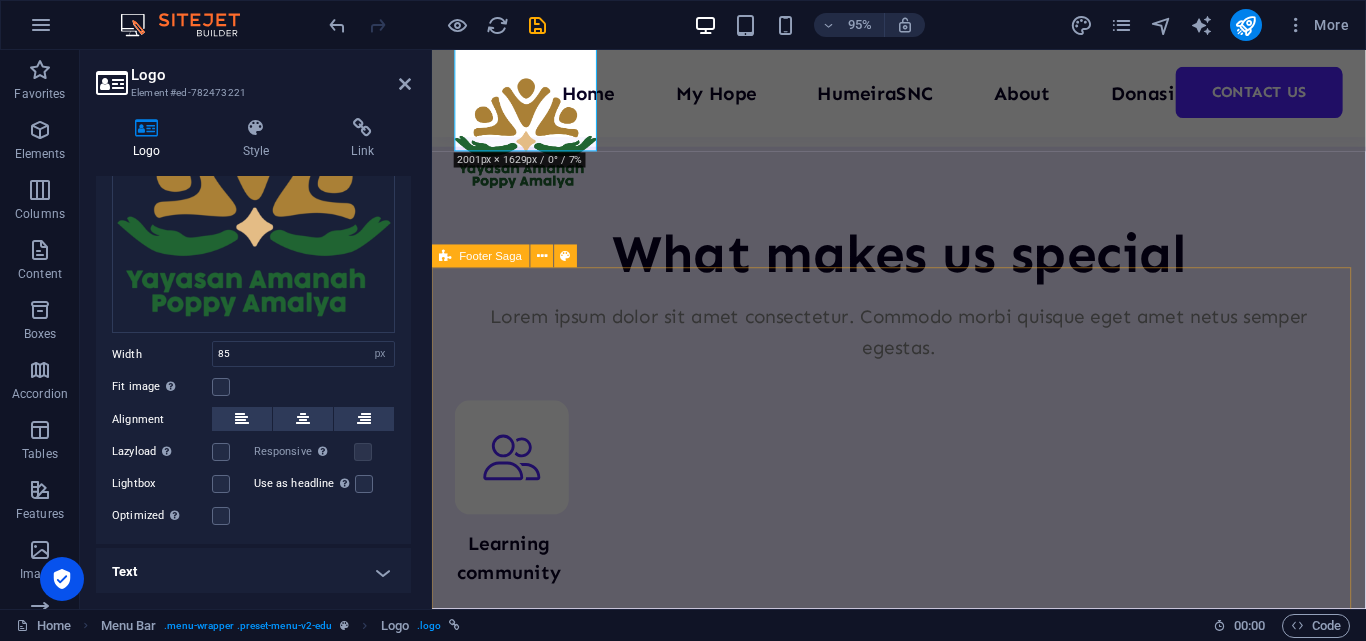 click on "Empowering learning for curious minds Quick Links Home Courses Teachers About Blog Contact Details Legal Notice Privacy Policy All rights reserved Contact 0123 - 456789 dcf87bec177881defab7afaee1a64d@cpanel.local 08:00 AM - 07:00 PM" at bounding box center (923, 9010) 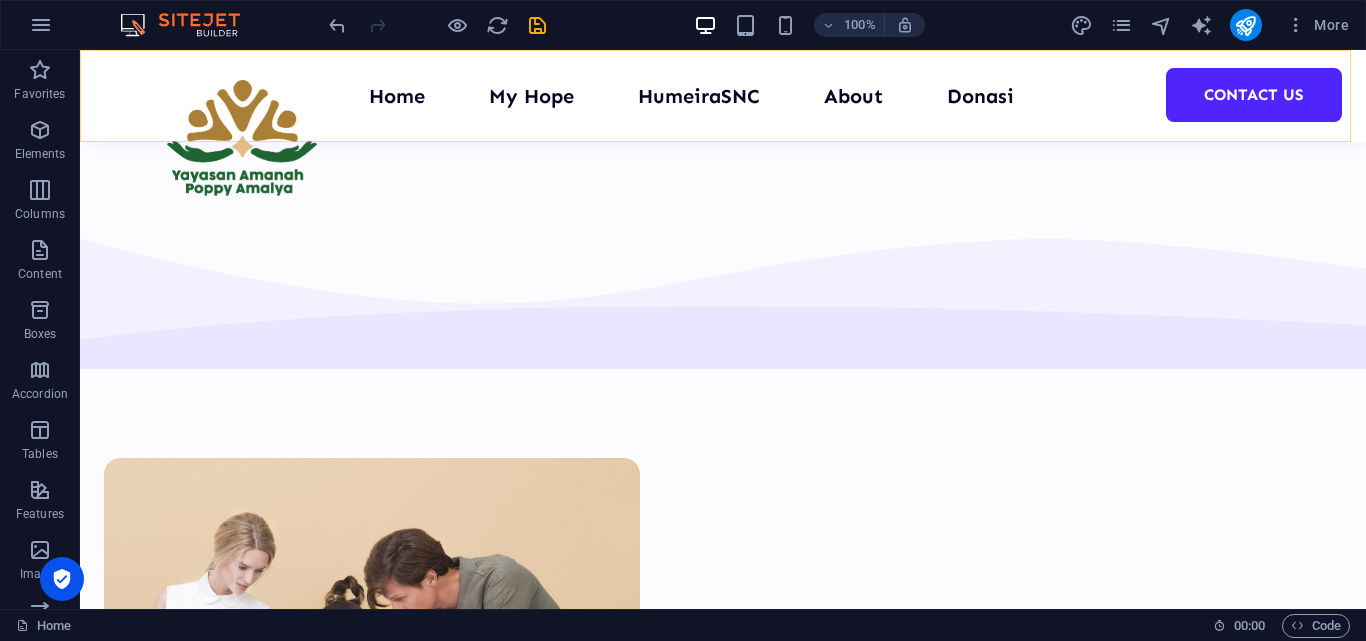 scroll, scrollTop: 6904, scrollLeft: 0, axis: vertical 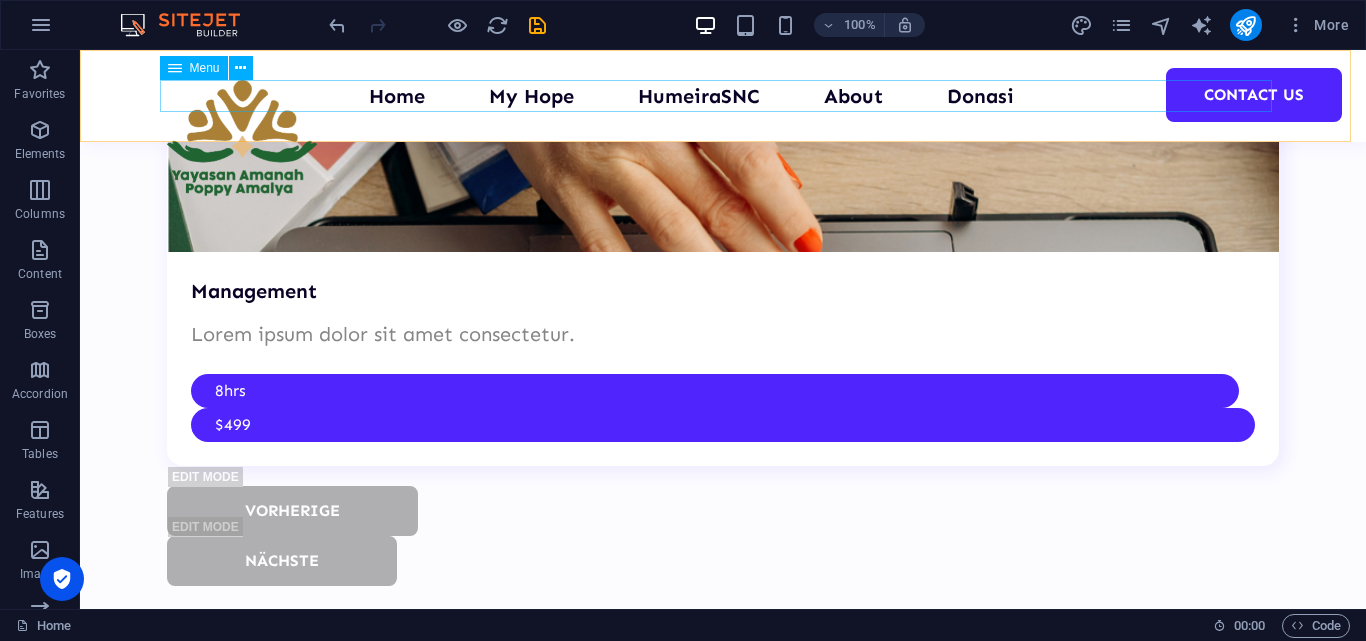 click on "Home My Hope HumeiraSNC About Donasi Contact Us" at bounding box center [723, 96] 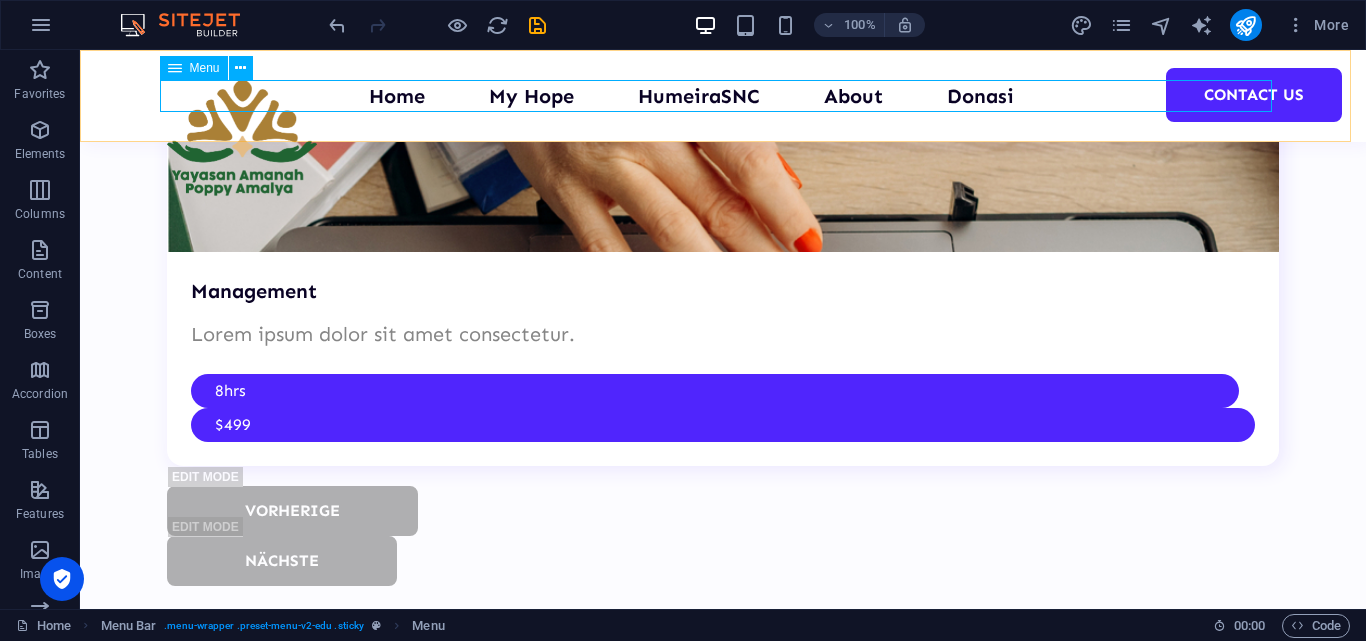 click on "Home My Hope HumeiraSNC About Donasi Contact Us" at bounding box center (723, 96) 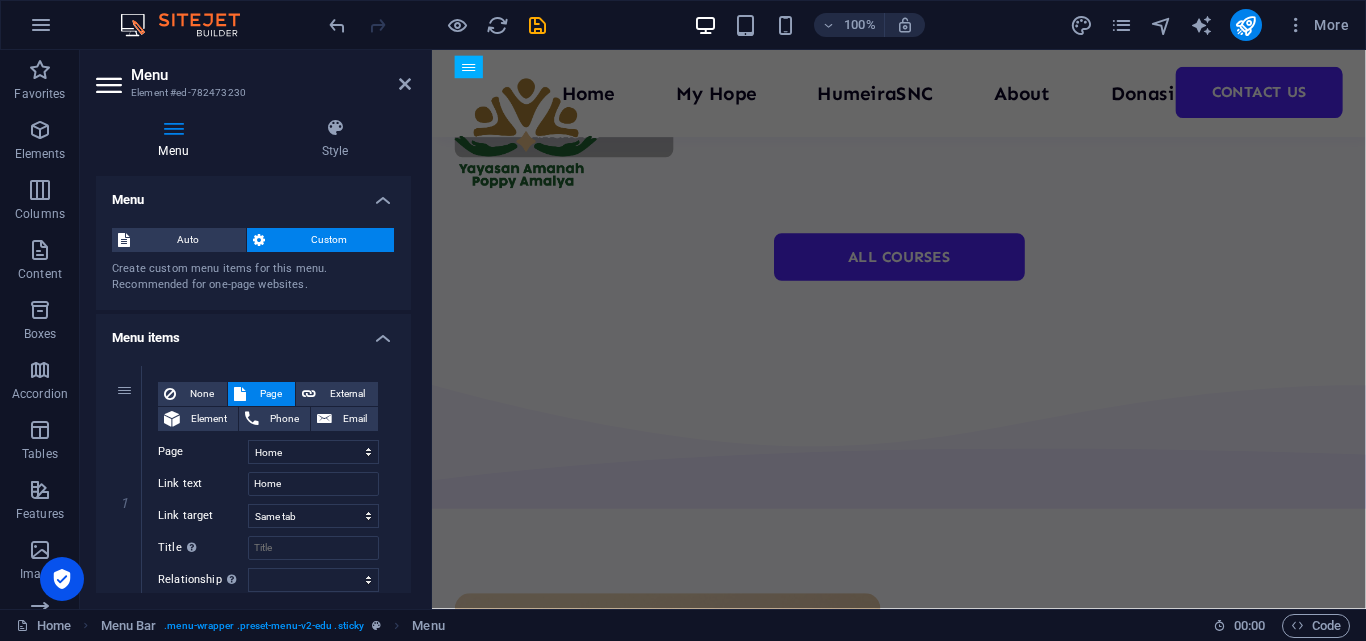 scroll, scrollTop: 7048, scrollLeft: 0, axis: vertical 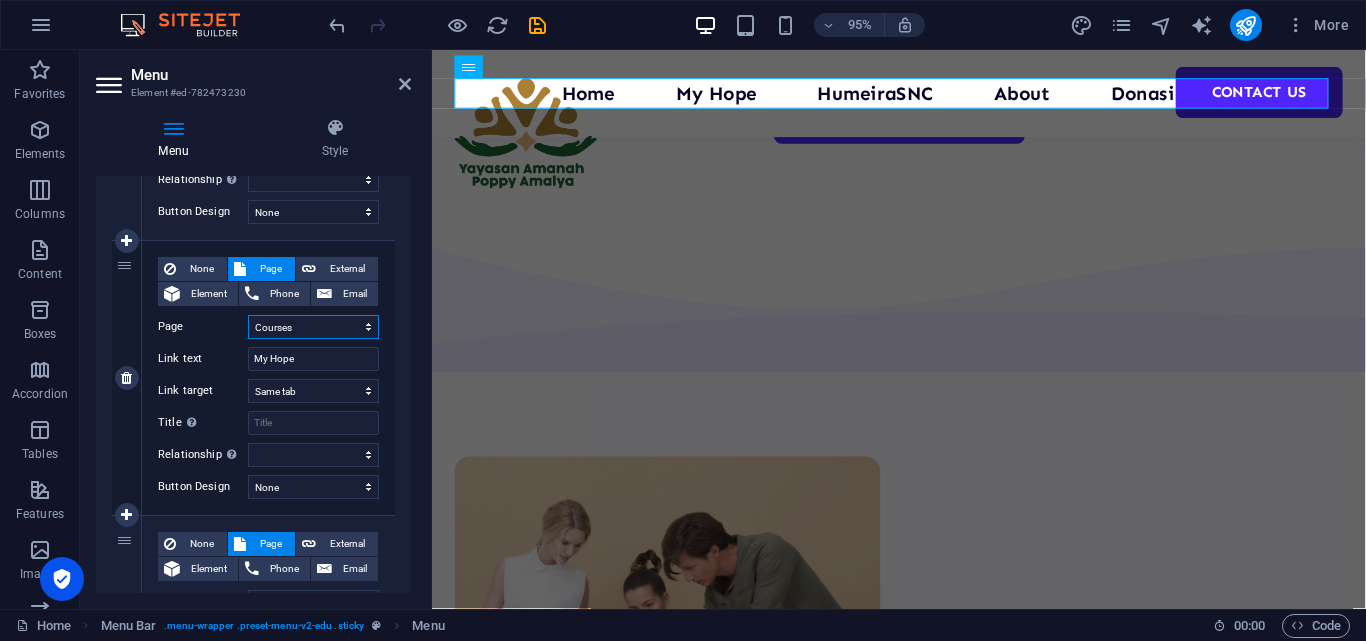 click on "Home Courses Teachers About Blog Contact Us Legal Notice Privacy" at bounding box center [313, 327] 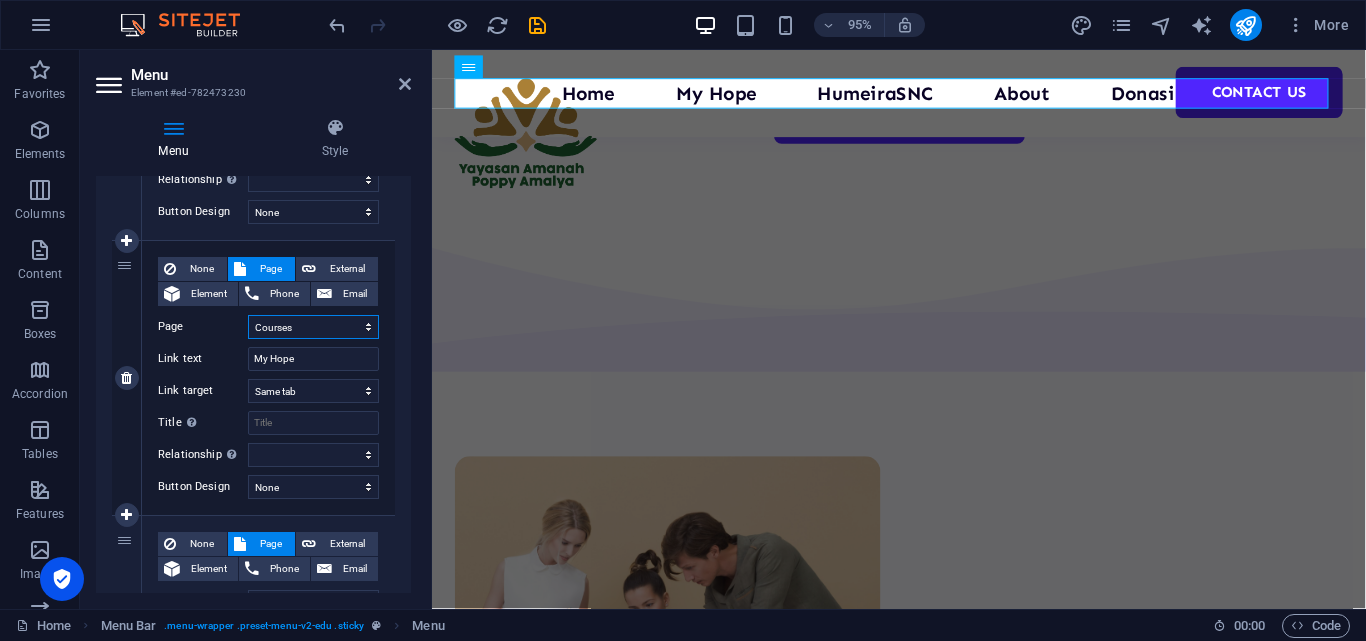 click on "Home Courses Teachers About Blog Contact Us Legal Notice Privacy" at bounding box center [313, 327] 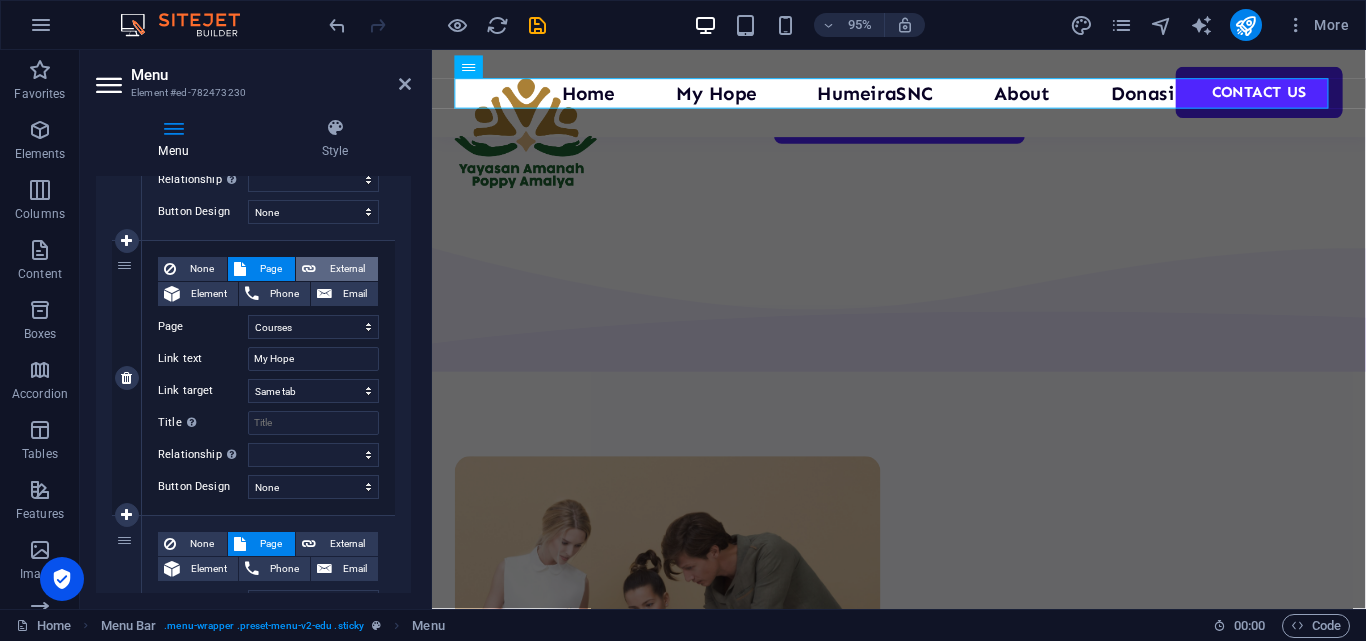 click at bounding box center (309, 269) 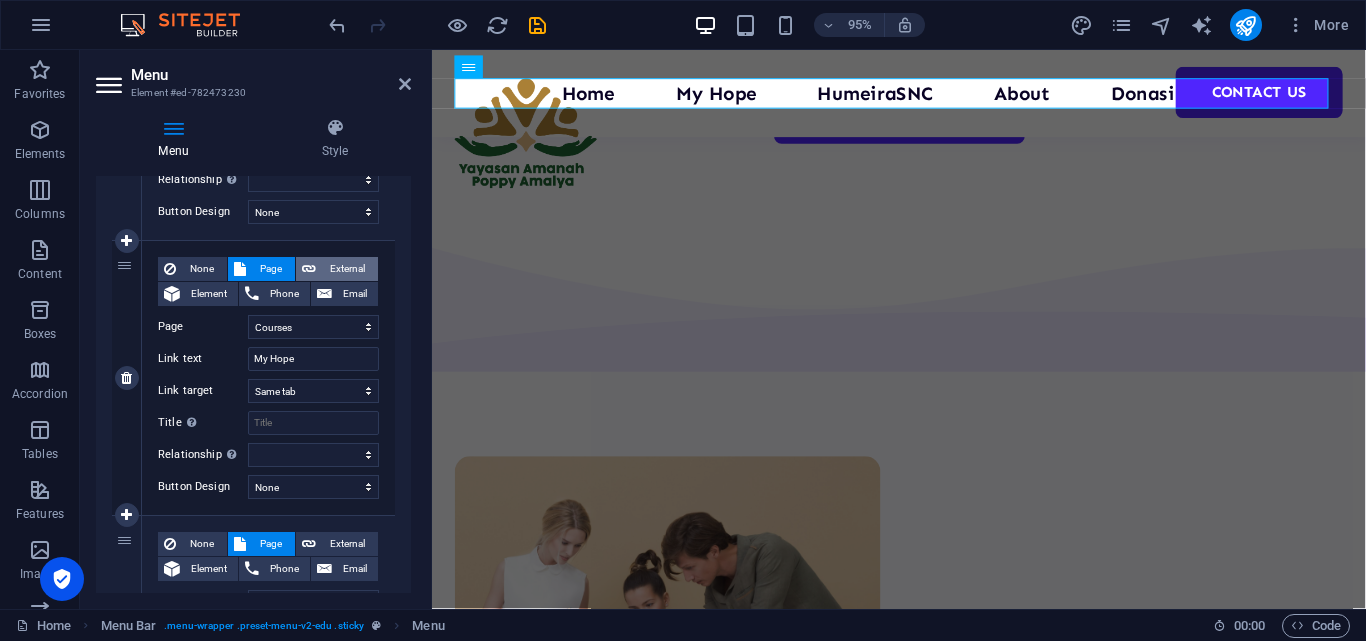 select 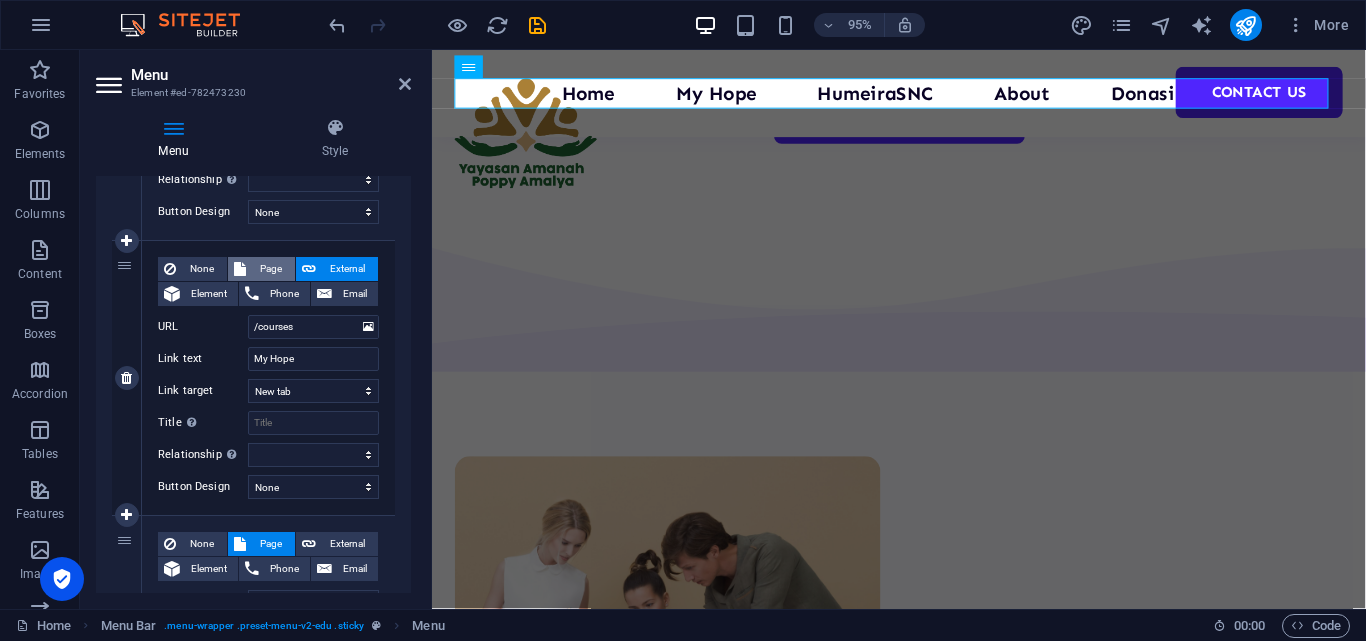 click on "Page" at bounding box center (270, 269) 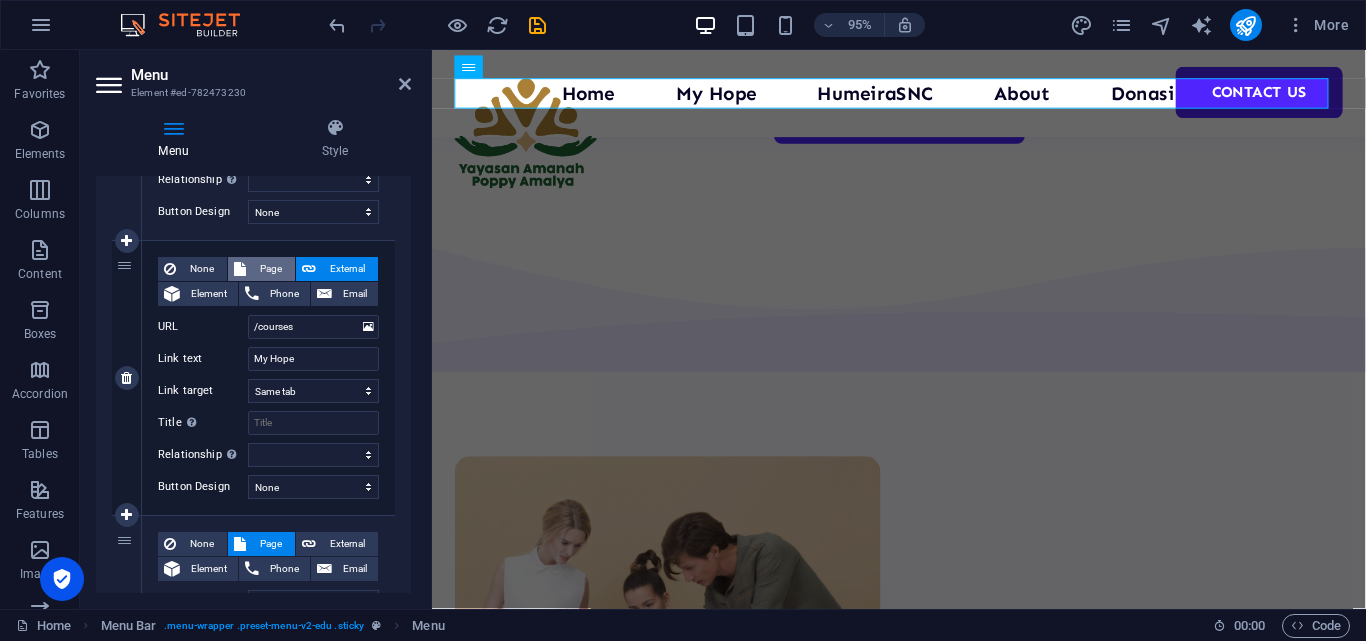 select 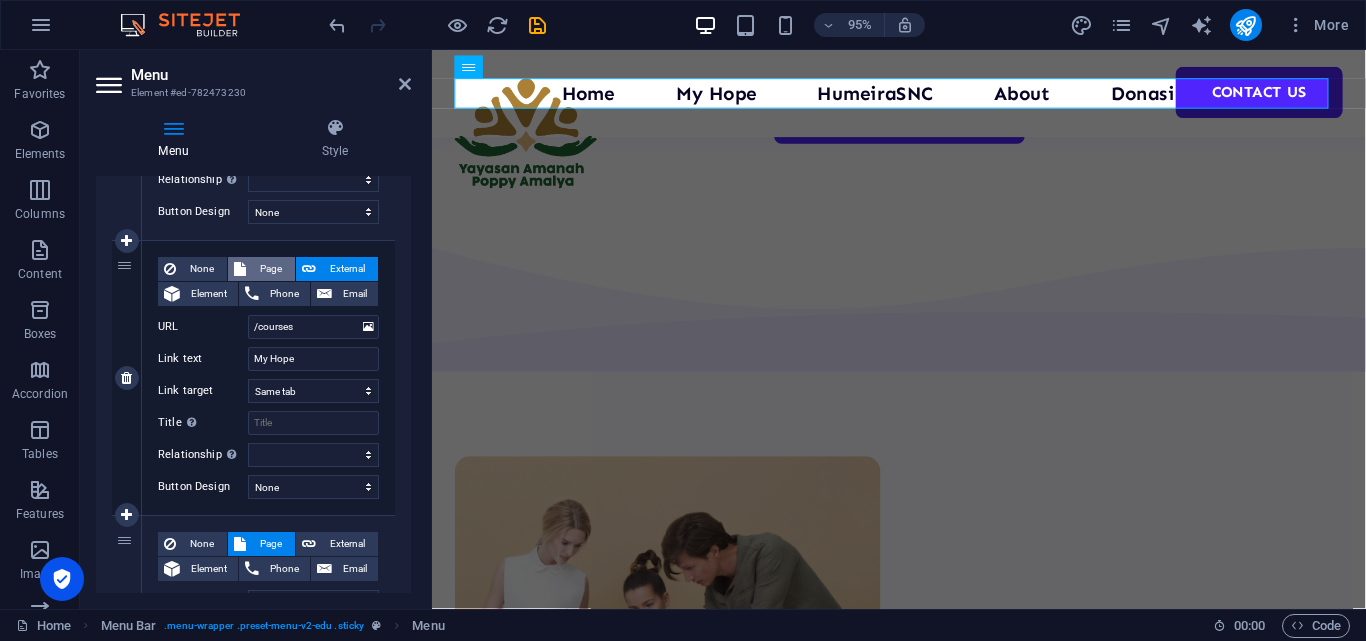 select 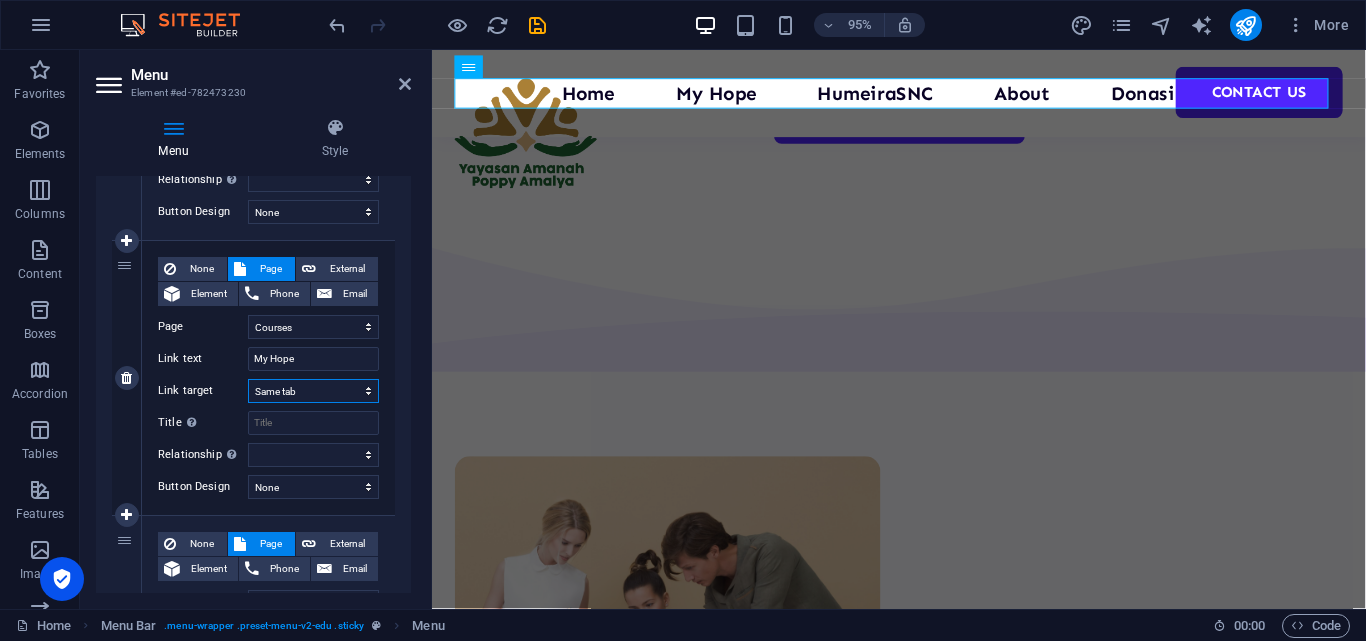 click on "New tab Same tab Overlay" at bounding box center (313, 391) 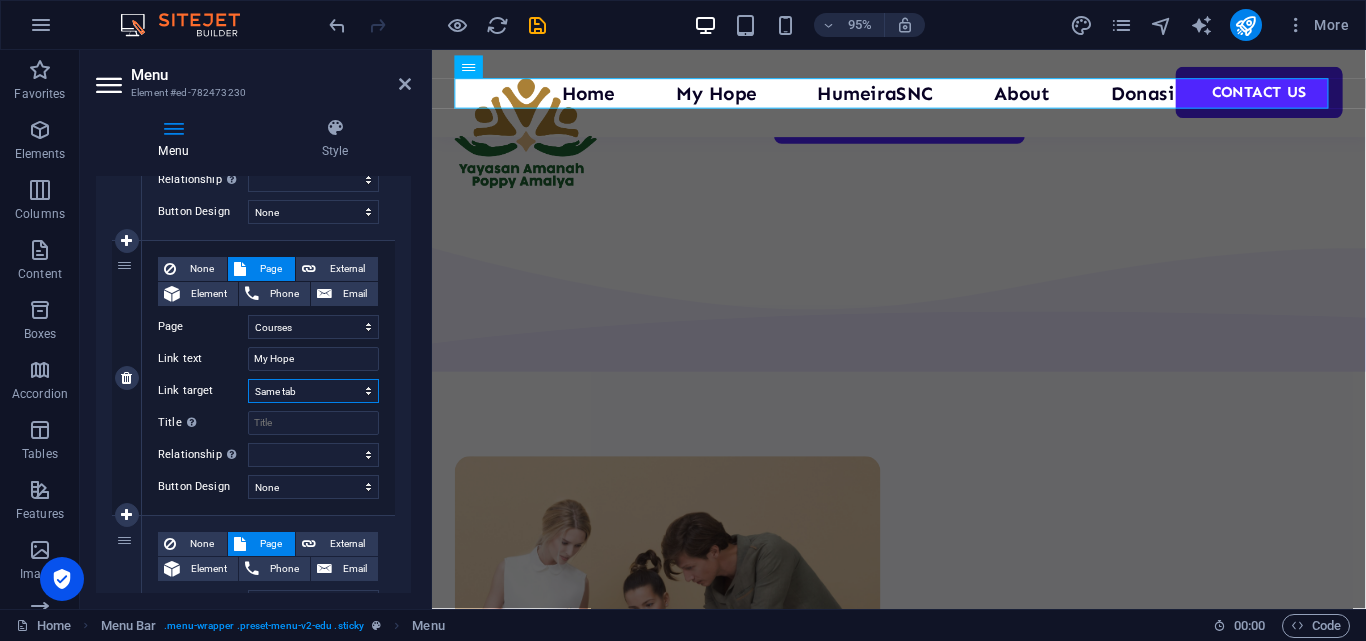 select on "blank" 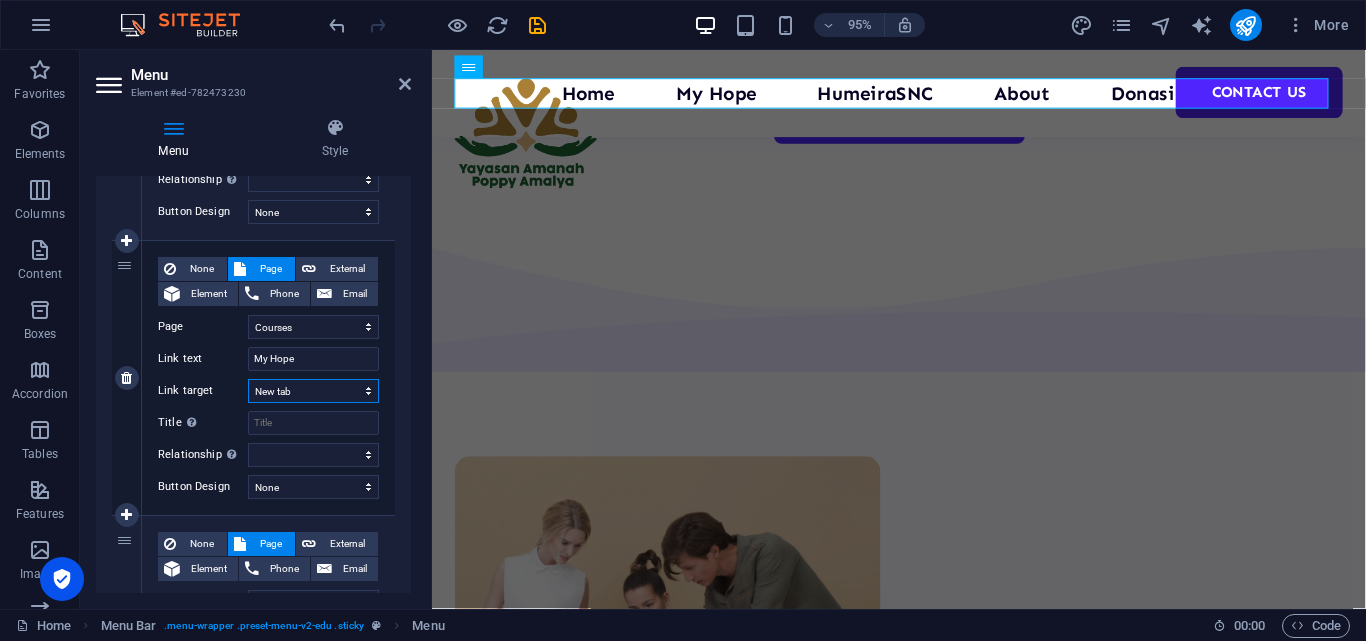 click on "New tab Same tab Overlay" at bounding box center (313, 391) 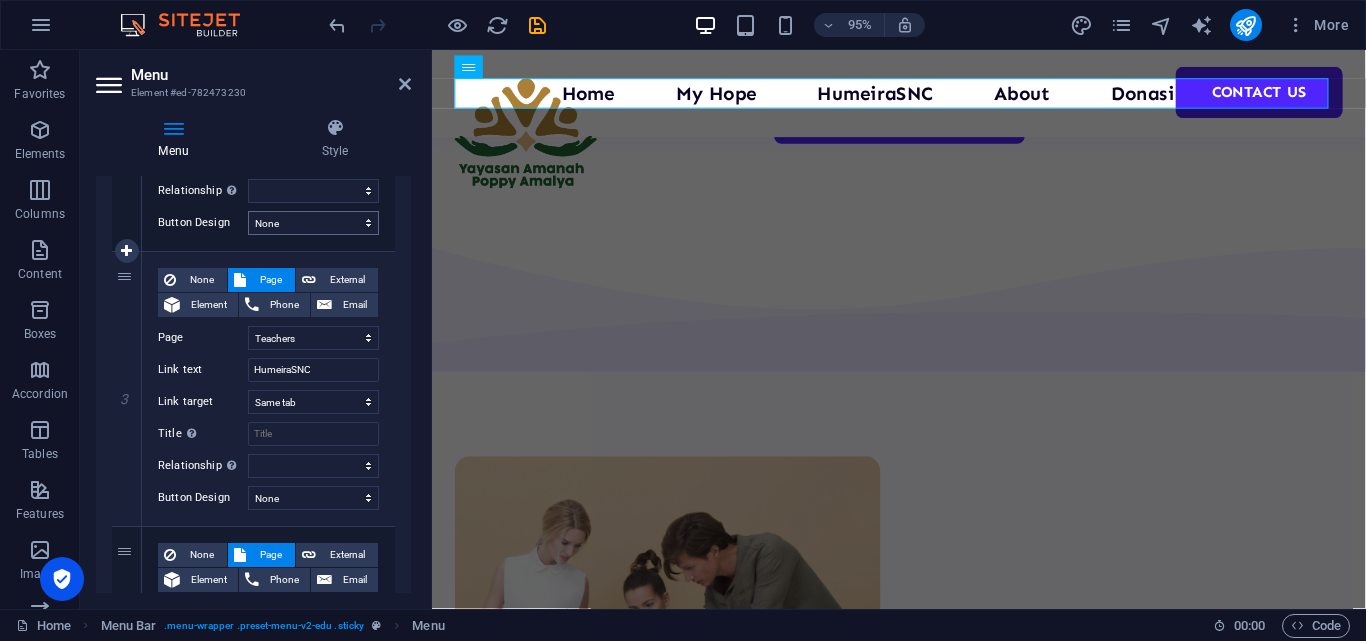 scroll, scrollTop: 700, scrollLeft: 0, axis: vertical 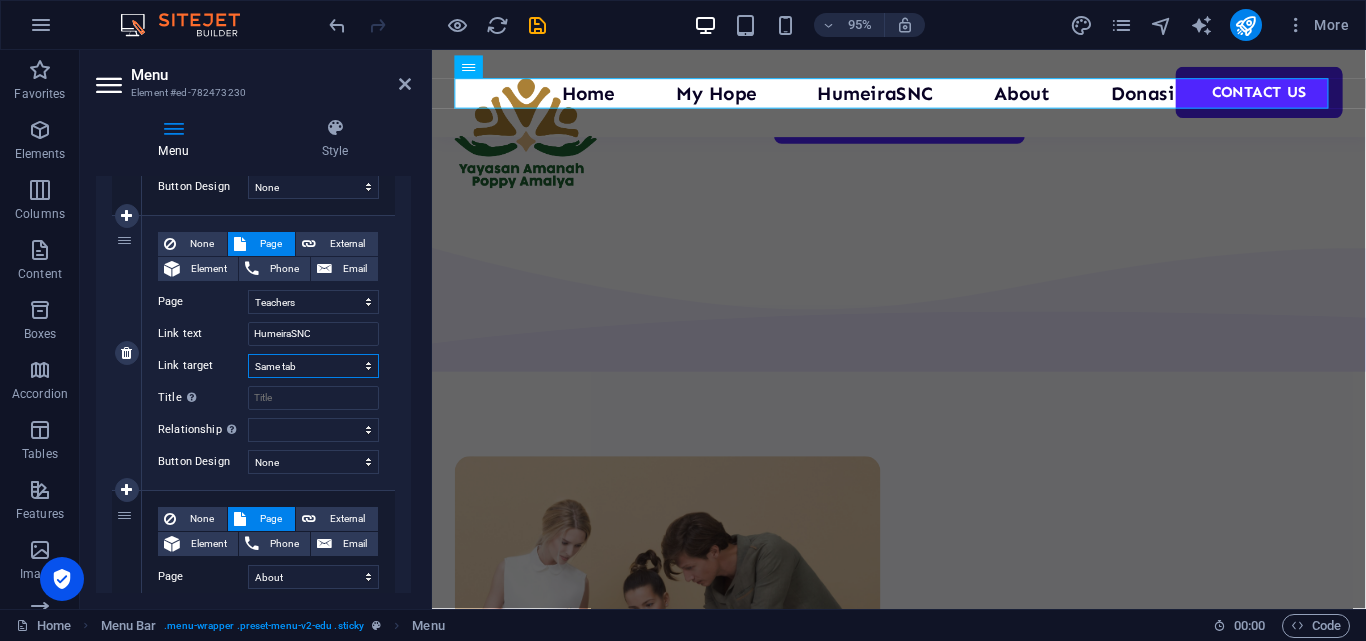 click on "New tab Same tab Overlay" at bounding box center (313, 366) 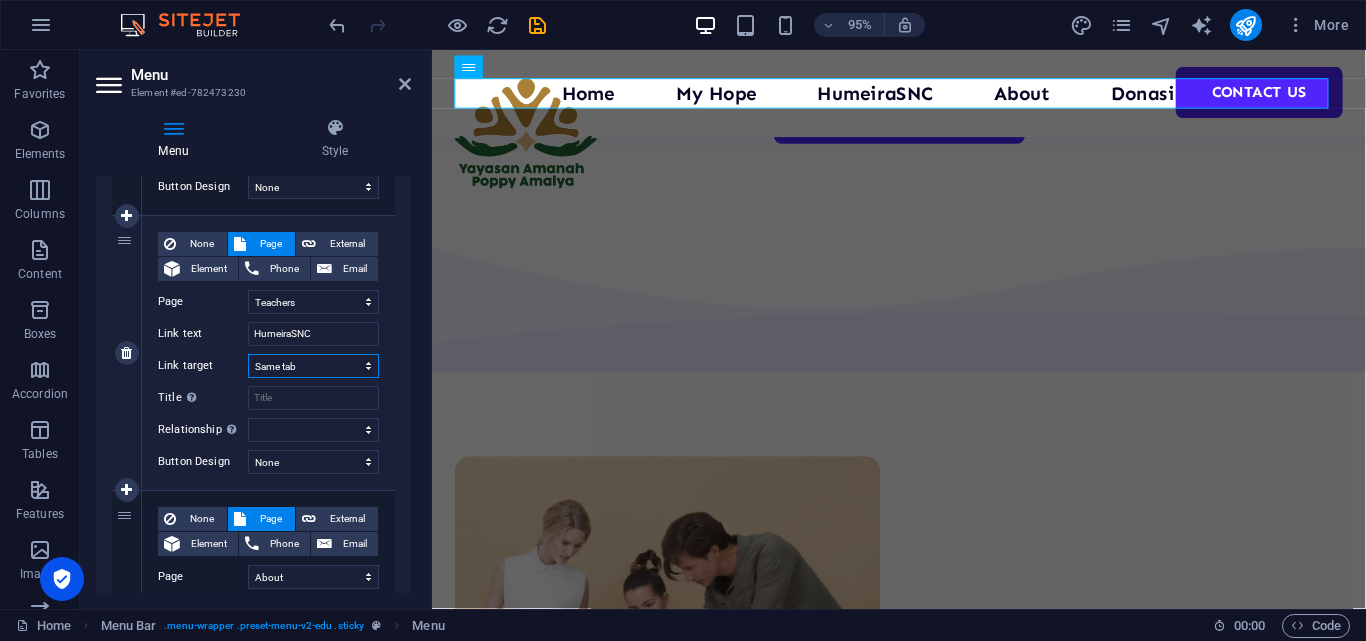 select on "blank" 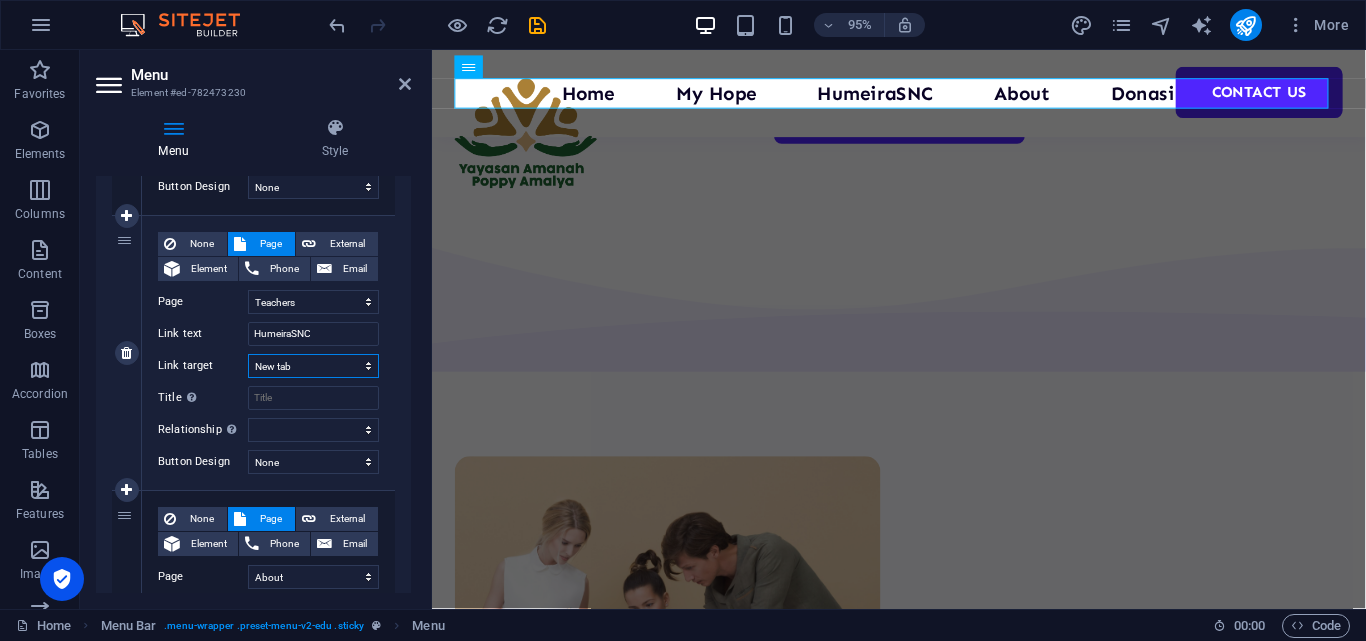 click on "New tab Same tab Overlay" at bounding box center (313, 366) 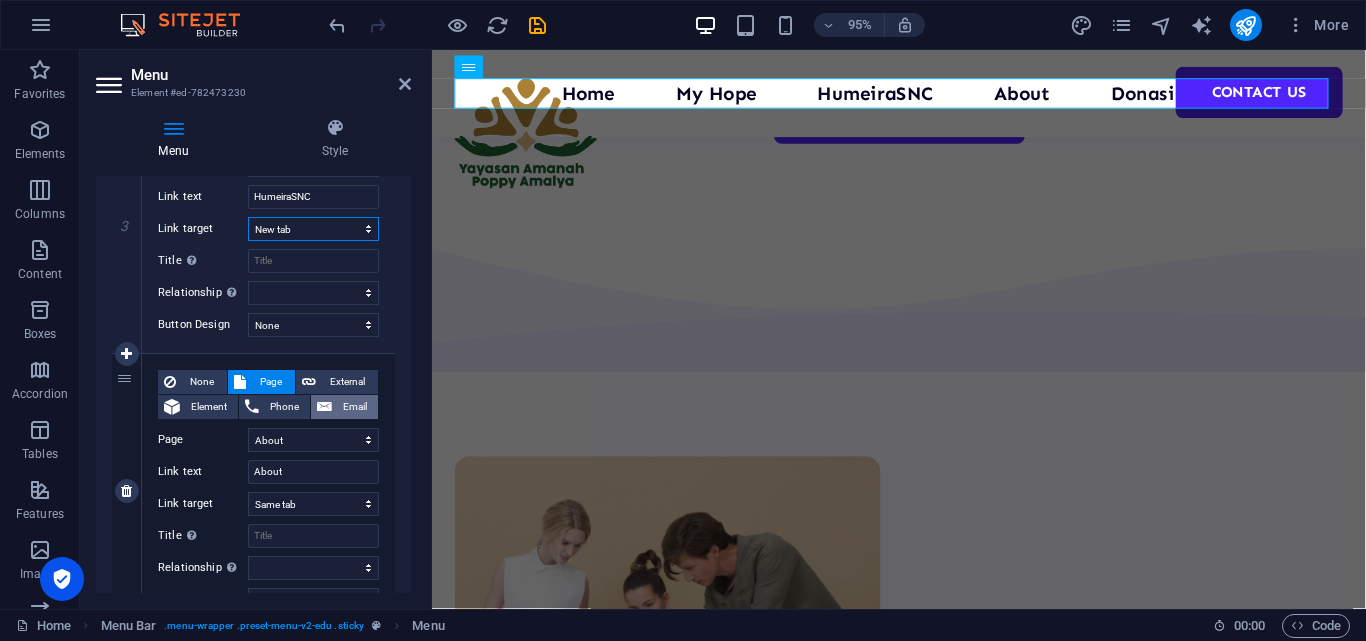 scroll, scrollTop: 1000, scrollLeft: 0, axis: vertical 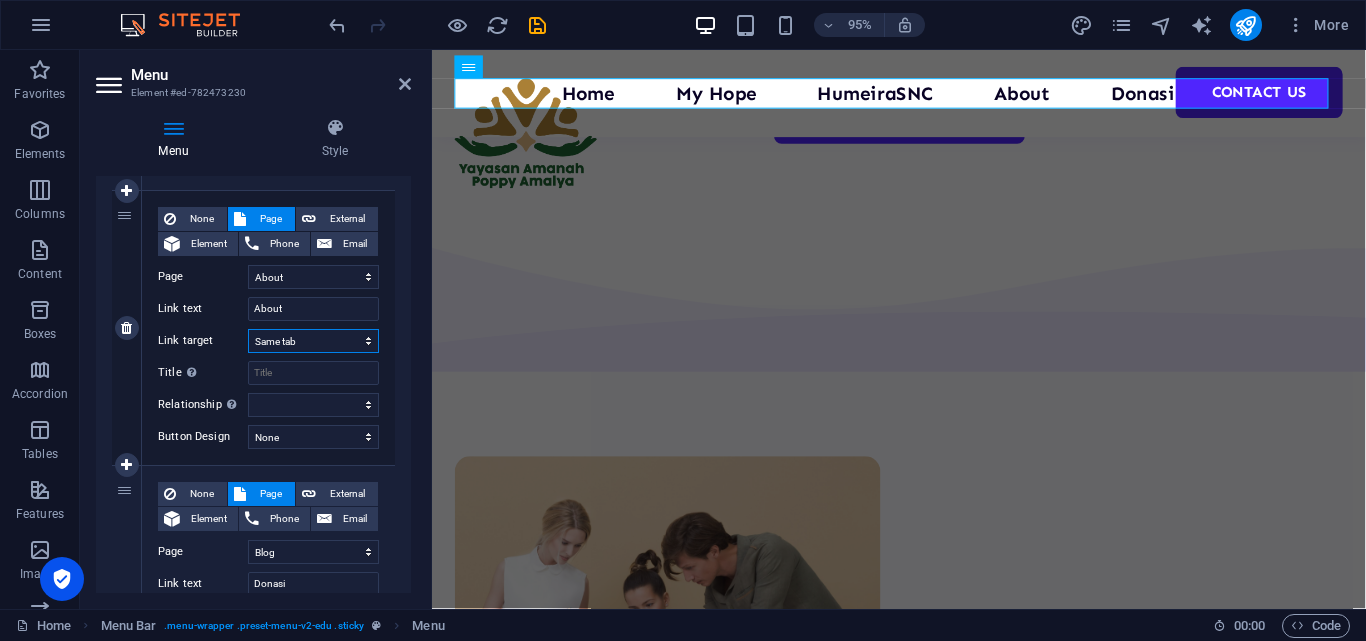 click on "New tab Same tab Overlay" at bounding box center [313, 341] 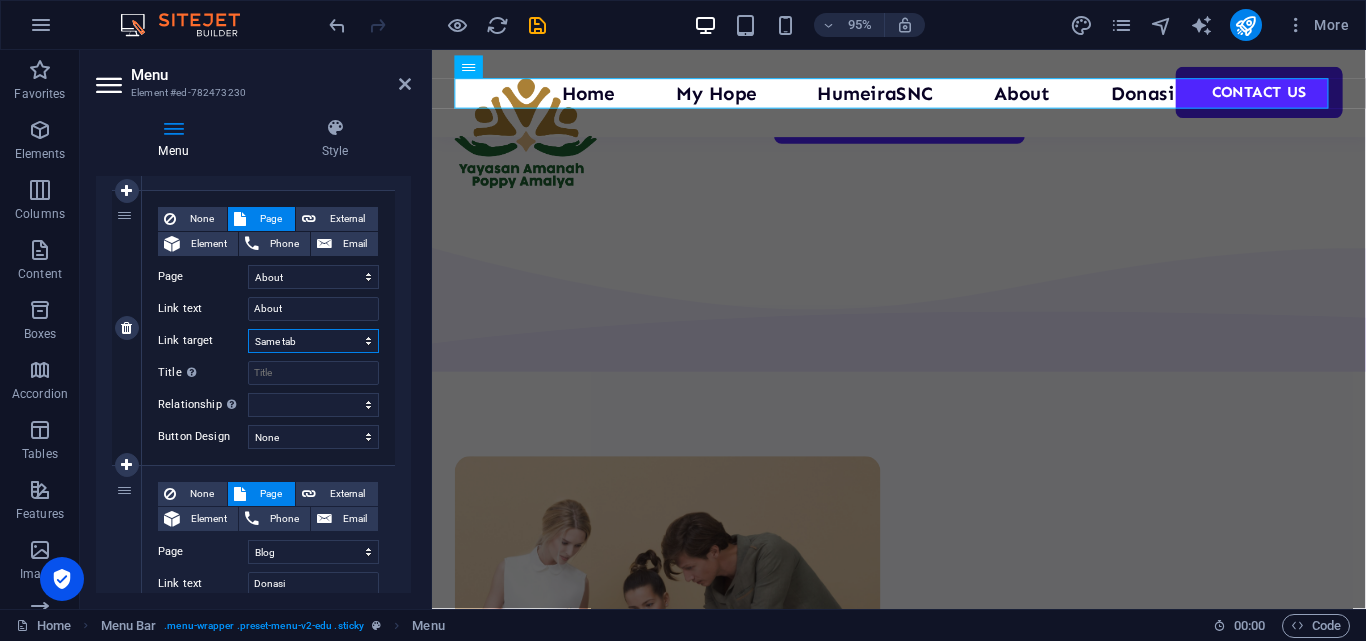 select on "blank" 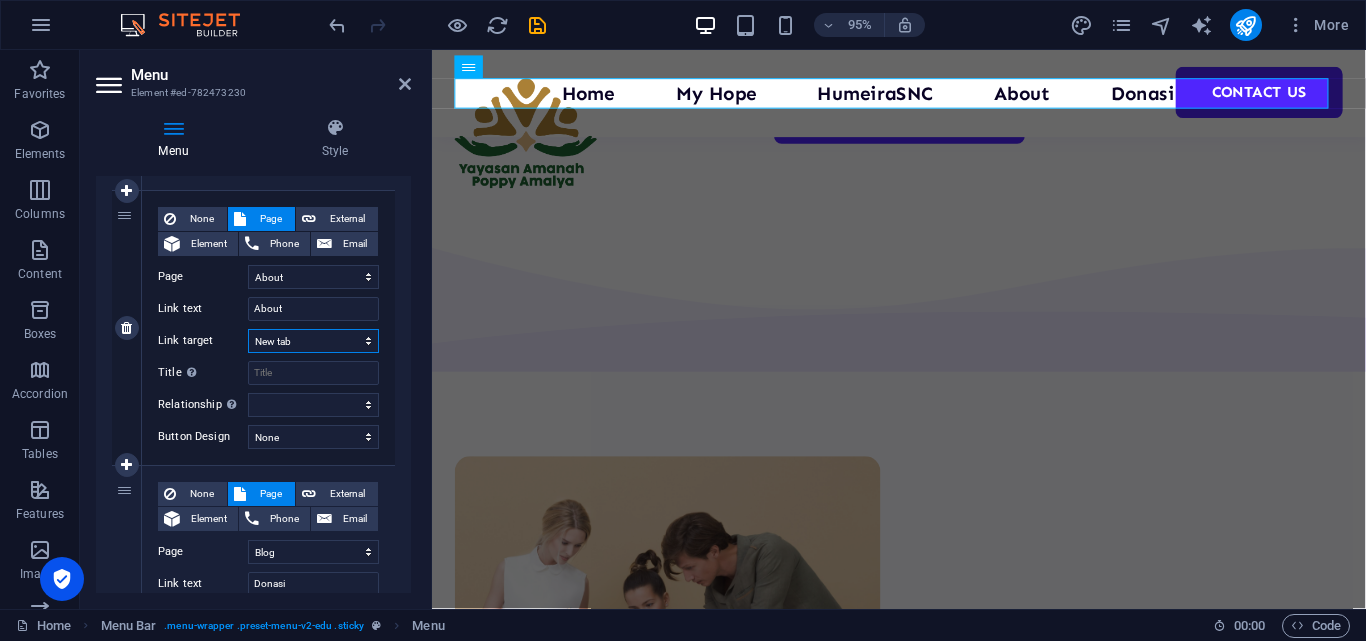 click on "New tab Same tab Overlay" at bounding box center [313, 341] 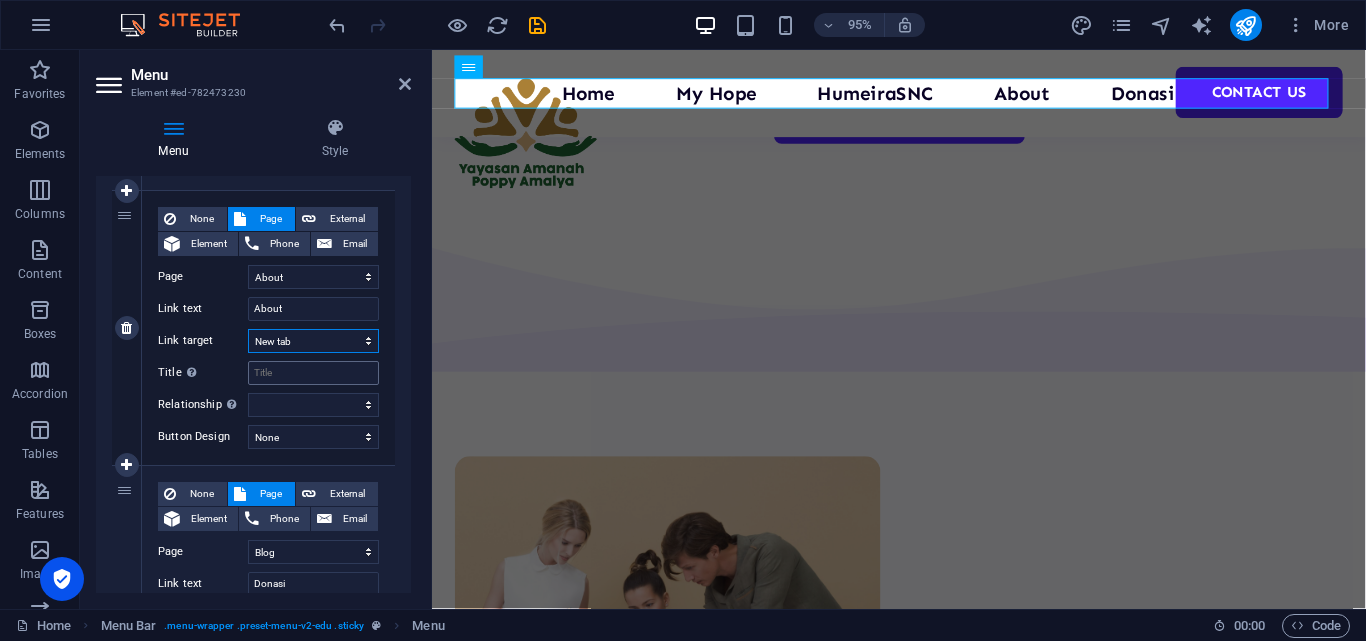 select 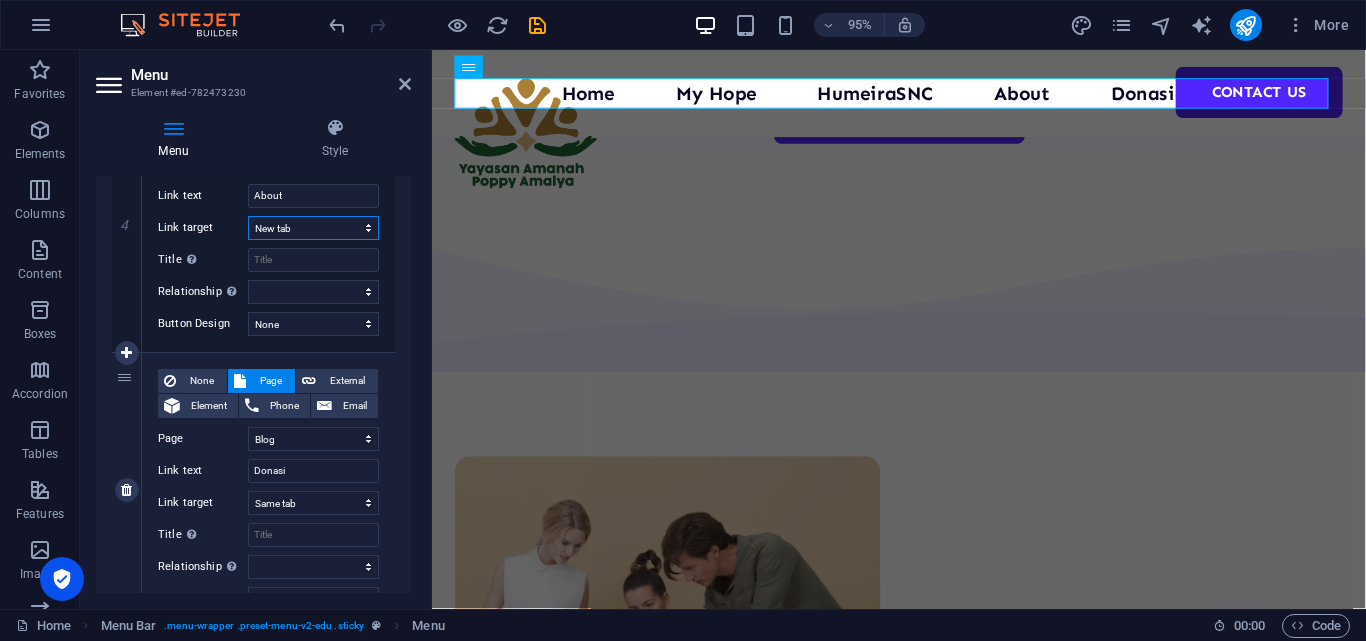 scroll, scrollTop: 1300, scrollLeft: 0, axis: vertical 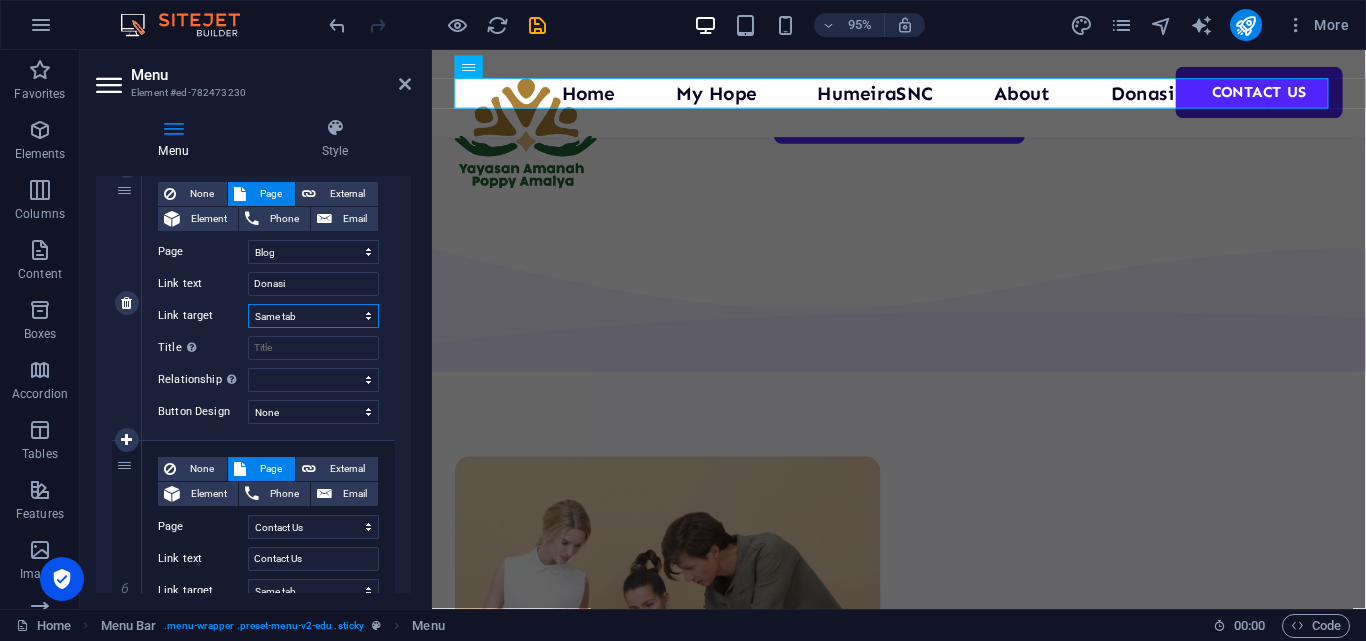 click on "New tab Same tab Overlay" at bounding box center (313, 316) 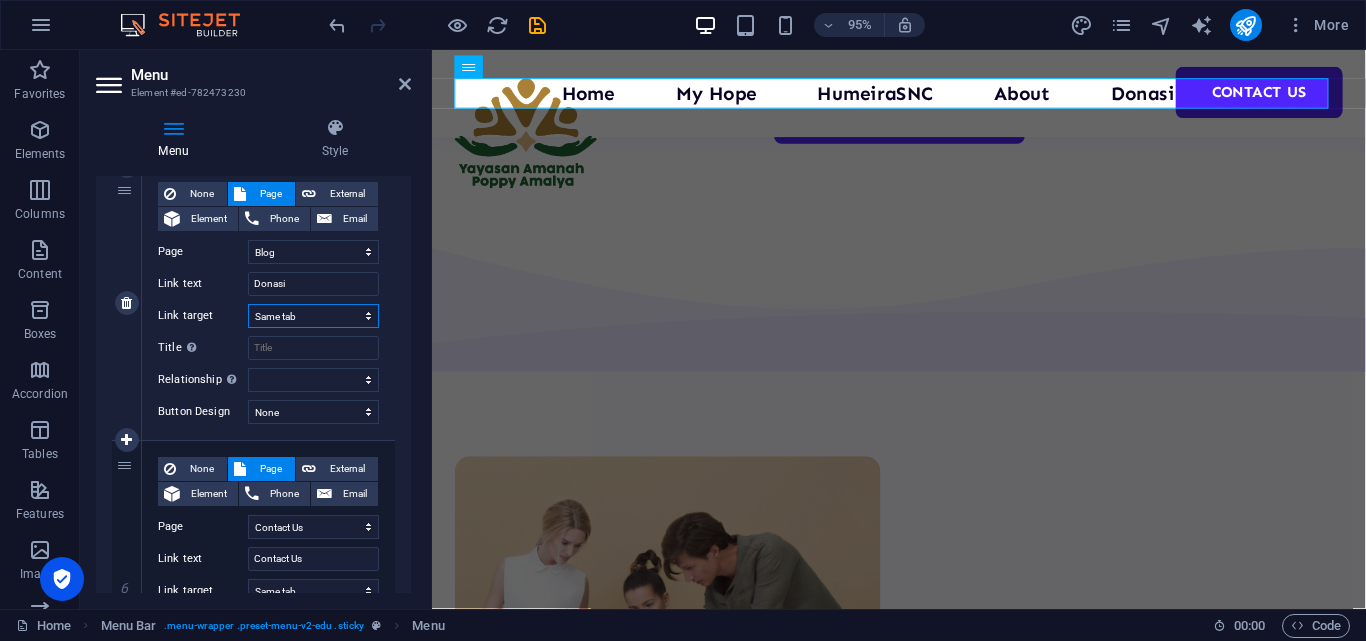 select on "blank" 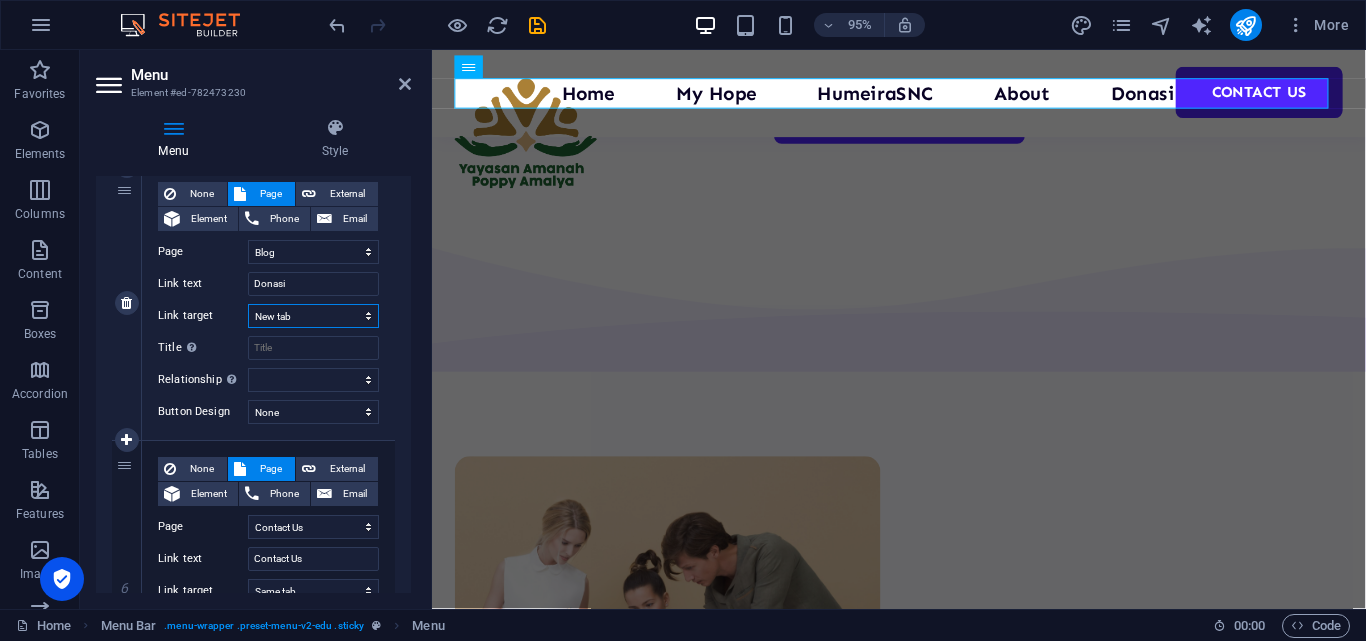 click on "New tab Same tab Overlay" at bounding box center [313, 316] 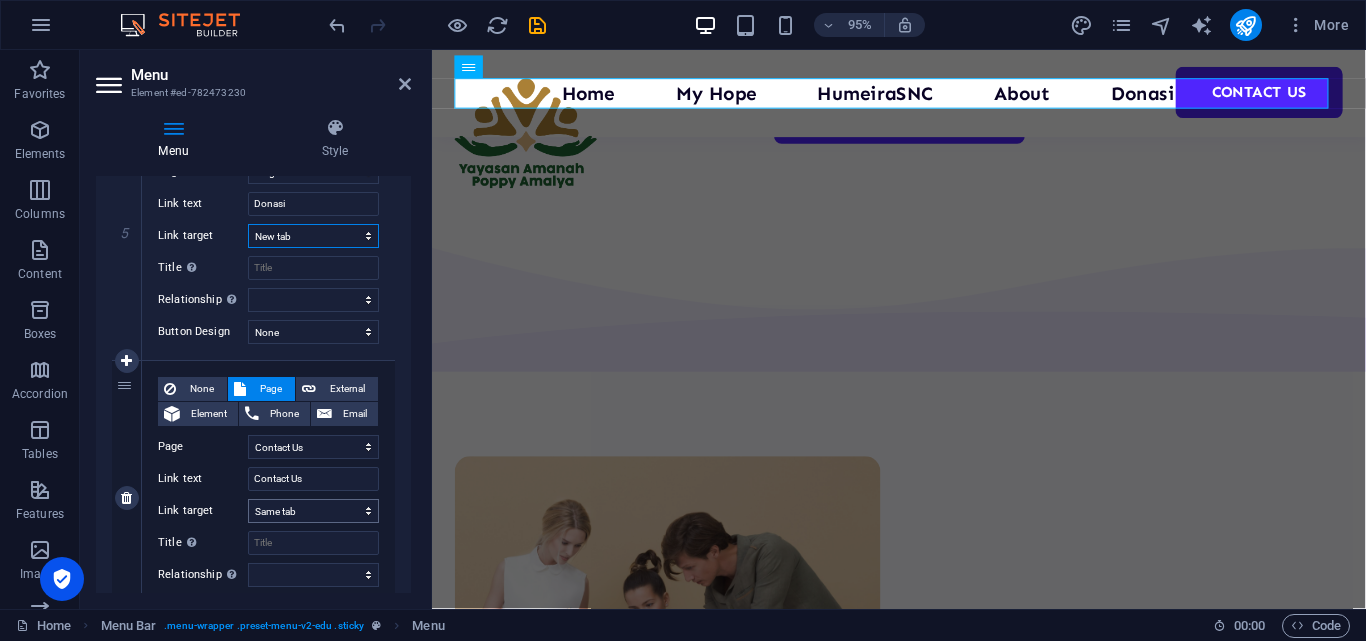 scroll, scrollTop: 1478, scrollLeft: 0, axis: vertical 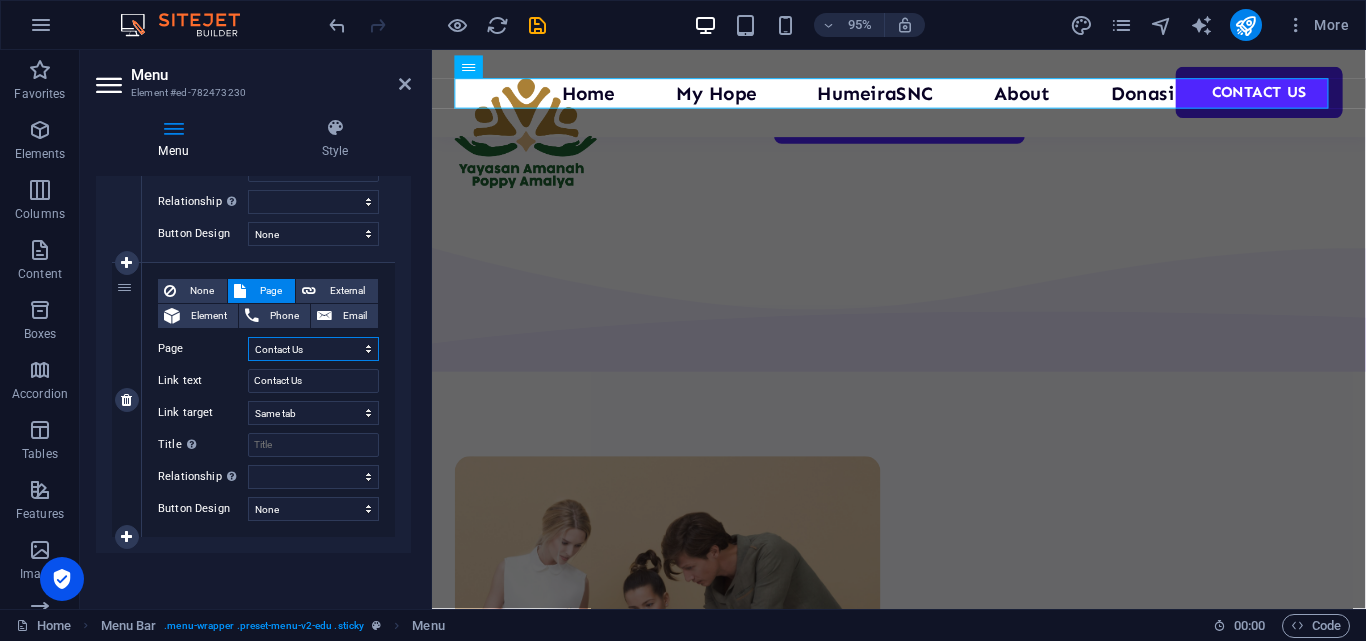 click on "Home Courses Teachers About Blog Contact Us Legal Notice Privacy" at bounding box center [313, 349] 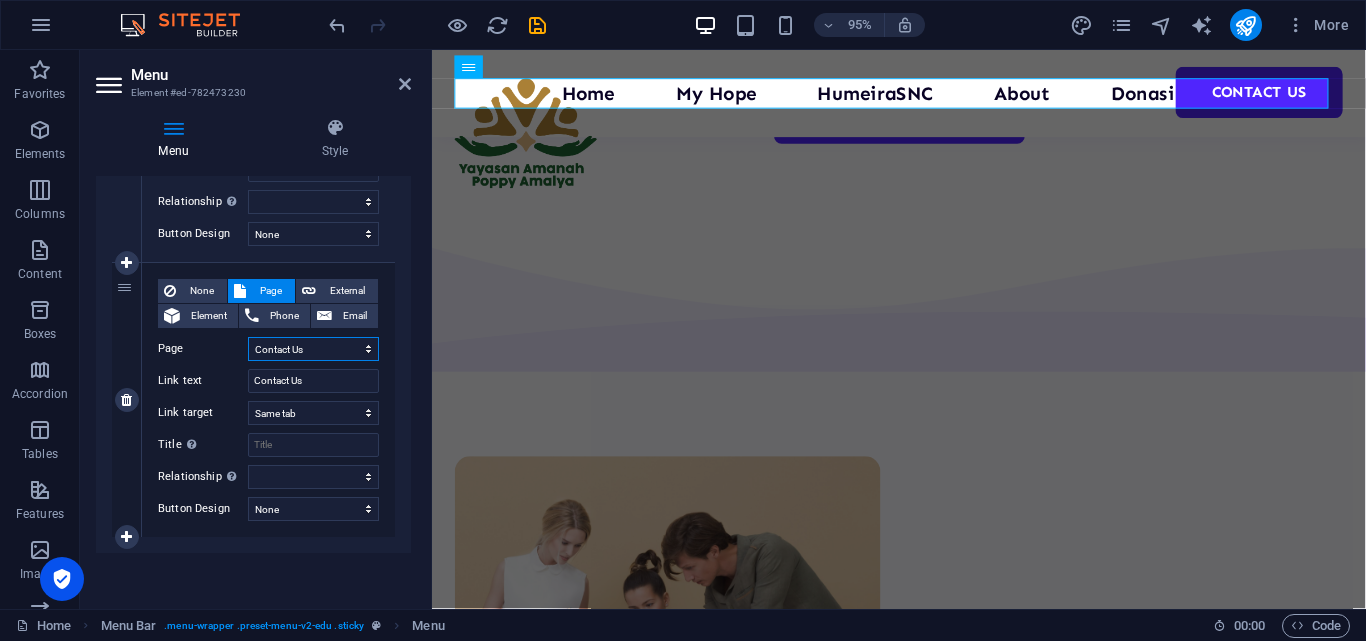 click on "Home Courses Teachers About Blog Contact Us Legal Notice Privacy" at bounding box center [313, 349] 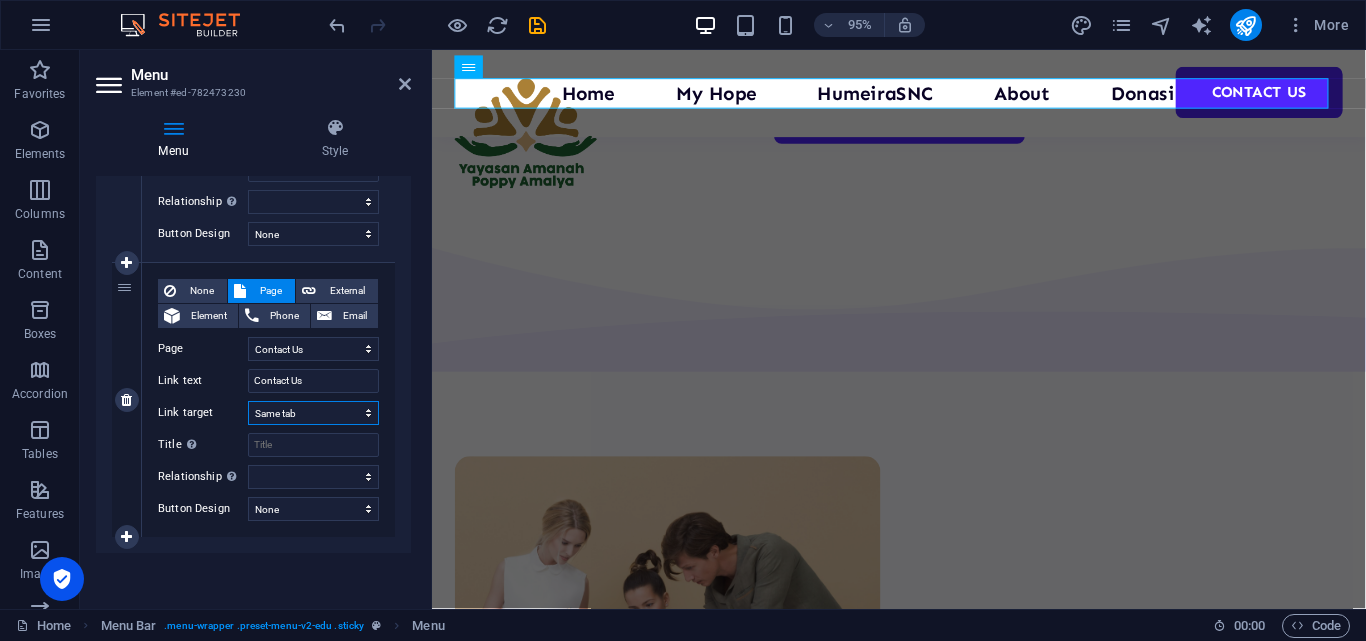 click on "New tab Same tab Overlay" at bounding box center [313, 413] 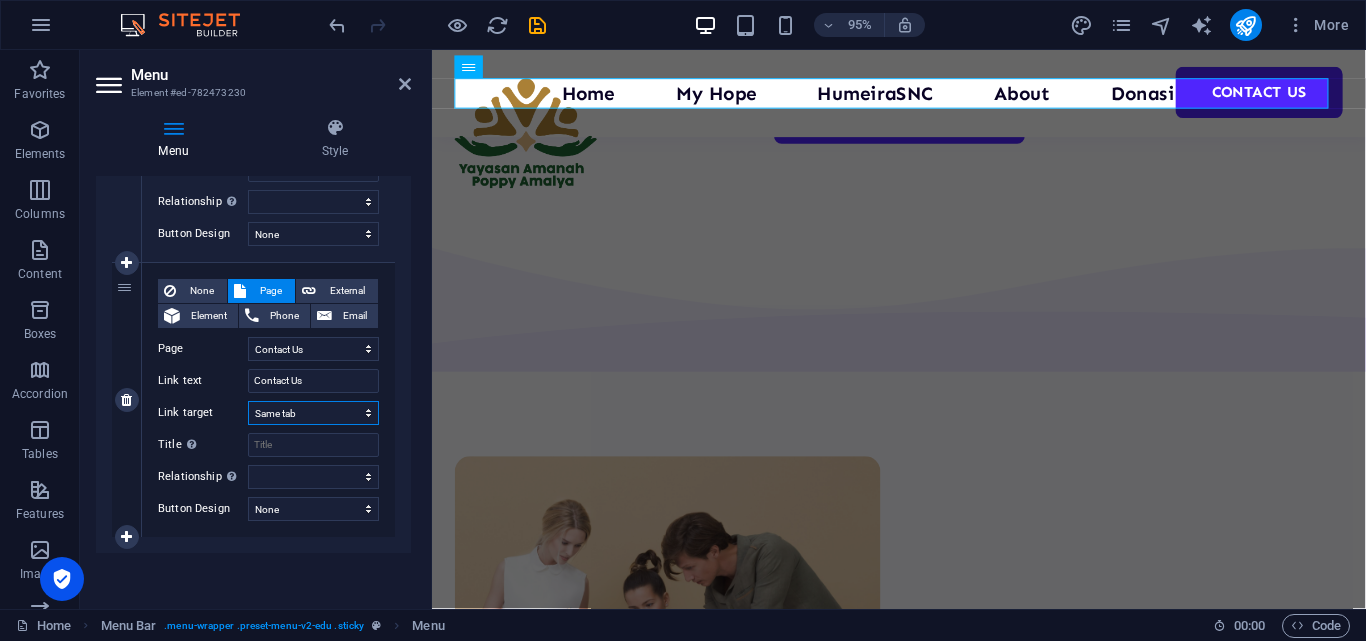 select on "blank" 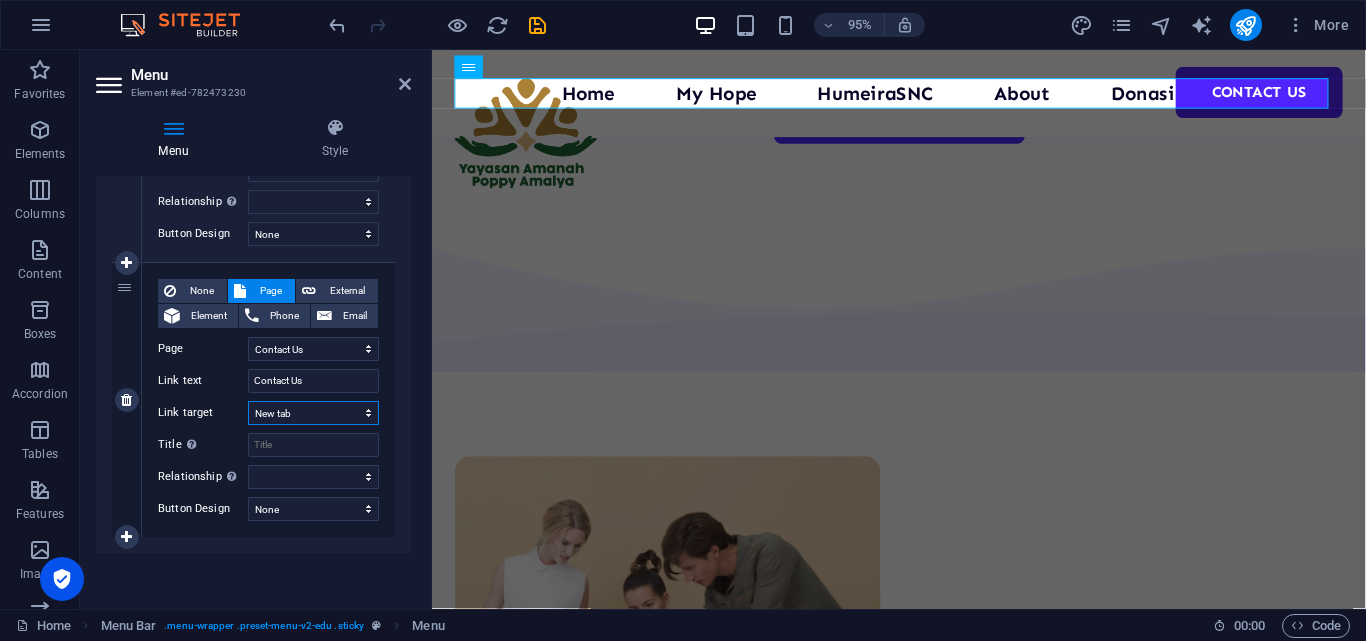 click on "New tab Same tab Overlay" at bounding box center [313, 413] 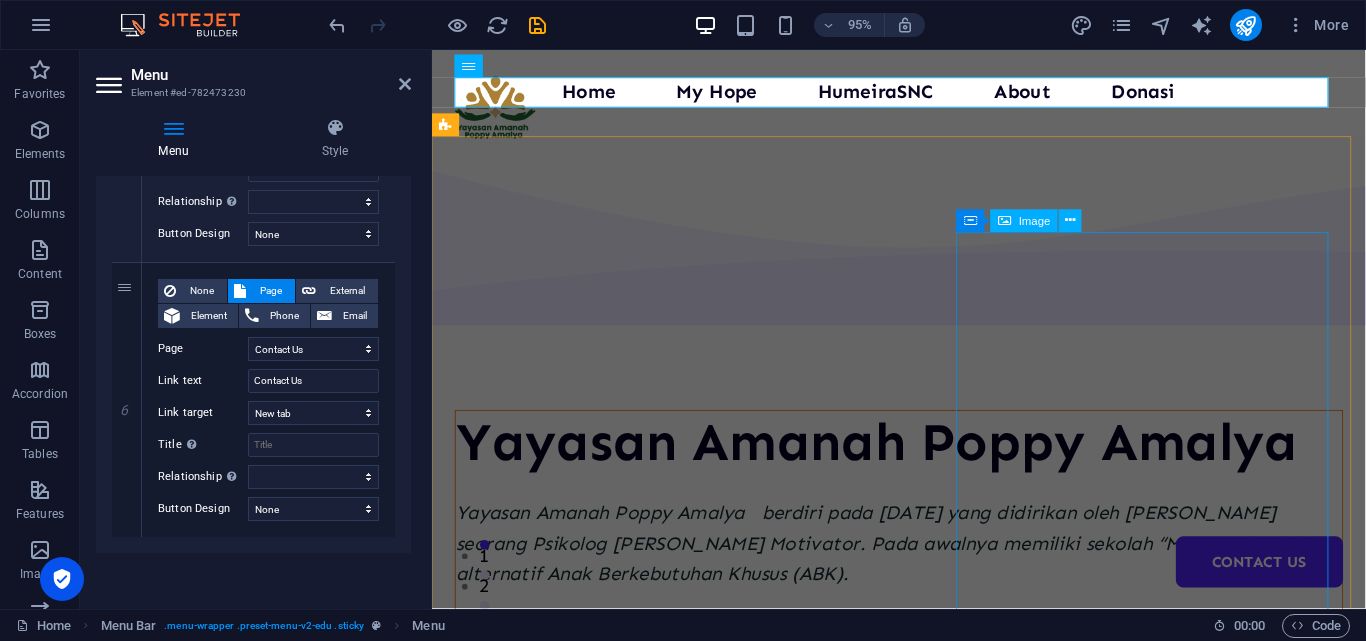 scroll, scrollTop: 0, scrollLeft: 0, axis: both 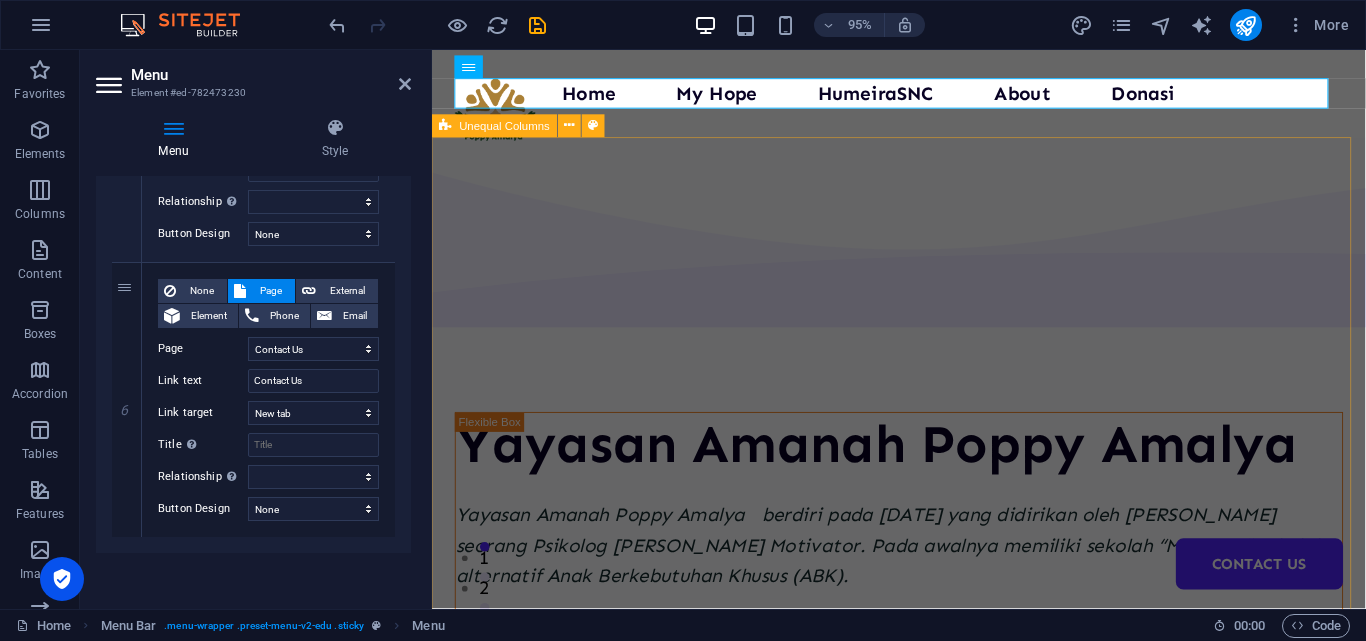 click on "Yayasan Amanah Poppy Amalya Yayasan Amanah Poppy Amalya     berdiri pada 6 September 2007 yang didirikan oleh Poppy Amalya seorang Psikolog dan Motivator. Pada awalnya memiliki sekolah “My Hope” sekolah alternatif Anak Berkebutuhan Khusus (ABK). Konsultasi About Us" at bounding box center (923, 791) 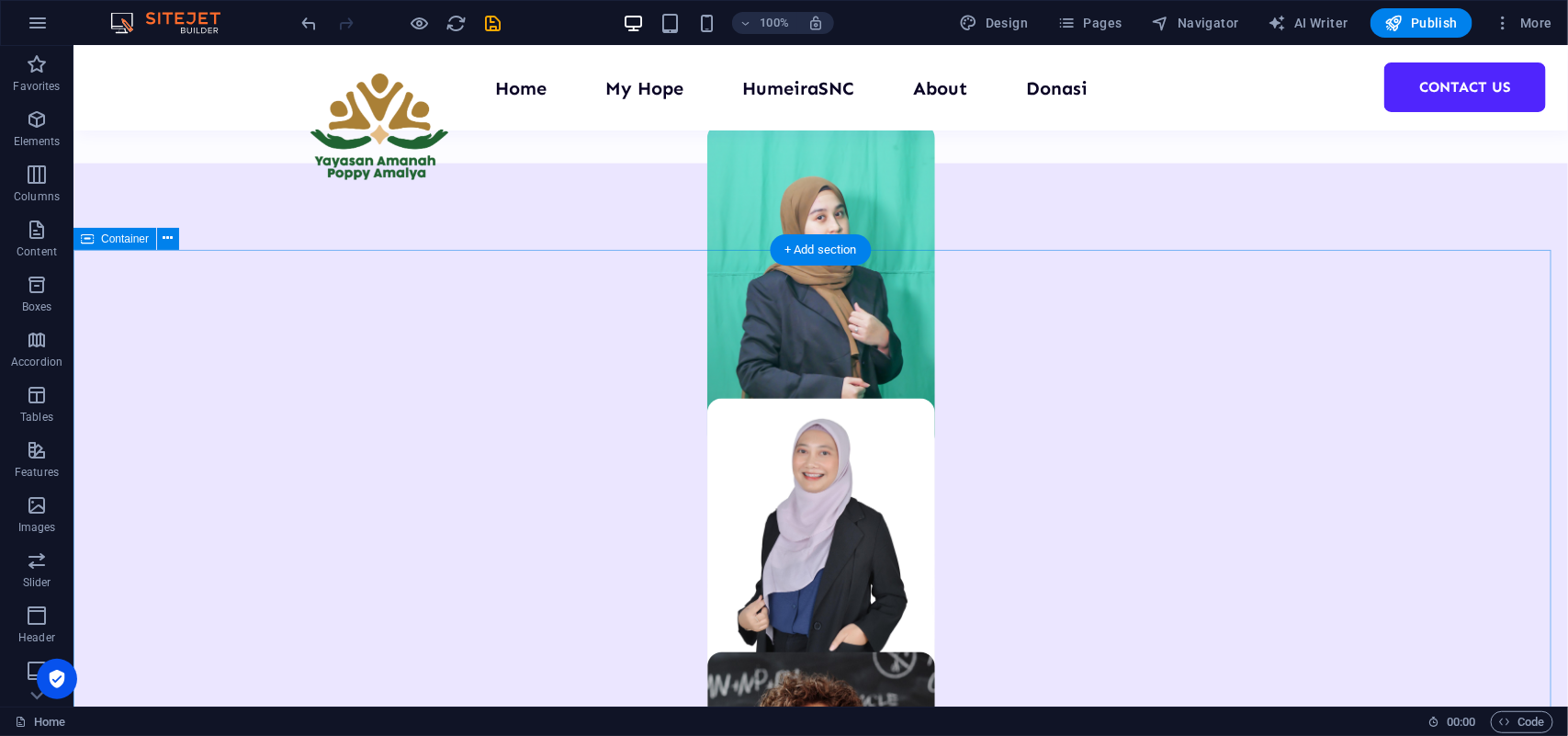 scroll, scrollTop: 1172, scrollLeft: 0, axis: vertical 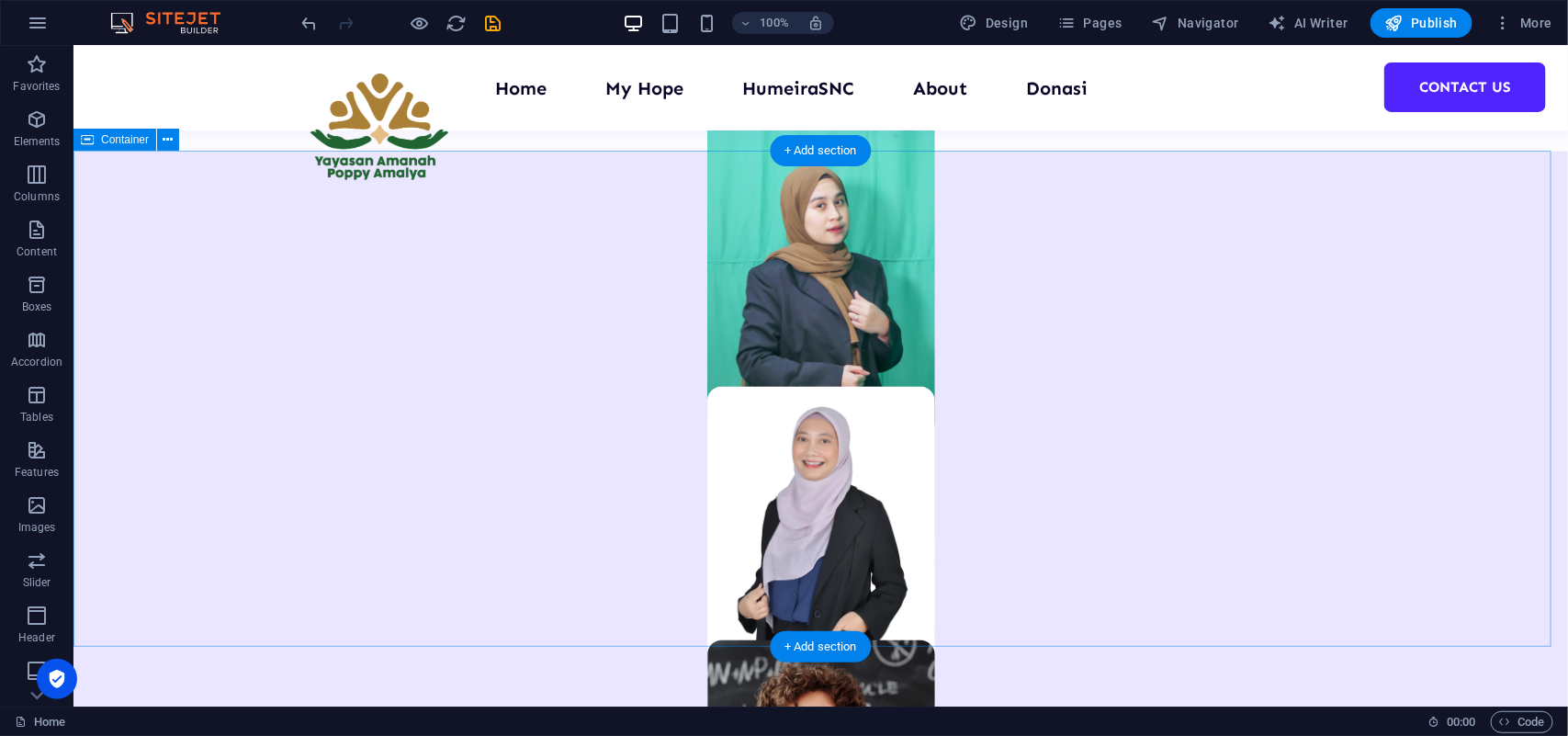 click on "About Education Highly skilled teachers Lorem ipsum dolor sit amet consectetur. Modern course content Lorem ipsum dolor sit amet consectetur. Great community Lorem ipsum dolor sit amet consectetur. All about us" at bounding box center [819, 2395] 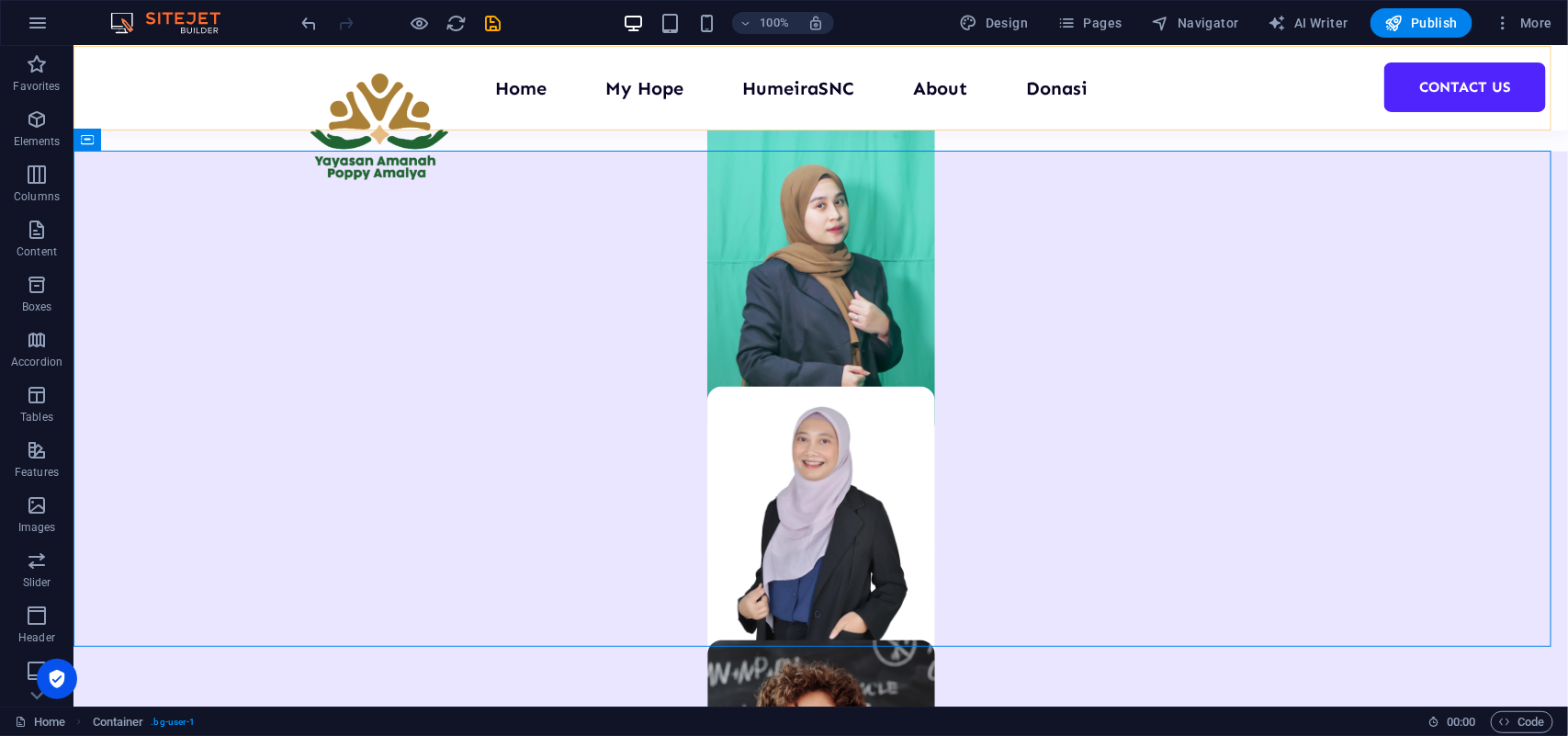 click on "Home My Hope HumeiraSNC About Donasi Contact Us" at bounding box center [819, 87] 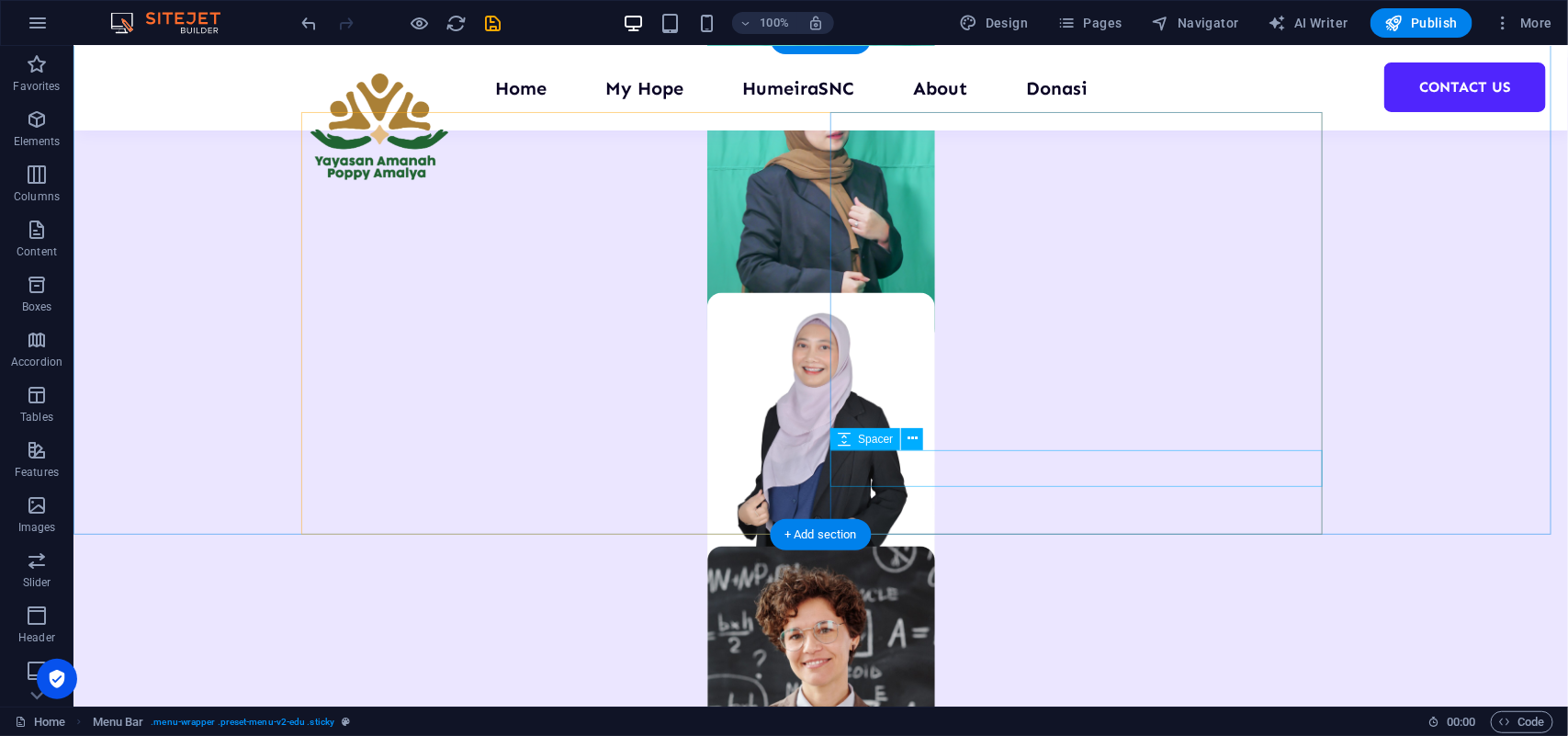 scroll, scrollTop: 1953, scrollLeft: 0, axis: vertical 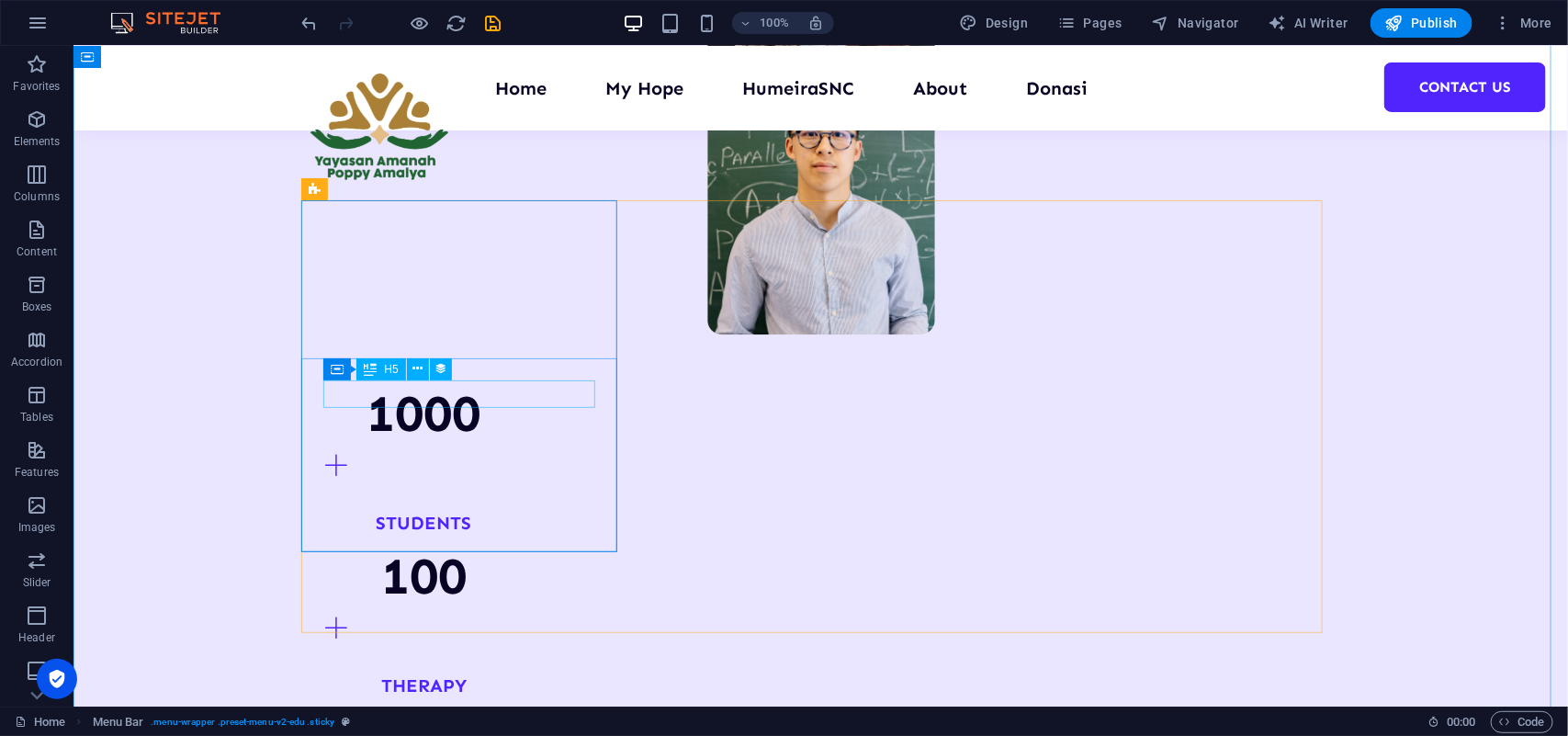 click on "UI/UX Design" at bounding box center (820, 3208) 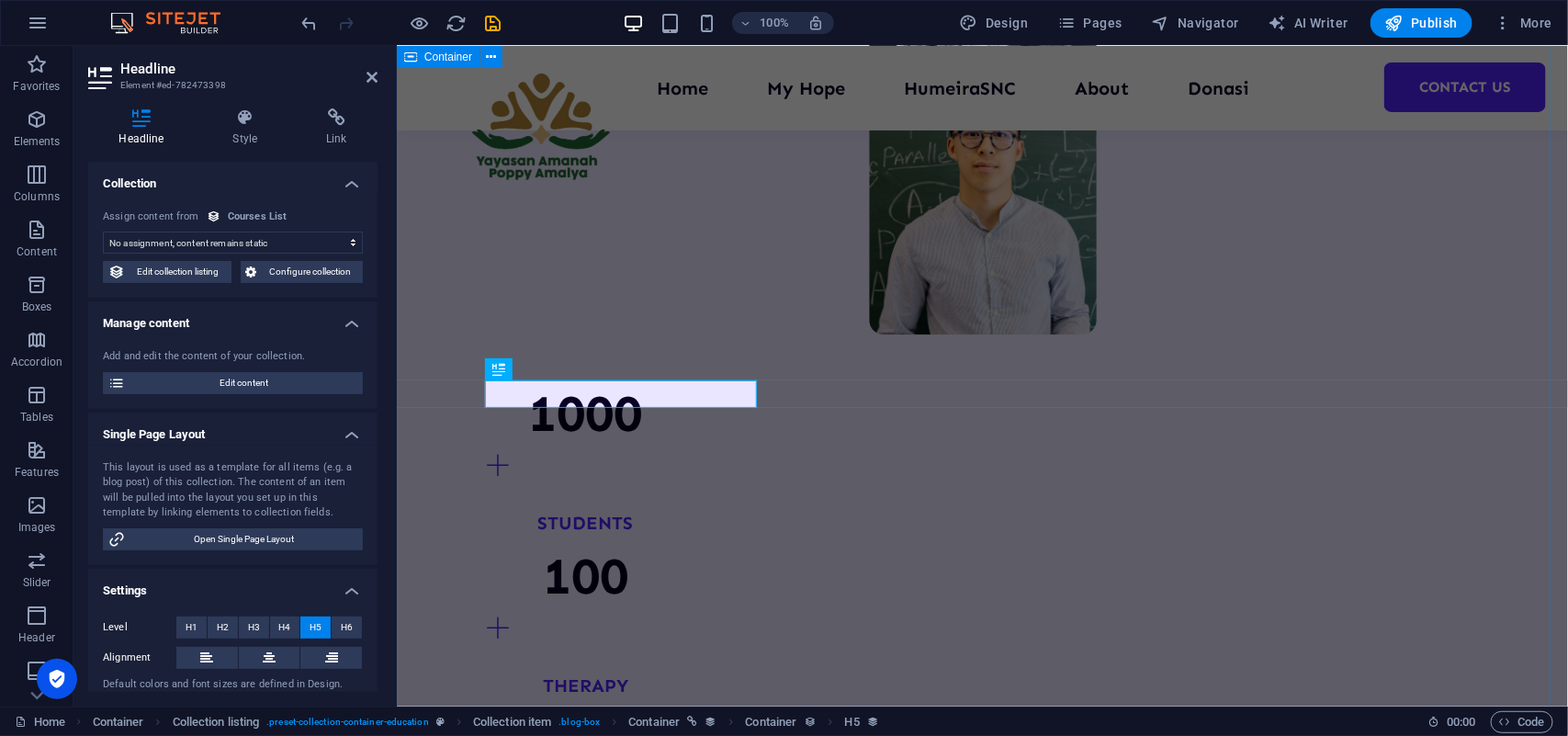 select on "name" 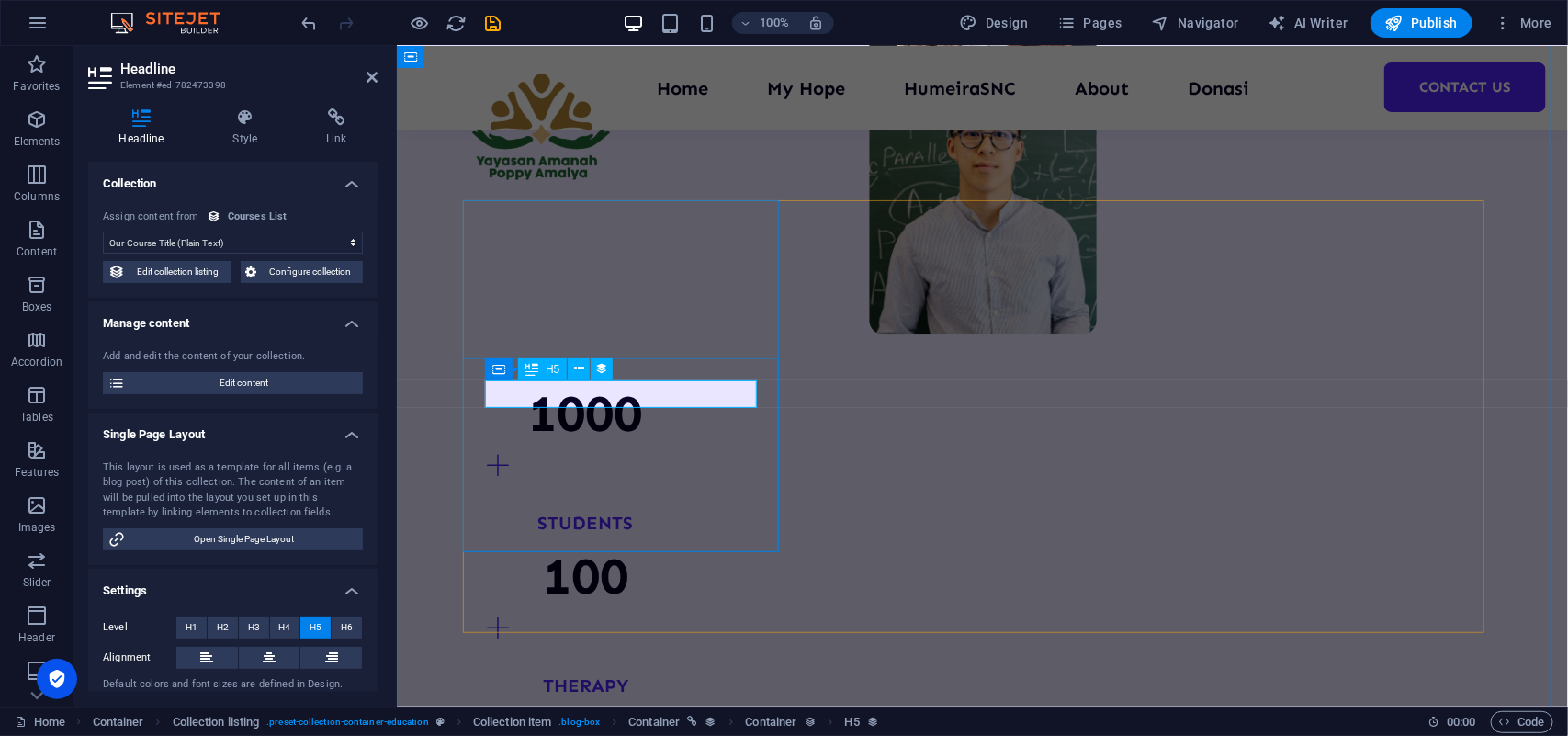 click on "UI/UX Design" at bounding box center (982, 3208) 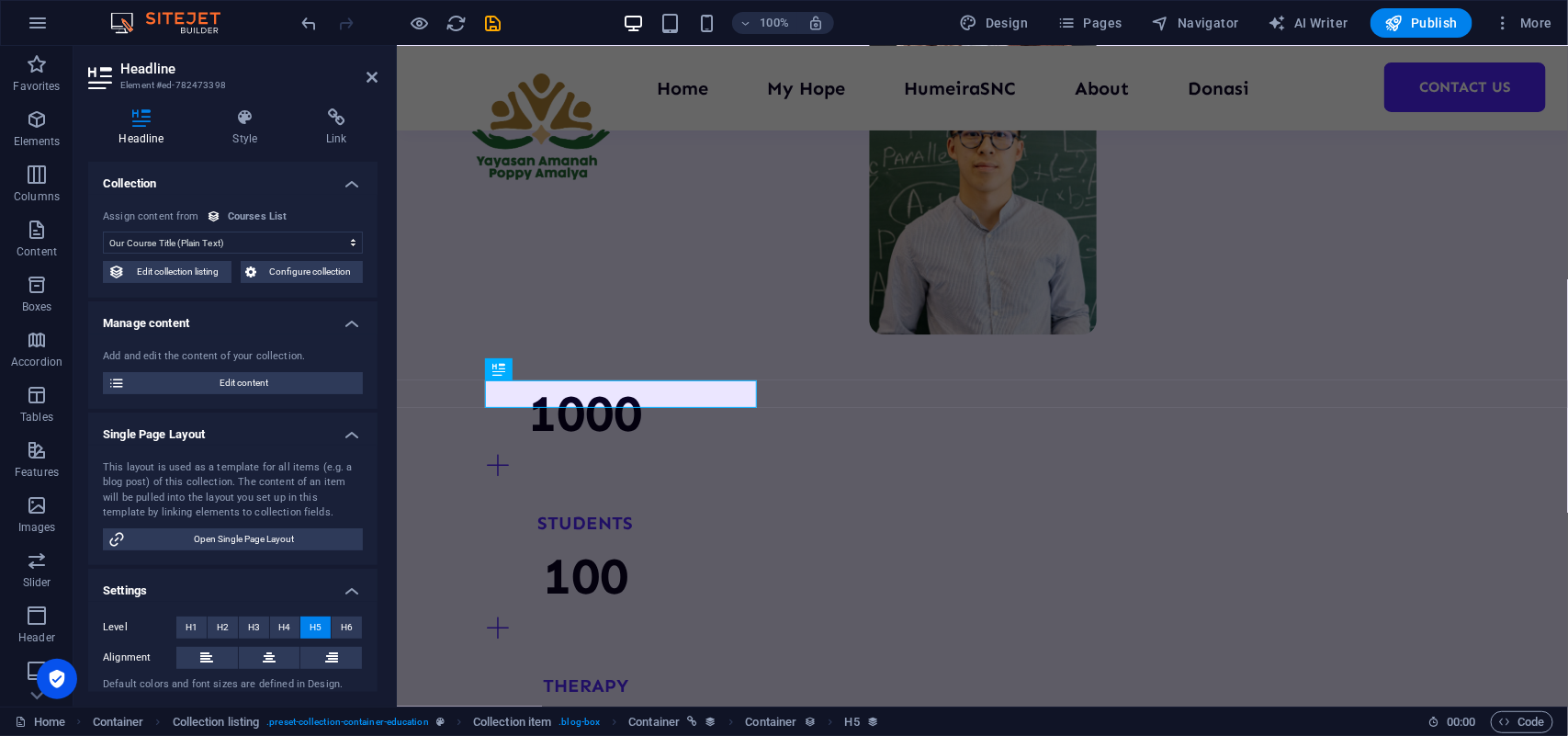 click on "No assignment, content remains static Created at (Date) Updated at (Date) Our Course Title (Plain Text) Our Course Slug (Plain Text) Our Course Type (Choice) Our Course Image (File) Our Course Introduction (Rich Text) Our Course Hours Tag (Plain Text) Our Course Price Tag (Plain Text) Our Top Course (Checkbox) Our Course Detailed Description (CMS)" at bounding box center (232, 243) 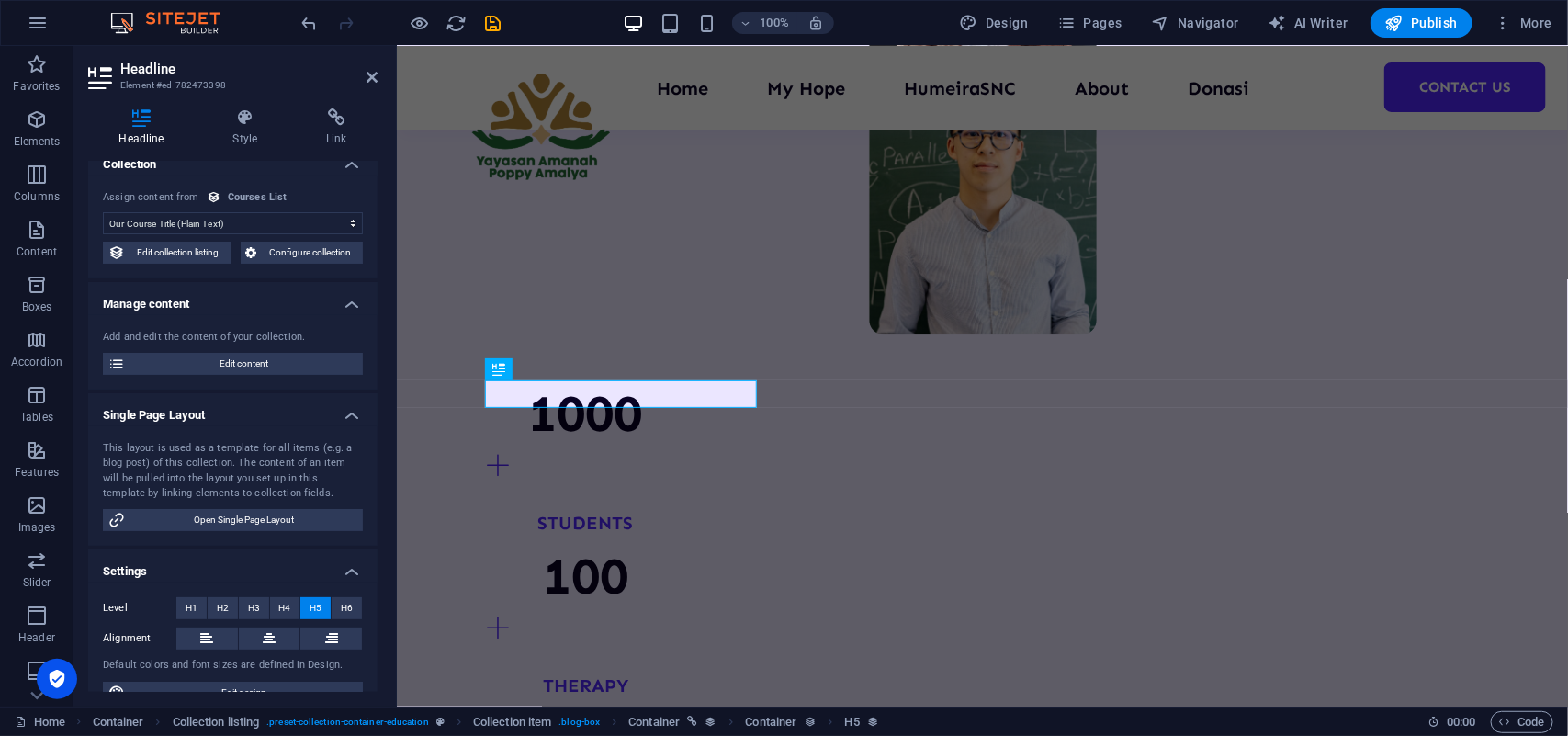 scroll, scrollTop: 0, scrollLeft: 0, axis: both 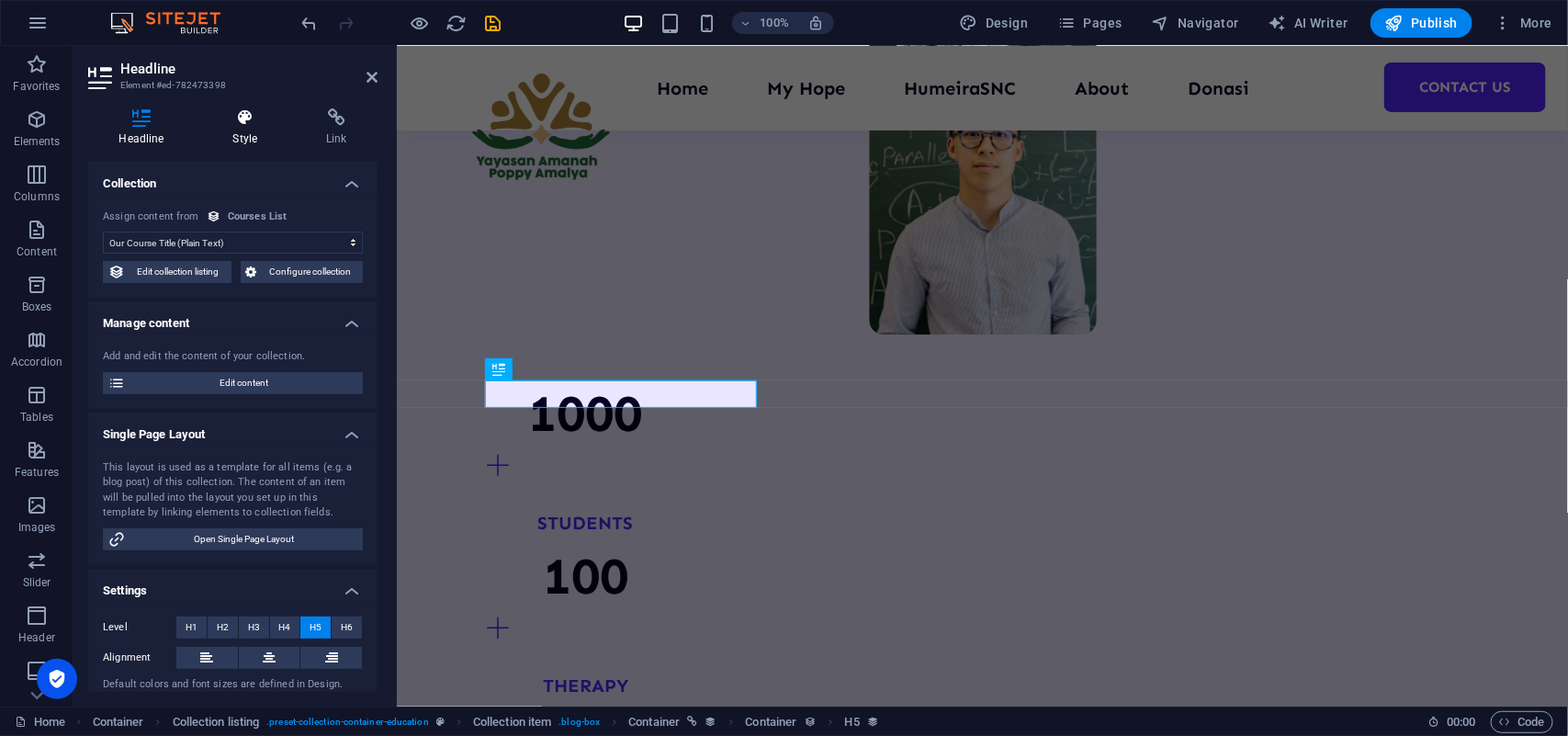 click on "Style" at bounding box center (249, 128) 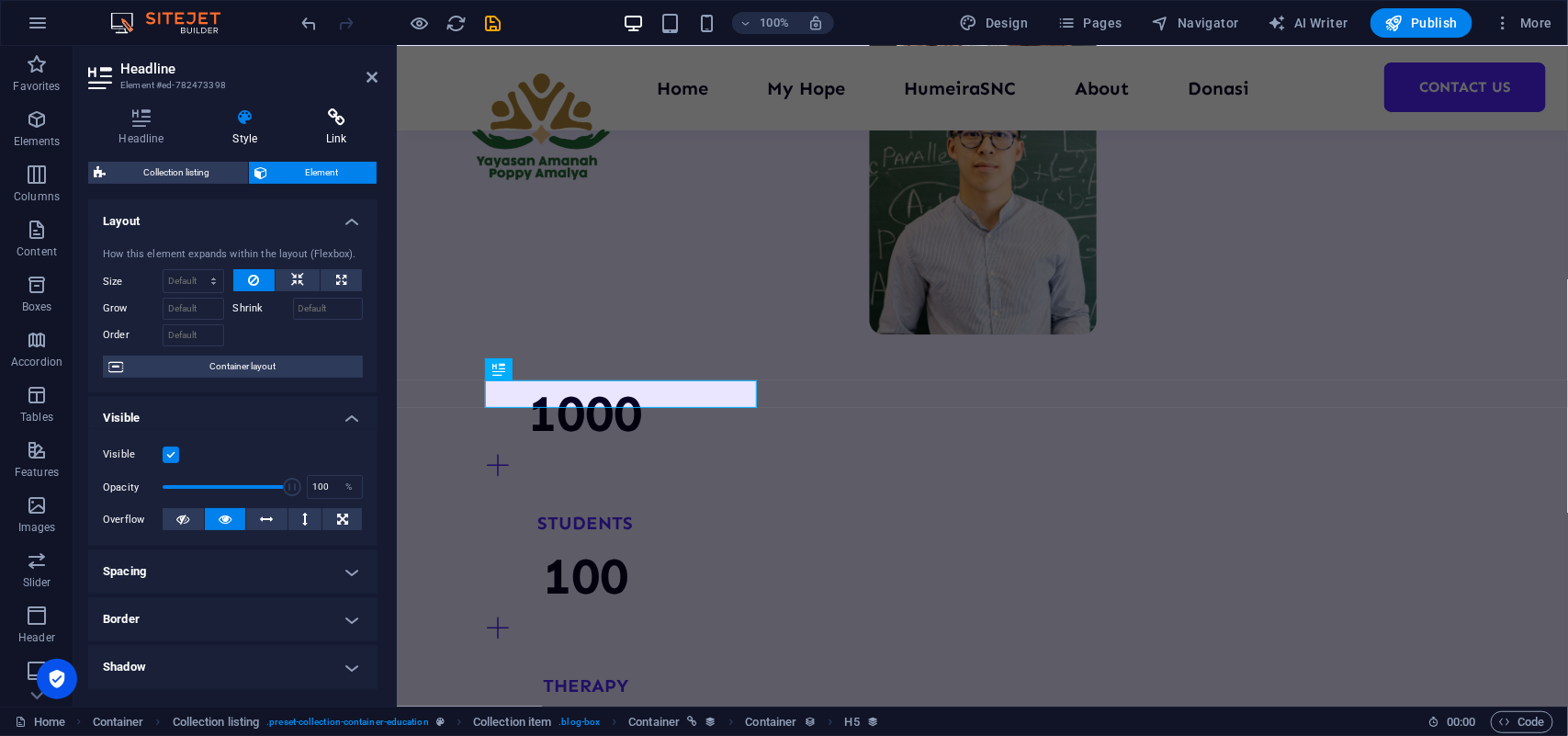 click on "Link" at bounding box center (336, 128) 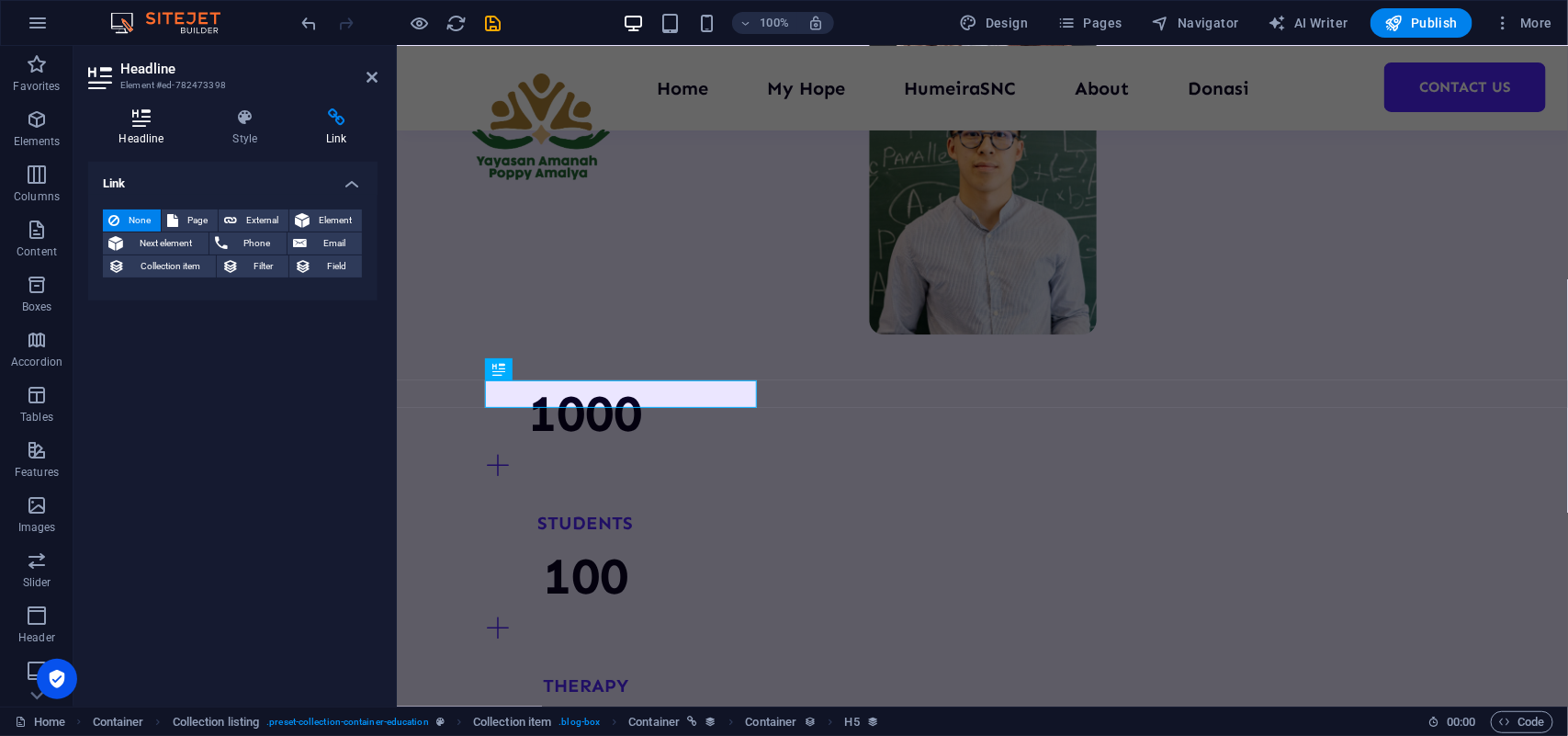 click at bounding box center [141, 118] 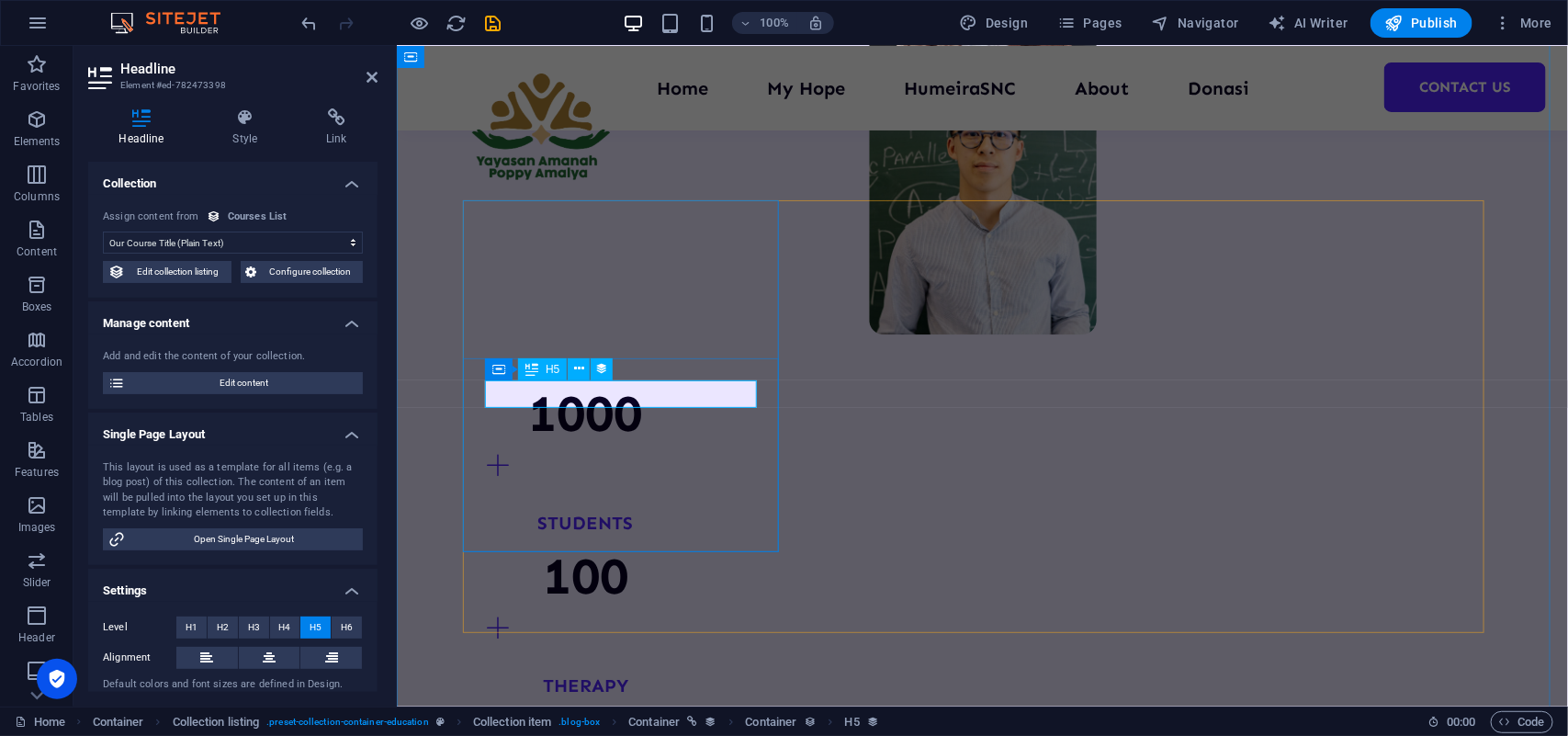 click on "UI/UX Design" at bounding box center [982, 3208] 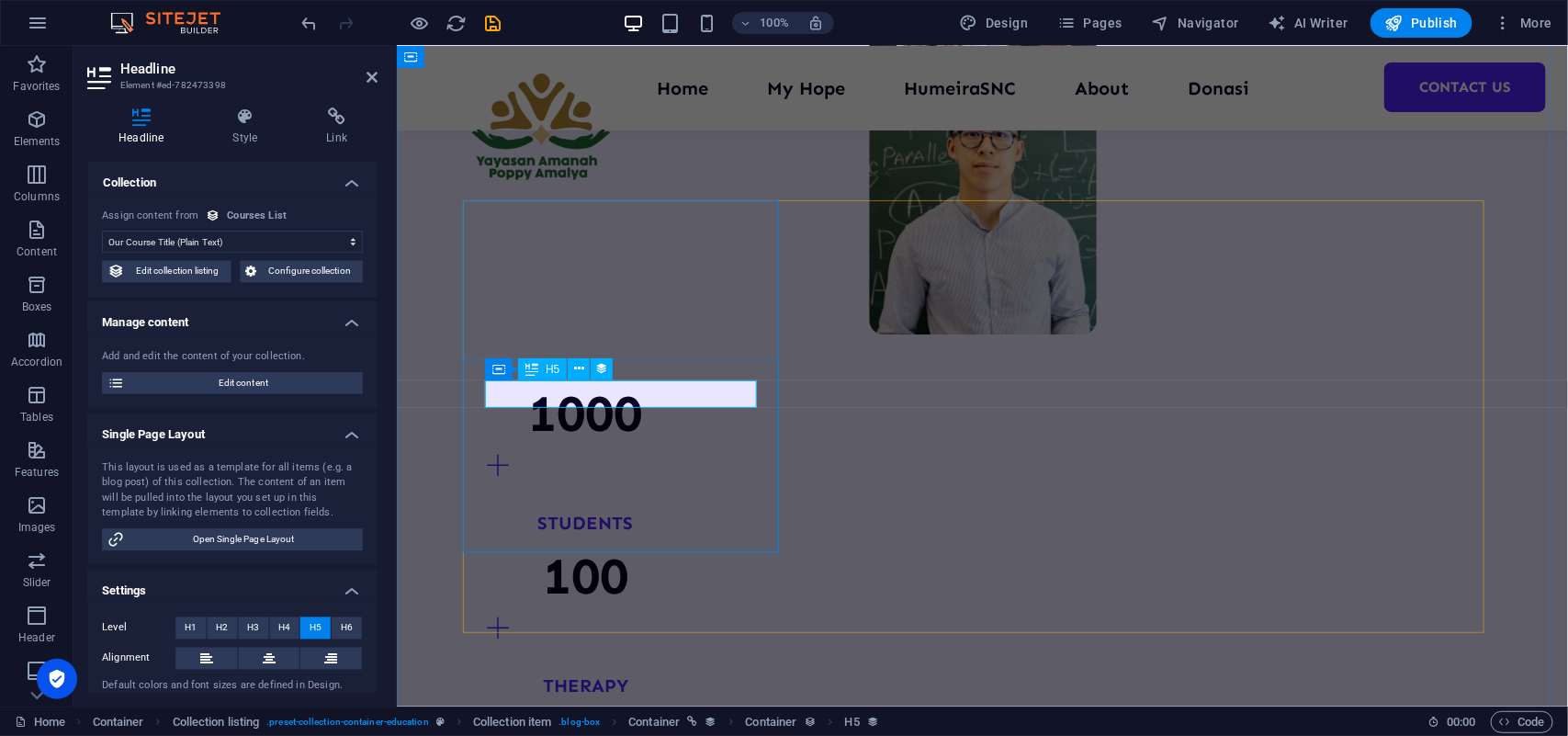 click on "UI/UX Design" at bounding box center [982, 3208] 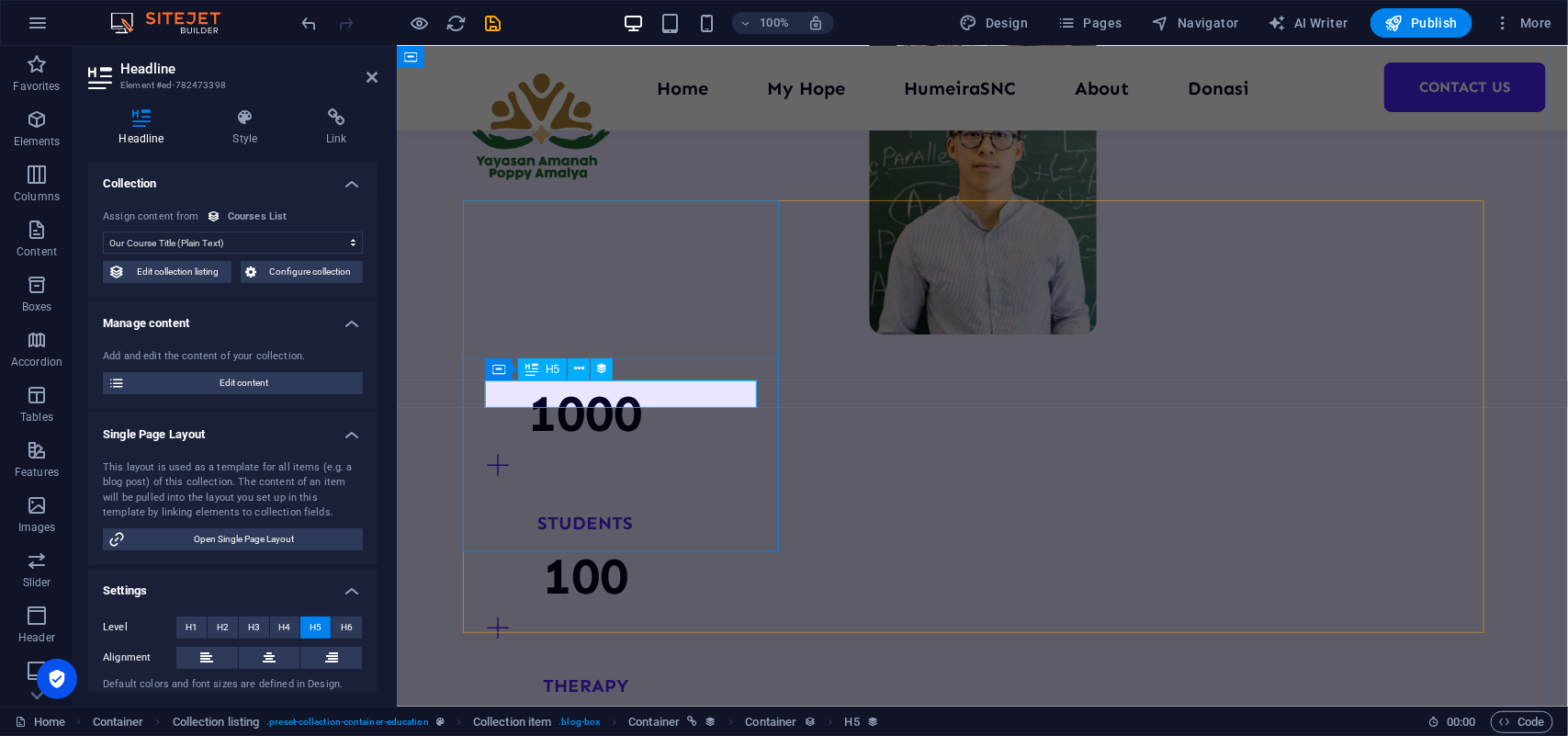 click on "UI/UX Design" at bounding box center [982, 3208] 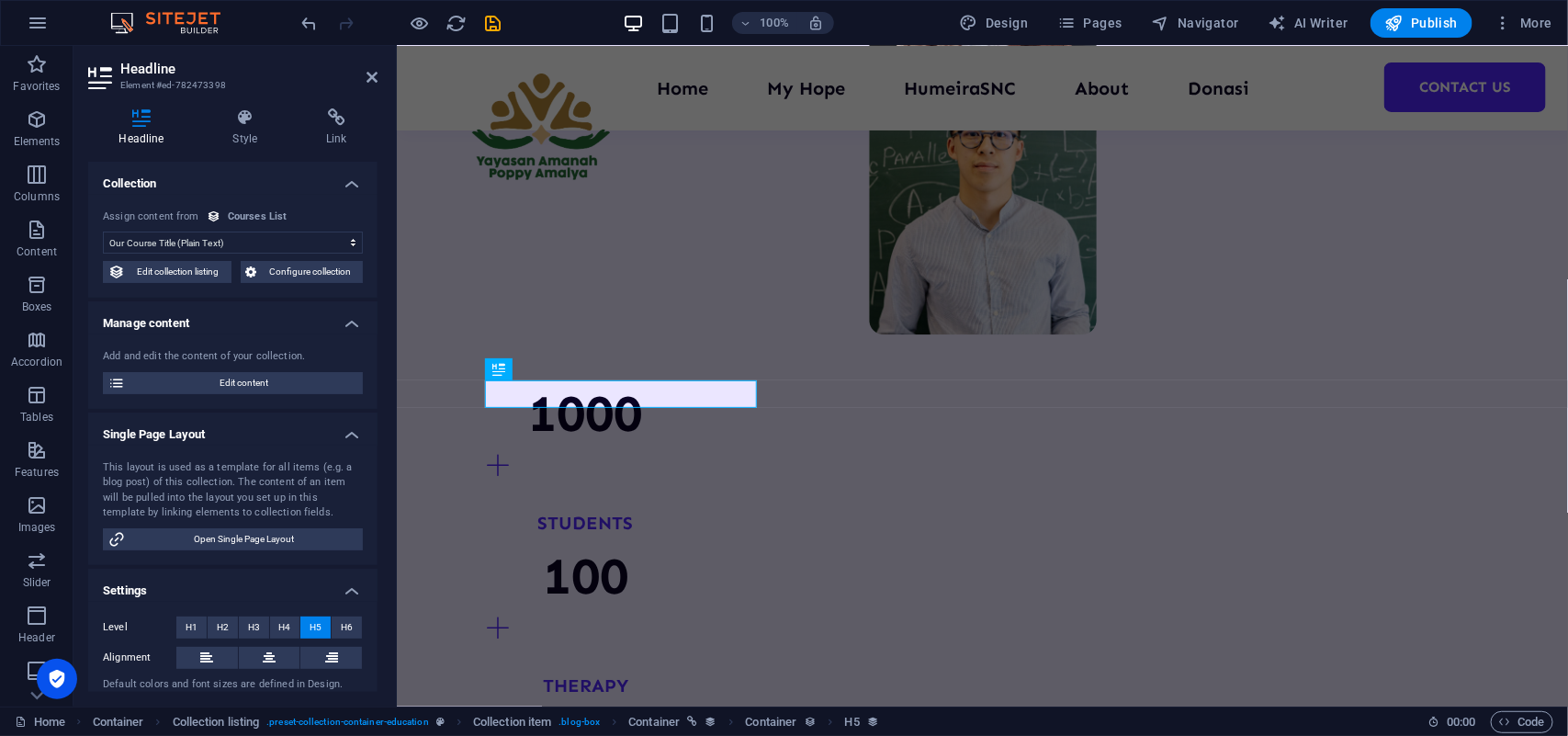 scroll, scrollTop: 44, scrollLeft: 0, axis: vertical 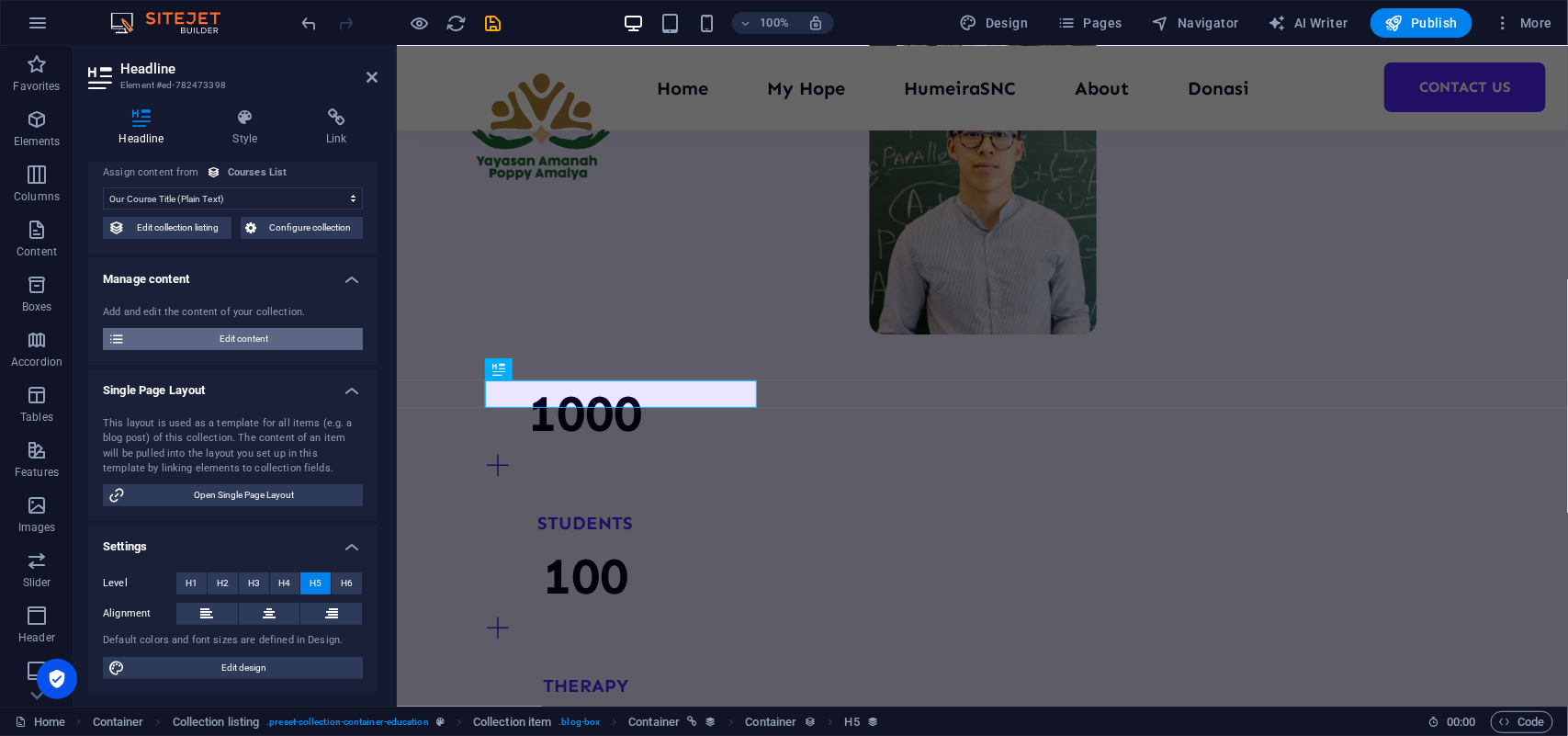 click on "Edit content" at bounding box center (243, 339) 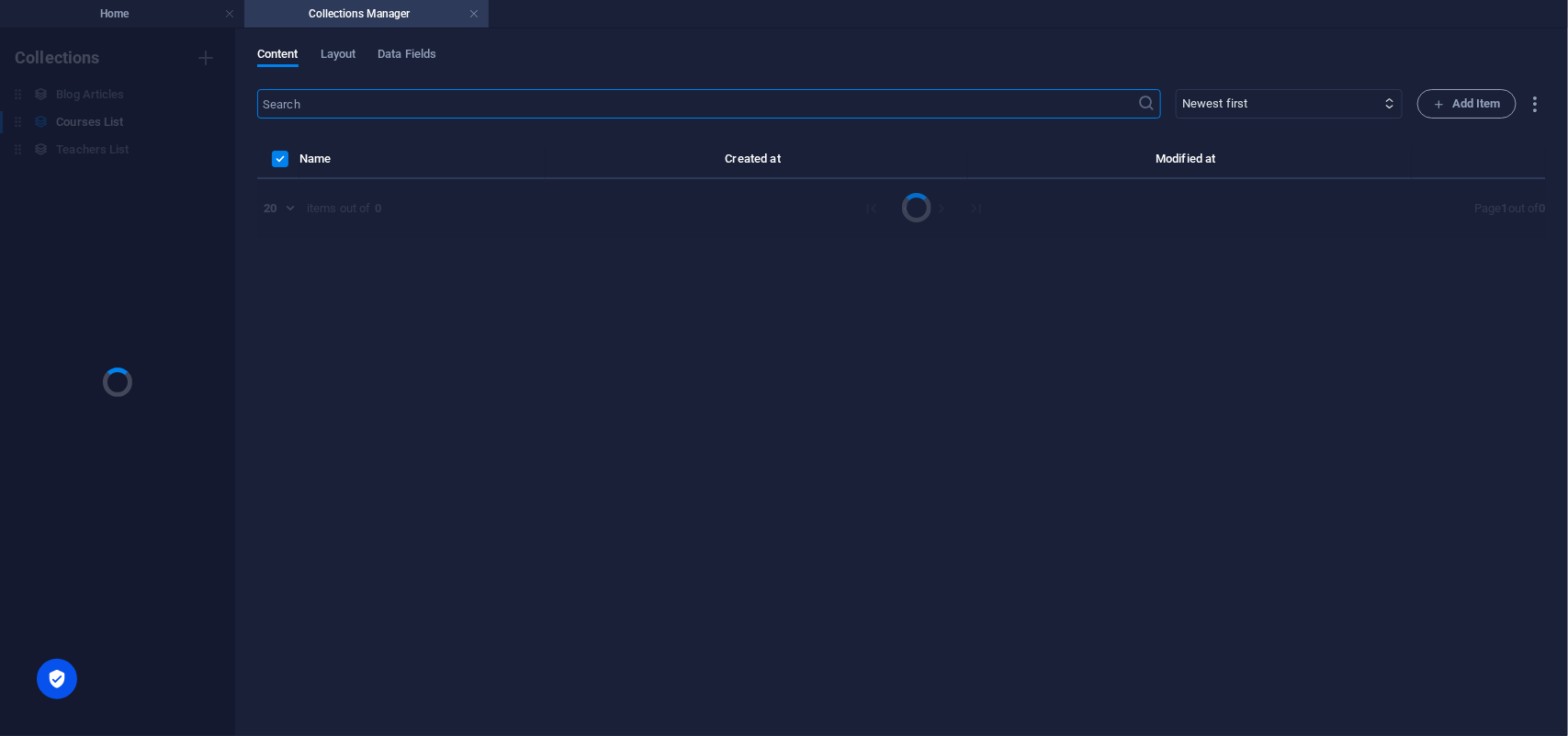 scroll, scrollTop: 0, scrollLeft: 0, axis: both 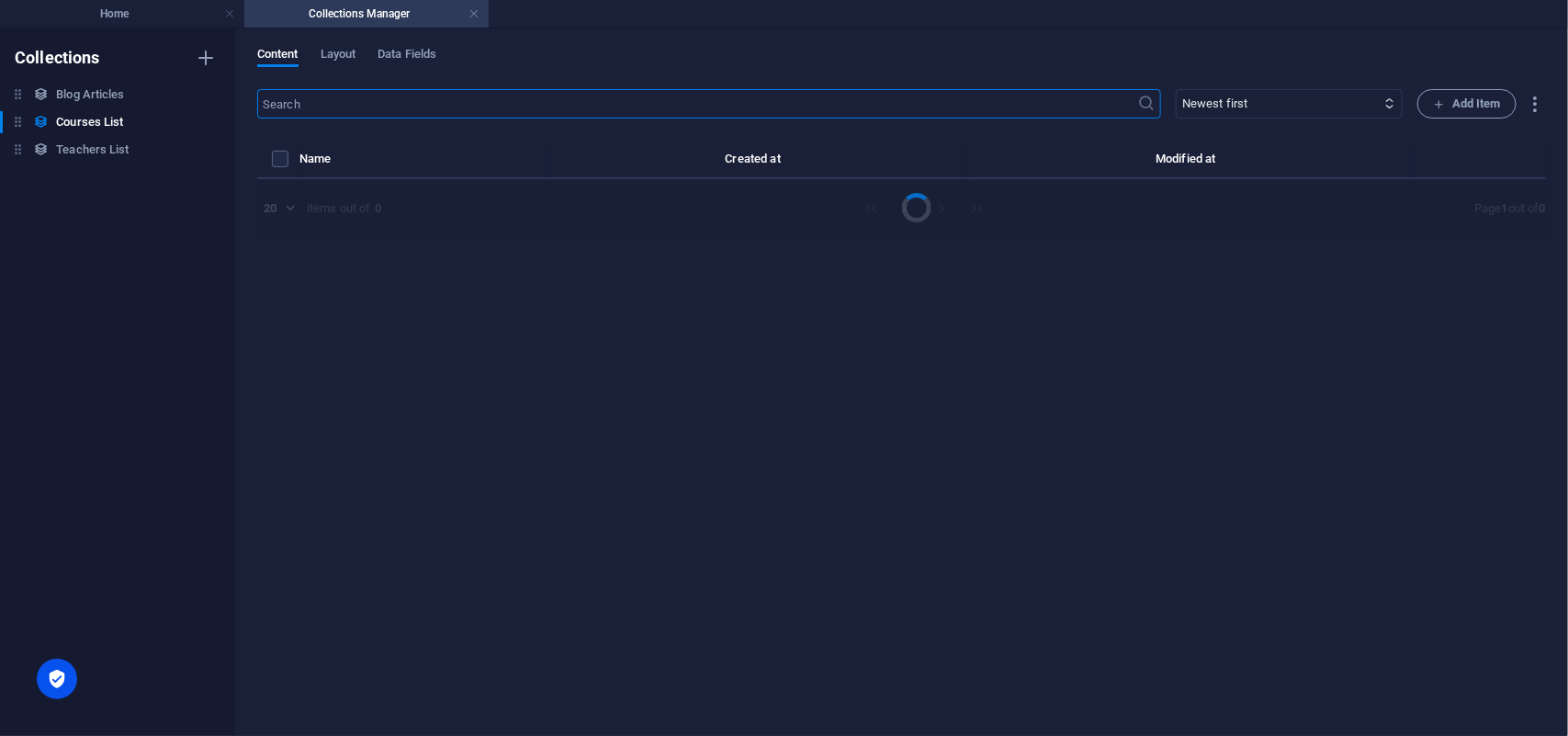 select on "Design" 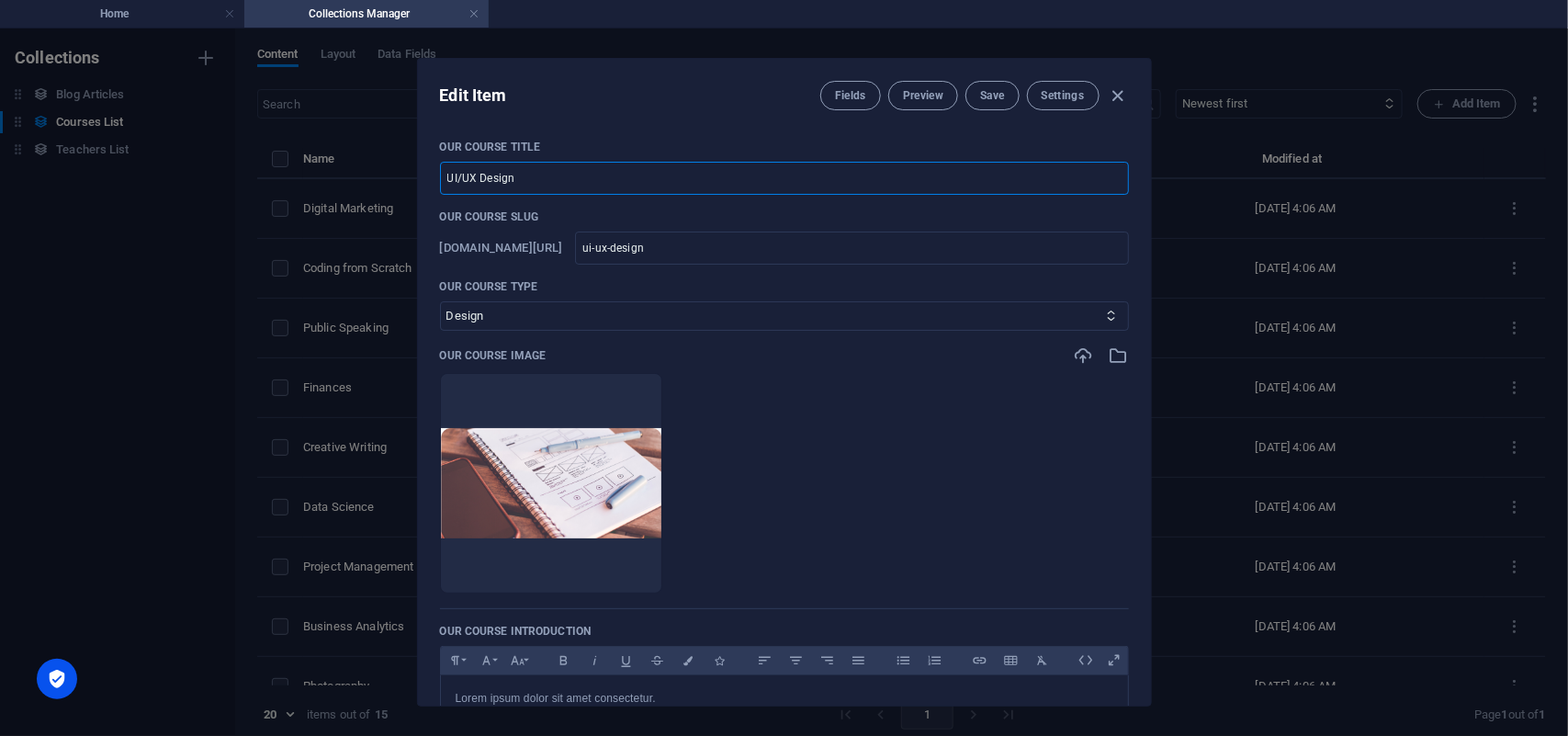 drag, startPoint x: 750, startPoint y: 179, endPoint x: 370, endPoint y: 205, distance: 380.88844 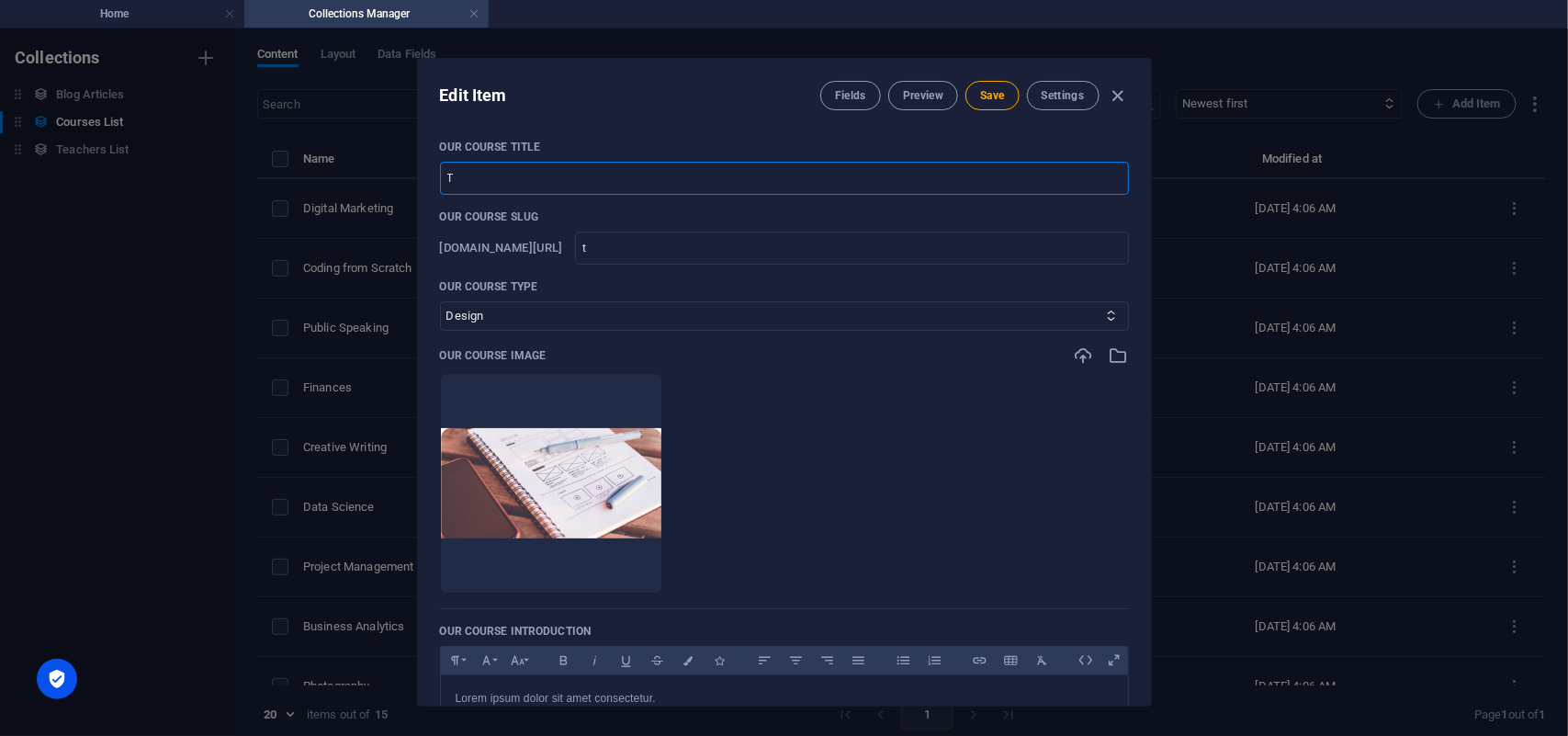 type on "Te" 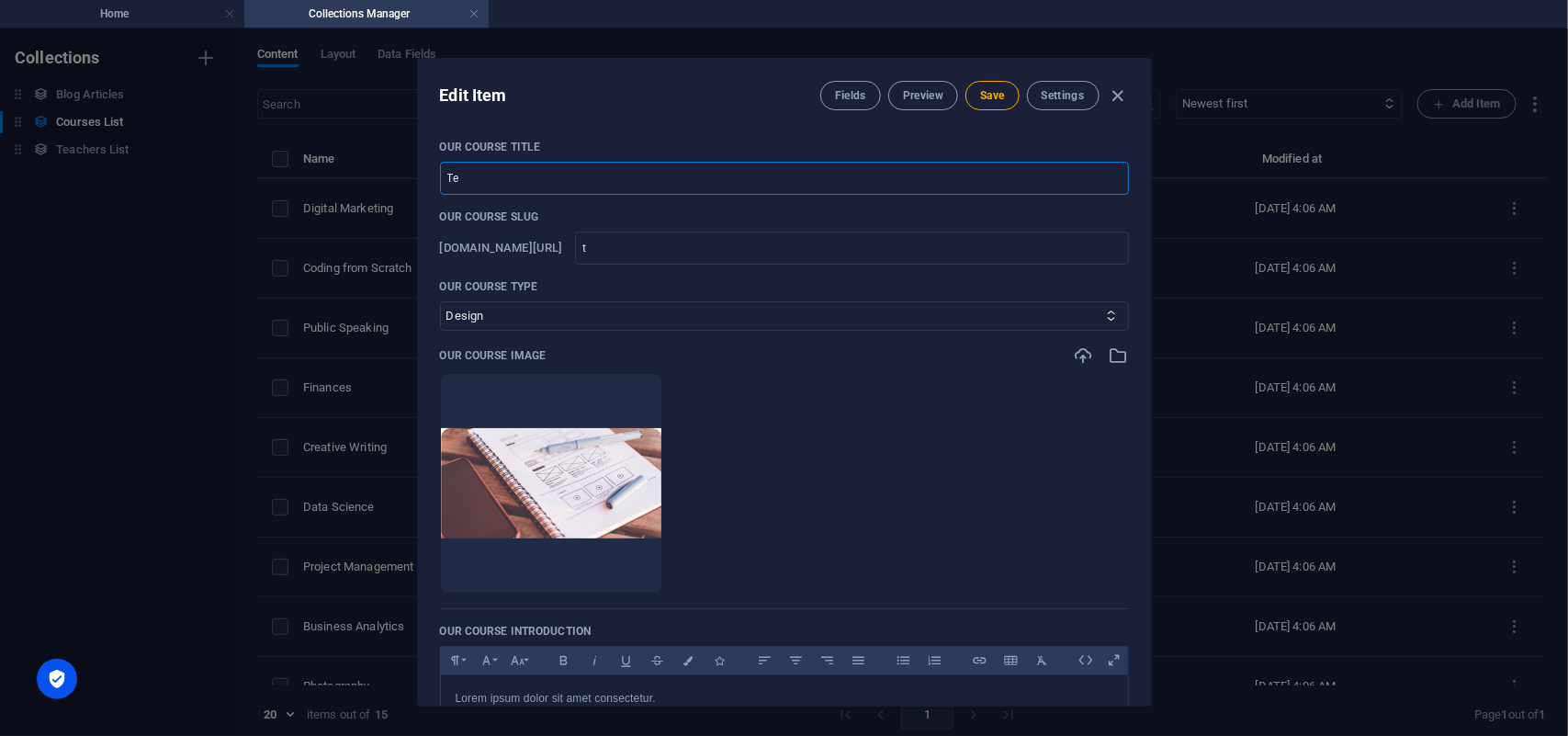 type on "te" 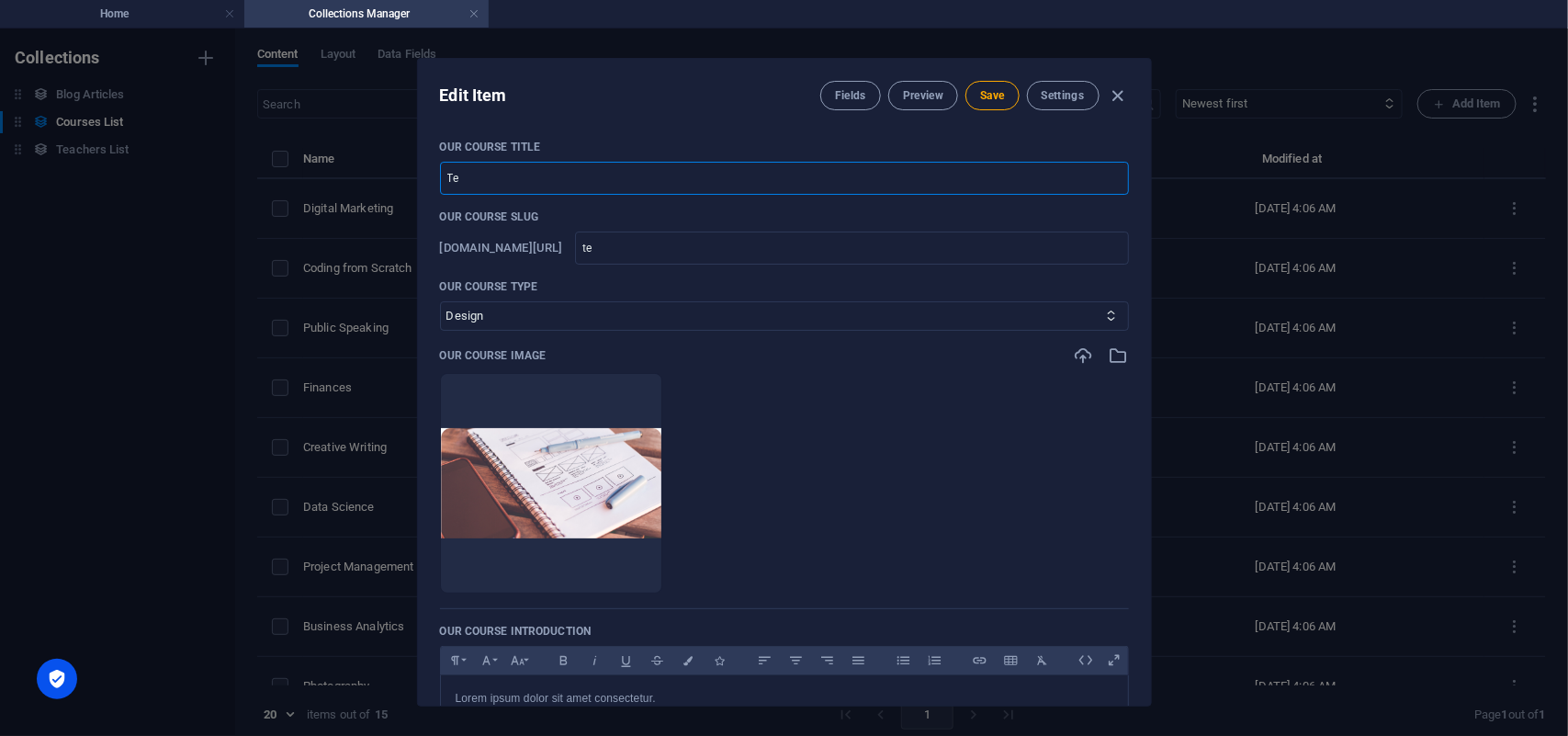type on "Ter" 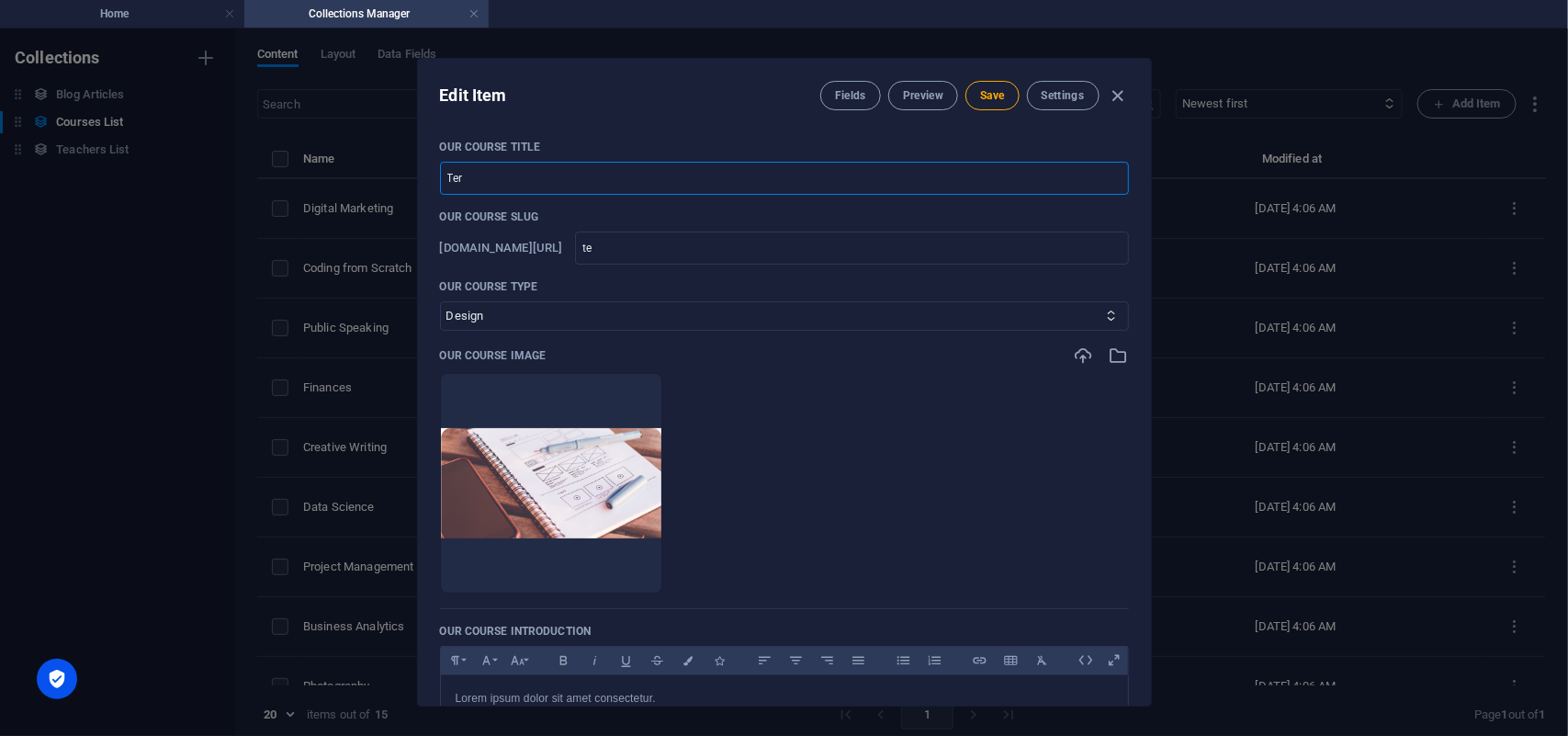type on "ter" 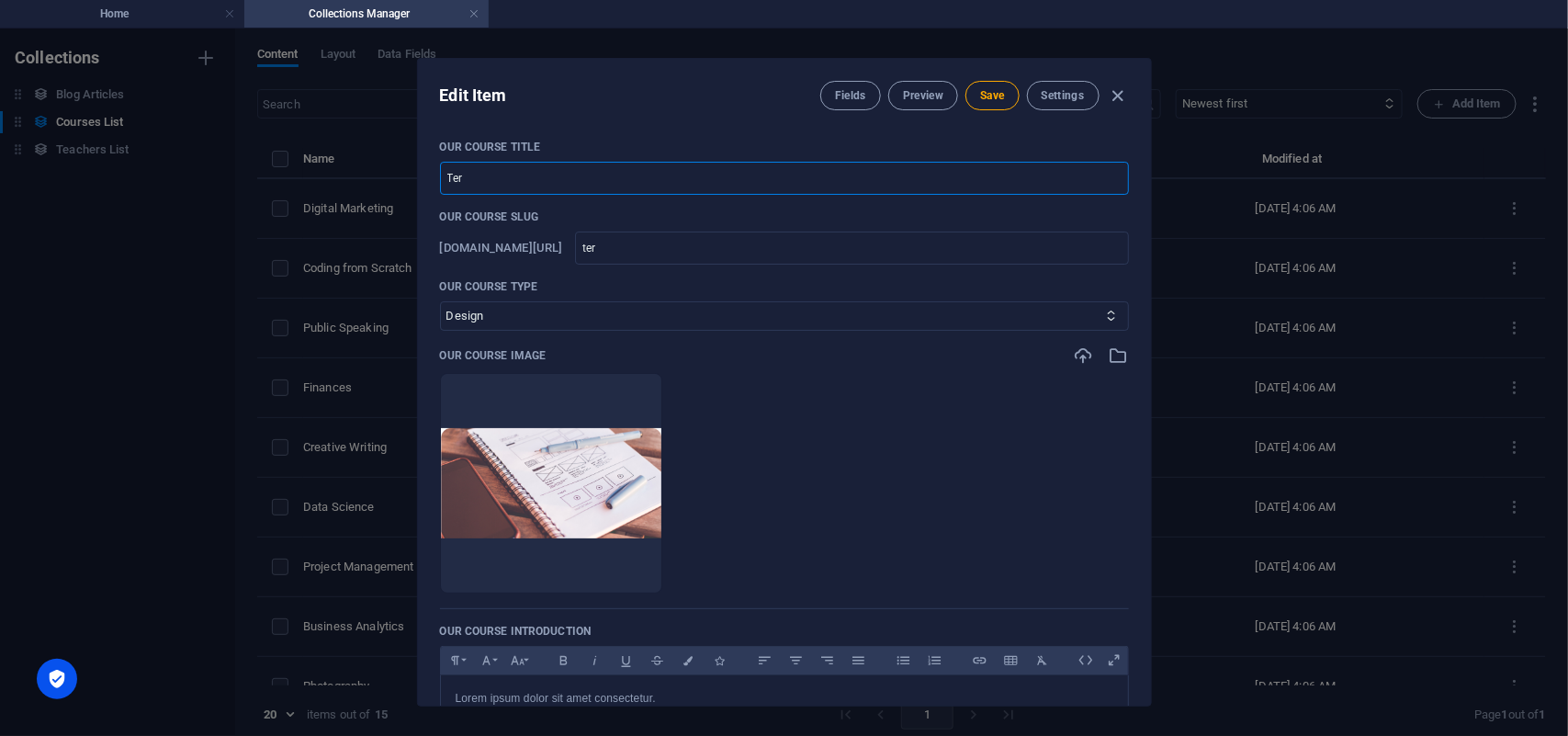 type on "Tera" 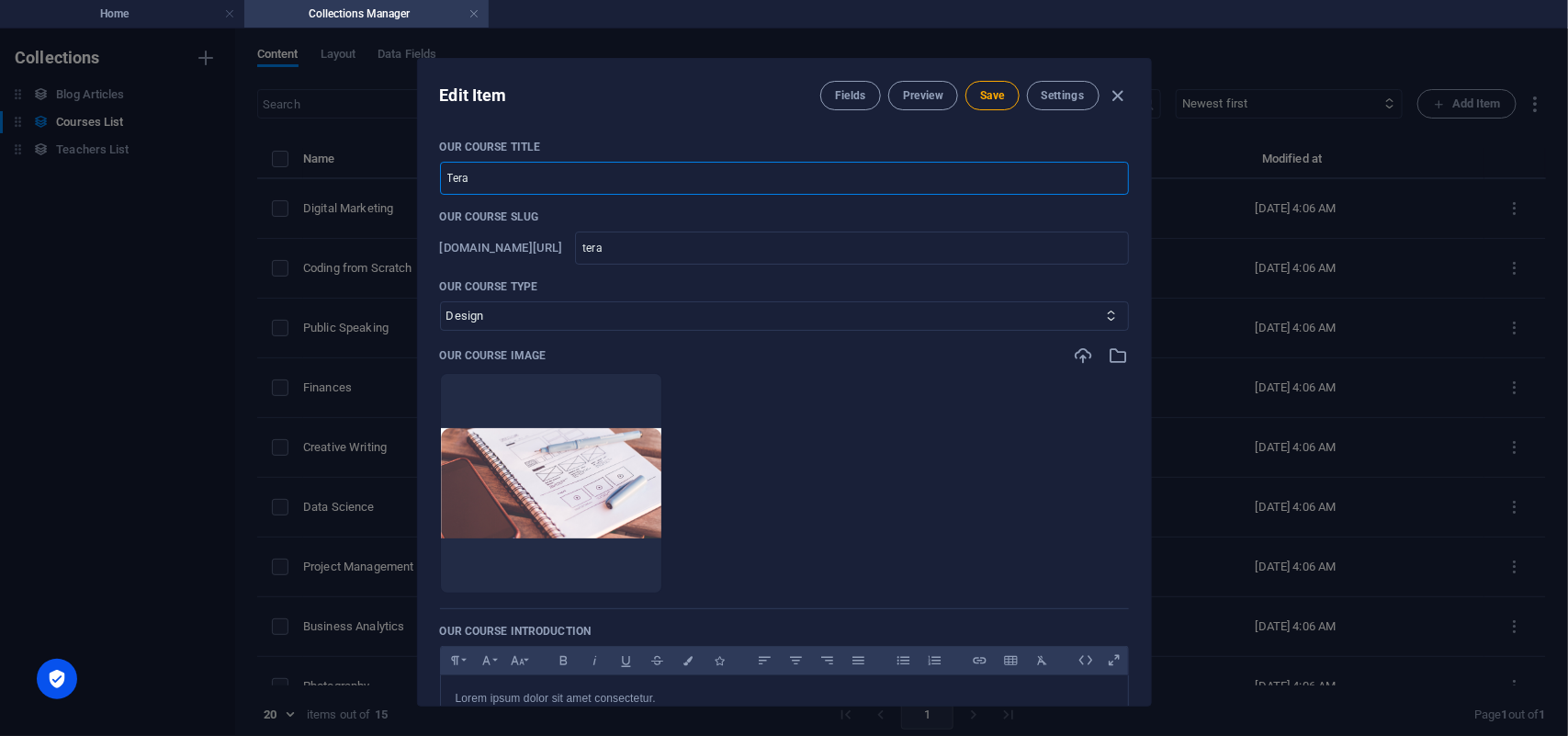 type on "Terap" 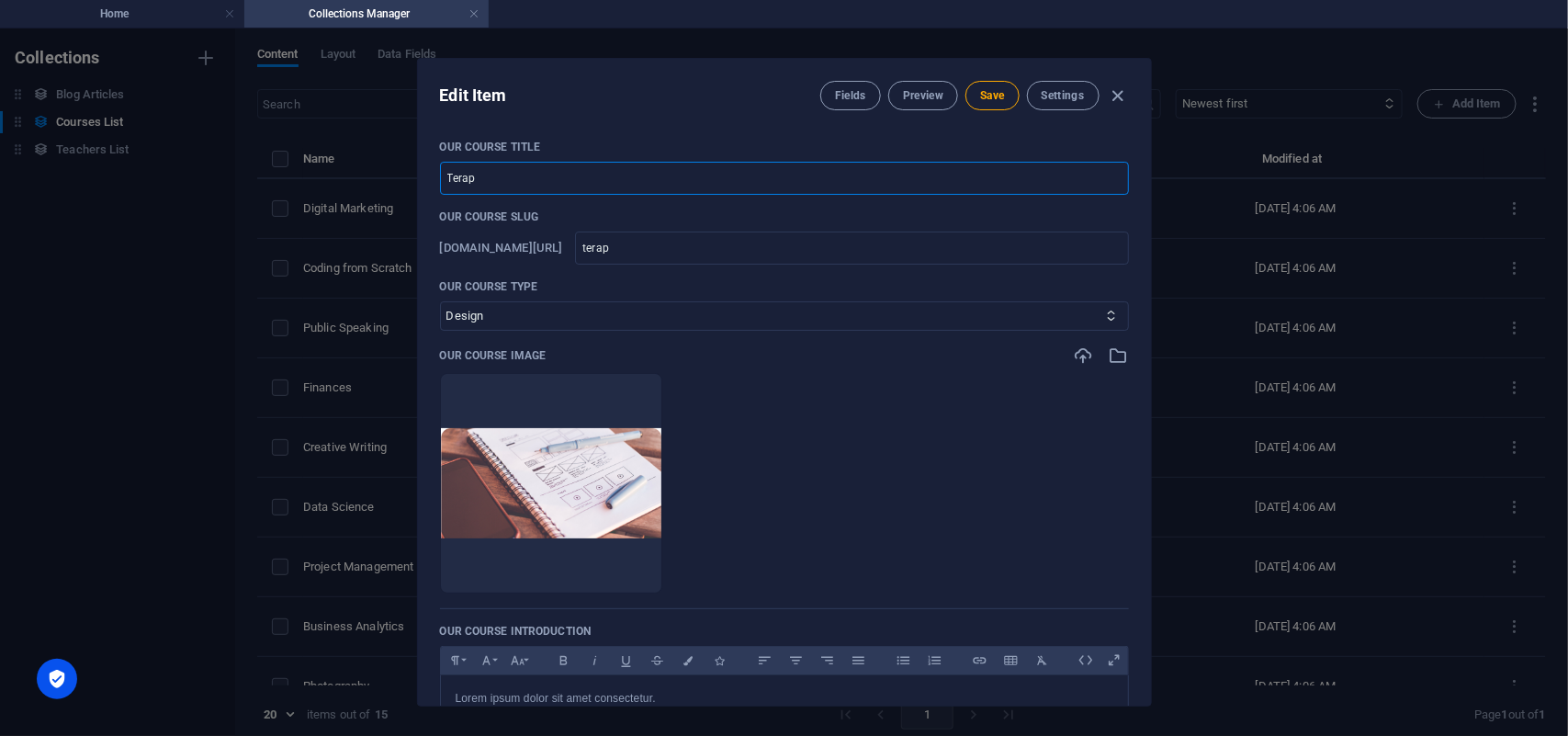 type on "Terapi" 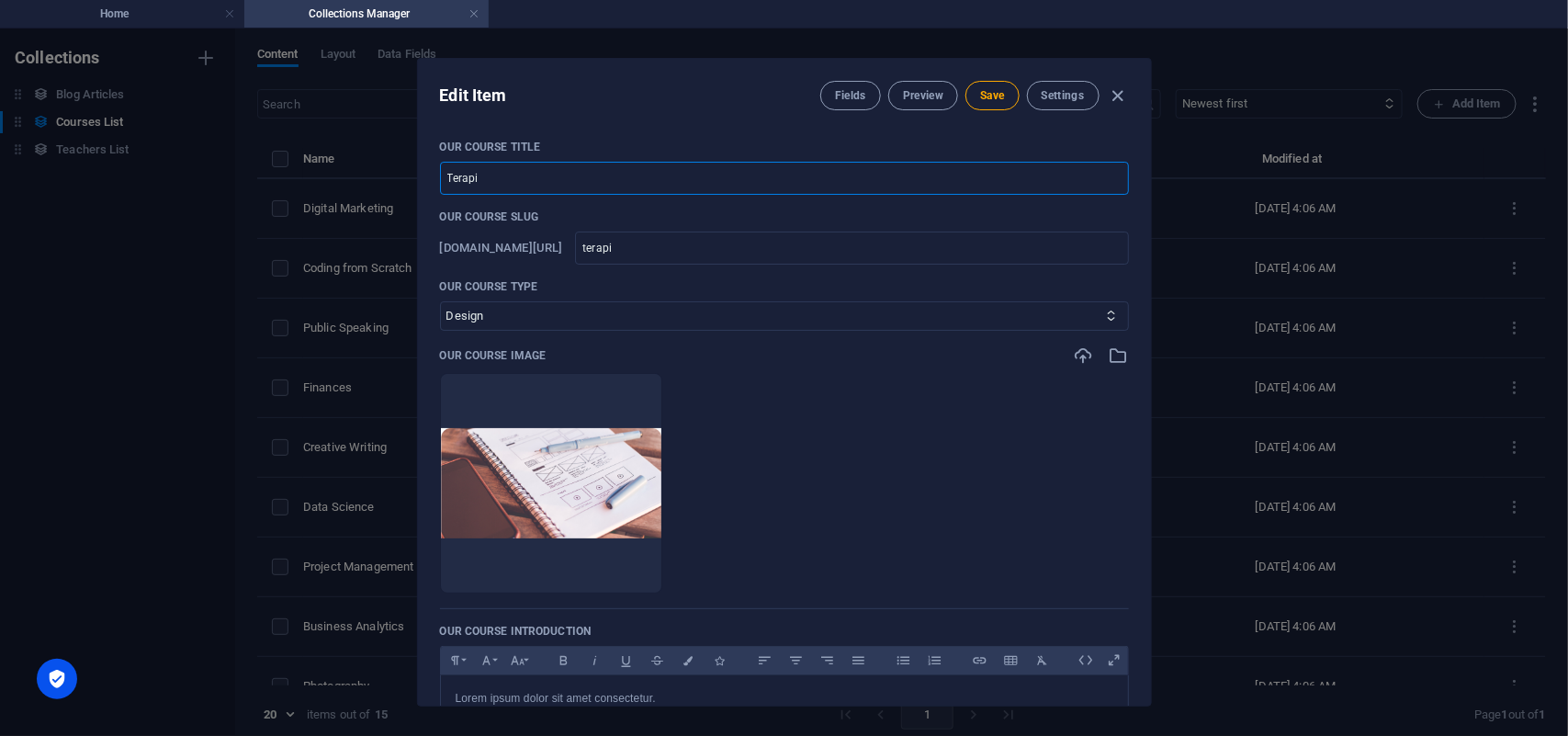 type on "Terapi A" 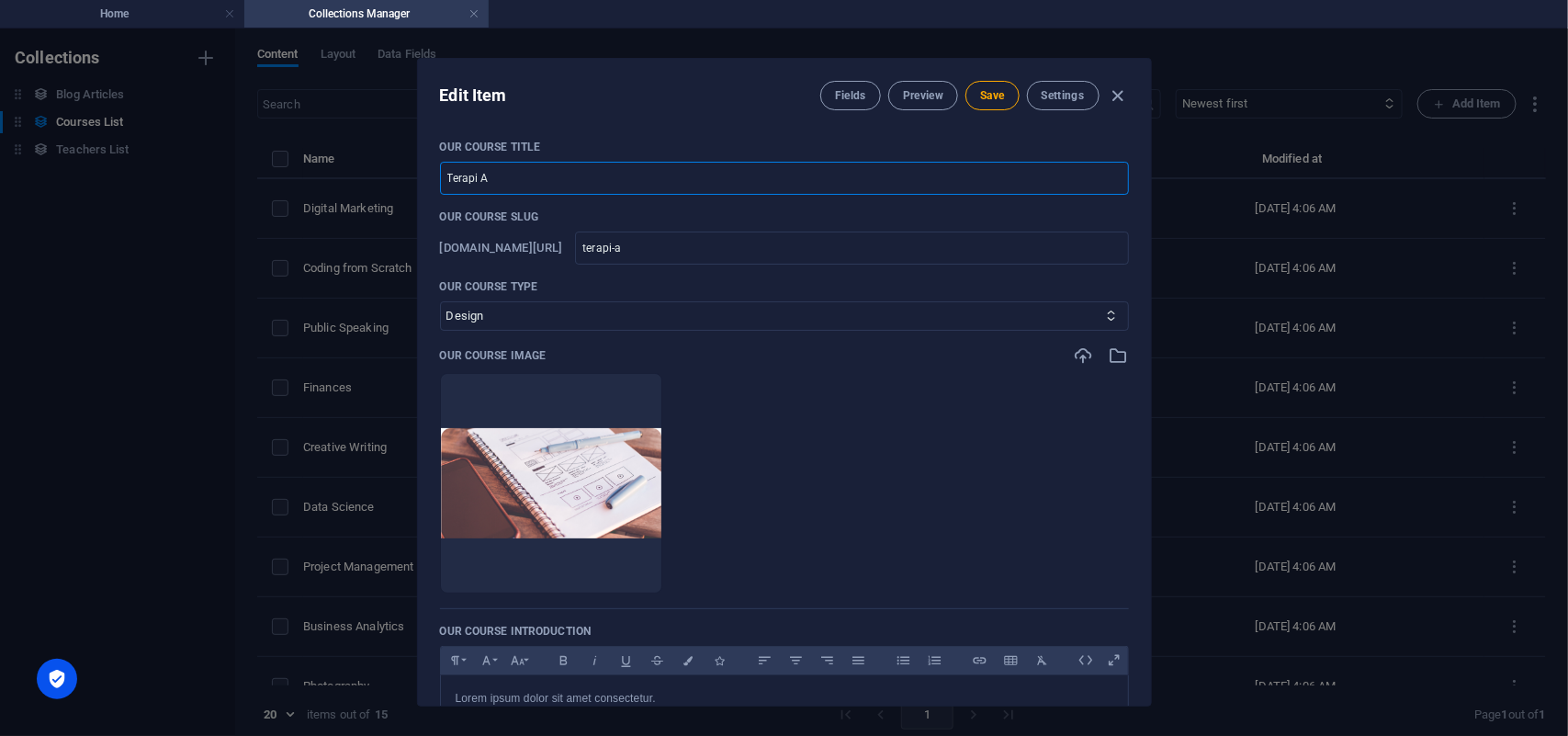type on "Terapi AB" 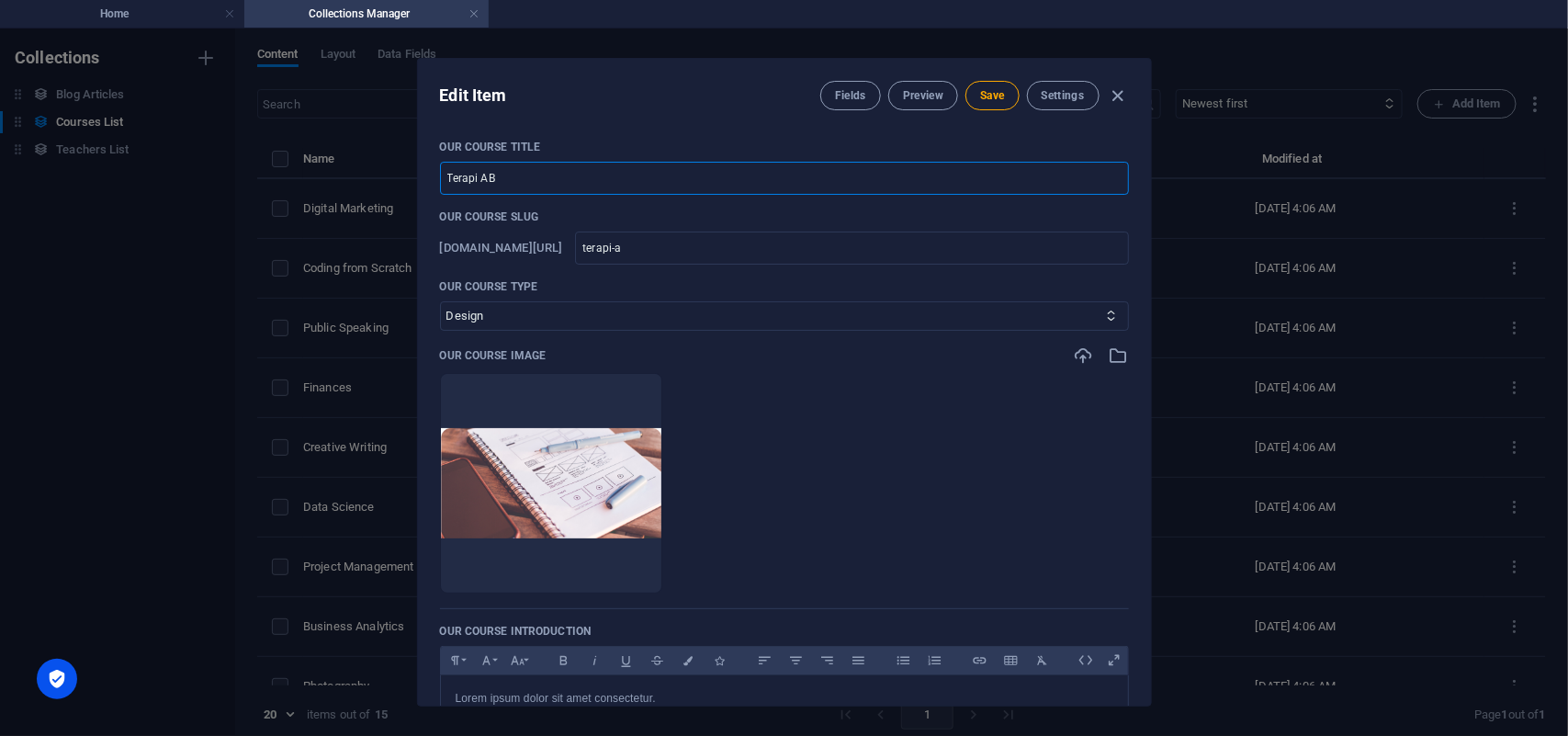 type on "terapi-ab" 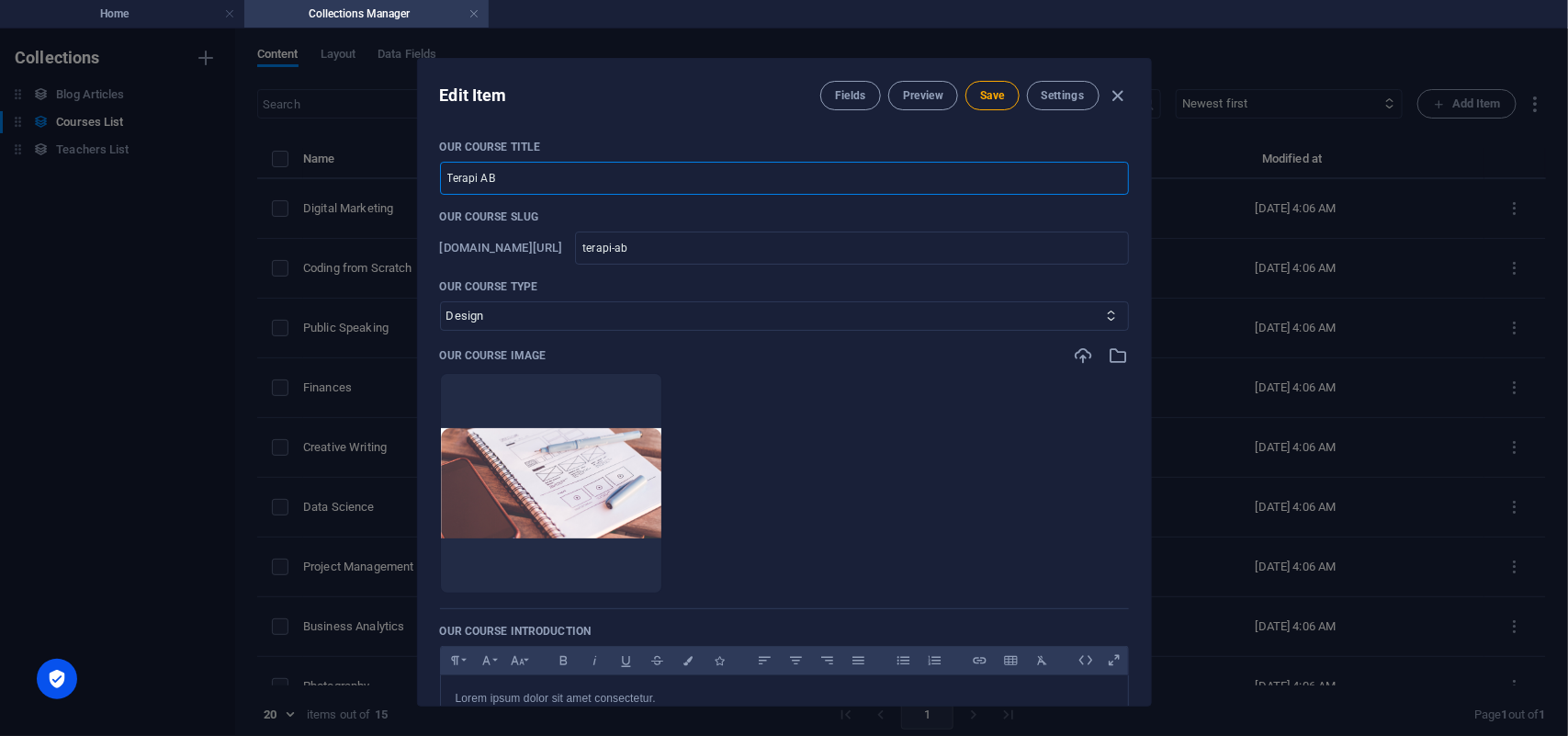 type on "Terapi ABA" 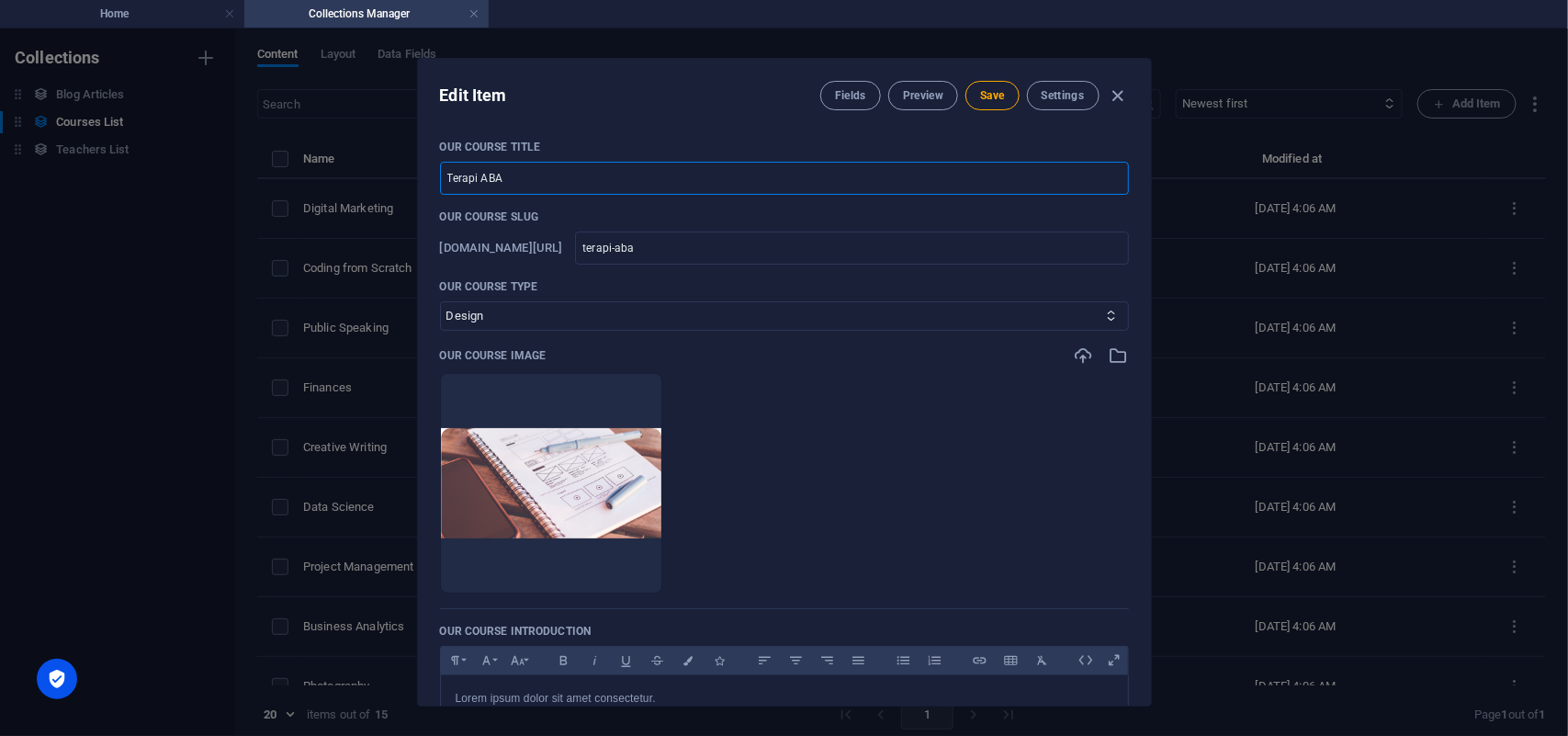 drag, startPoint x: 368, startPoint y: 187, endPoint x: 306, endPoint y: 195, distance: 62.514 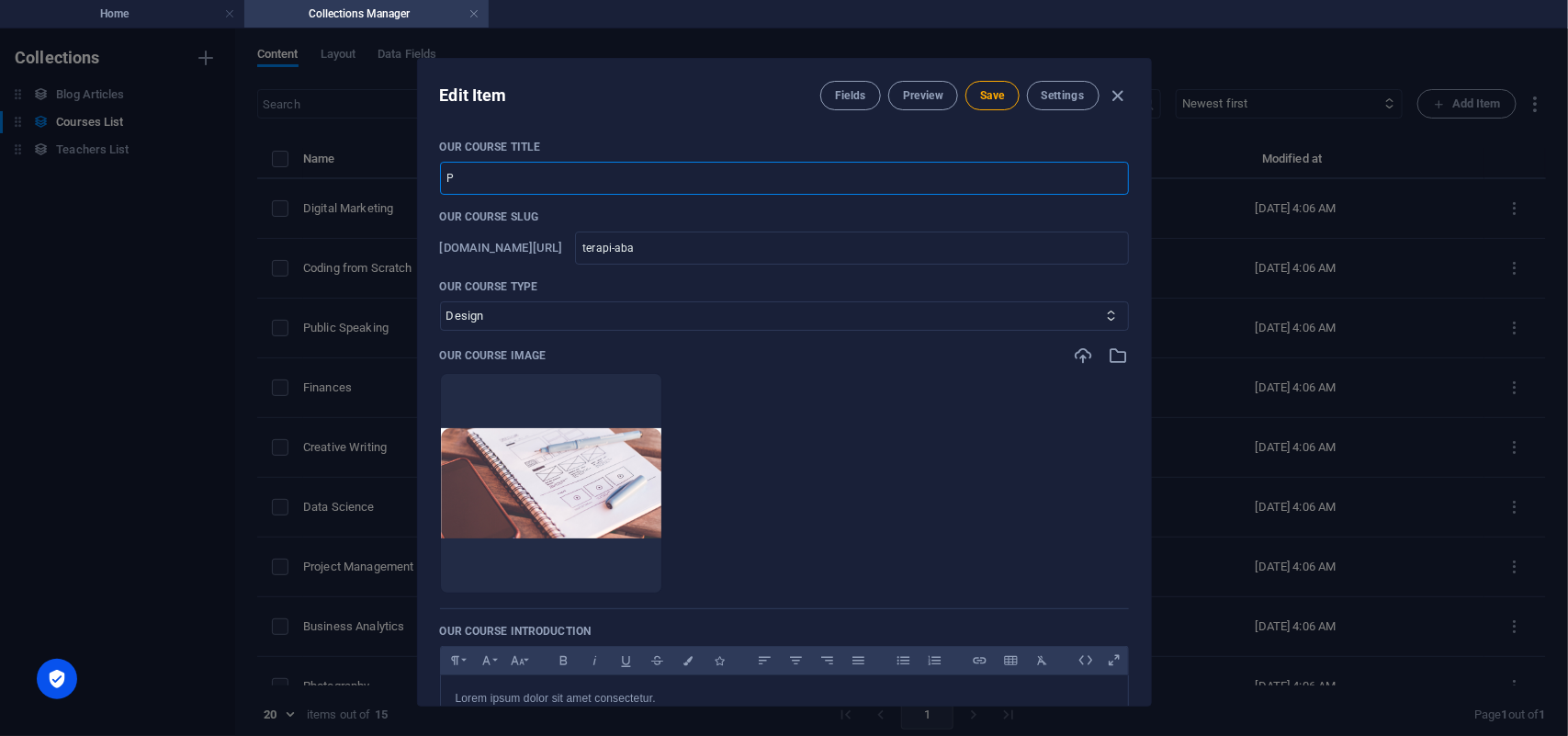 type on "p" 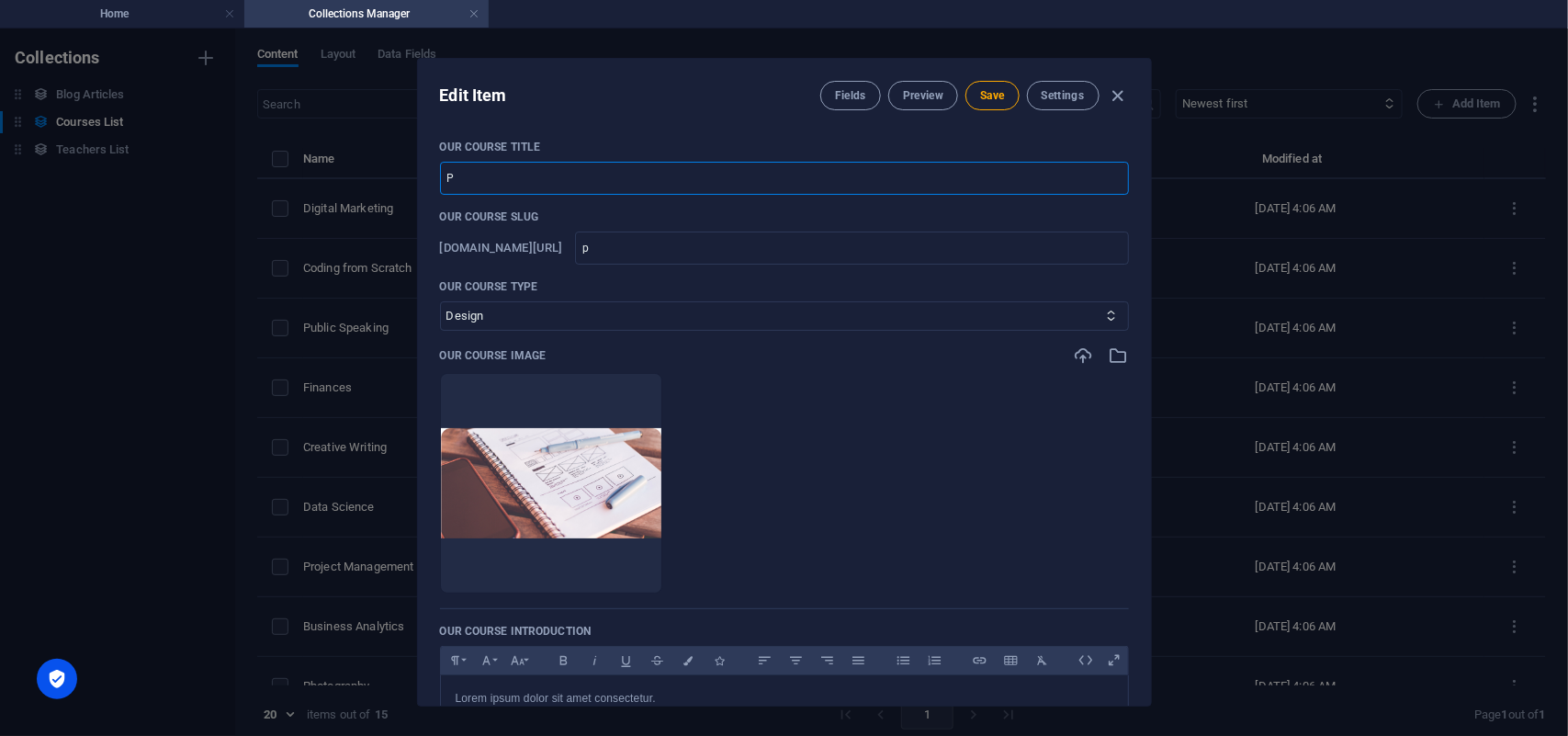 type on "Ps" 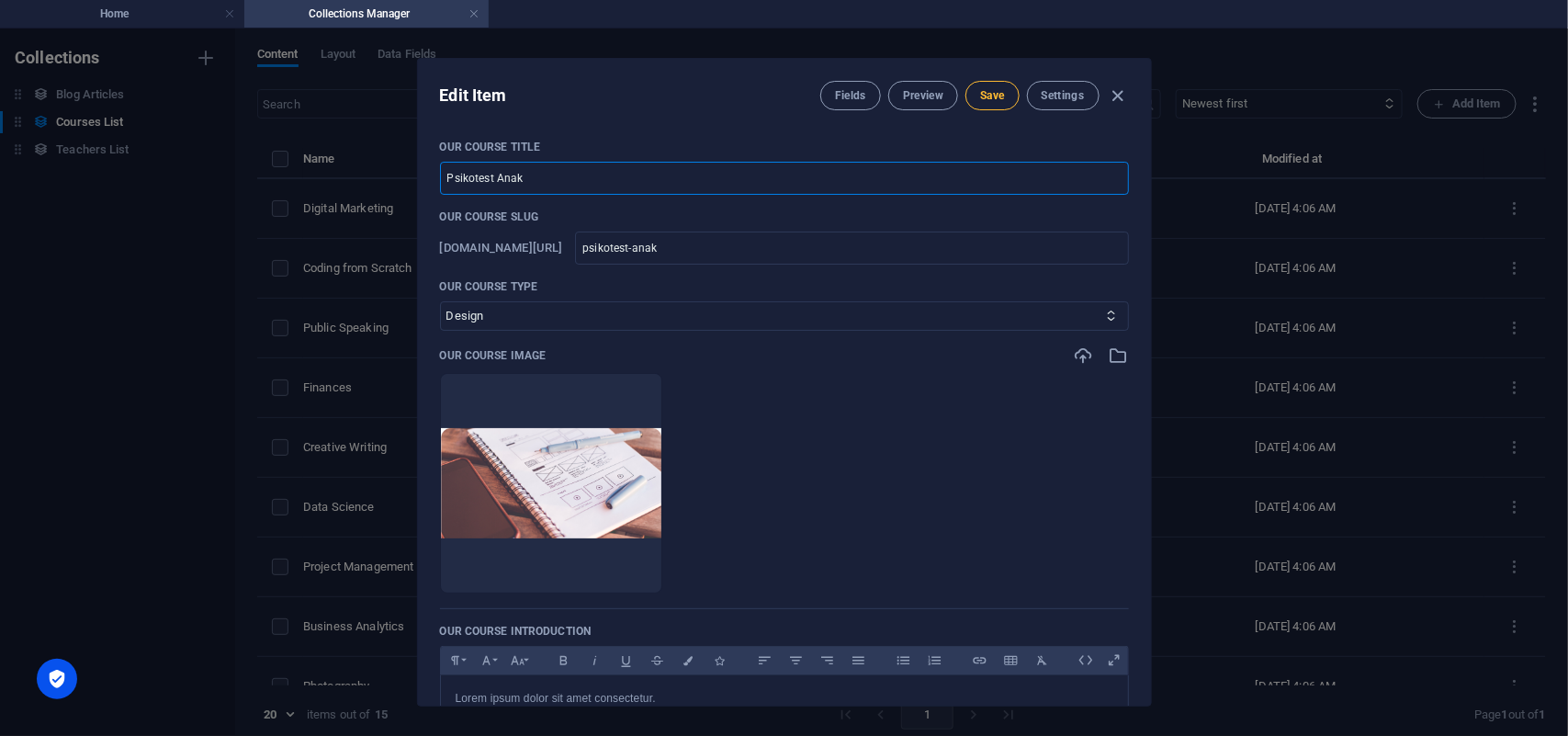 click on "Save" at bounding box center (992, 96) 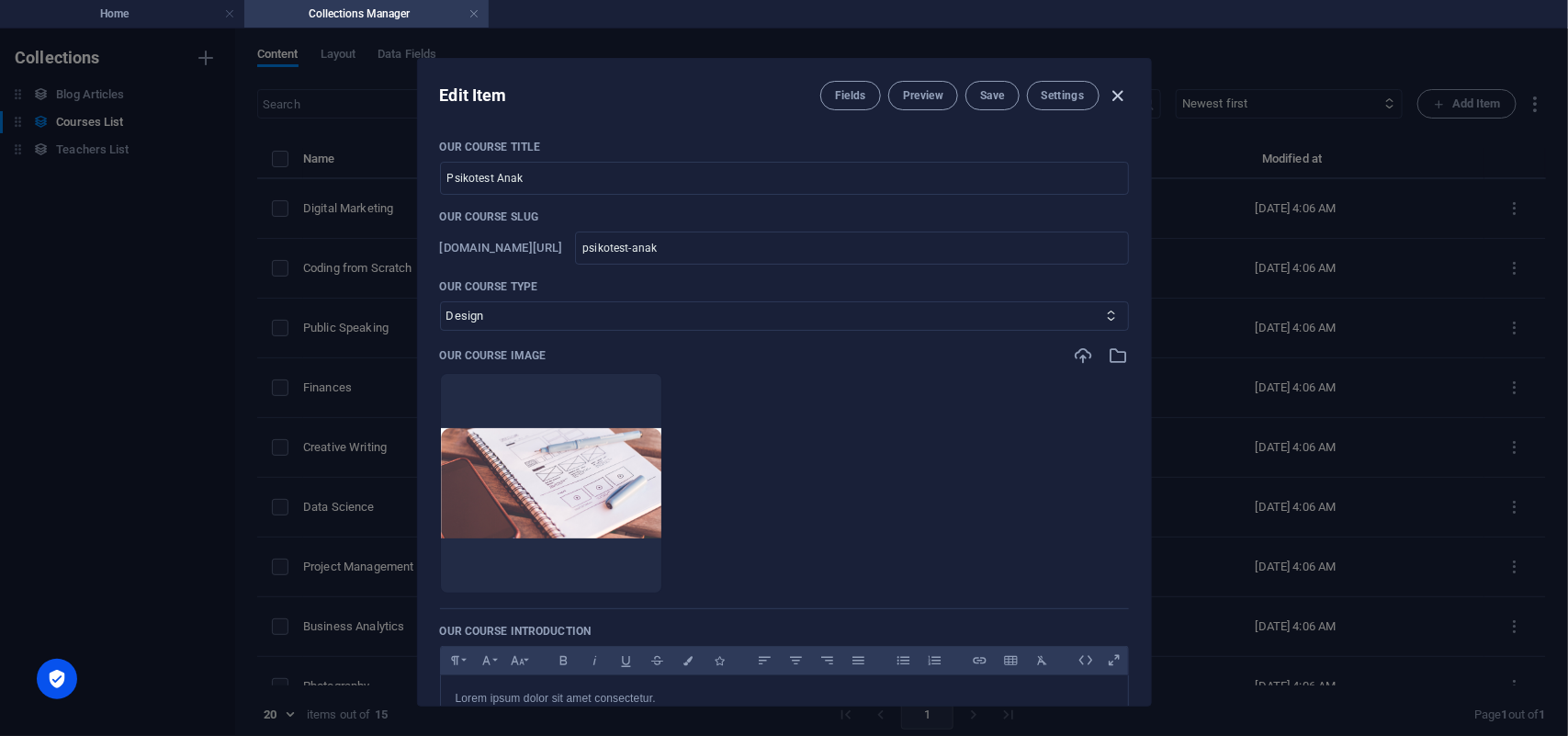click at bounding box center (1117, 96) 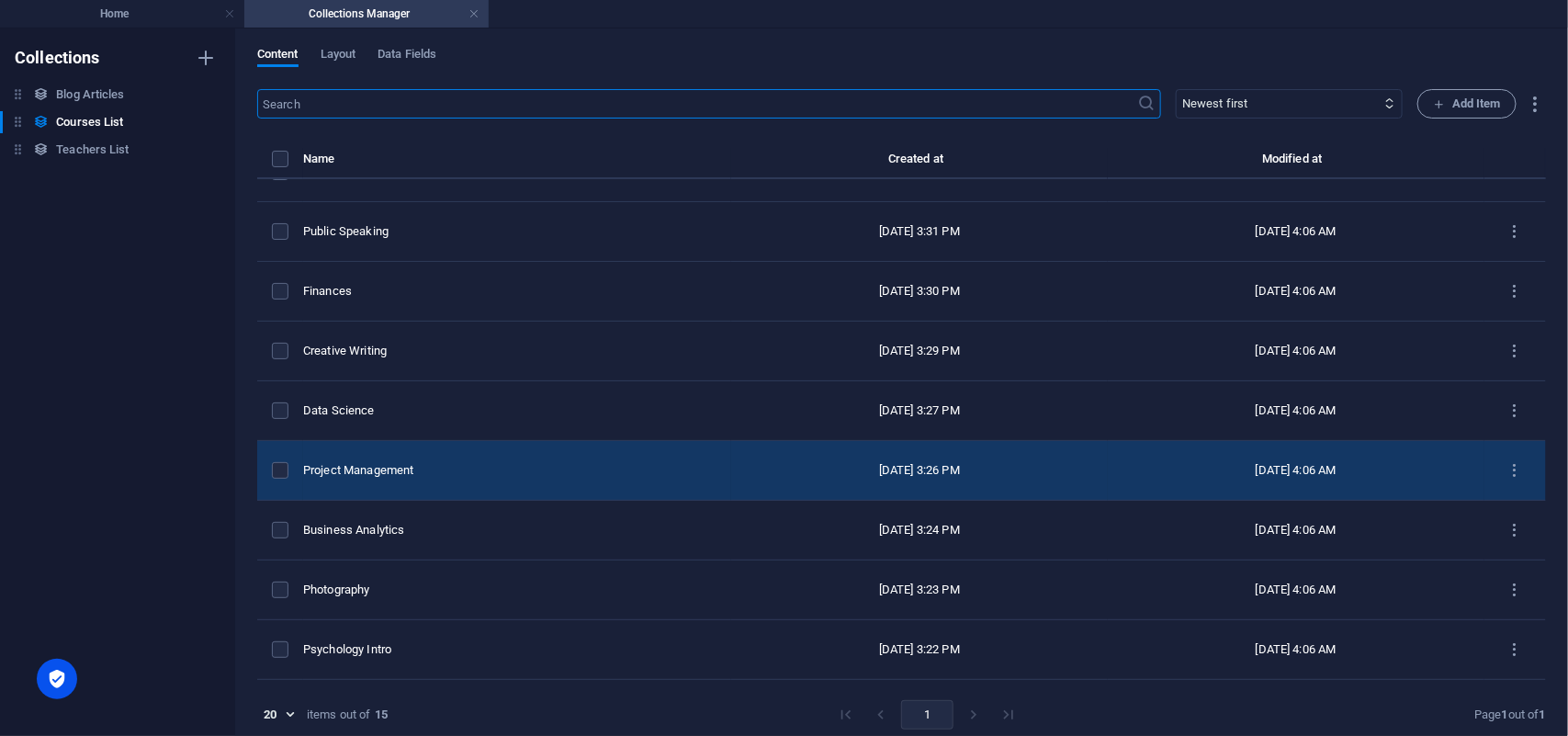 scroll, scrollTop: 391, scrollLeft: 0, axis: vertical 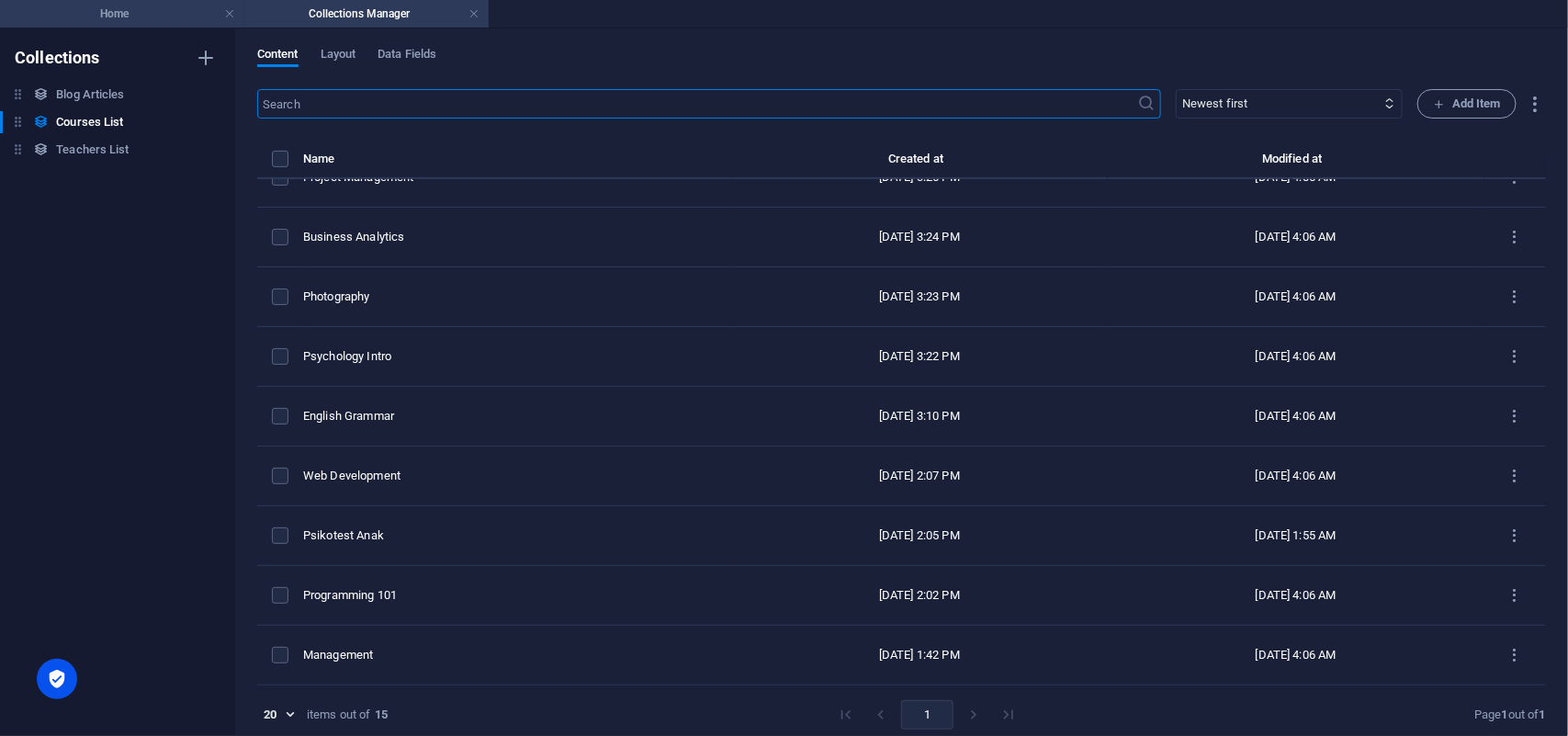 click on "Home" at bounding box center [122, 14] 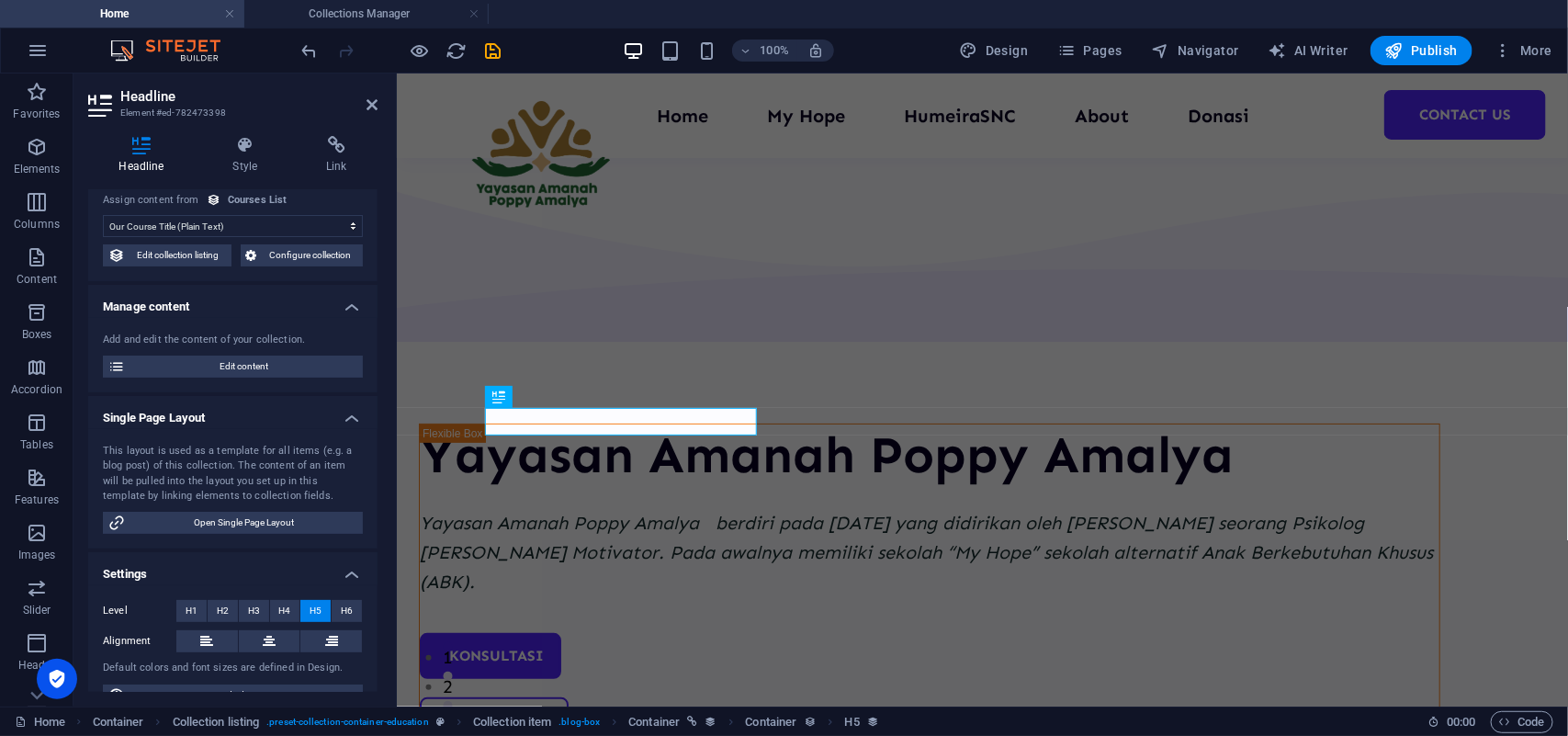scroll, scrollTop: 1953, scrollLeft: 0, axis: vertical 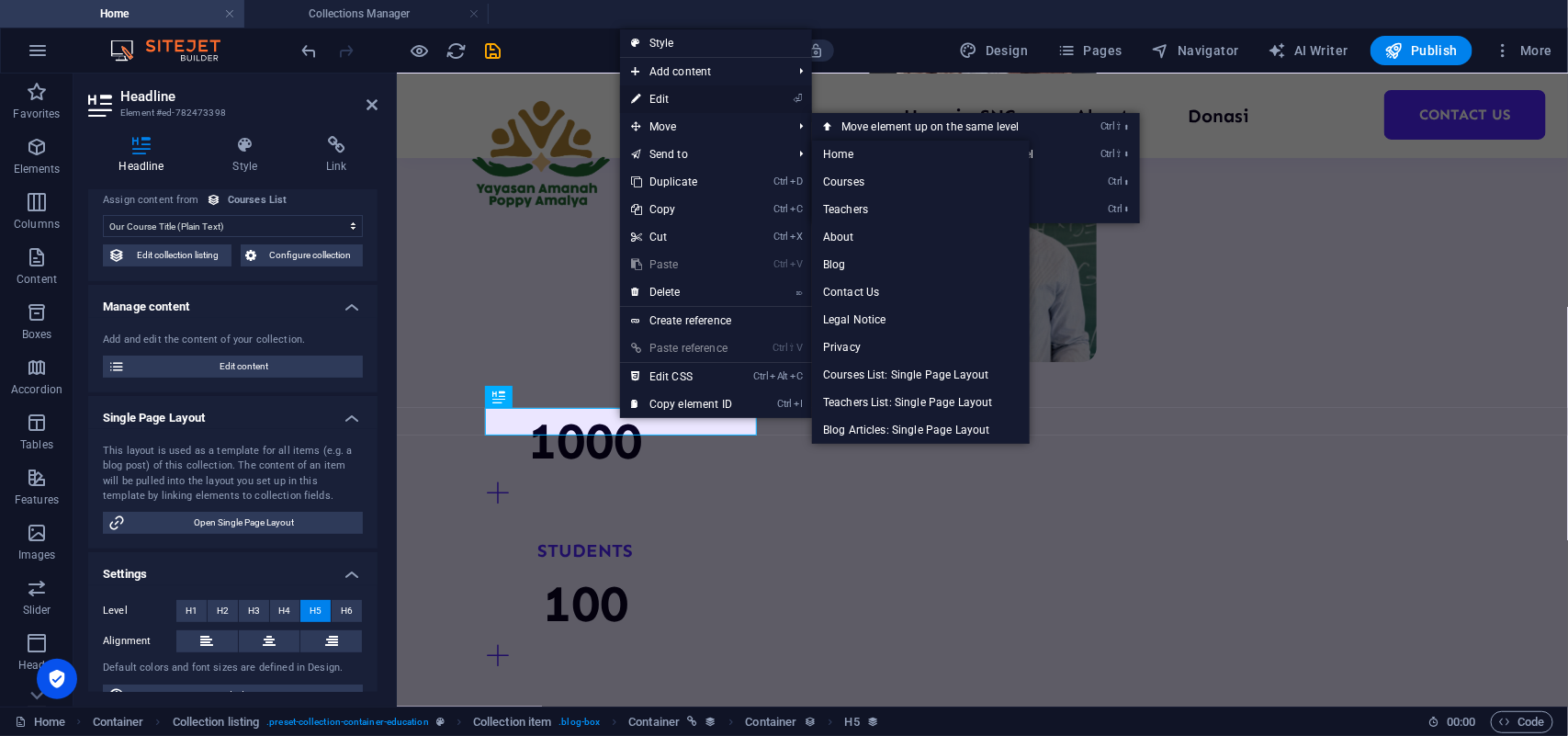 click on "⏎  Edit" at bounding box center (682, 99) 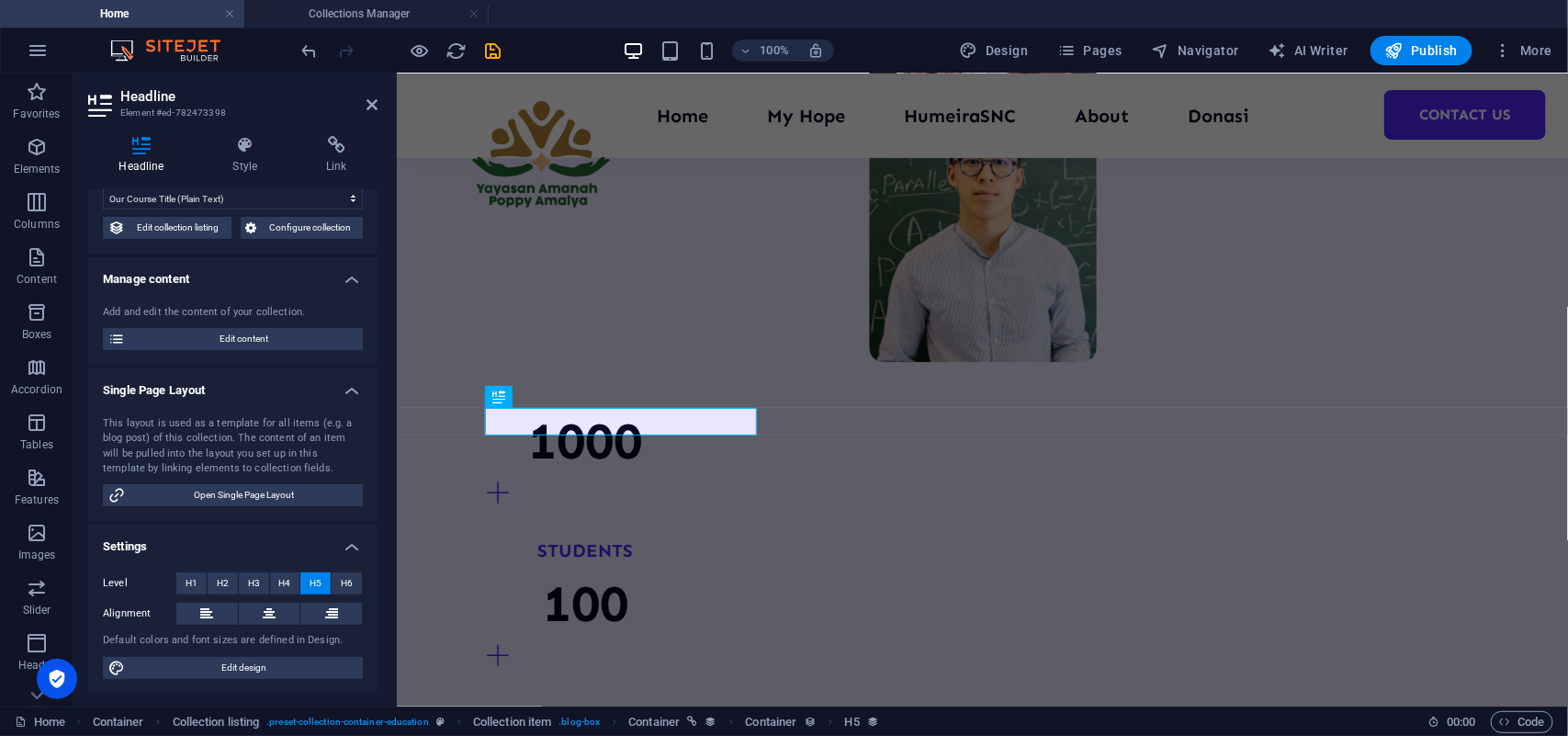 scroll, scrollTop: 0, scrollLeft: 0, axis: both 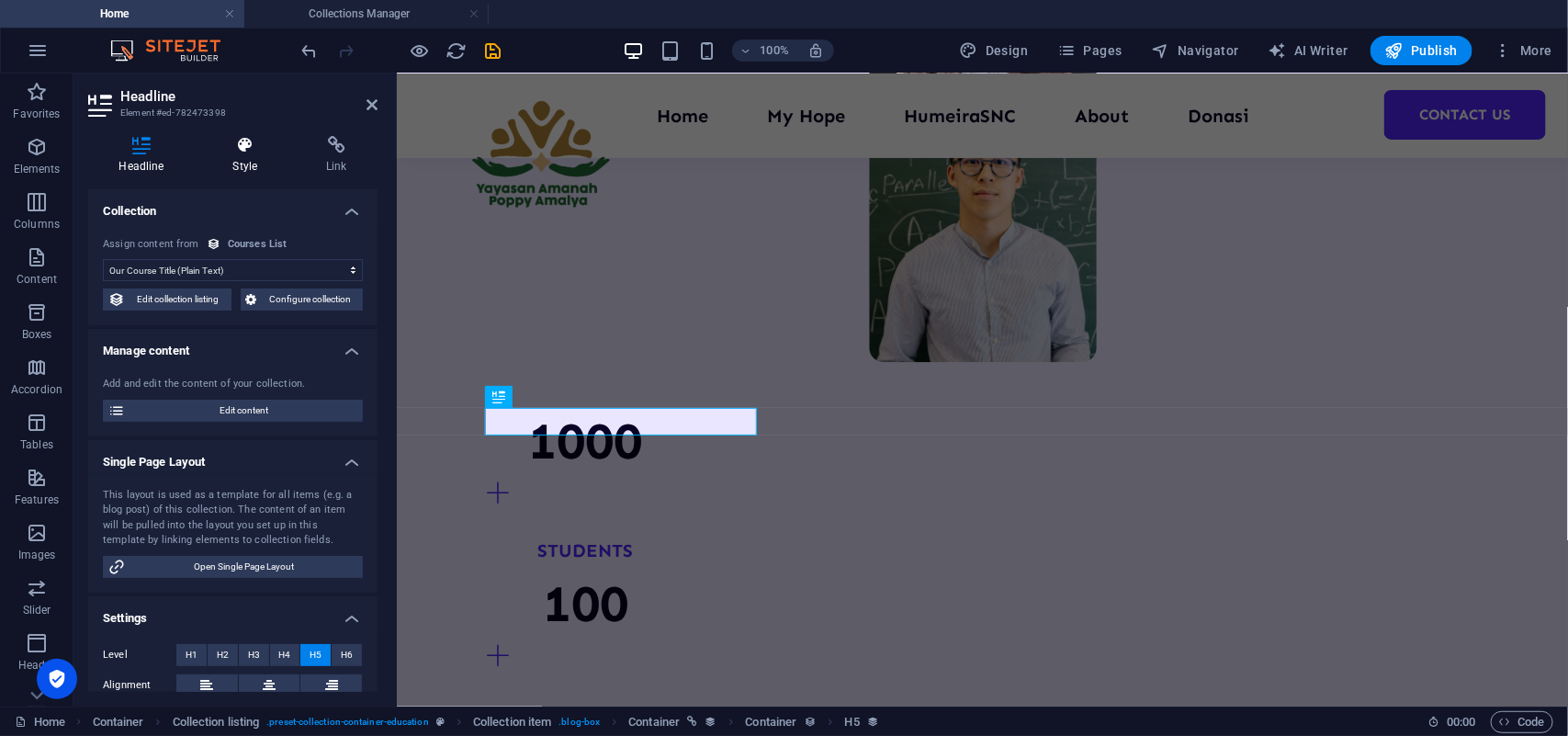 click at bounding box center (245, 145) 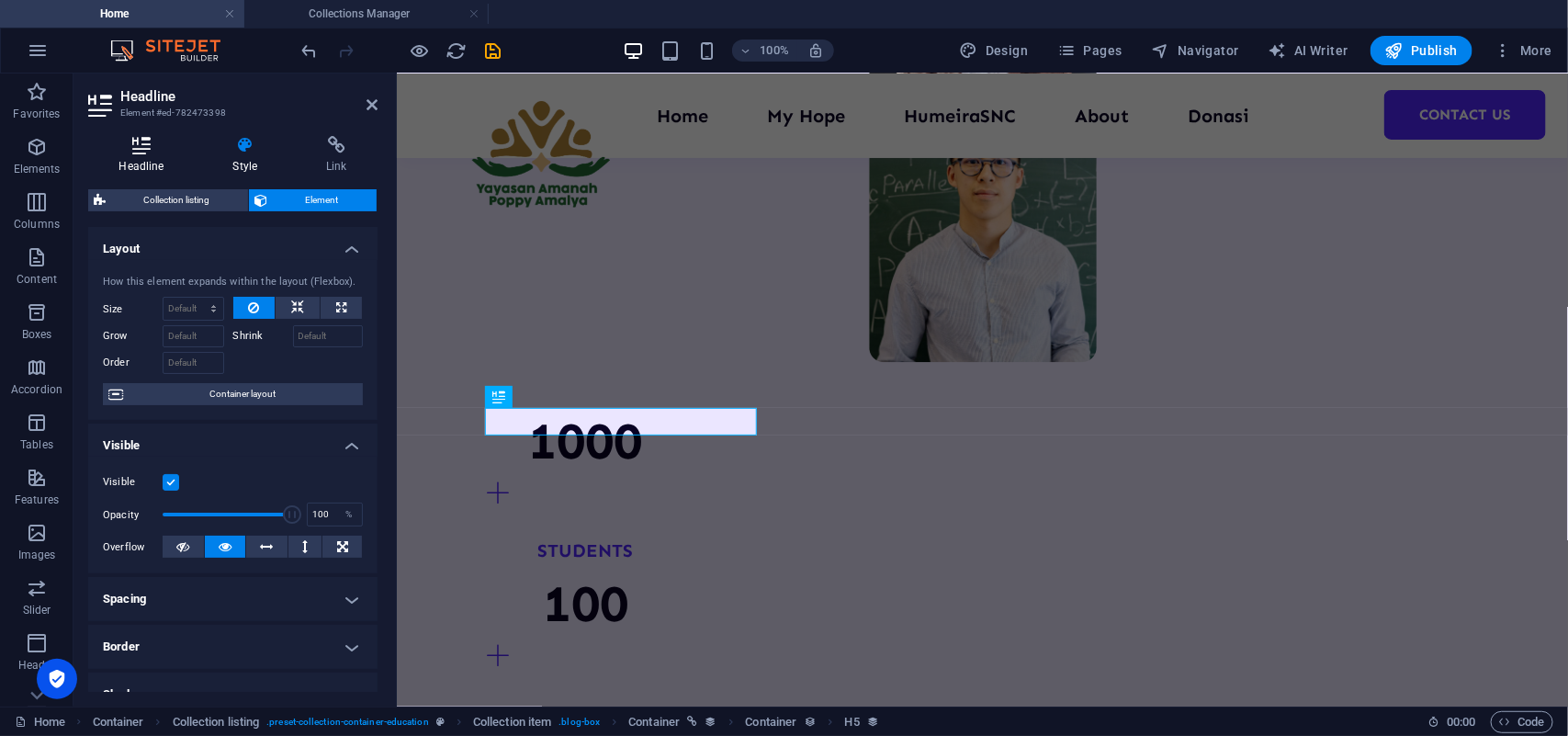 click at bounding box center [141, 145] 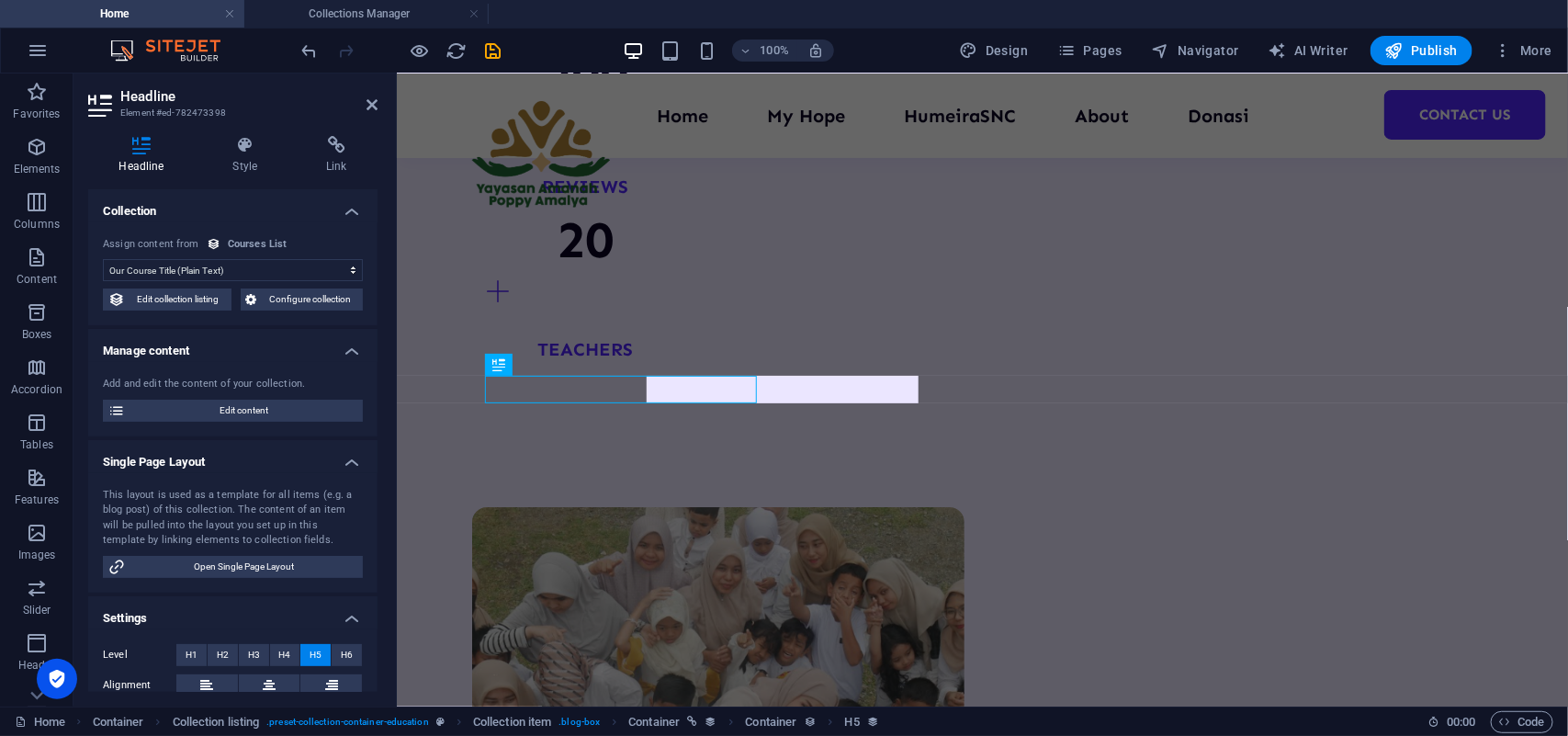 scroll, scrollTop: 1985, scrollLeft: 0, axis: vertical 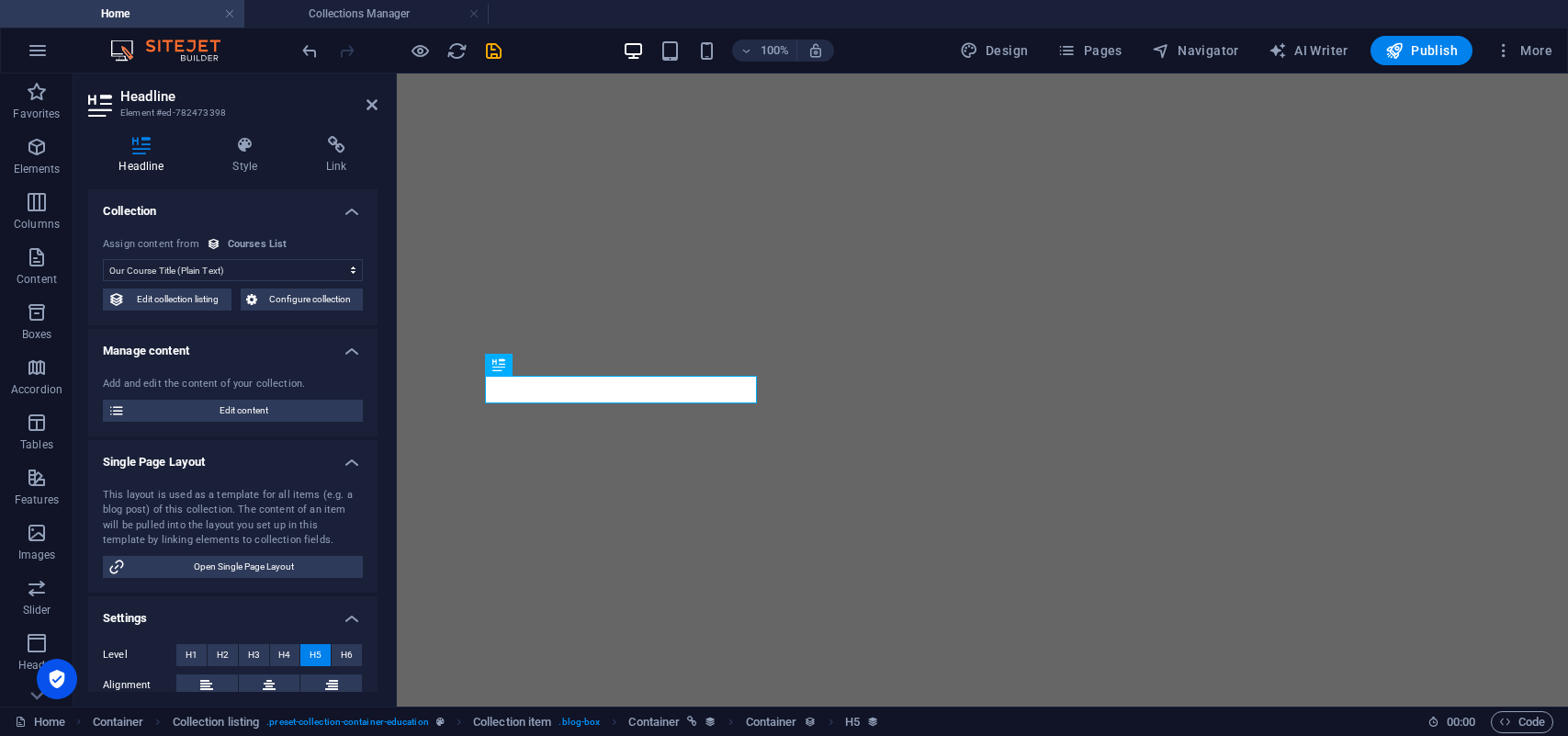 select on "name" 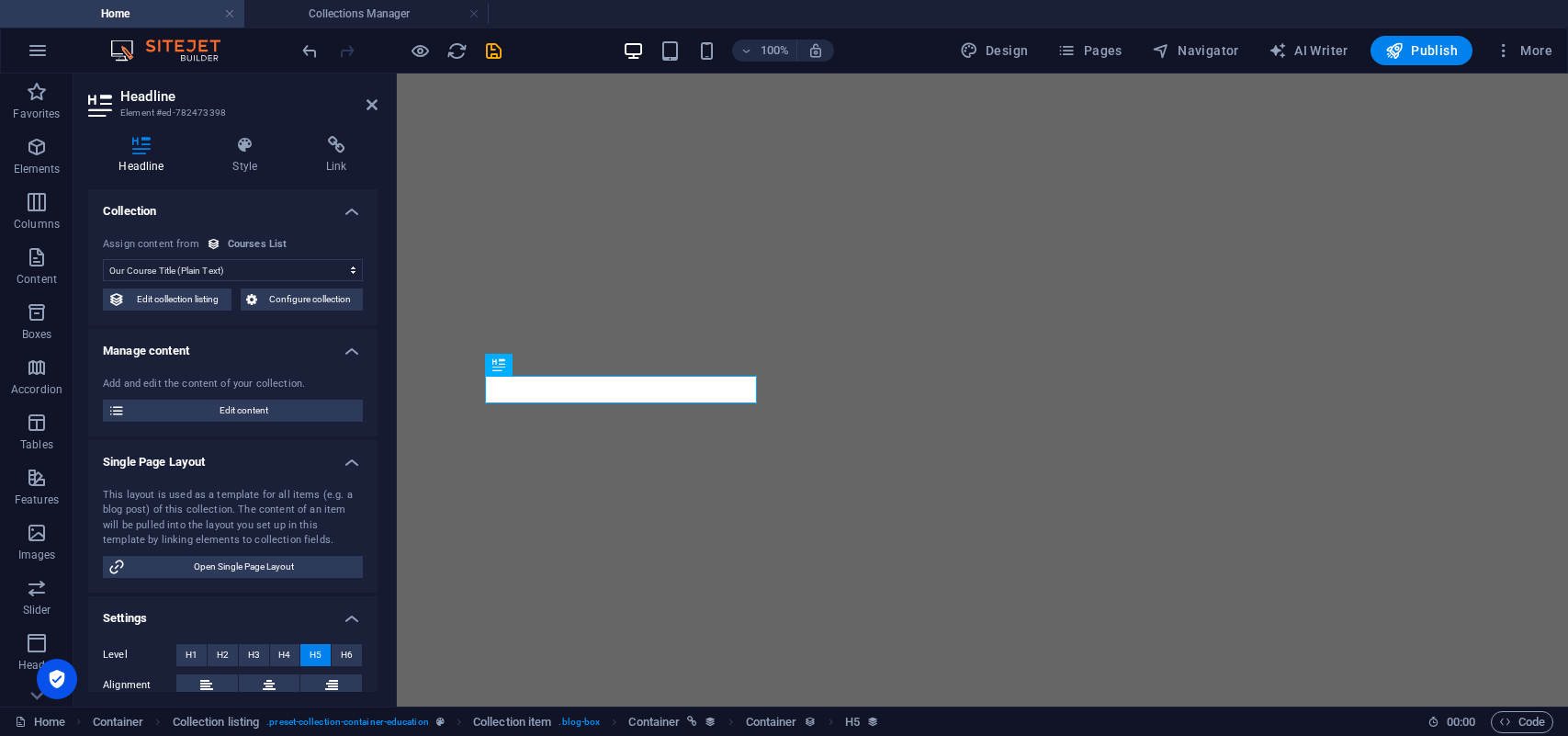 scroll, scrollTop: 0, scrollLeft: 0, axis: both 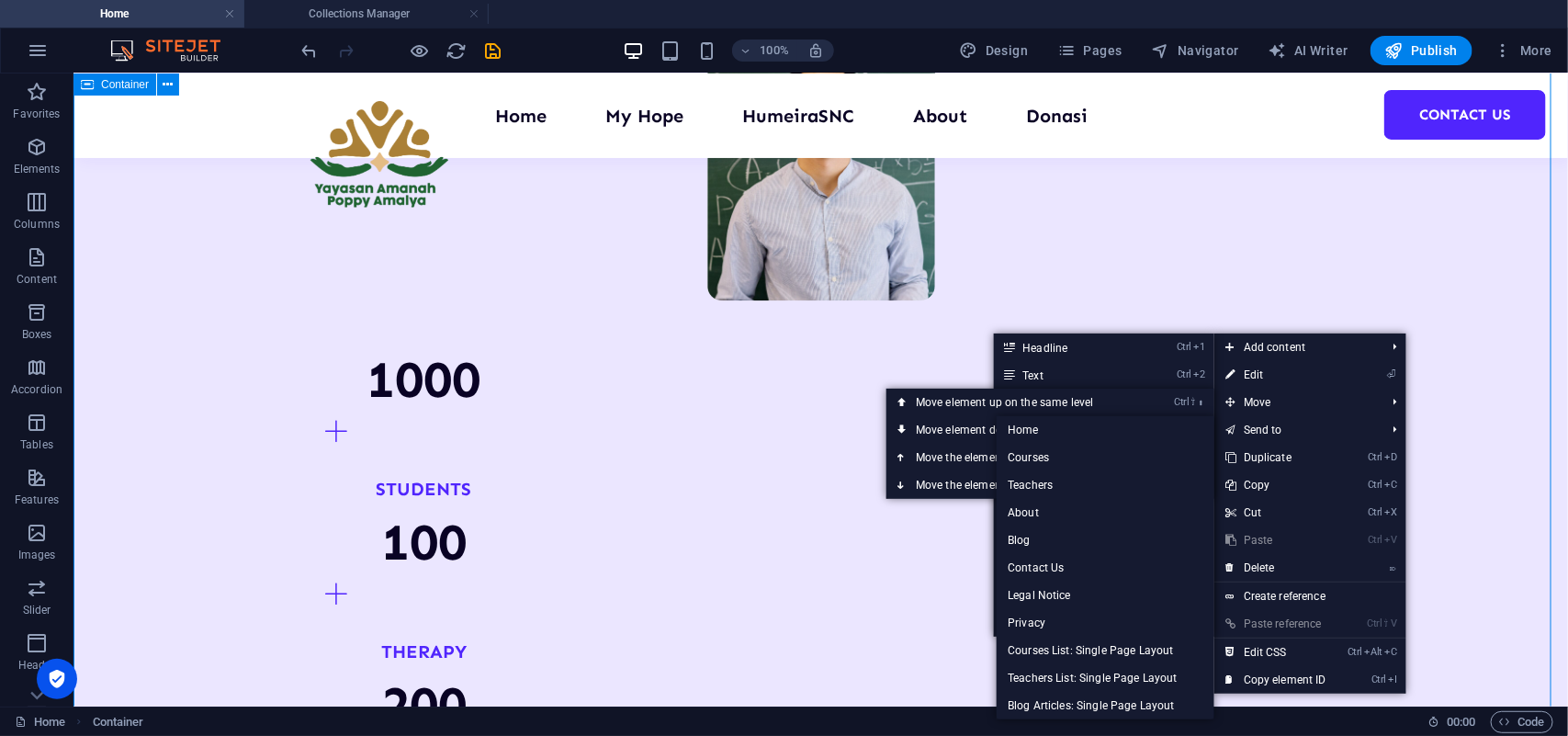 click on "Top courses this month We are committed to providing you with the highest quality educational courses, designed to help you achieve your personal and professional goals. UI/UX Design Lorem ipsum dolor sit amet consectetur. 8hrs $499 Programming 101 Lorem ipsum dolor sit amet consectetur. 8hrs $499 Management Lorem ipsum dolor sit amet consectetur. 8hrs $499  Vorherige Nächste  All Courses" at bounding box center [819, 3595] 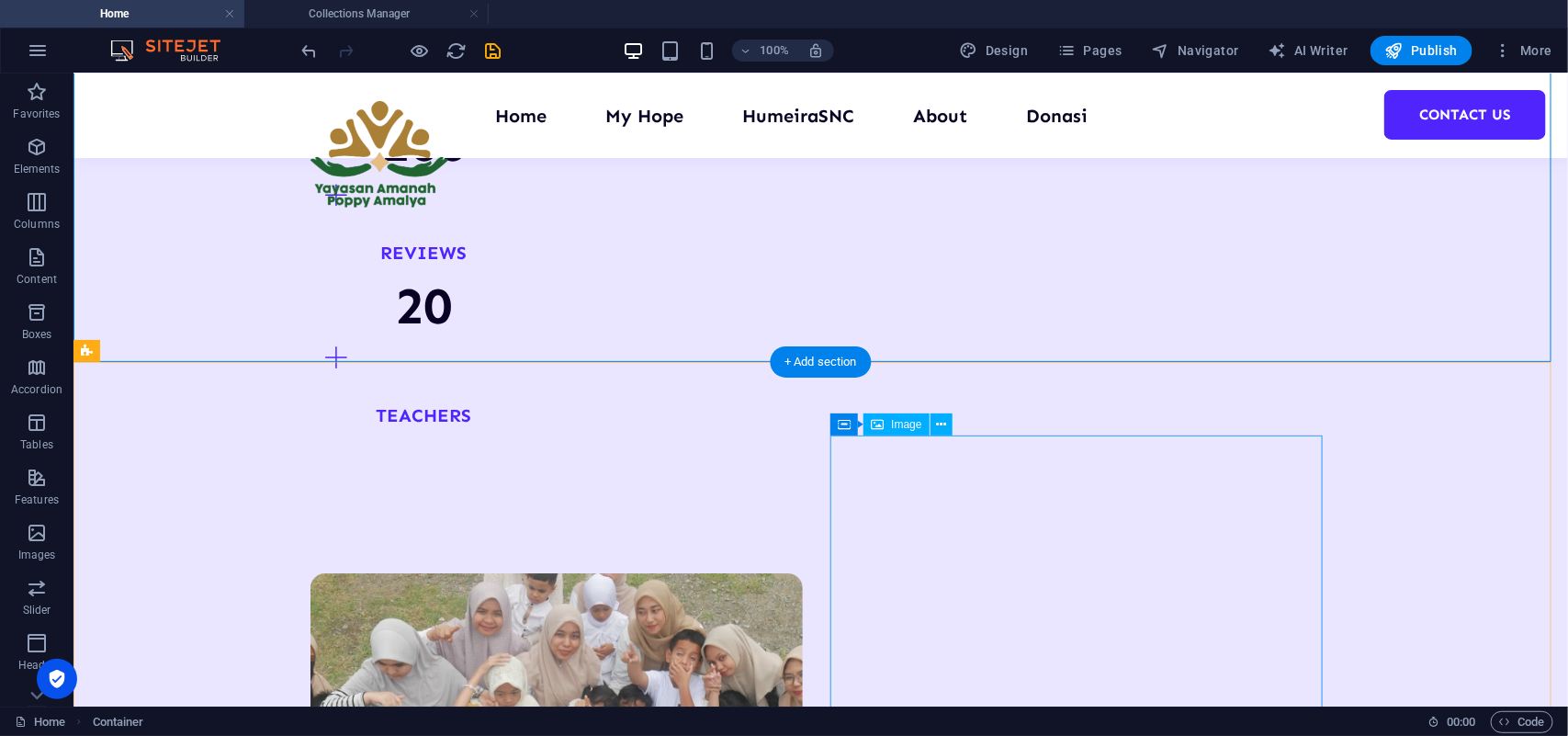 scroll, scrollTop: 2789, scrollLeft: 0, axis: vertical 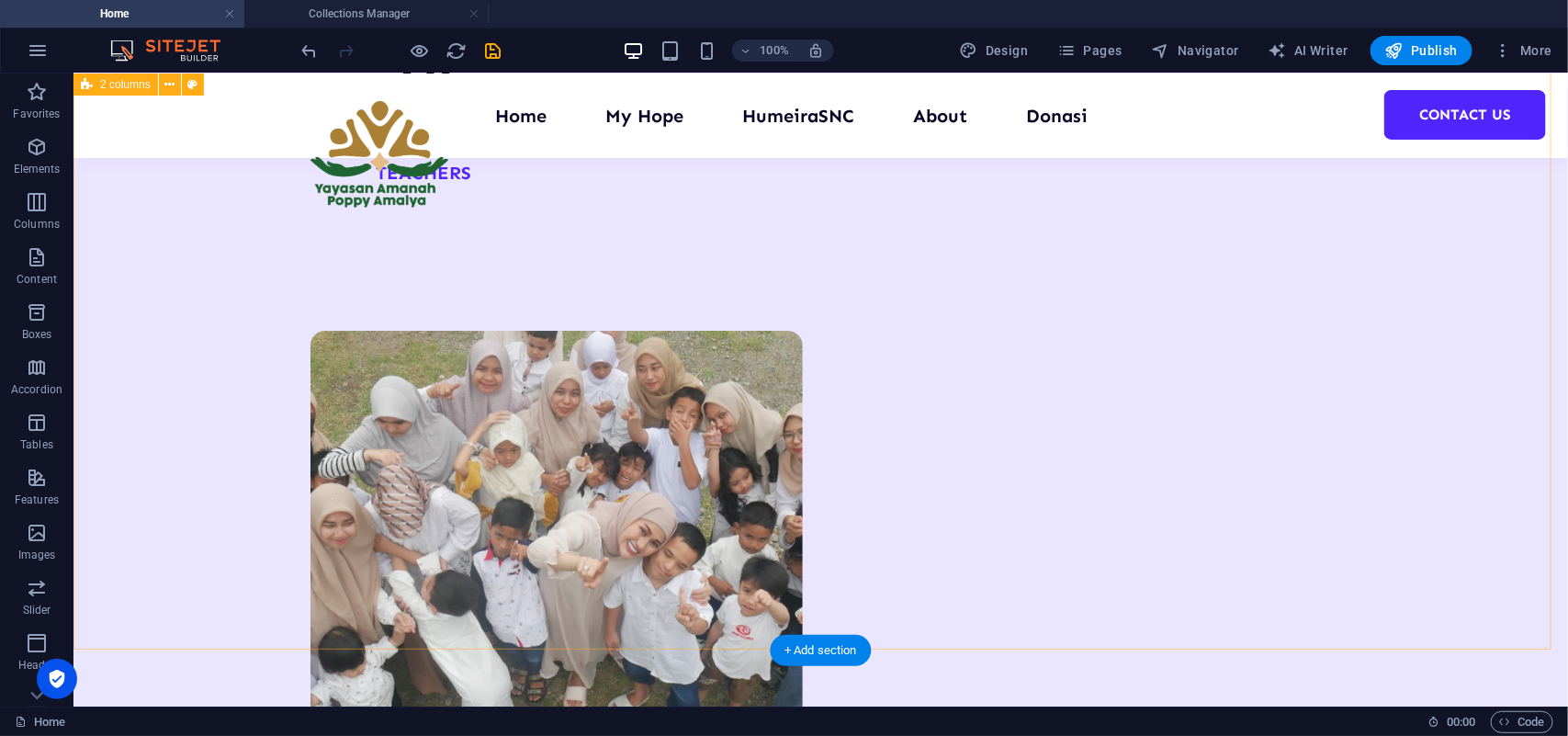 click on "Our Teachers Our comprehensive range of courses, programs and resources are carefully crafted to meet the needs of learners from all backgrounds and skill levels. All teachers" at bounding box center (819, 4810) 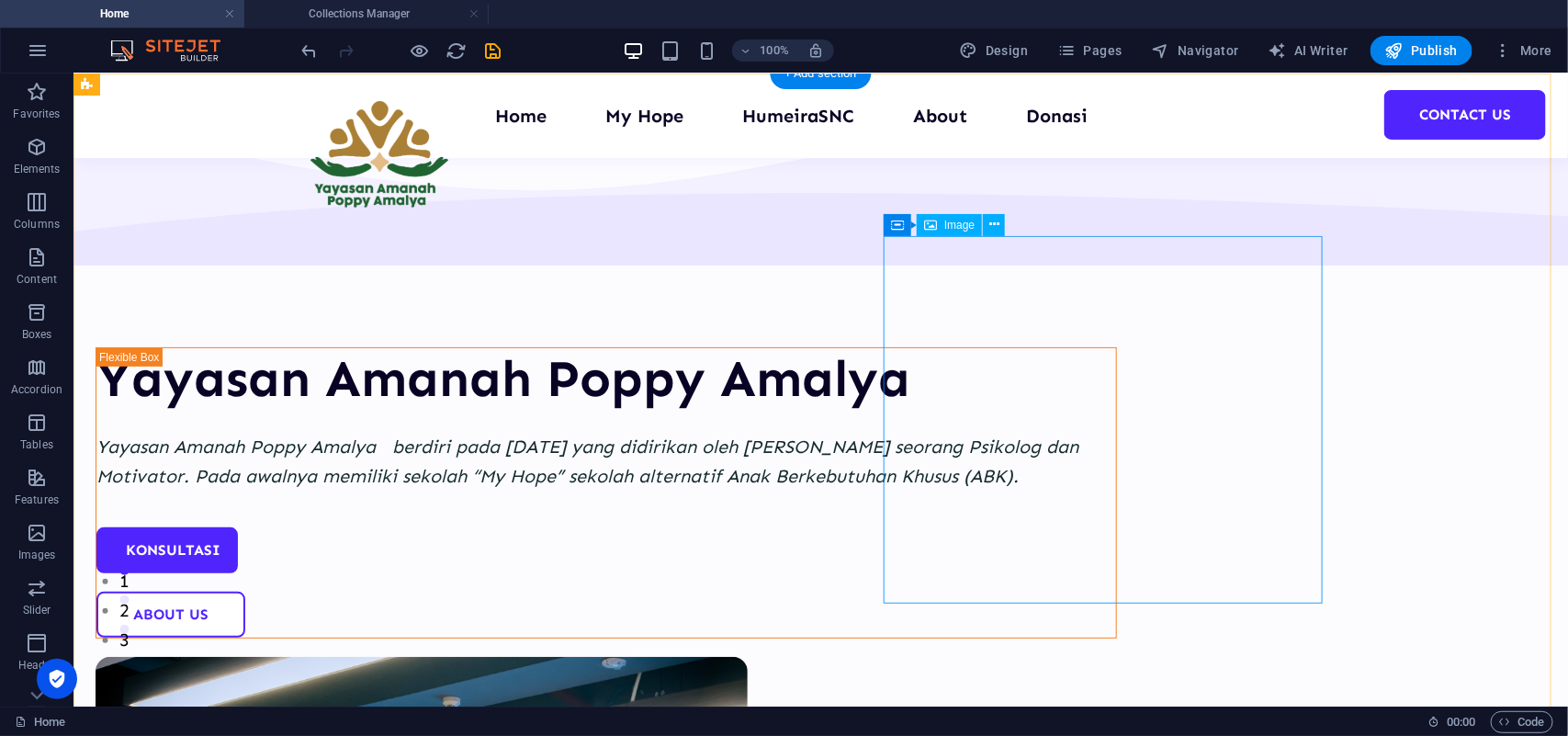 scroll, scrollTop: 0, scrollLeft: 0, axis: both 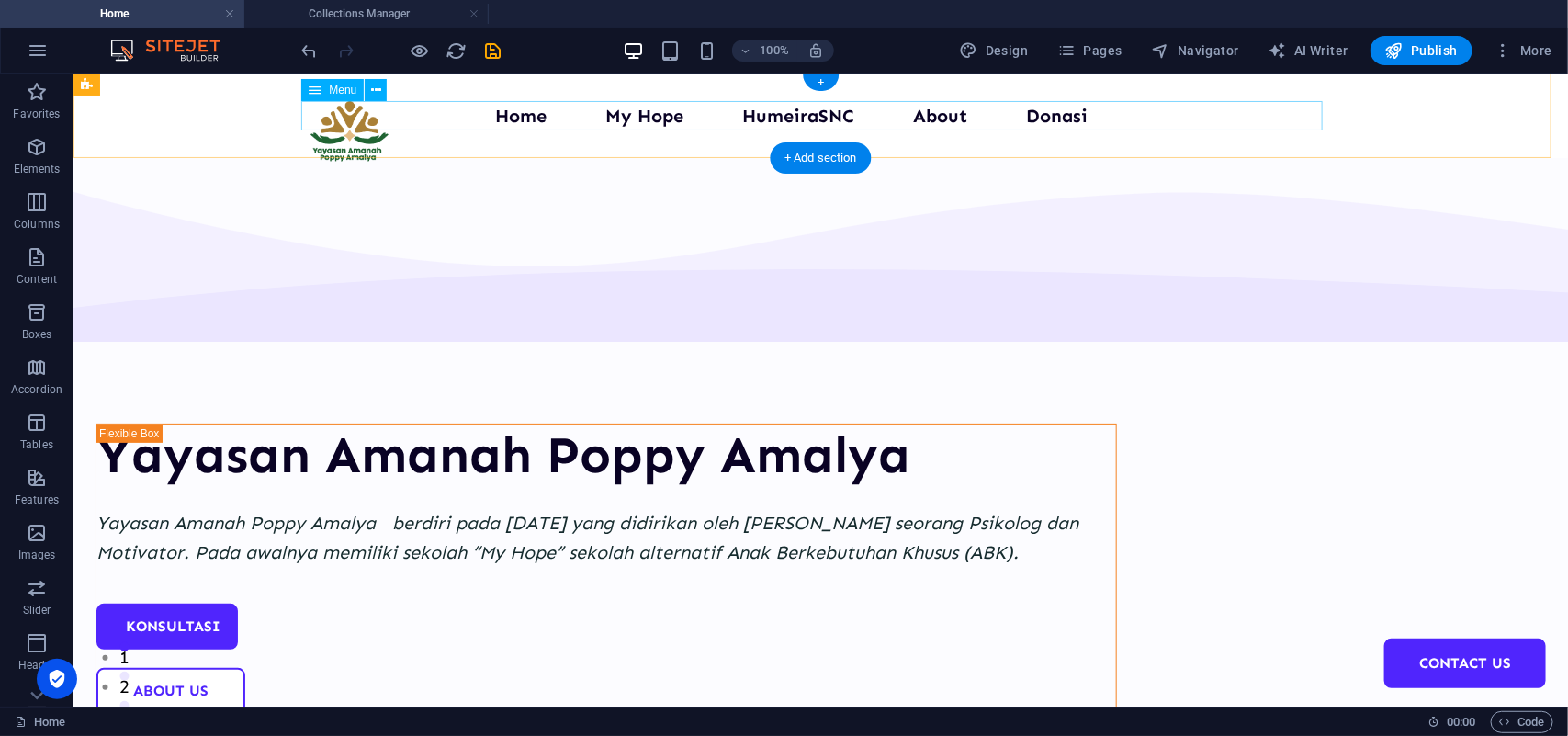 click on "Home My Hope HumeiraSNC About Donasi Contact Us" at bounding box center [820, 115] 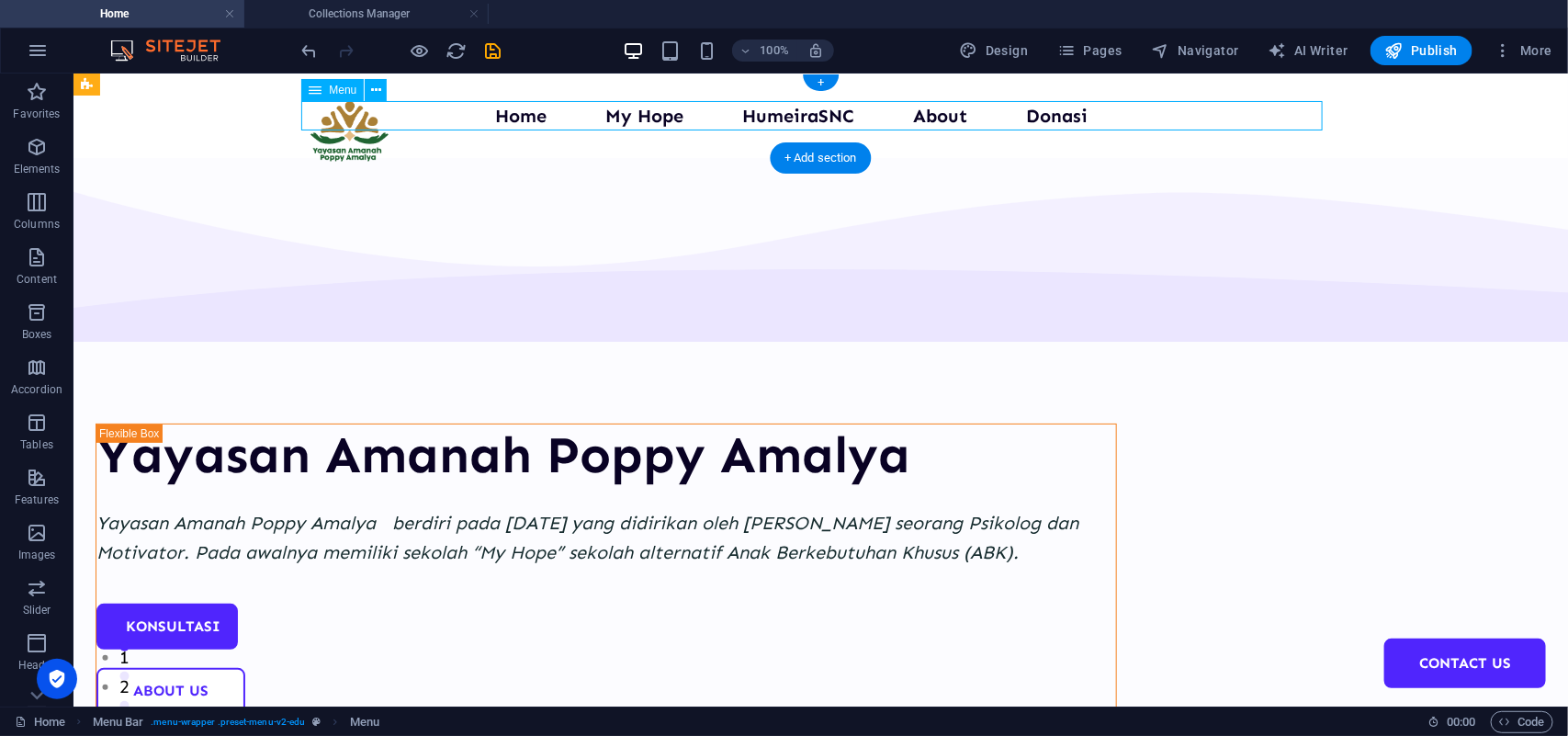 click on "Home My Hope HumeiraSNC About Donasi Contact Us" at bounding box center (820, 115) 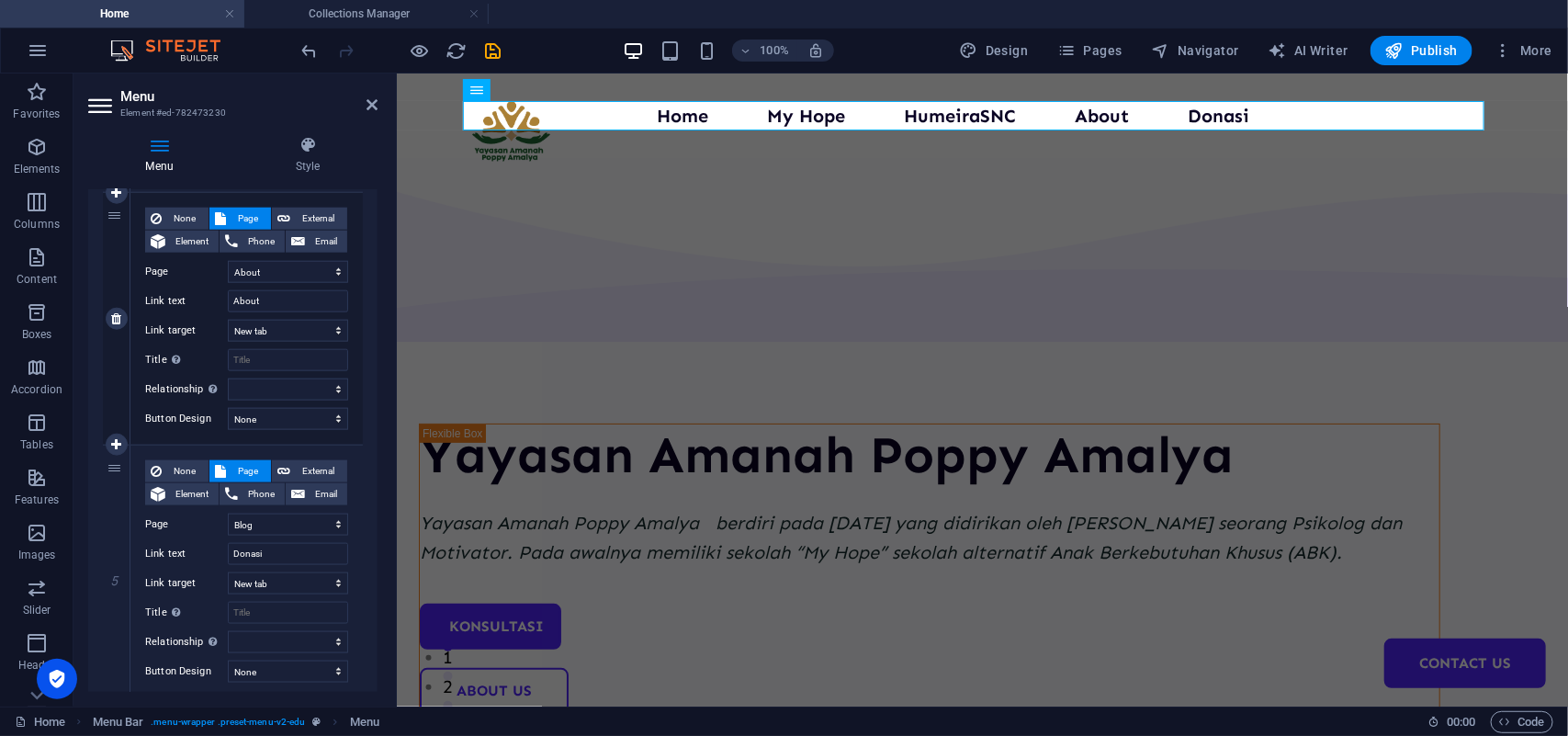 scroll, scrollTop: 893, scrollLeft: 0, axis: vertical 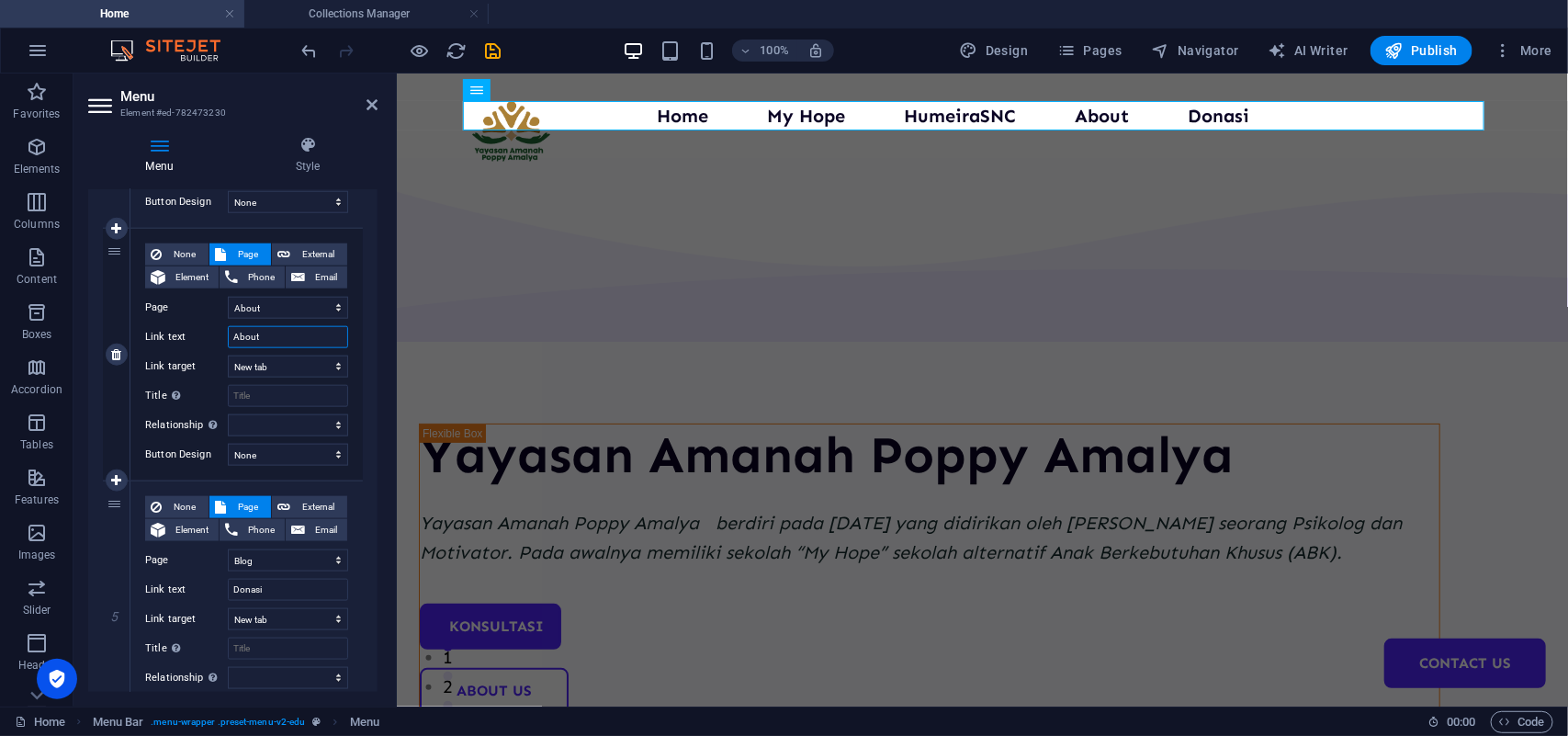 drag, startPoint x: 282, startPoint y: 331, endPoint x: 129, endPoint y: 342, distance: 153.39492 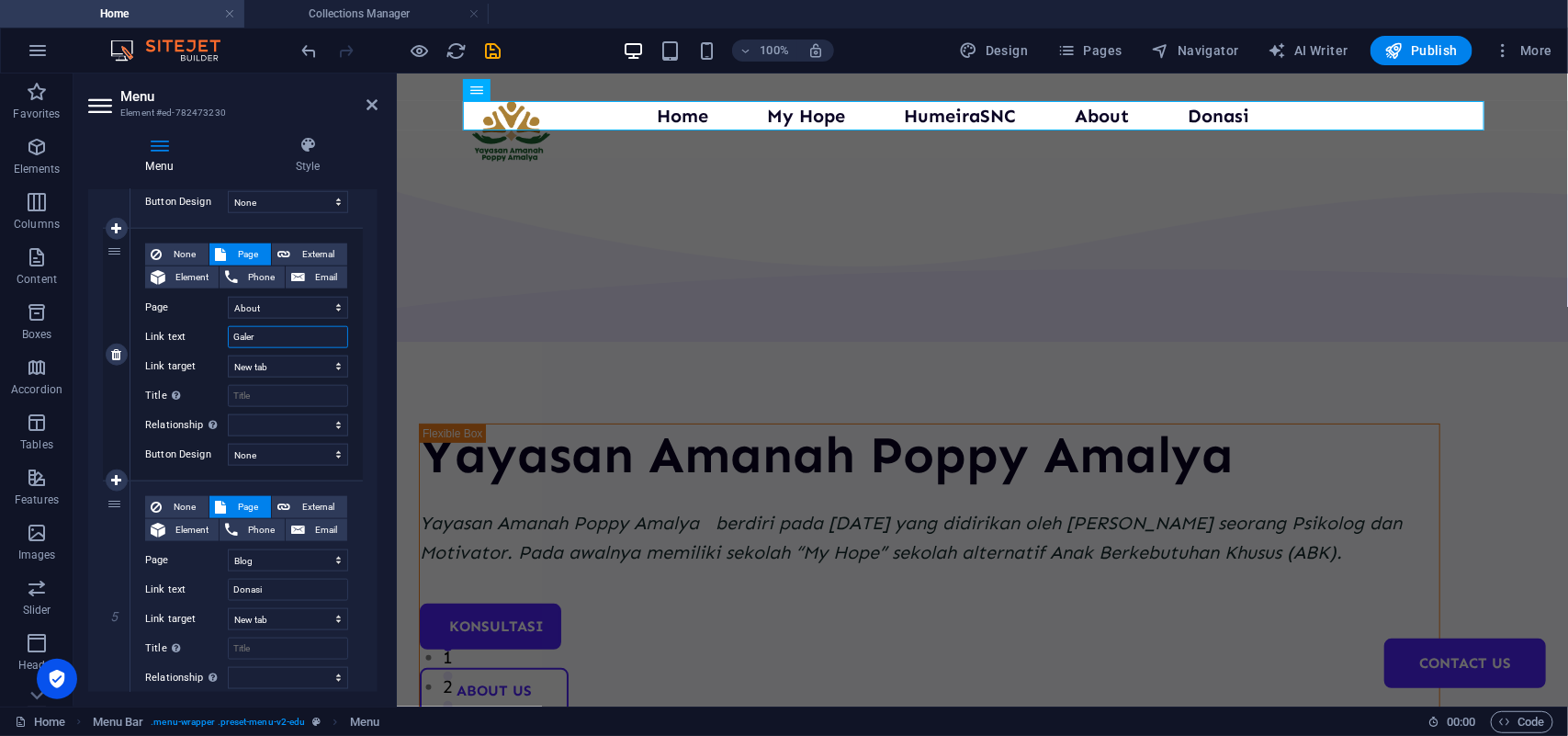 type on "Galeri" 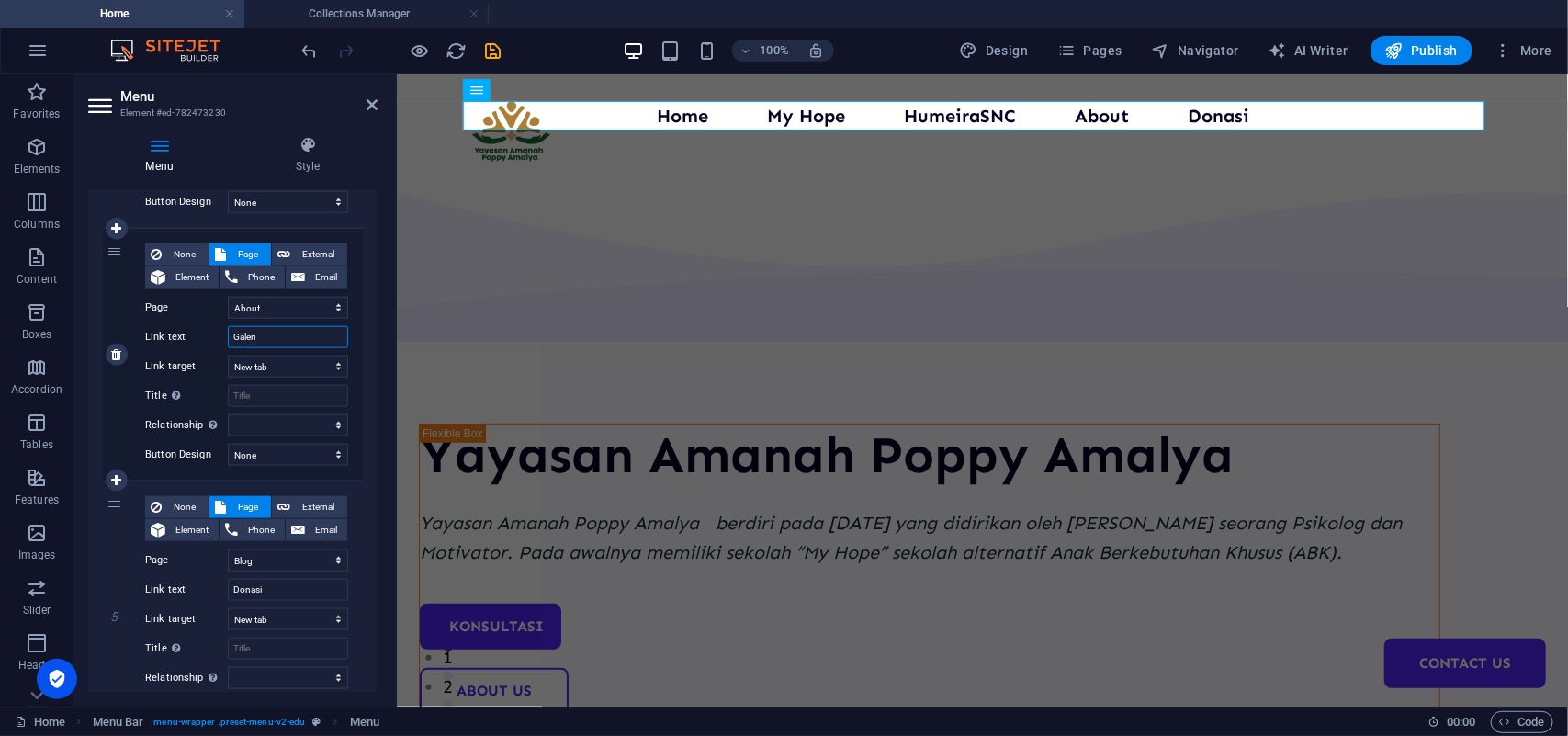 select 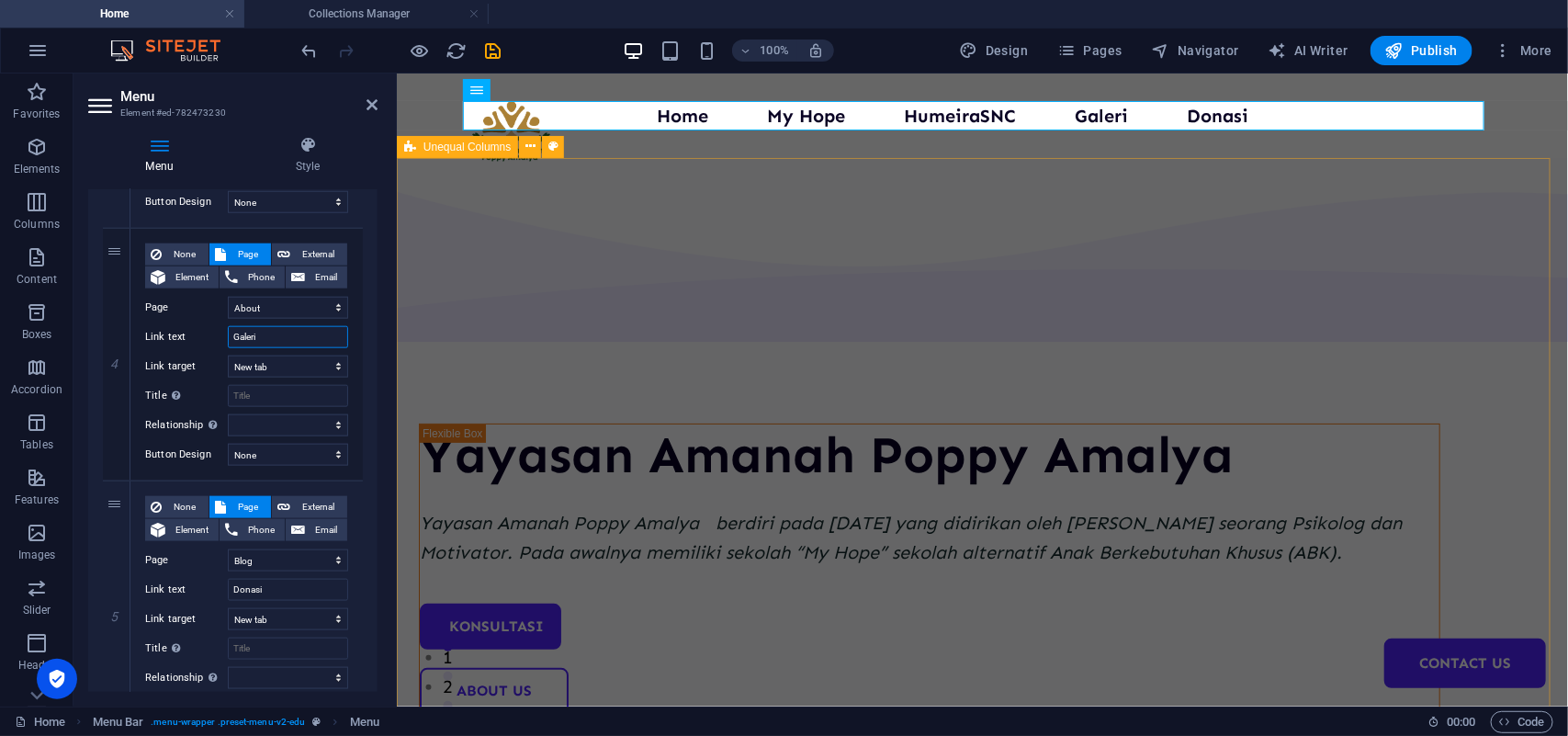 type on "Galeri" 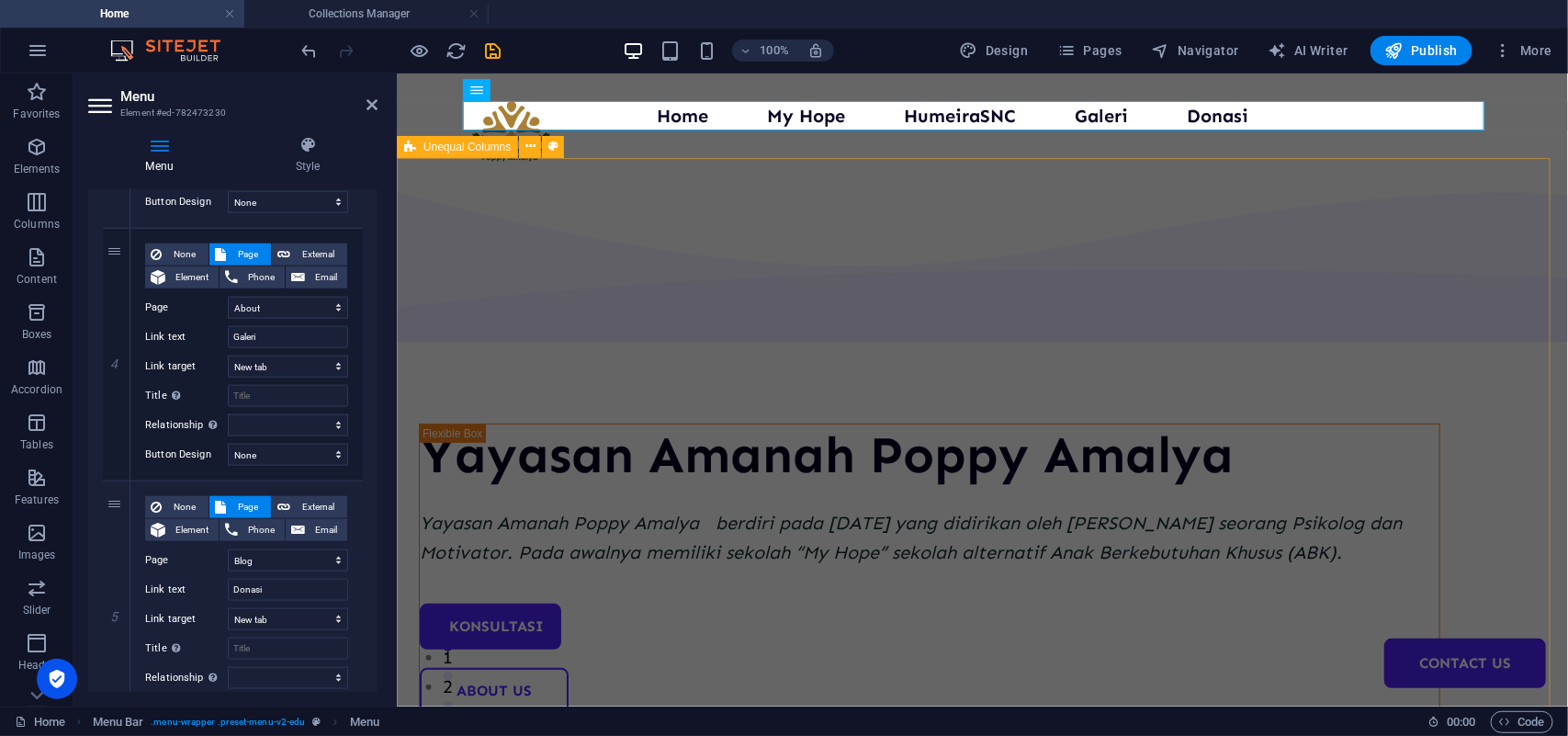 click on "Yayasan Amanah Poppy Amalya Yayasan Amanah Poppy Amalya     berdiri pada [DATE] yang didirikan oleh [PERSON_NAME] seorang Psikolog [PERSON_NAME] Motivator. Pada awalnya memiliki sekolah “My Hope” sekolah alternatif Anak Berkebutuhan Khusus (ABK). Konsultasi About Us" at bounding box center [981, 739] 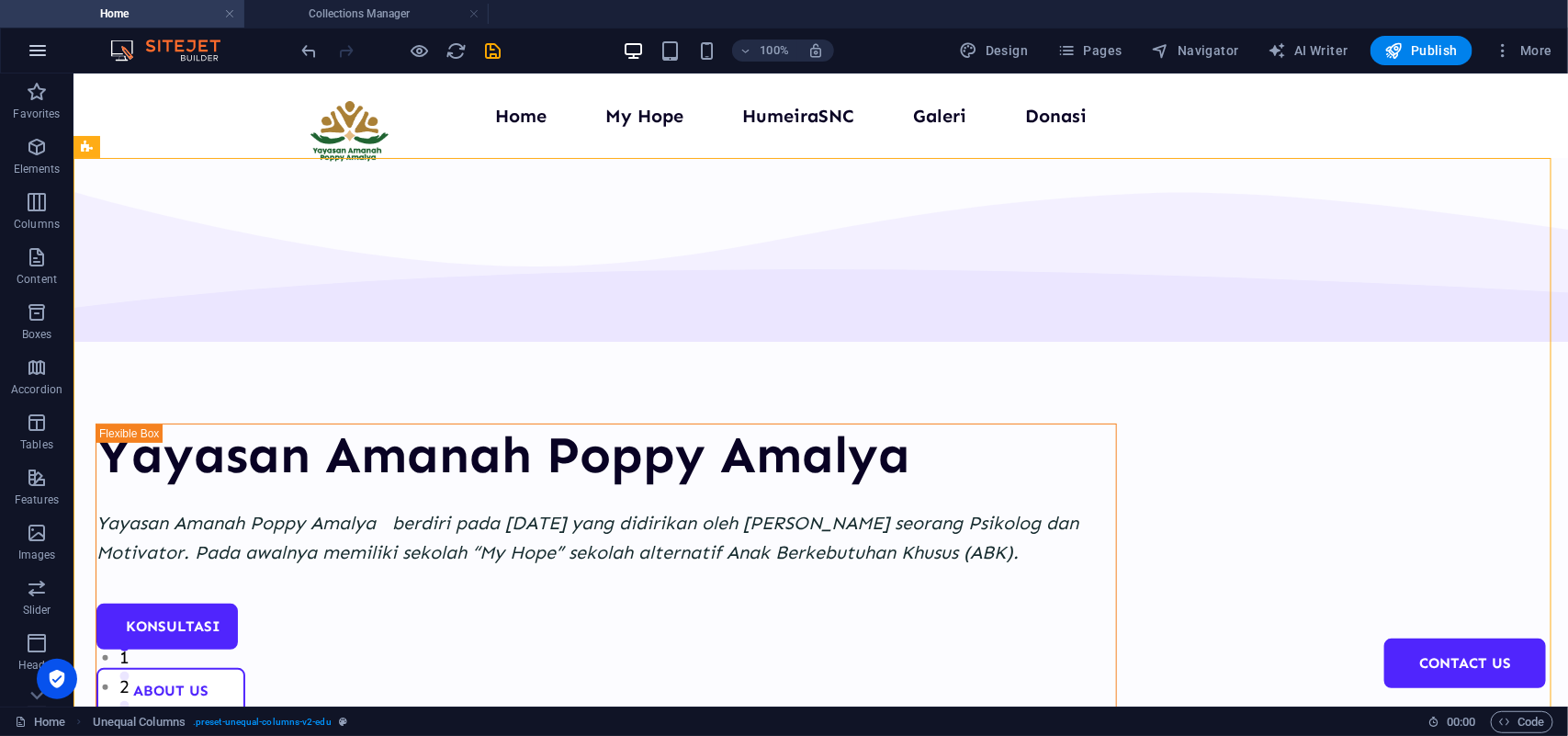 click at bounding box center [38, 51] 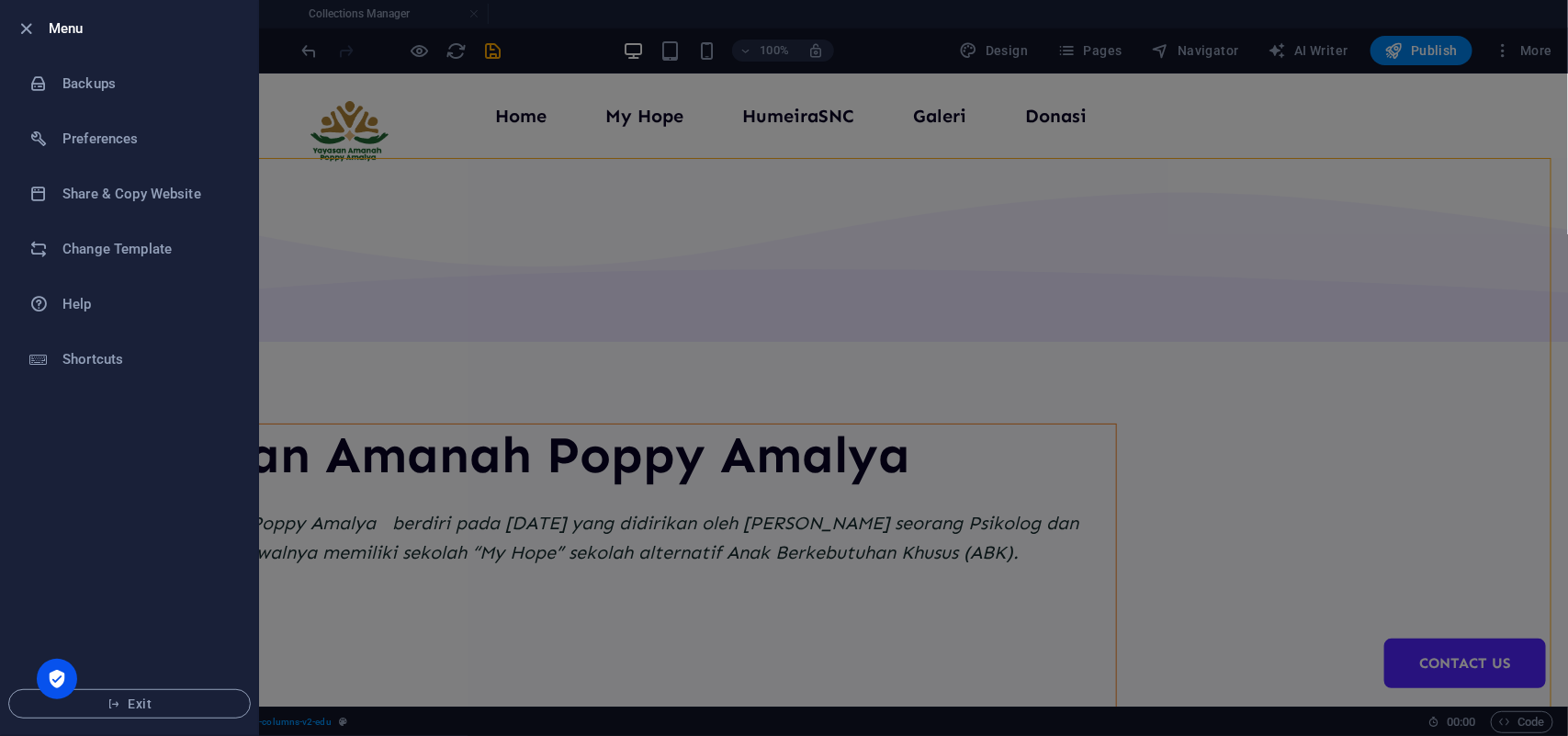 click at bounding box center (784, 368) 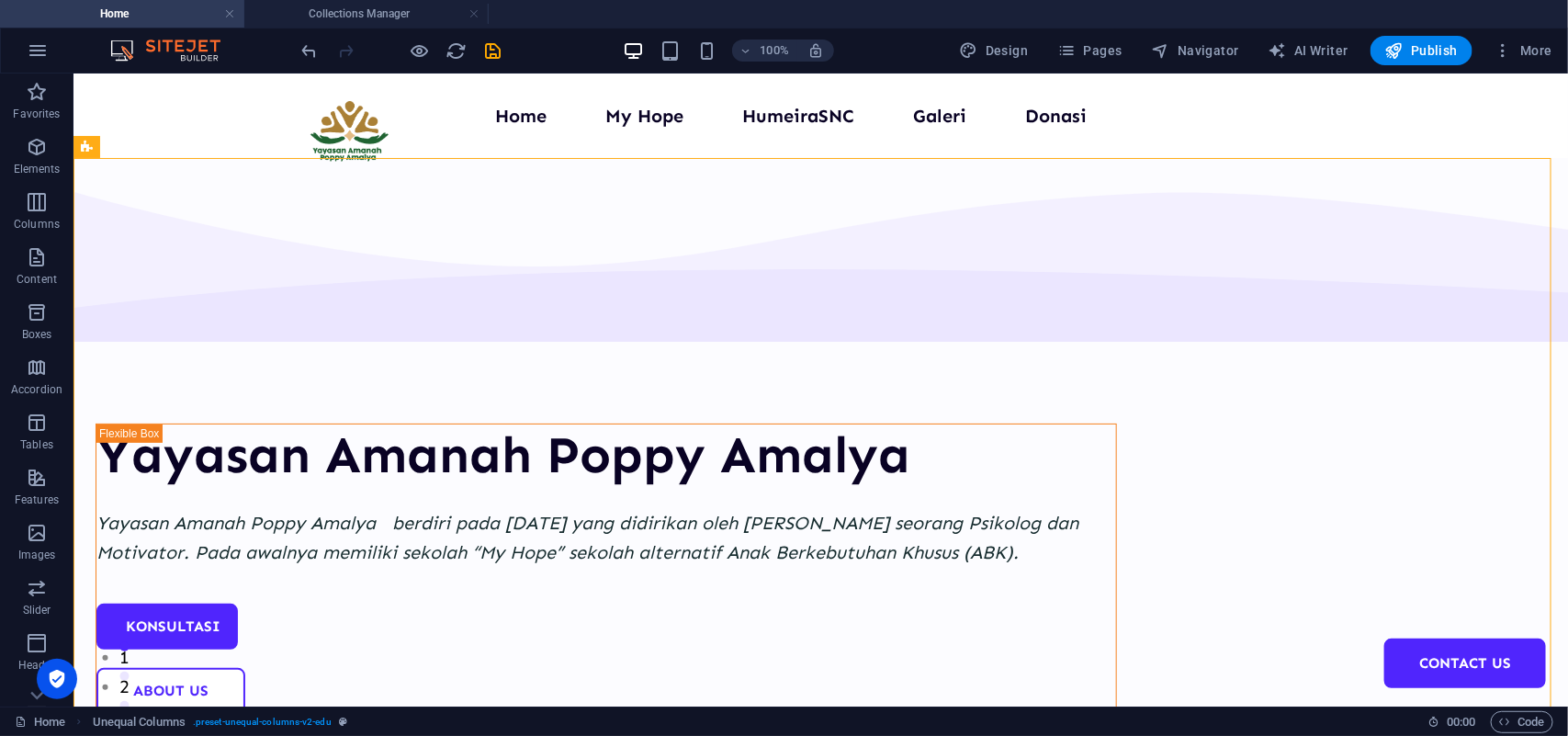 type 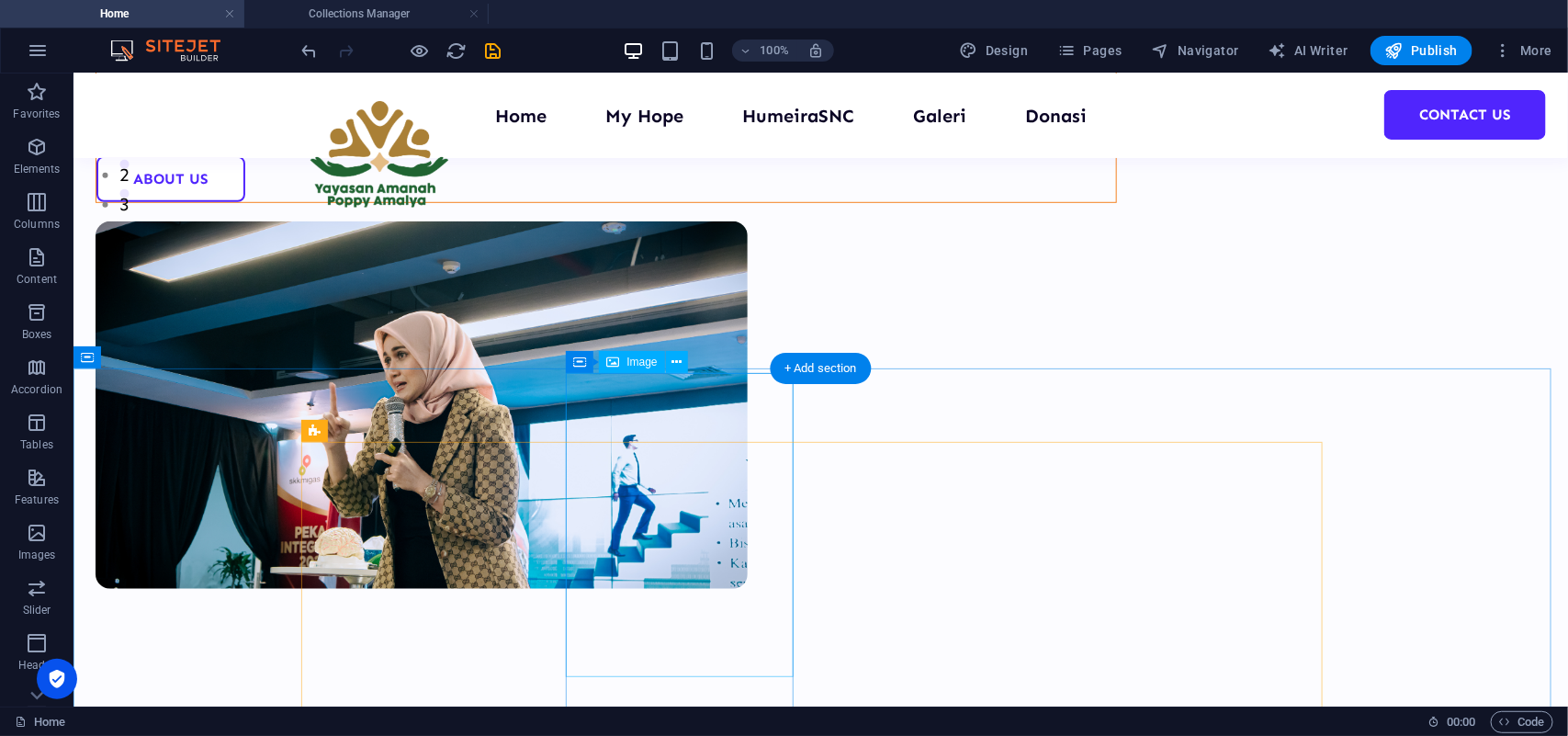 scroll, scrollTop: 459, scrollLeft: 0, axis: vertical 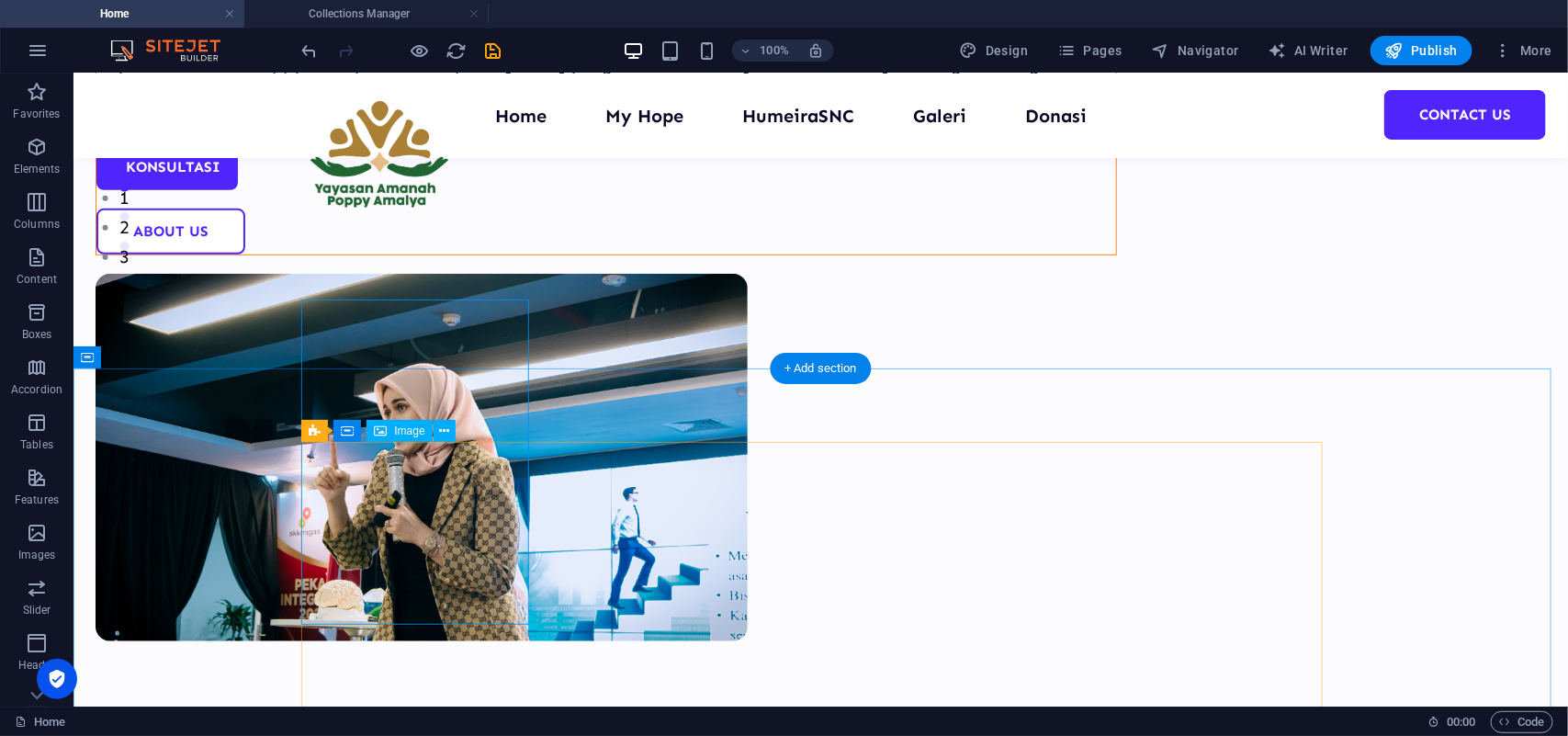 click at bounding box center (820, 984) 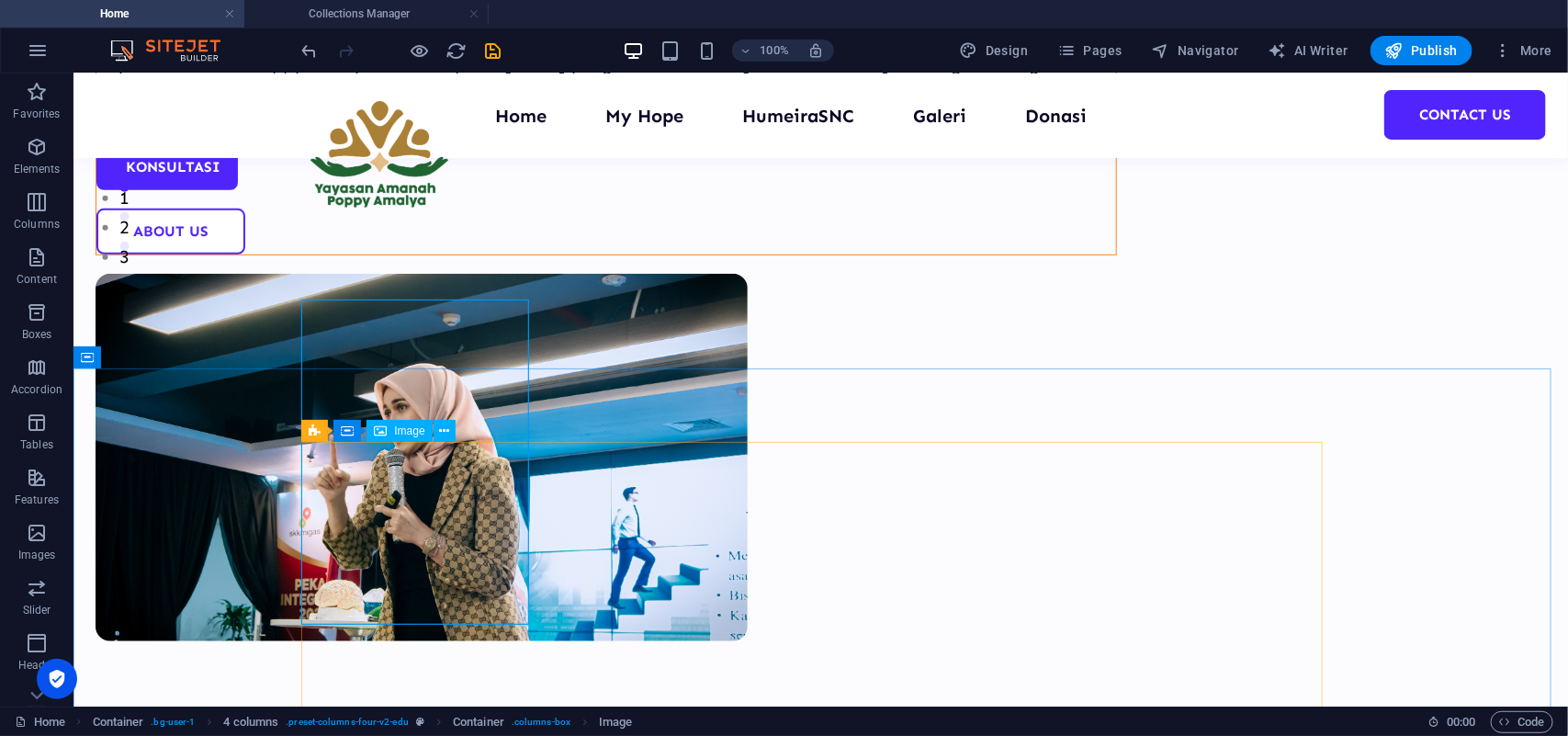 click on "Image" at bounding box center (409, 431) 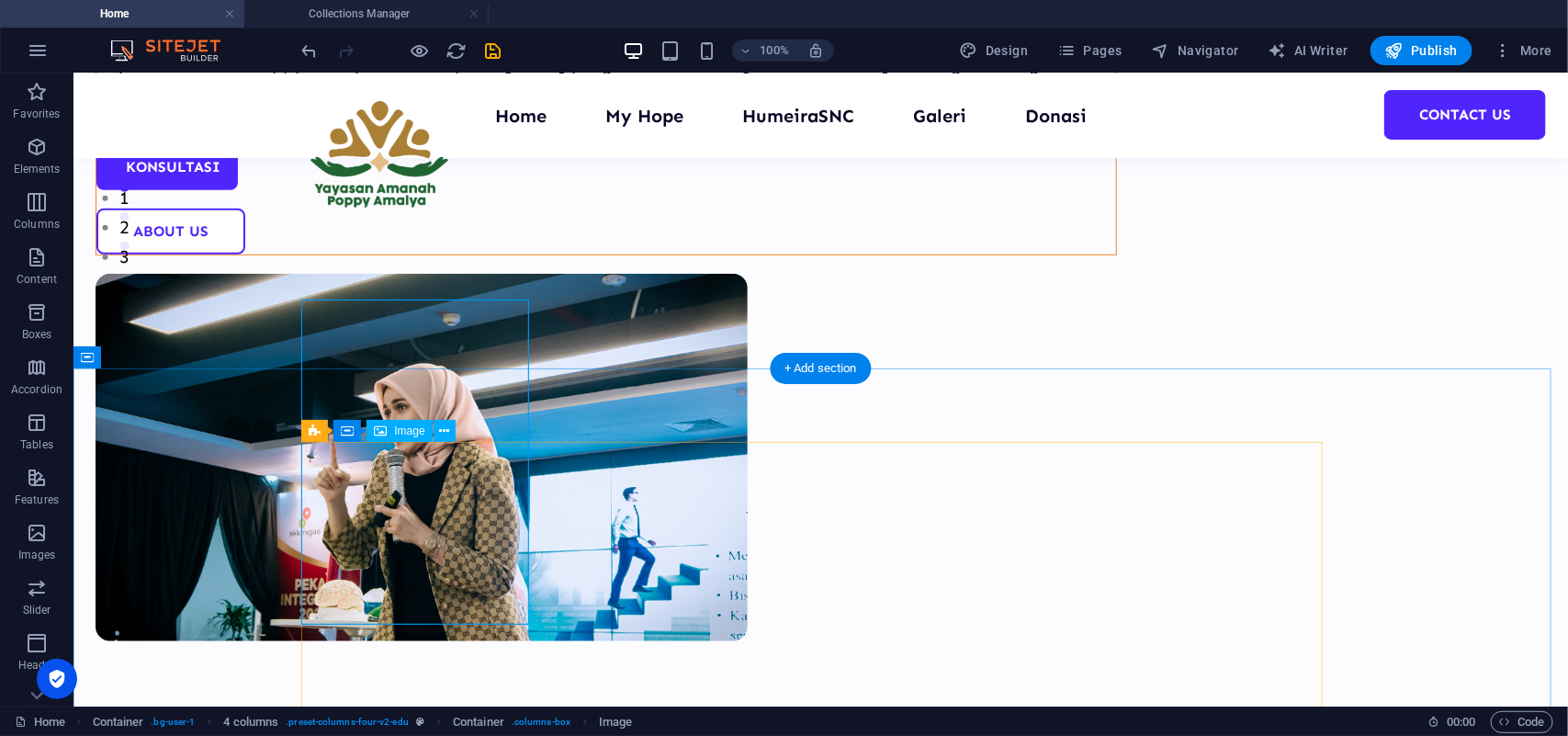 click at bounding box center (820, 984) 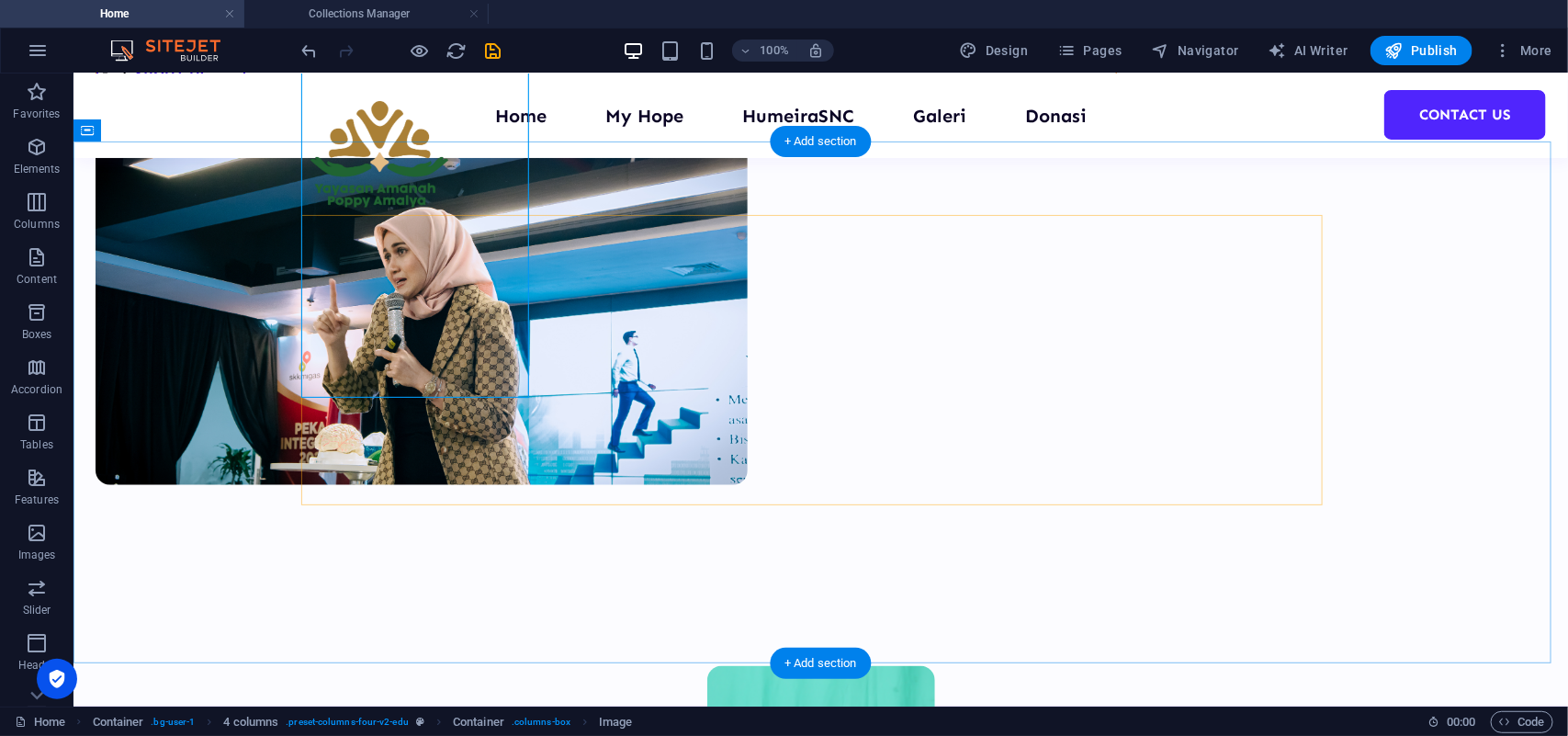scroll, scrollTop: 574, scrollLeft: 0, axis: vertical 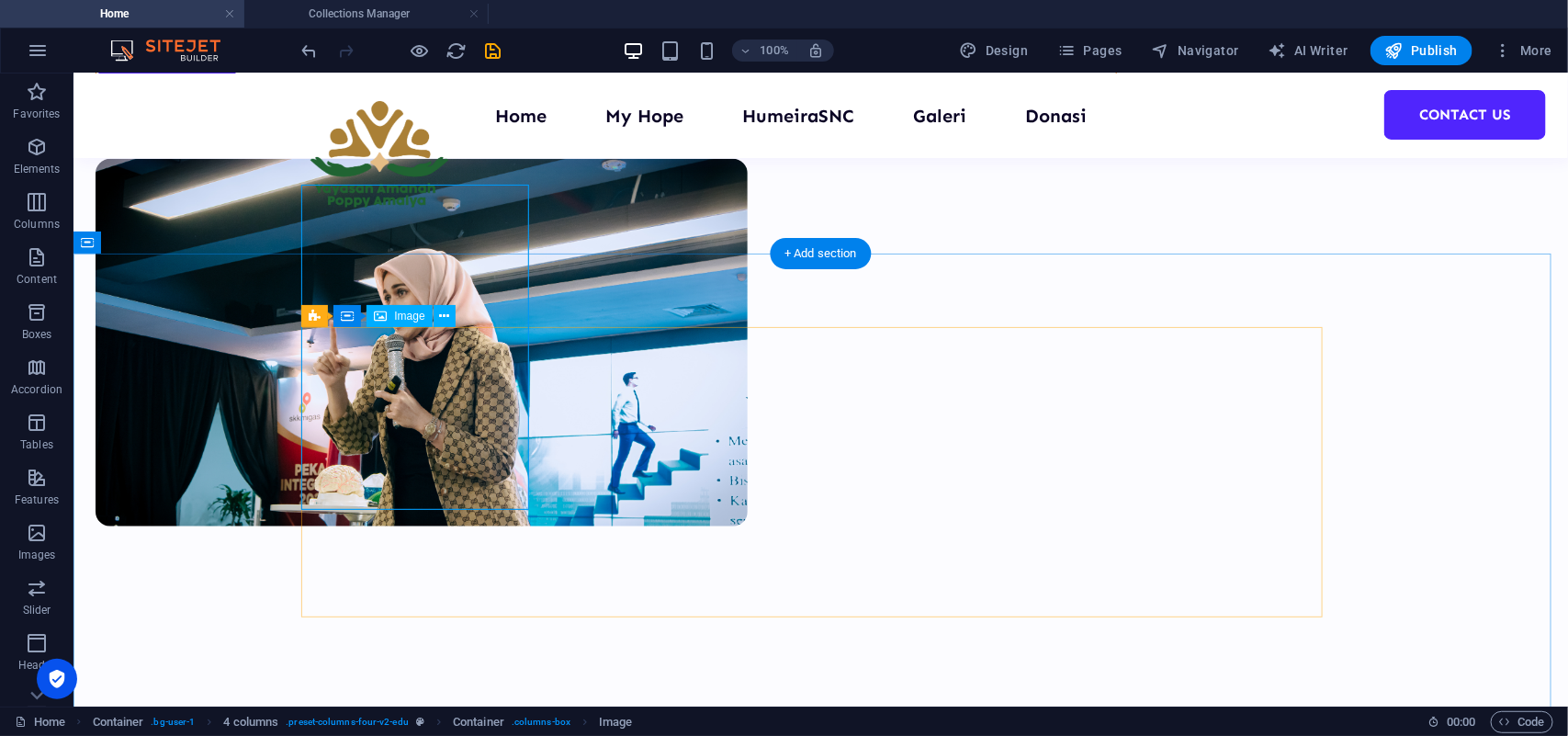 click at bounding box center [820, 869] 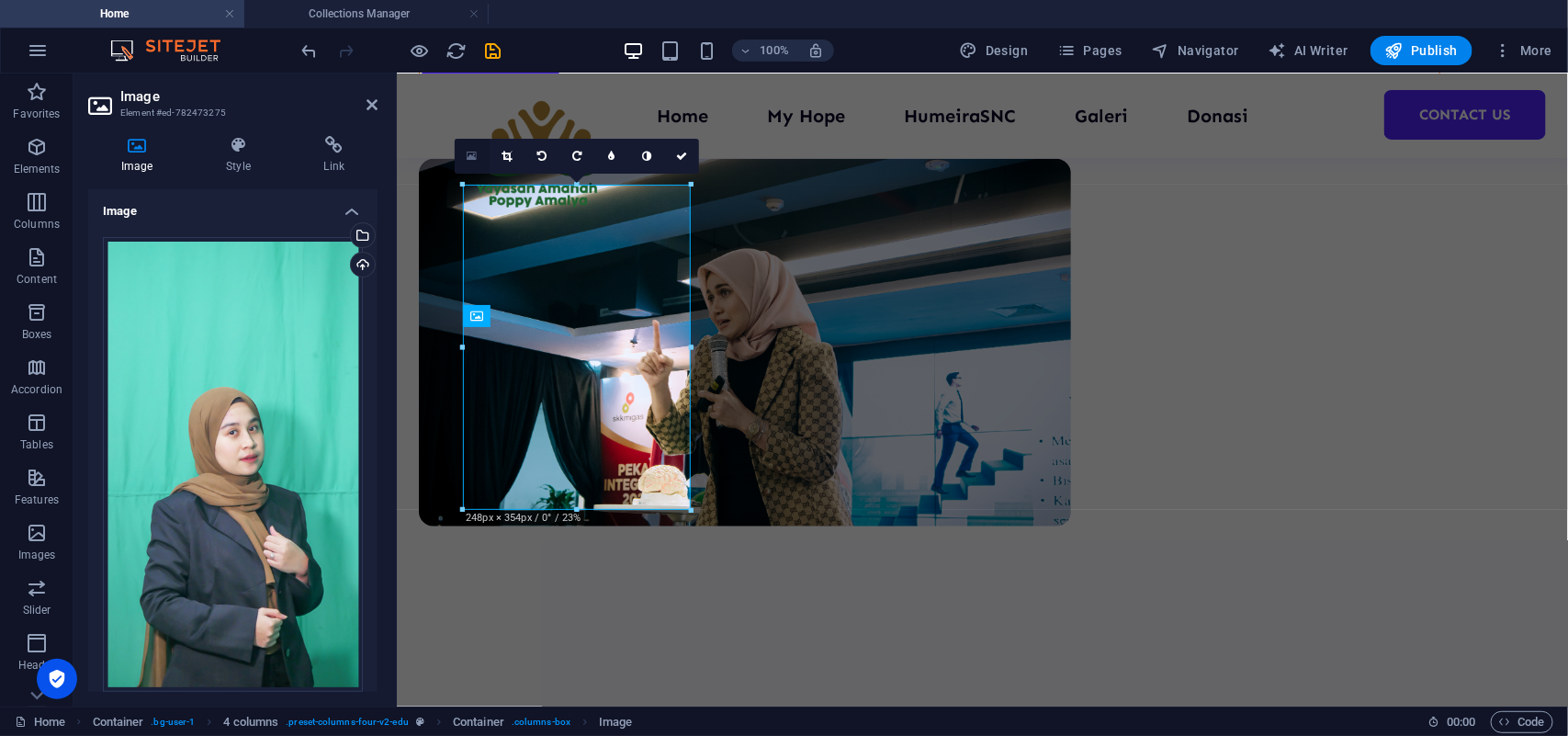 click at bounding box center [472, 156] 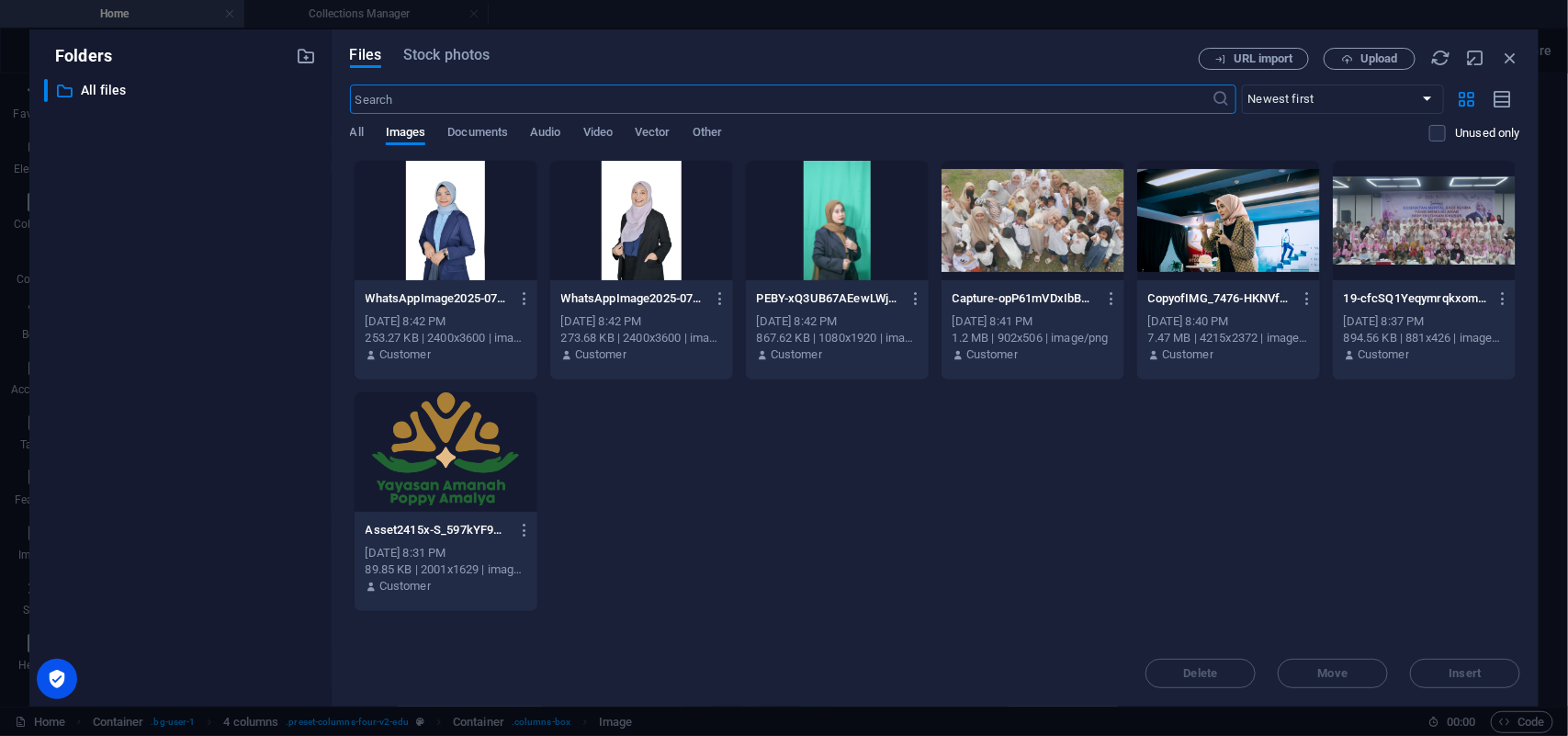 scroll, scrollTop: 604, scrollLeft: 0, axis: vertical 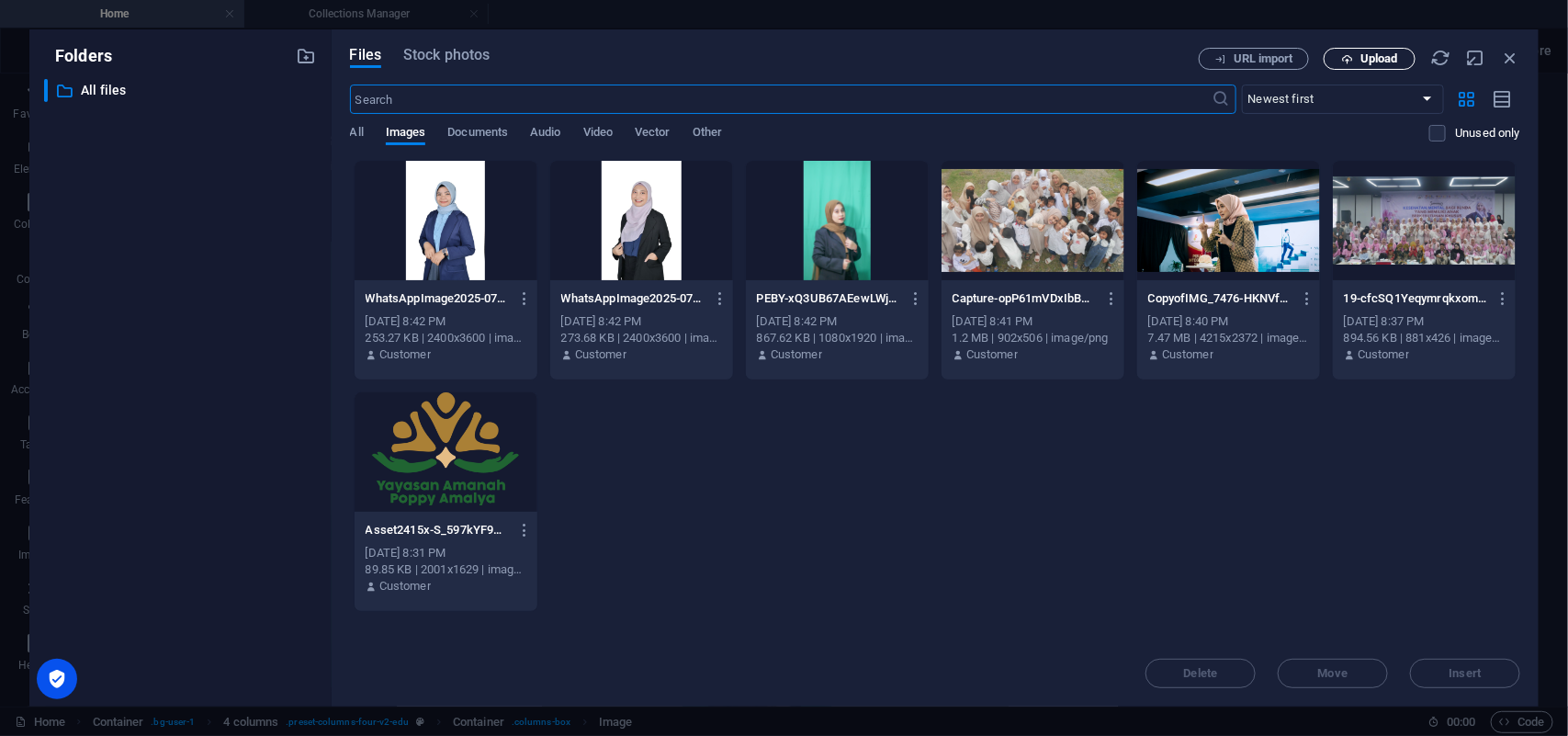 click on "Upload" at bounding box center [1370, 59] 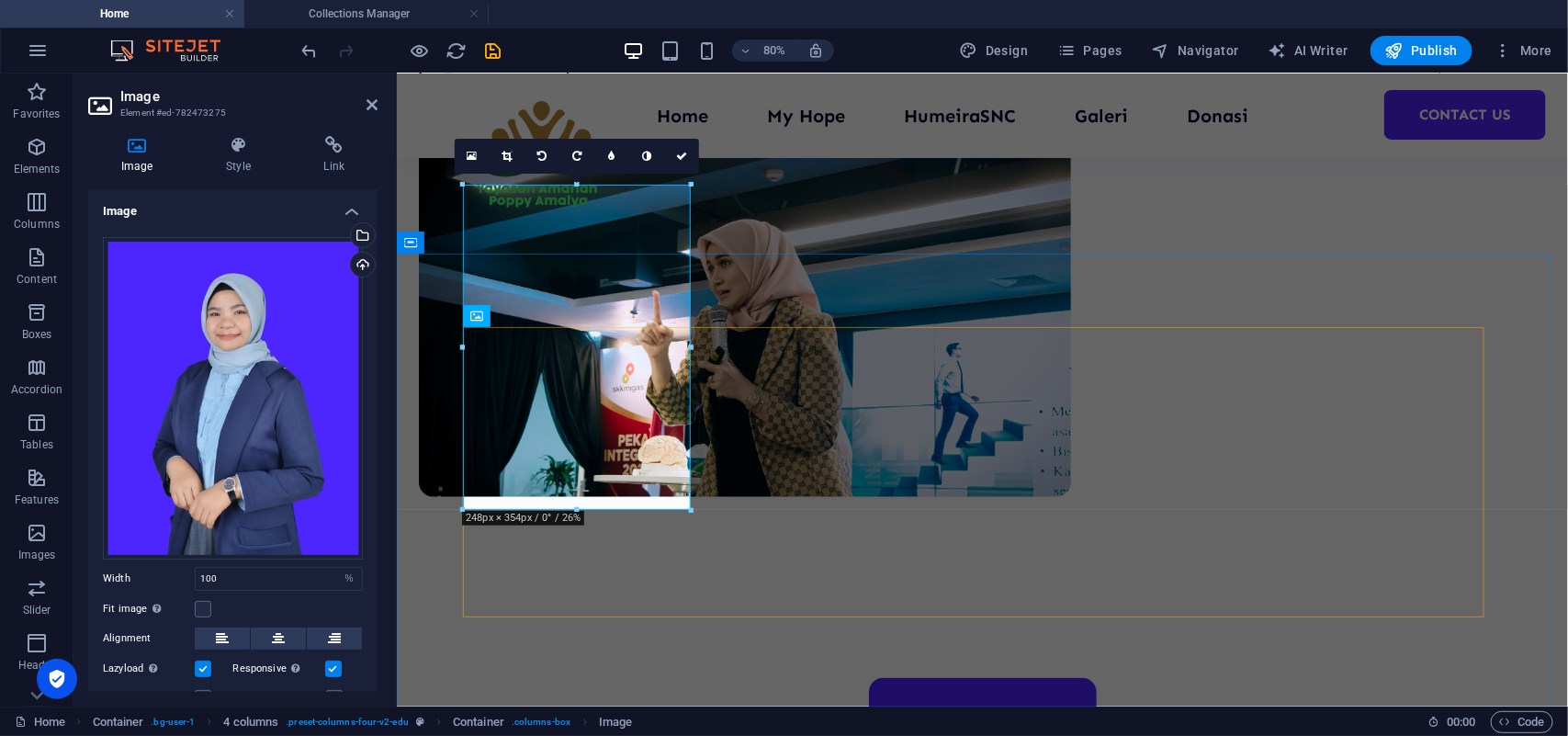 scroll, scrollTop: 574, scrollLeft: 0, axis: vertical 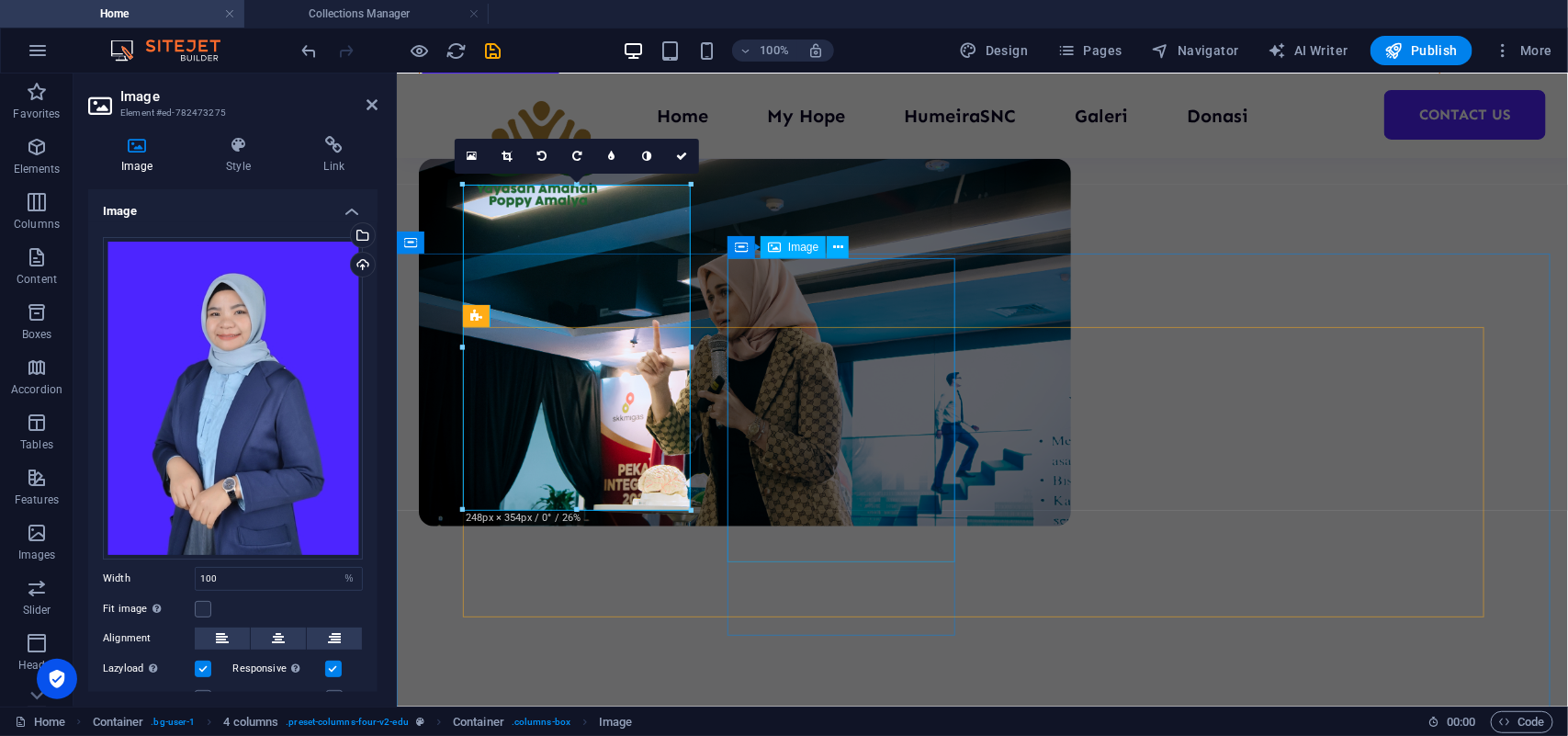 click at bounding box center [982, 1133] 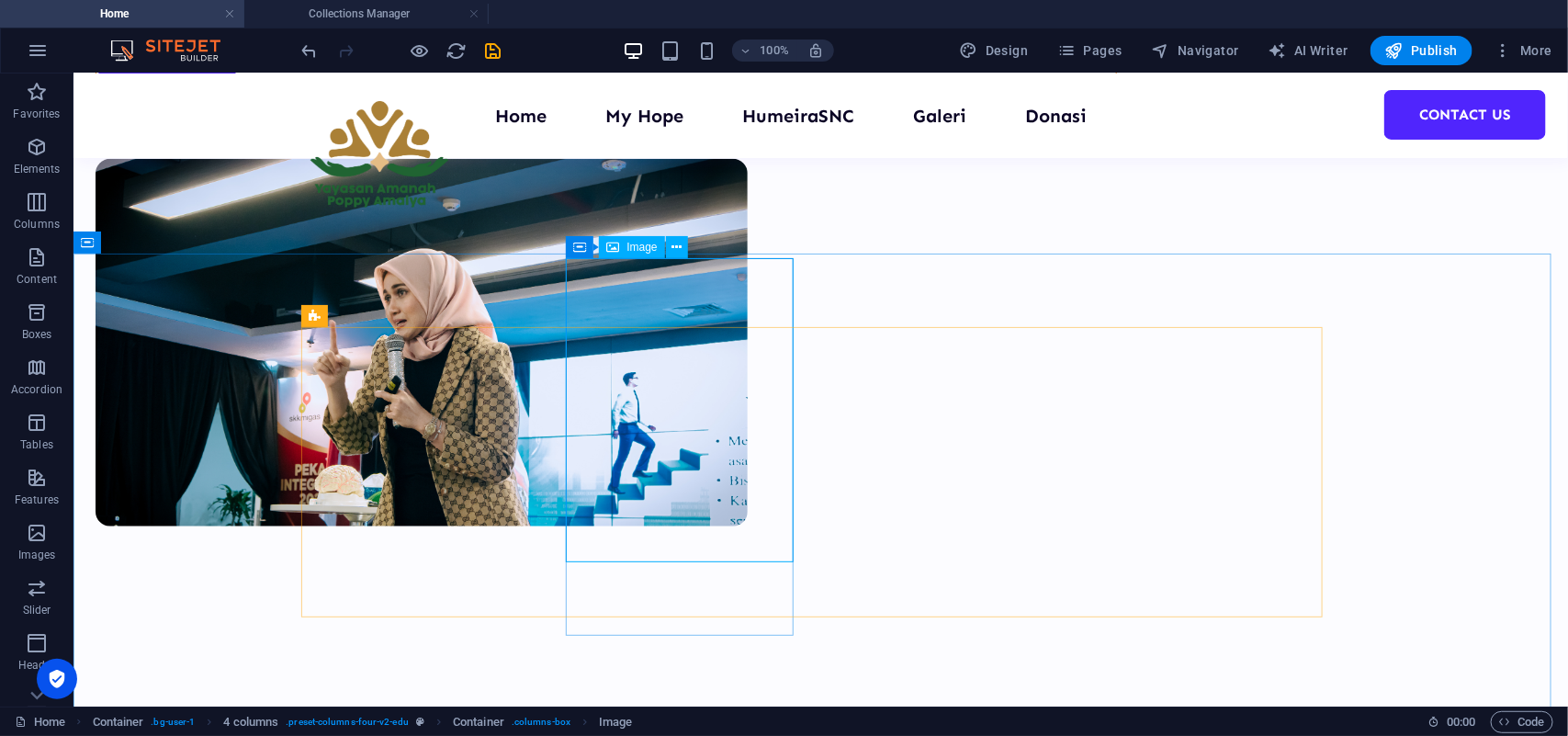 click on "Image" at bounding box center (631, 247) 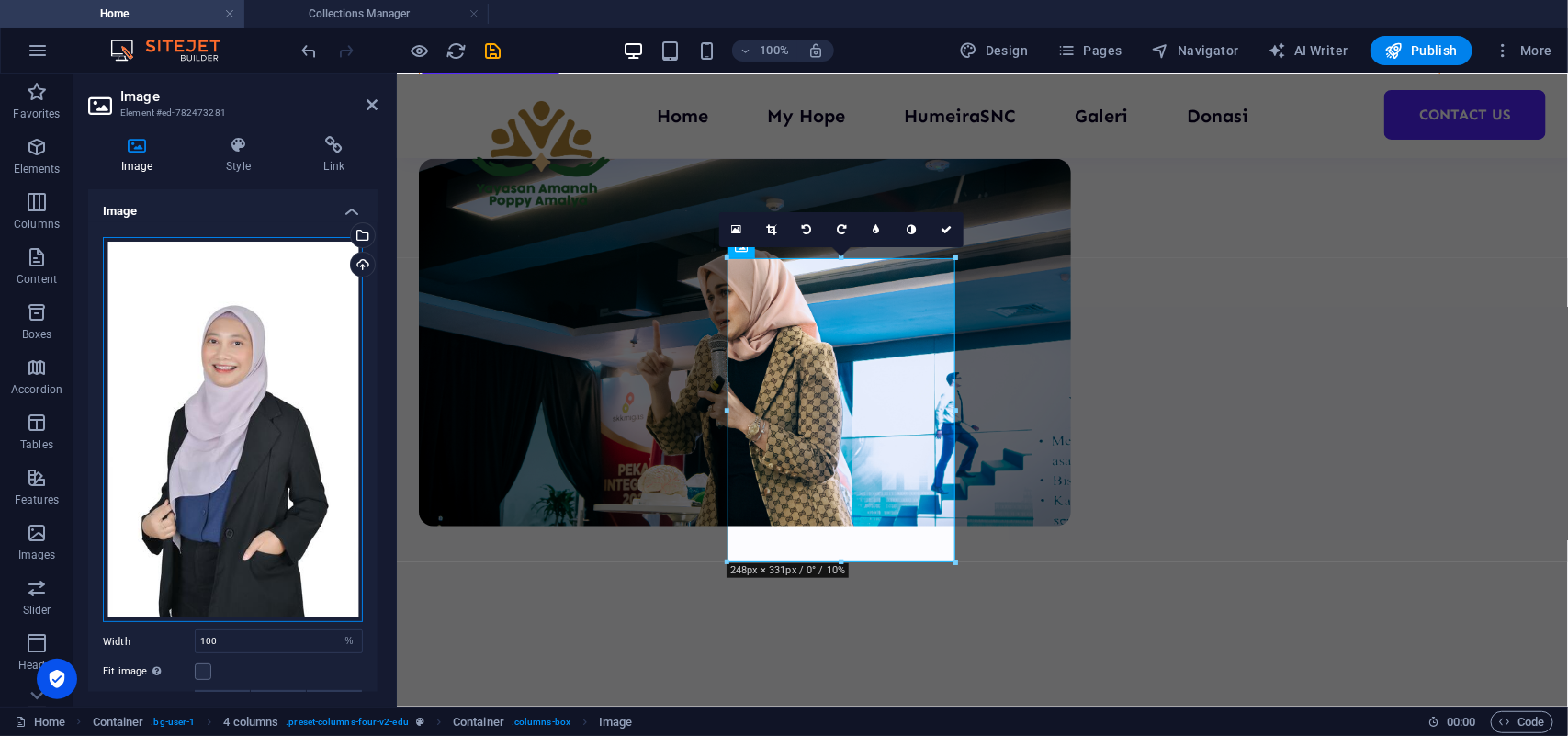 click on "Drag files here, click to choose files or select files from Files or our free stock photos & videos" at bounding box center [232, 430] 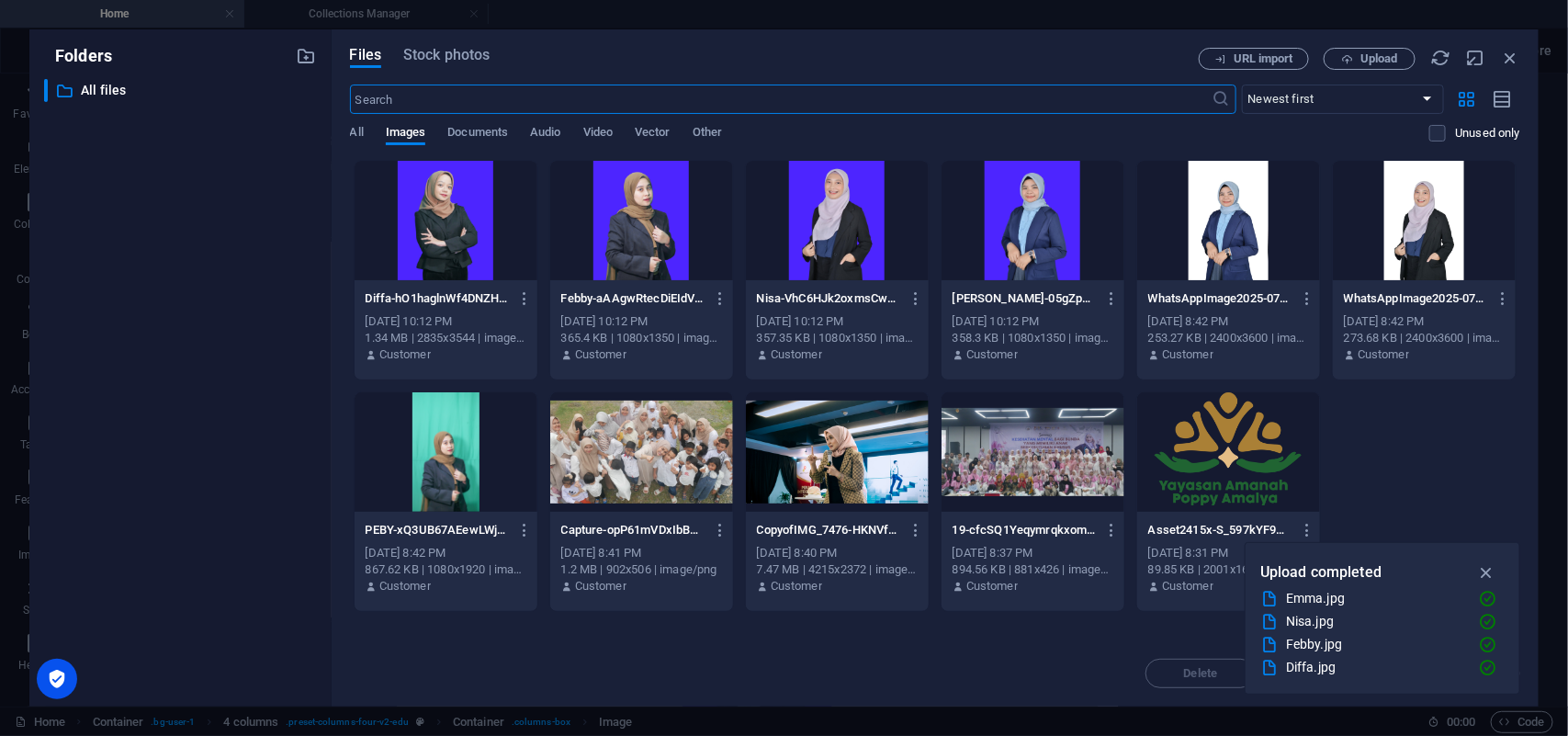 scroll, scrollTop: 604, scrollLeft: 0, axis: vertical 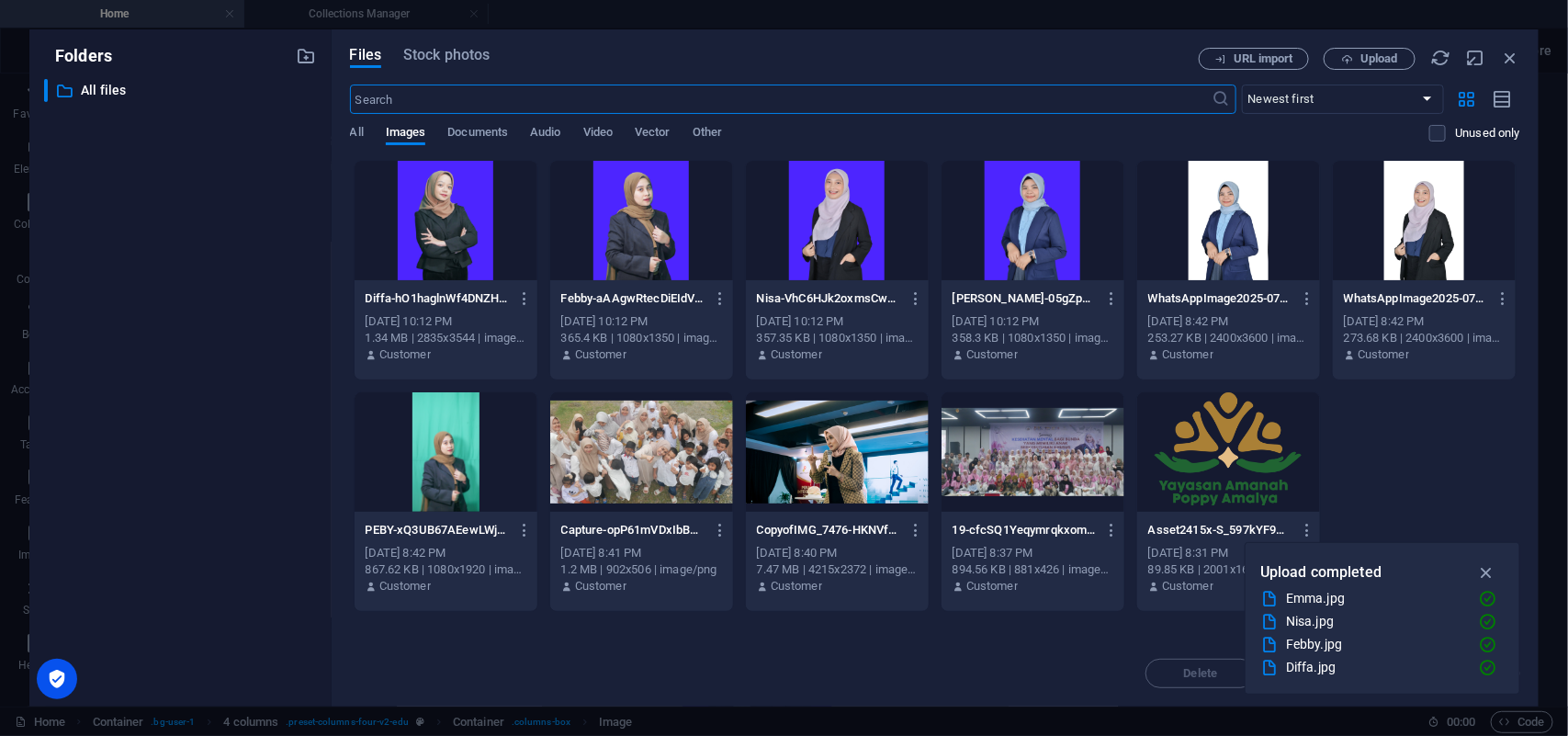 click at bounding box center [837, 221] 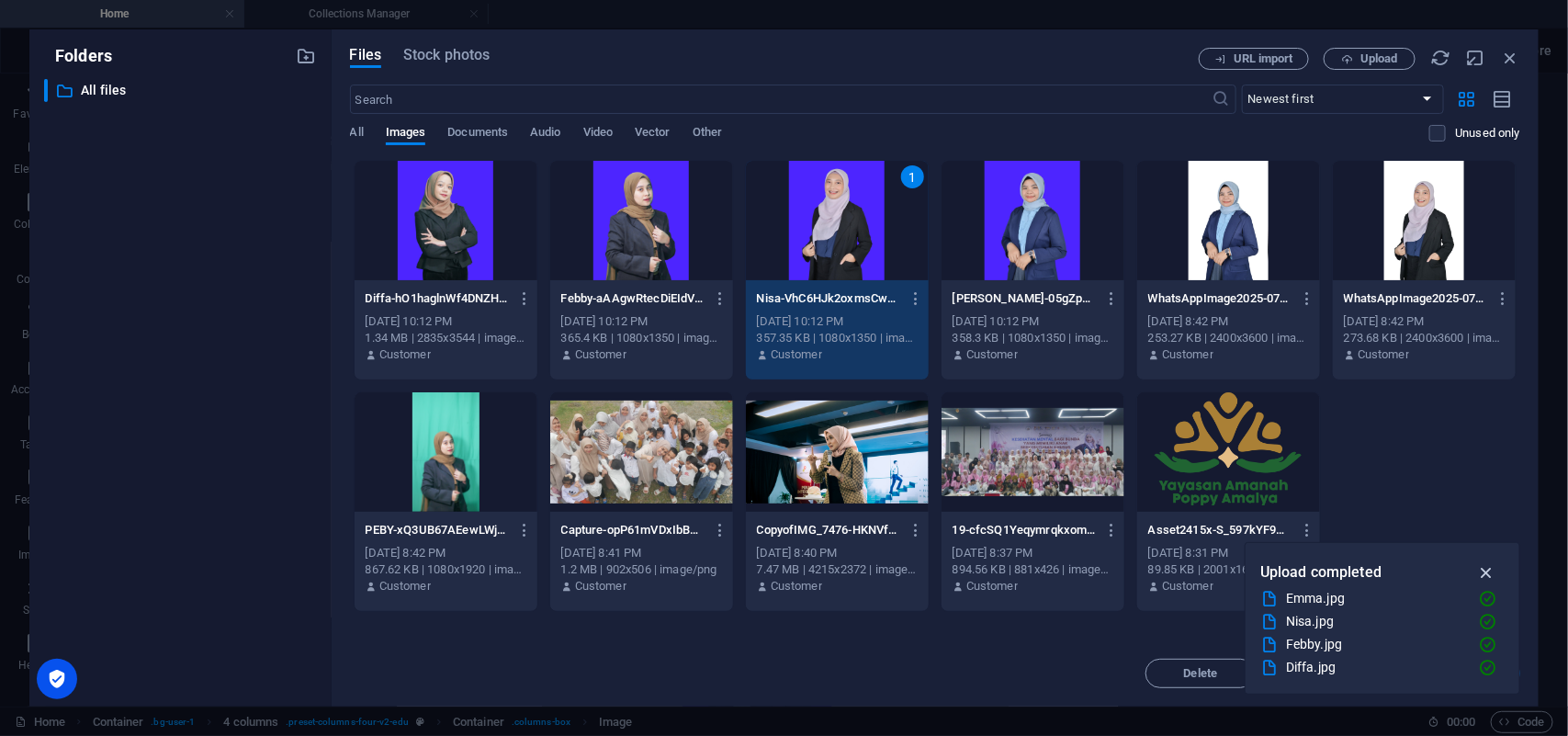 click at bounding box center [1486, 572] 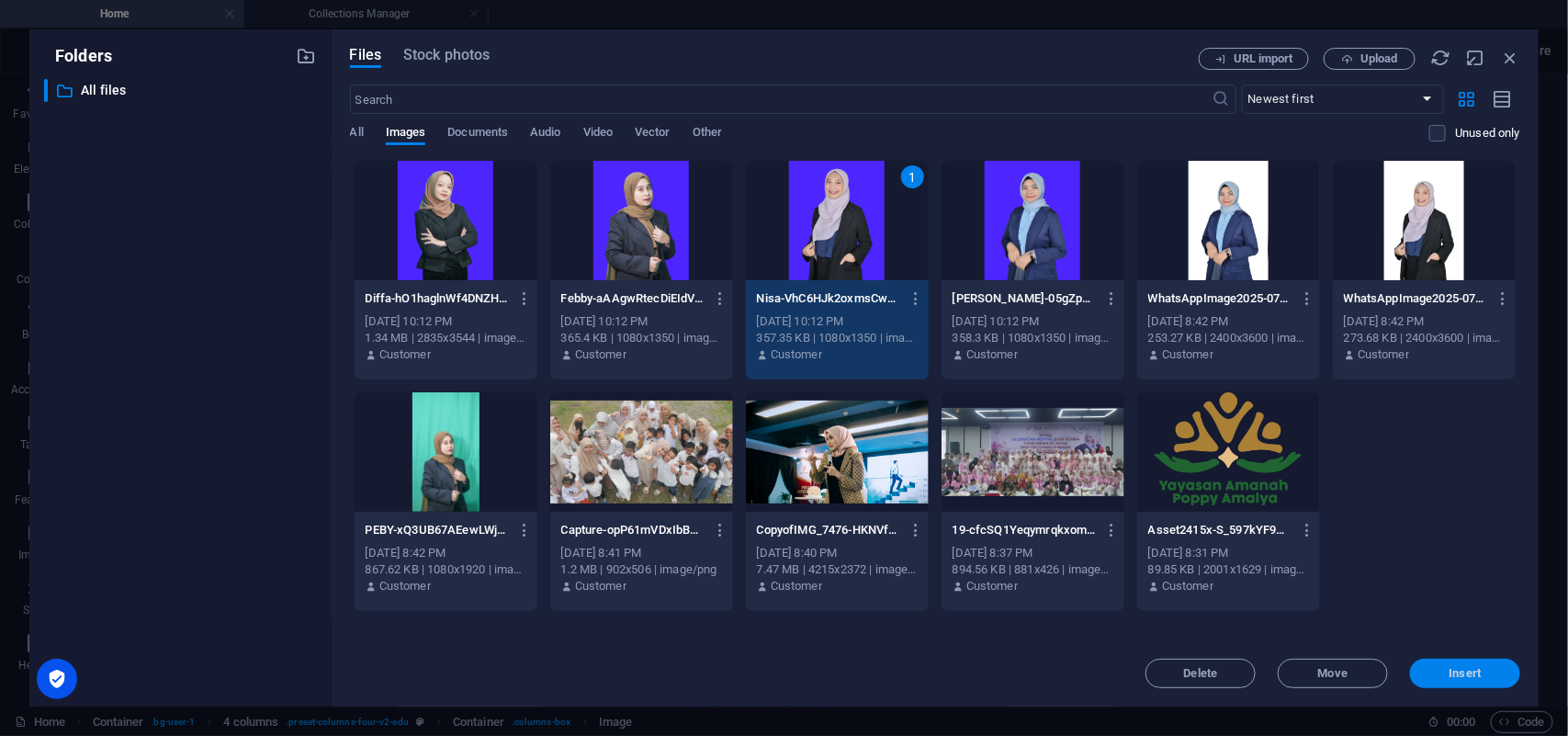 click on "Insert" at bounding box center [1465, 674] 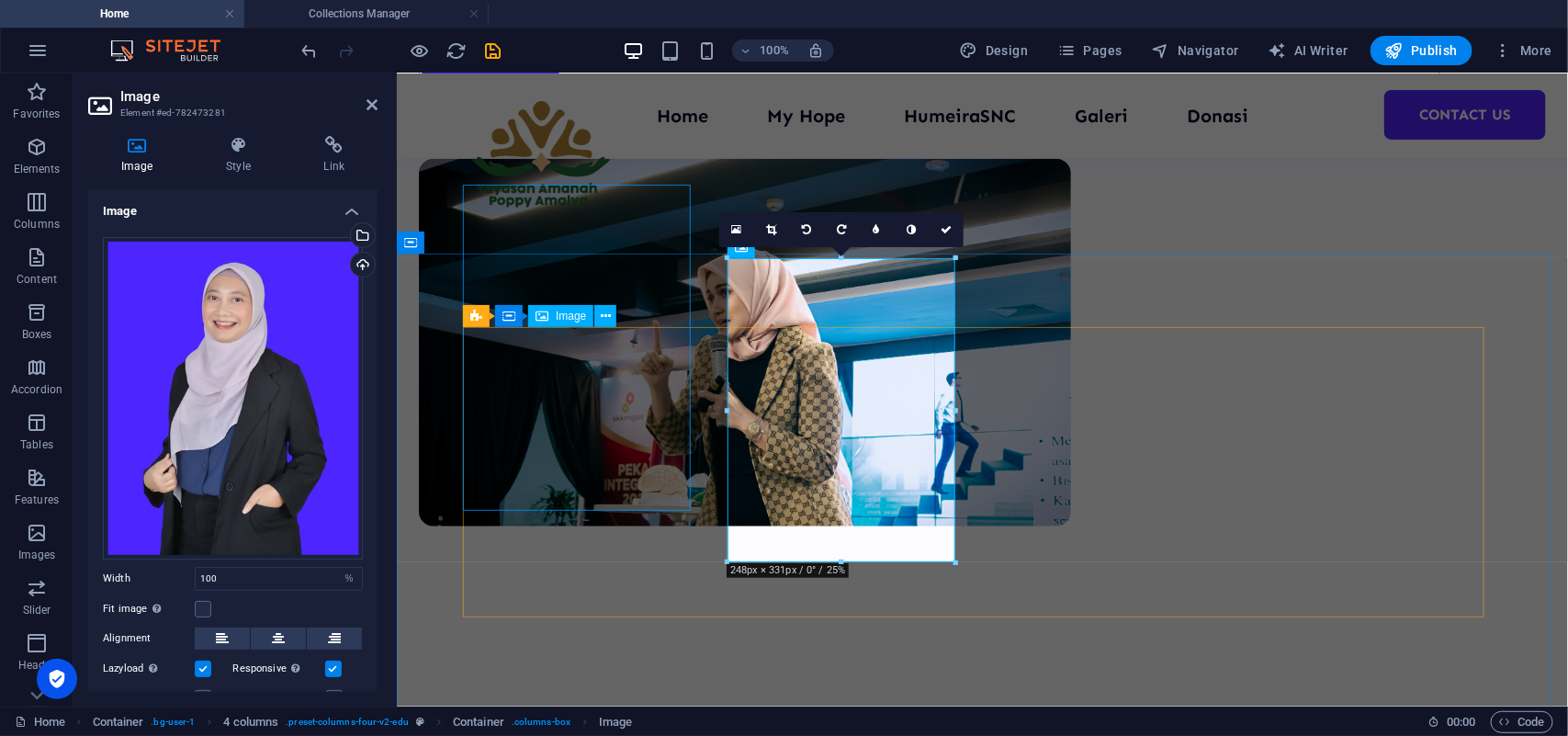 click at bounding box center [982, 869] 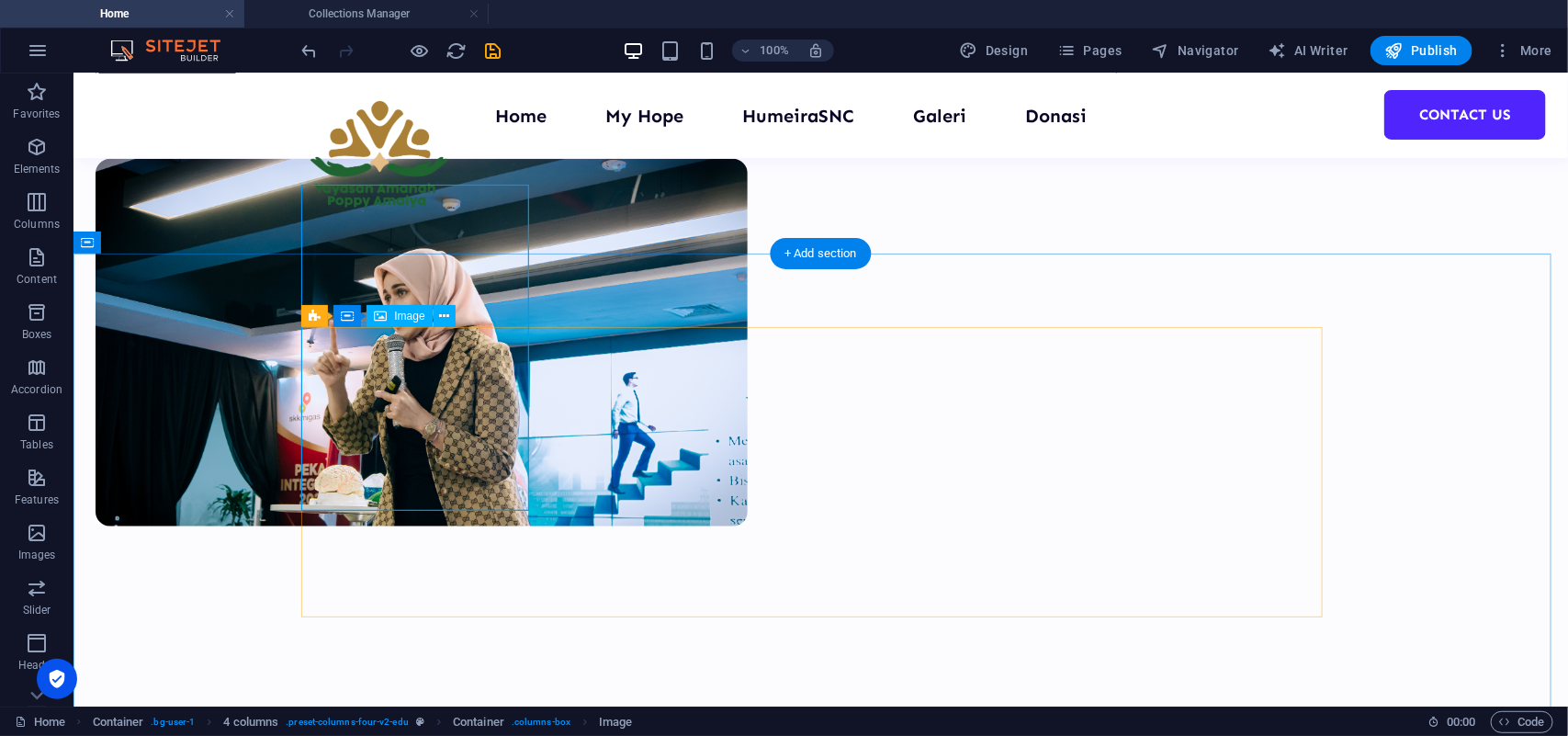 click at bounding box center (820, 869) 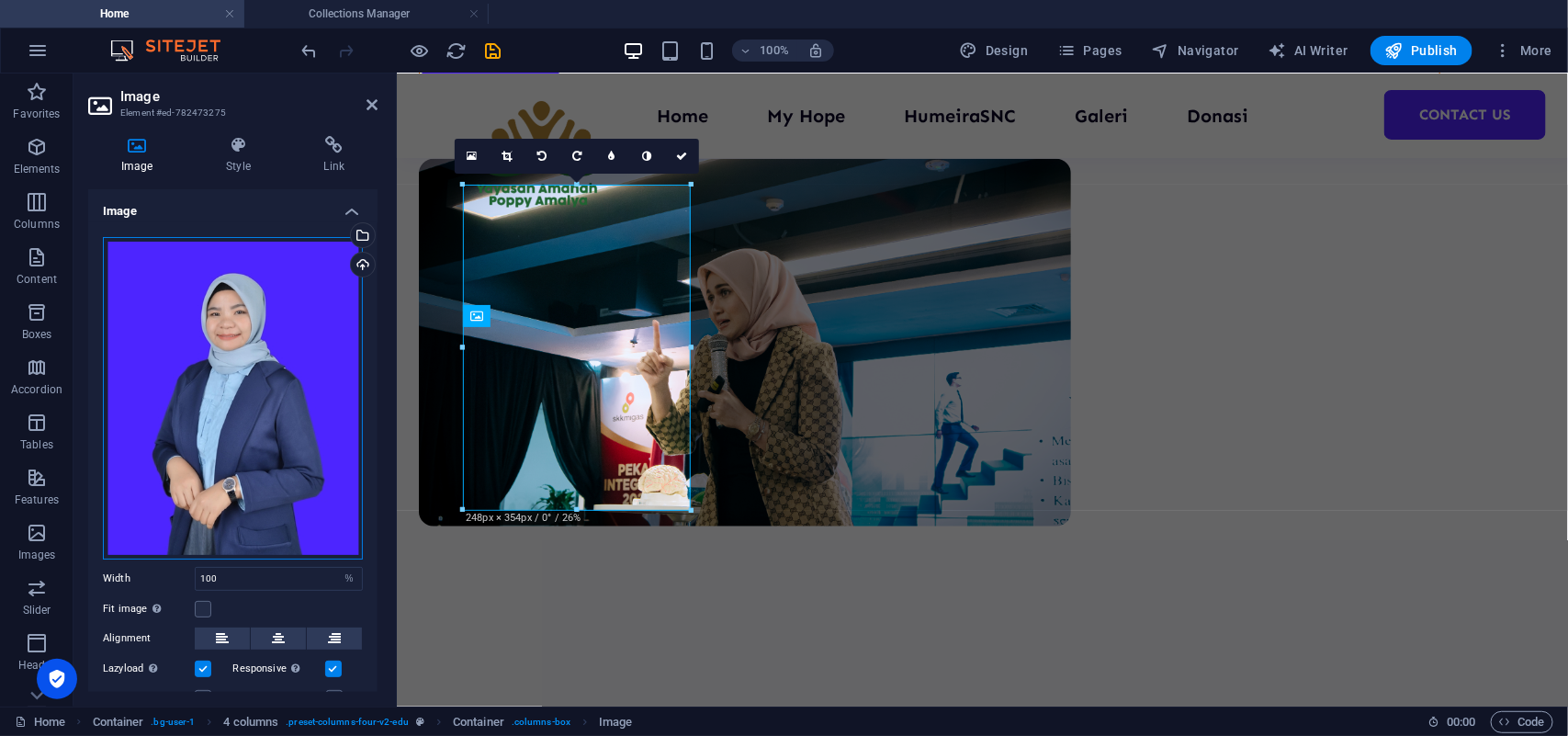 click on "Drag files here, click to choose files or select files from Files or our free stock photos & videos" at bounding box center (232, 398) 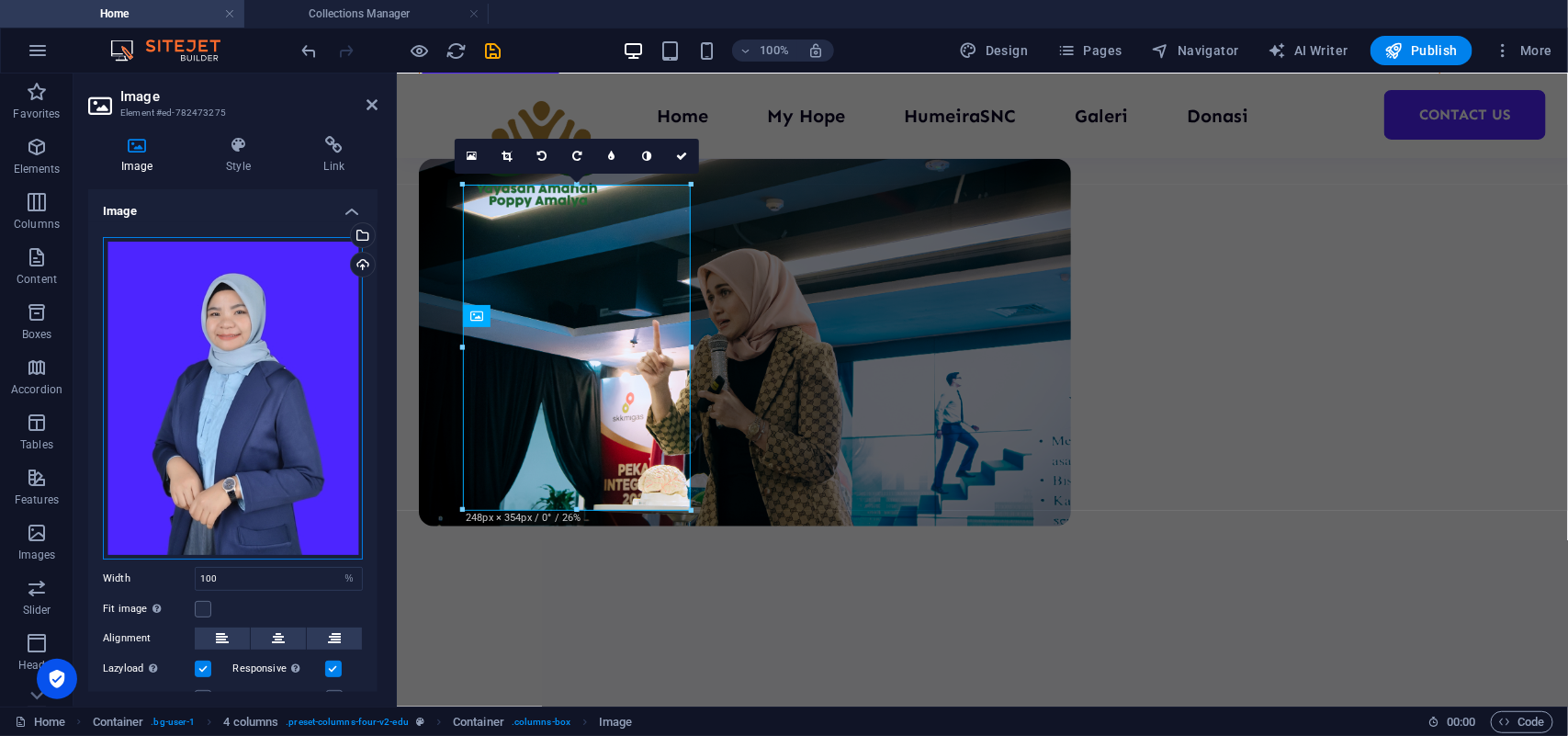 scroll, scrollTop: 604, scrollLeft: 0, axis: vertical 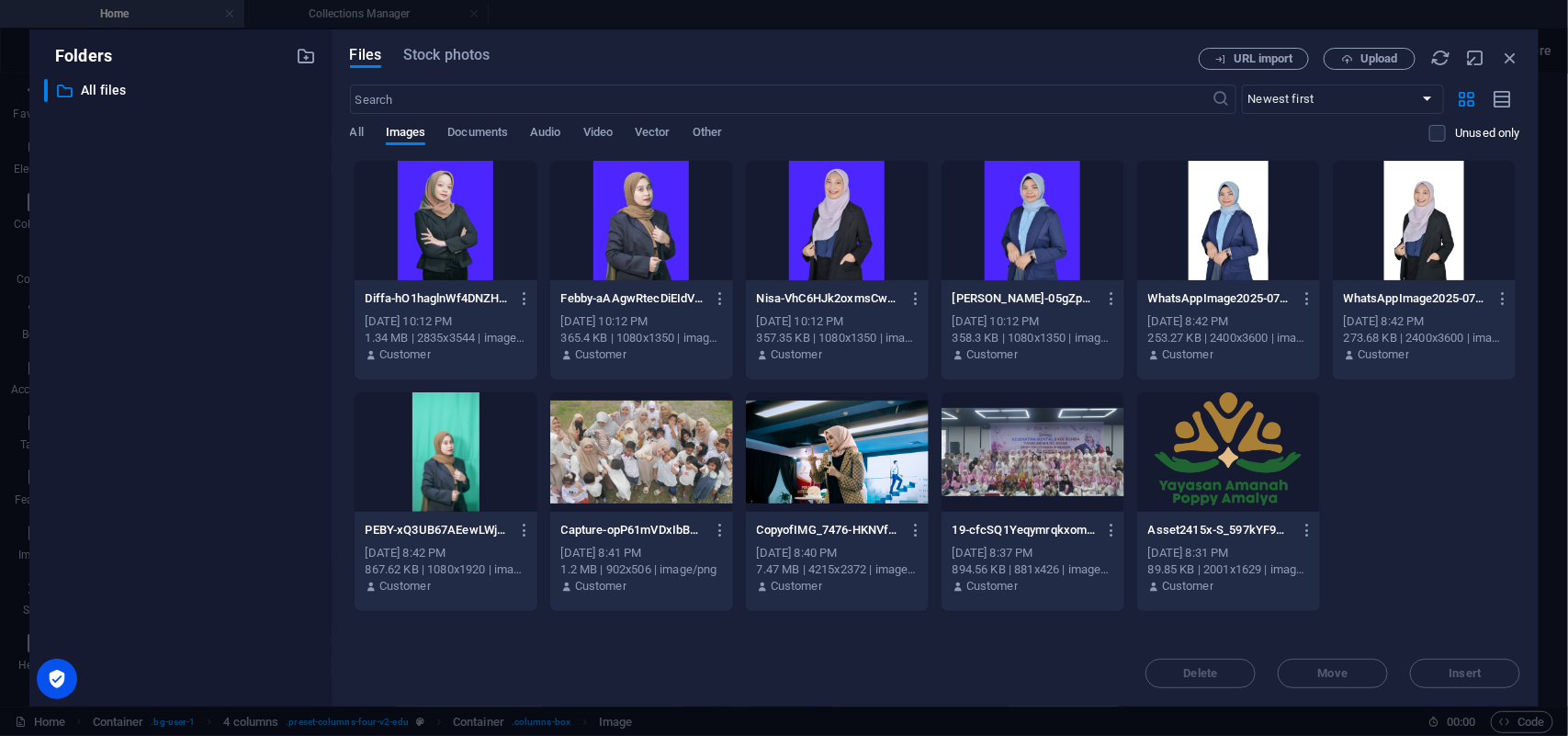 click at bounding box center (641, 221) 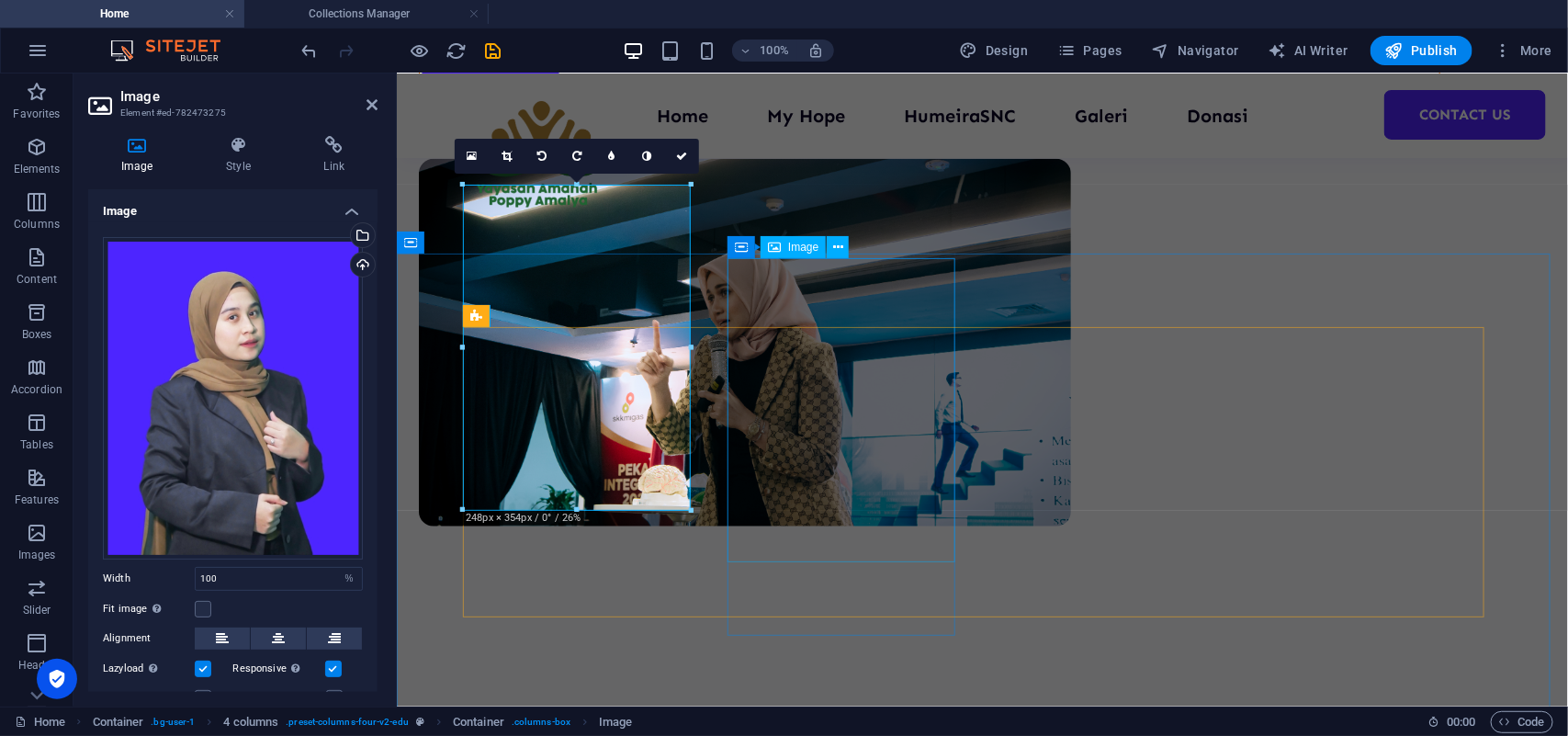 click at bounding box center (982, 1133) 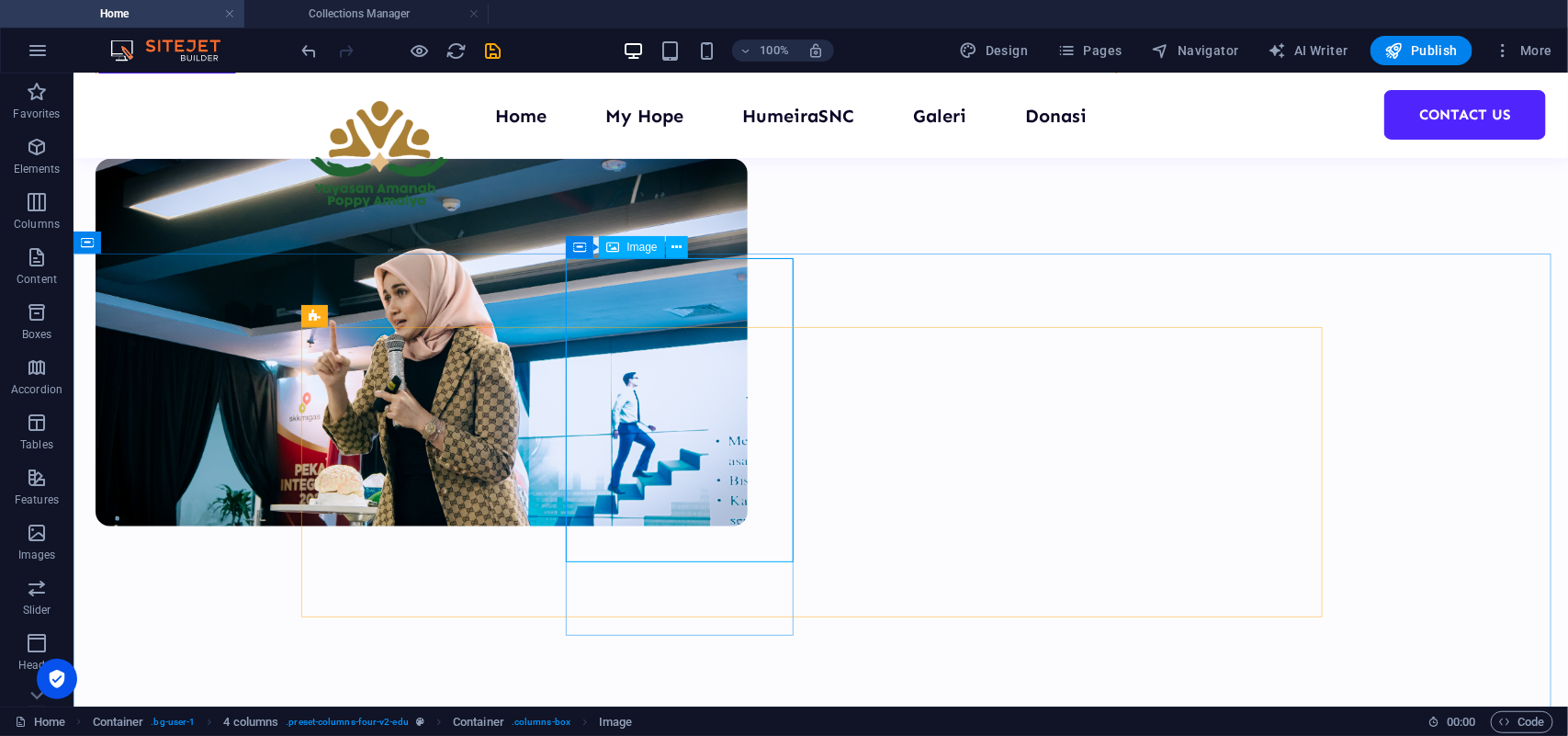 click on "Image" at bounding box center (641, 247) 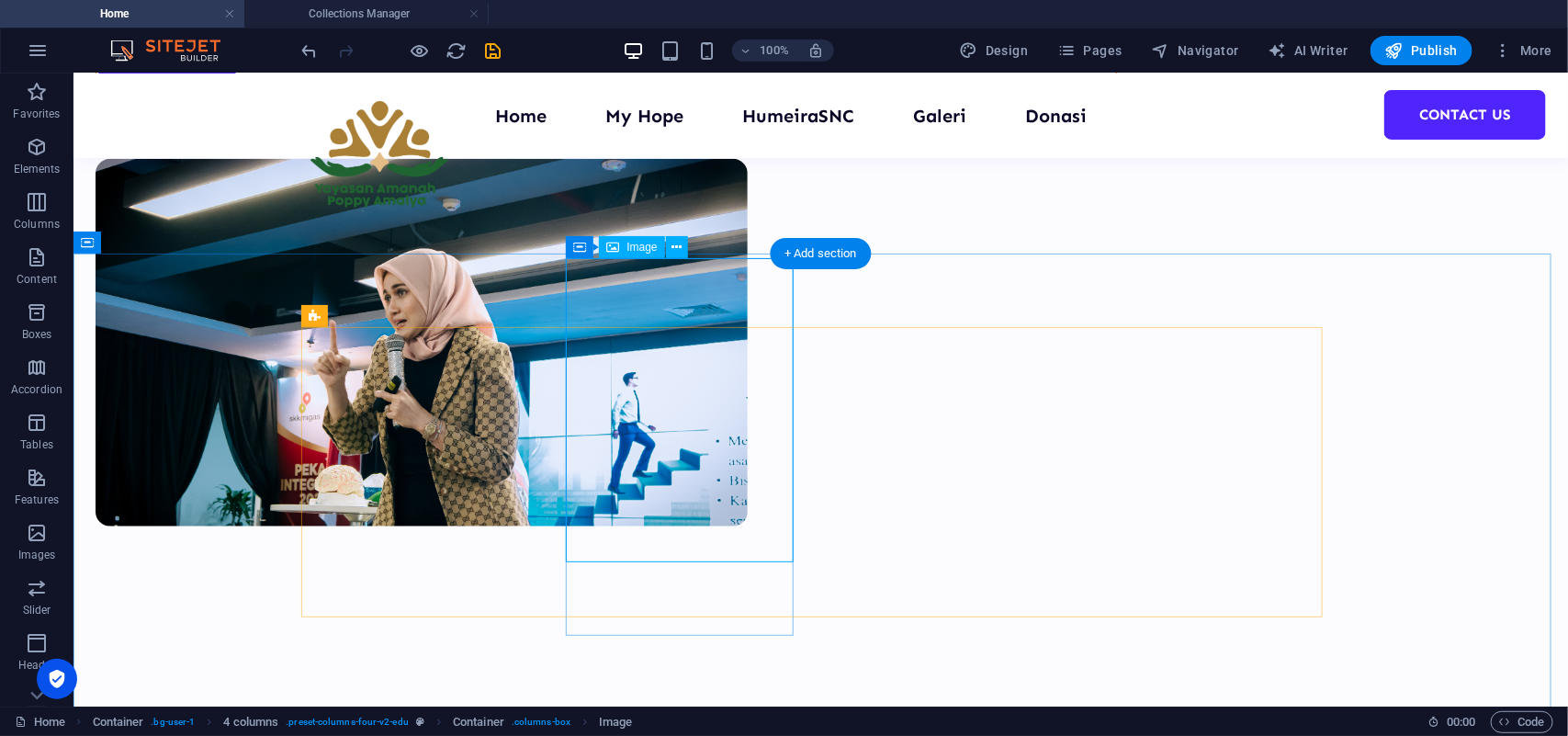 click at bounding box center (820, 1133) 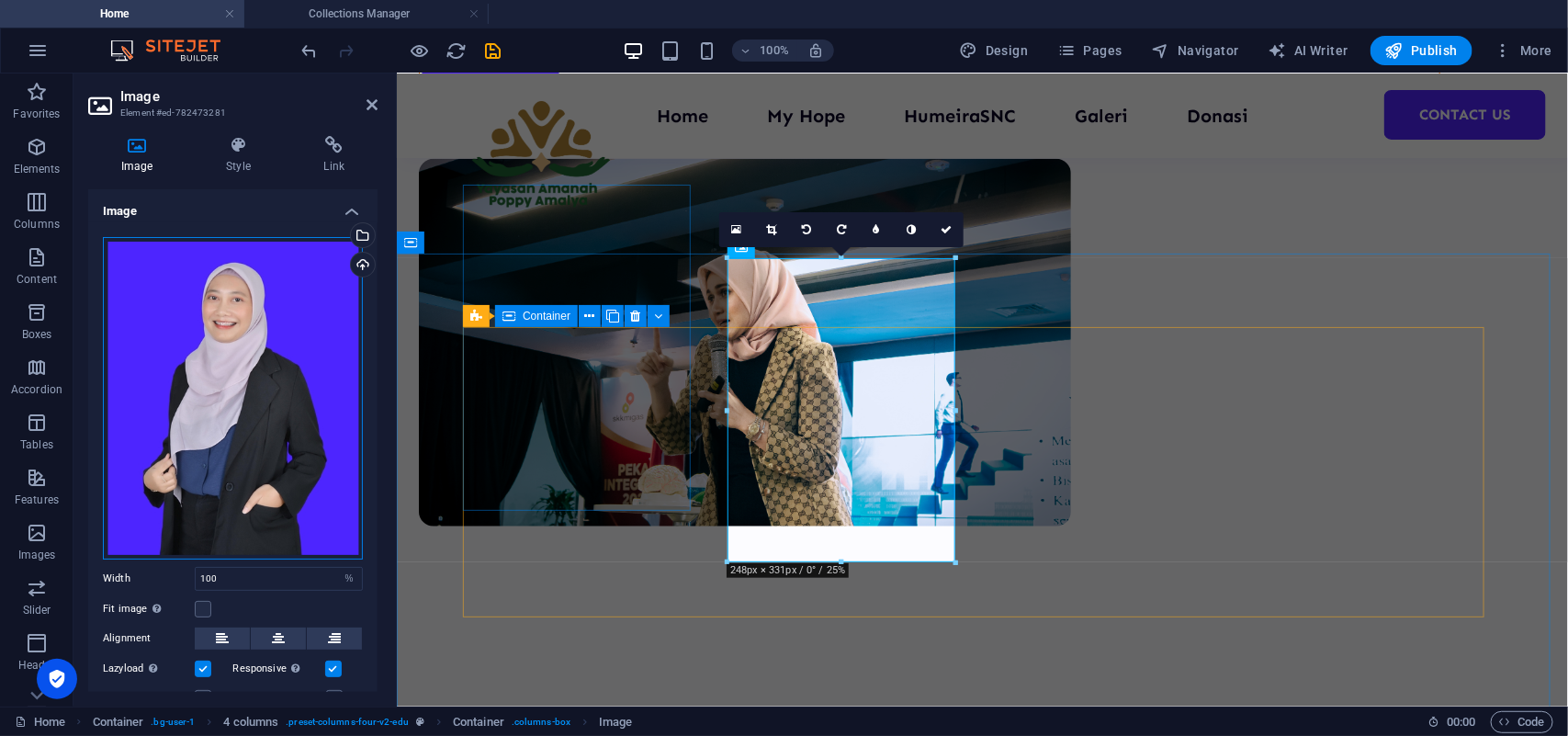 click on "Drag files here, click to choose files or select files from Files or our free stock photos & videos" at bounding box center (232, 398) 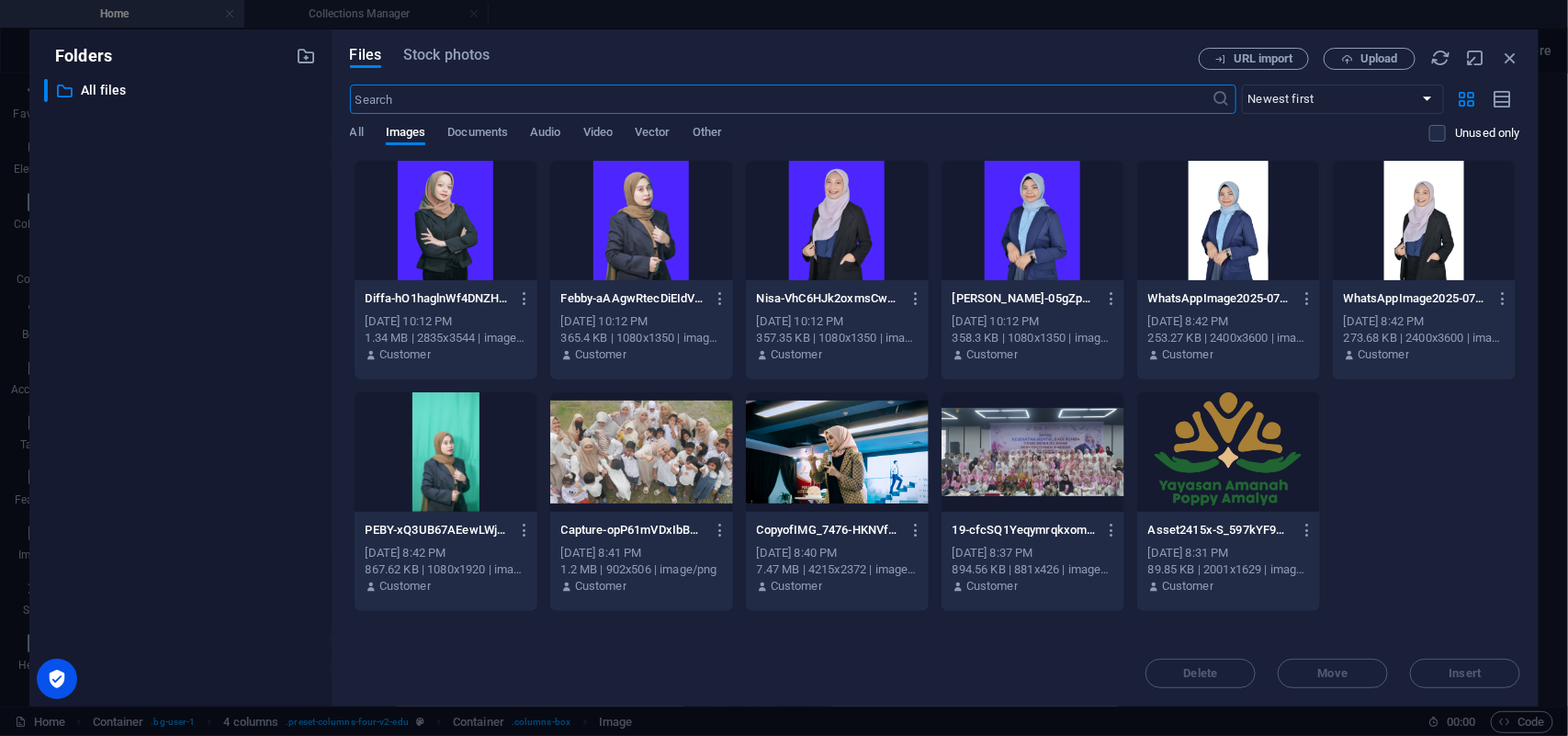 scroll, scrollTop: 604, scrollLeft: 0, axis: vertical 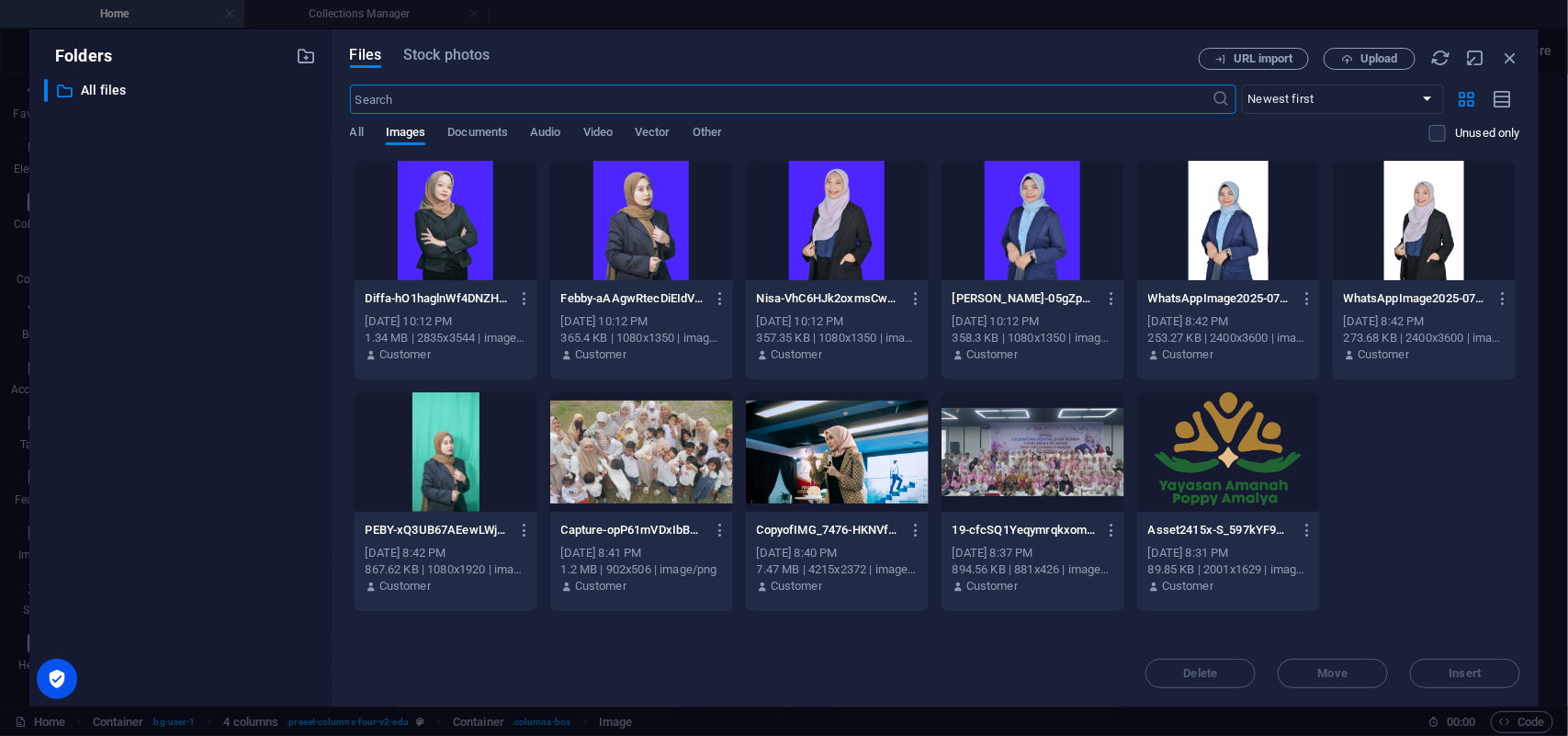 click at bounding box center [641, 221] 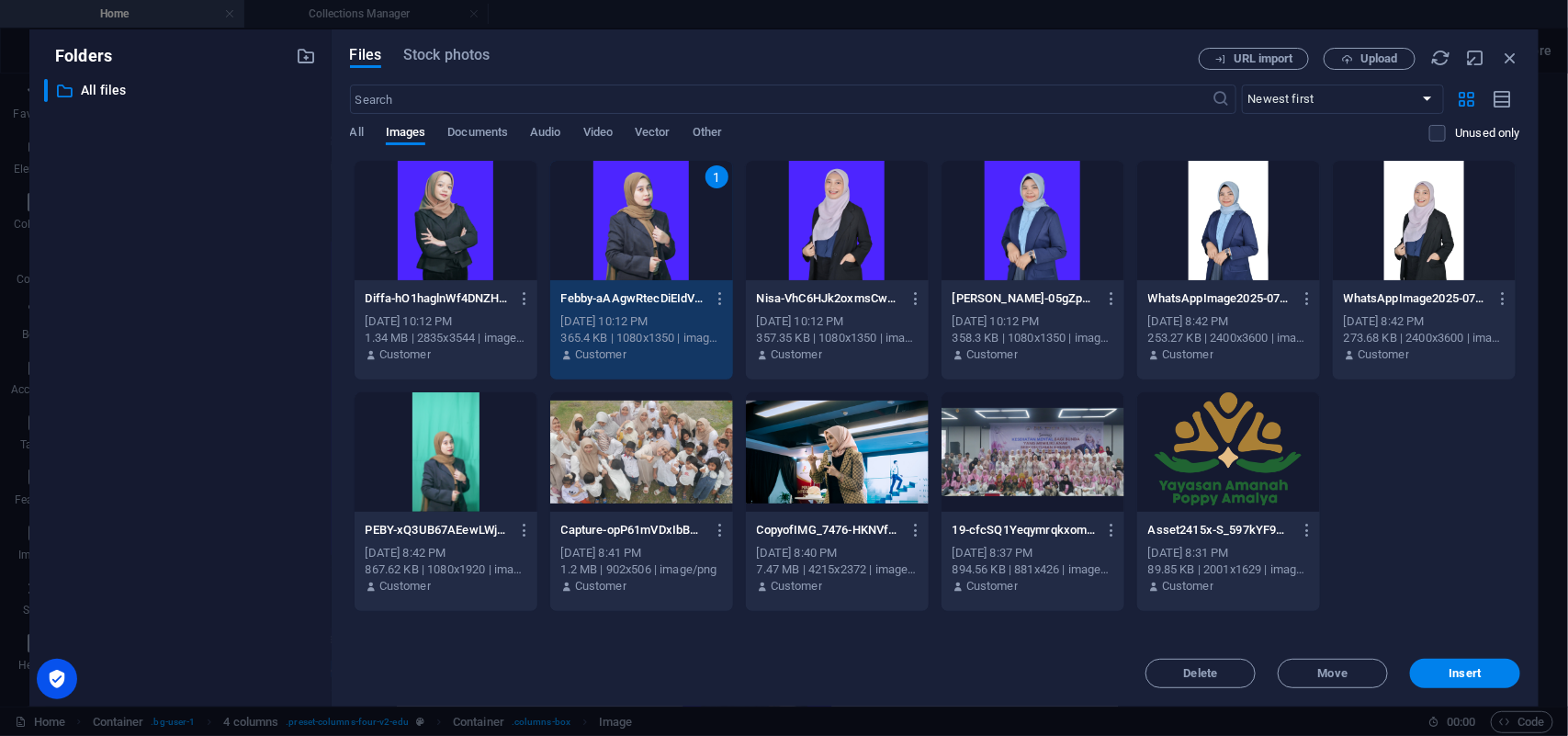 click at bounding box center [446, 221] 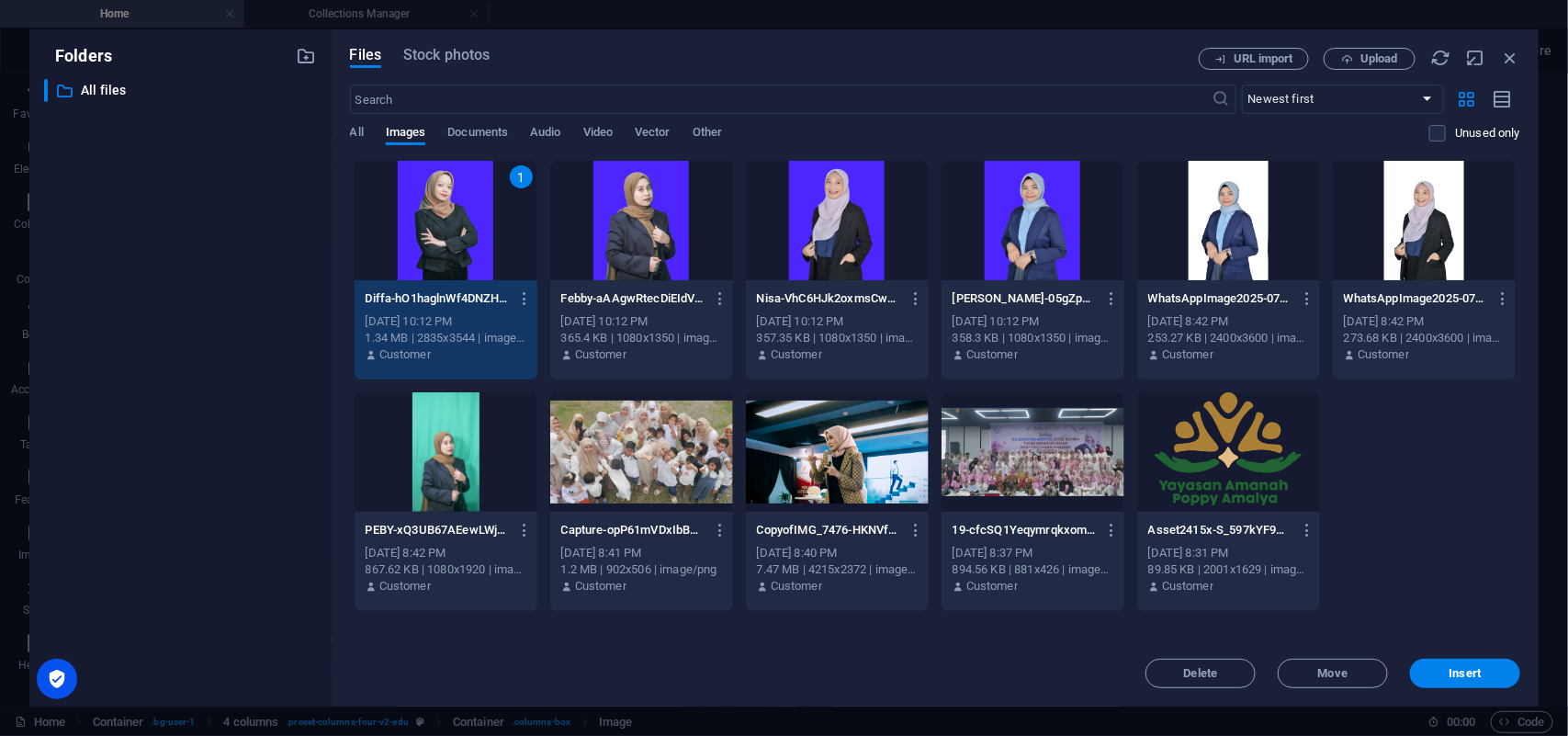 click on "1" at bounding box center [446, 221] 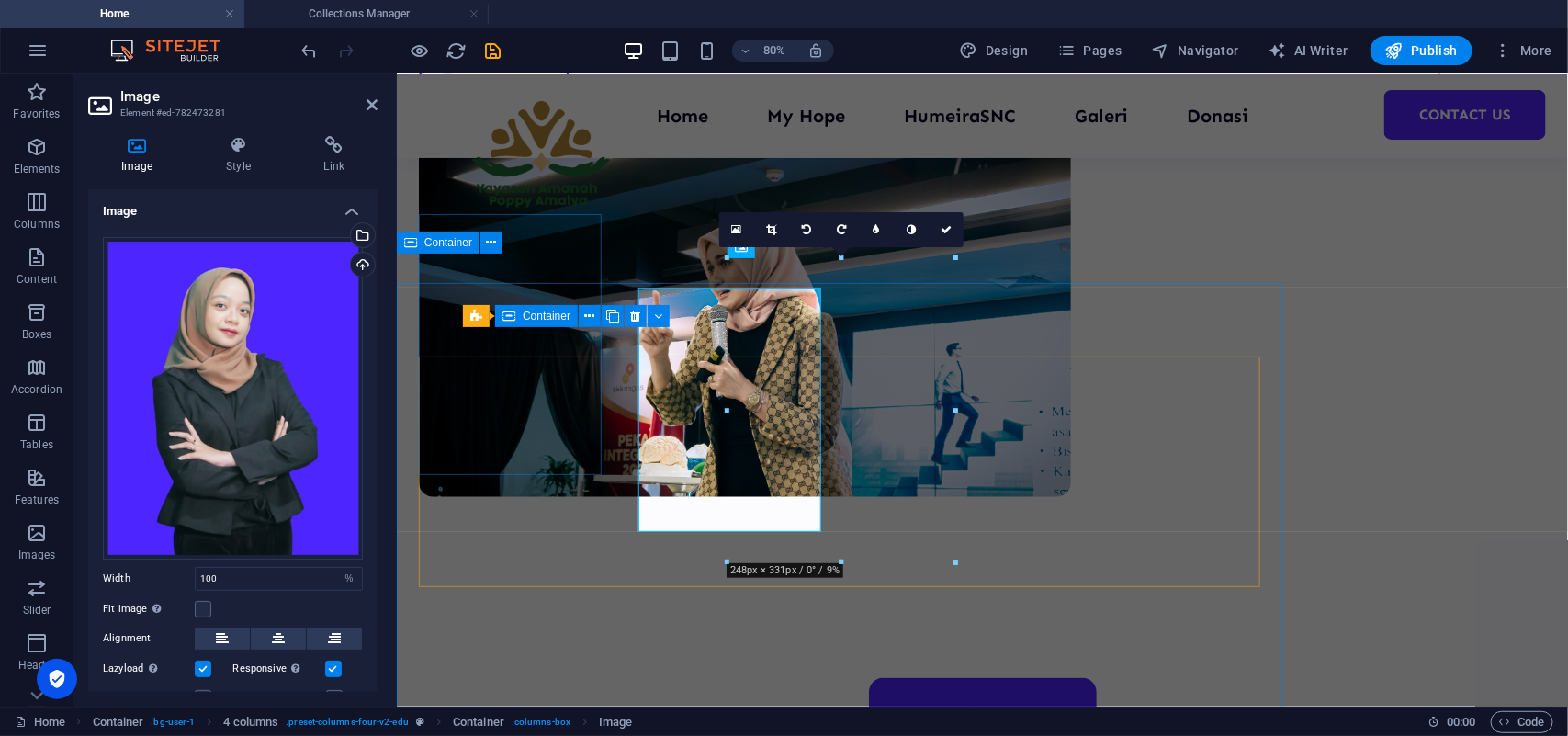 scroll, scrollTop: 574, scrollLeft: 0, axis: vertical 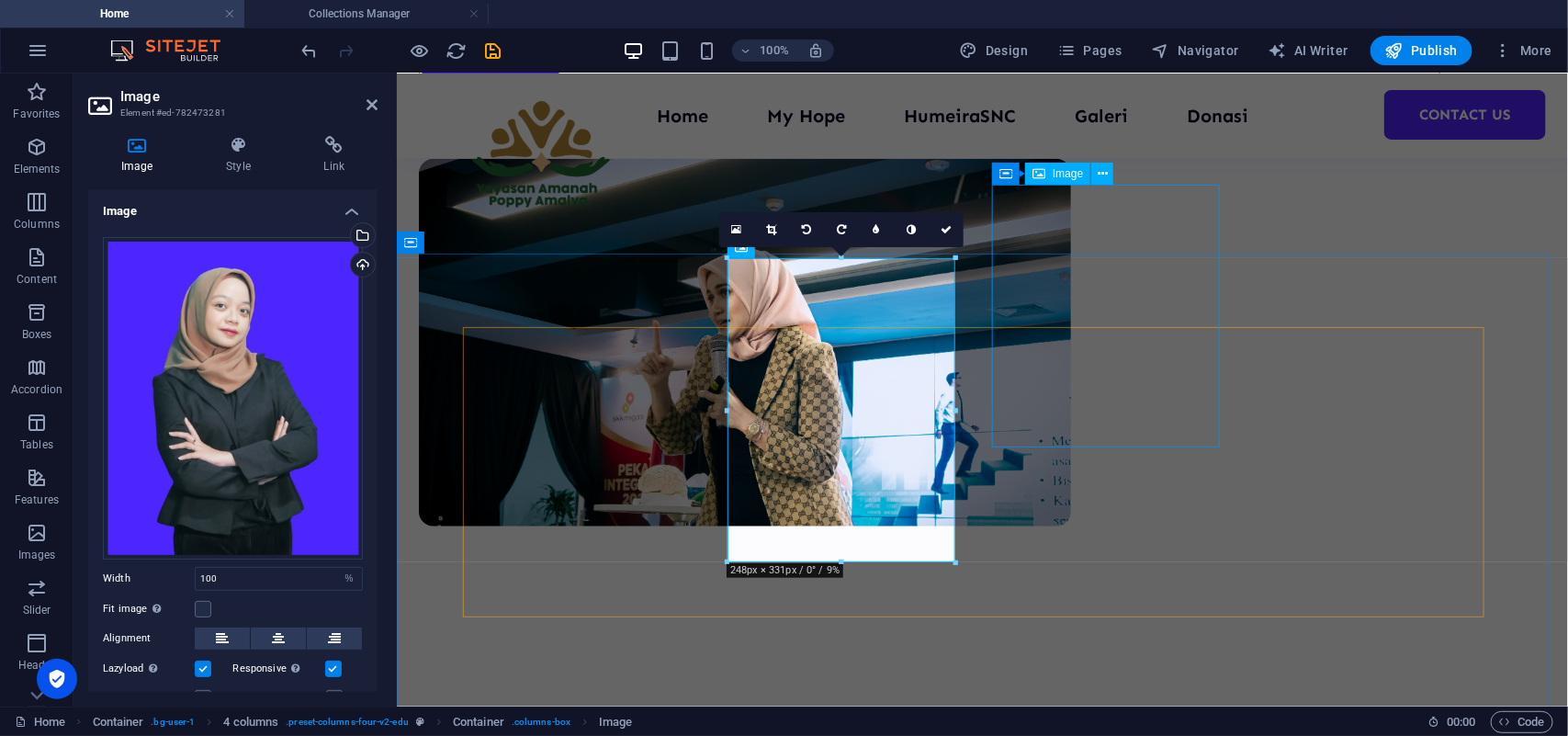 click at bounding box center (982, 1367) 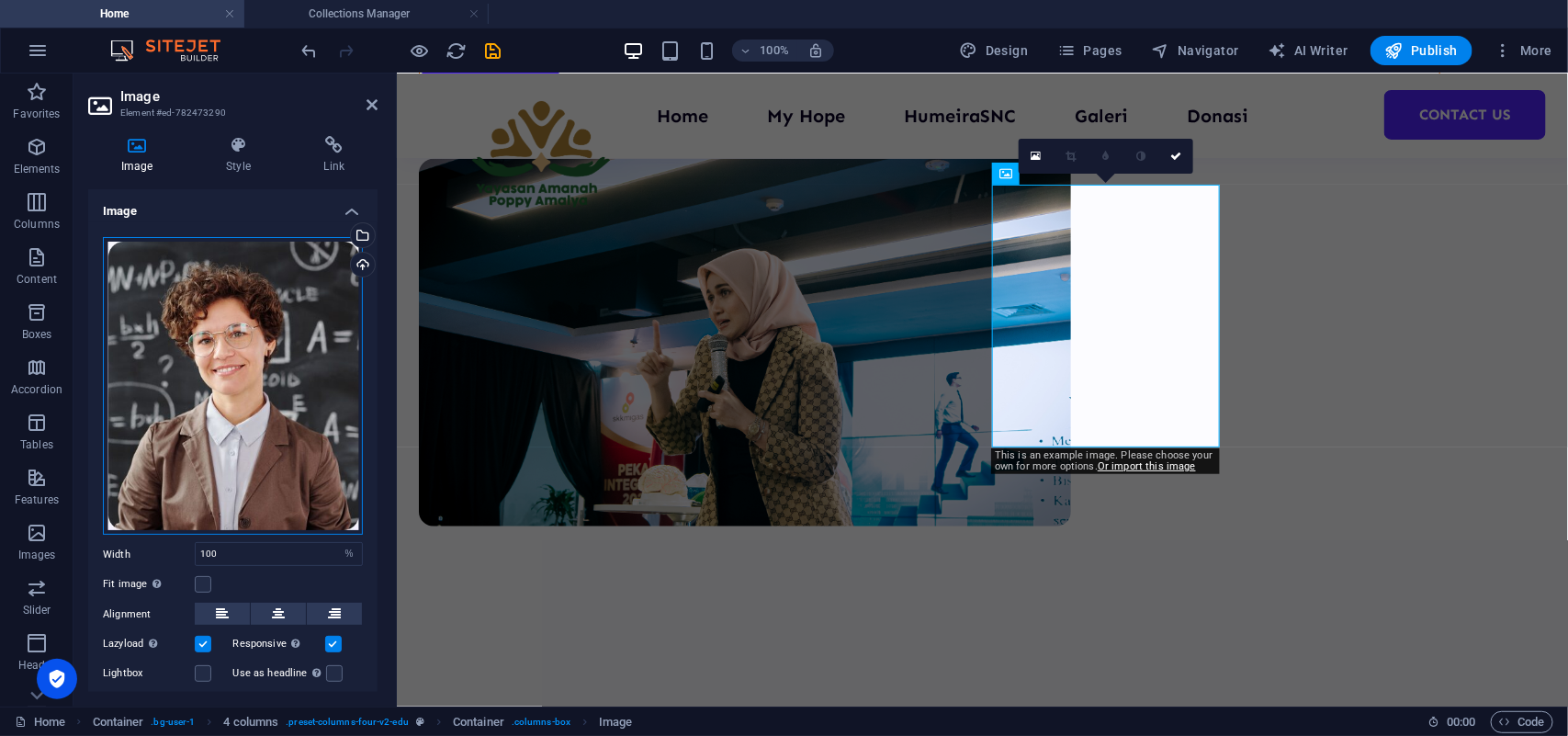 click on "Drag files here, click to choose files or select files from Files or our free stock photos & videos" at bounding box center (232, 386) 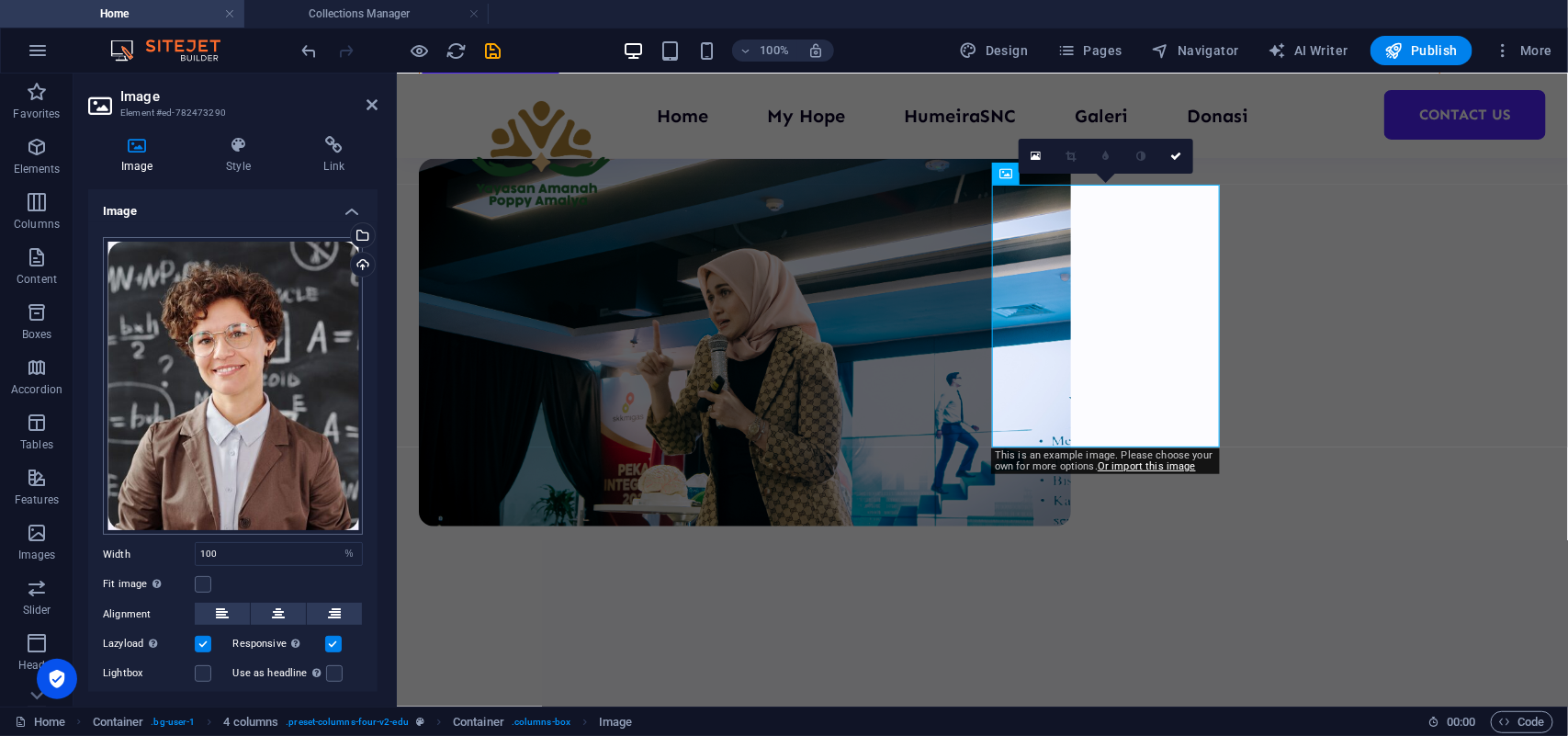 click on "yayasanamanahpoppyamalya.com Home Collections Manager Favorites Elements Columns Content Boxes Accordion Tables Features Images Slider Header Footer Forms Marketing Collections Image Element #ed-782473290 Image Style Link Image Drag files here, click to choose files or select files from Files or our free stock photos & videos Select files from the file manager, stock photos, or upload file(s) Upload Width 100 Default auto px rem % em vh vw Fit image Automatically fit image to a fixed width and height Height Default auto px Alignment Lazyload Loading images after the page loads improves page speed. Responsive Automatically load retina image and smartphone optimized sizes. Lightbox Use as headline The image will be wrapped in an H1 headline tag. Useful for giving alternative text the weight of an H1 headline, e.g. for the logo. Leave unchecked if uncertain. Optimized Images are compressed to improve page speed. Position Direction 50" at bounding box center [784, 368] 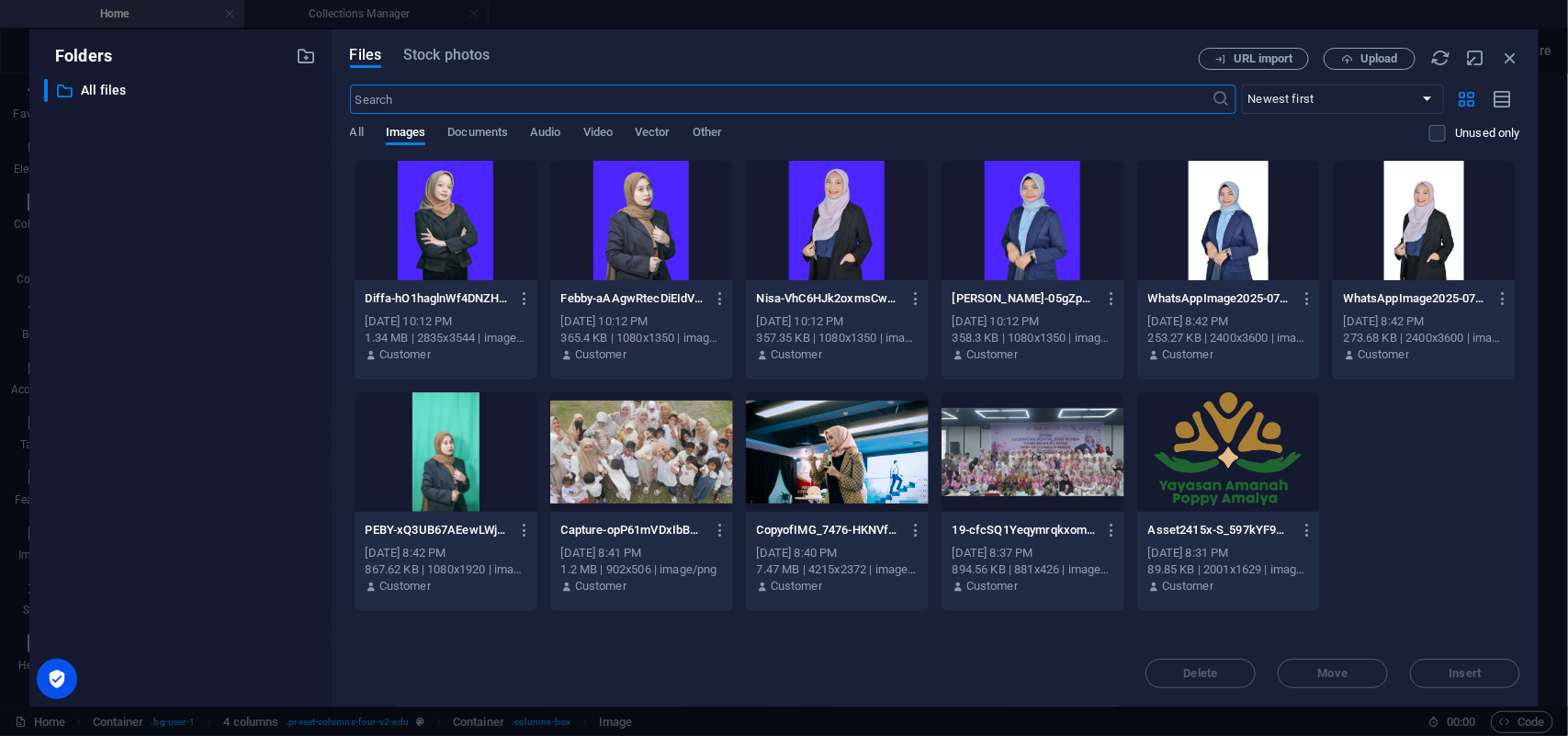 click at bounding box center (1032, 221) 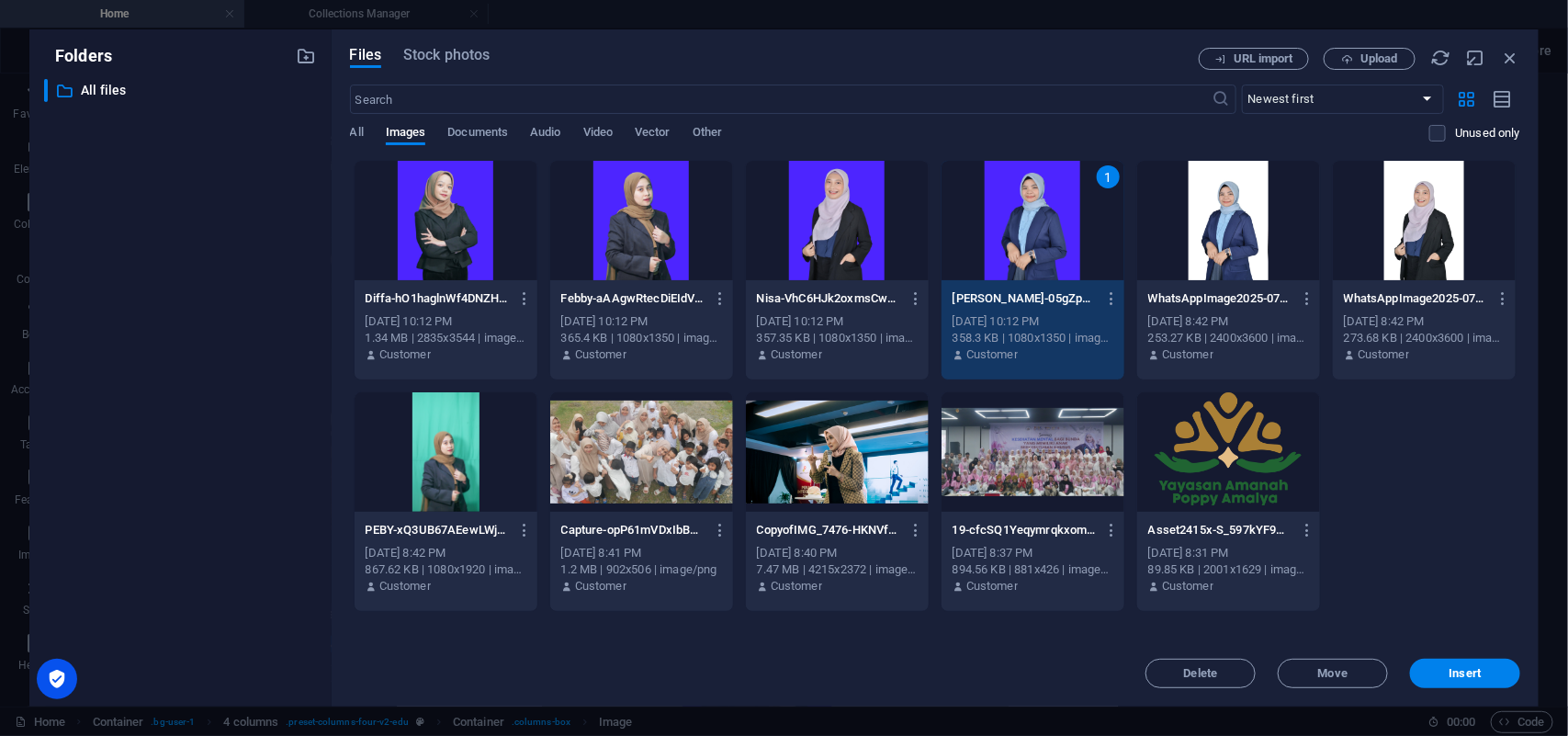 click on "1" at bounding box center [1032, 221] 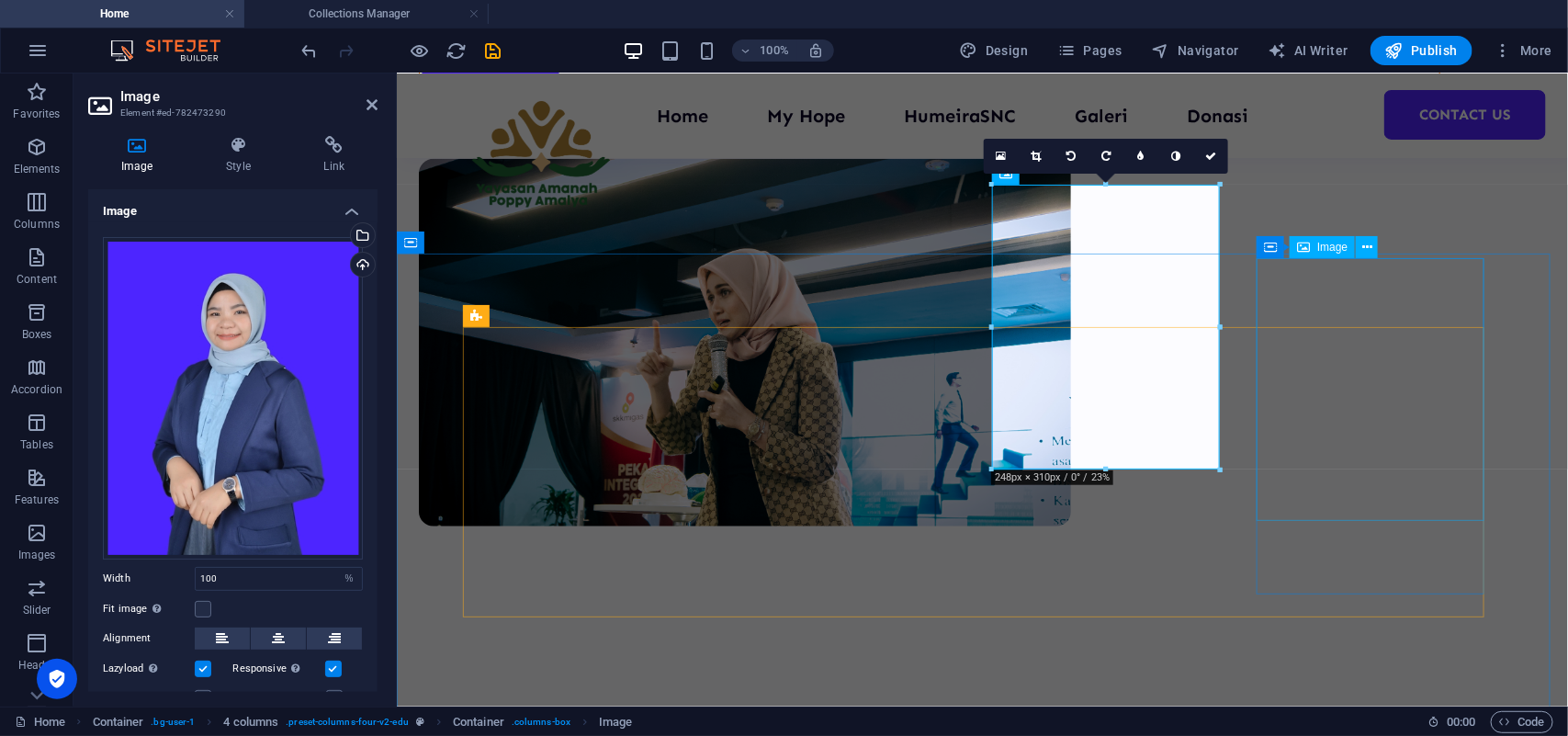 click at bounding box center [982, 1602] 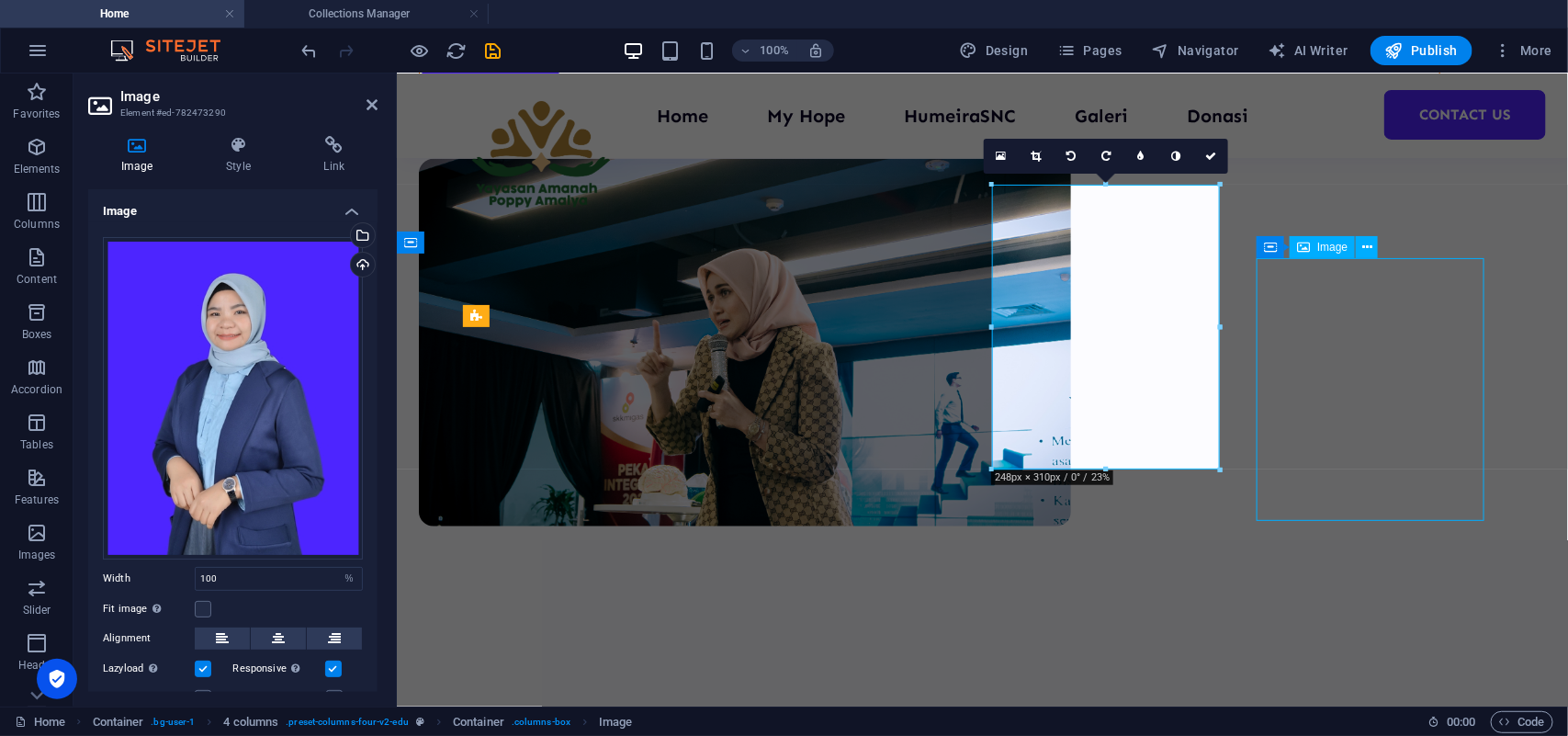click at bounding box center (982, 1602) 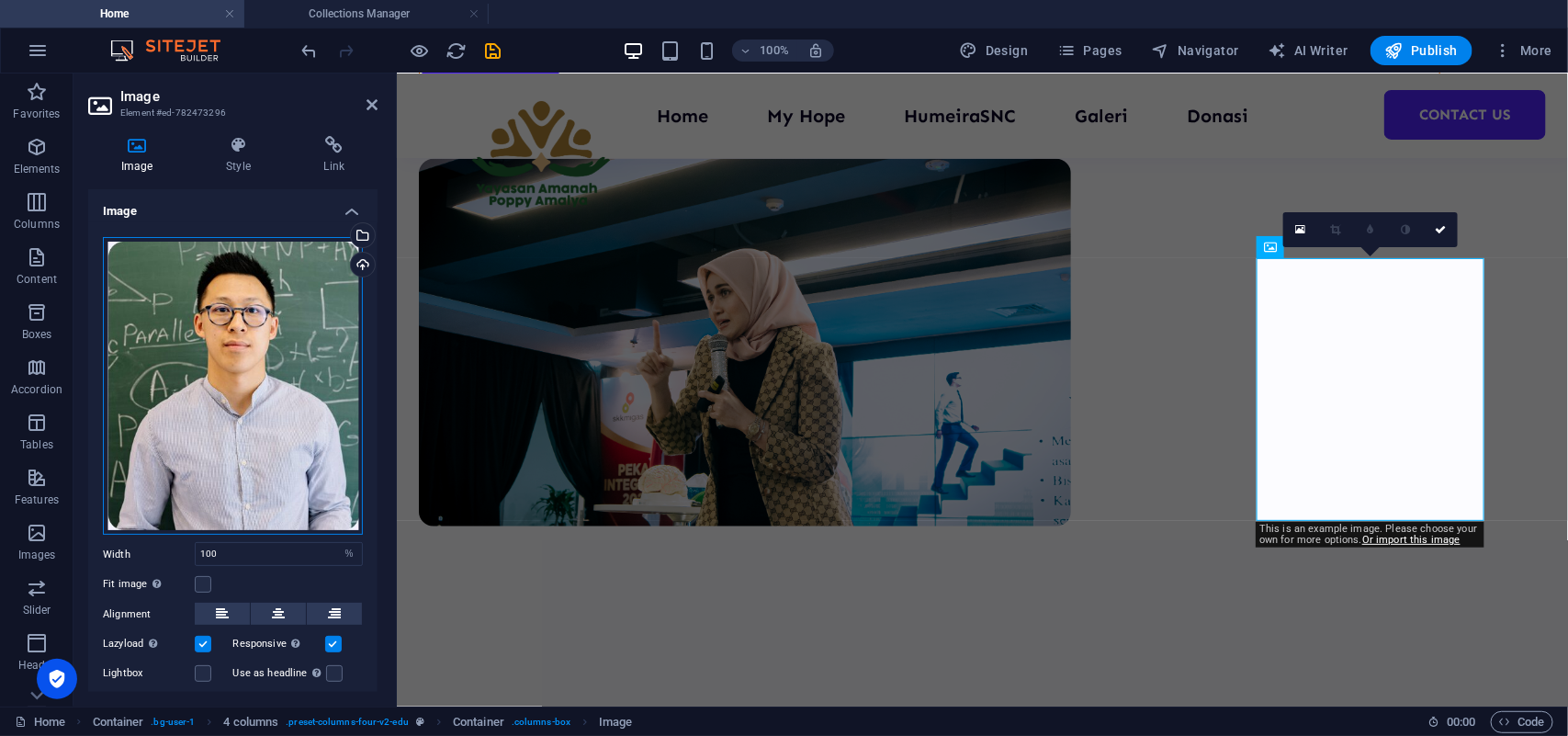 click on "Drag files here, click to choose files or select files from Files or our free stock photos & videos" at bounding box center [232, 386] 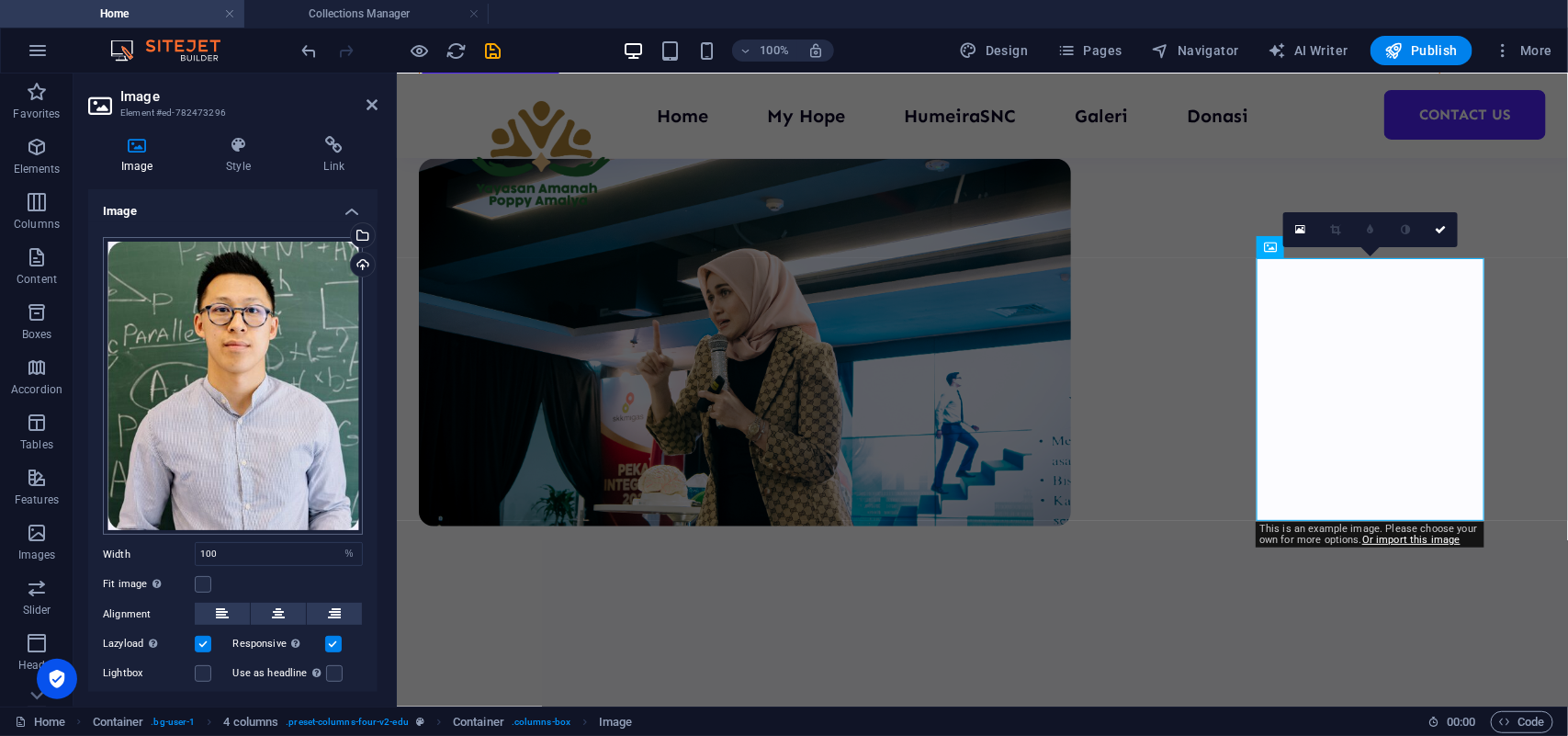 click on "yayasanamanahpoppyamalya.com Home Collections Manager Favorites Elements Columns Content Boxes Accordion Tables Features Images Slider Header Footer Forms Marketing Collections Image Element #ed-782473296 Image Style Link Image Drag files here, click to choose files or select files from Files or our free stock photos & videos Select files from the file manager, stock photos, or upload file(s) Upload Width 100 Default auto px rem % em vh vw Fit image Automatically fit image to a fixed width and height Height Default auto px Alignment Lazyload Loading images after the page loads improves page speed. Responsive Automatically load retina image and smartphone optimized sizes. Lightbox Use as headline The image will be wrapped in an H1 headline tag. Useful for giving alternative text the weight of an H1 headline, e.g. for the logo. Leave unchecked if uncertain. Optimized Images are compressed to improve page speed. Position Direction 50" at bounding box center (784, 368) 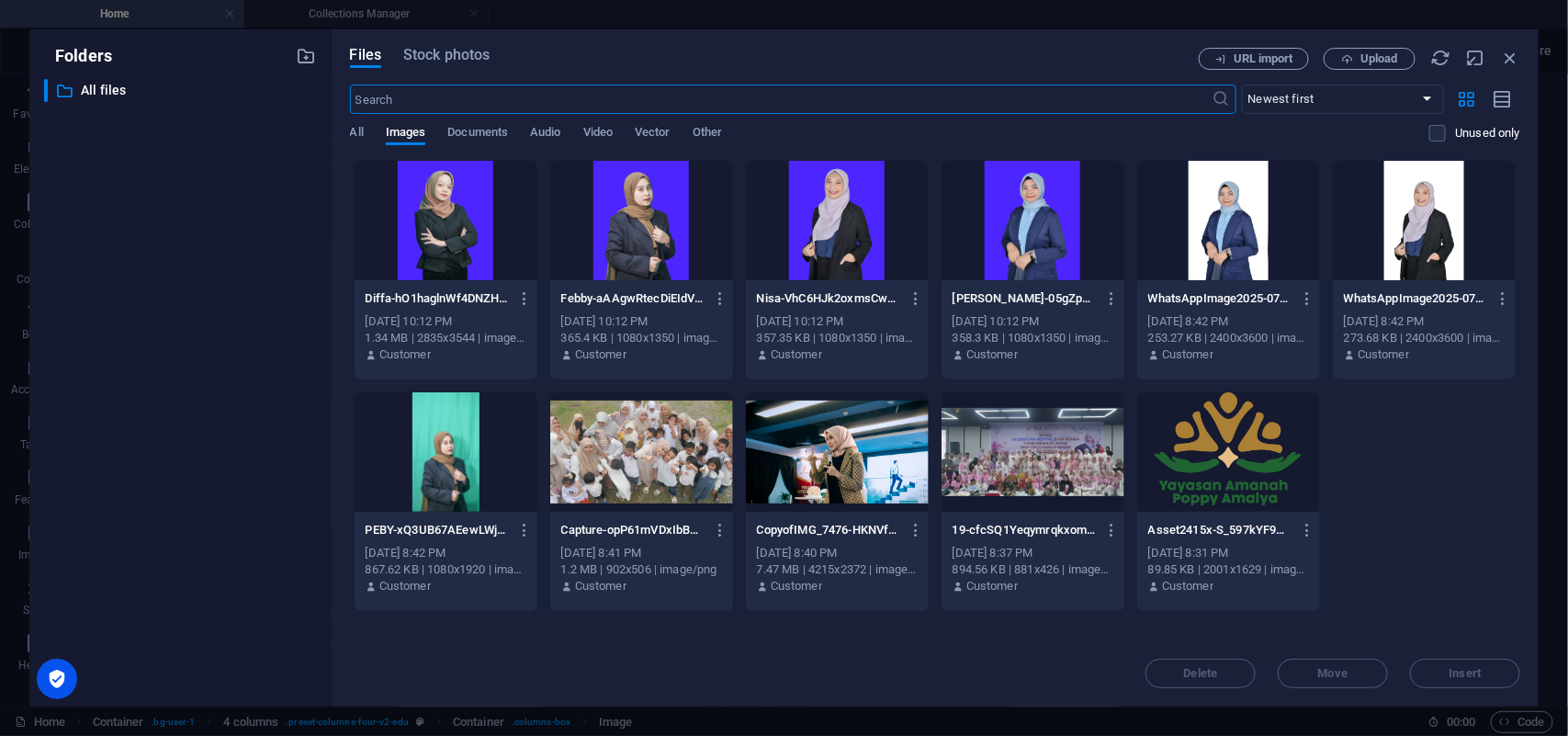 scroll, scrollTop: 604, scrollLeft: 0, axis: vertical 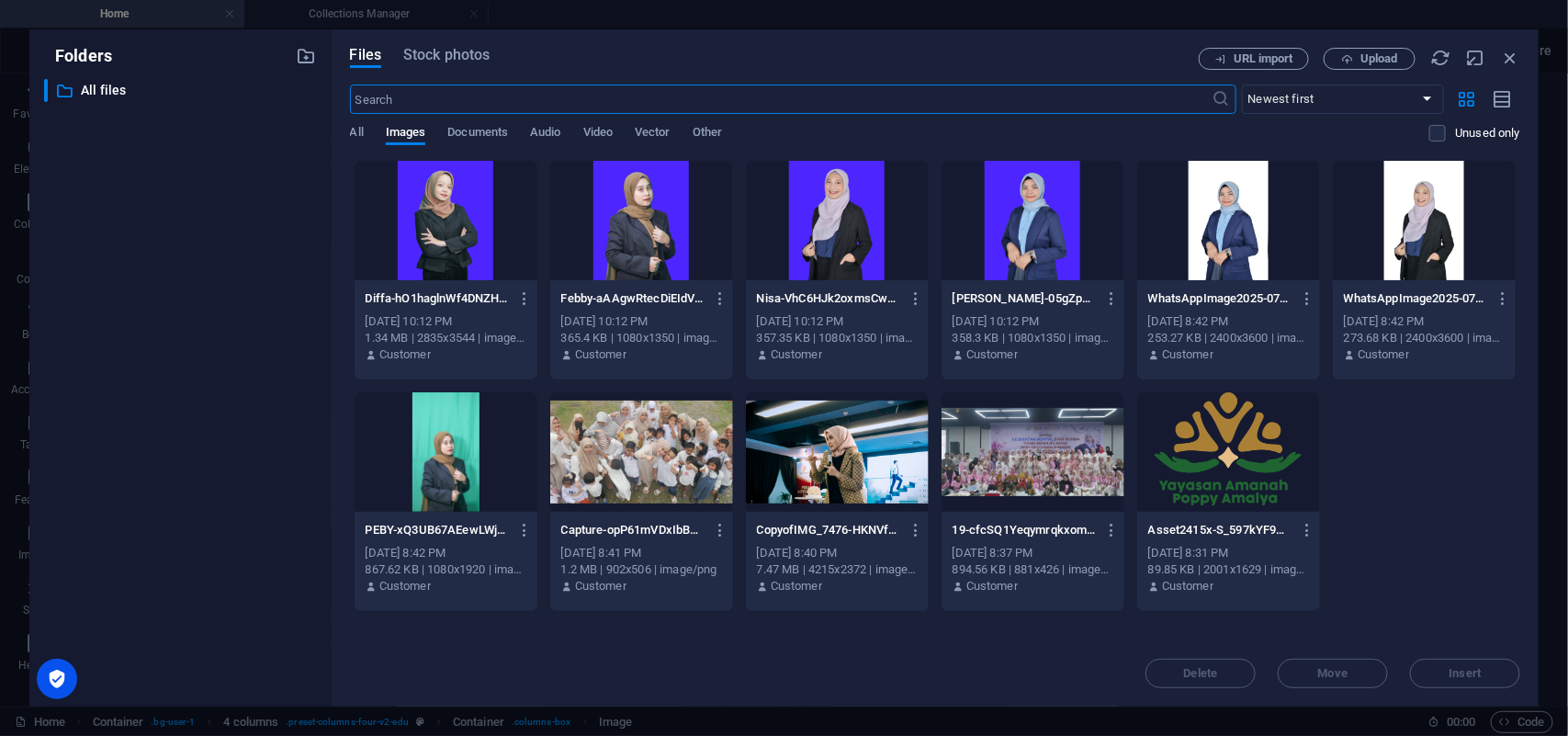 click at bounding box center [837, 221] 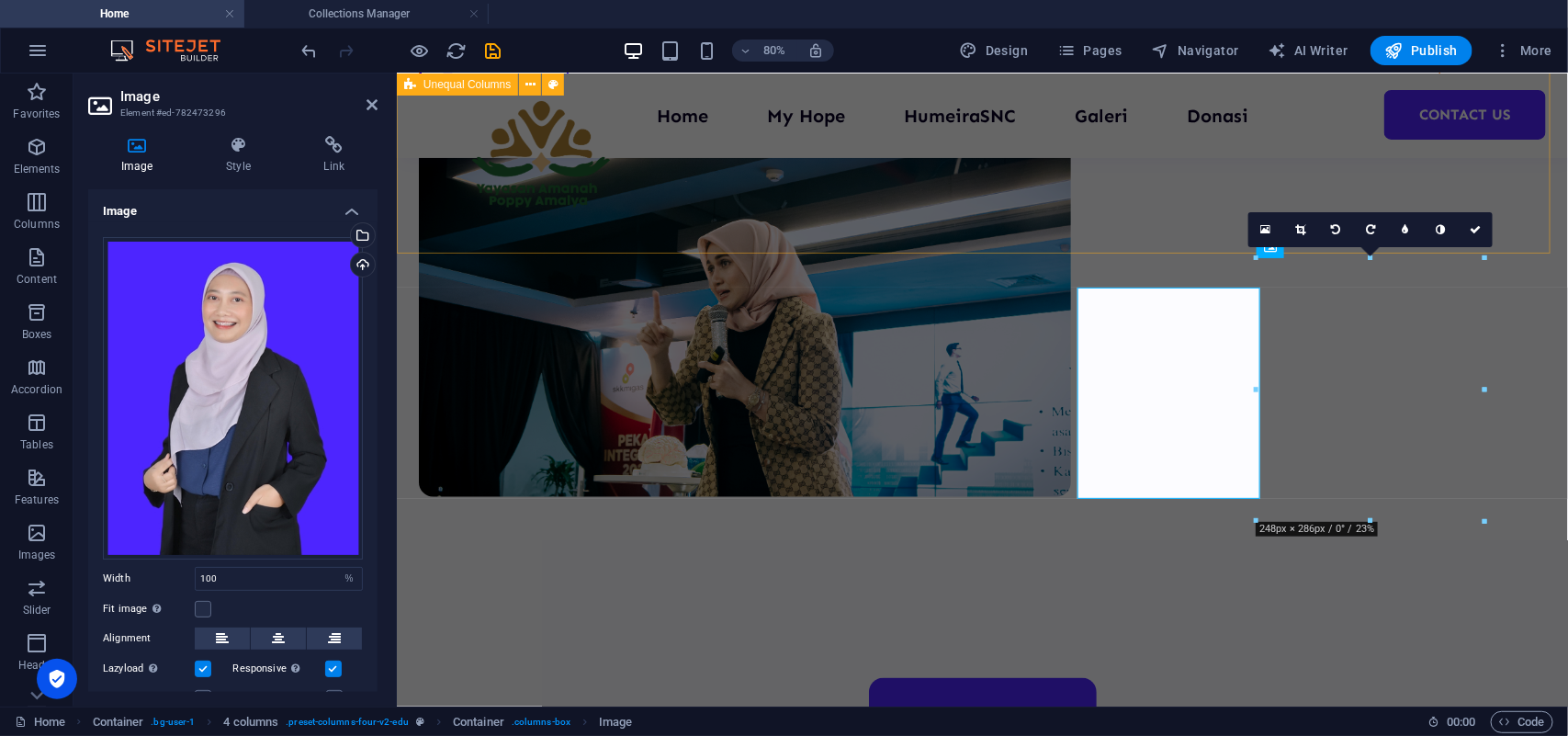 scroll, scrollTop: 574, scrollLeft: 0, axis: vertical 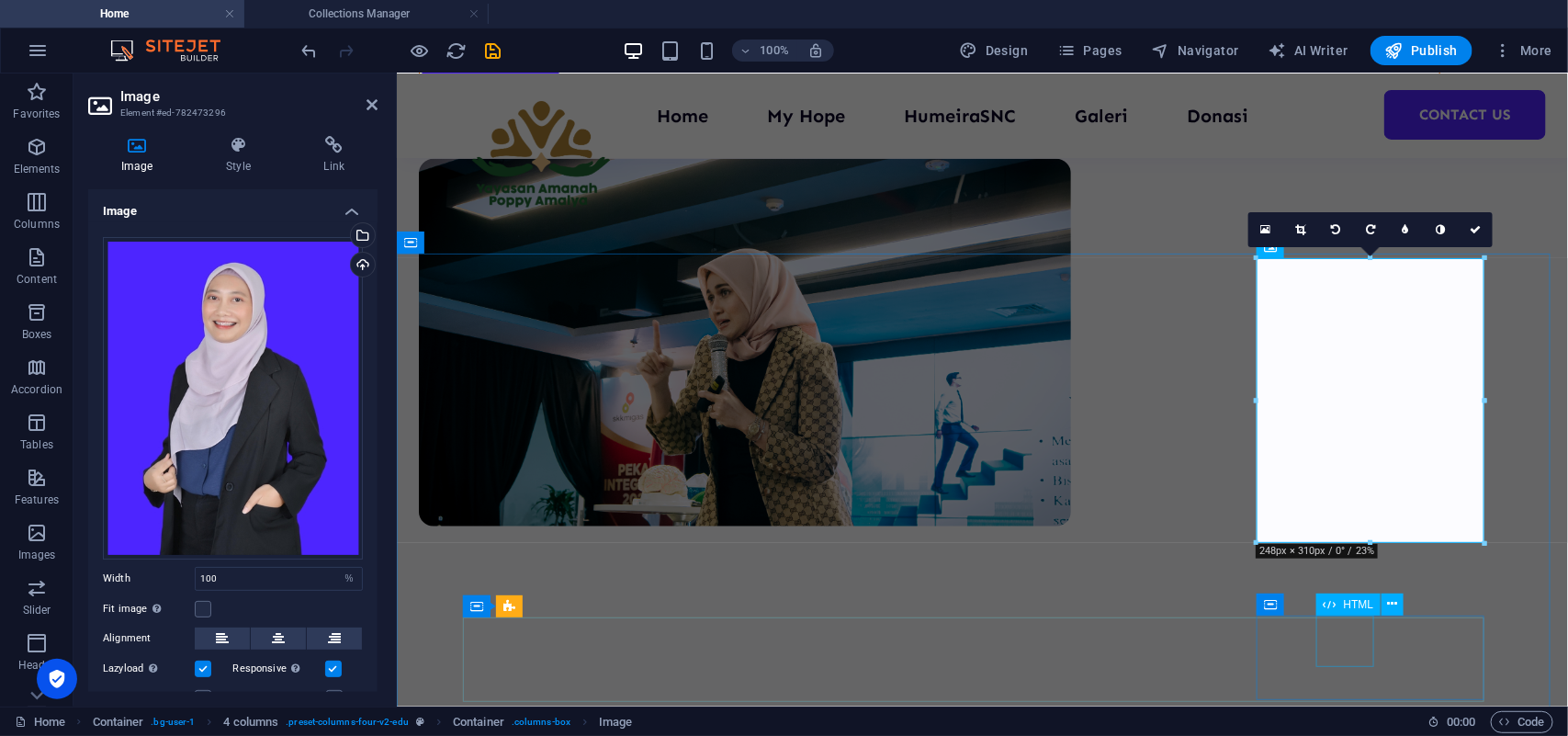 click on "20" at bounding box center [585, 2322] 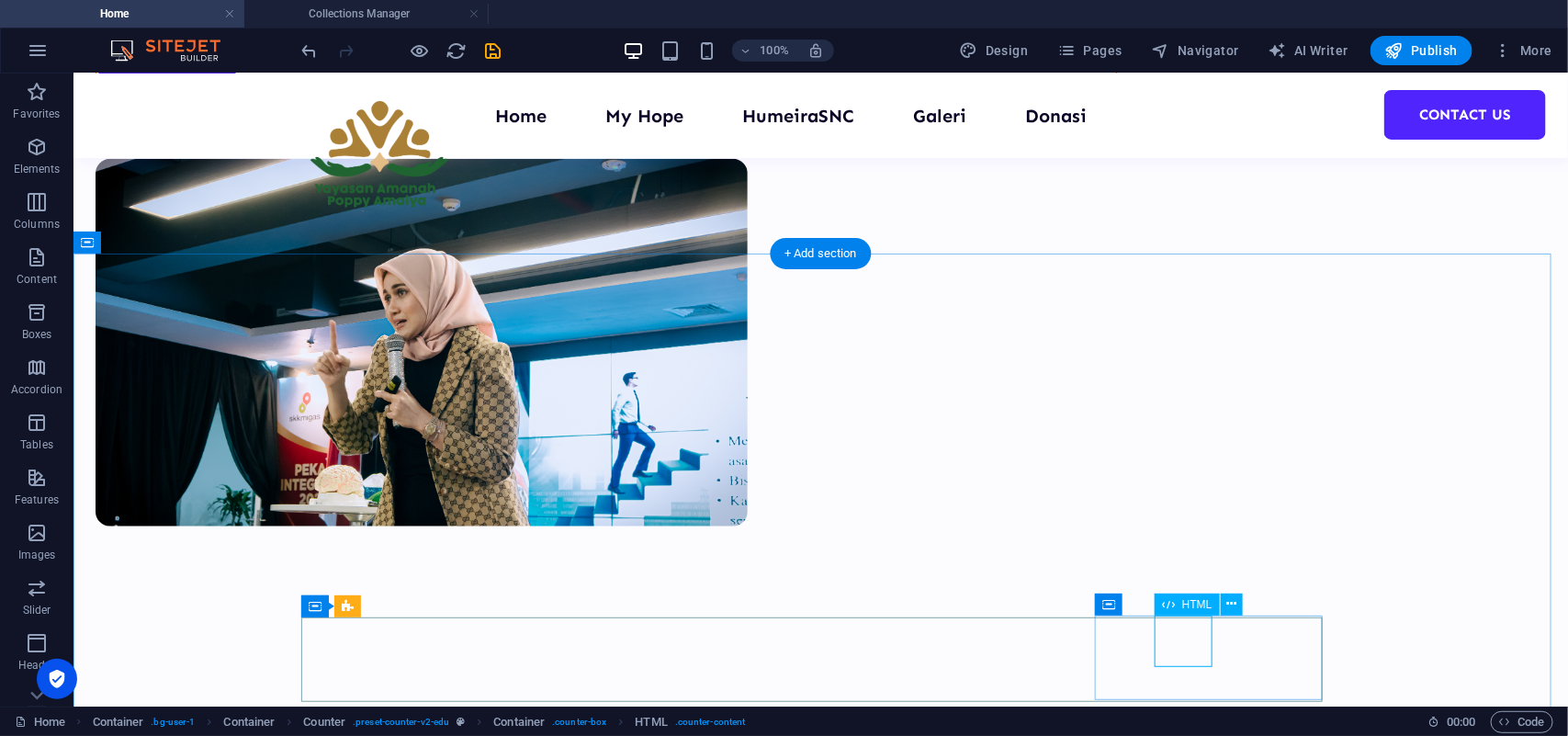 click on "20" at bounding box center (423, 2322) 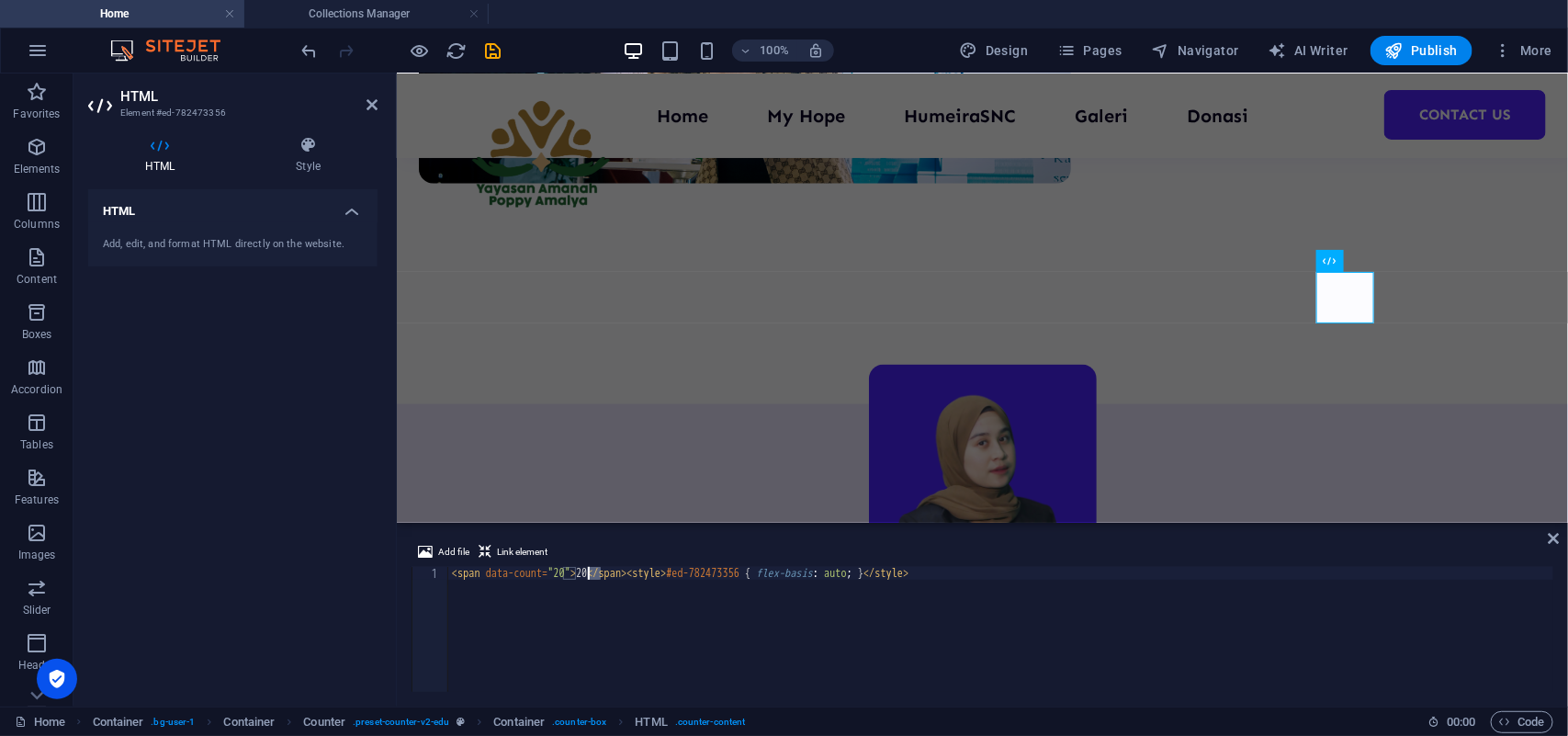 drag, startPoint x: 602, startPoint y: 574, endPoint x: 591, endPoint y: 572, distance: 11.18034 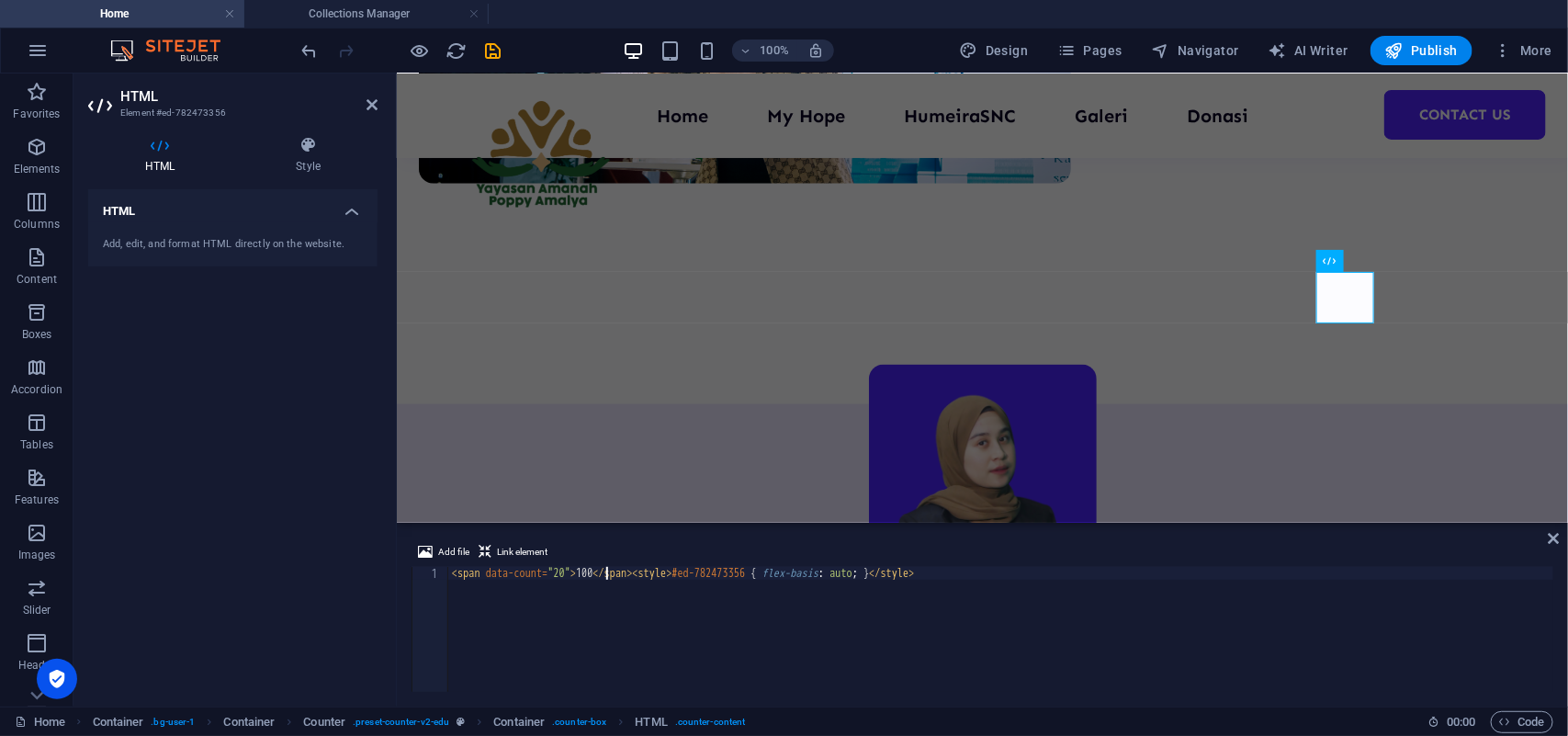 scroll, scrollTop: 0, scrollLeft: 12, axis: horizontal 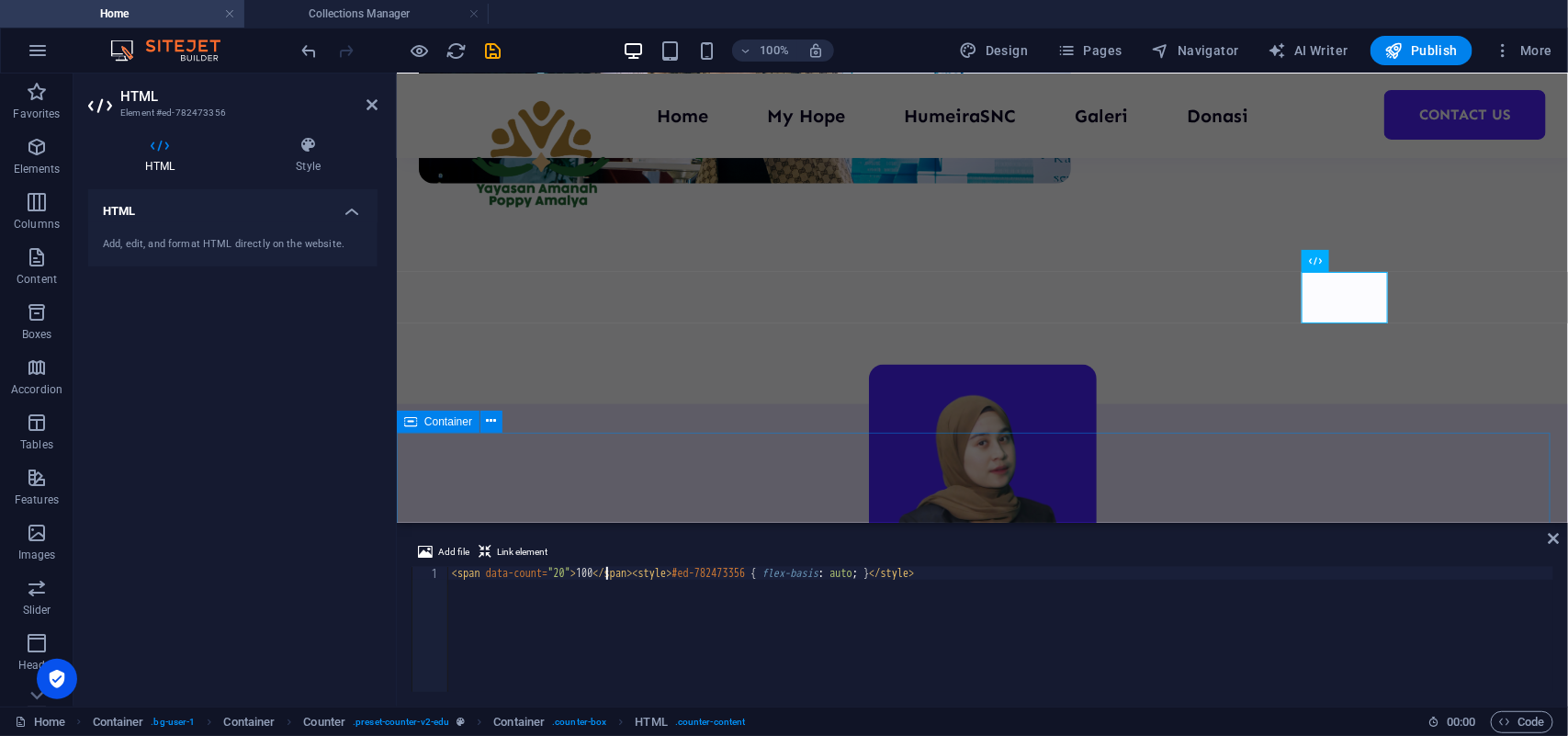 type on "<span data-count="20">100</span><style>#ed-782473356 { flex-basis: auto; }</style>" 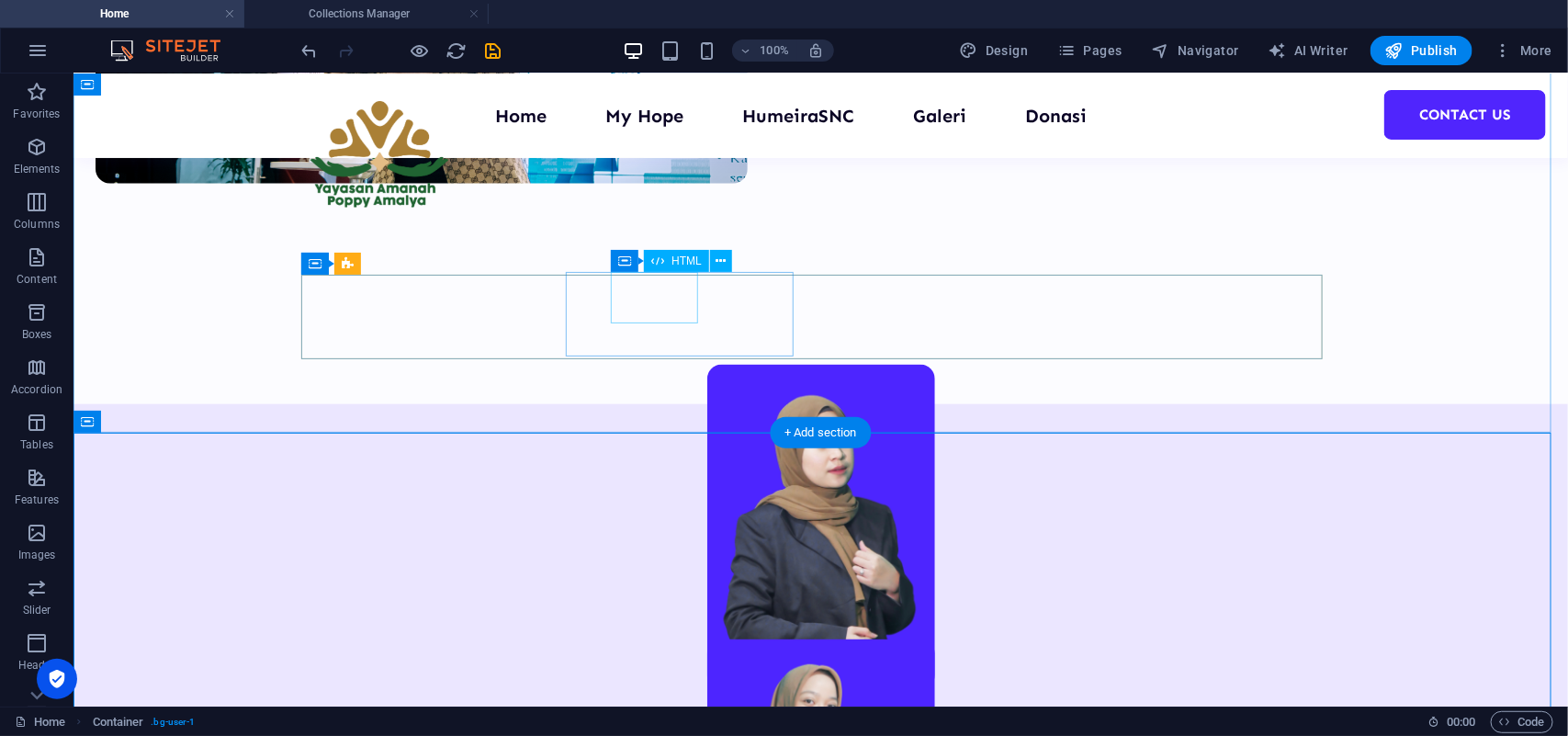click on "100" at bounding box center [423, 1654] 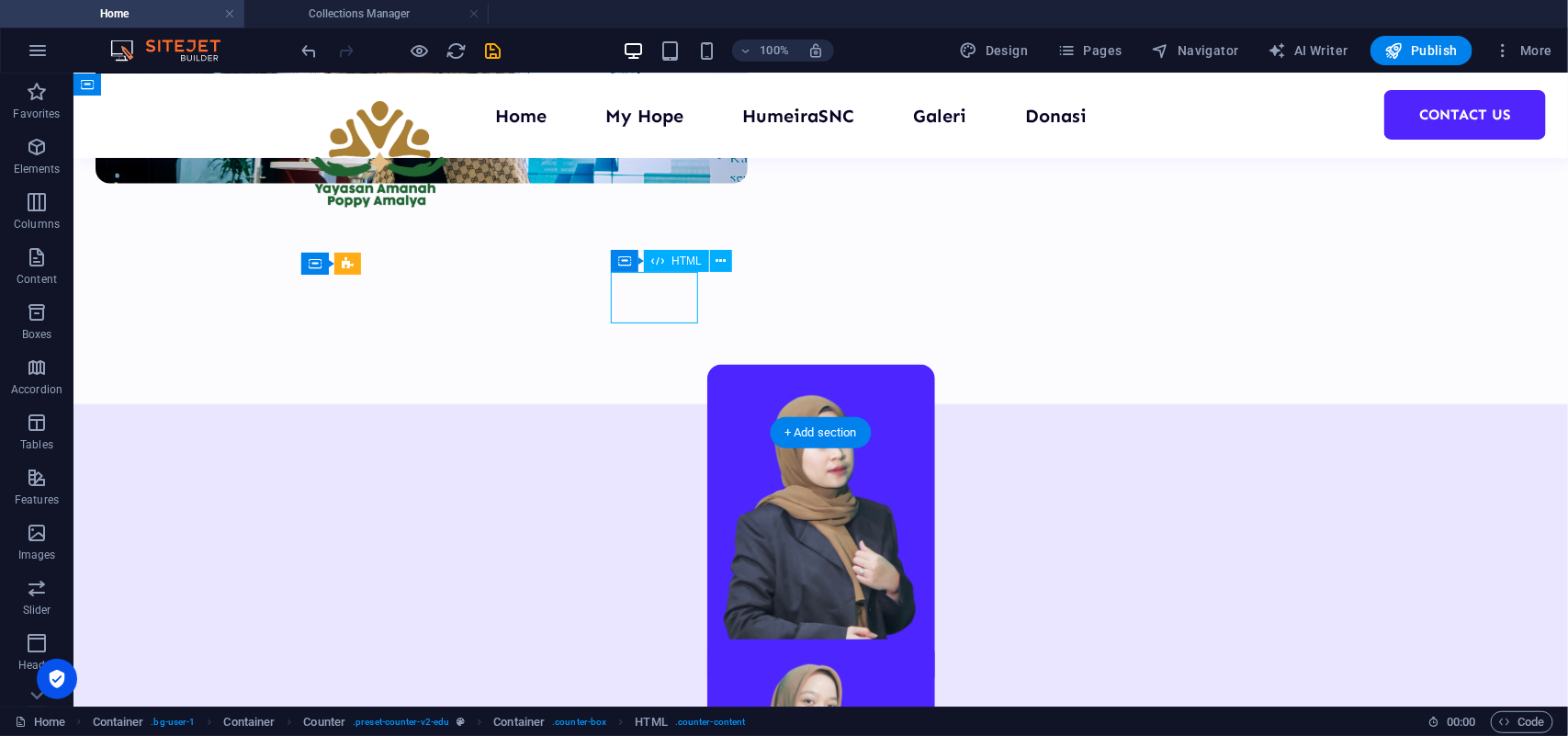 click on "100" at bounding box center [423, 1654] 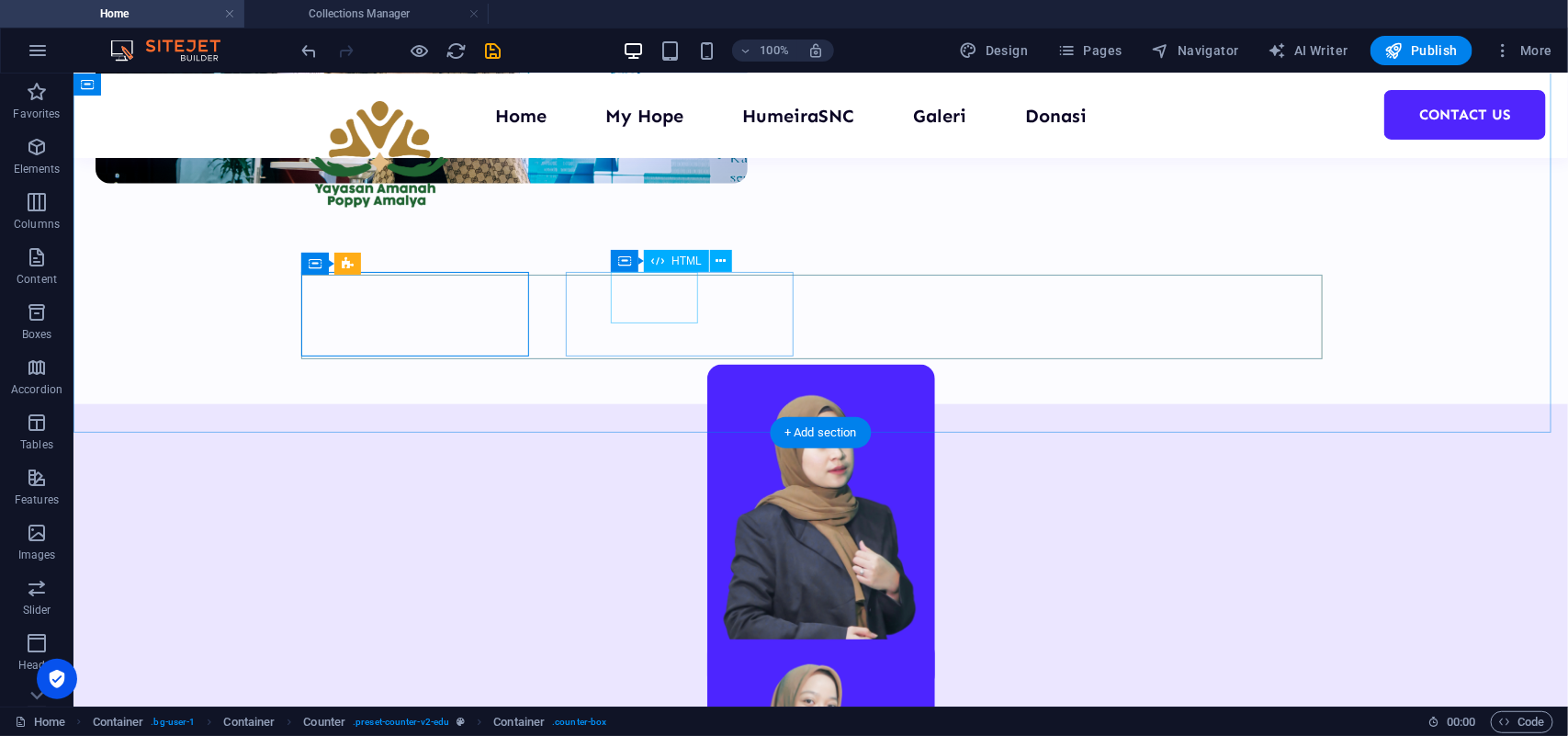 click on "100" at bounding box center [423, 1654] 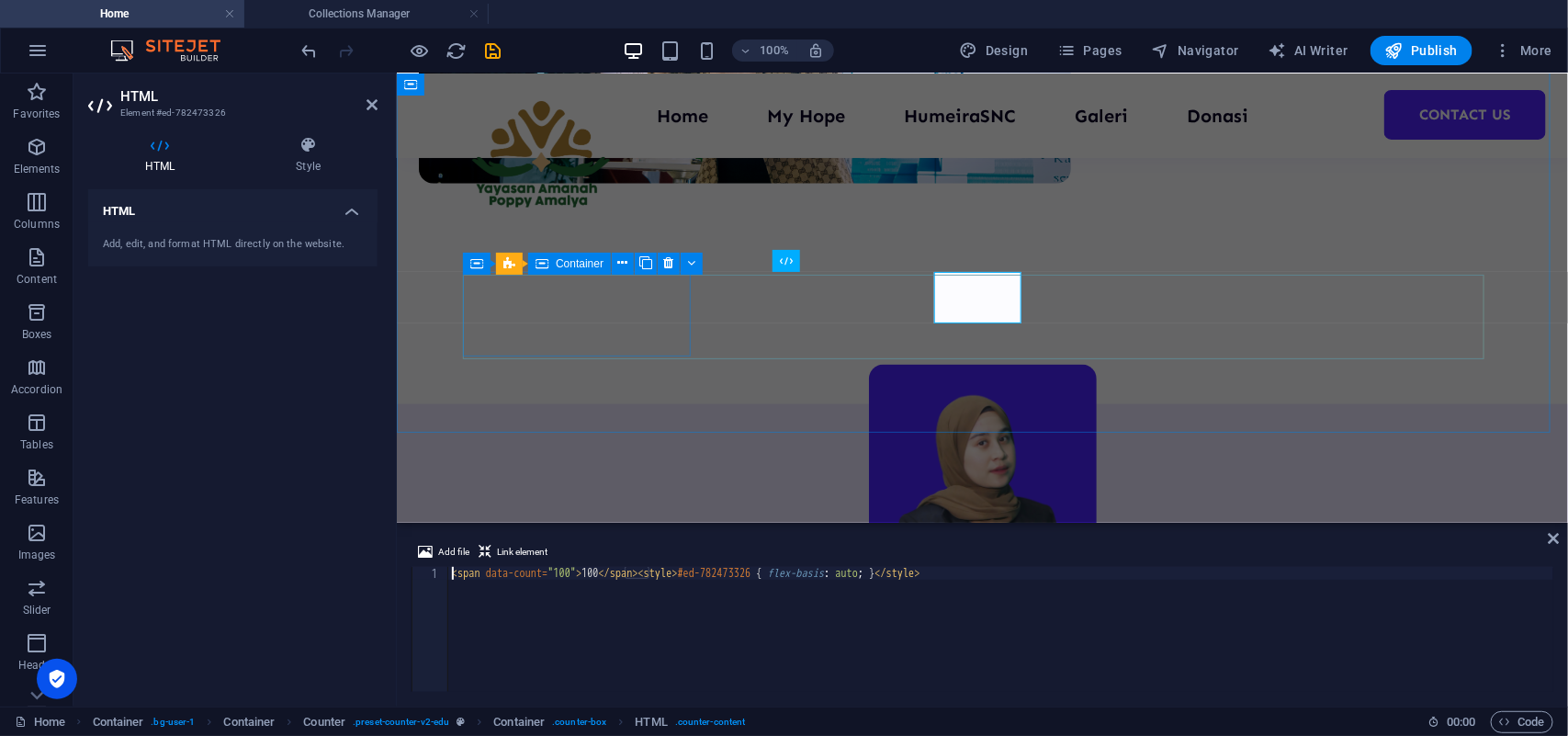 click on "1000 Students" at bounding box center (585, 1537) 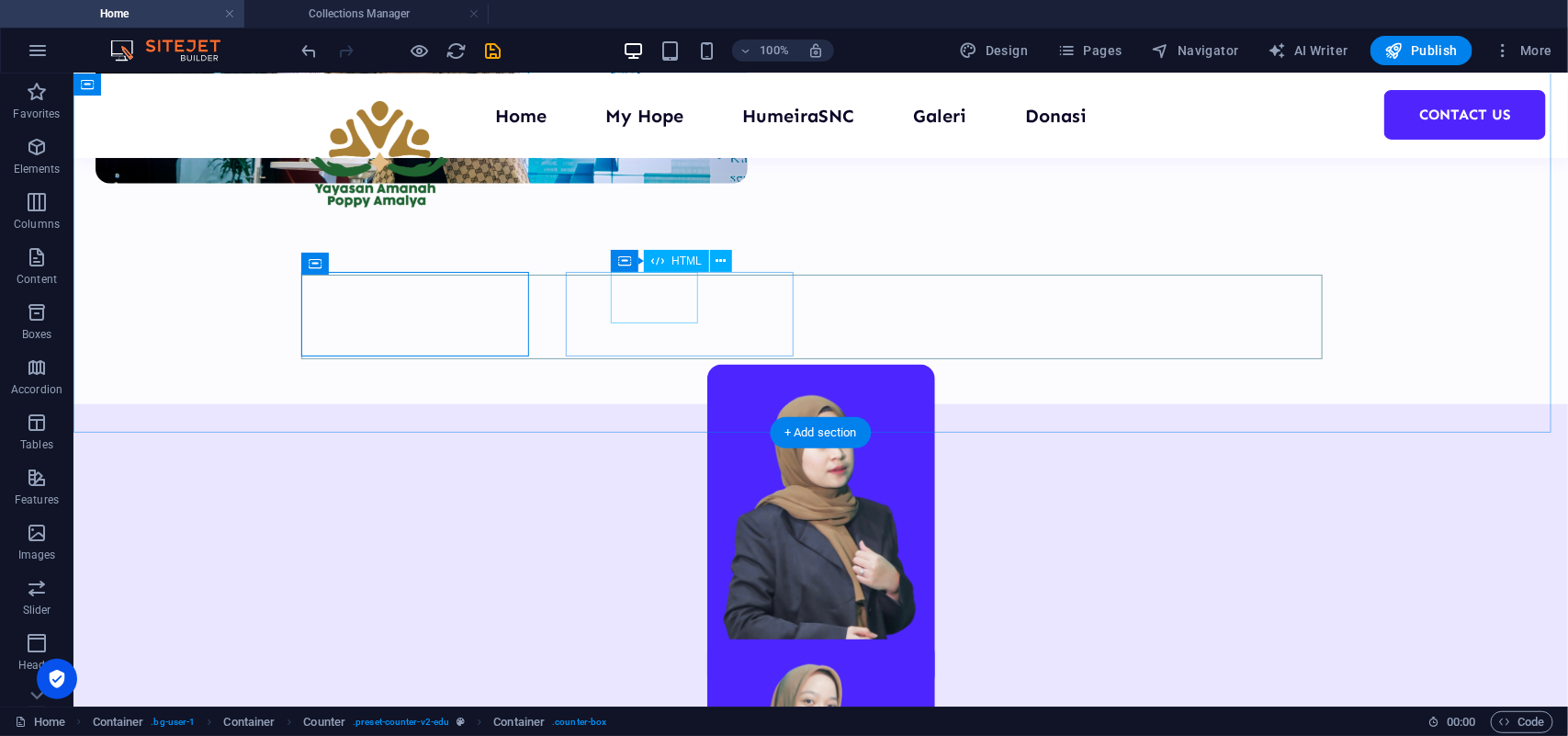 click on "100" at bounding box center [423, 1654] 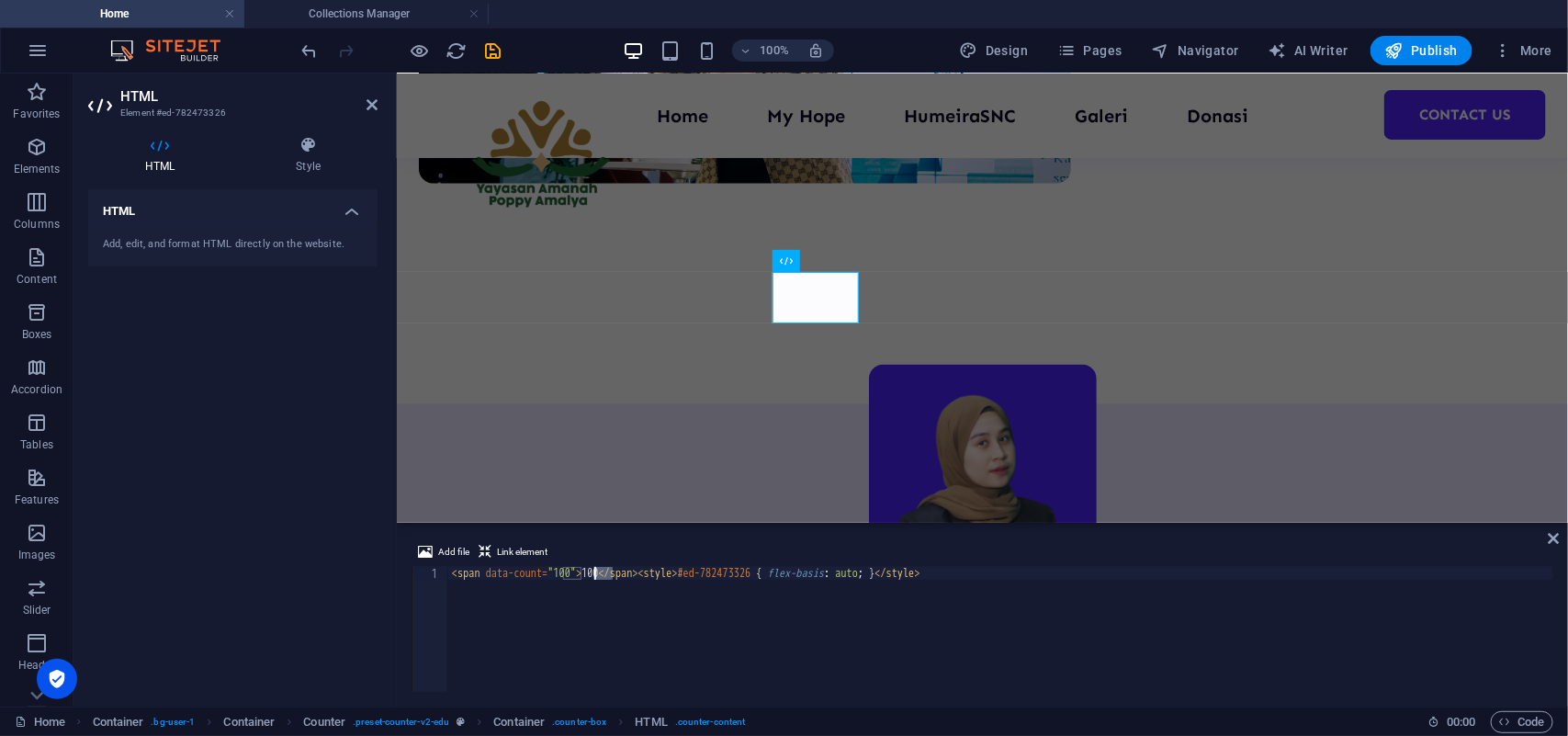 drag, startPoint x: 613, startPoint y: 572, endPoint x: 597, endPoint y: 572, distance: 16 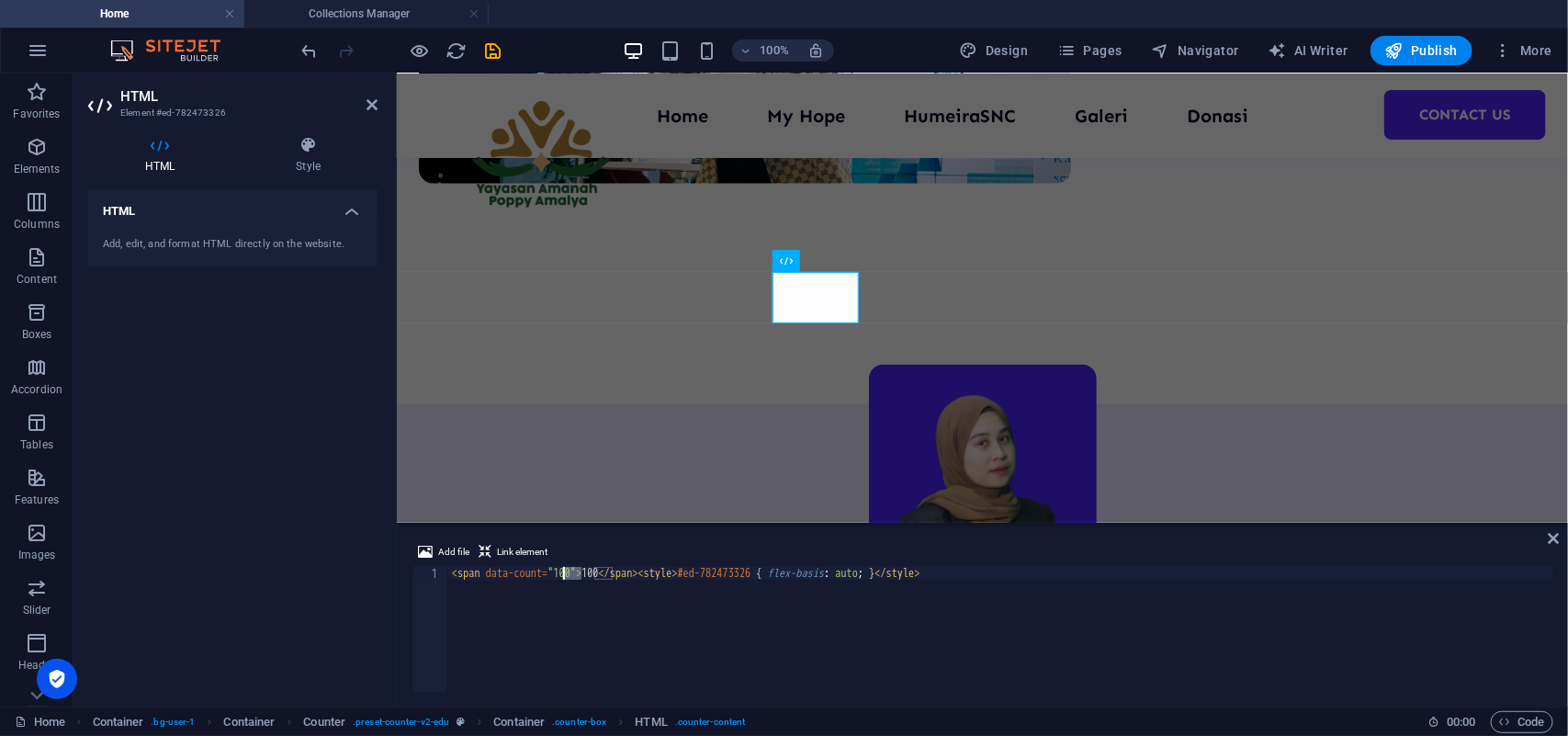drag, startPoint x: 583, startPoint y: 572, endPoint x: 566, endPoint y: 572, distance: 17 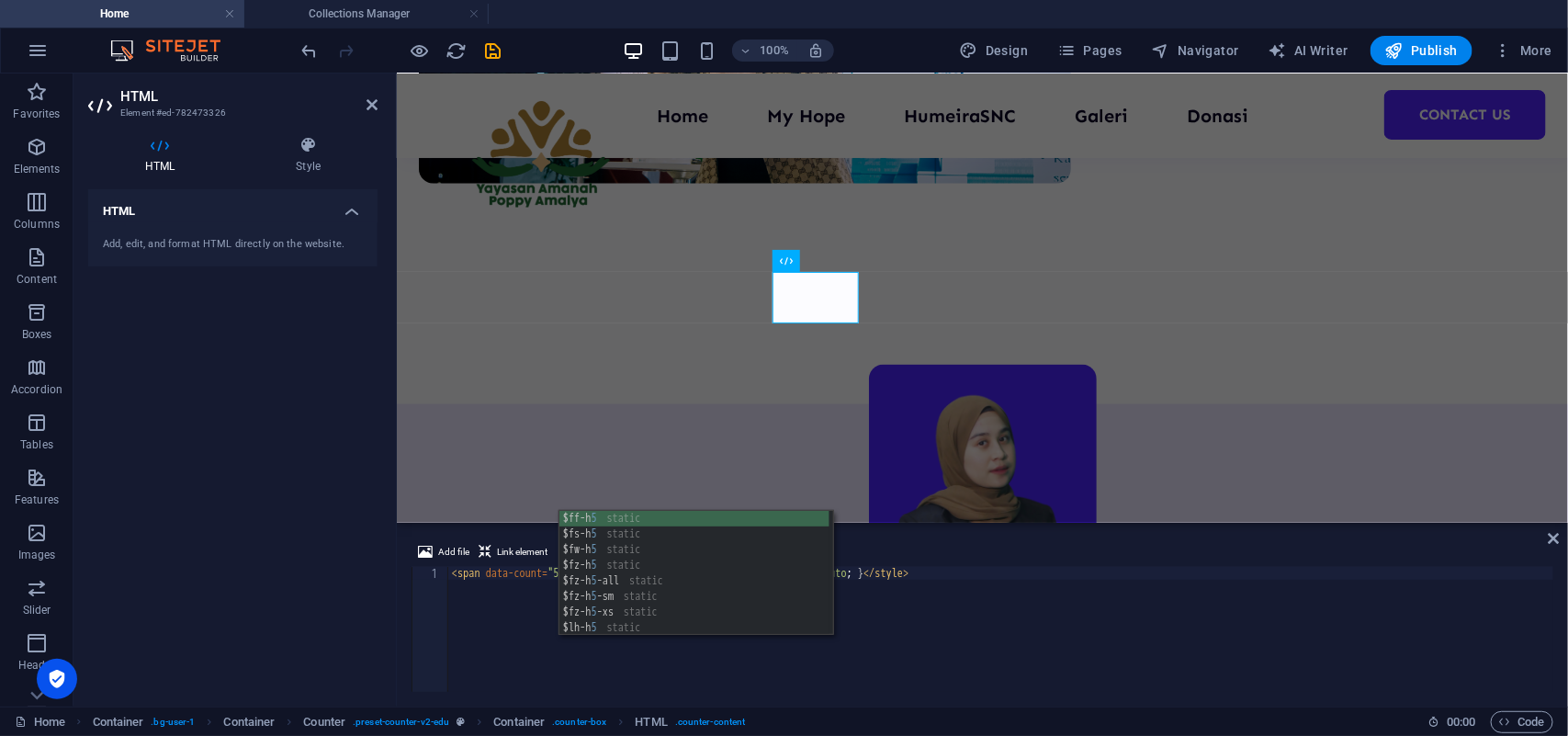 scroll, scrollTop: 0, scrollLeft: 9, axis: horizontal 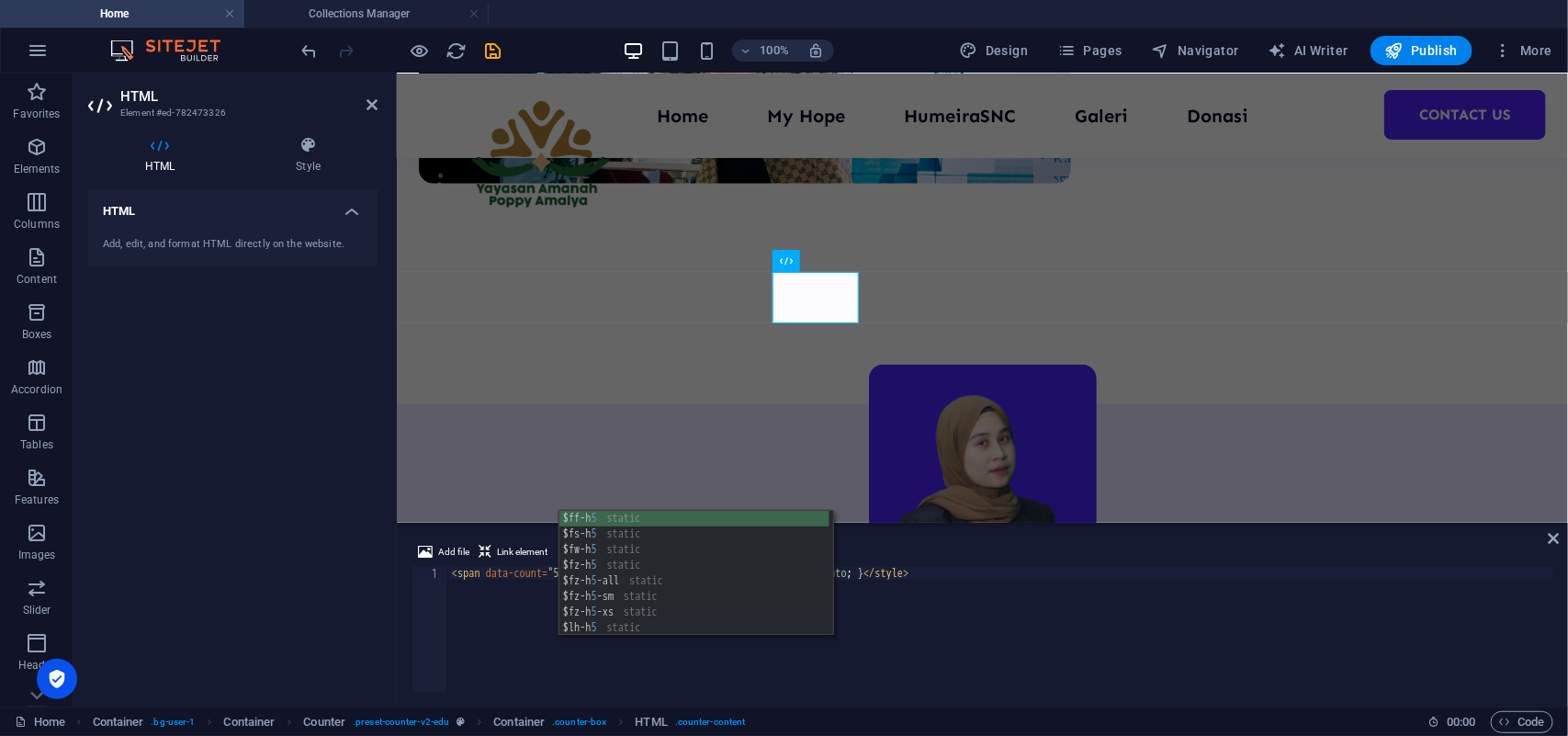 click on "< span   data-count = "5" > 100 </ span > < style > #ed-782473326   {   flex-basis :   auto ;   } </ style >" at bounding box center (1001, 642) 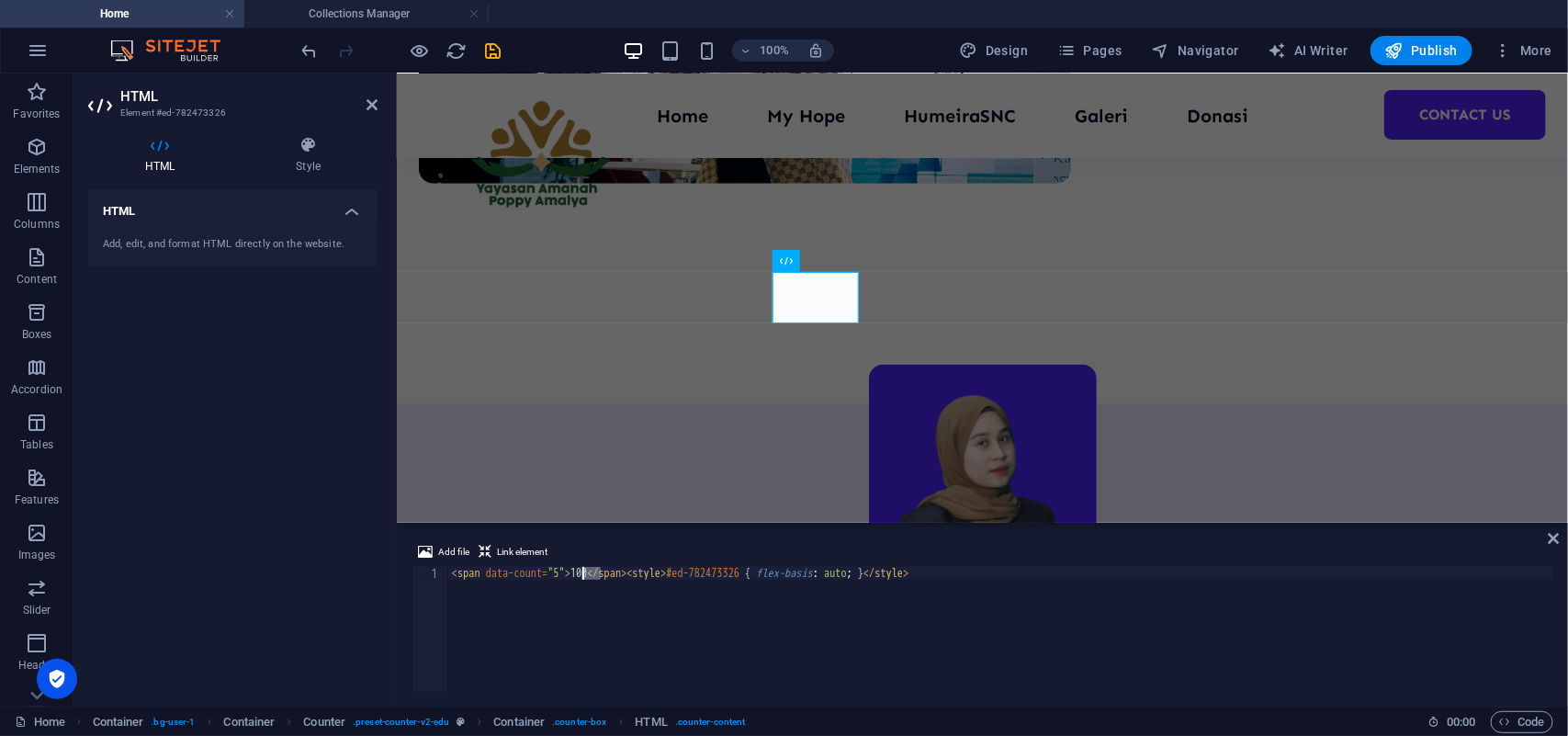 drag, startPoint x: 598, startPoint y: 576, endPoint x: 583, endPoint y: 576, distance: 15 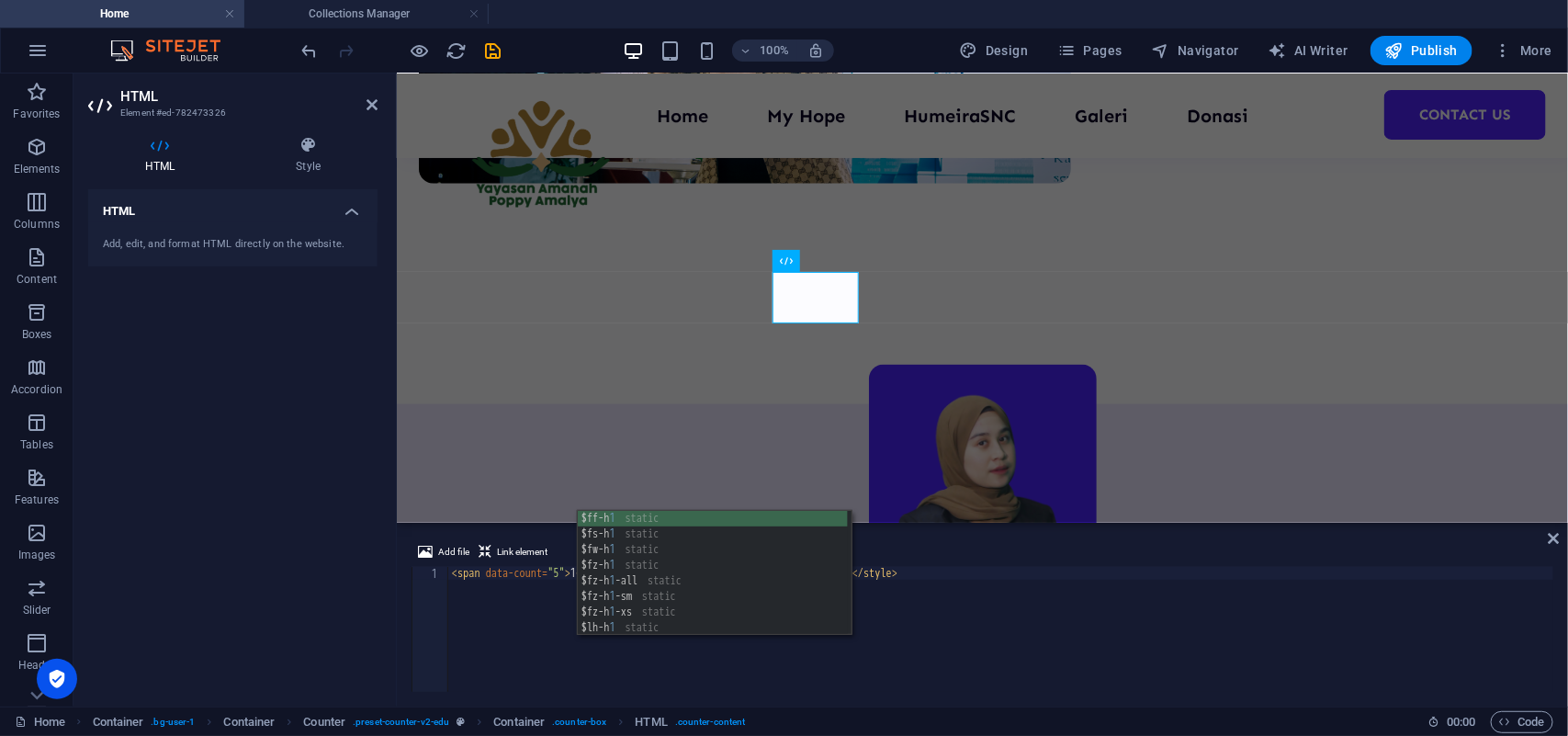 scroll, scrollTop: 0, scrollLeft: 11, axis: horizontal 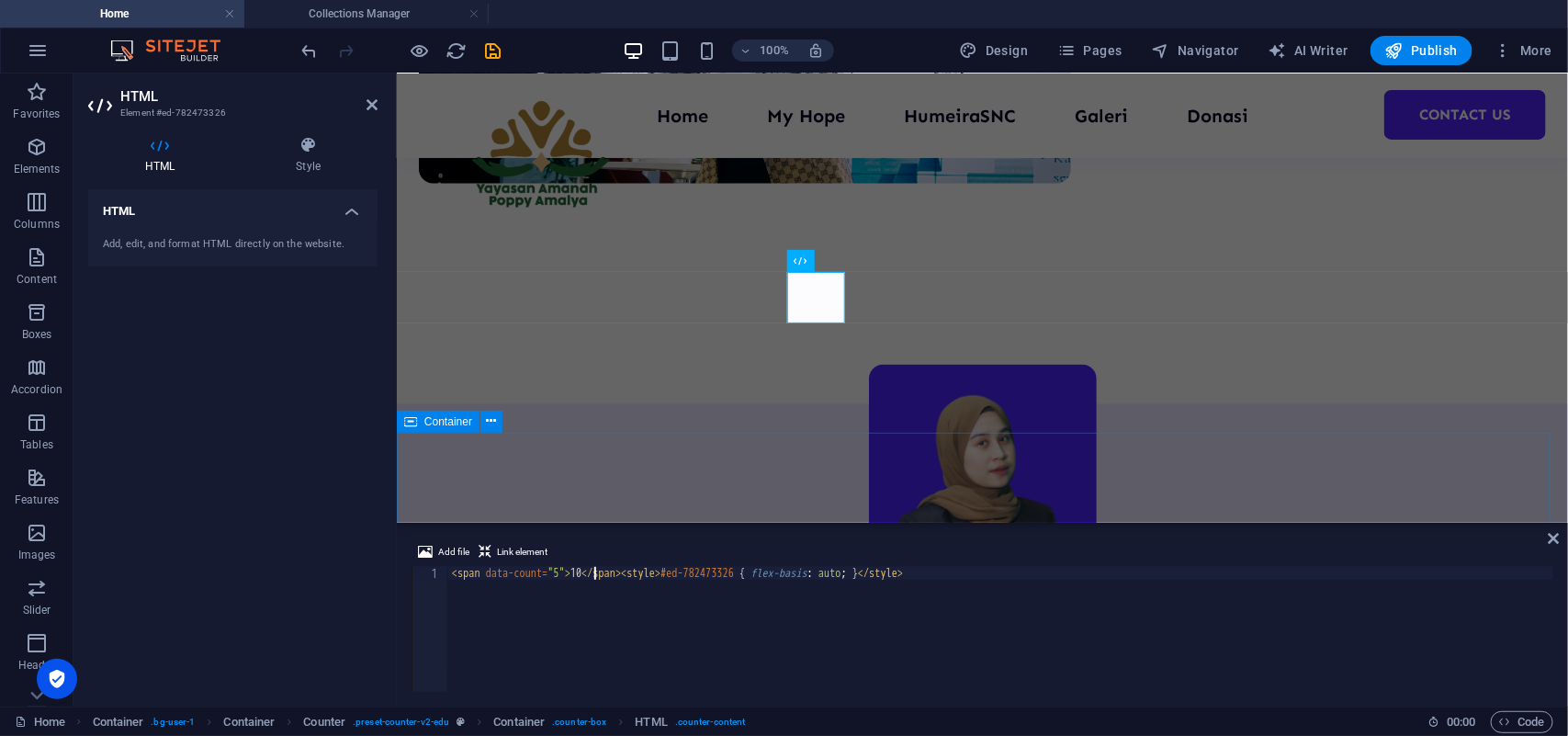 type on "<span data-count="5">10</span><style>#ed-782473326 { flex-basis: auto; }</style>" 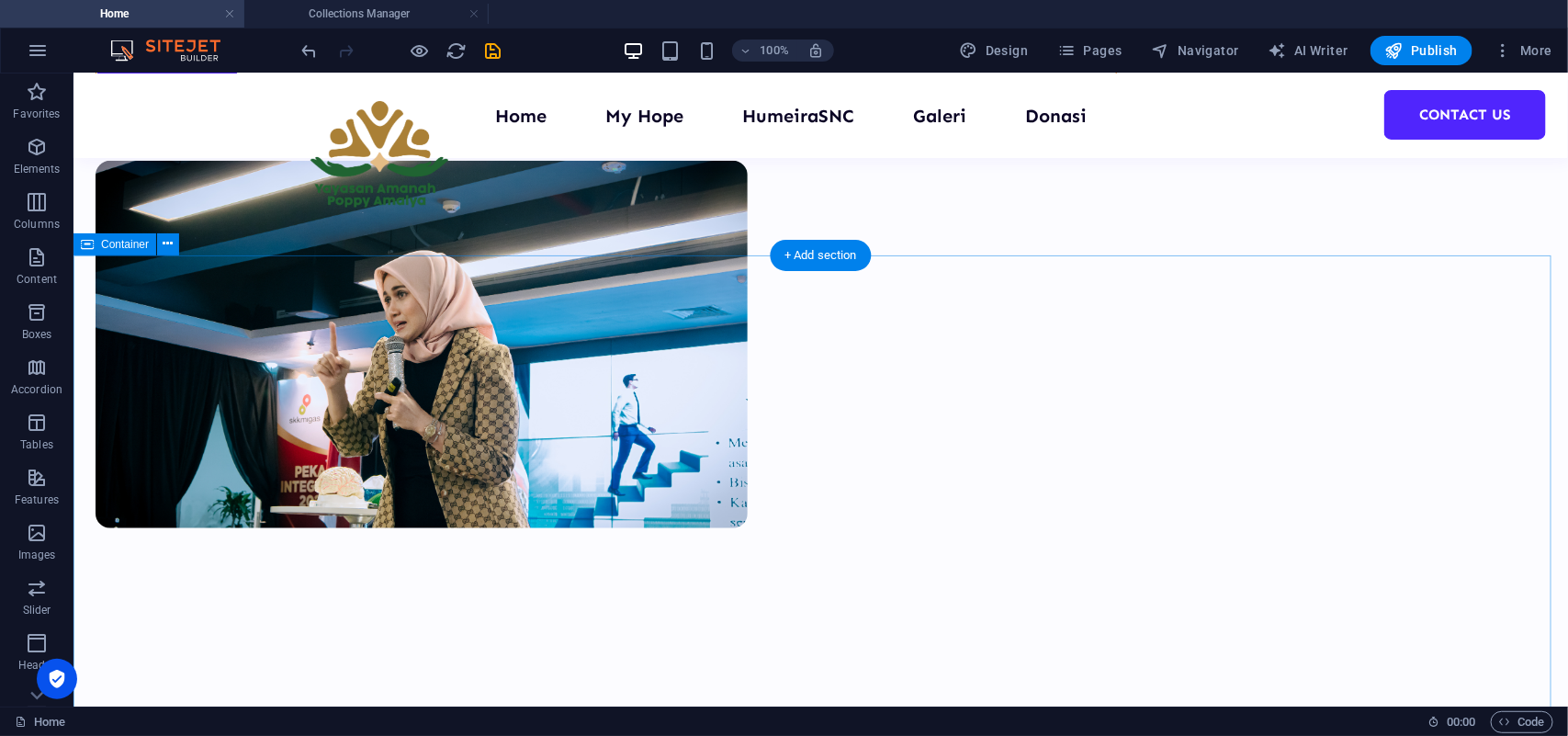 scroll, scrollTop: 802, scrollLeft: 0, axis: vertical 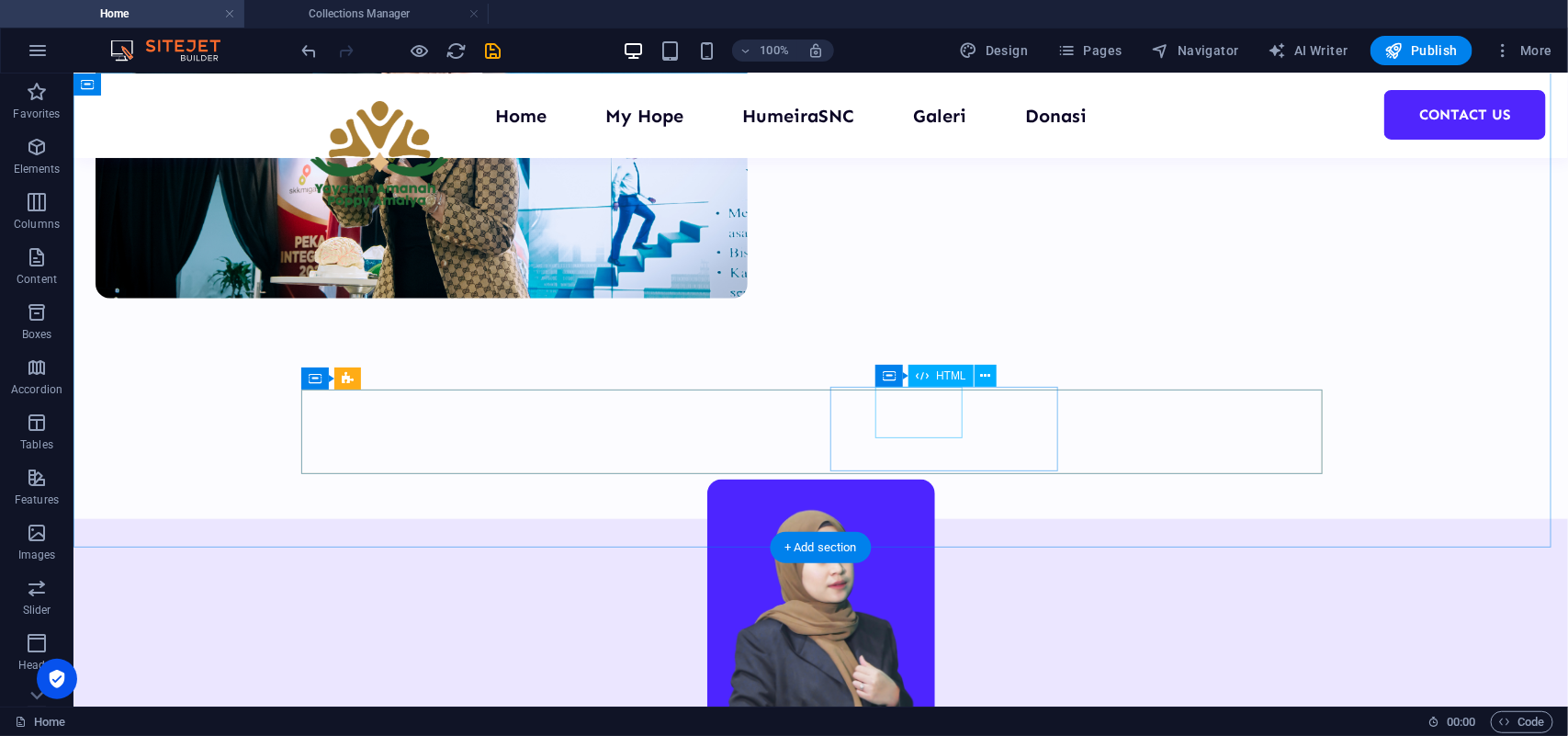 click on "200" at bounding box center (423, 1931) 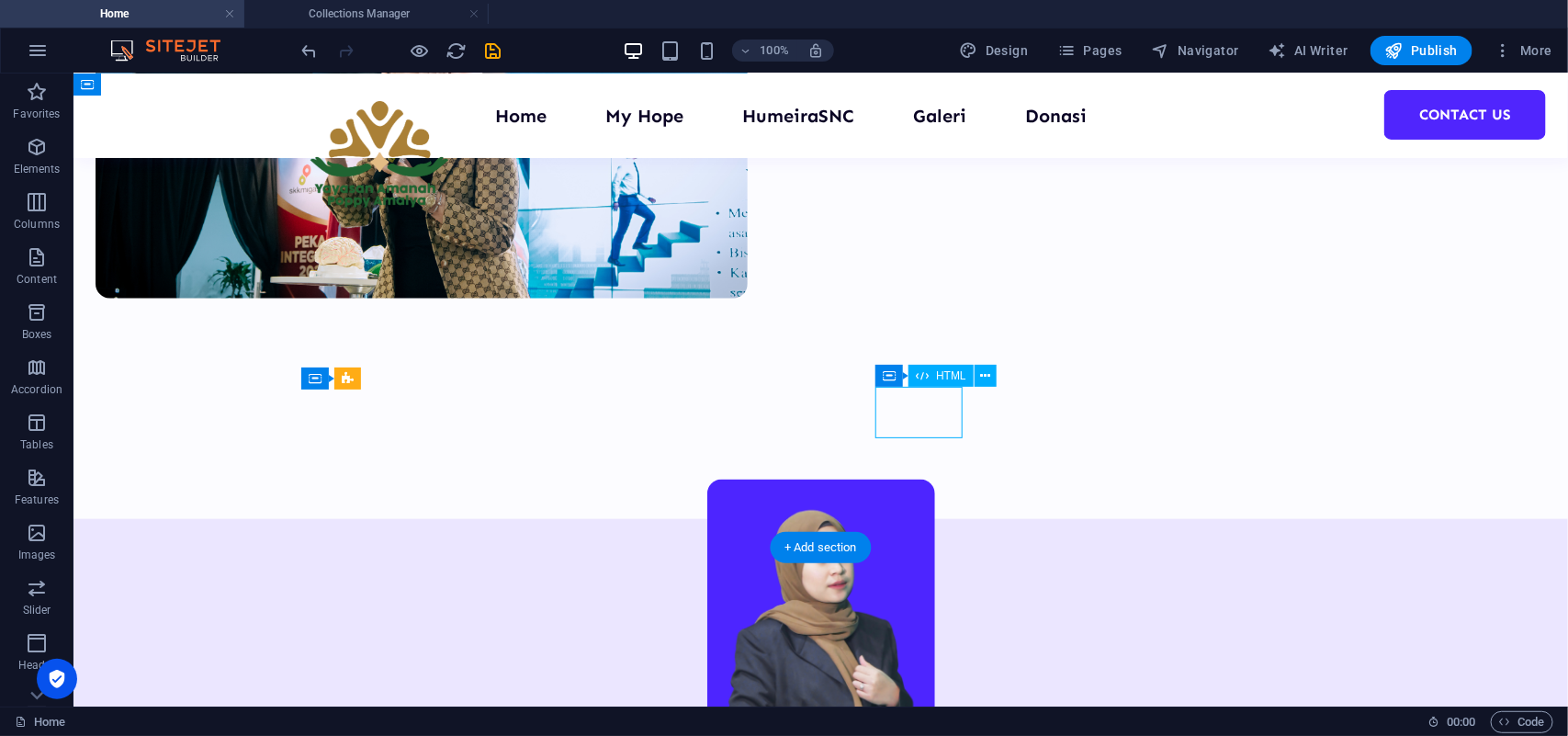 click on "200" at bounding box center (423, 1931) 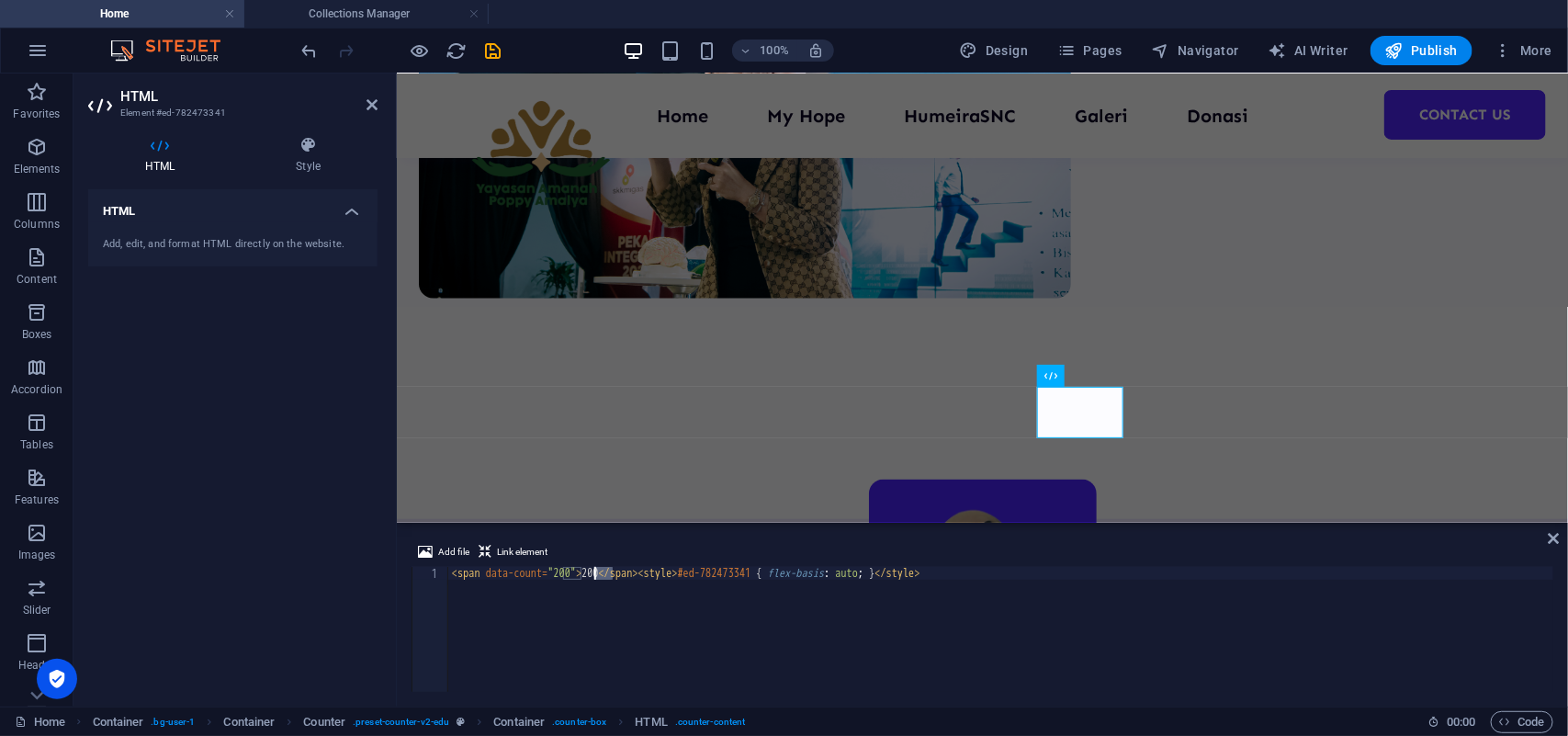 drag, startPoint x: 611, startPoint y: 572, endPoint x: 592, endPoint y: 570, distance: 19.10497 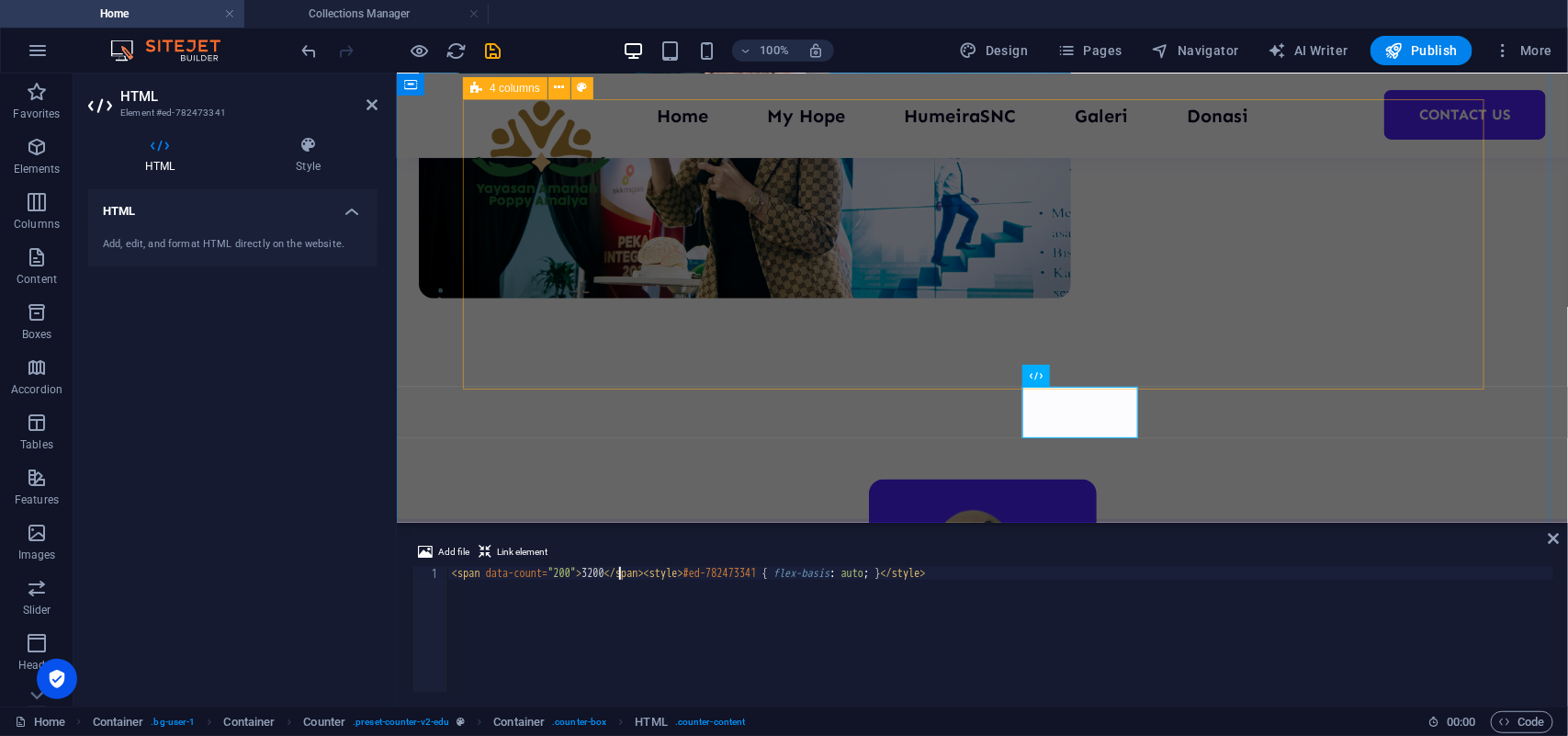 type on "<span data-count="200">3200</span><style>#ed-782473341 { flex-basis: auto; }</style>" 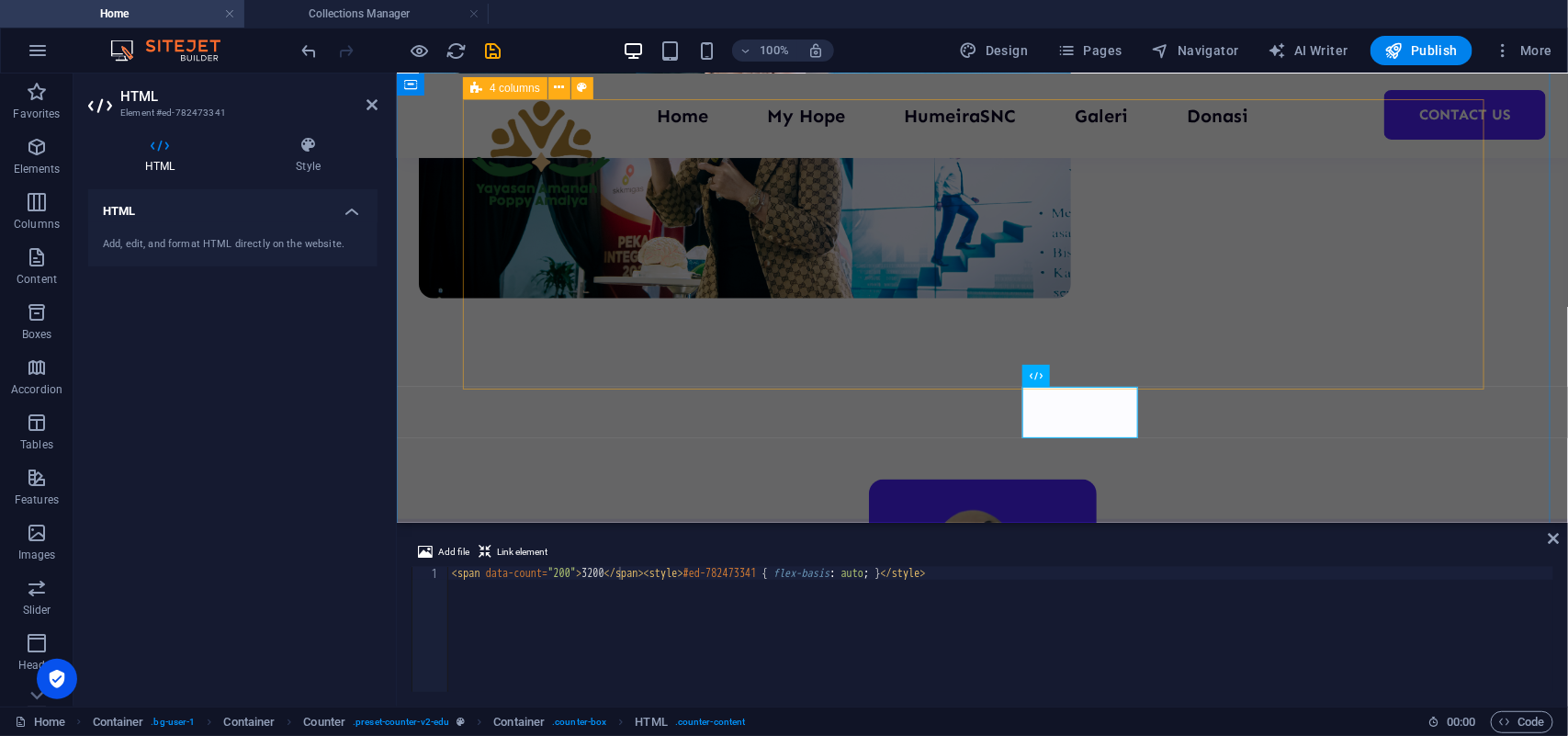 click at bounding box center (982, 1102) 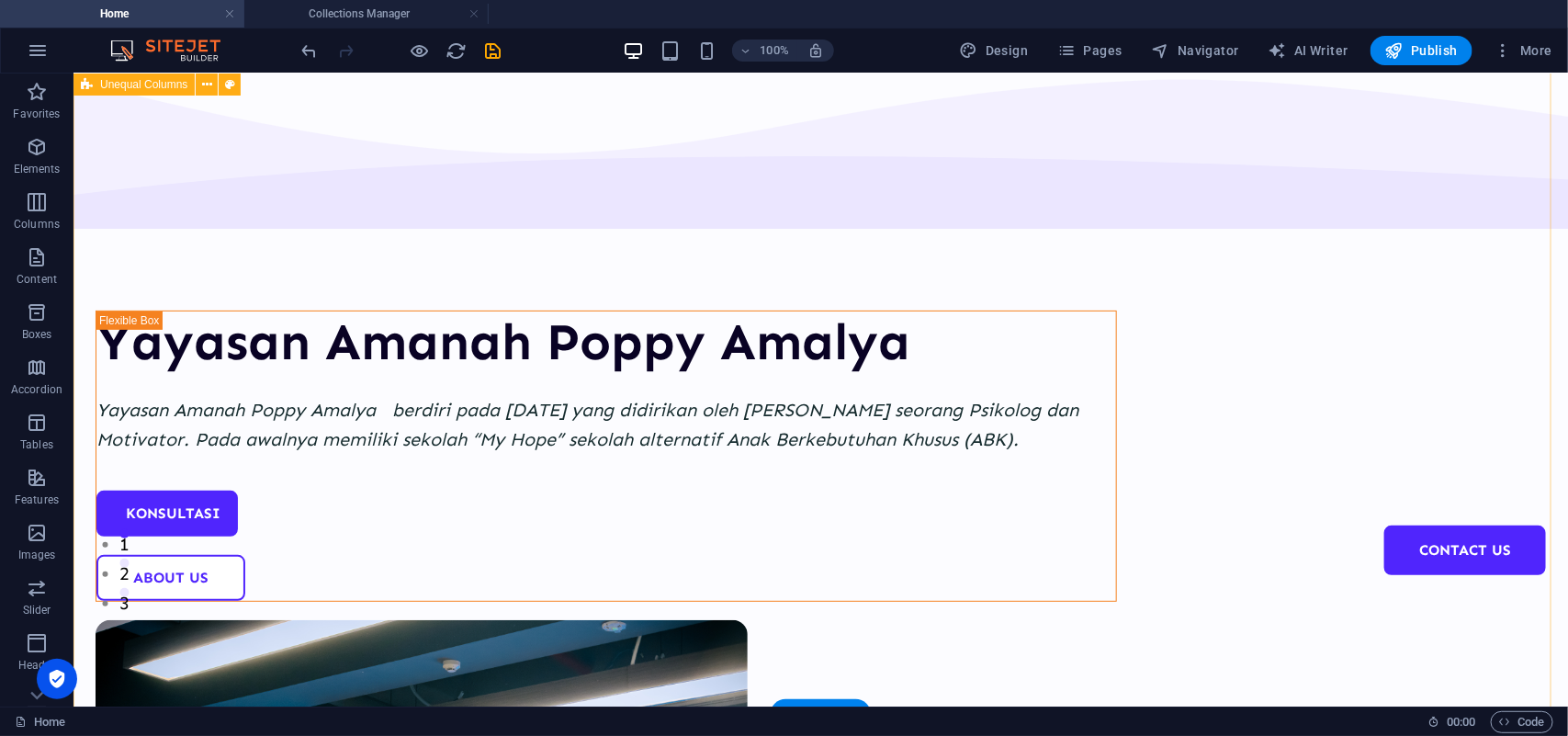 scroll, scrollTop: 0, scrollLeft: 0, axis: both 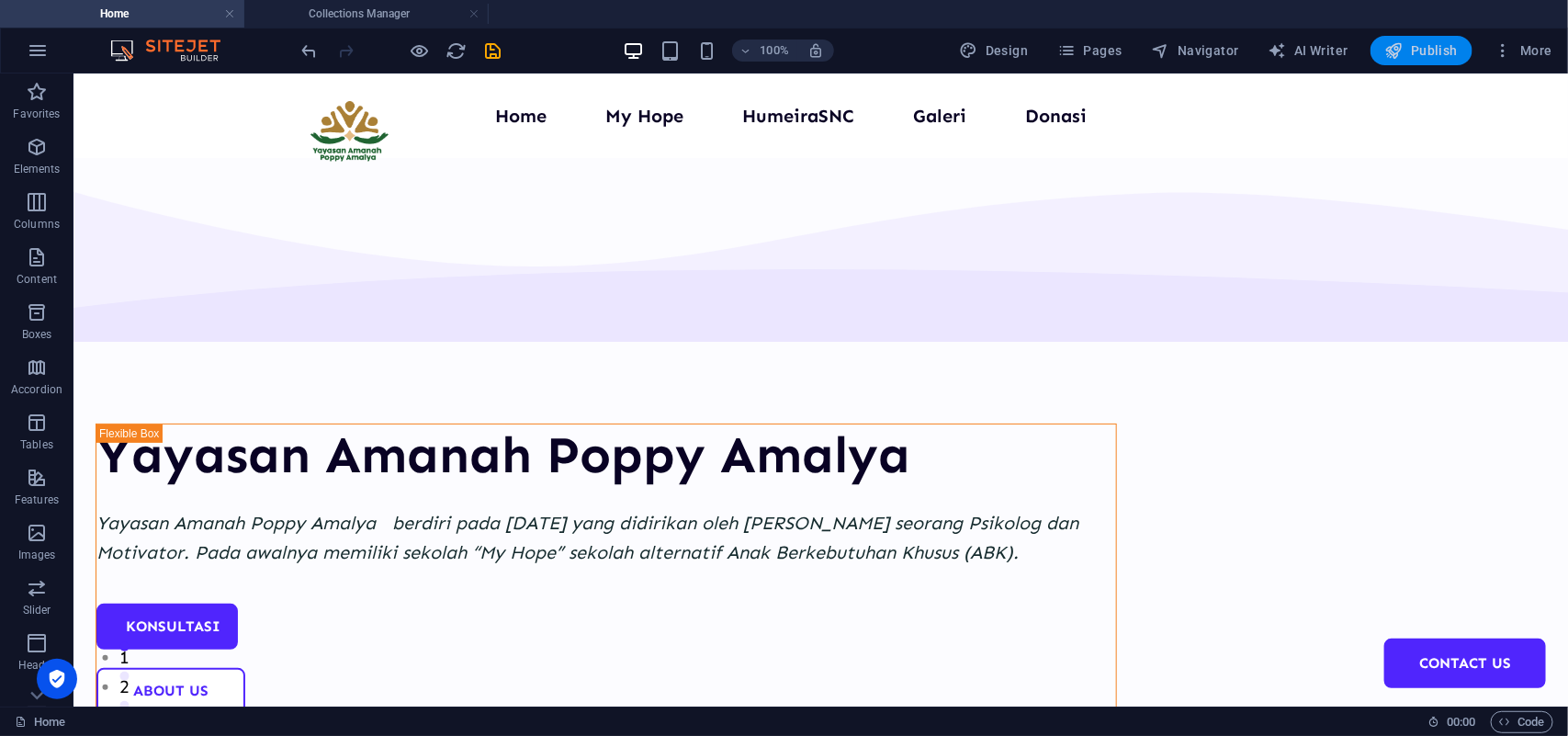 click on "Publish" at bounding box center [1421, 51] 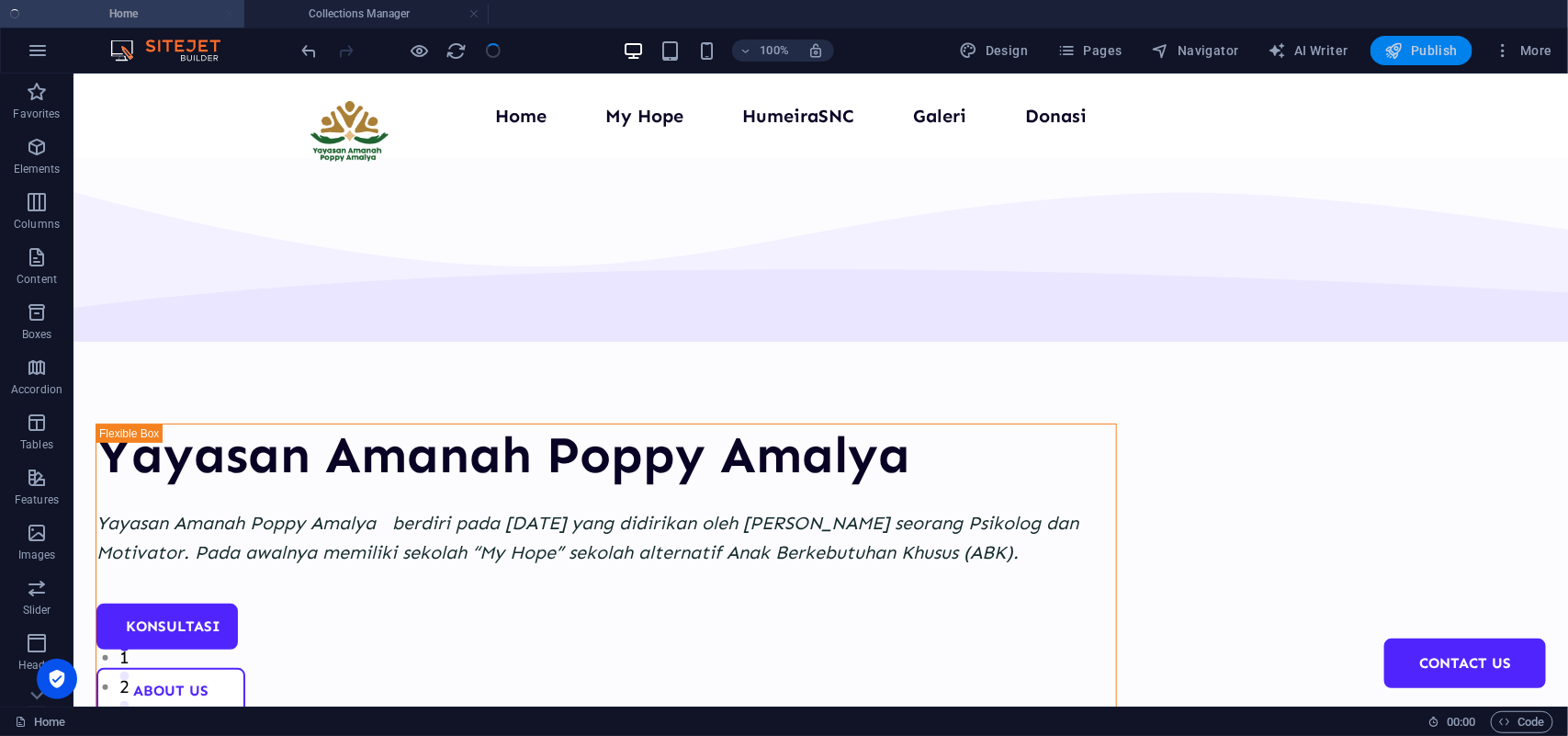 click on "Publish" at bounding box center [1421, 51] 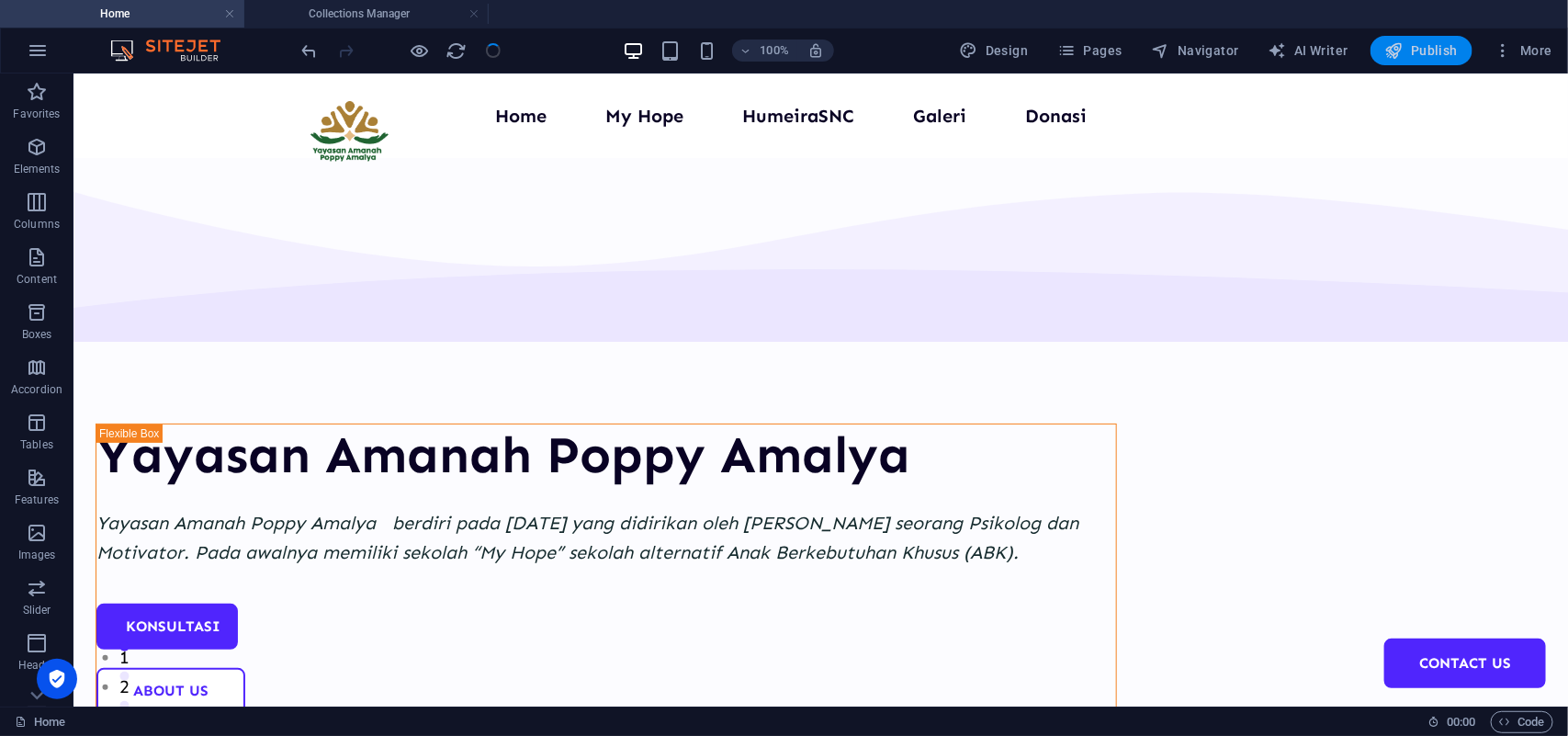 drag, startPoint x: 1438, startPoint y: 52, endPoint x: 1373, endPoint y: 6, distance: 79.630396 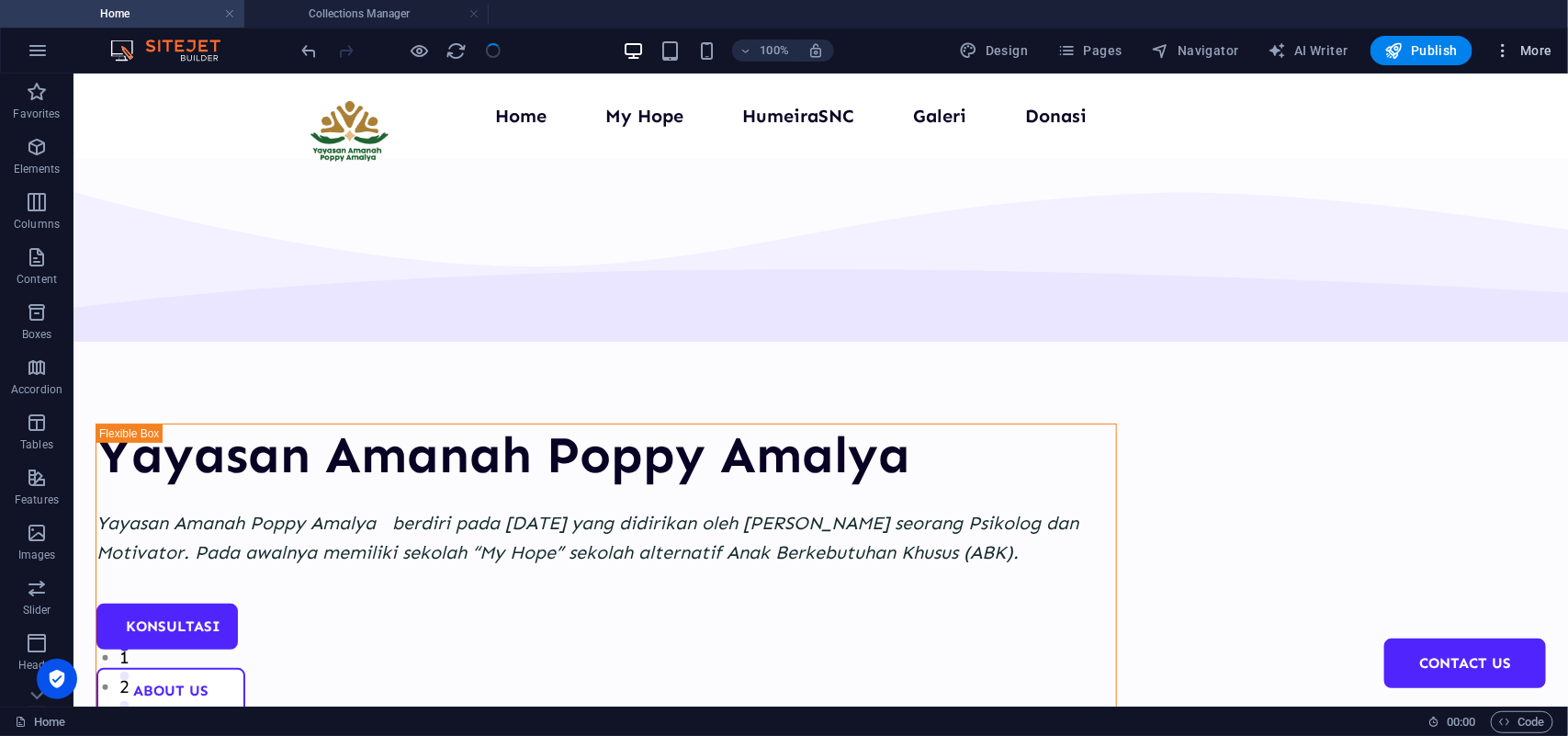 click at bounding box center (1504, 51) 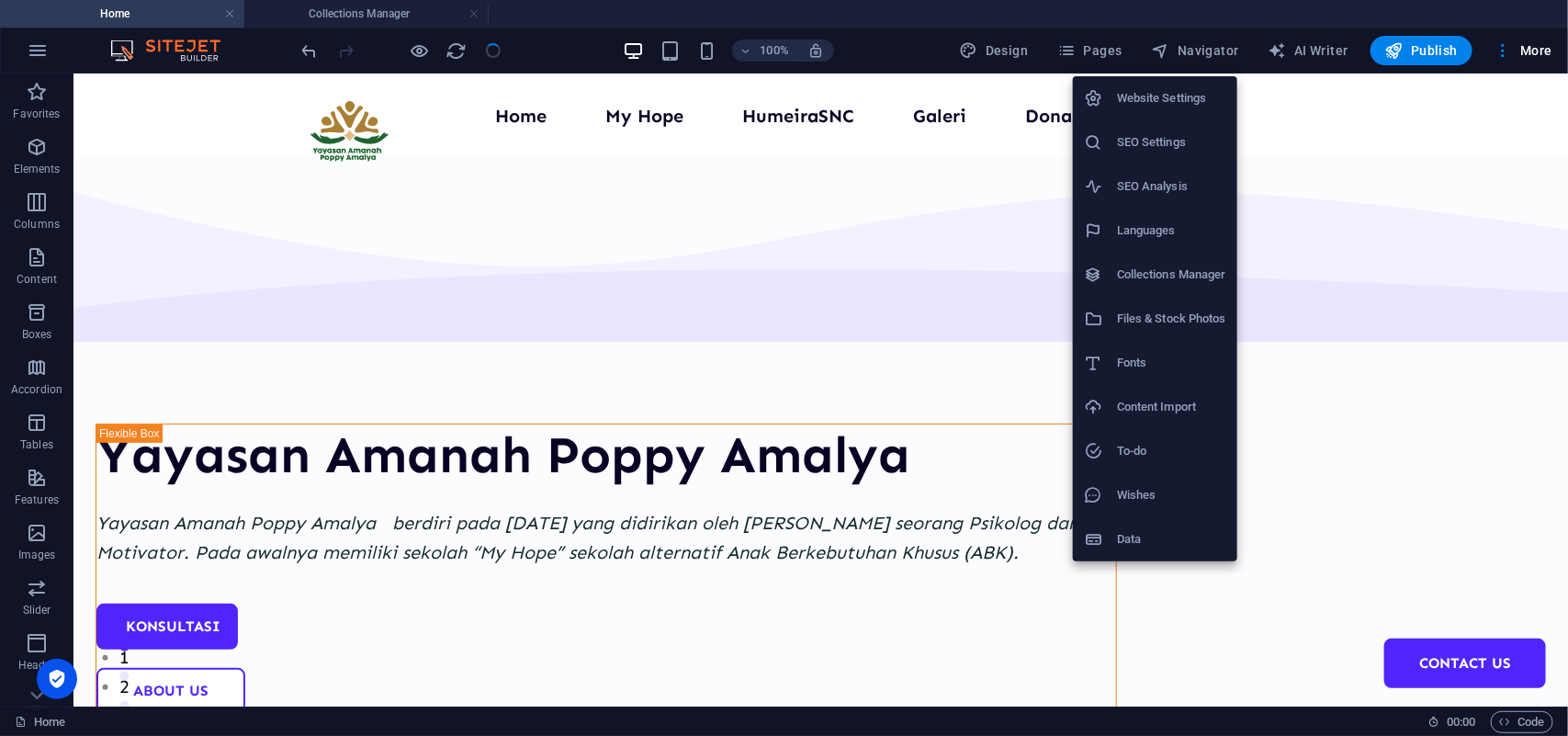 click at bounding box center (784, 368) 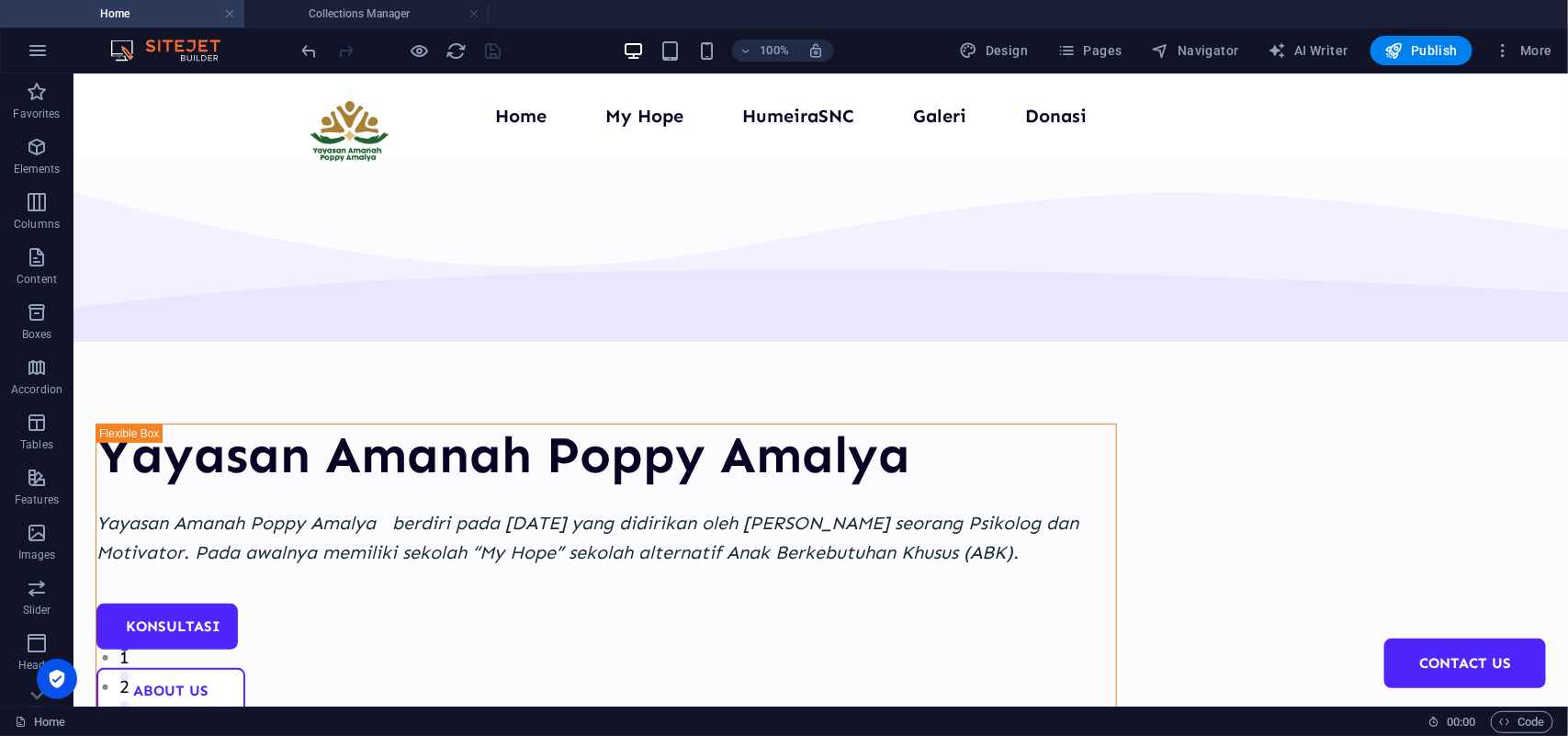 click on "Website Settings SEO Settings SEO Analysis Languages Collections Manager Files & Stock Photos Fonts Content Import To-do Wishes Data" at bounding box center (784, 373) 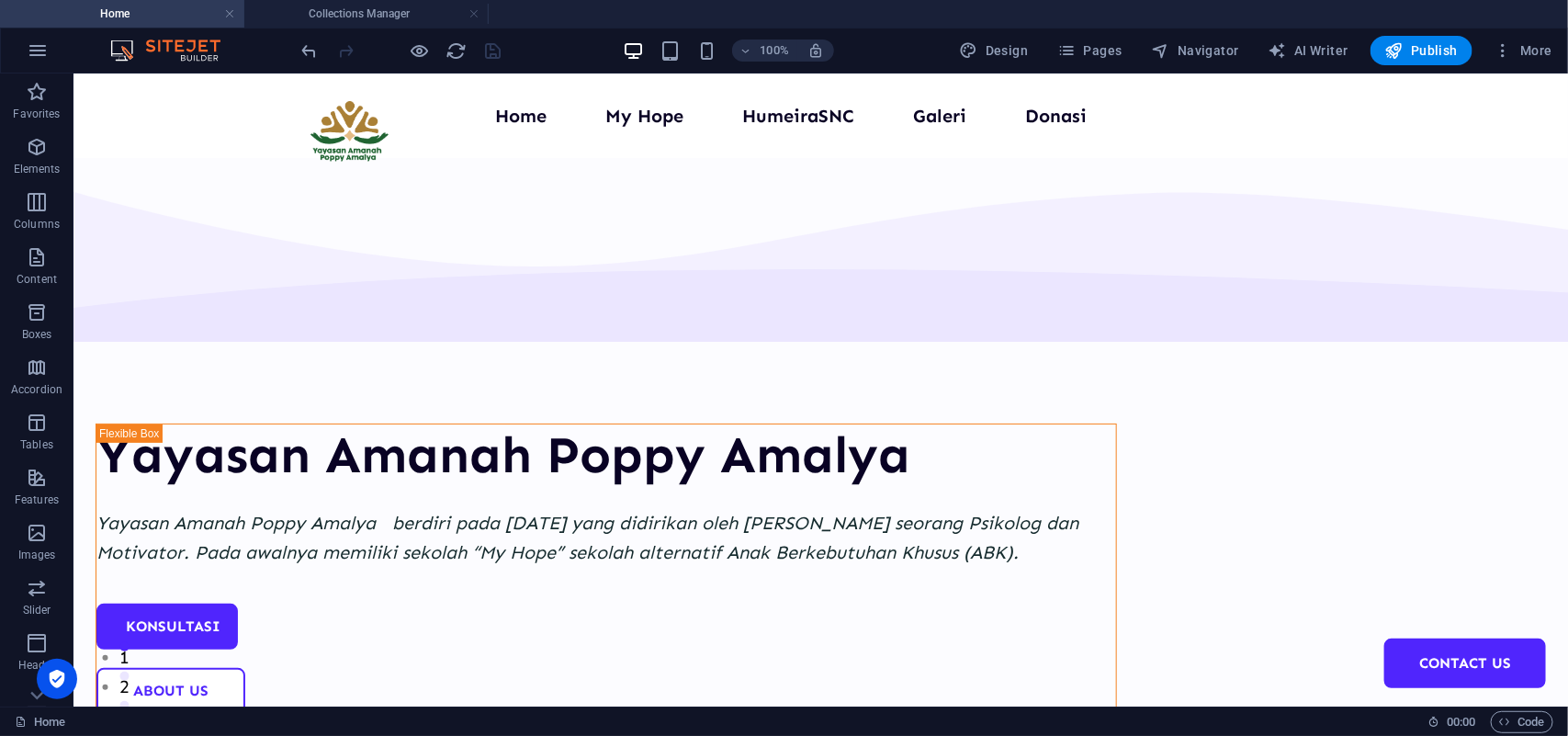click on "Publish" at bounding box center [1421, 51] 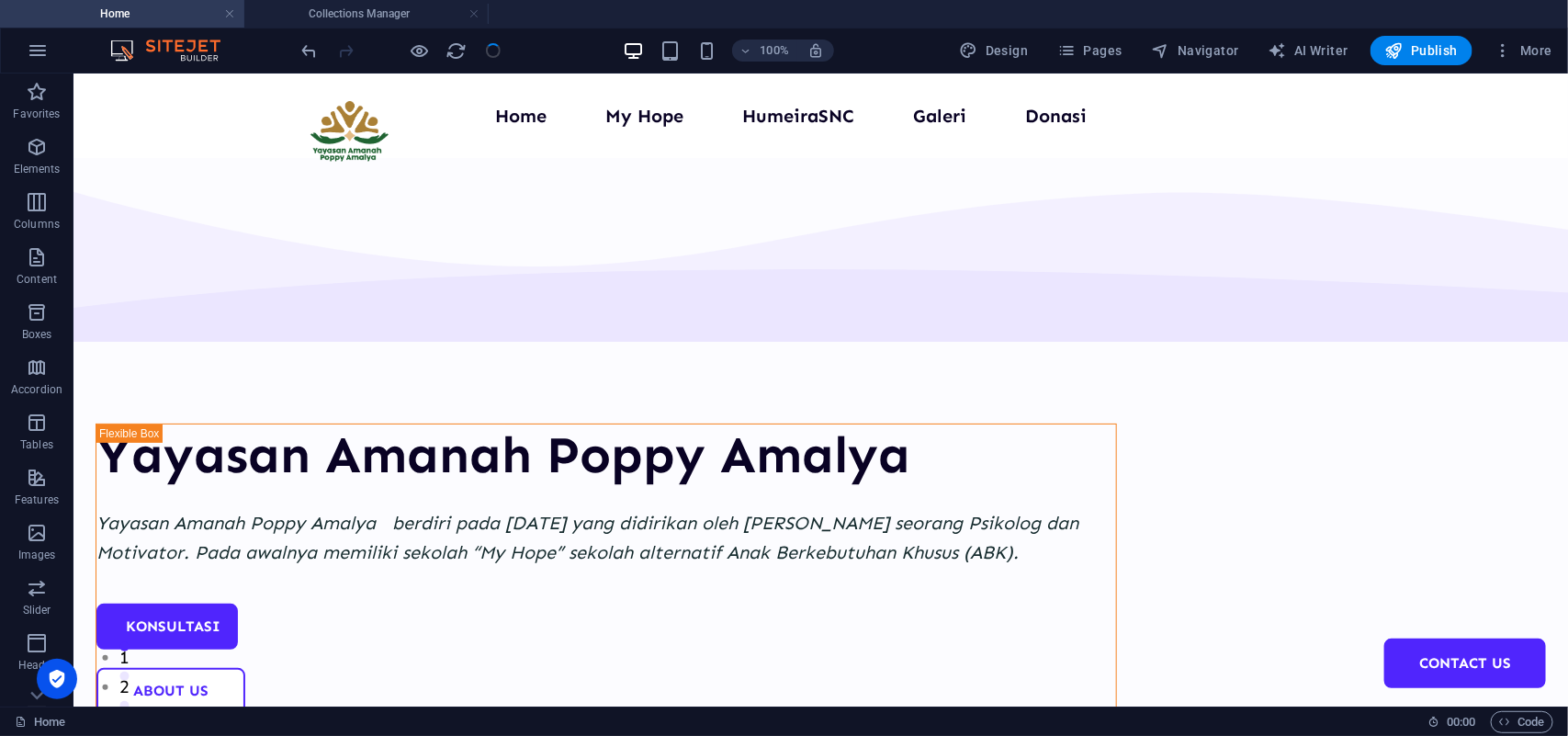 click on "Publish" at bounding box center (1421, 51) 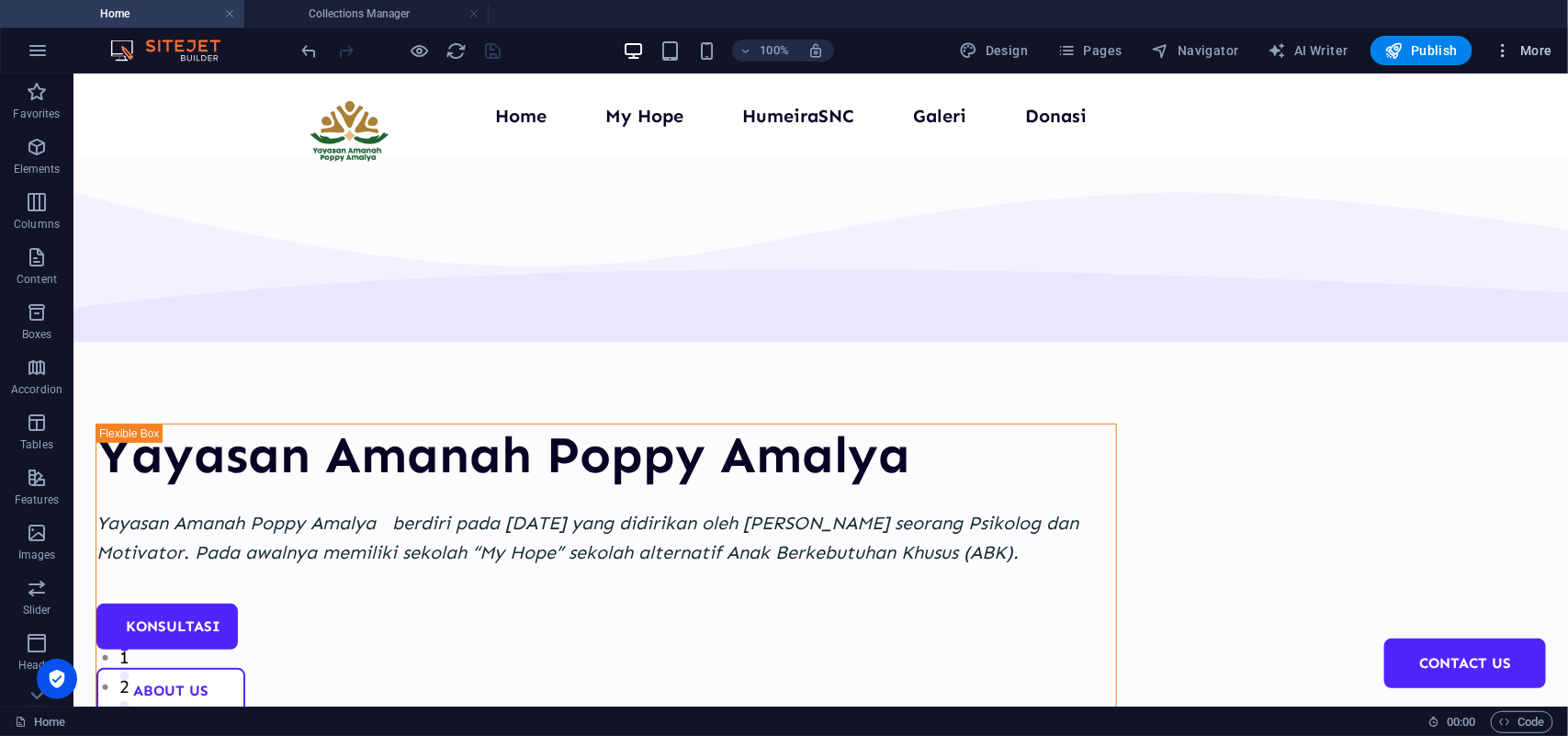 click at bounding box center [1504, 51] 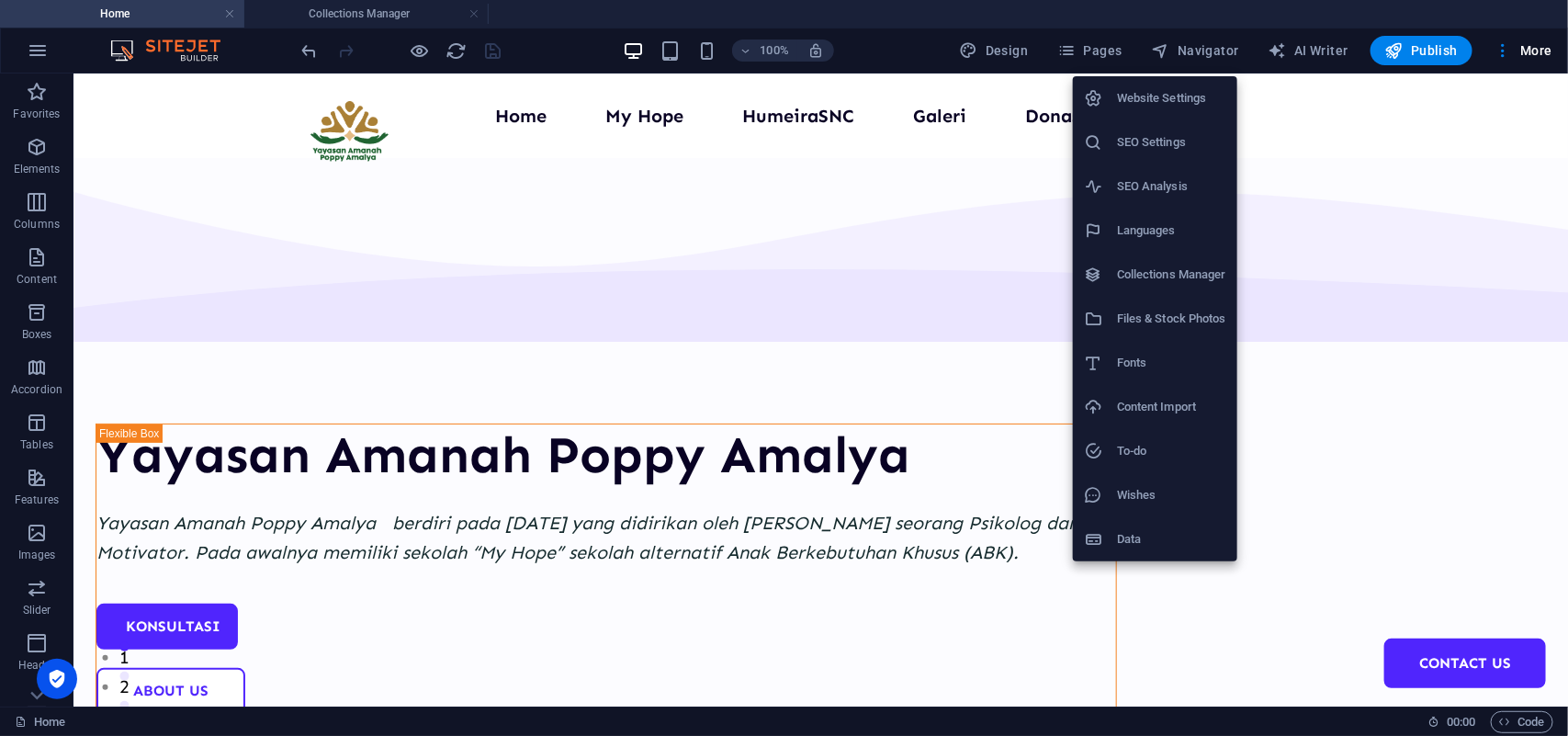 click on "Website Settings" at bounding box center (1171, 98) 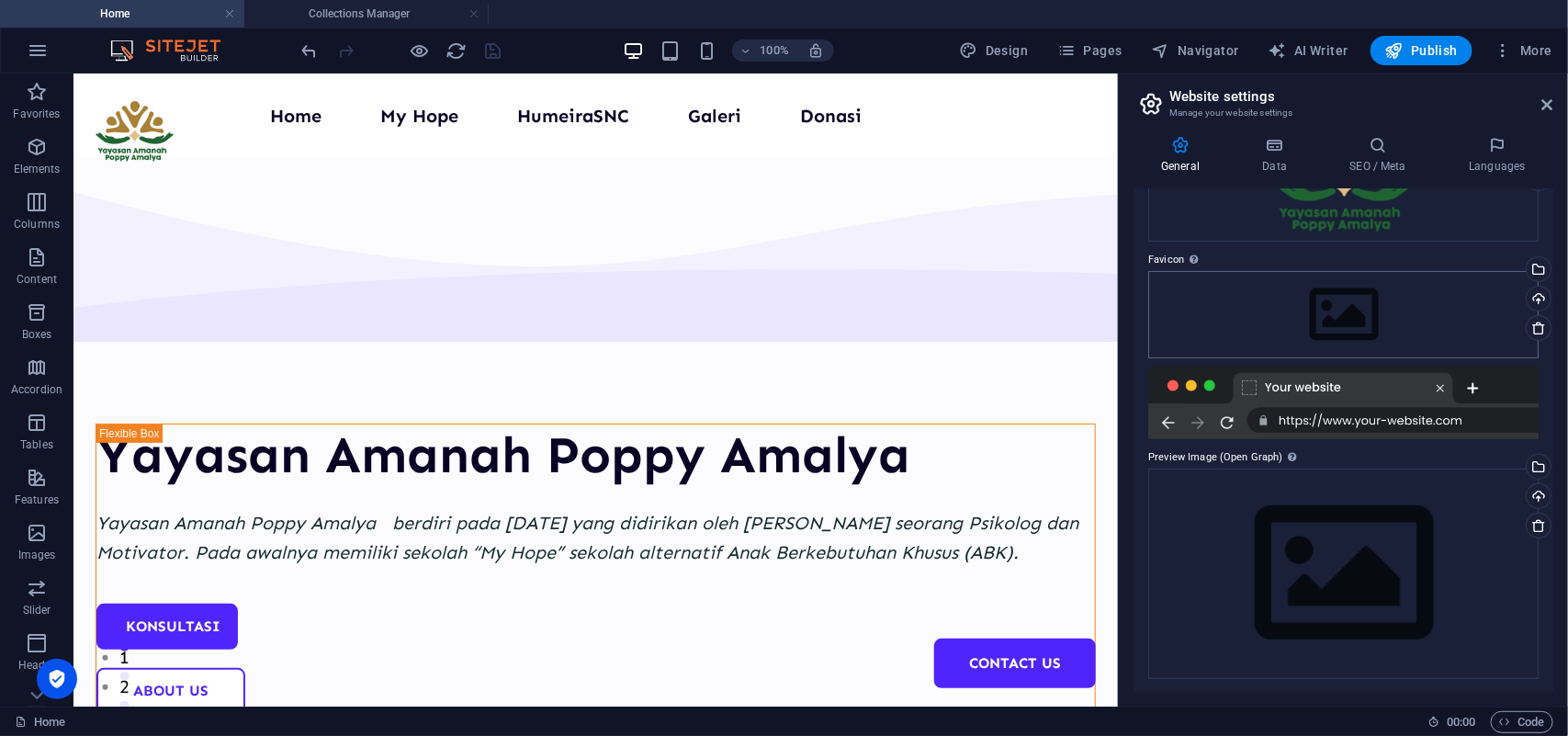 scroll, scrollTop: 157, scrollLeft: 0, axis: vertical 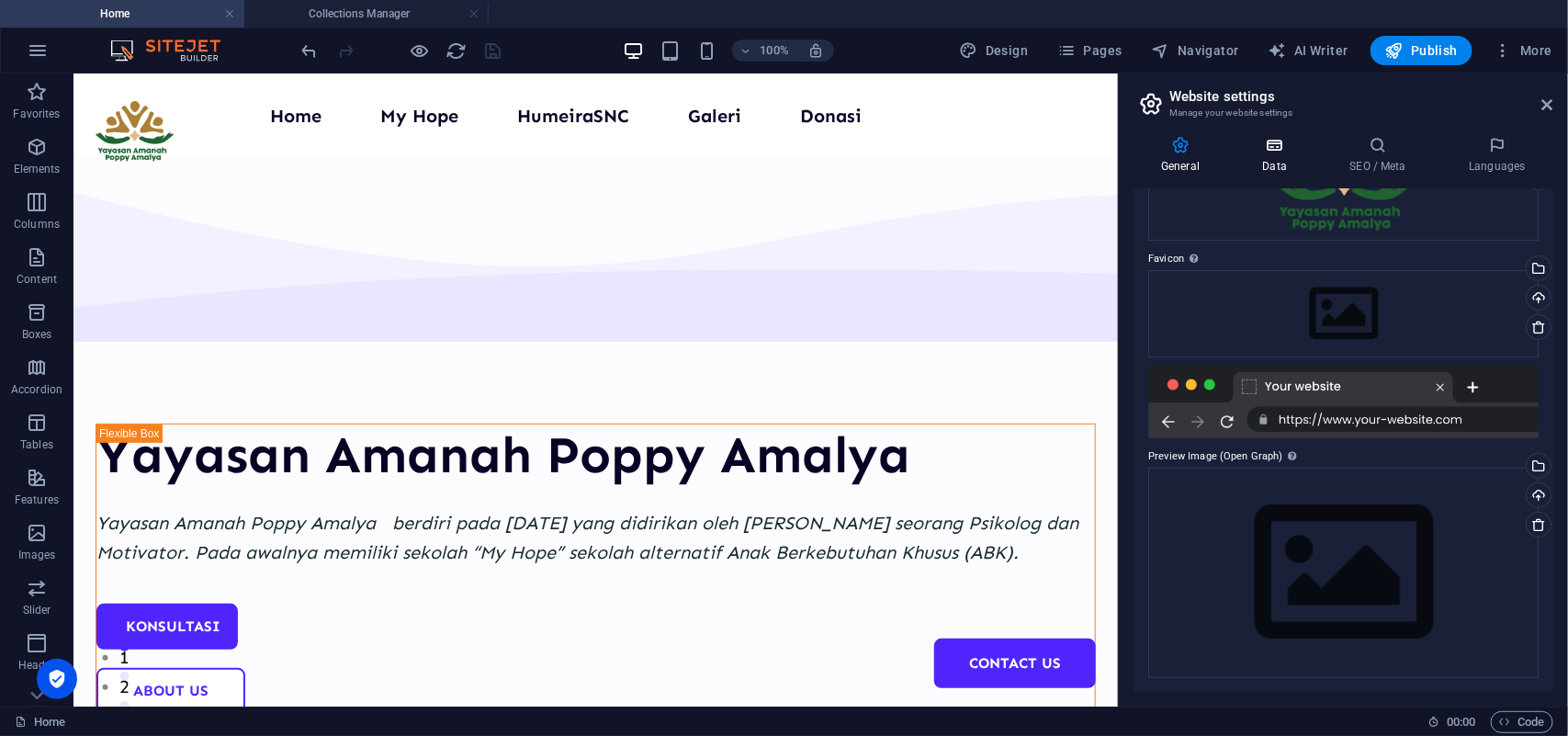 click on "Data" at bounding box center (1278, 155) 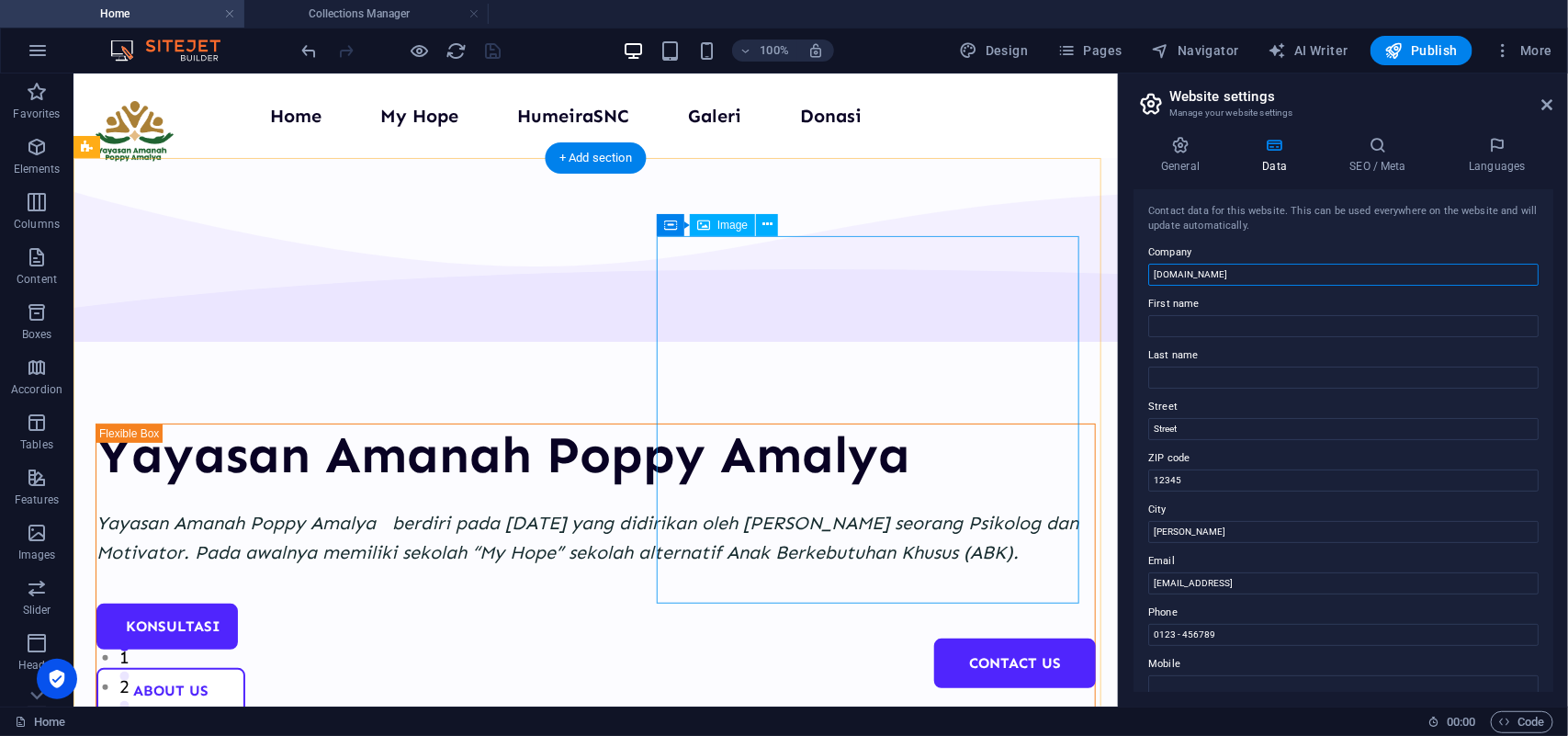 drag, startPoint x: 1405, startPoint y: 348, endPoint x: 1195, endPoint y: 331, distance: 210.68697 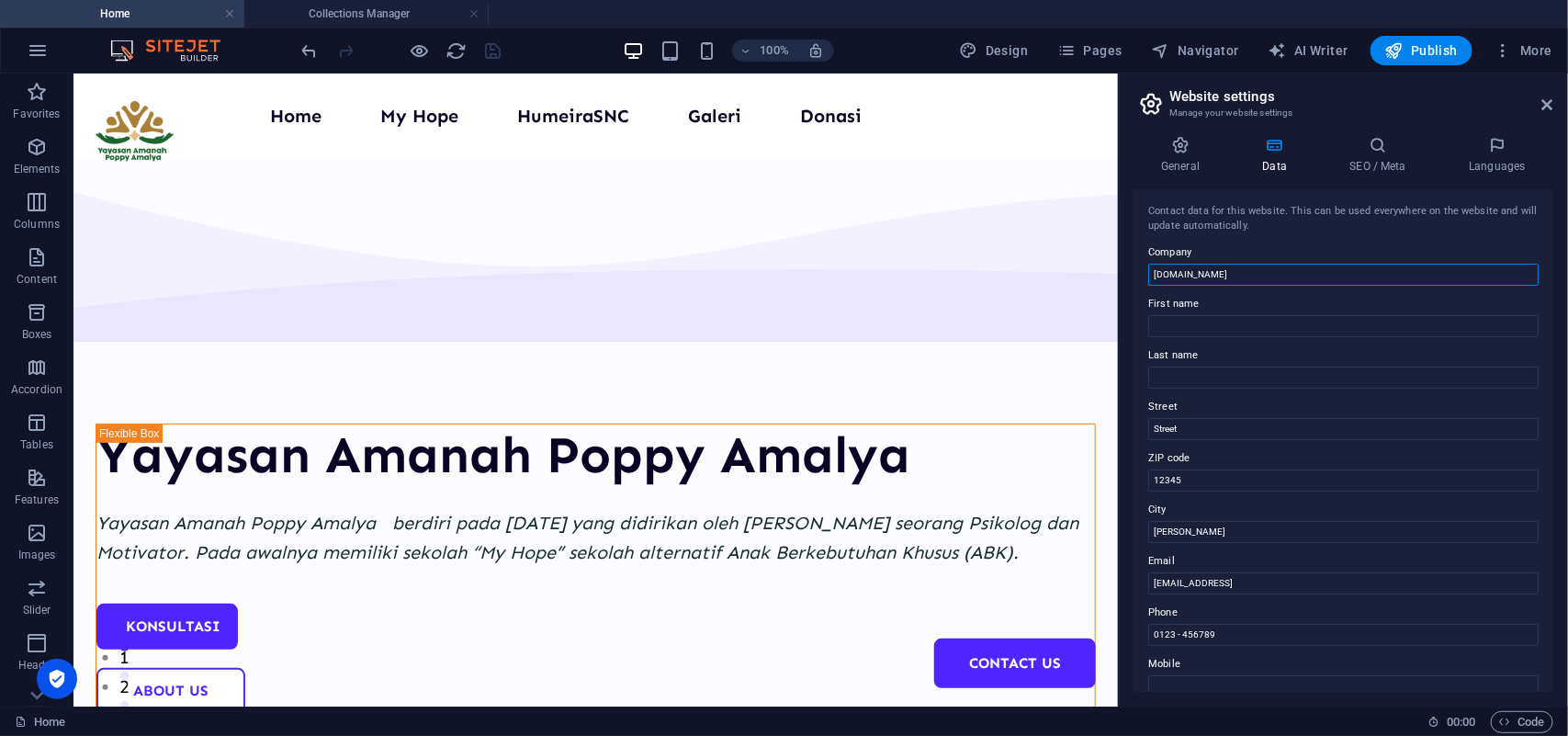 click on "yayasanamanahpoppyamalya.com" at bounding box center (1343, 275) 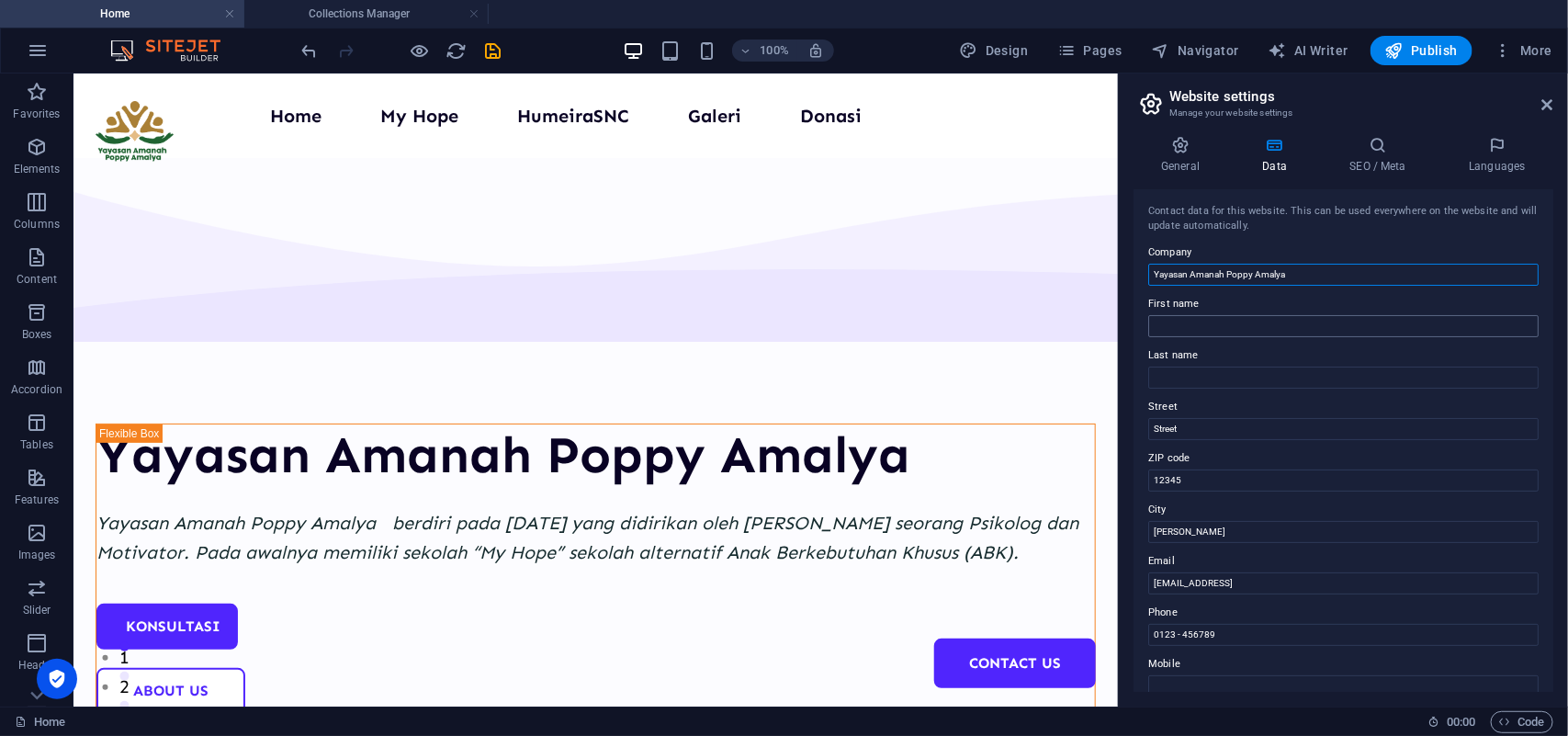 type on "Yayasan Amanah Poppy Amalya" 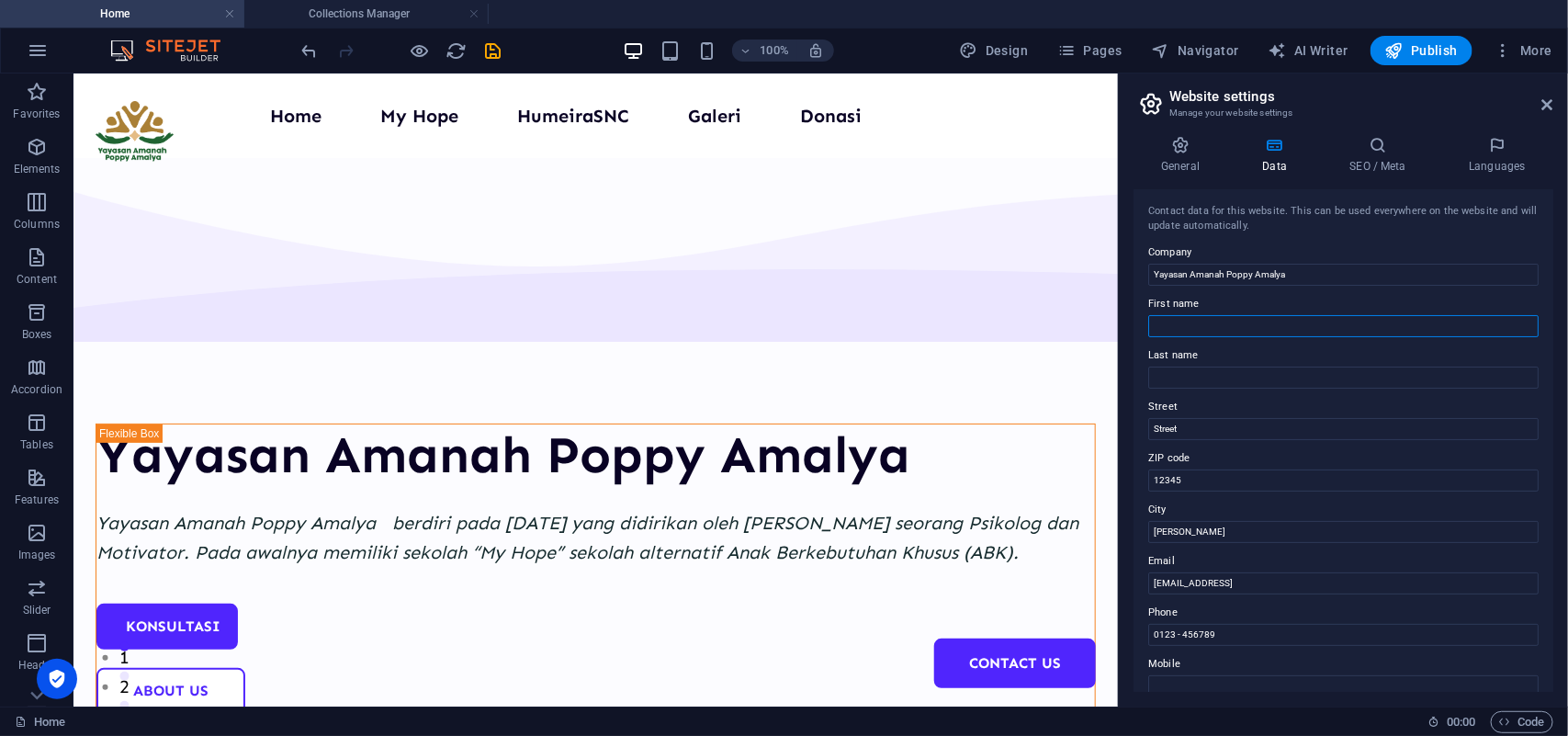 click on "First name" at bounding box center [1343, 326] 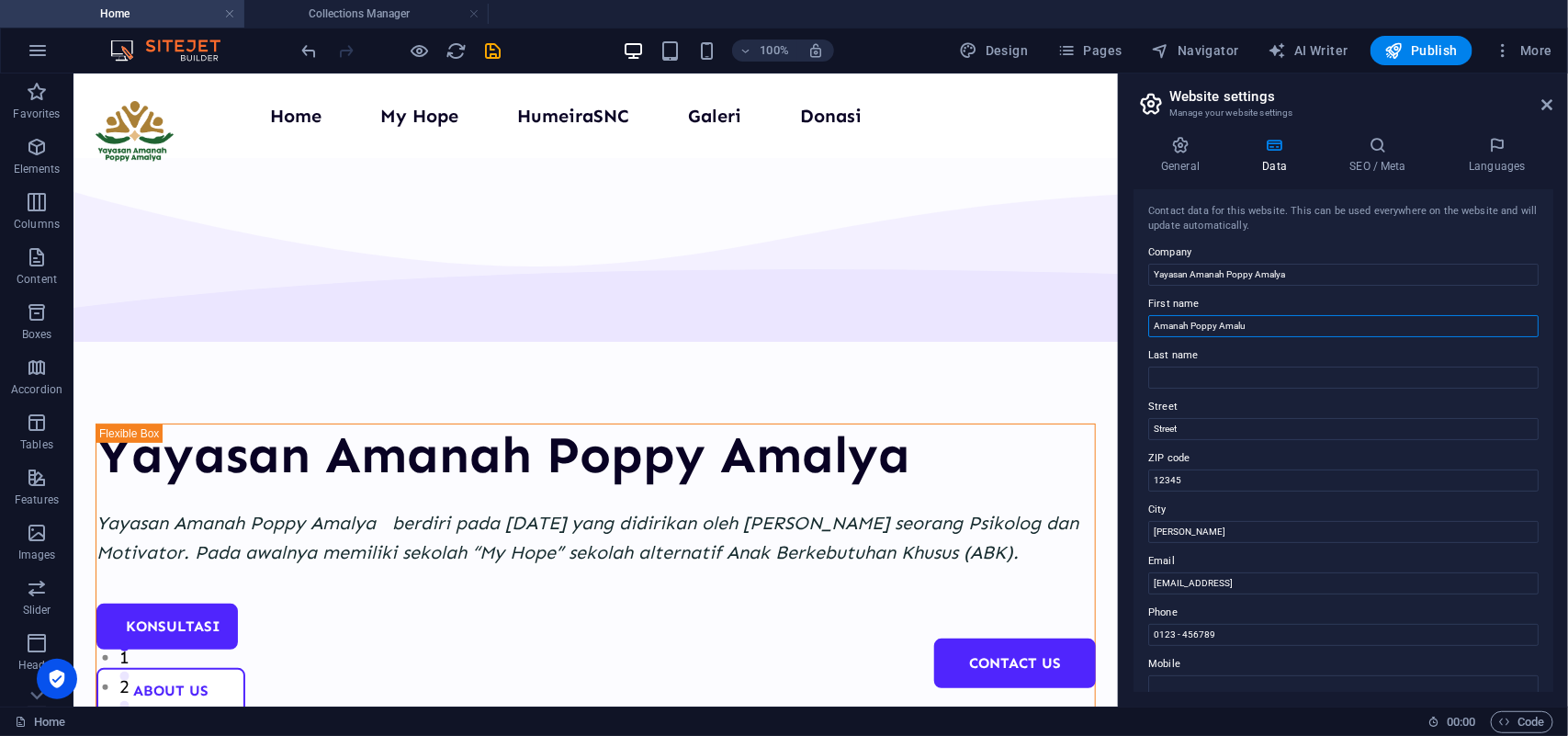 type on "Amanah Poppy Amaluy" 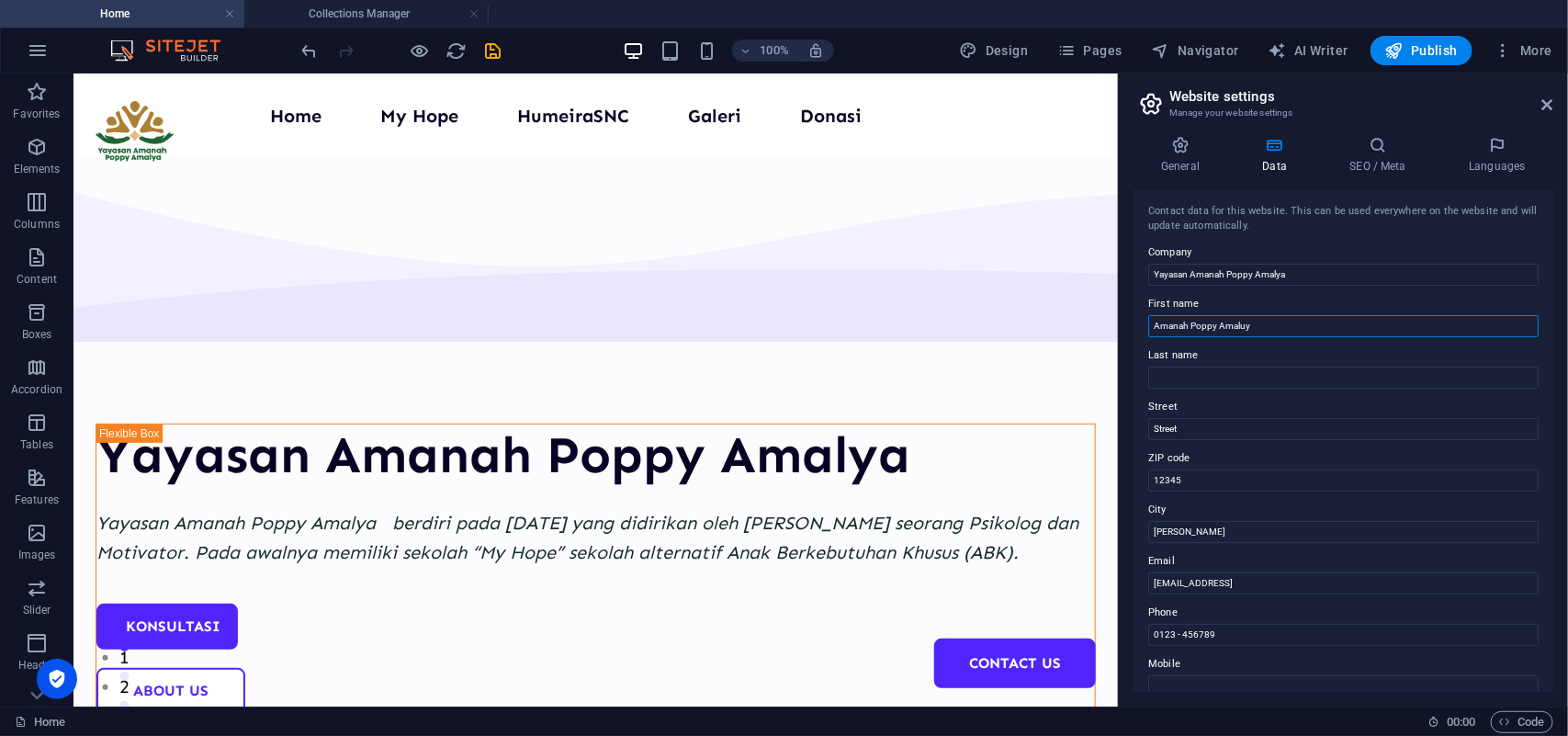 drag, startPoint x: 1263, startPoint y: 314, endPoint x: 1127, endPoint y: 331, distance: 137.05838 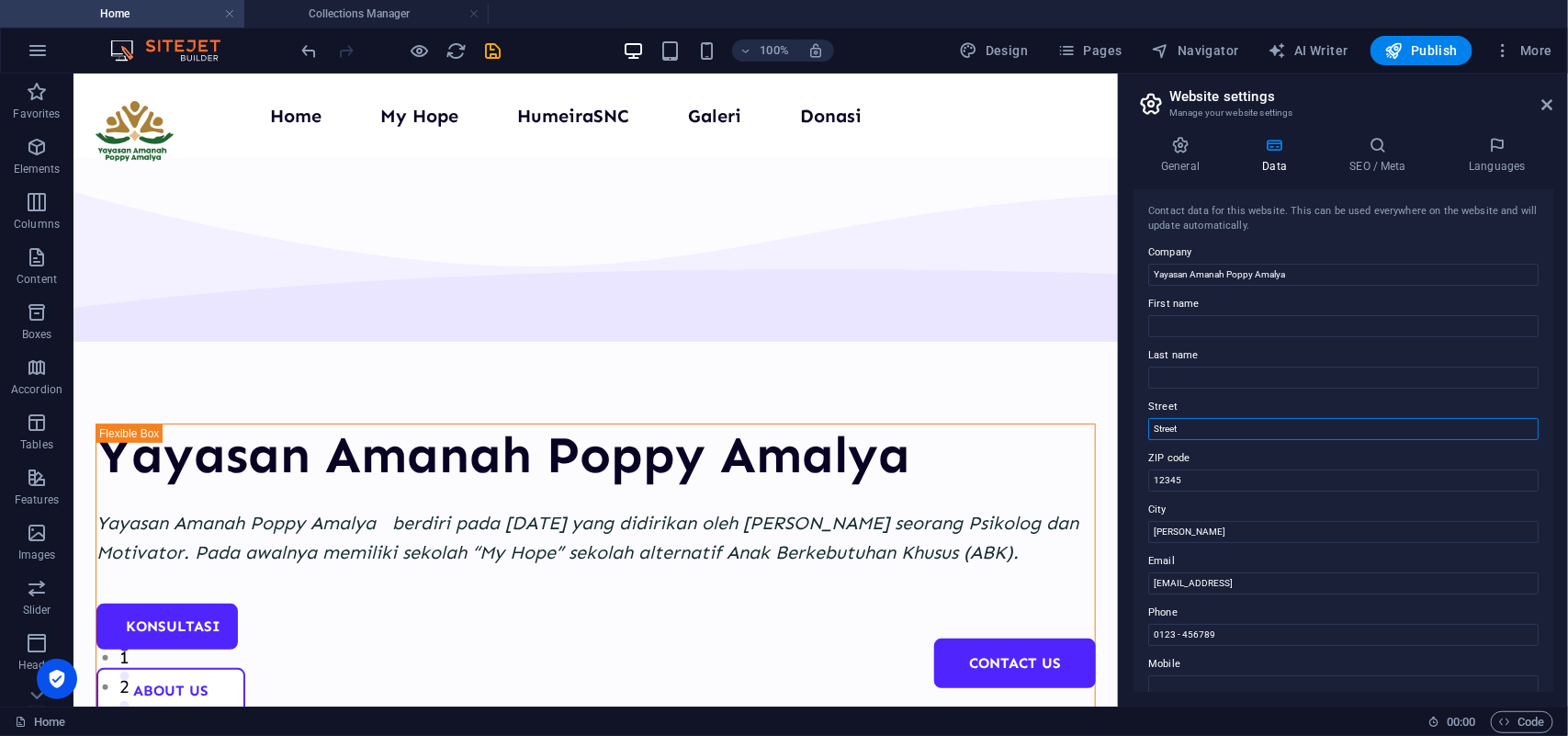 click on "Street" at bounding box center (1343, 429) 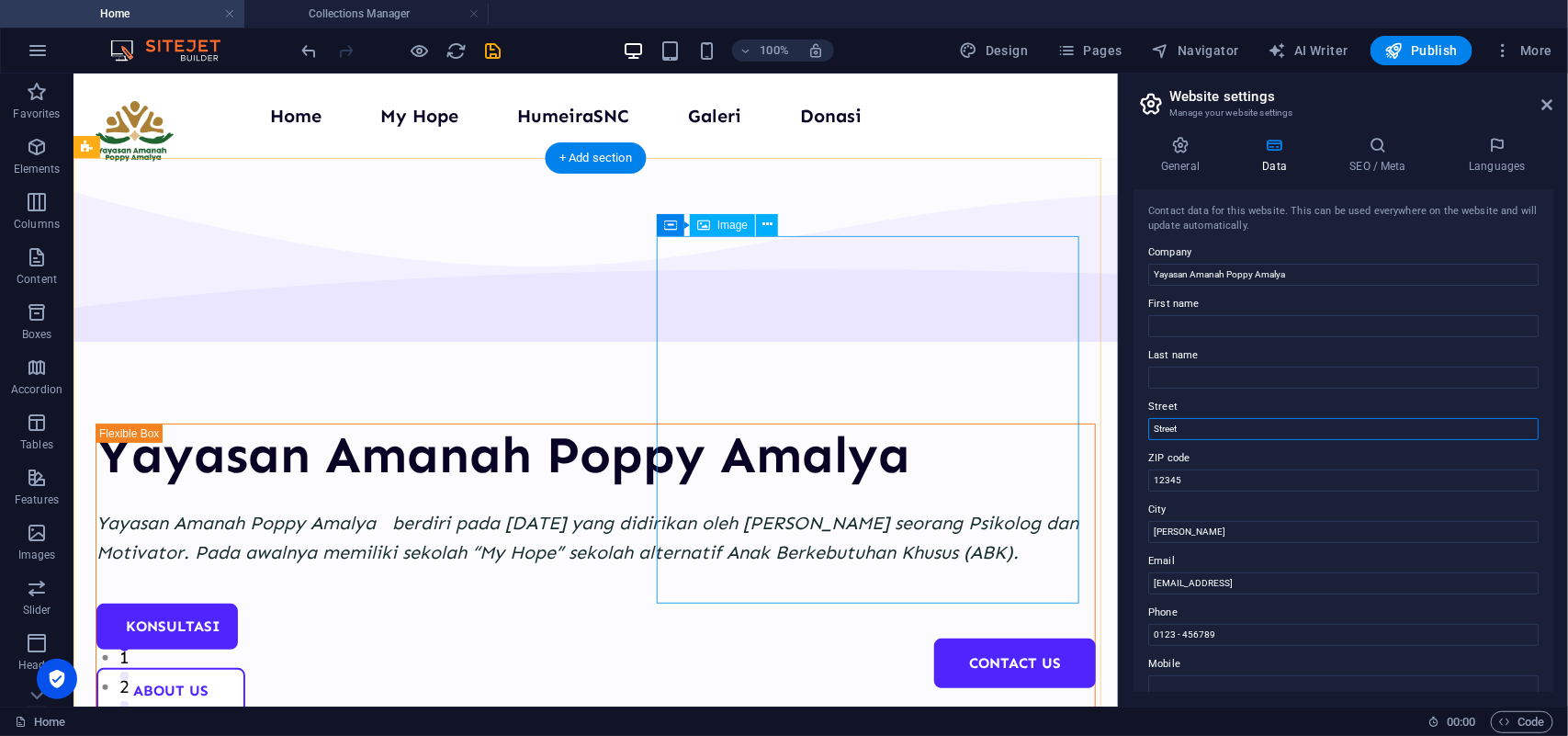 drag, startPoint x: 1382, startPoint y: 506, endPoint x: 1100, endPoint y: 417, distance: 295.711 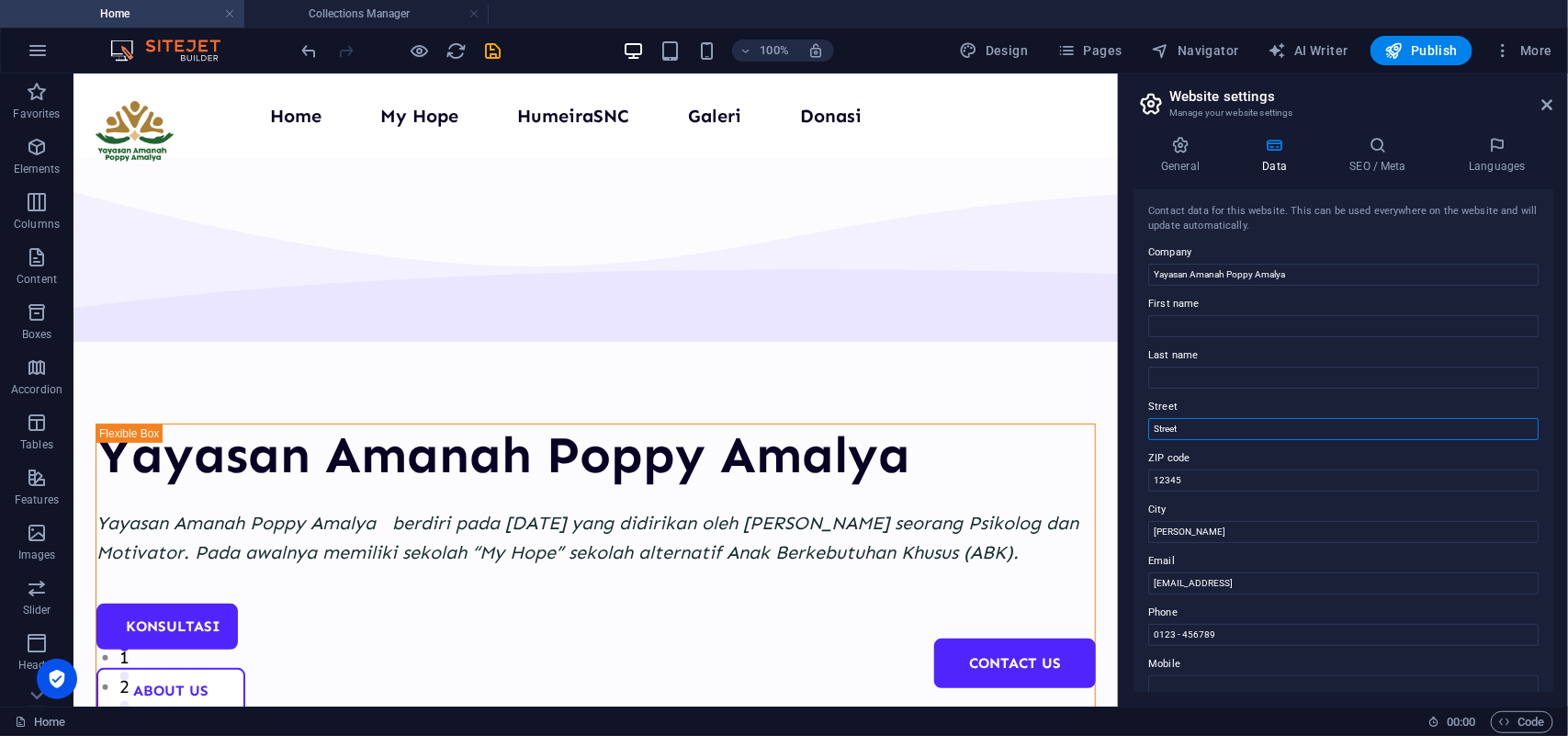 drag, startPoint x: 1263, startPoint y: 429, endPoint x: 1140, endPoint y: 438, distance: 123.32883 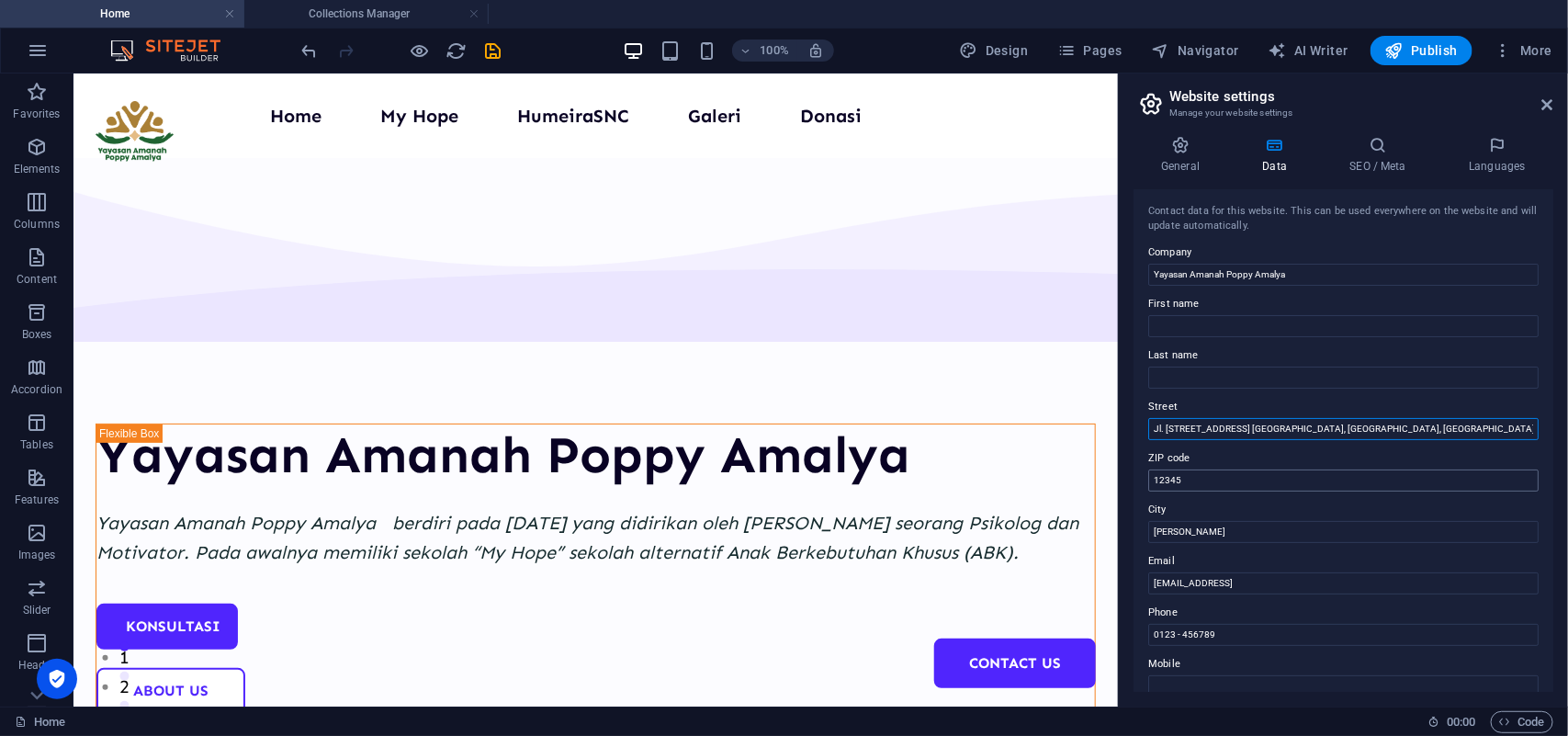 type on "Jl. Gabus Lampriet No.26, Bandar Baru, Kec. Kuta Alam, Kota Banda Aceh, Aceh 23125" 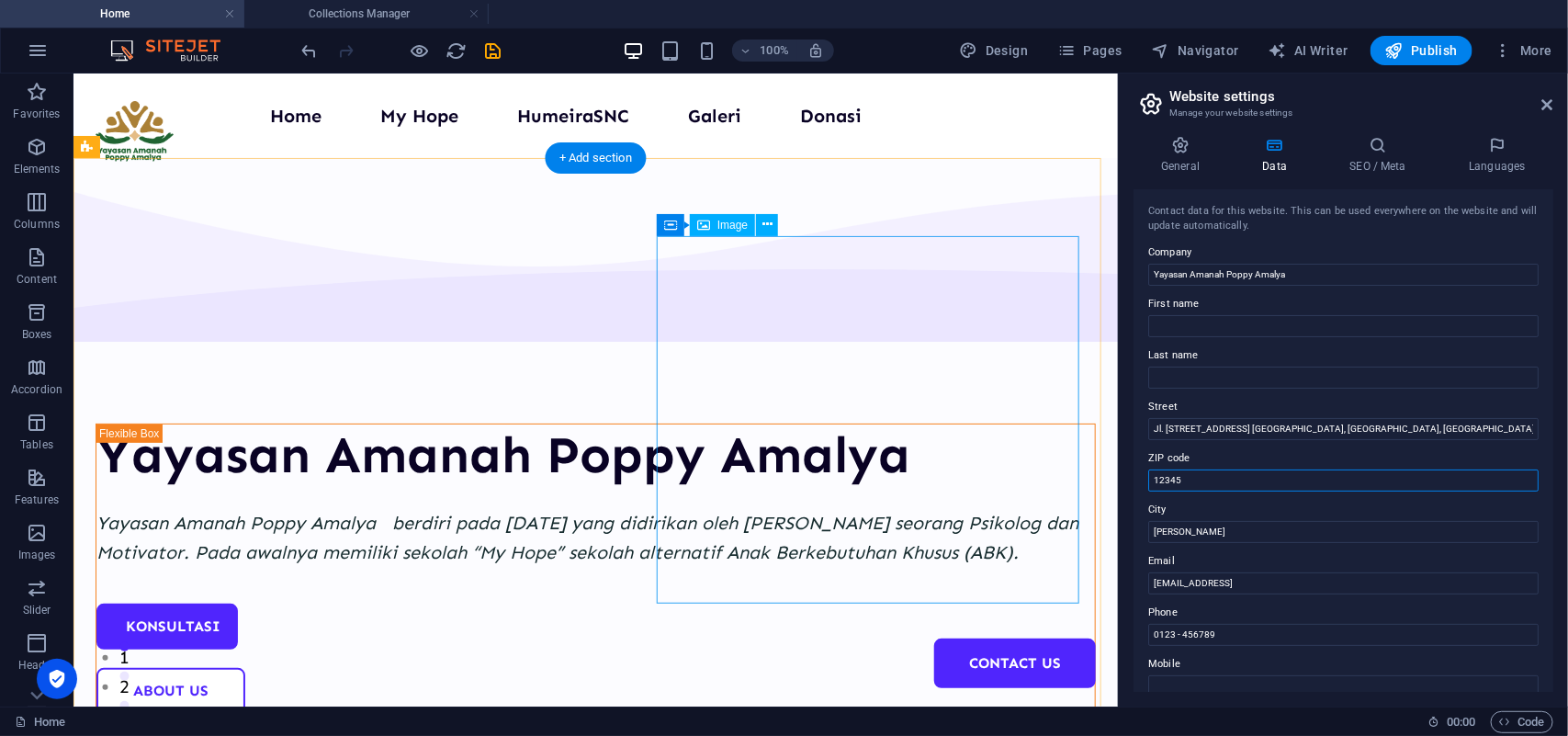 drag, startPoint x: 1311, startPoint y: 555, endPoint x: 1066, endPoint y: 503, distance: 250.4576 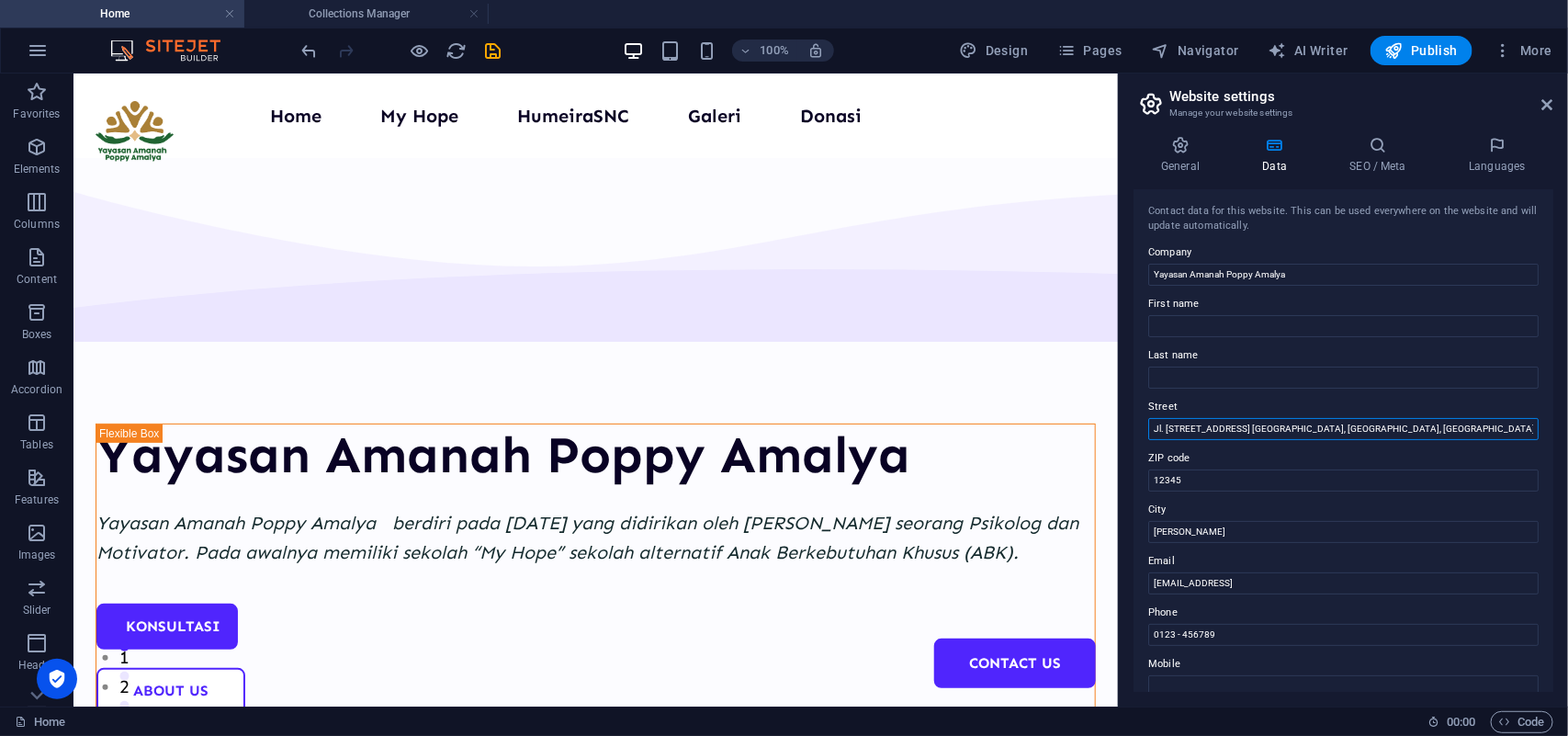 drag, startPoint x: 1513, startPoint y: 427, endPoint x: 1480, endPoint y: 432, distance: 33.376639 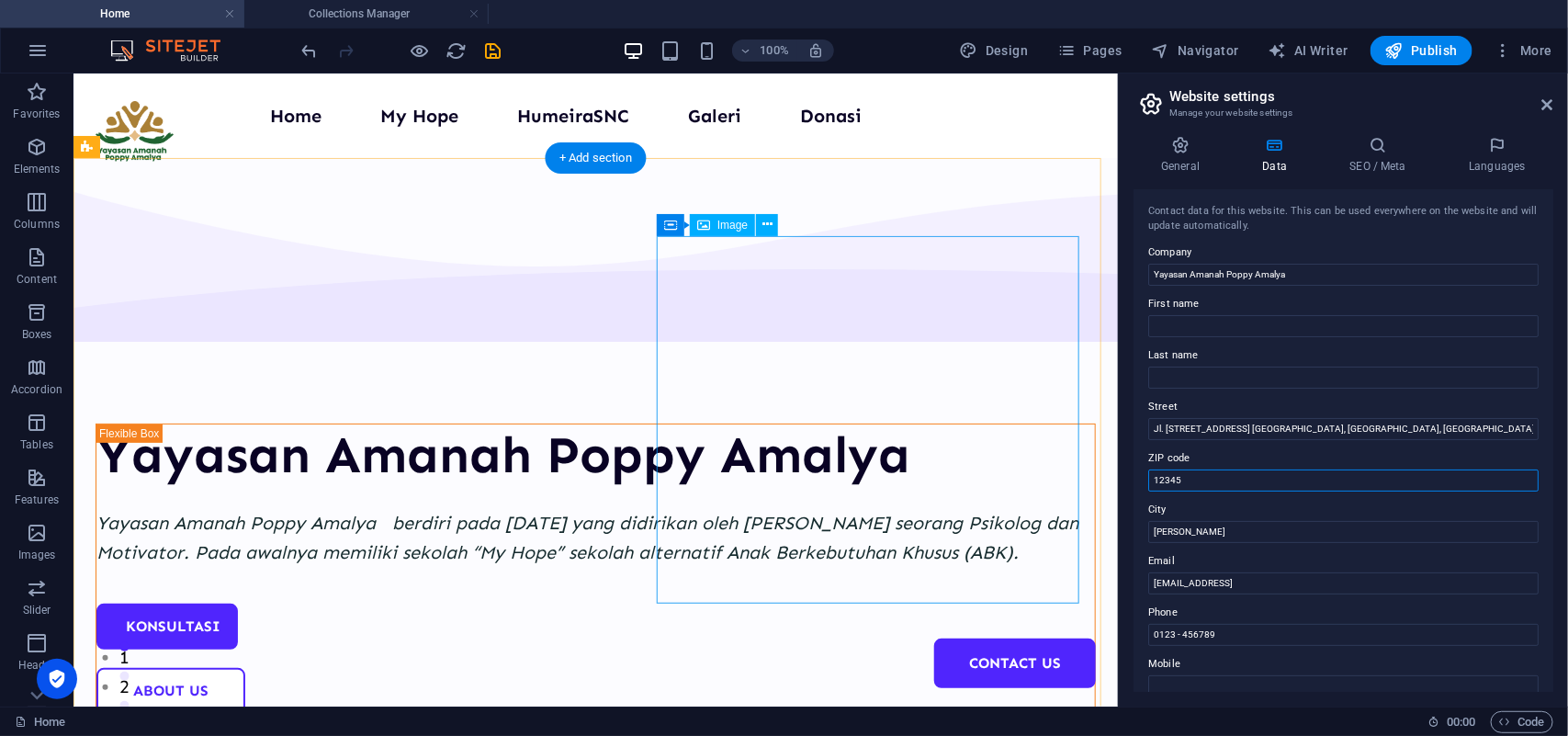drag, startPoint x: 1200, startPoint y: 562, endPoint x: 1062, endPoint y: 493, distance: 154.2887 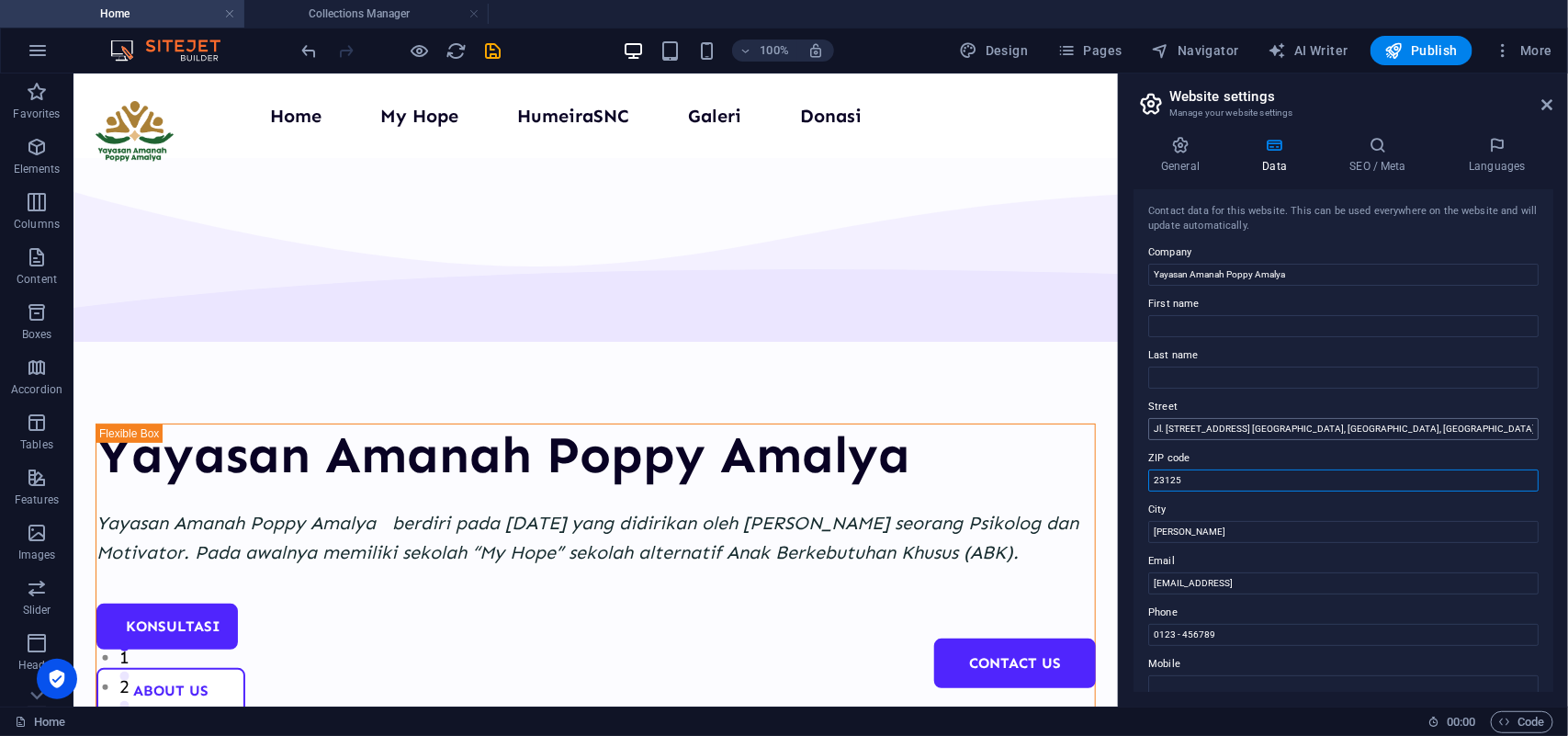 type on "23125" 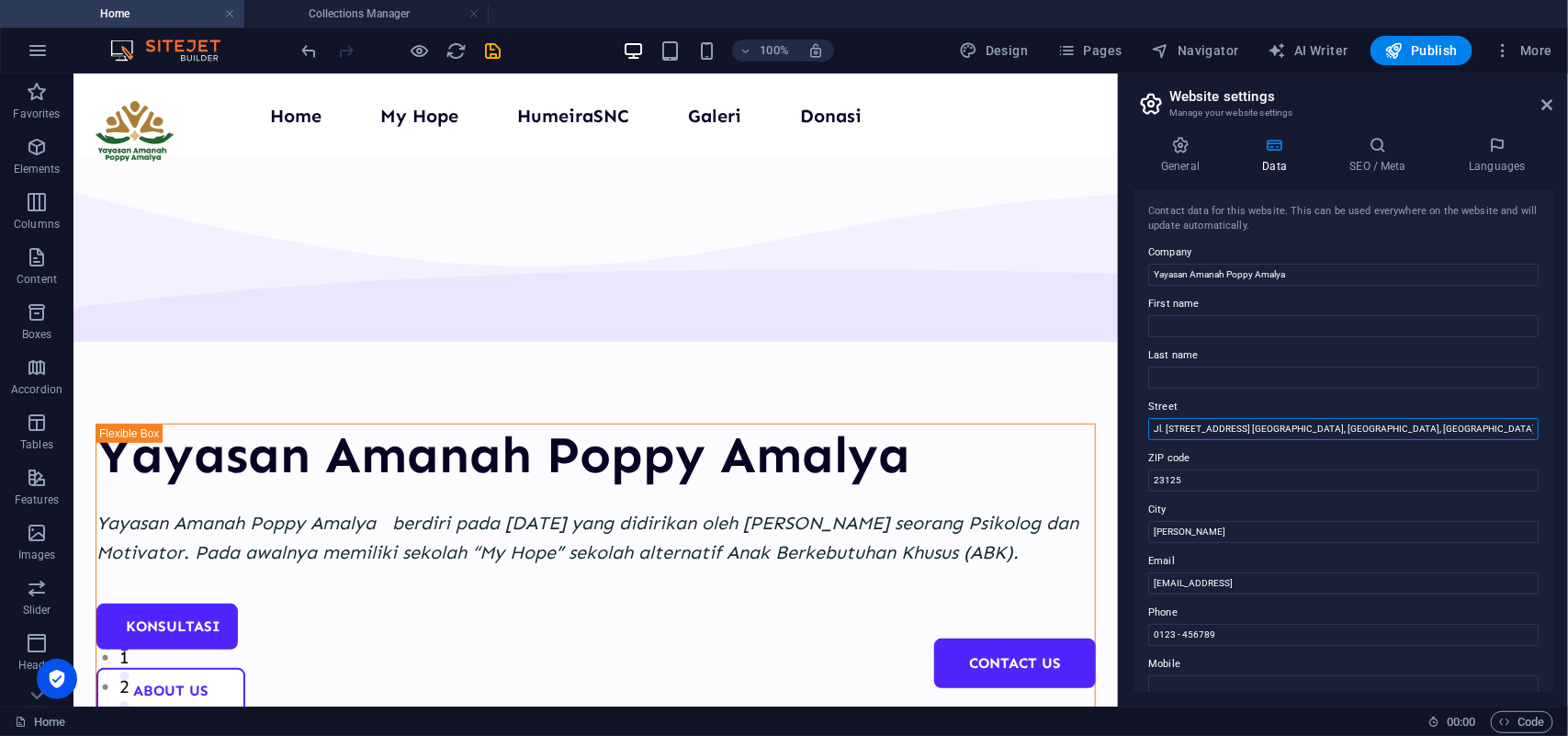 drag, startPoint x: 1517, startPoint y: 433, endPoint x: 1467, endPoint y: 433, distance: 50 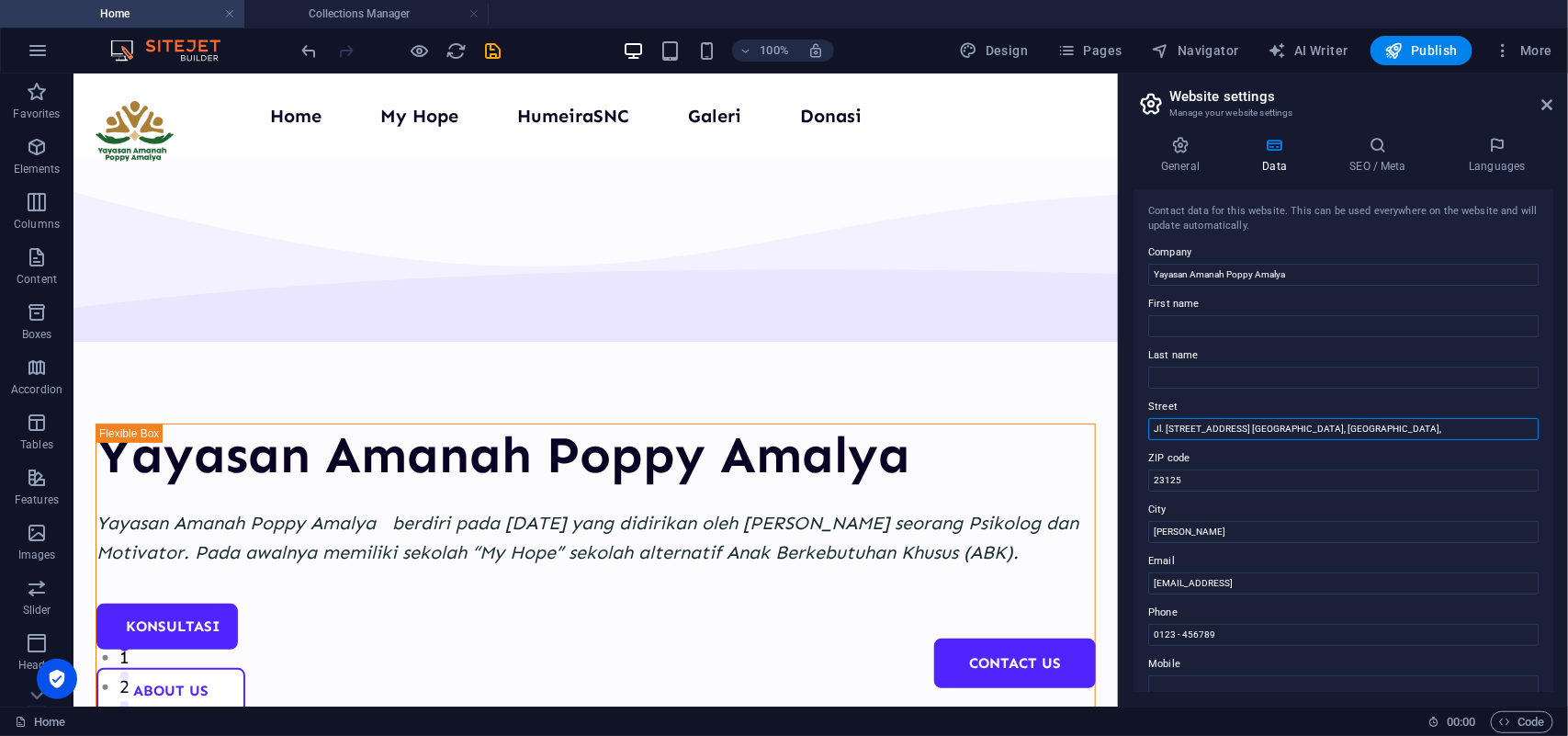 drag, startPoint x: 1477, startPoint y: 435, endPoint x: 1382, endPoint y: 428, distance: 95.25755 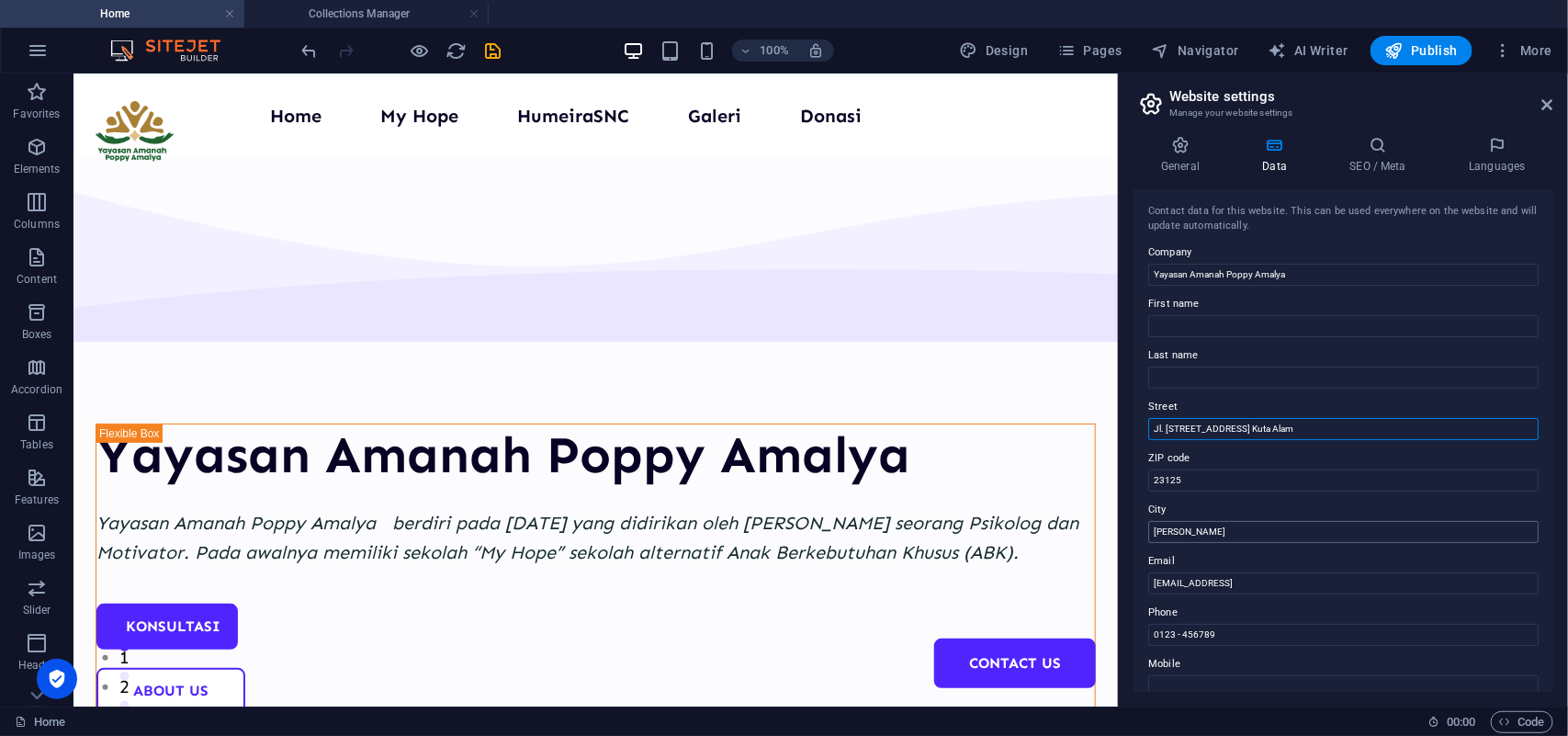 type on "Jl. Gabus Lampriet No.26, Bandar Baru, Kec. Kuta Alam" 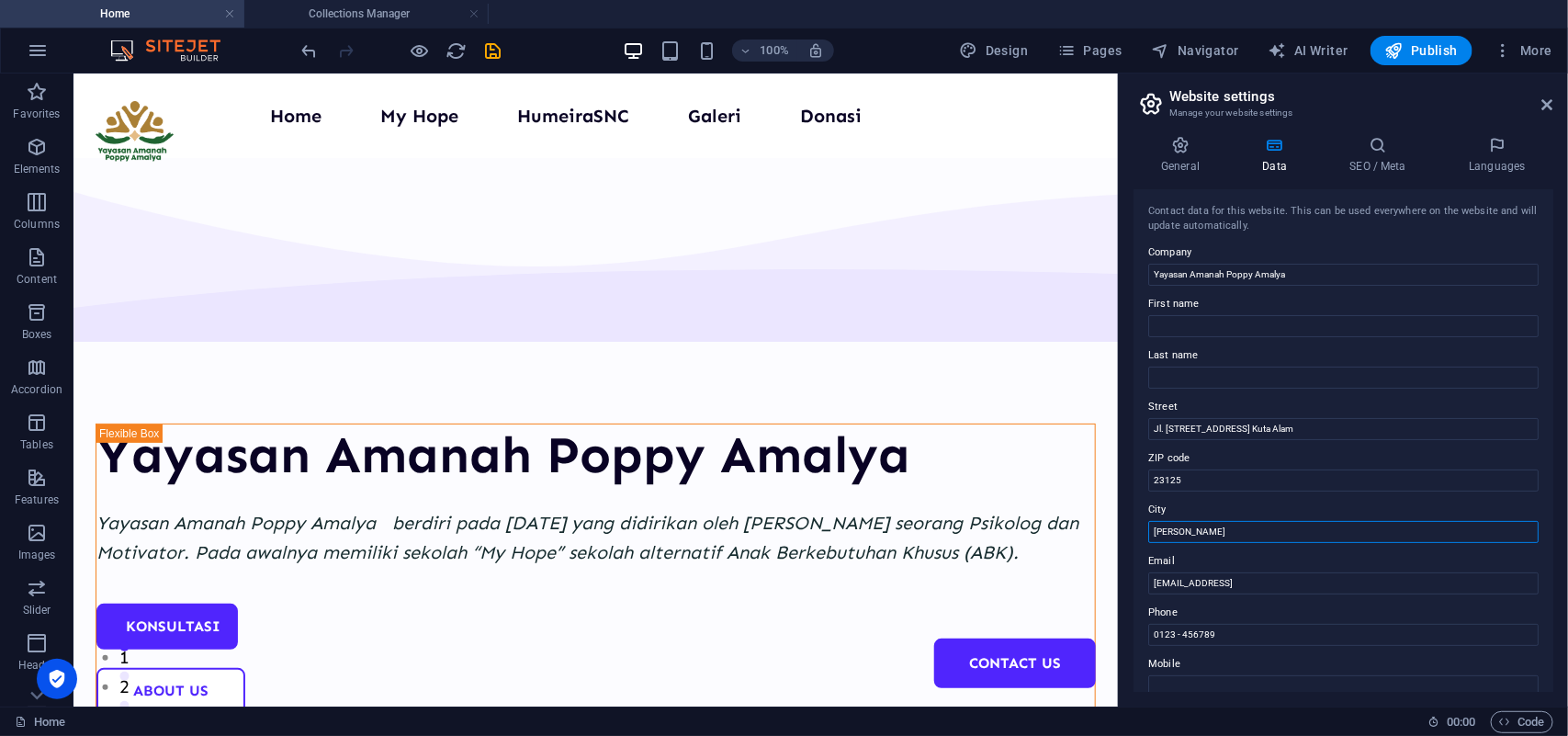 drag, startPoint x: 1405, startPoint y: 606, endPoint x: 1100, endPoint y: 553, distance: 309.5707 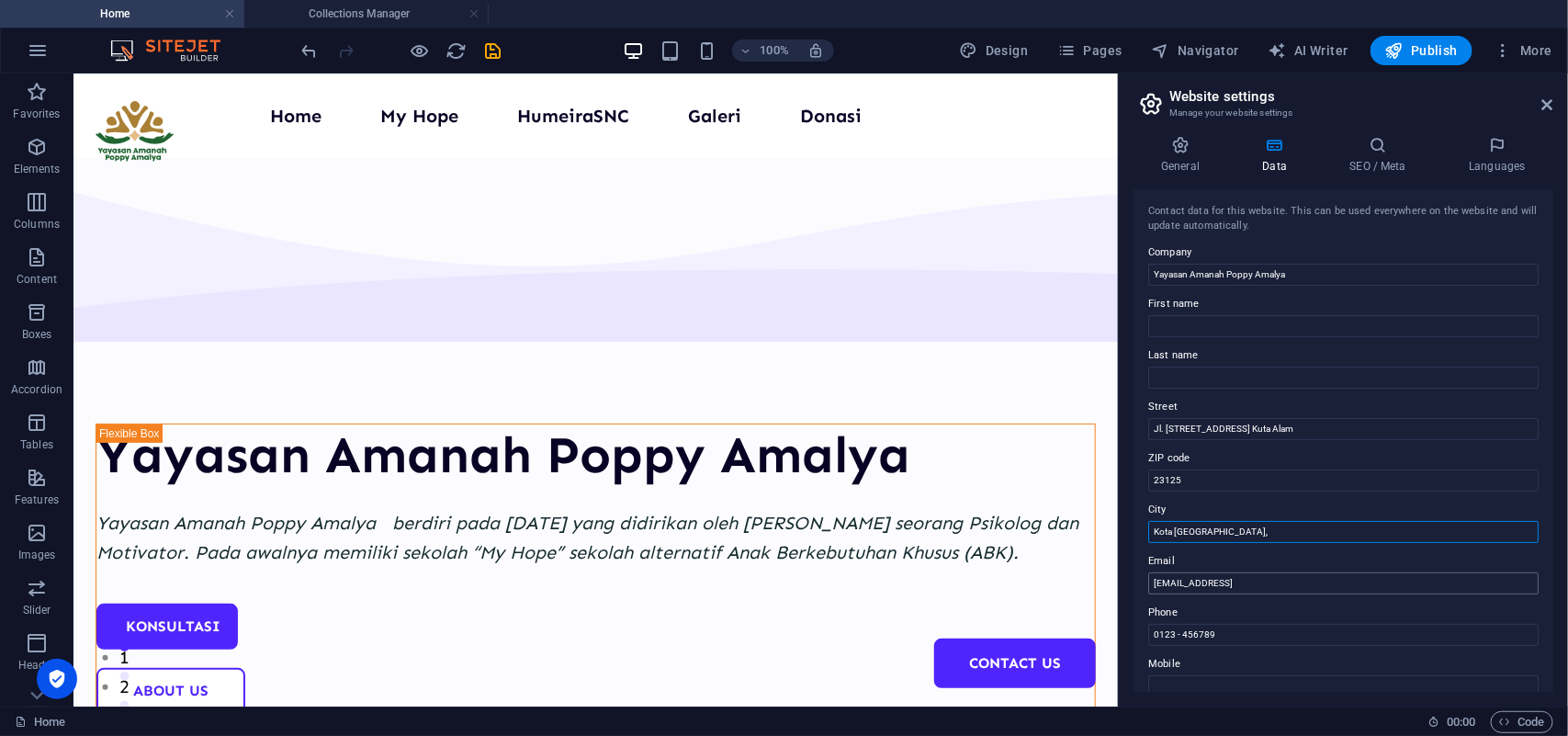 type on "Kota Banda Aceh," 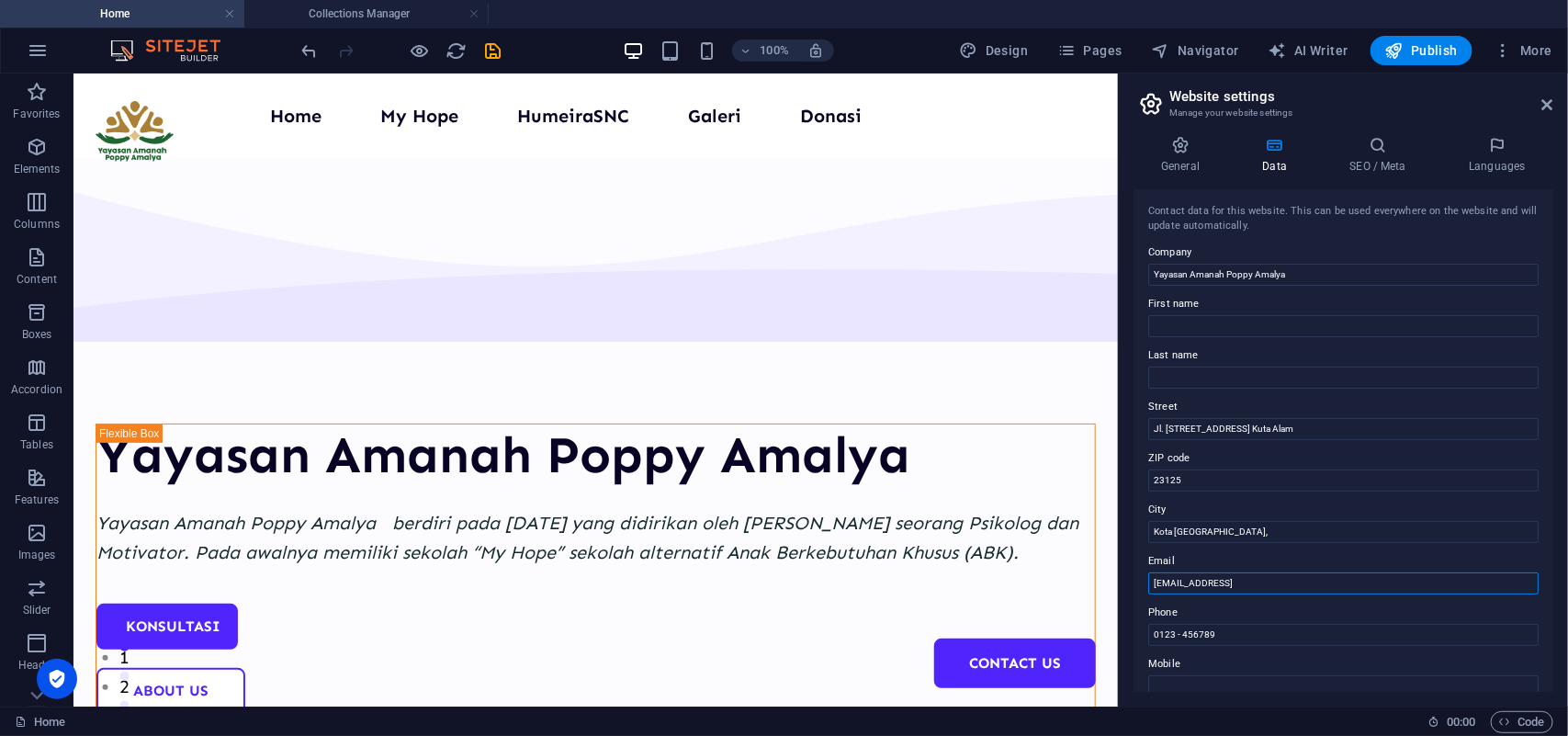 drag, startPoint x: 1424, startPoint y: 582, endPoint x: 1146, endPoint y: 591, distance: 278.14565 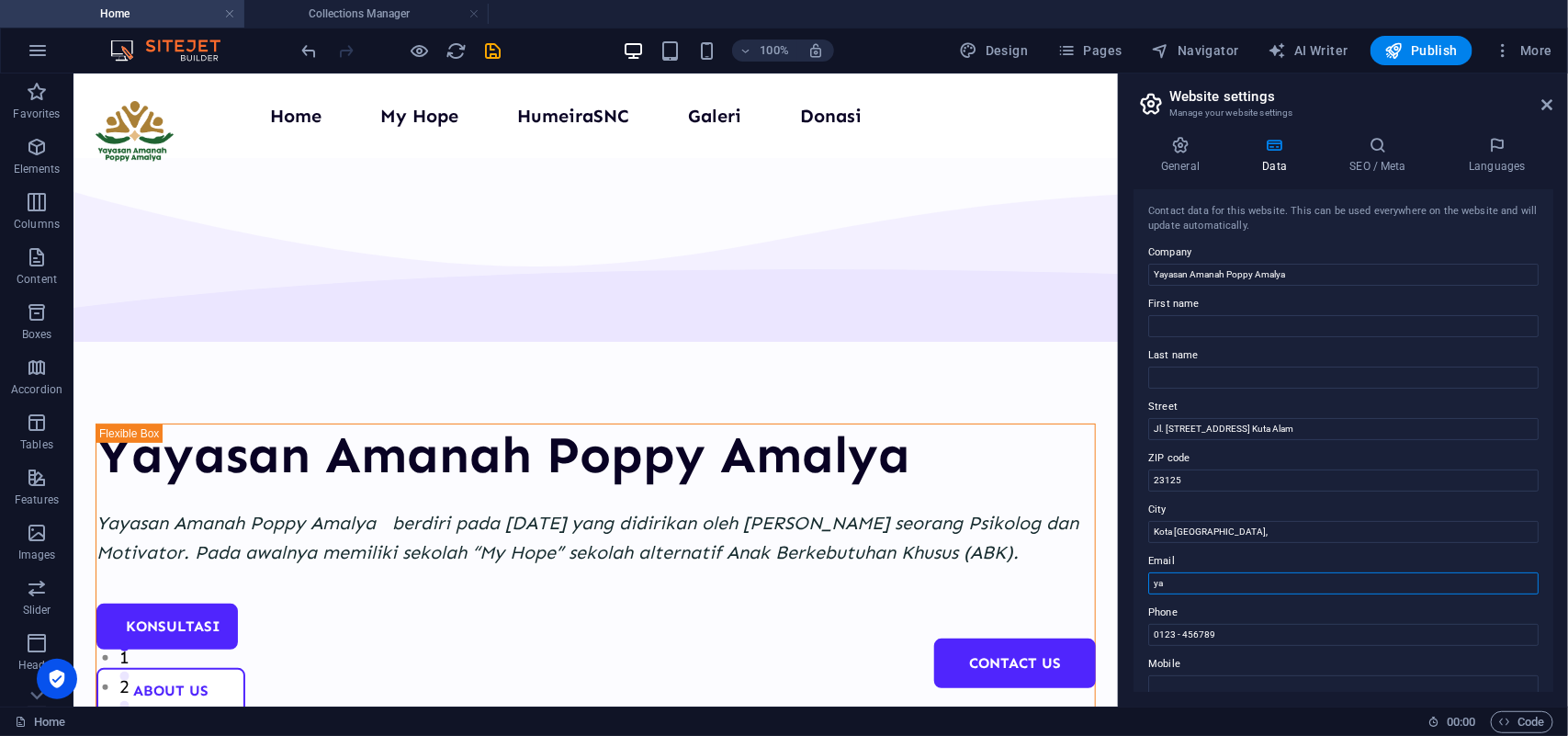 type on "y" 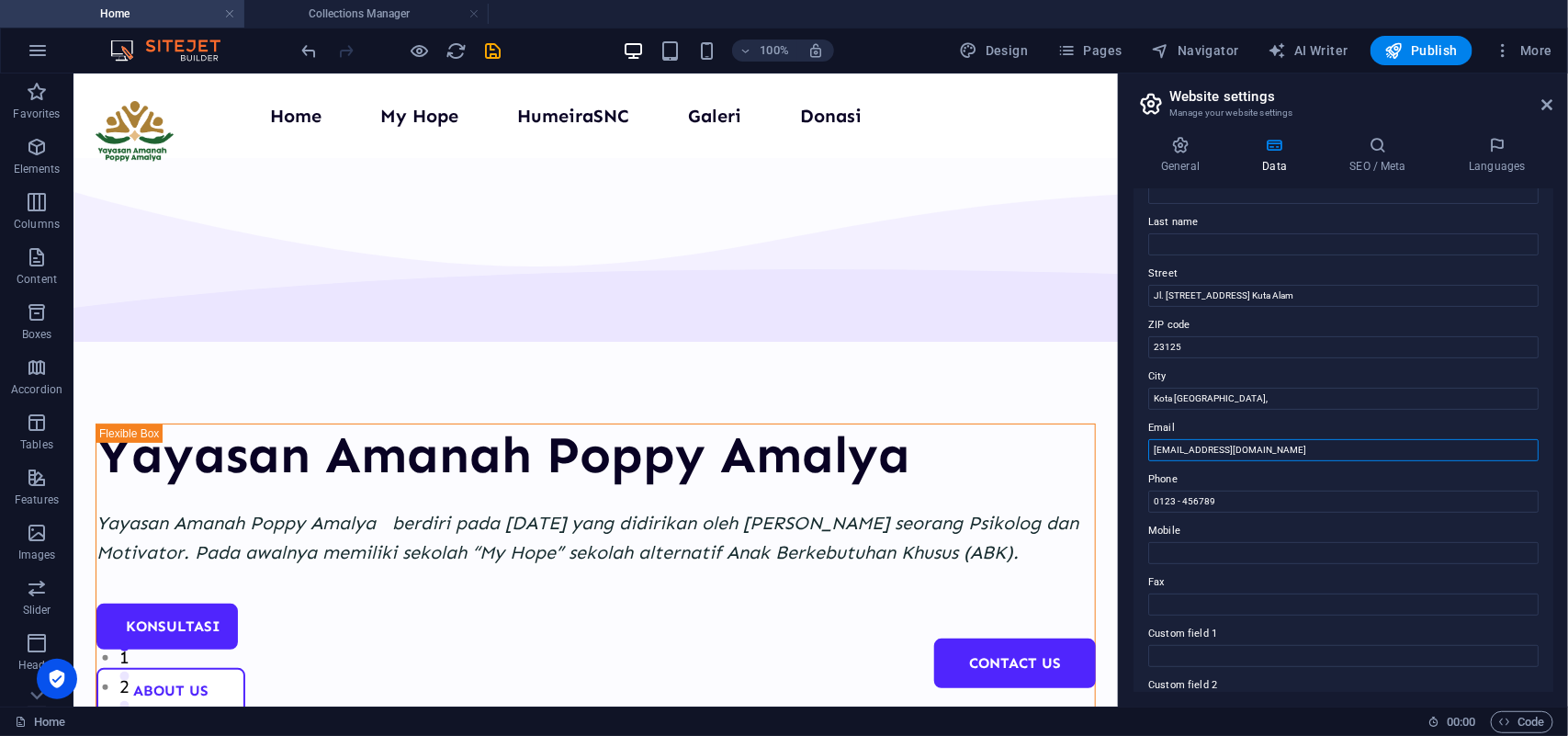 scroll, scrollTop: 230, scrollLeft: 0, axis: vertical 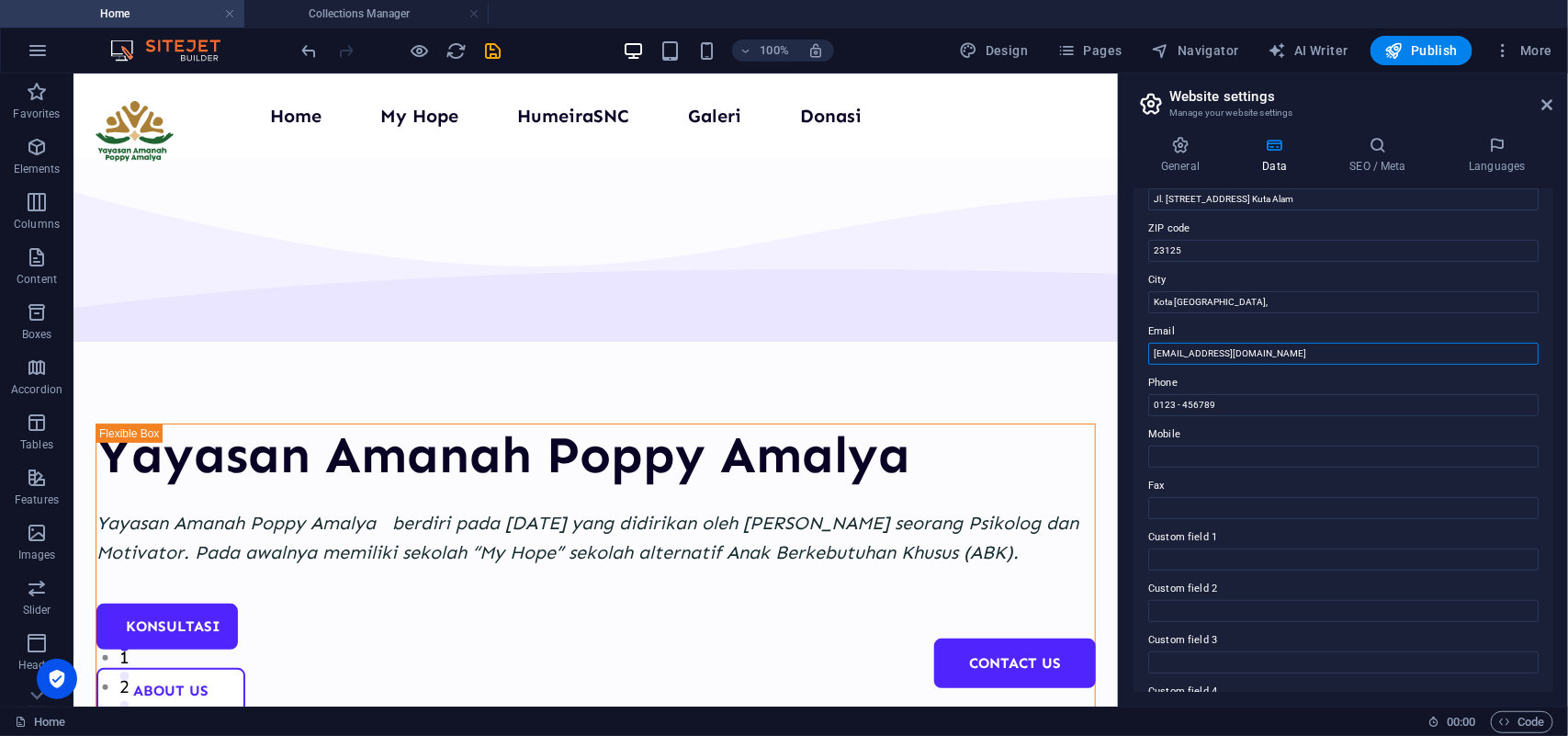 type on "murziani@yayasanamanahkamome.com" 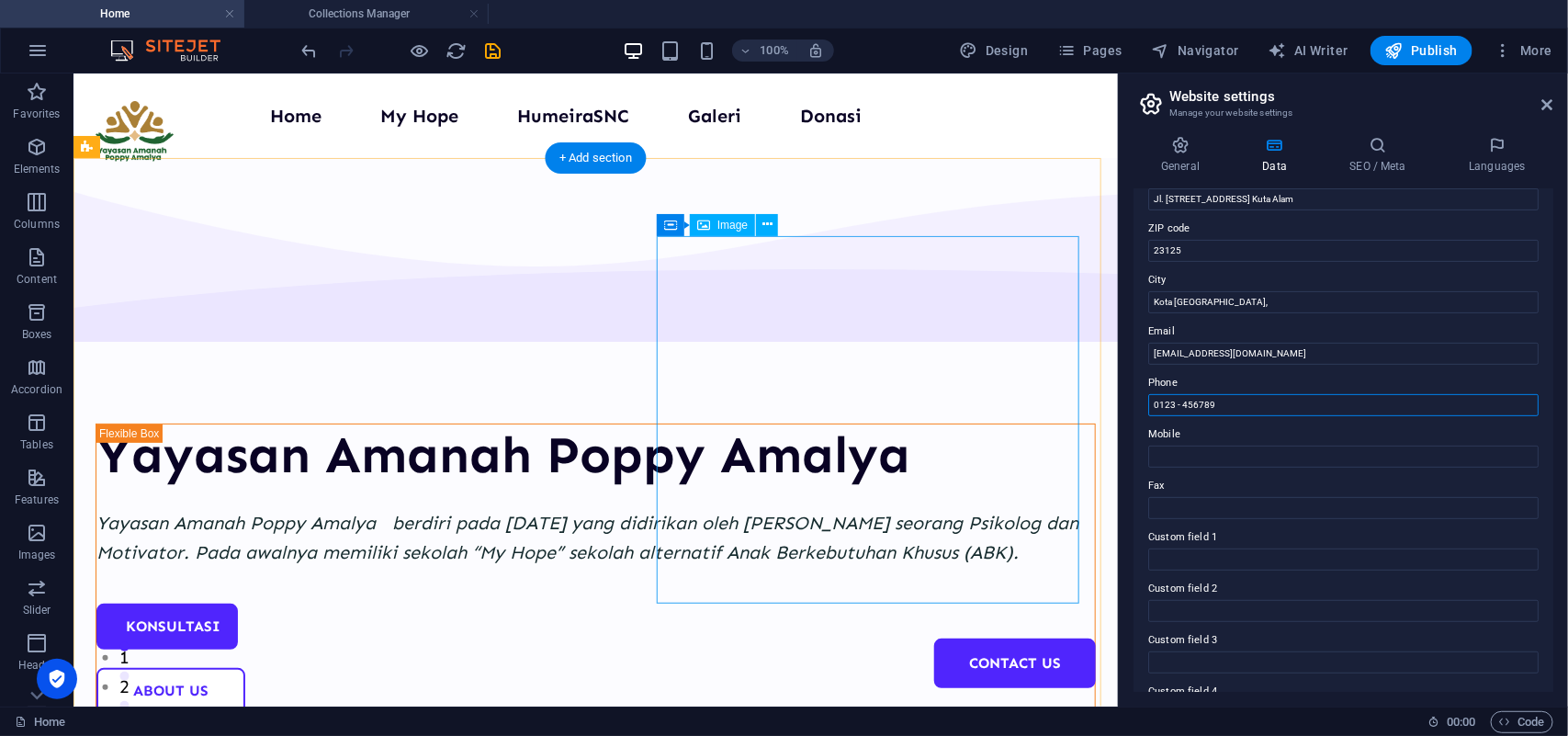 drag, startPoint x: 1228, startPoint y: 474, endPoint x: 1019, endPoint y: 401, distance: 221.382 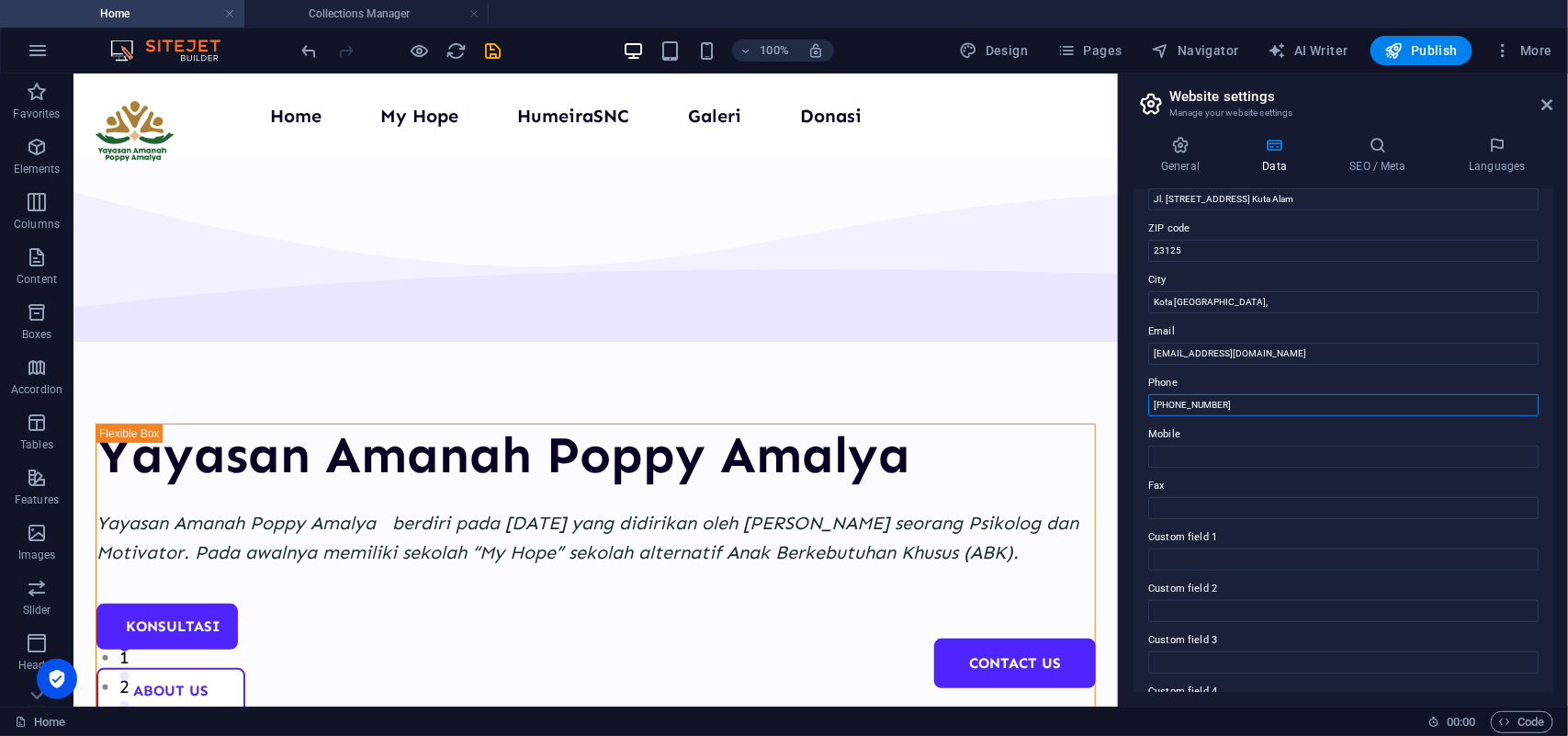 drag, startPoint x: 1173, startPoint y: 405, endPoint x: 1204, endPoint y: 447, distance: 52.201533 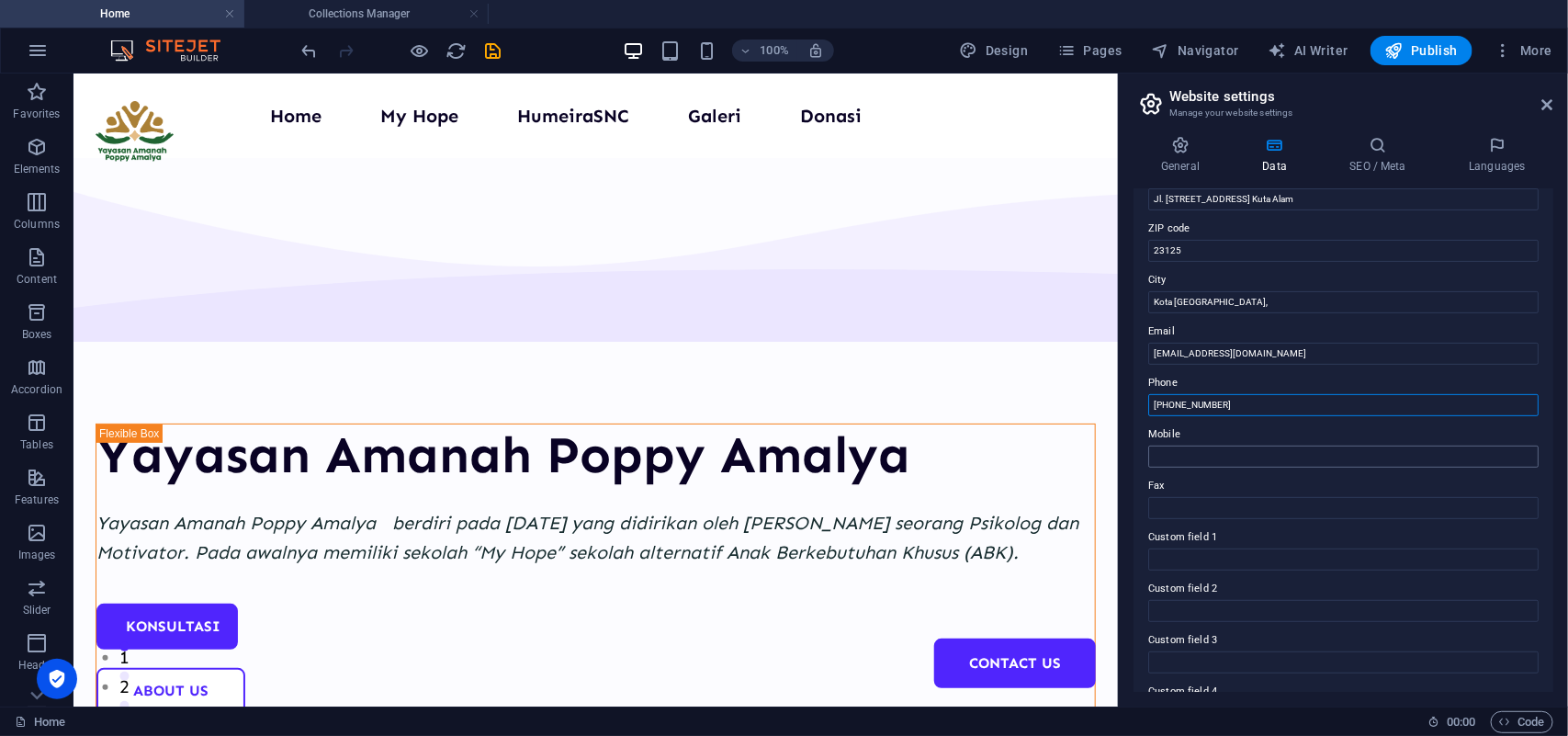 click on "+62 821-6339-4545" at bounding box center [1343, 405] 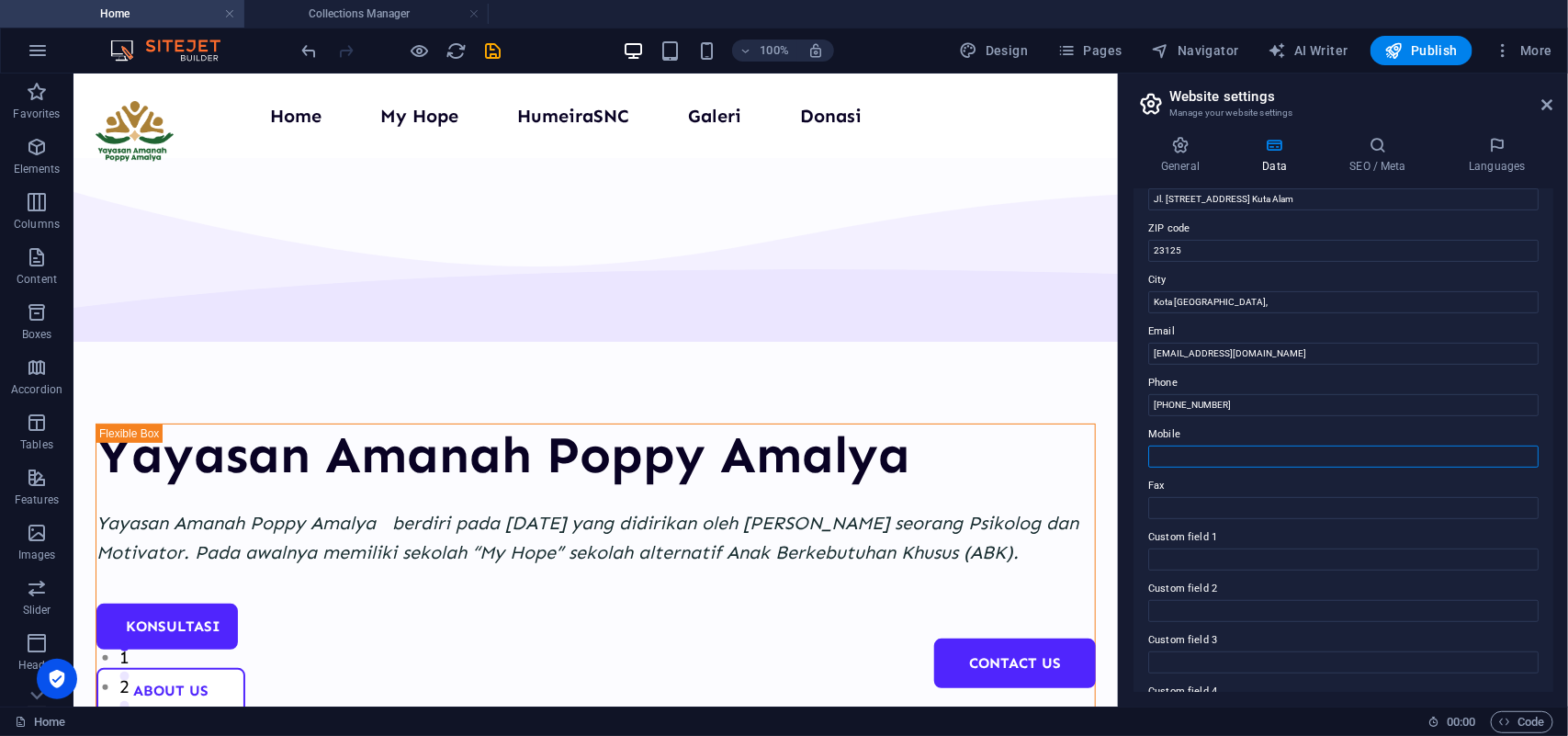 click on "Mobile" at bounding box center [1343, 457] 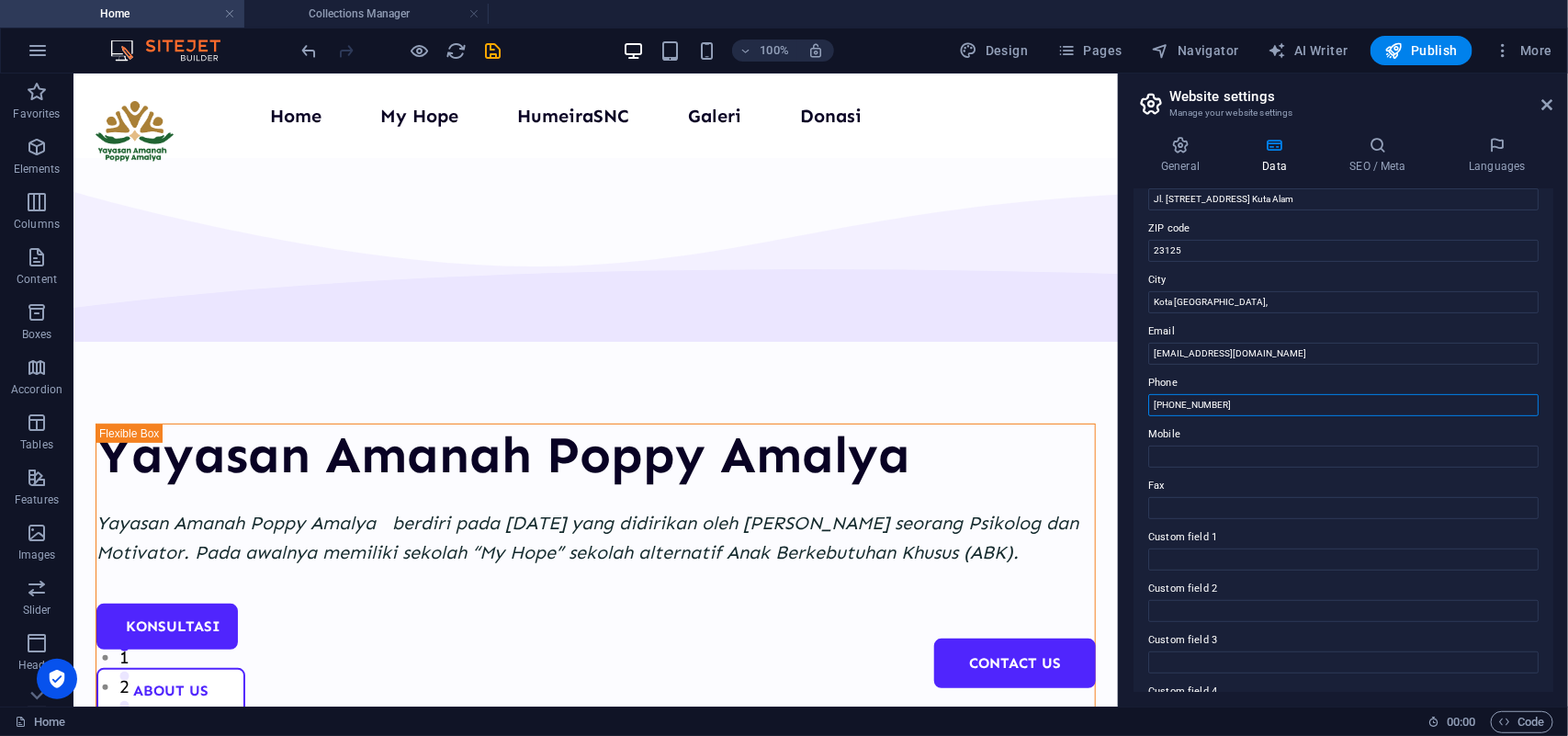 drag, startPoint x: 1265, startPoint y: 395, endPoint x: 1140, endPoint y: 413, distance: 126.28935 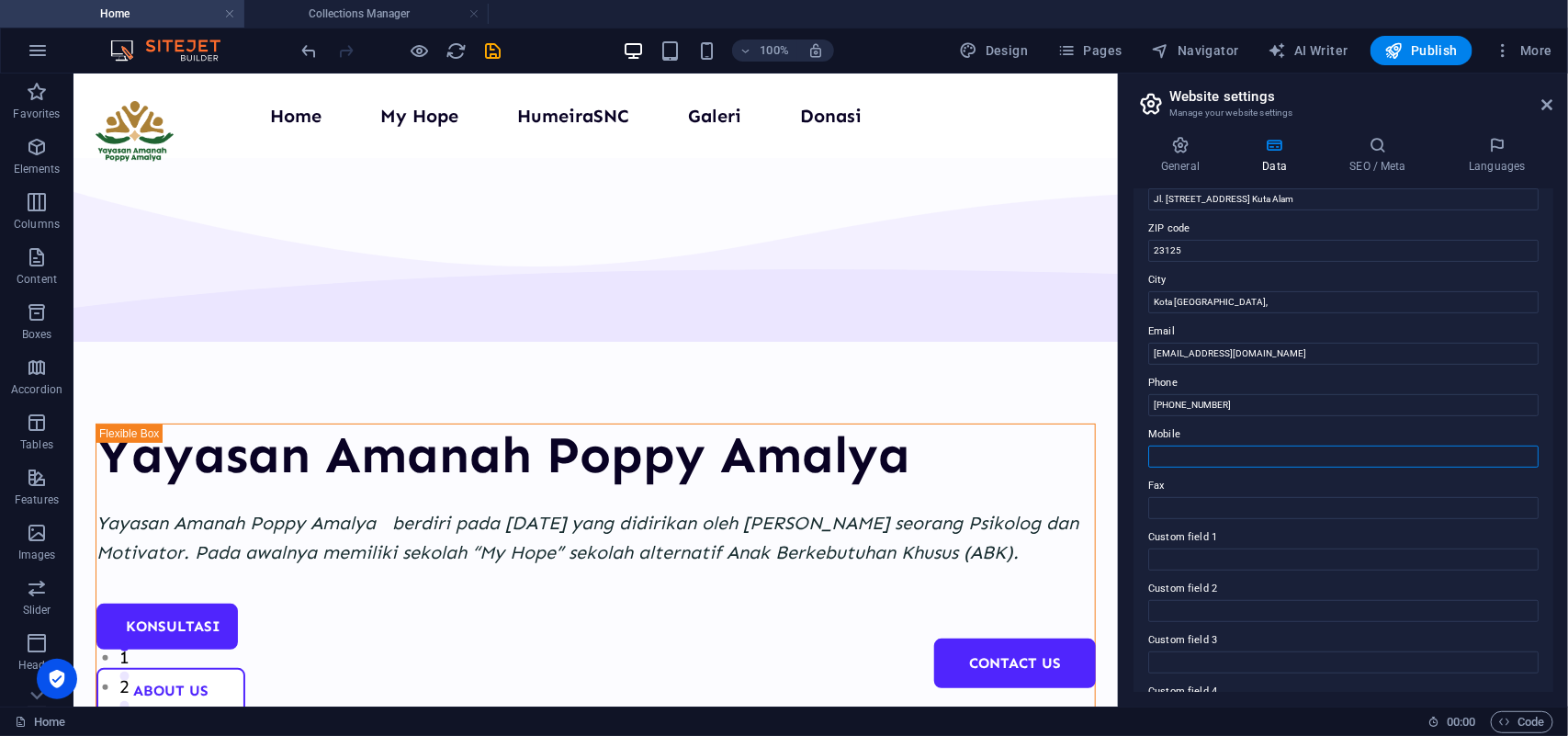 click on "Mobile" at bounding box center [1343, 457] 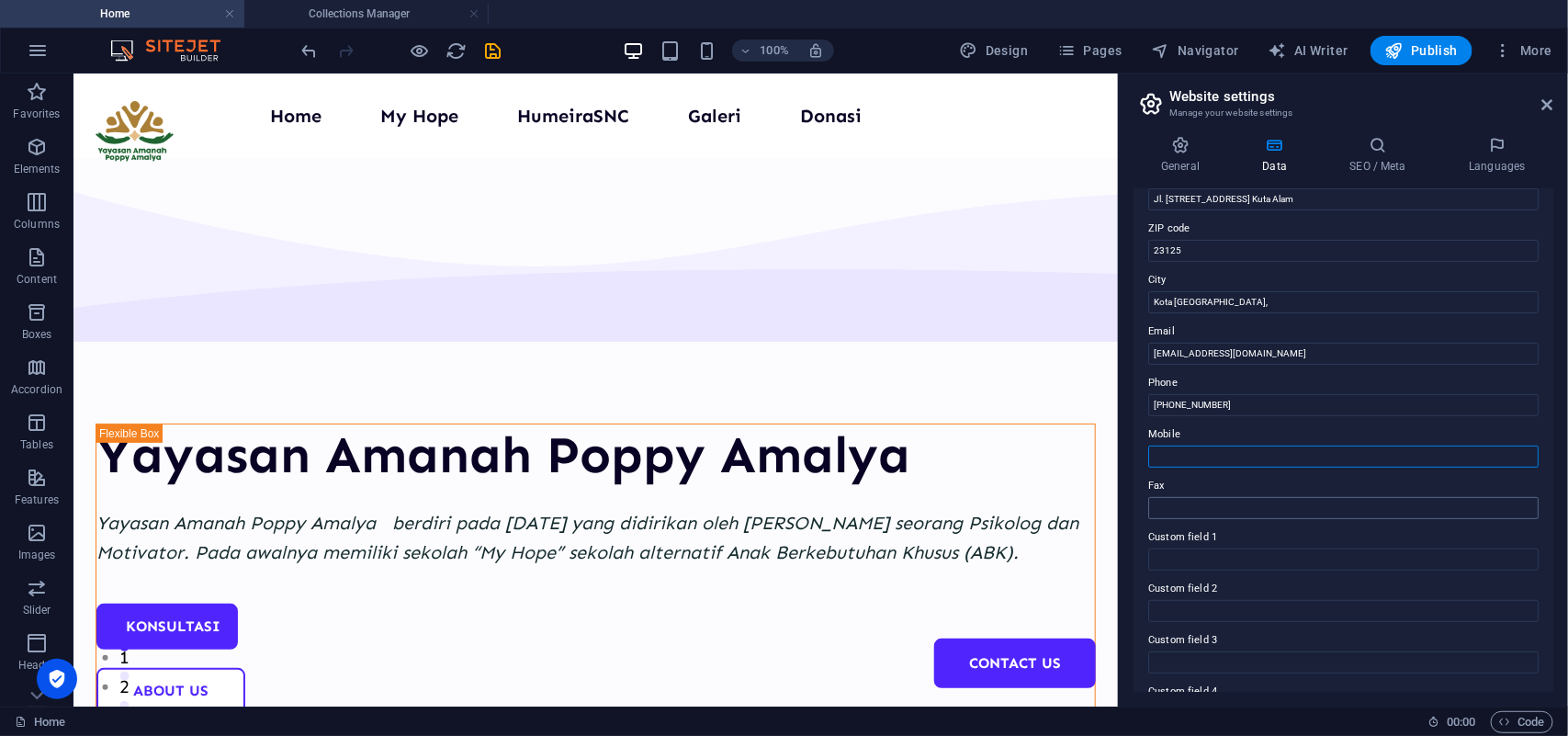 paste on "+62 821-6339-4545" 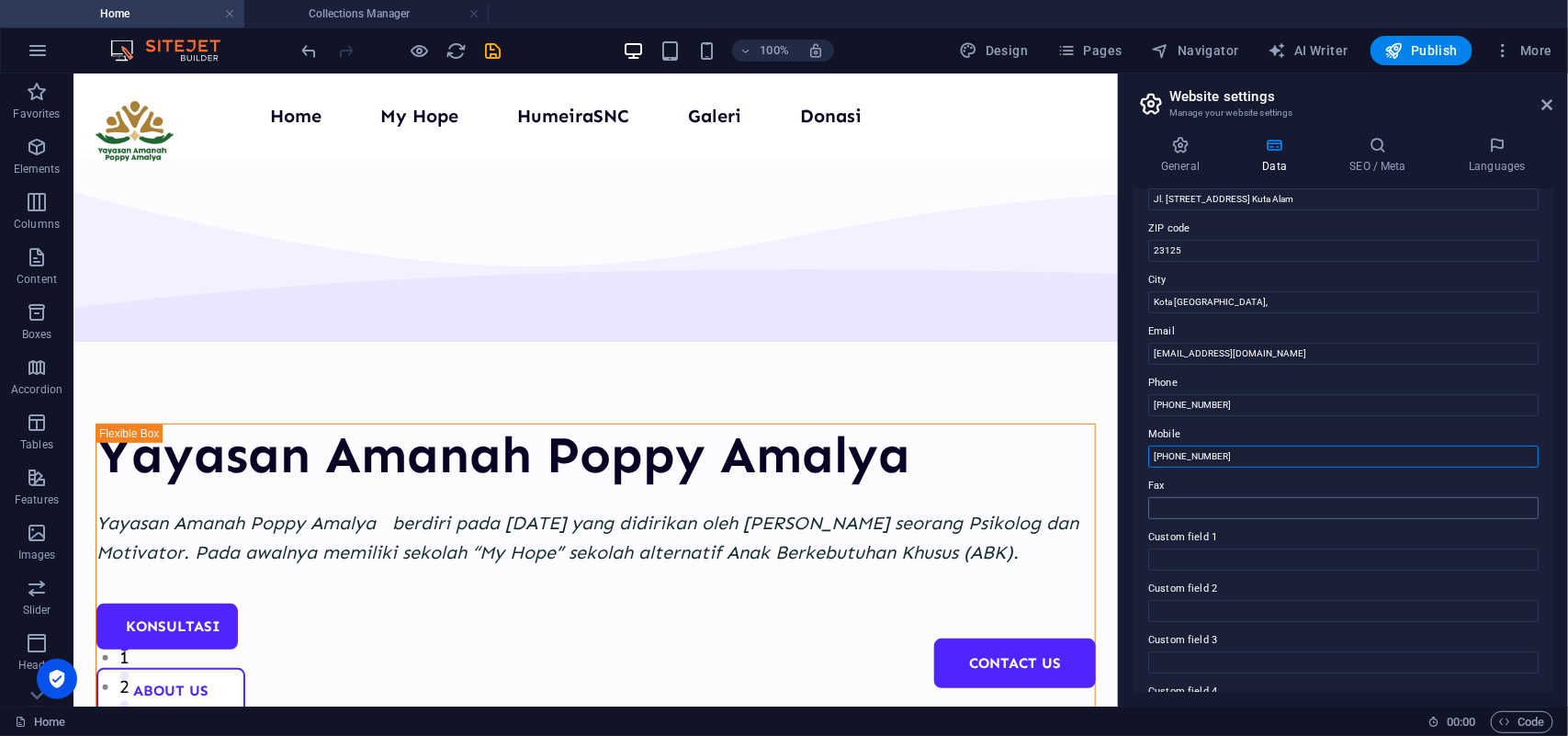 type on "+62 821-6339-4545" 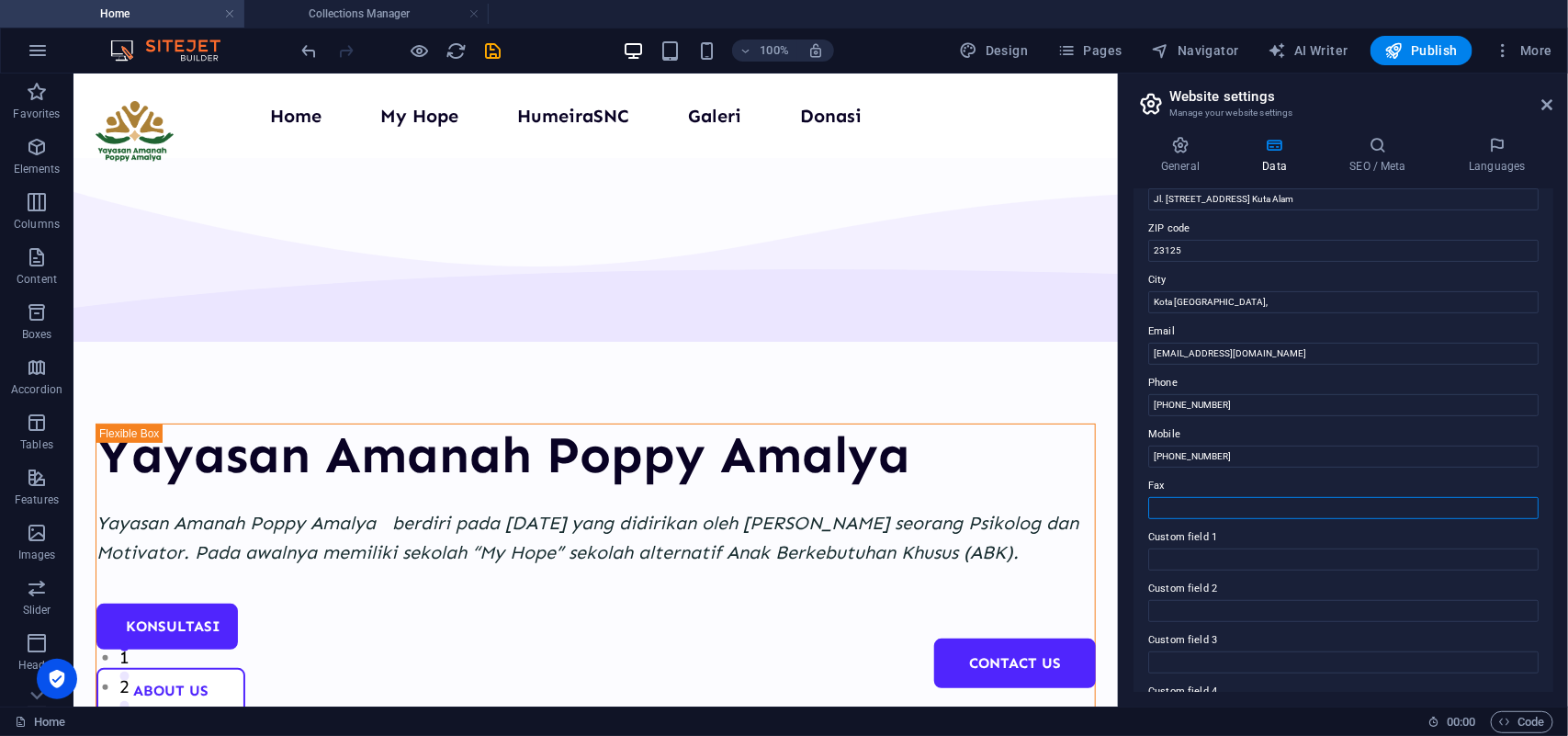 click on "Fax" at bounding box center [1343, 508] 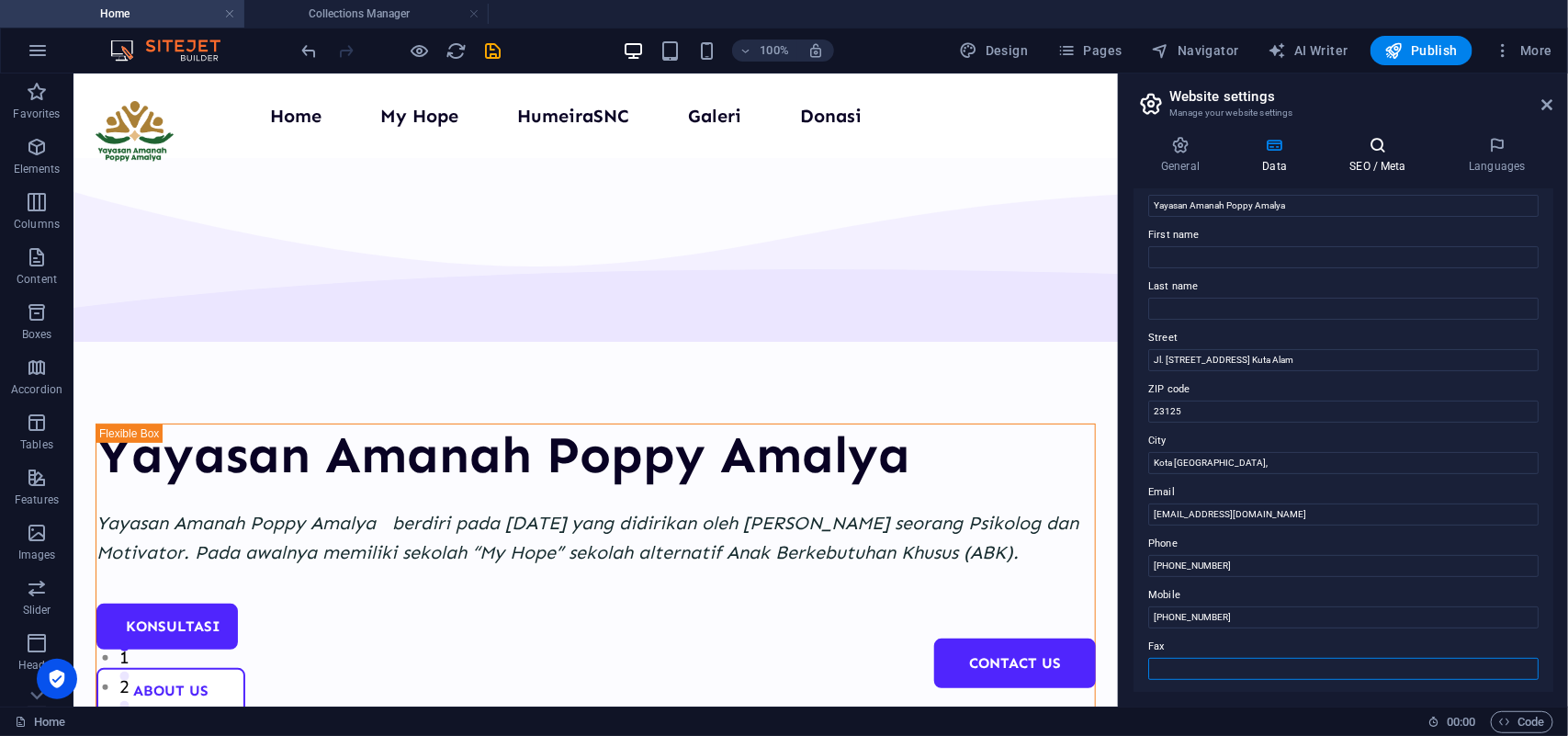 scroll, scrollTop: 0, scrollLeft: 0, axis: both 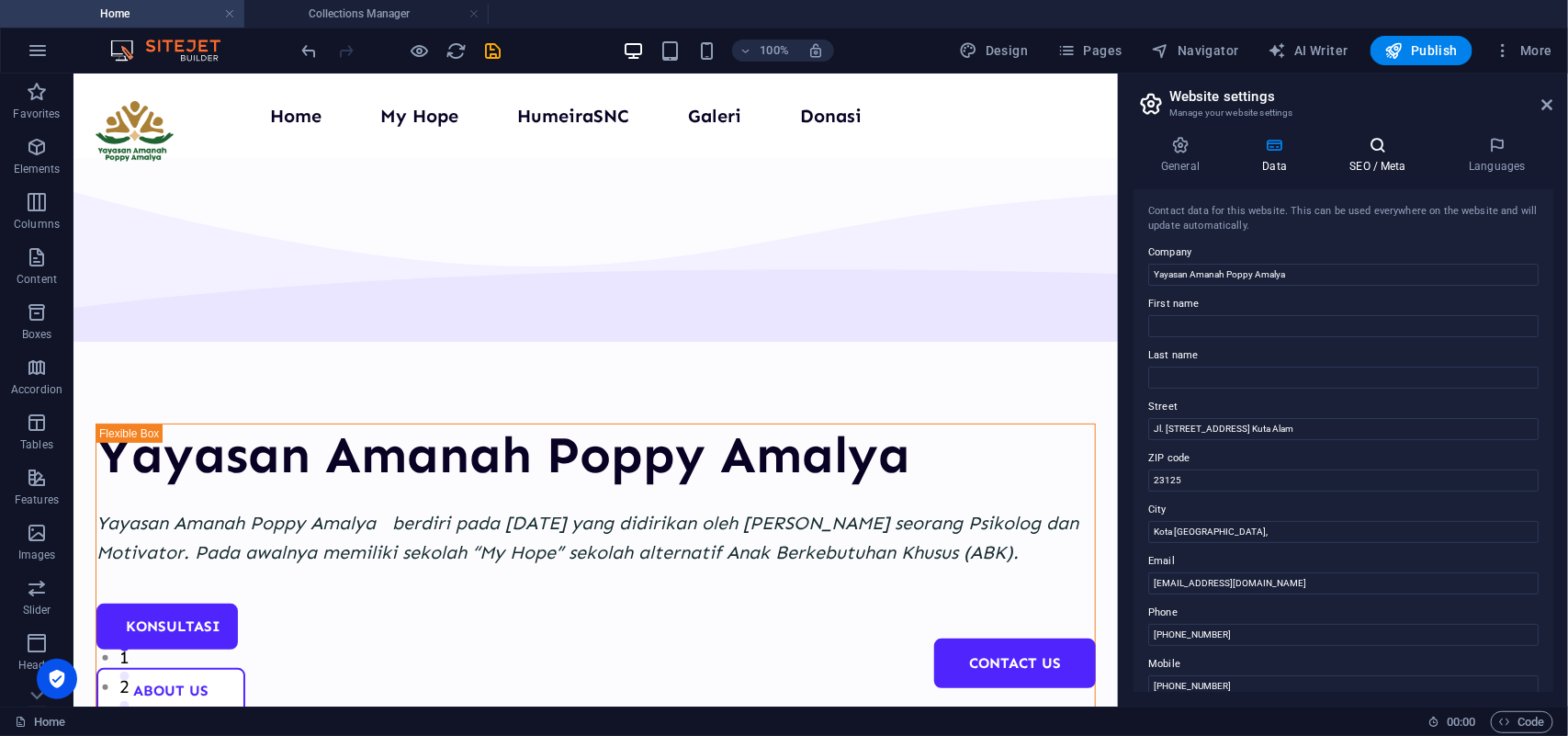 click at bounding box center [1378, 145] 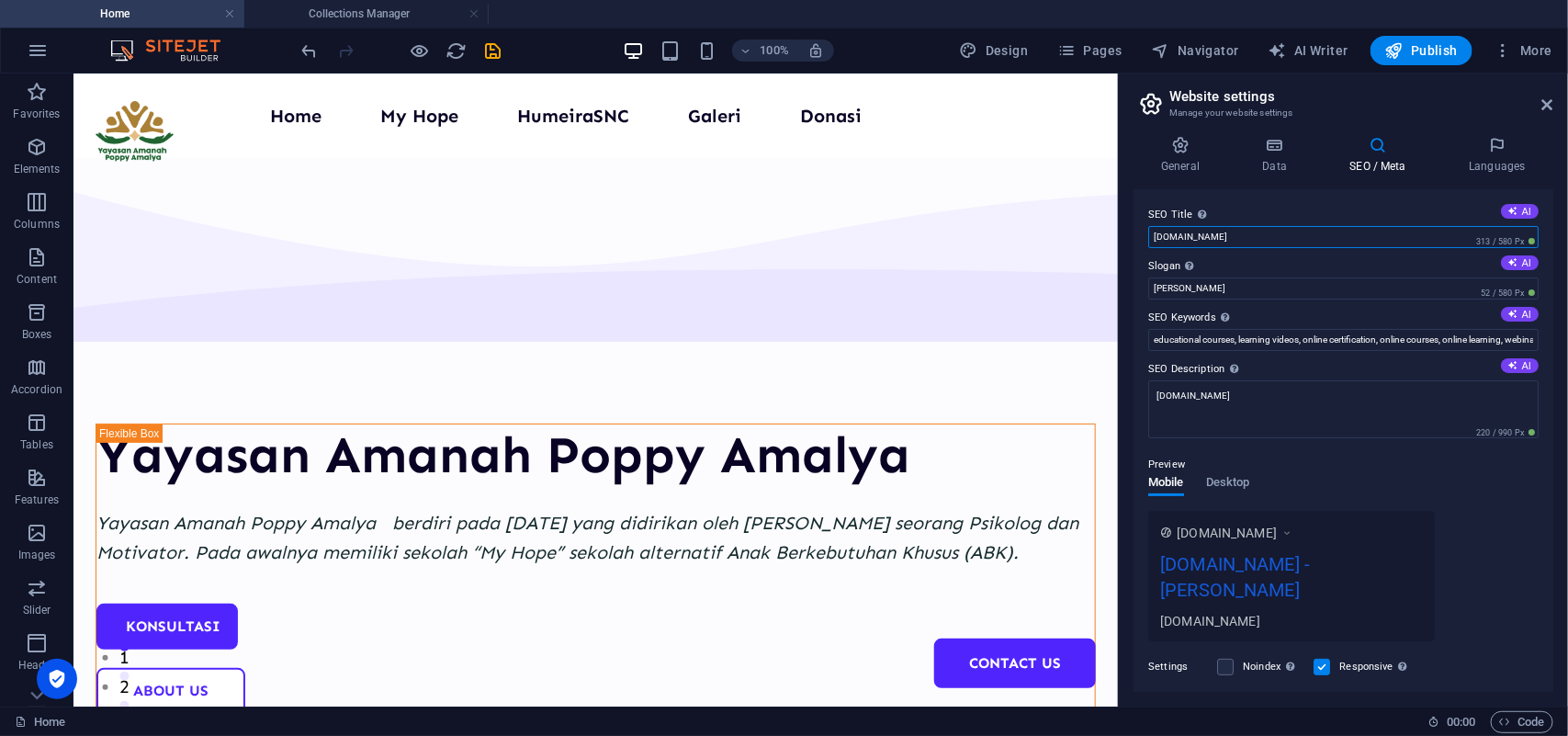 drag, startPoint x: 1388, startPoint y: 237, endPoint x: 1140, endPoint y: 239, distance: 248.00806 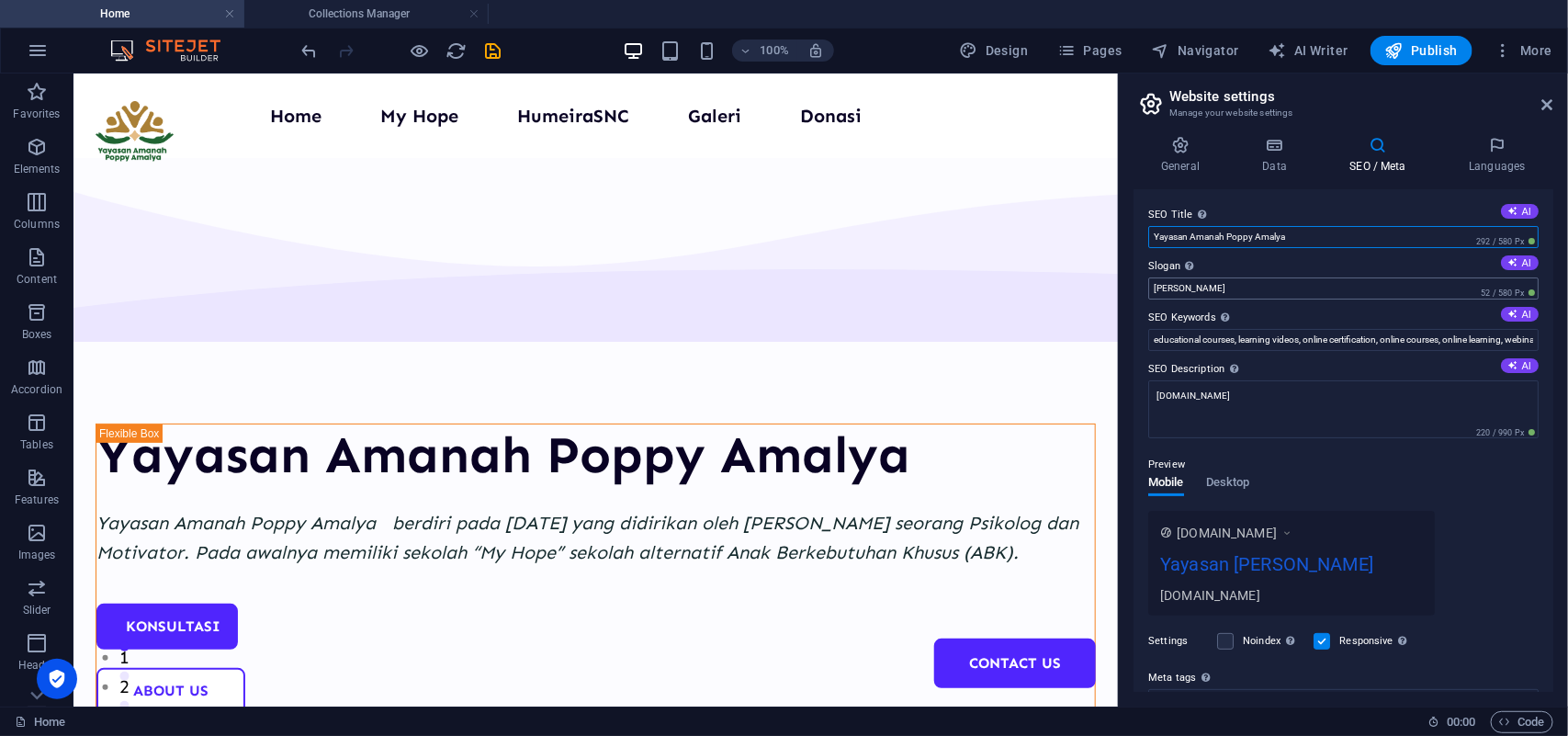 type on "Yayasan Amanah Poppy Amalya" 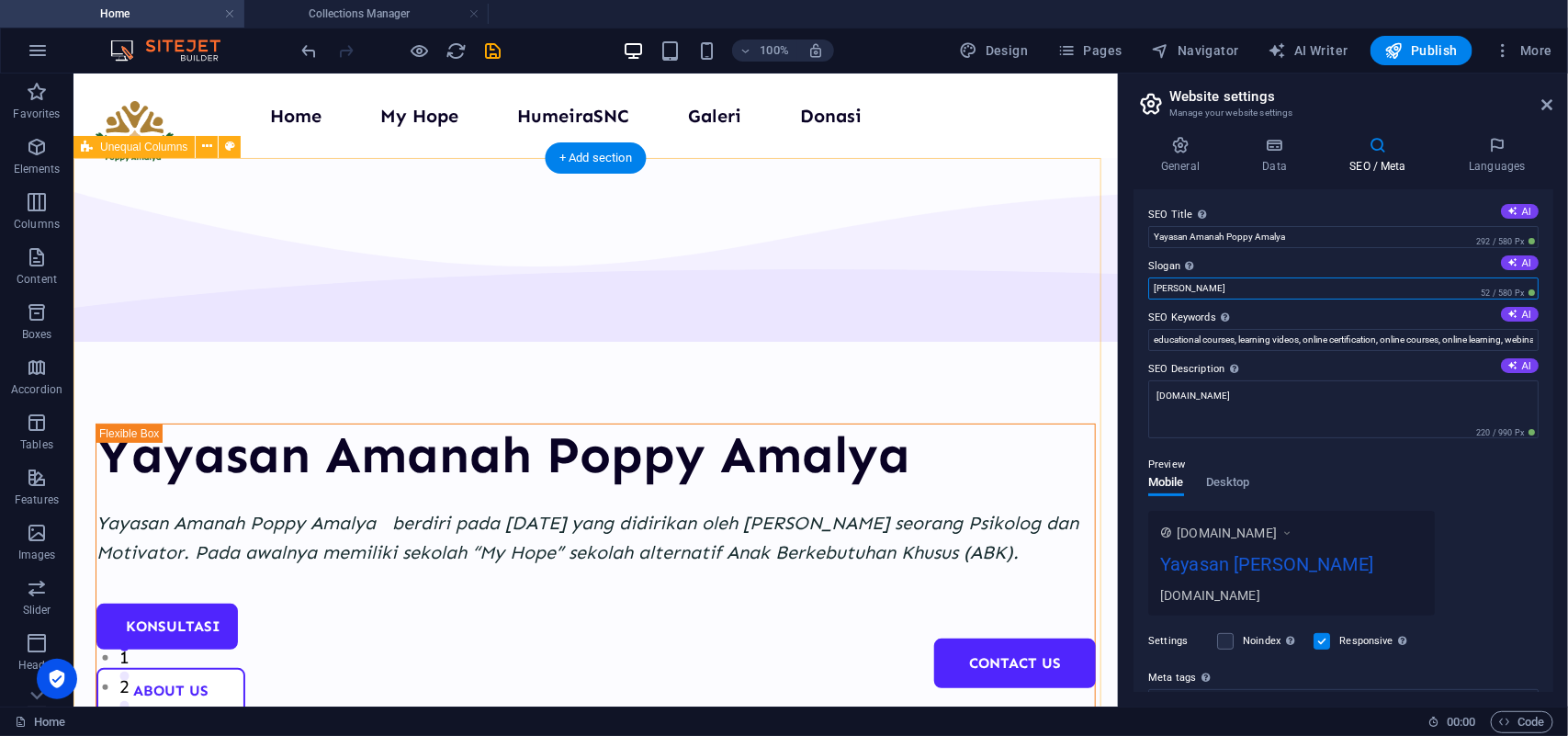 drag, startPoint x: 1323, startPoint y: 359, endPoint x: 1097, endPoint y: 300, distance: 233.5744 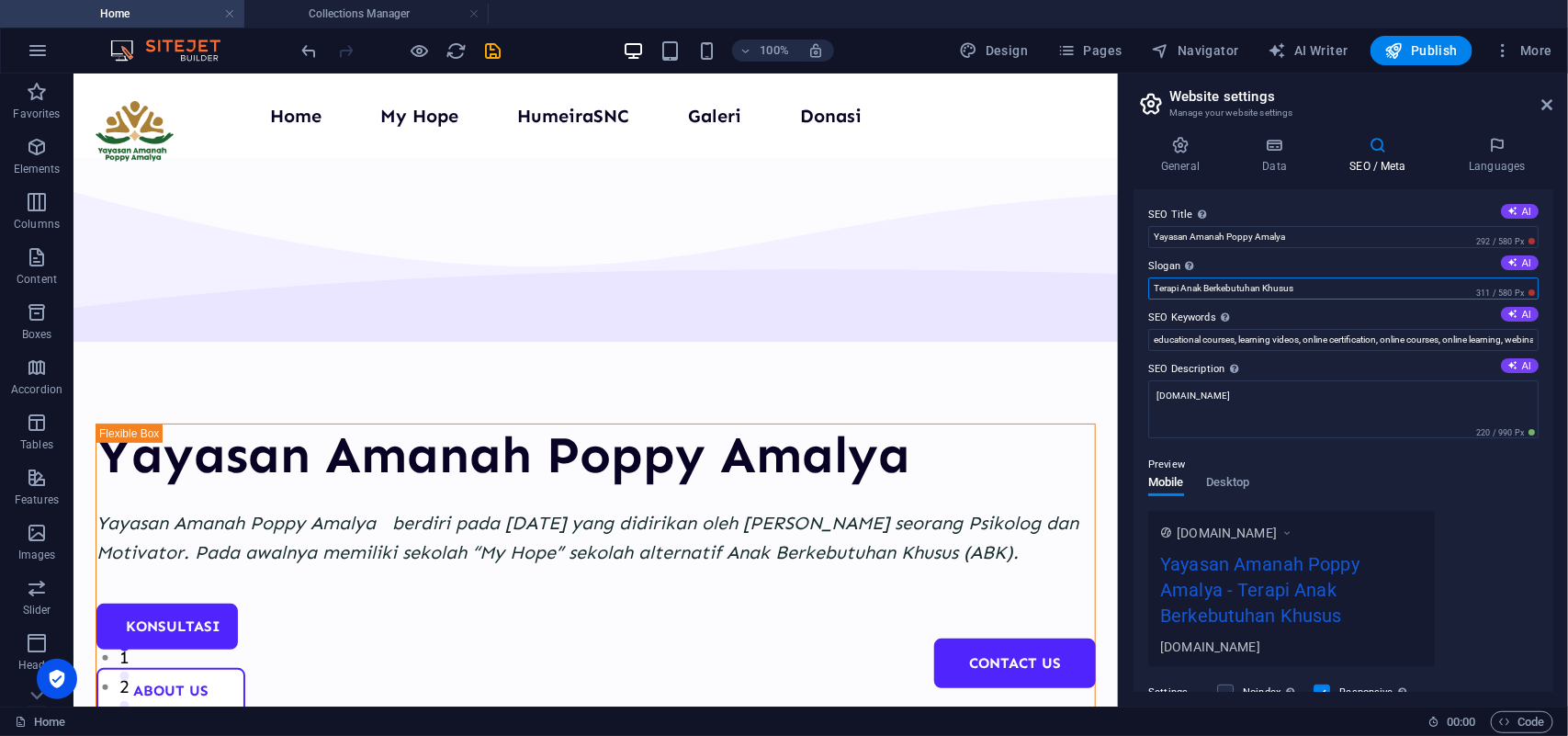 type on "Terapi Anak Berkebutuhan Khusus" 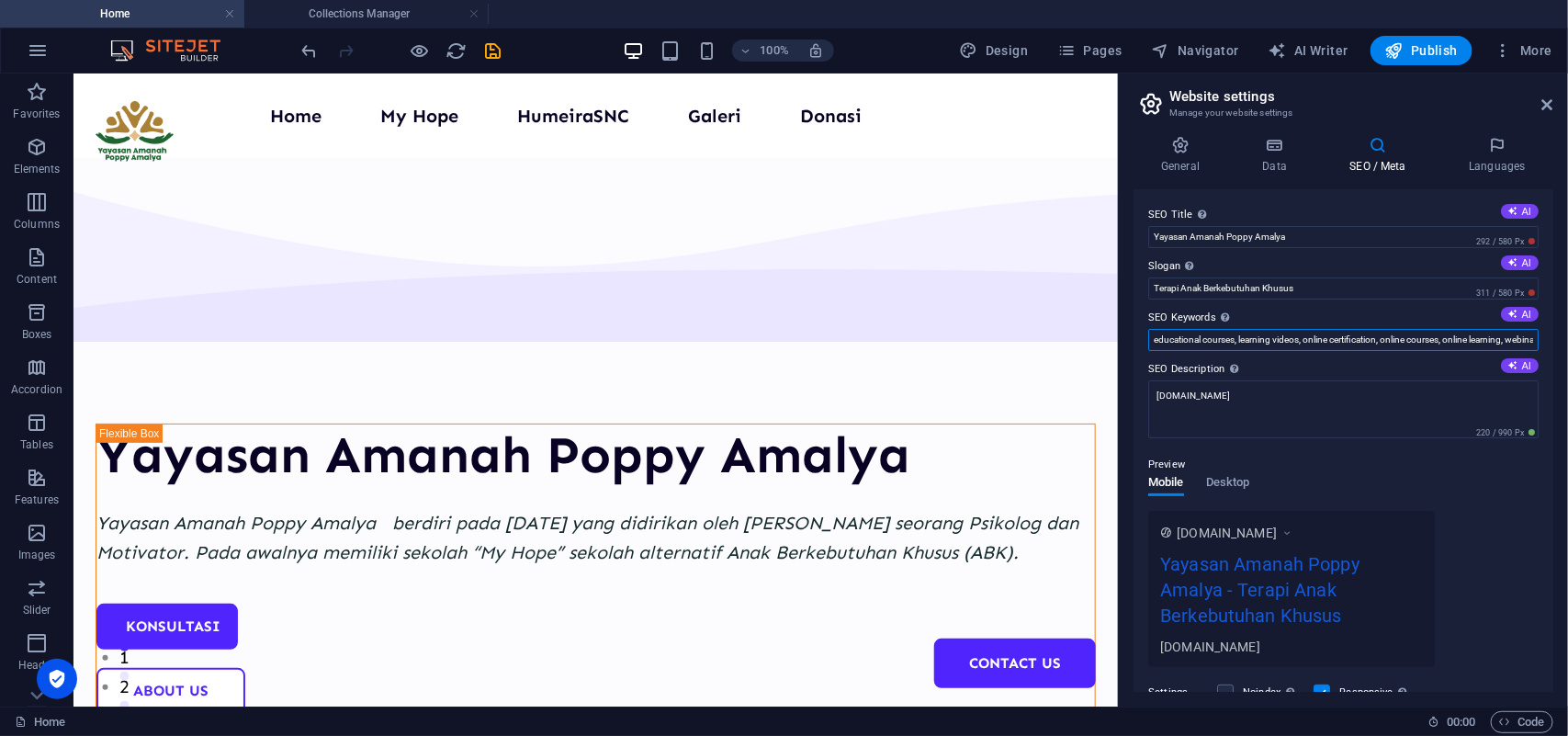 click on "educational courses, learning videos, online certification, online courses, online learning, webinar, teacher, tutoring services, yayasanamanahpoppyamalya.com, Berlin" at bounding box center [1343, 340] 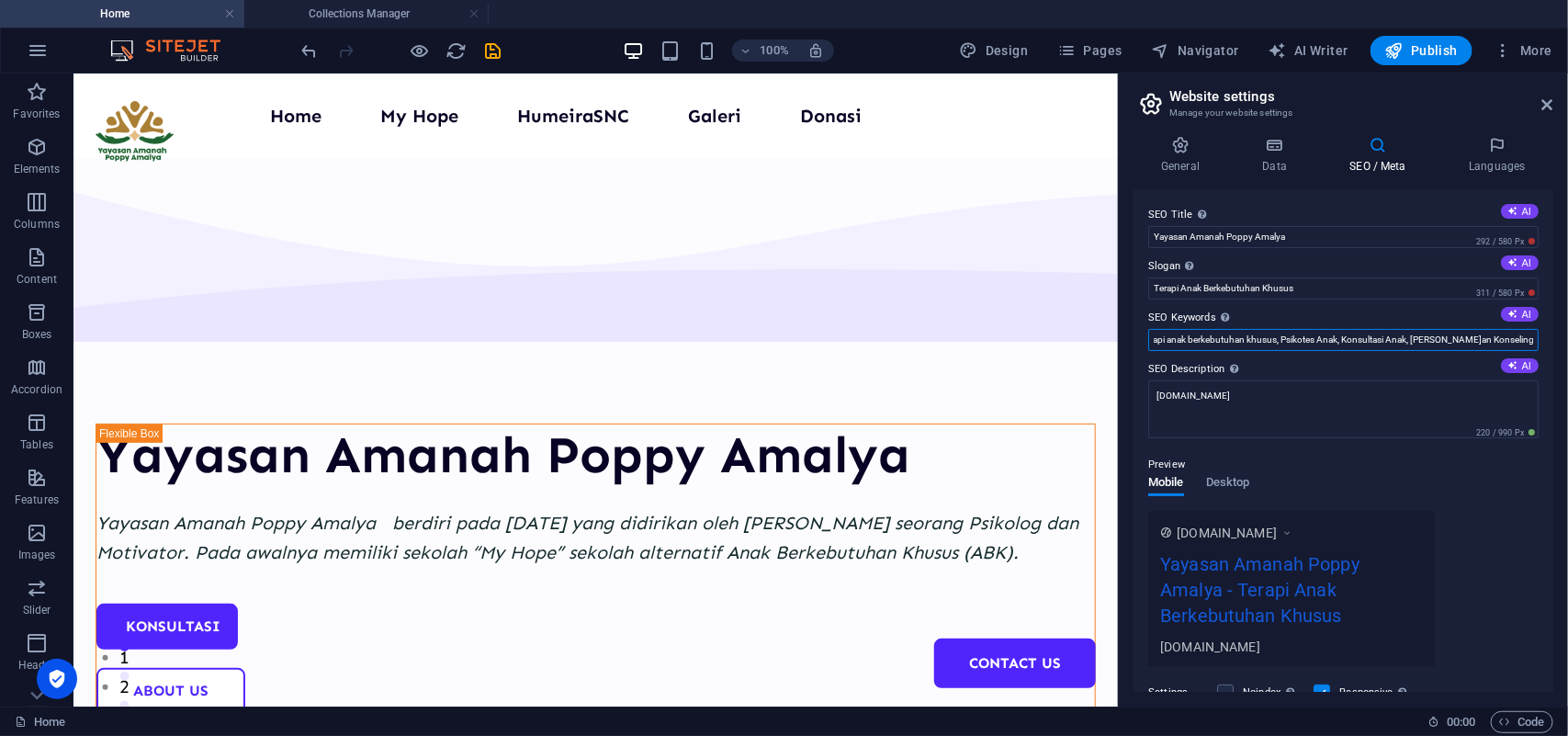 scroll, scrollTop: 0, scrollLeft: 19, axis: horizontal 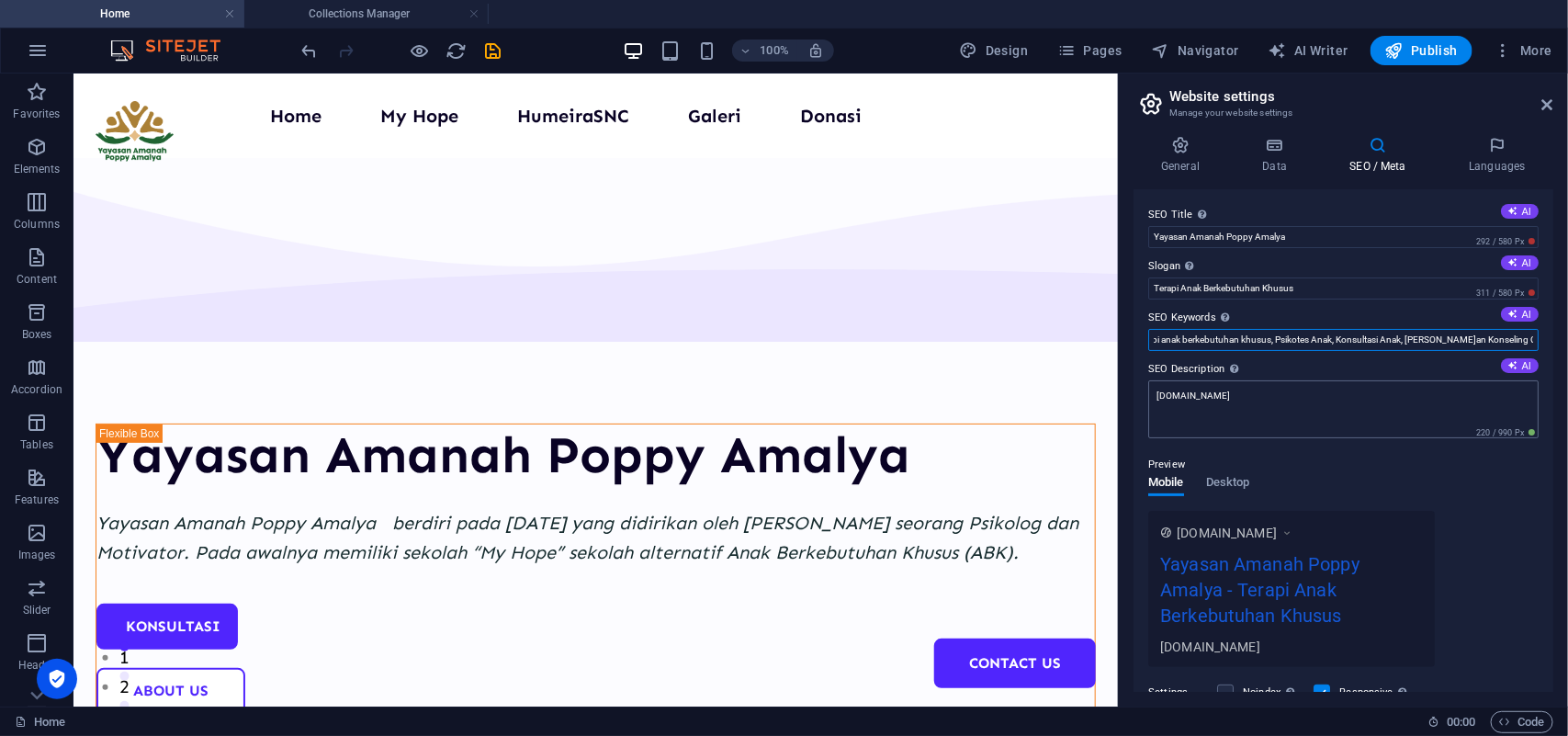 type on "Terapi anak berkebutuhan khusus, Psikotes Anak, Konsultasi Anak, Layanan Konseling Orang Tua" 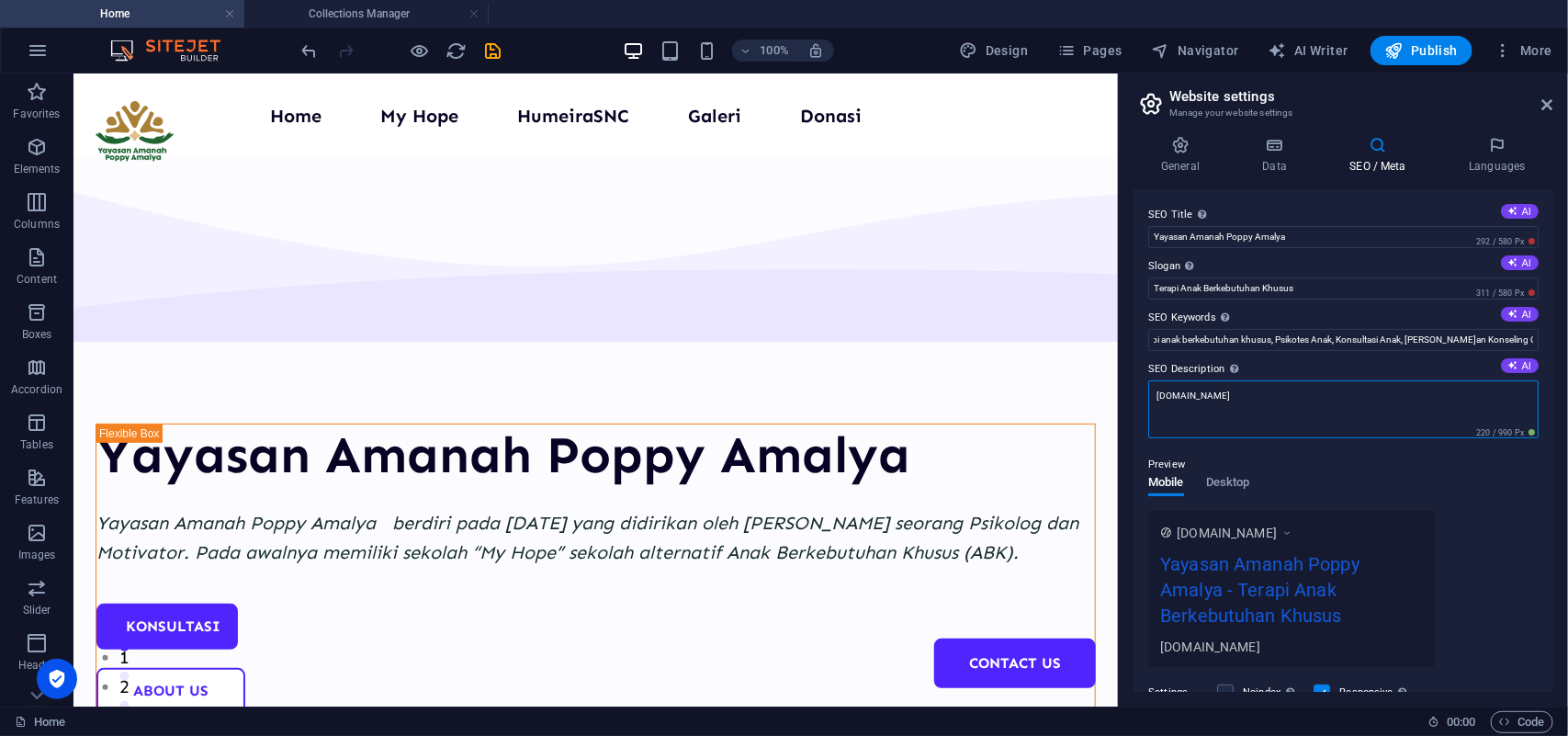 scroll, scrollTop: 0, scrollLeft: 0, axis: both 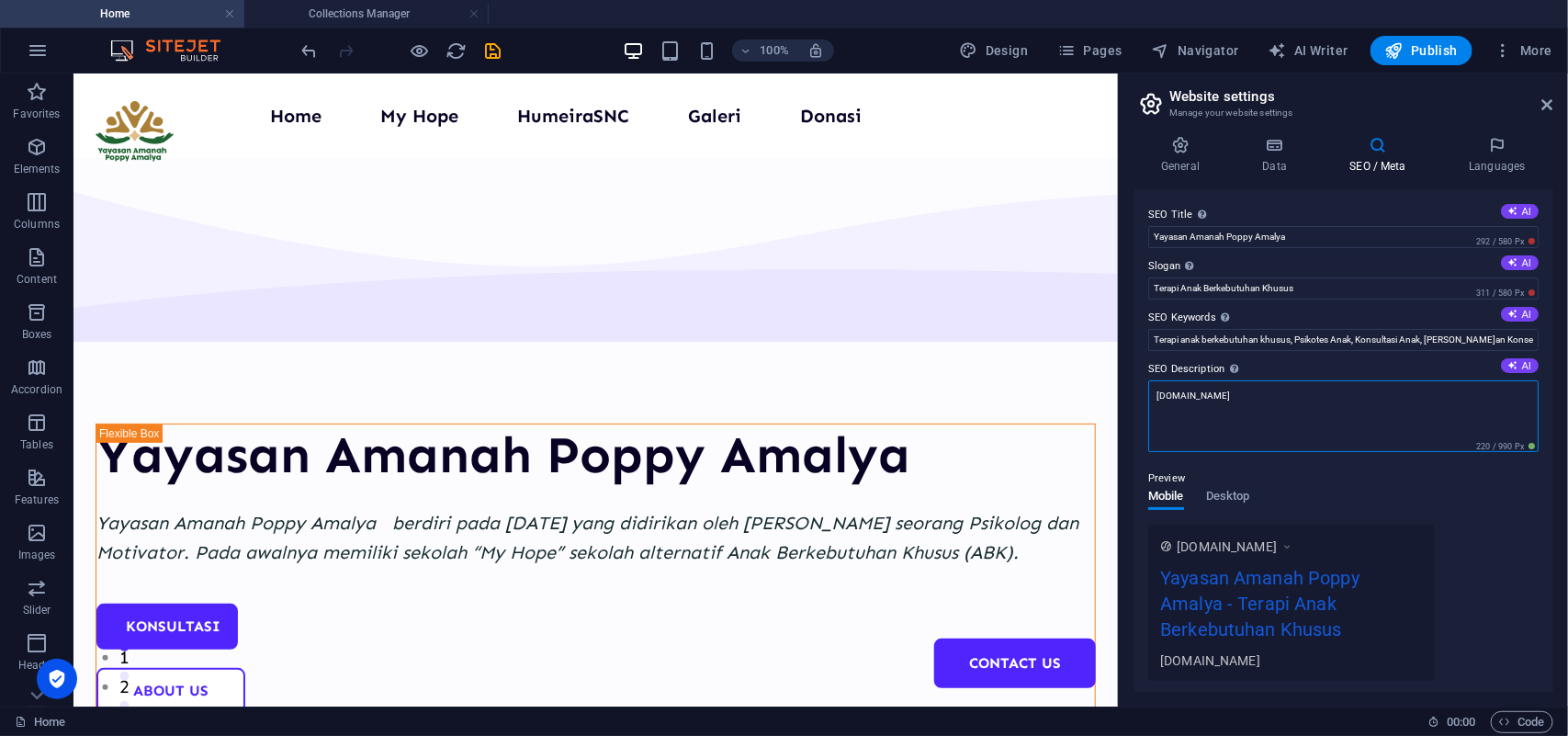 drag, startPoint x: 1348, startPoint y: 397, endPoint x: 1135, endPoint y: 389, distance: 213.1502 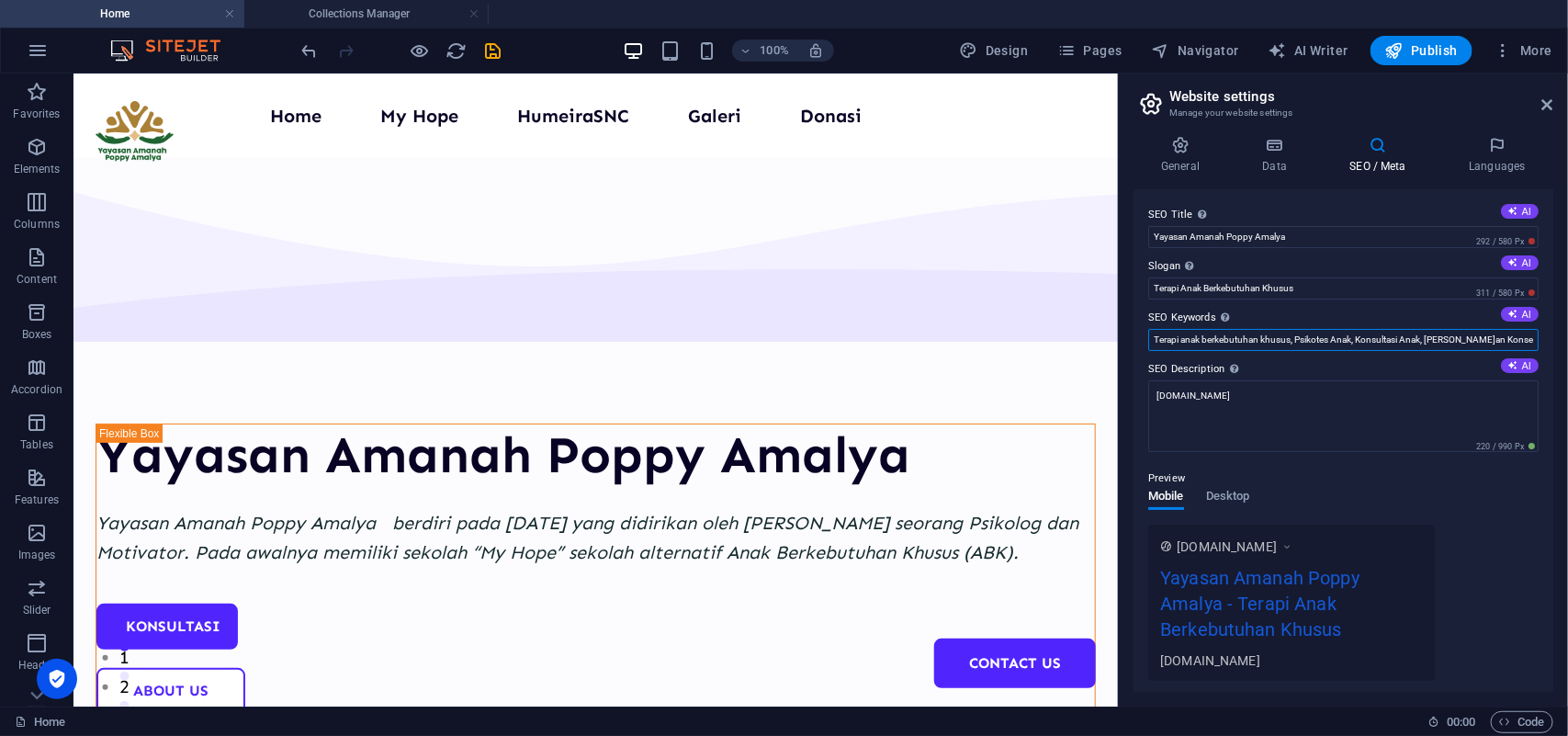click on "Terapi anak berkebutuhan khusus, Psikotes Anak, Konsultasi Anak, Layanan Konseling Orang Tua" at bounding box center [1343, 340] 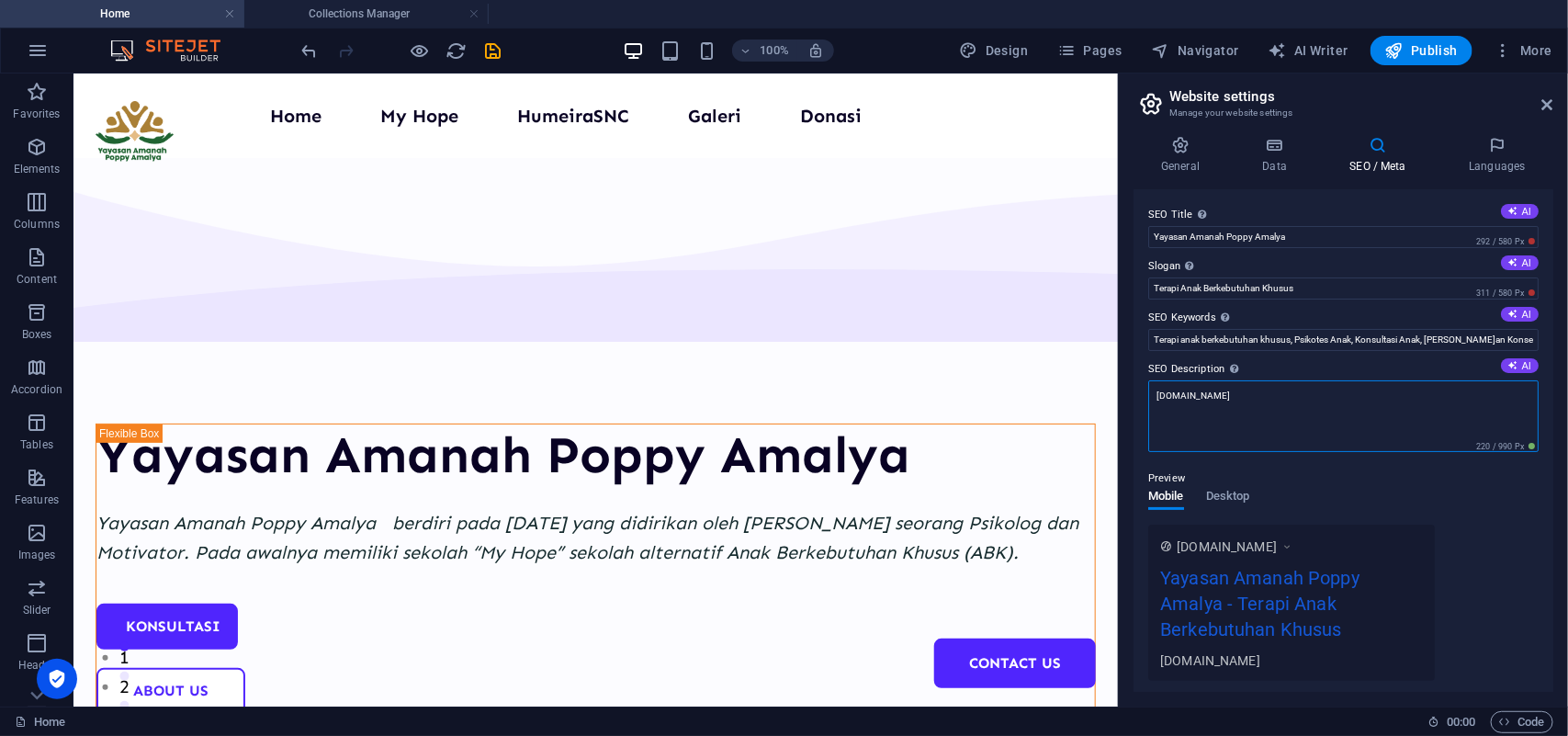 drag, startPoint x: 1351, startPoint y: 393, endPoint x: 1146, endPoint y: 410, distance: 205.70367 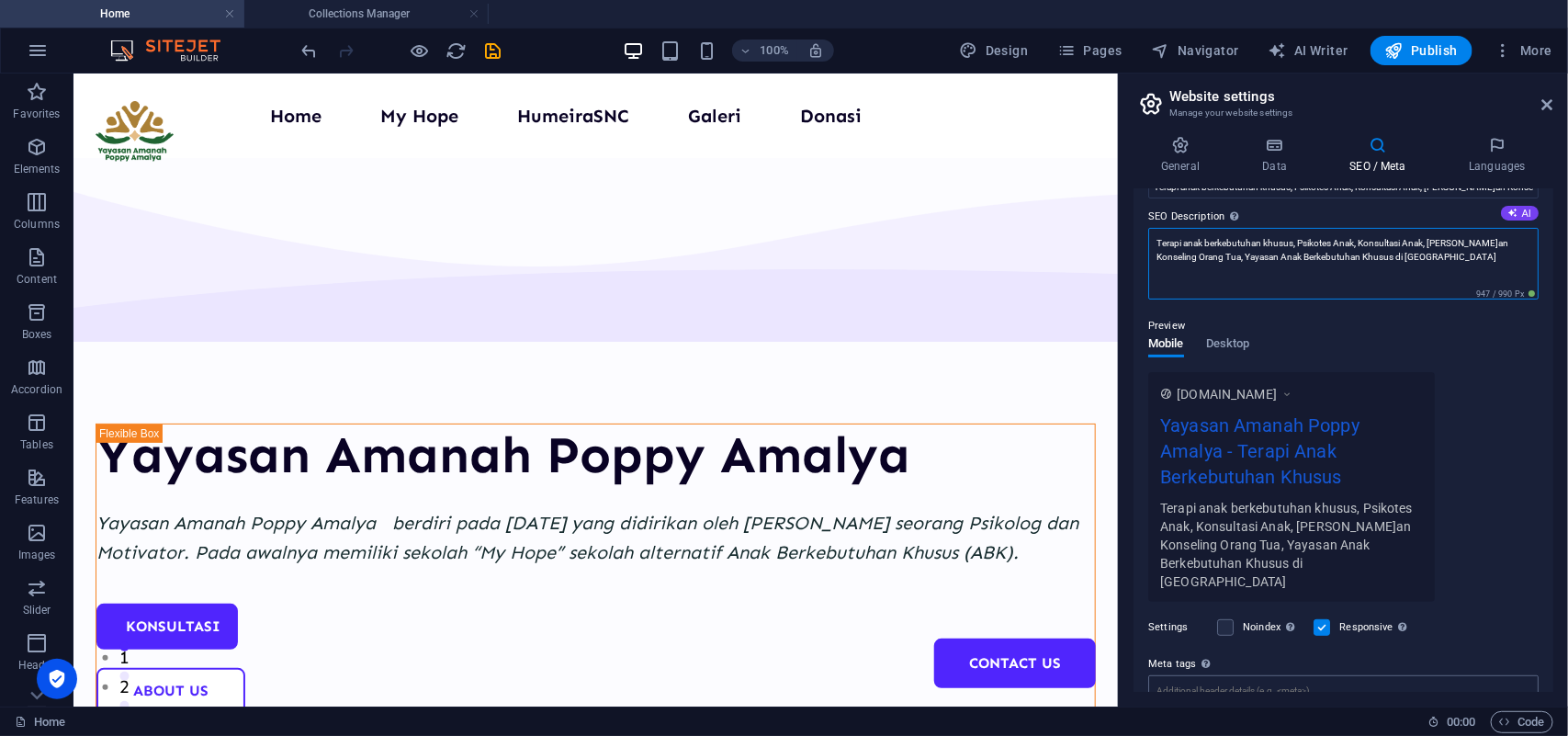 scroll, scrollTop: 294, scrollLeft: 0, axis: vertical 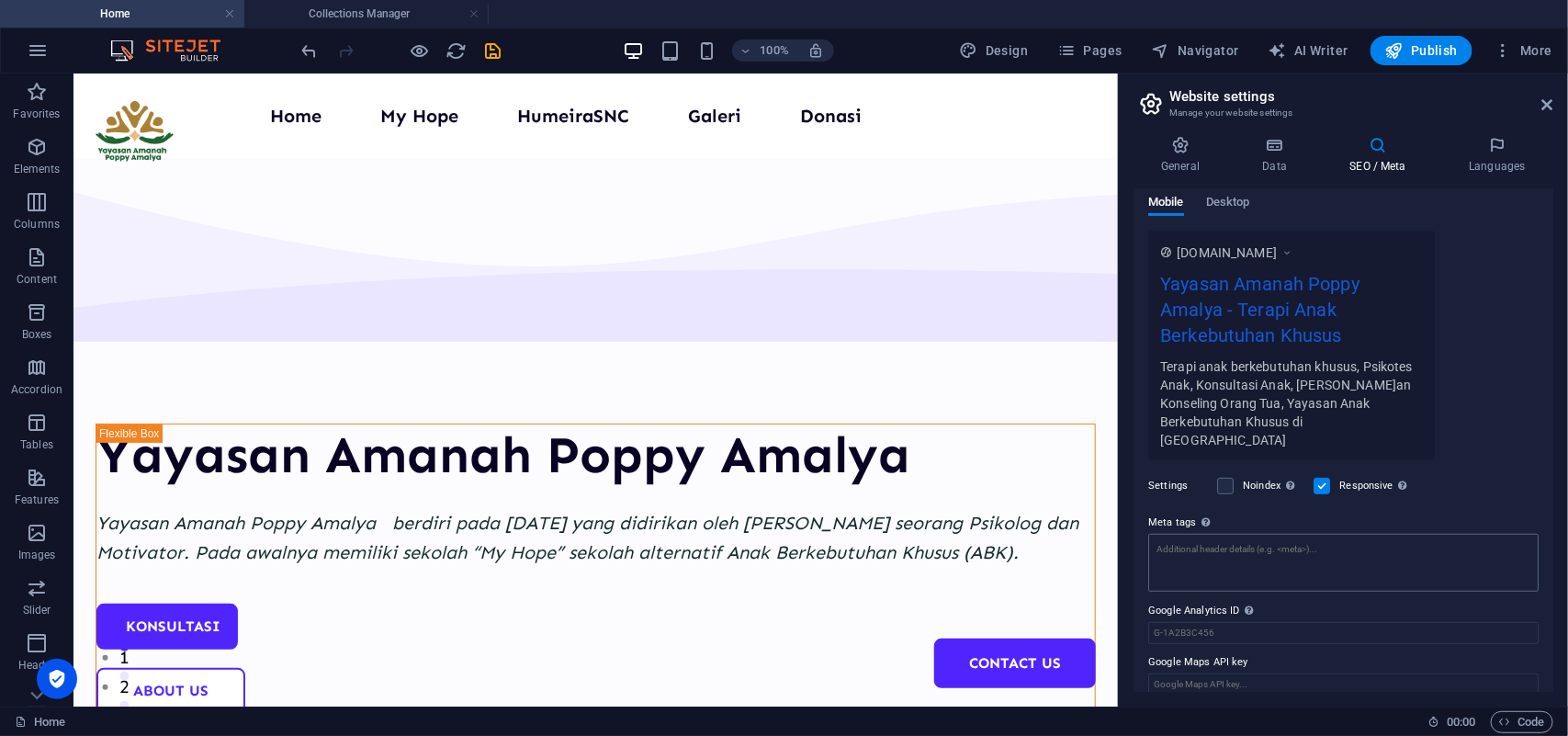 type on "Terapi anak berkebutuhan khusus, Psikotes Anak, Konsultasi Anak, Layanan Konseling Orang Tua, Yayasan Anak Berkebutuhan Khusus di Indonesia" 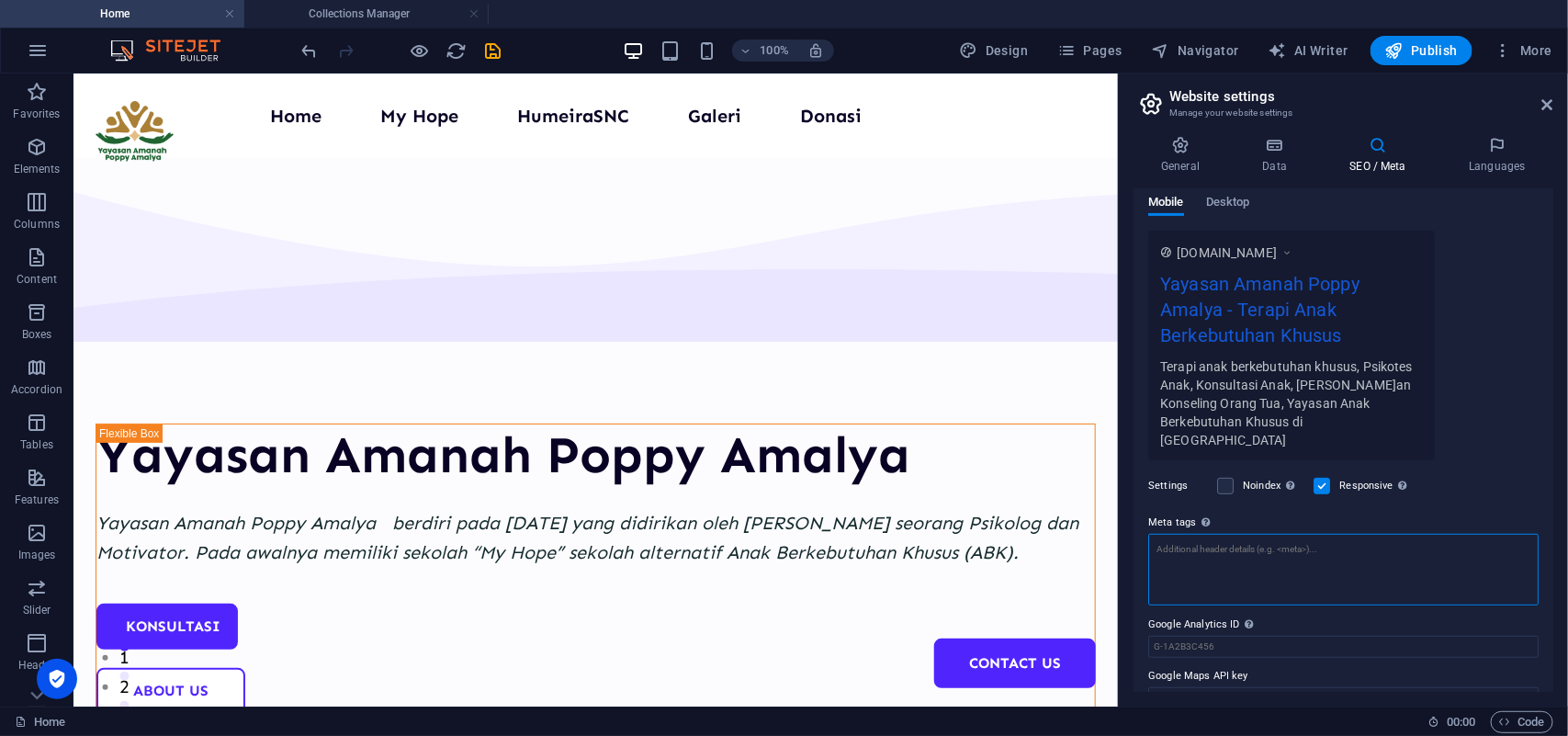 click on "Meta tags Enter HTML code here that will be placed inside the  tags of your website. Please note that your website may not function if you include code with errors." at bounding box center [1343, 570] 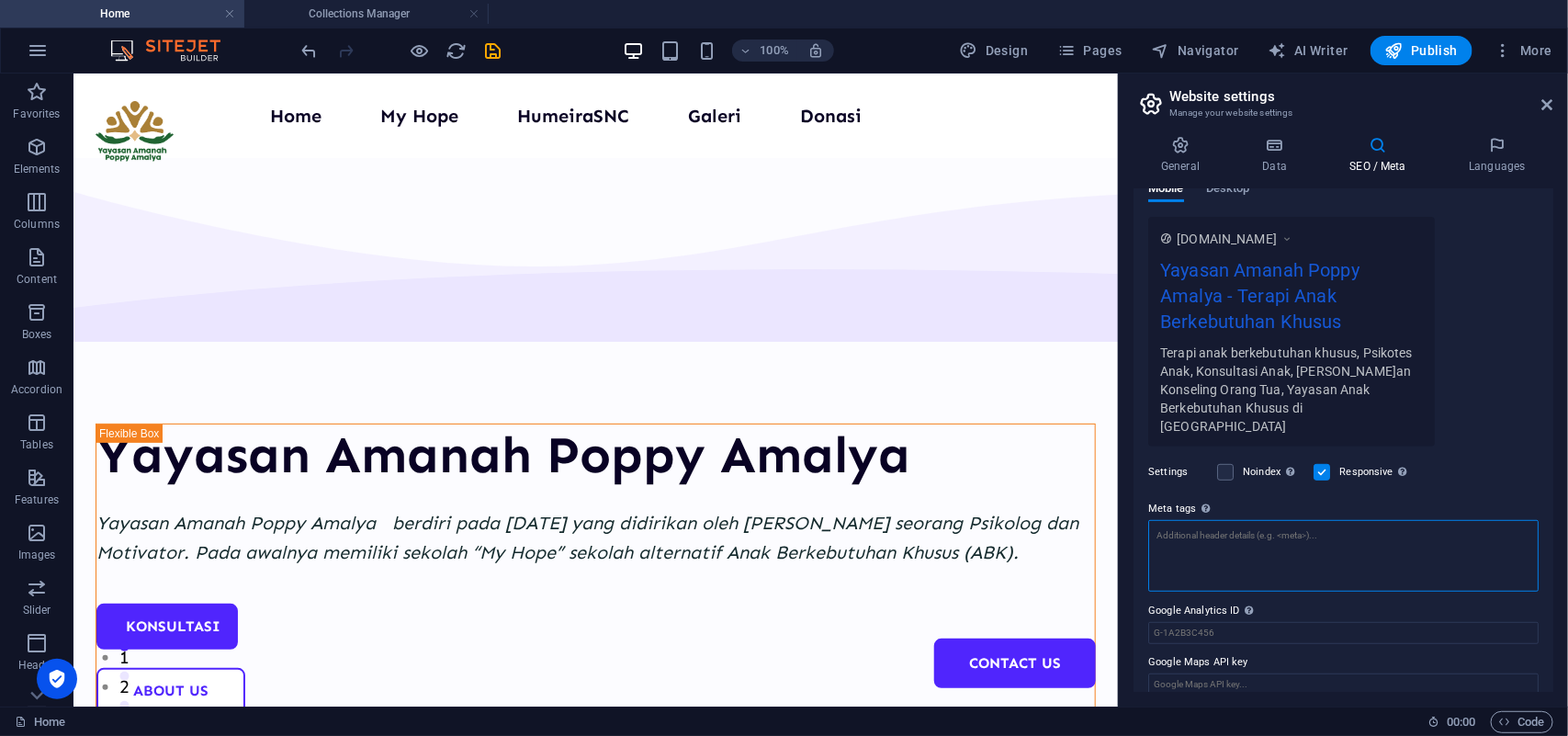 scroll, scrollTop: 179, scrollLeft: 0, axis: vertical 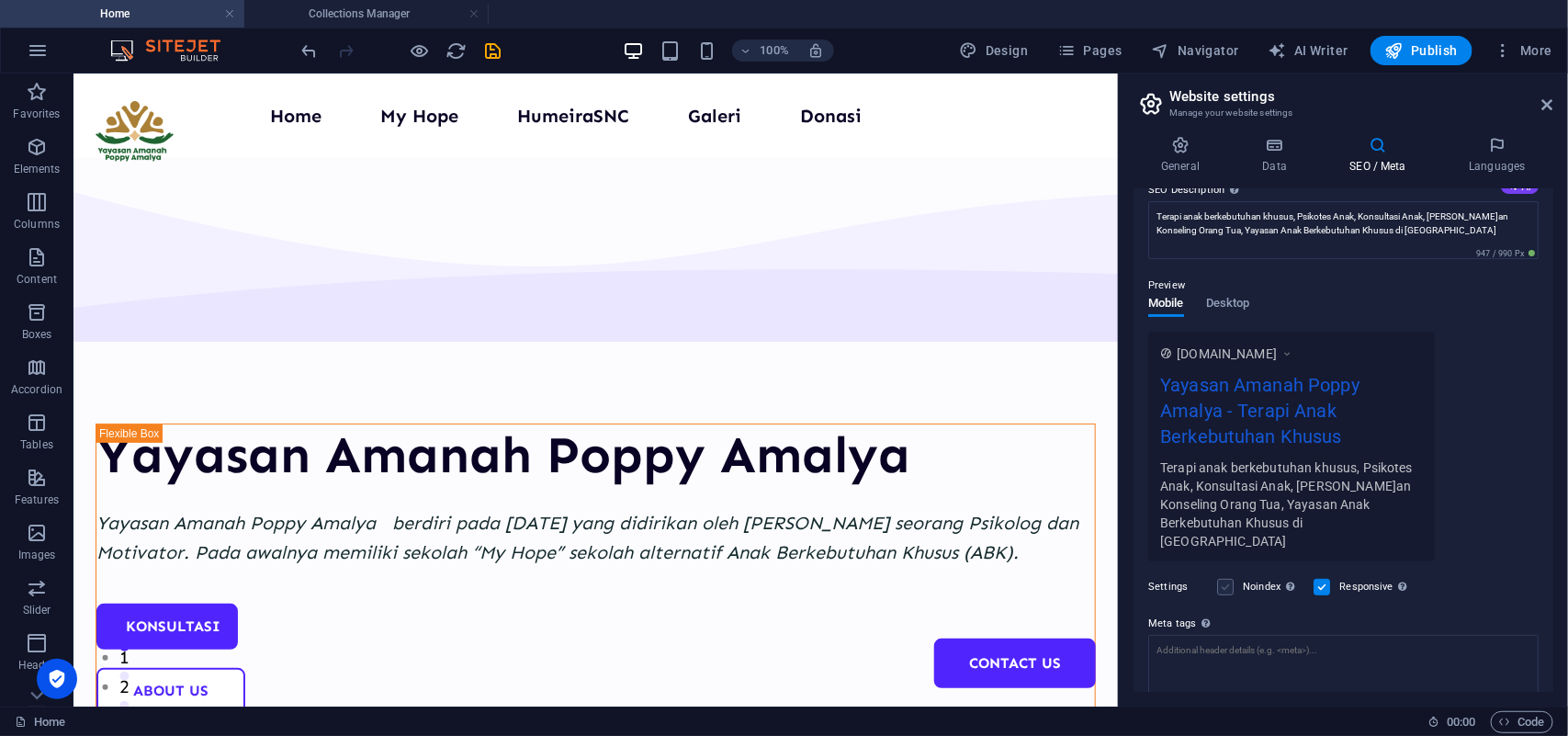 click at bounding box center (1225, 587) 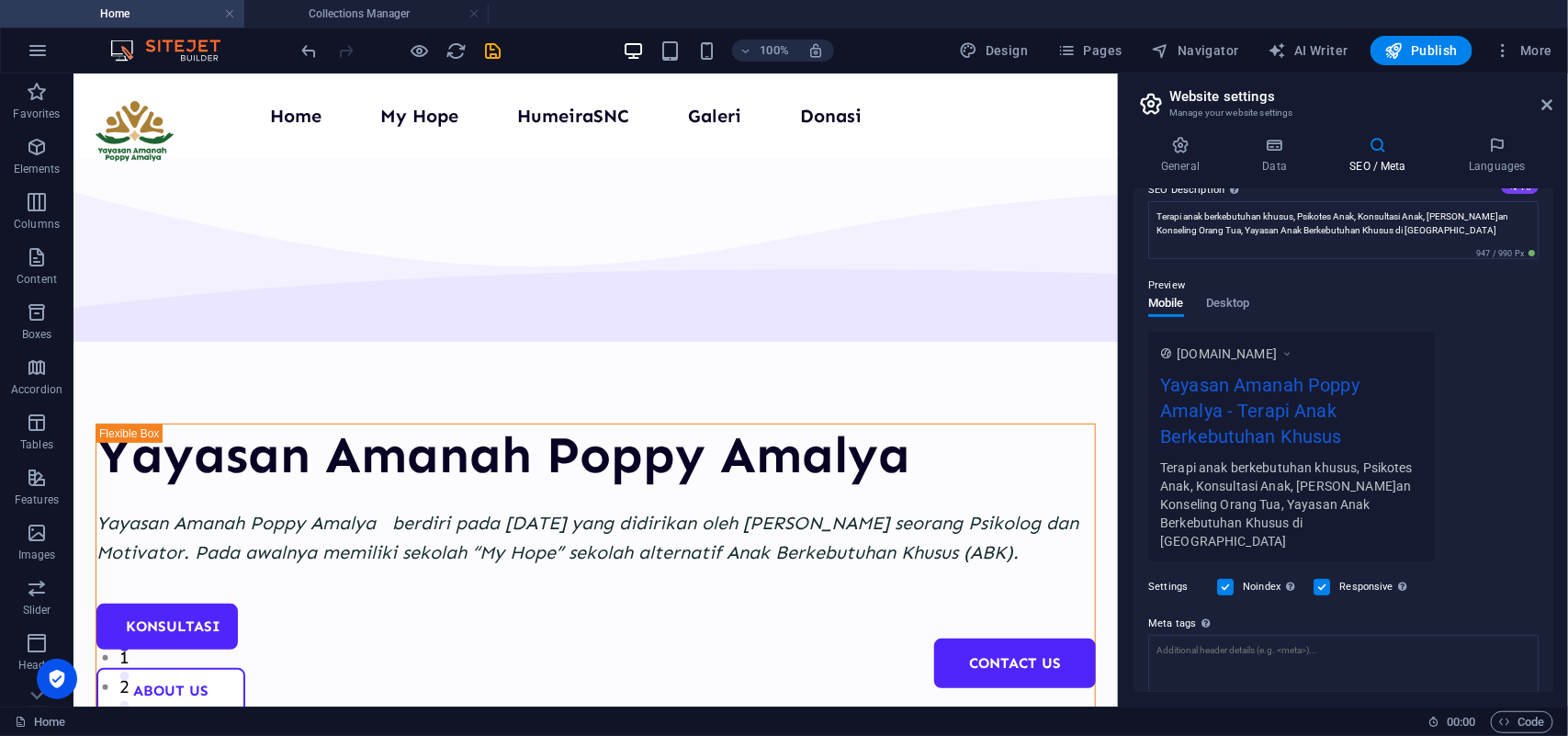 click at bounding box center (1225, 587) 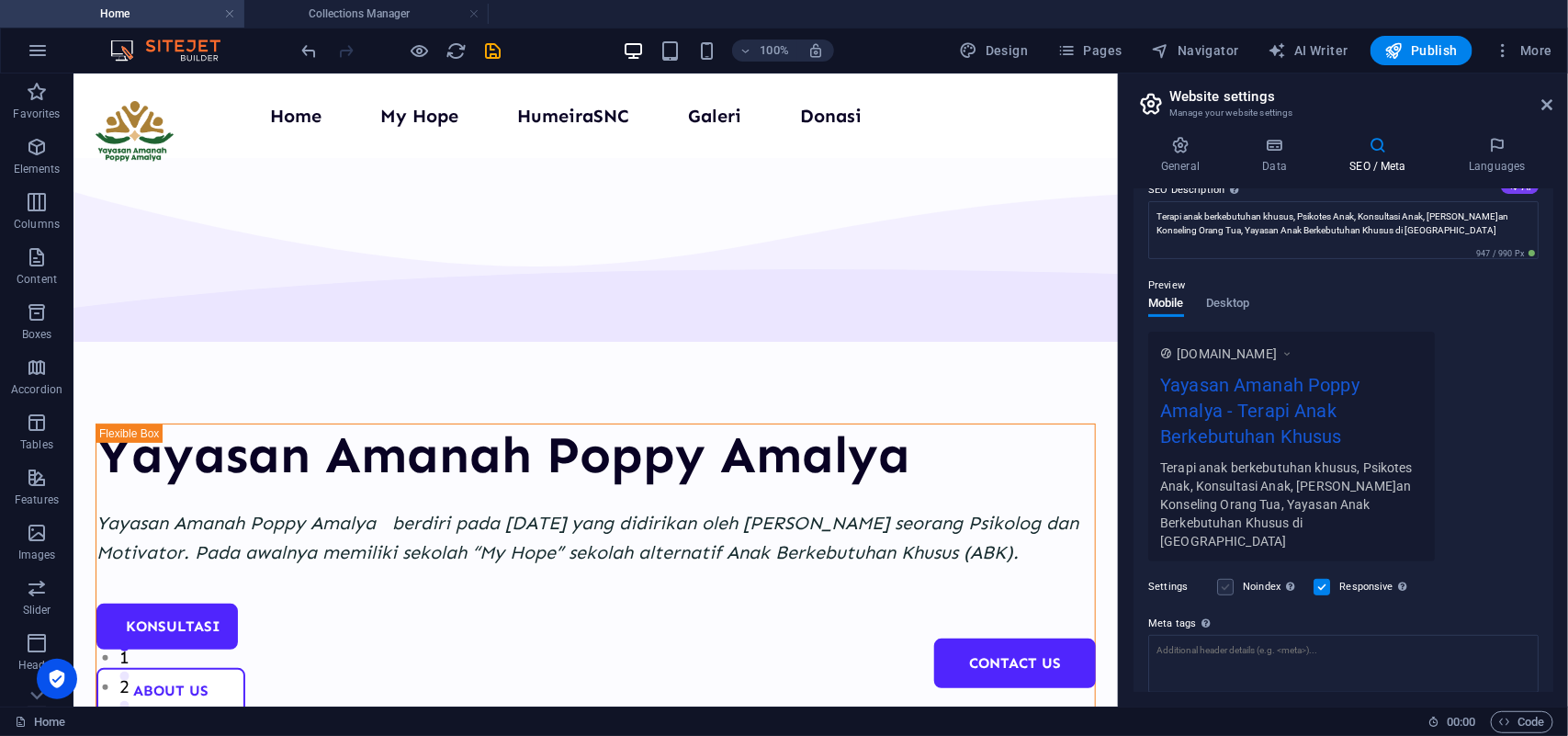 click at bounding box center (1225, 587) 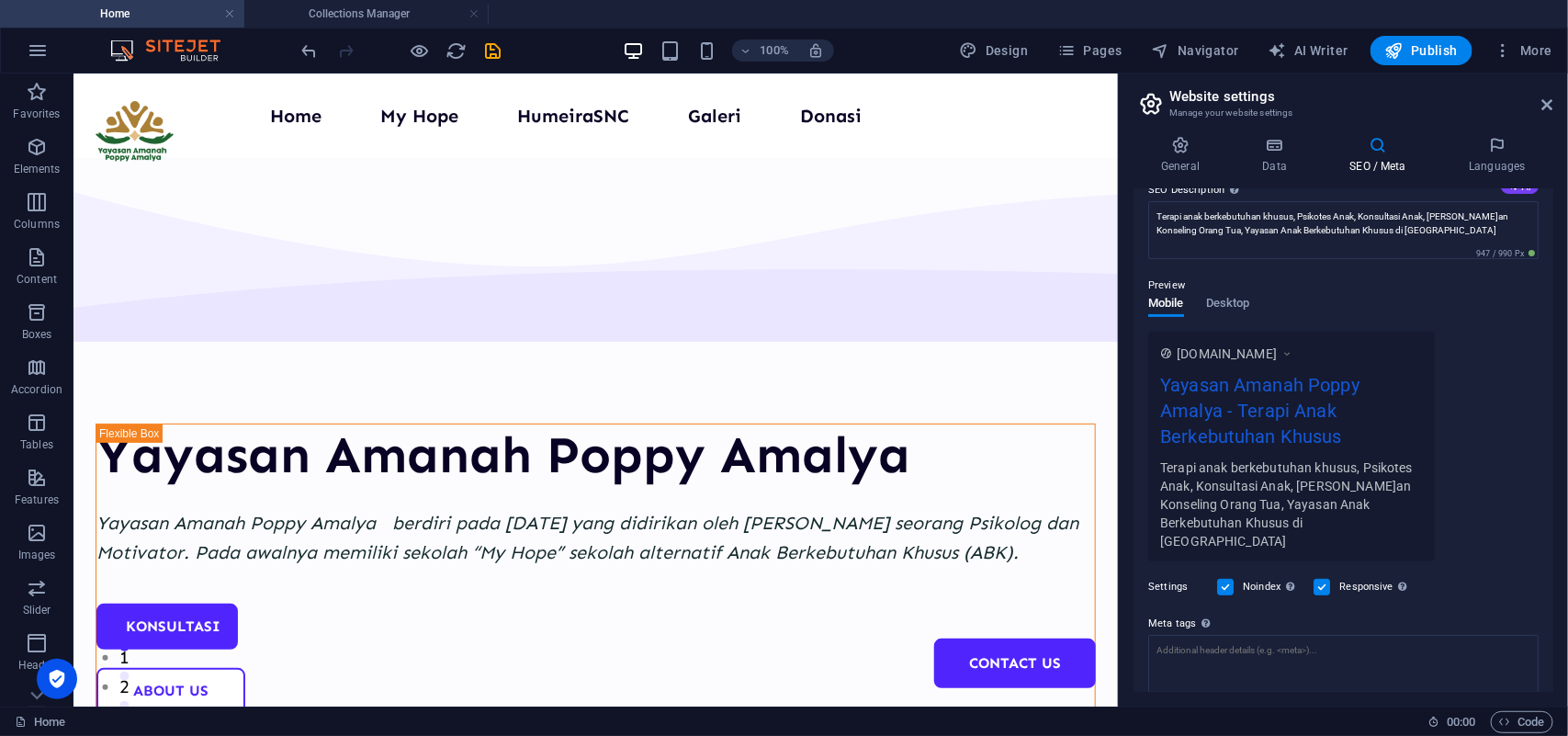 click at bounding box center (1225, 587) 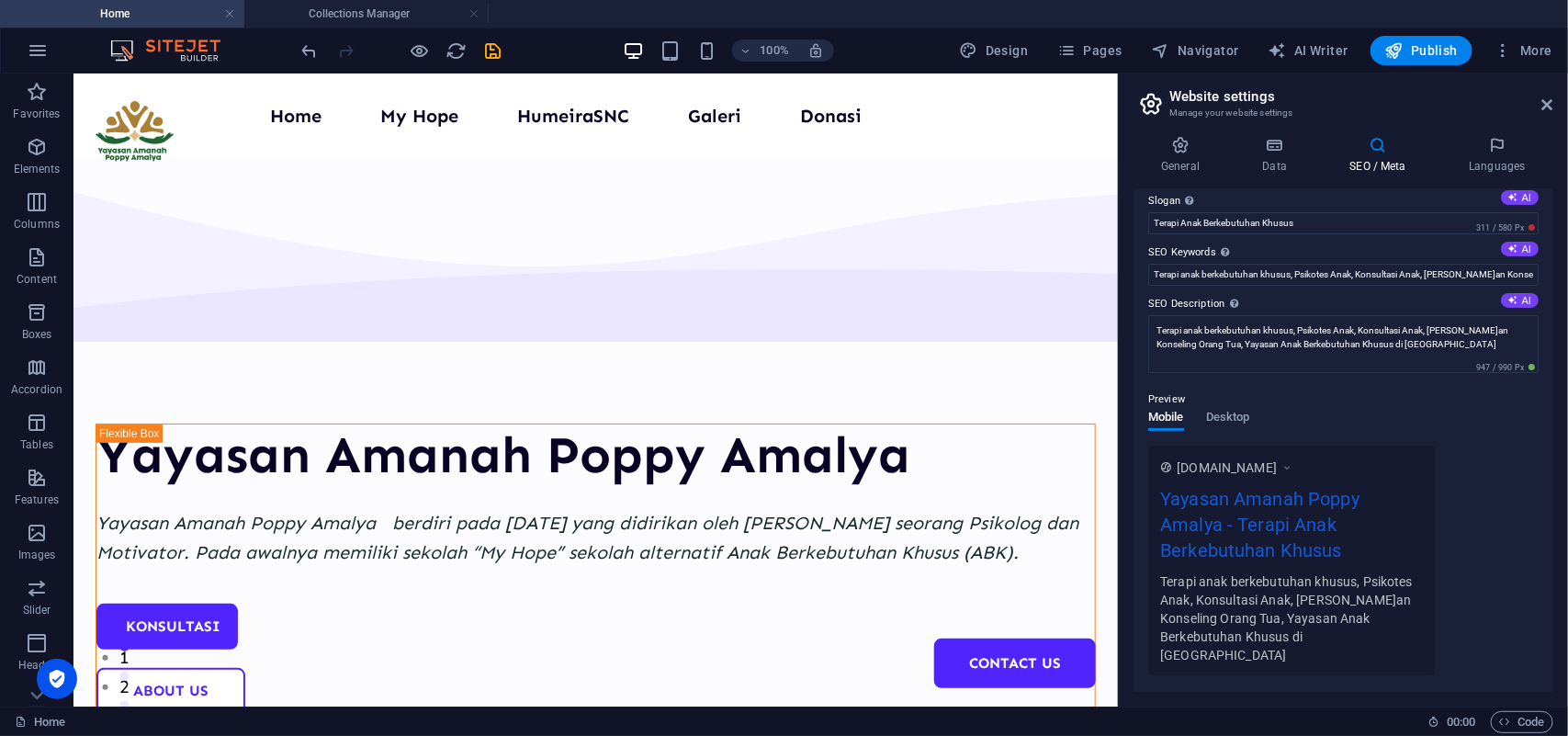 scroll, scrollTop: 51, scrollLeft: 0, axis: vertical 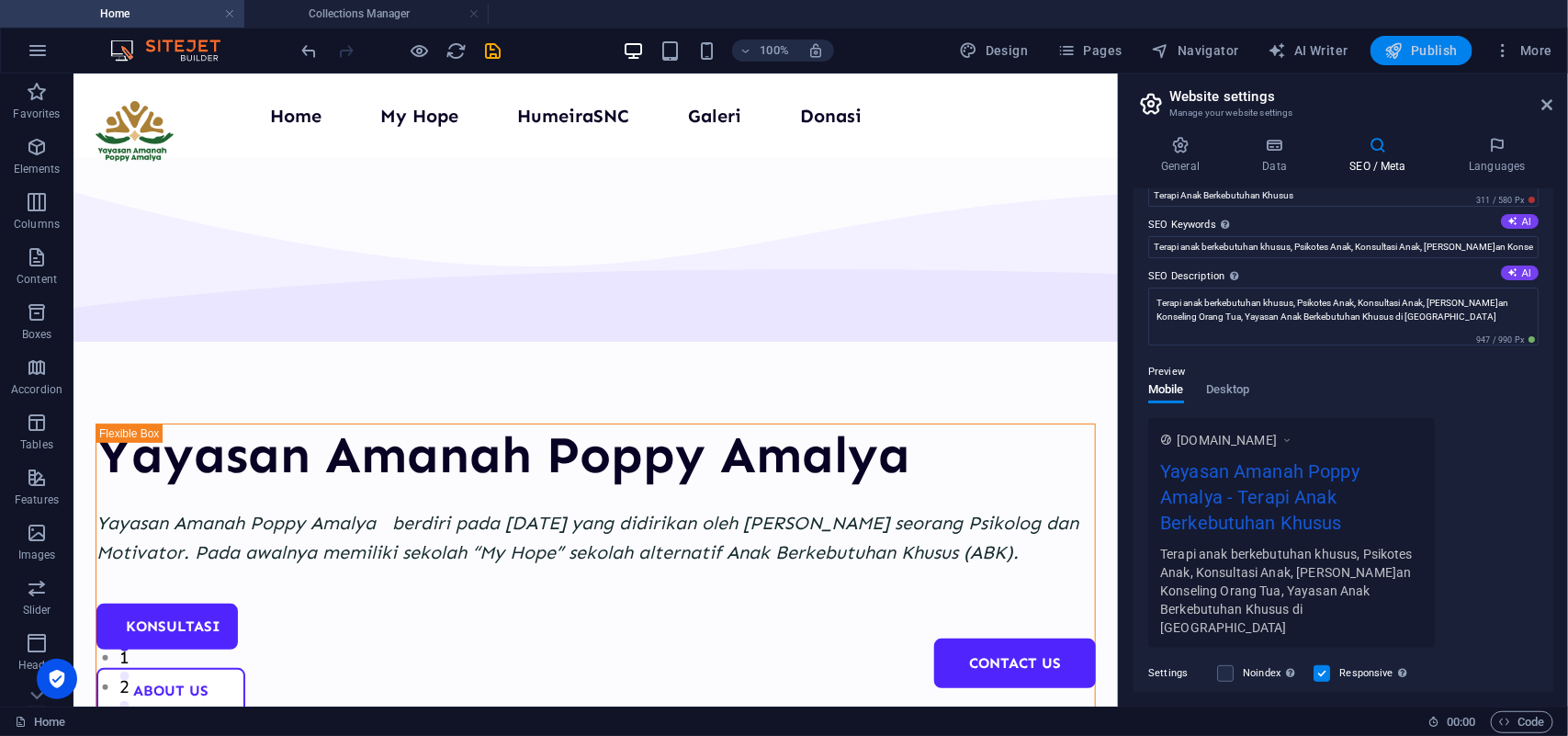 click on "Publish" at bounding box center (1421, 51) 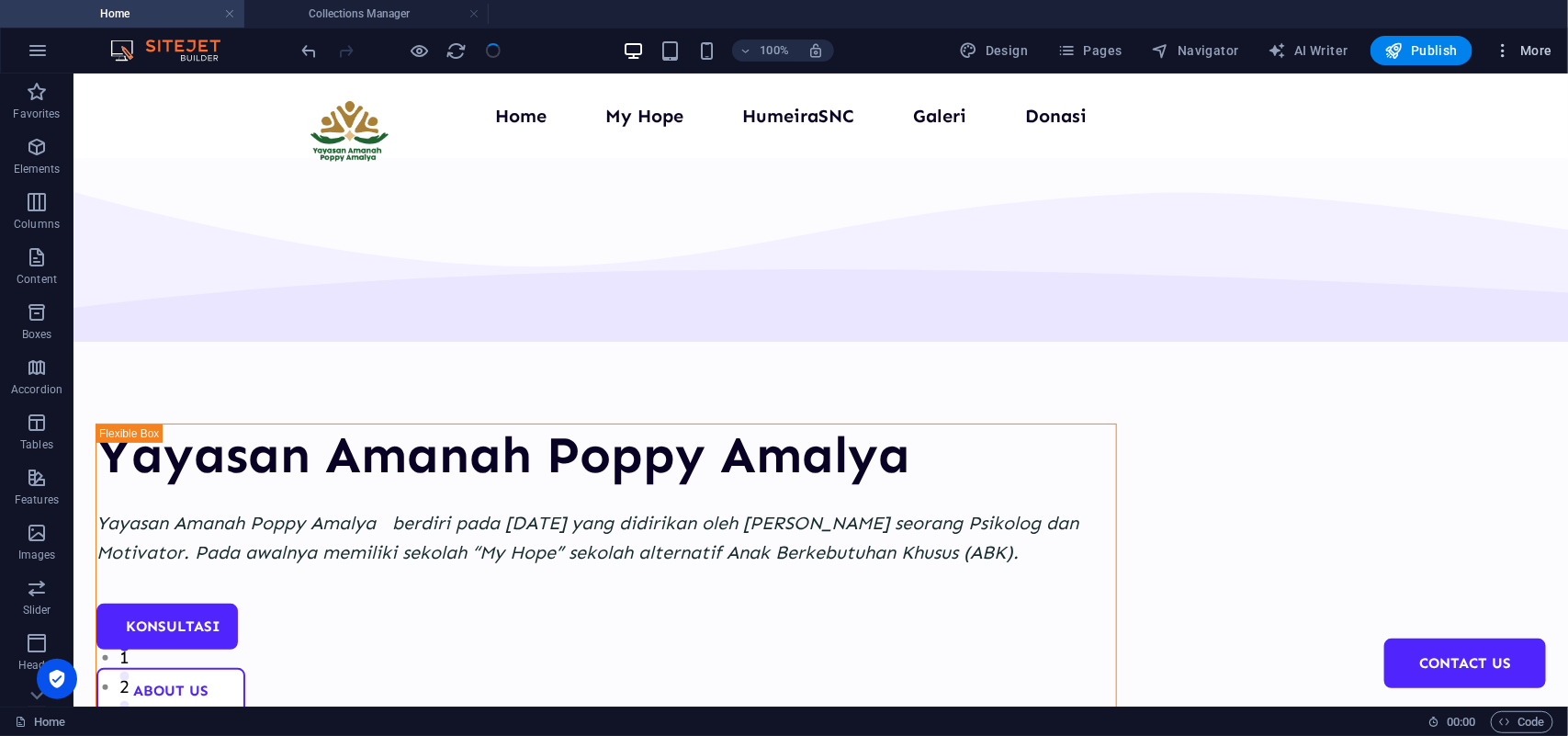 click at bounding box center [1504, 51] 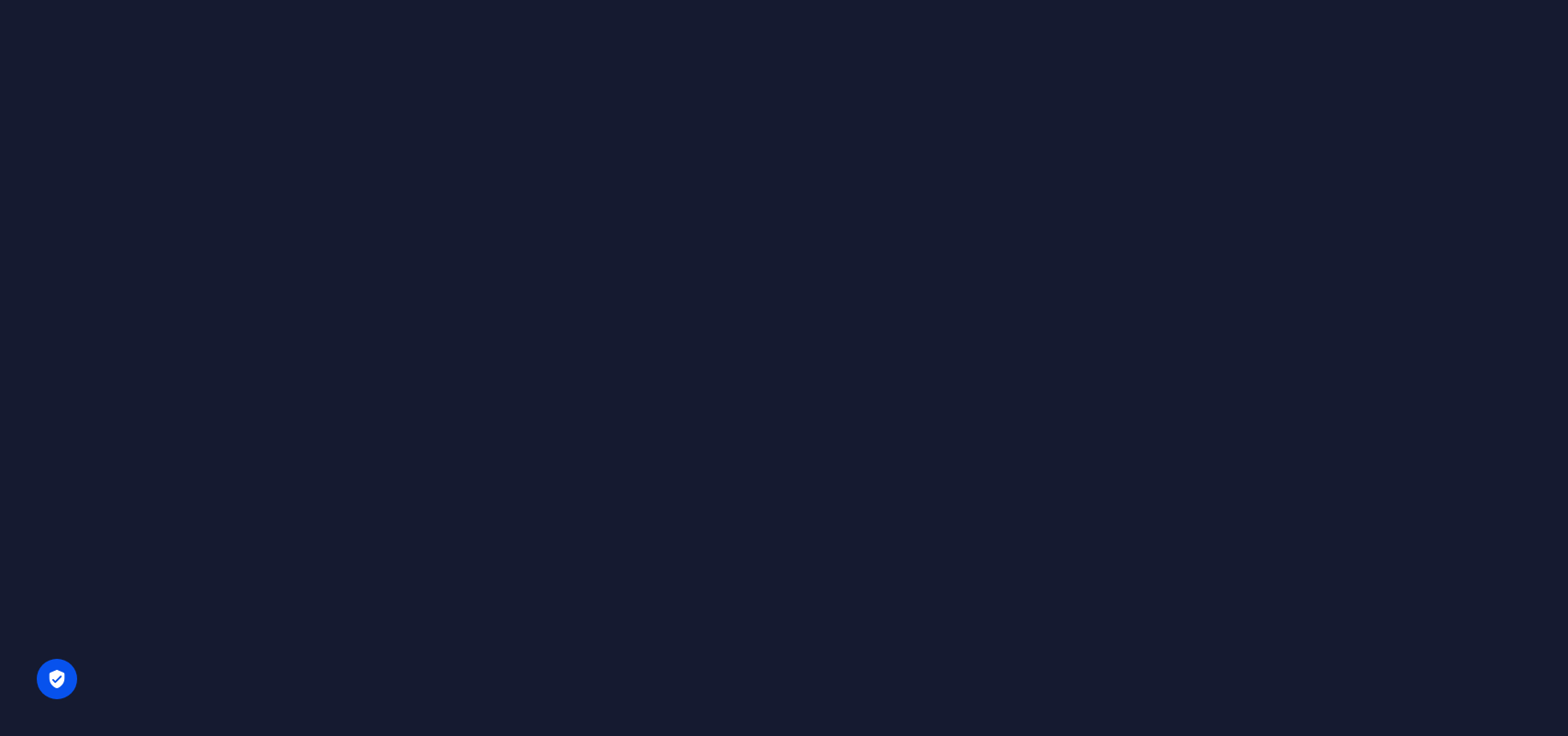 scroll, scrollTop: 0, scrollLeft: 0, axis: both 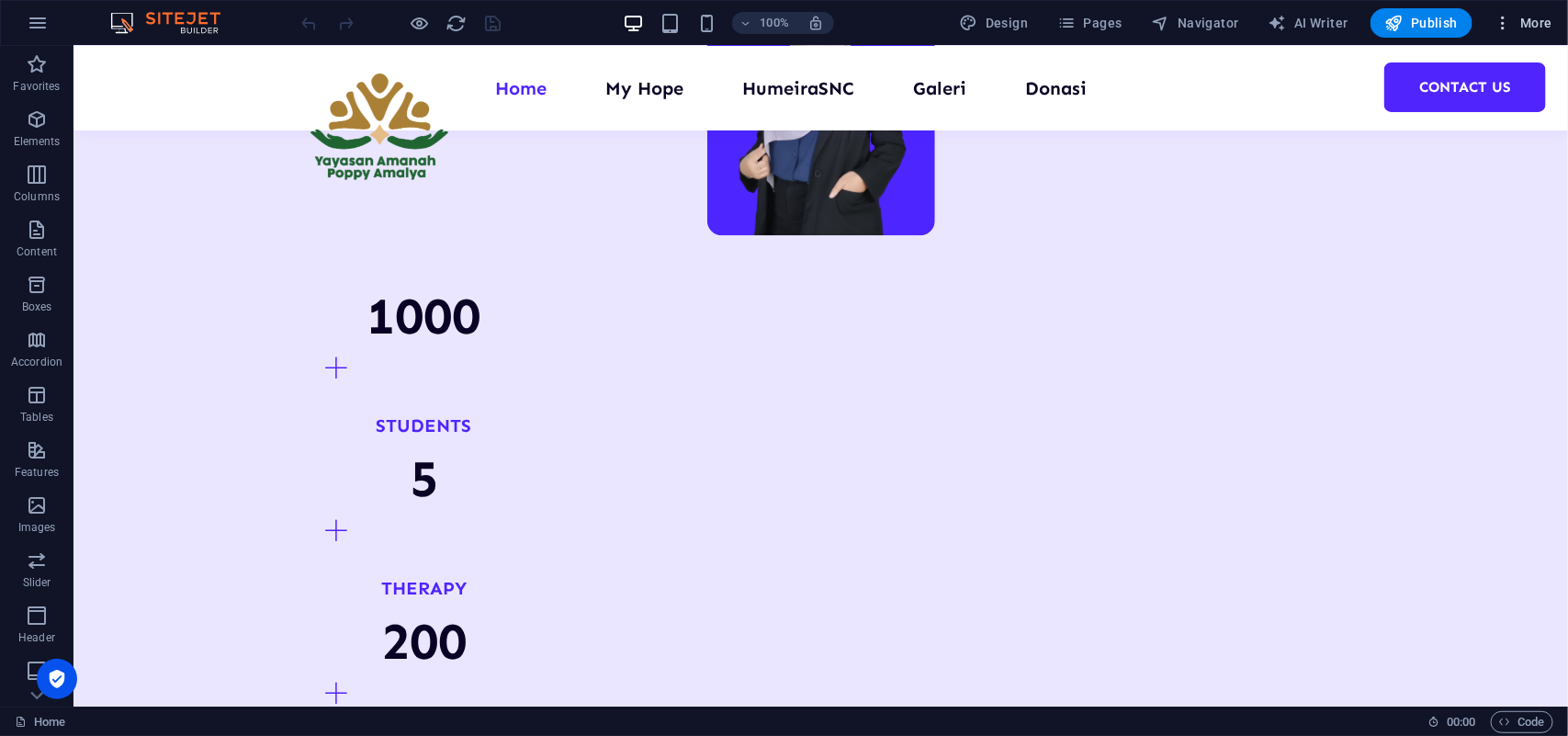 click at bounding box center (1504, 23) 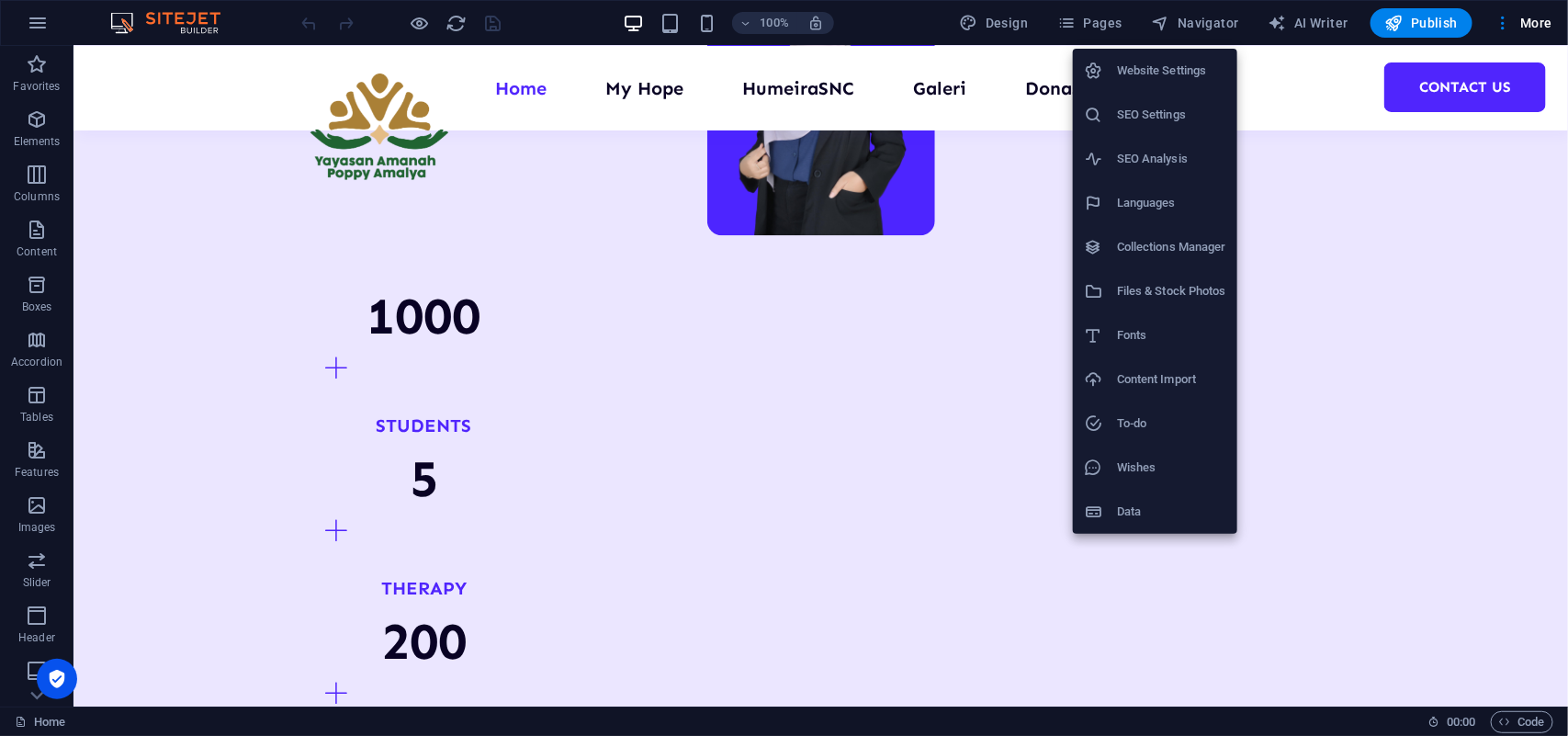 click on "SEO Settings" at bounding box center (1171, 115) 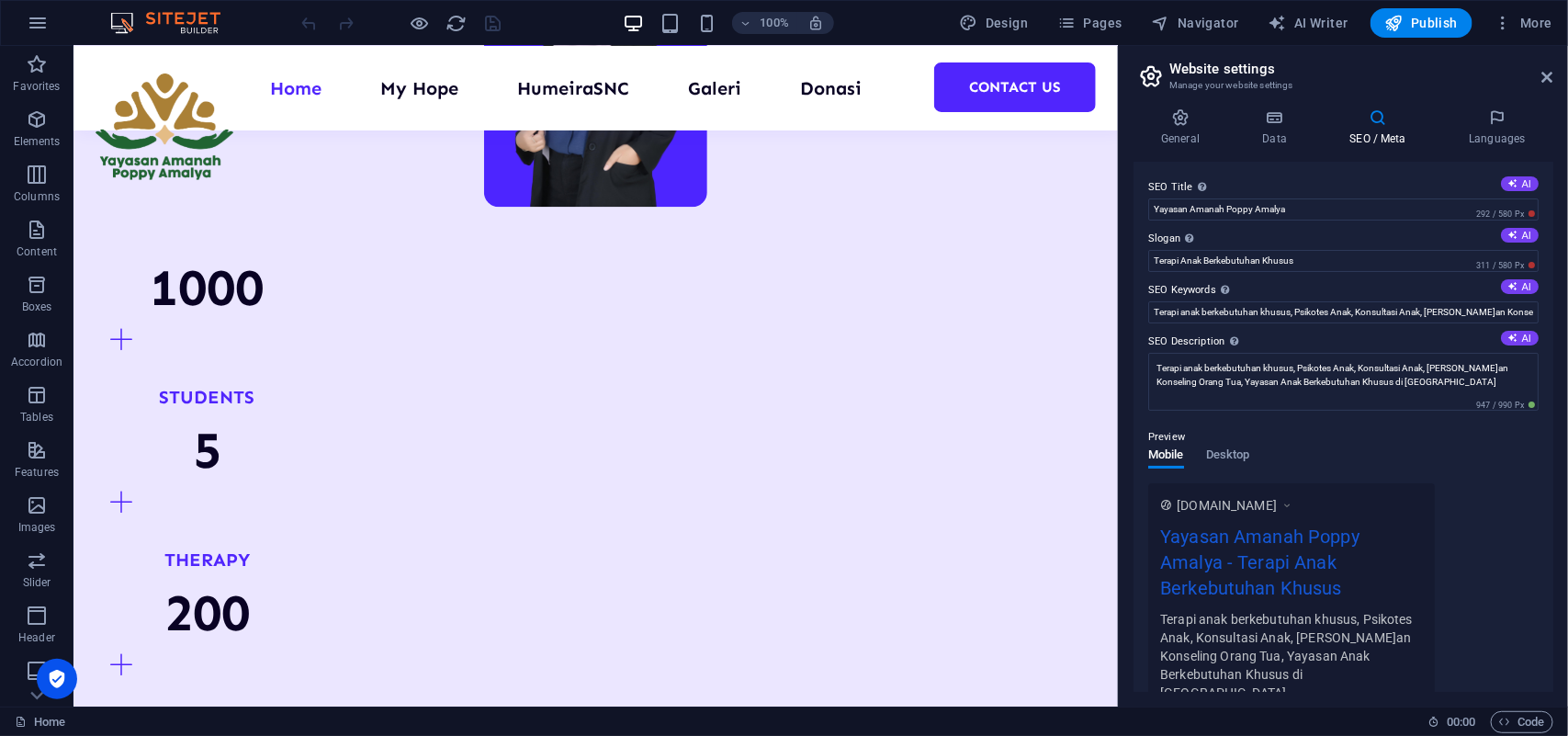 scroll, scrollTop: 2055, scrollLeft: 0, axis: vertical 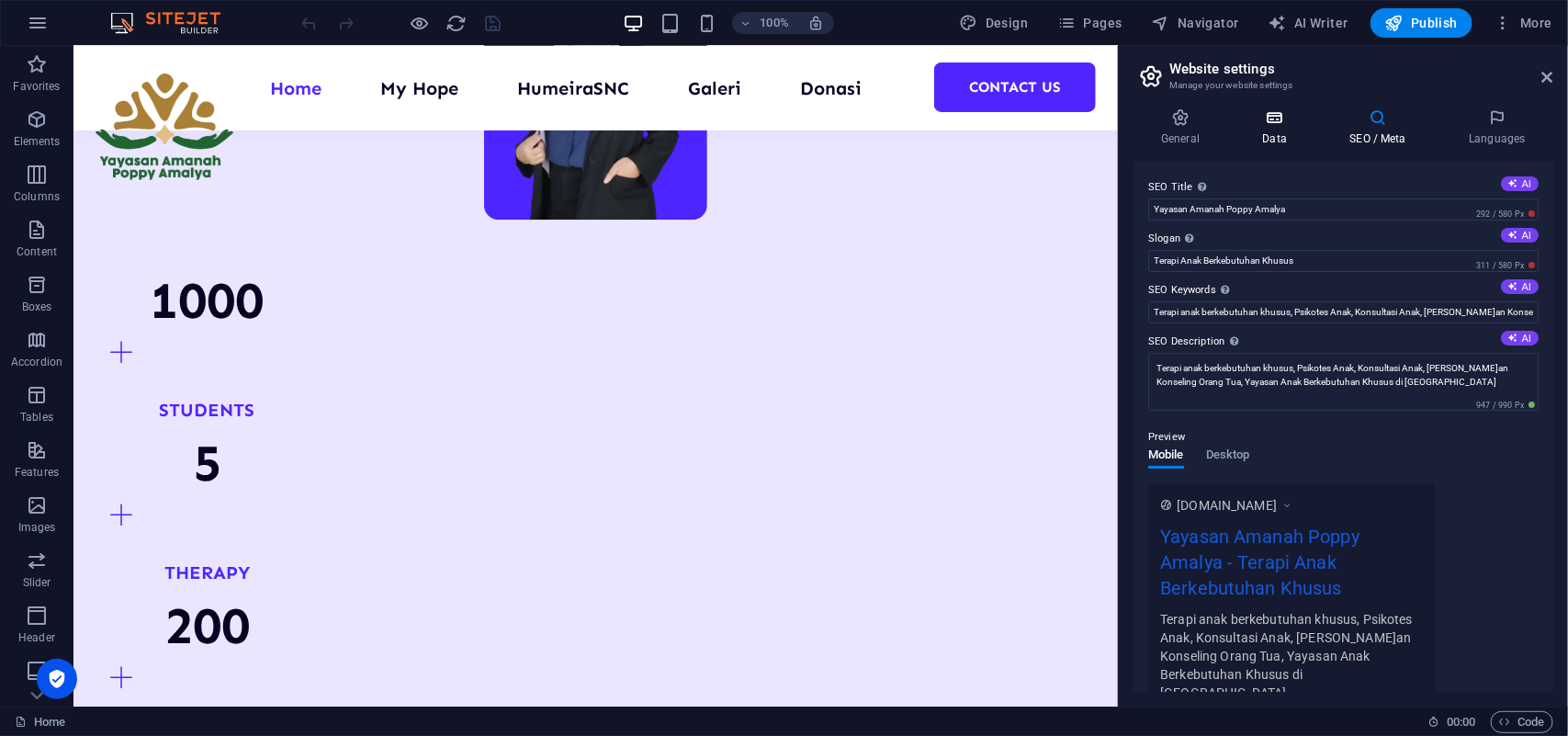 click on "Data" at bounding box center (1278, 128) 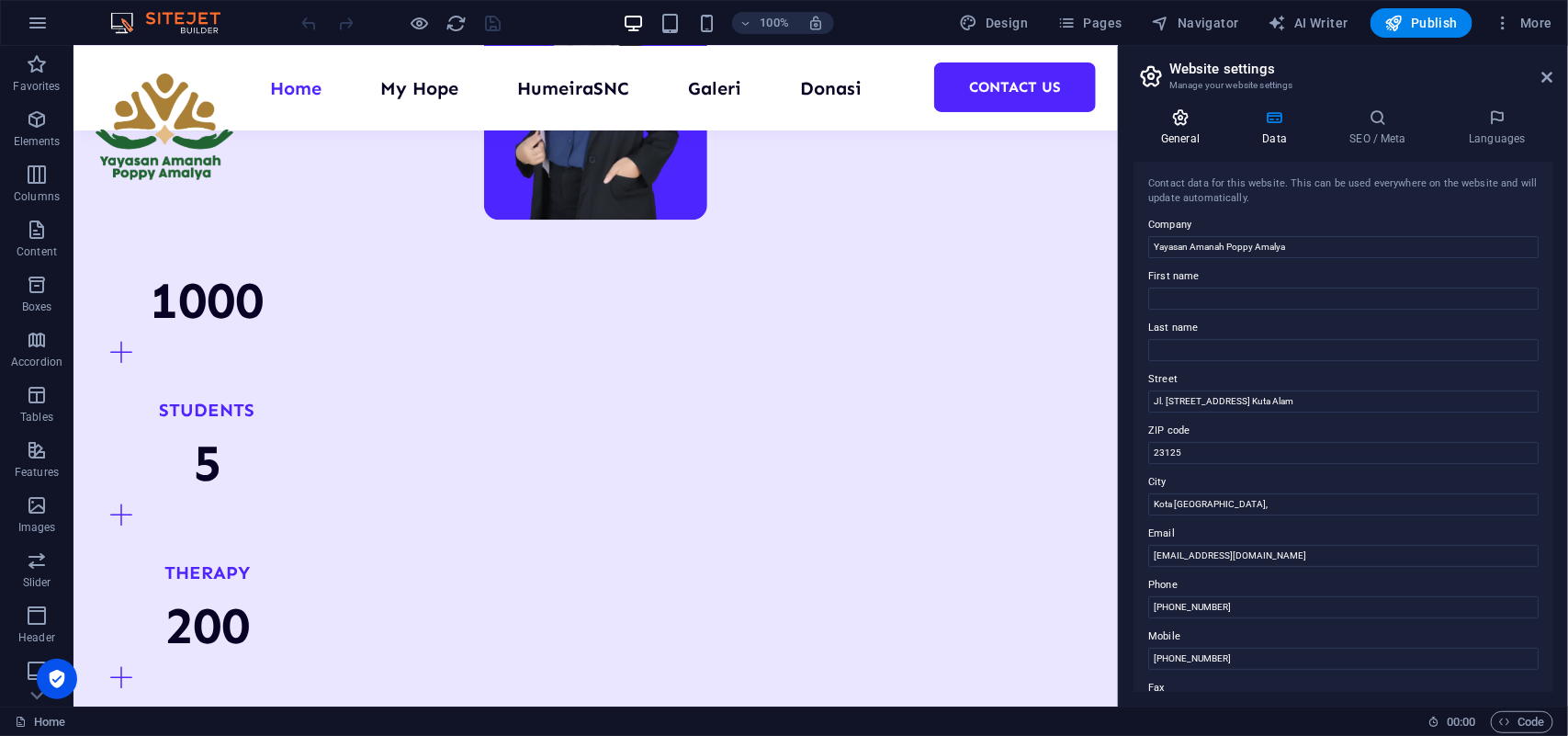 click on "General" at bounding box center (1184, 128) 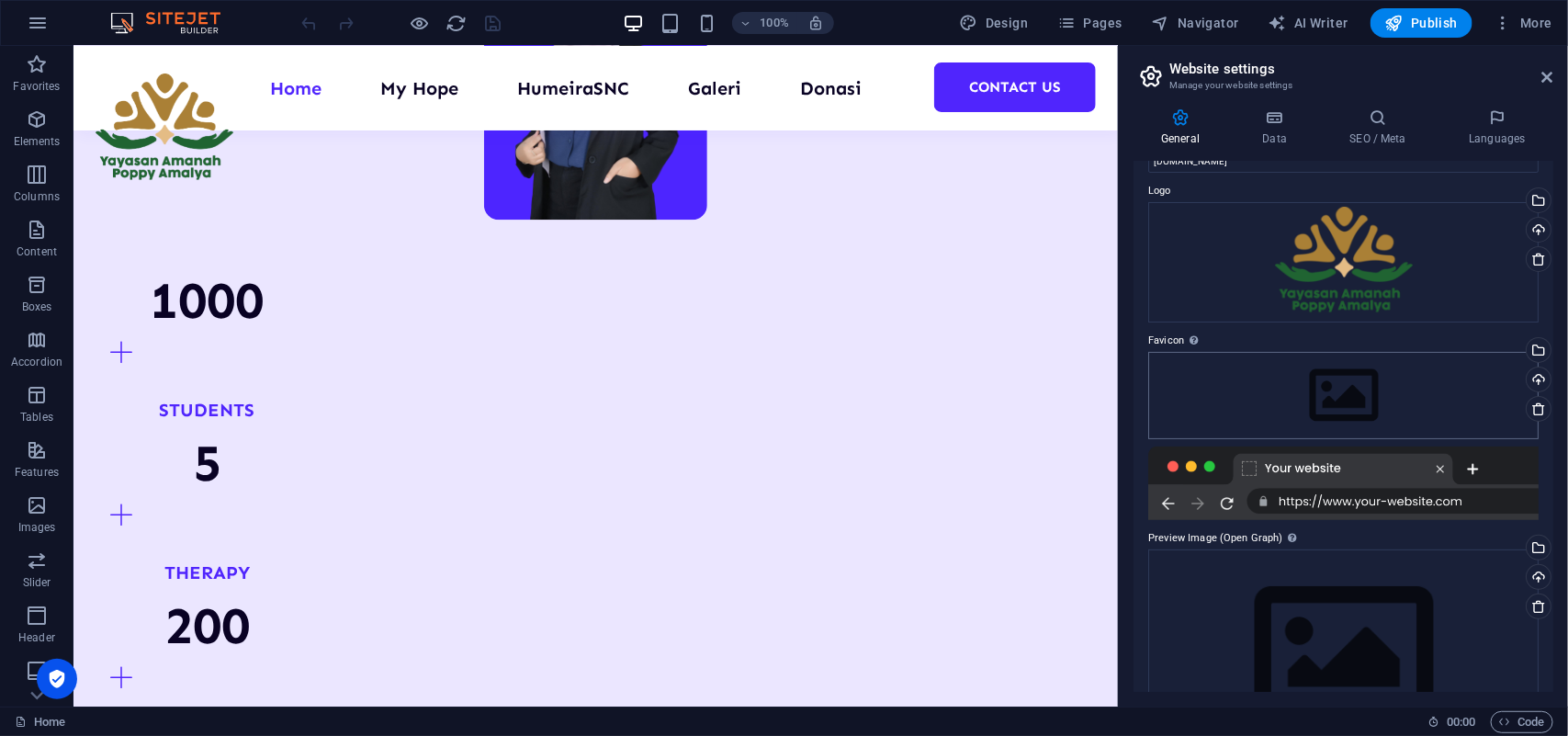 scroll, scrollTop: 130, scrollLeft: 0, axis: vertical 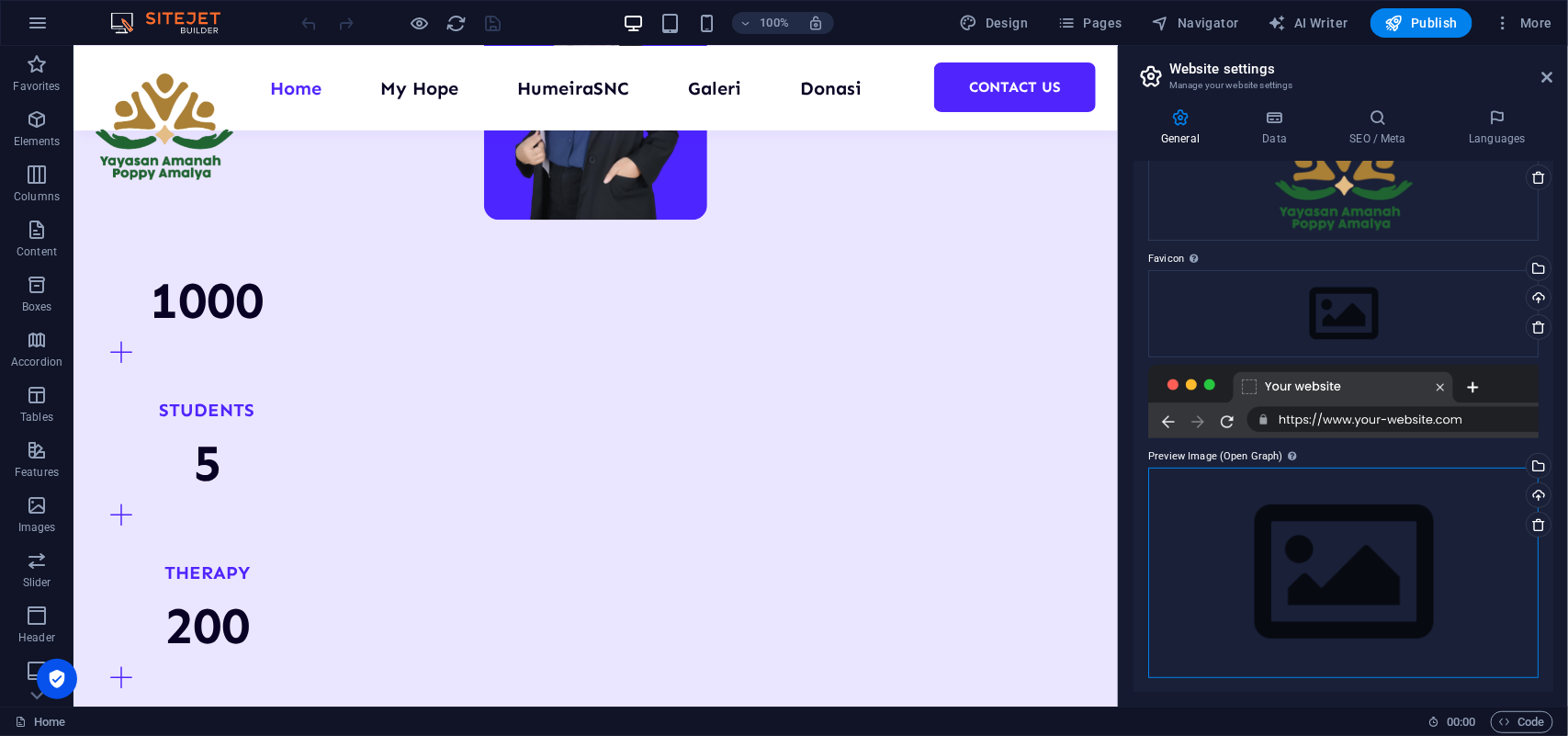 click on "Drag files here, click to choose files or select files from Files or our free stock photos & videos" at bounding box center (1343, 572) 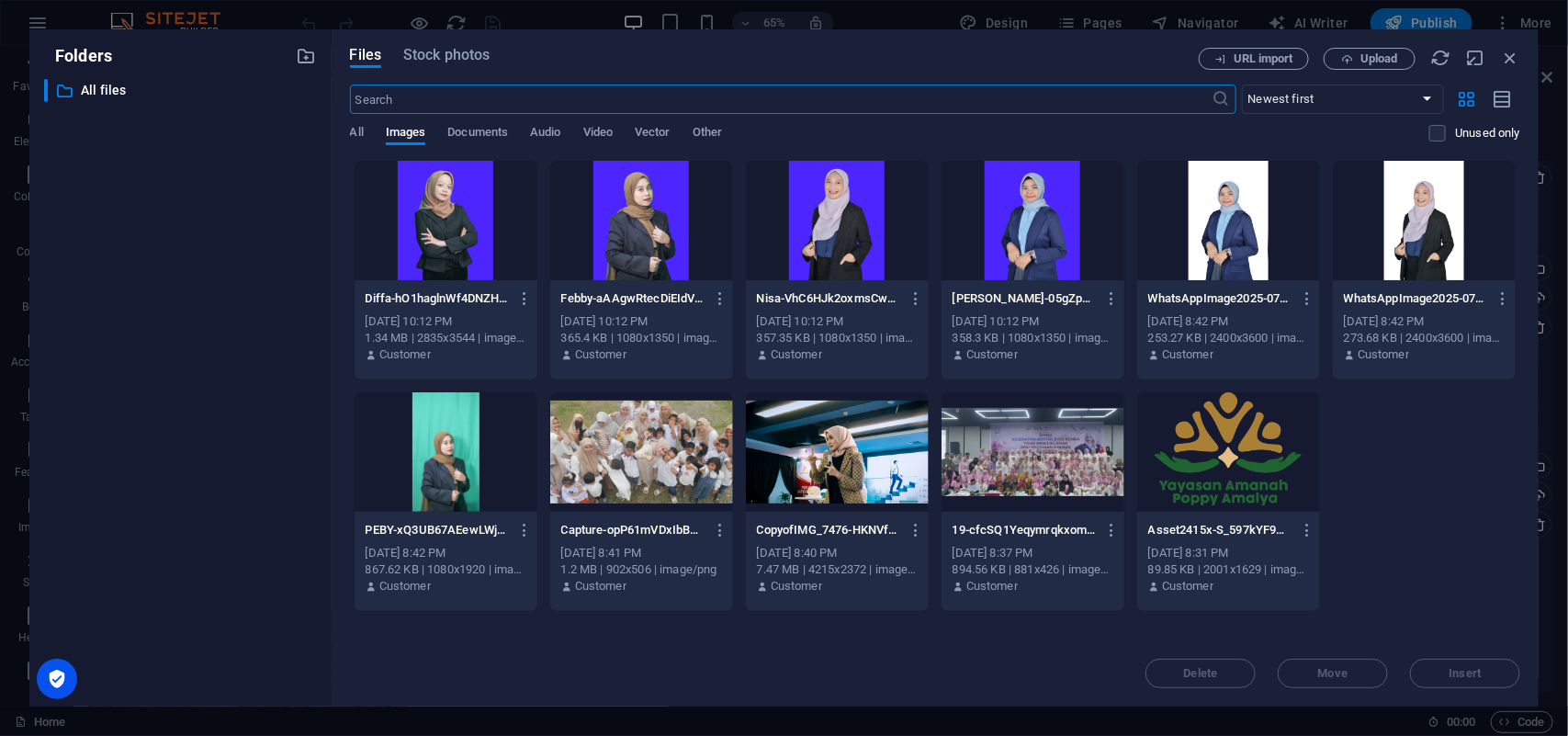 scroll, scrollTop: 2100, scrollLeft: 0, axis: vertical 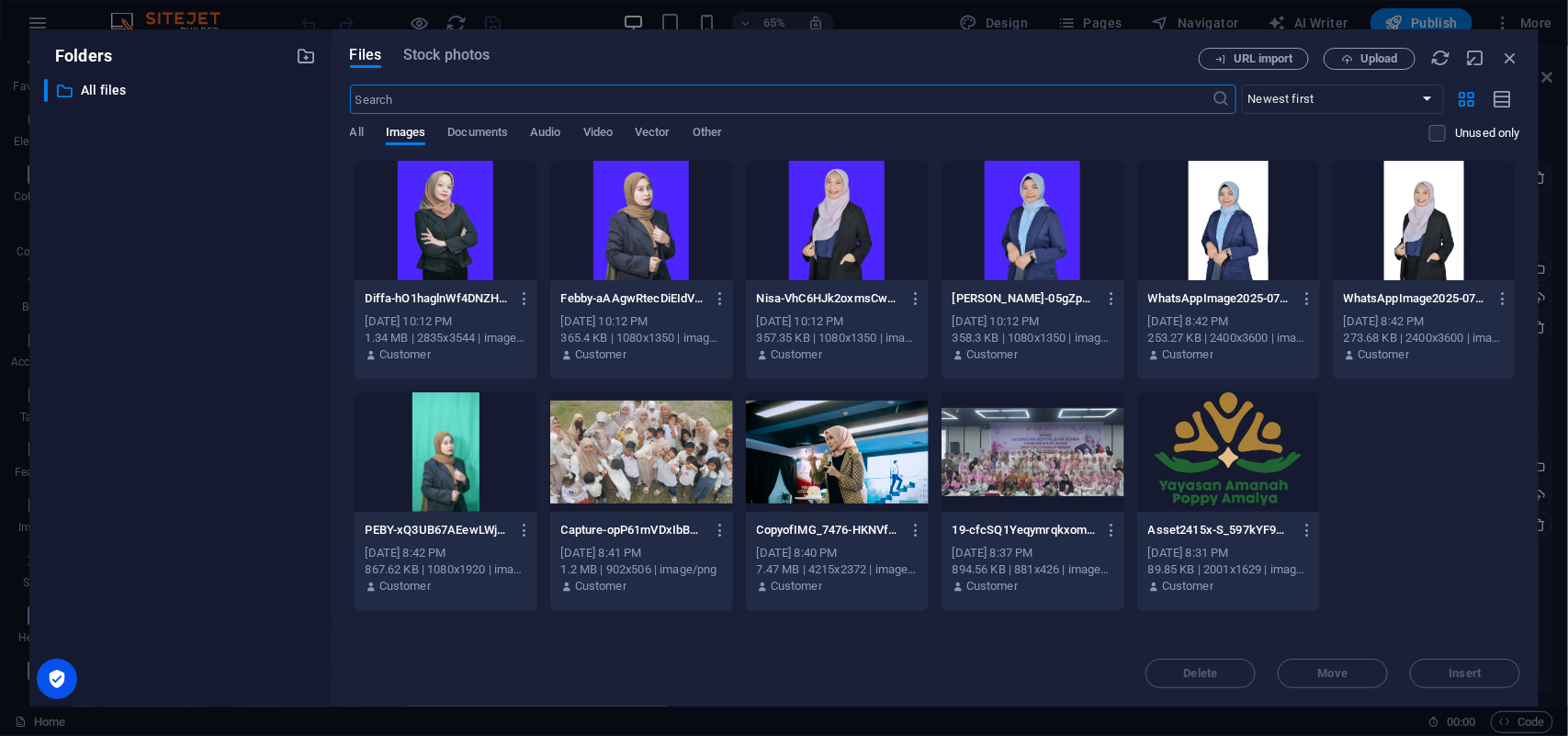 click at bounding box center (641, 452) 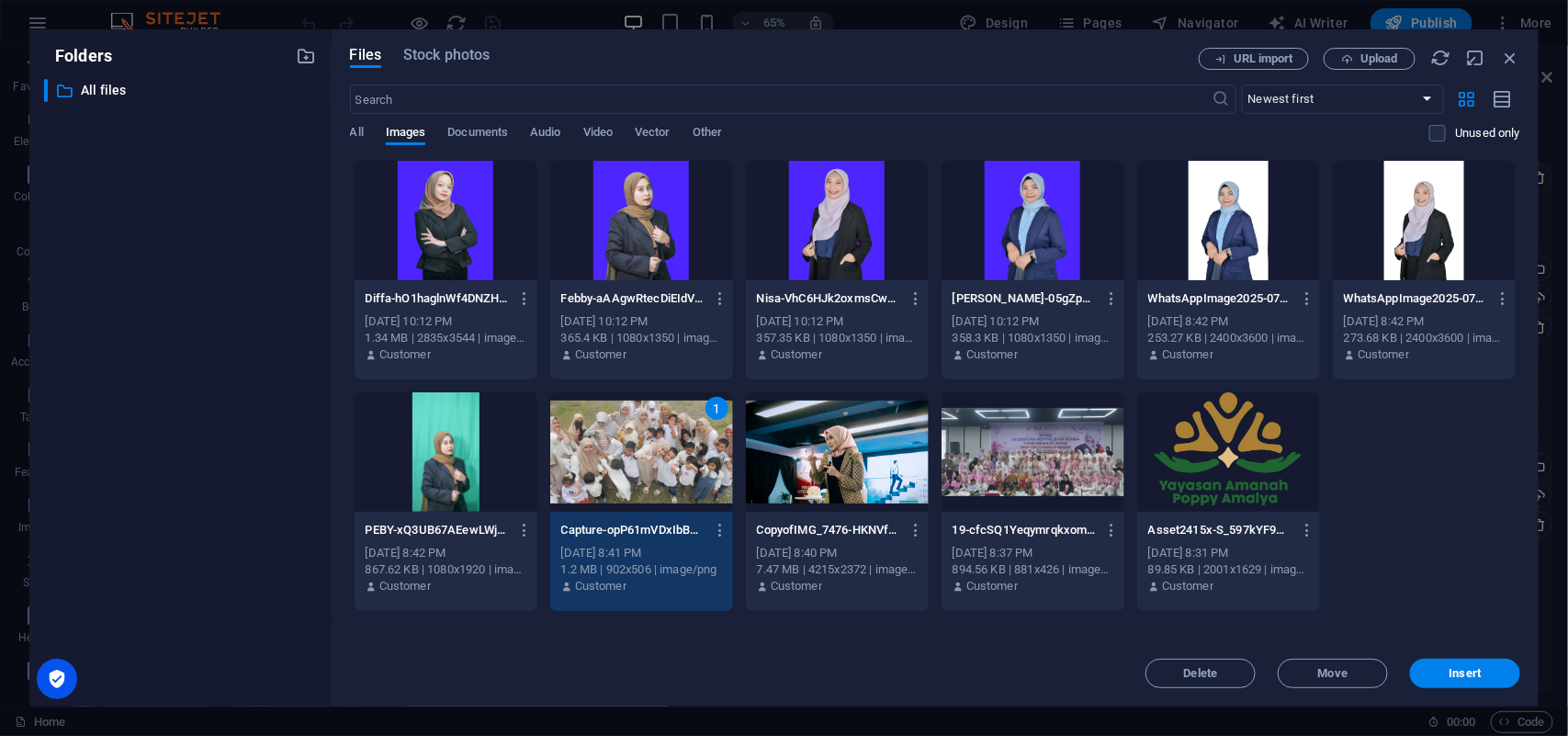 click on "1" at bounding box center (641, 452) 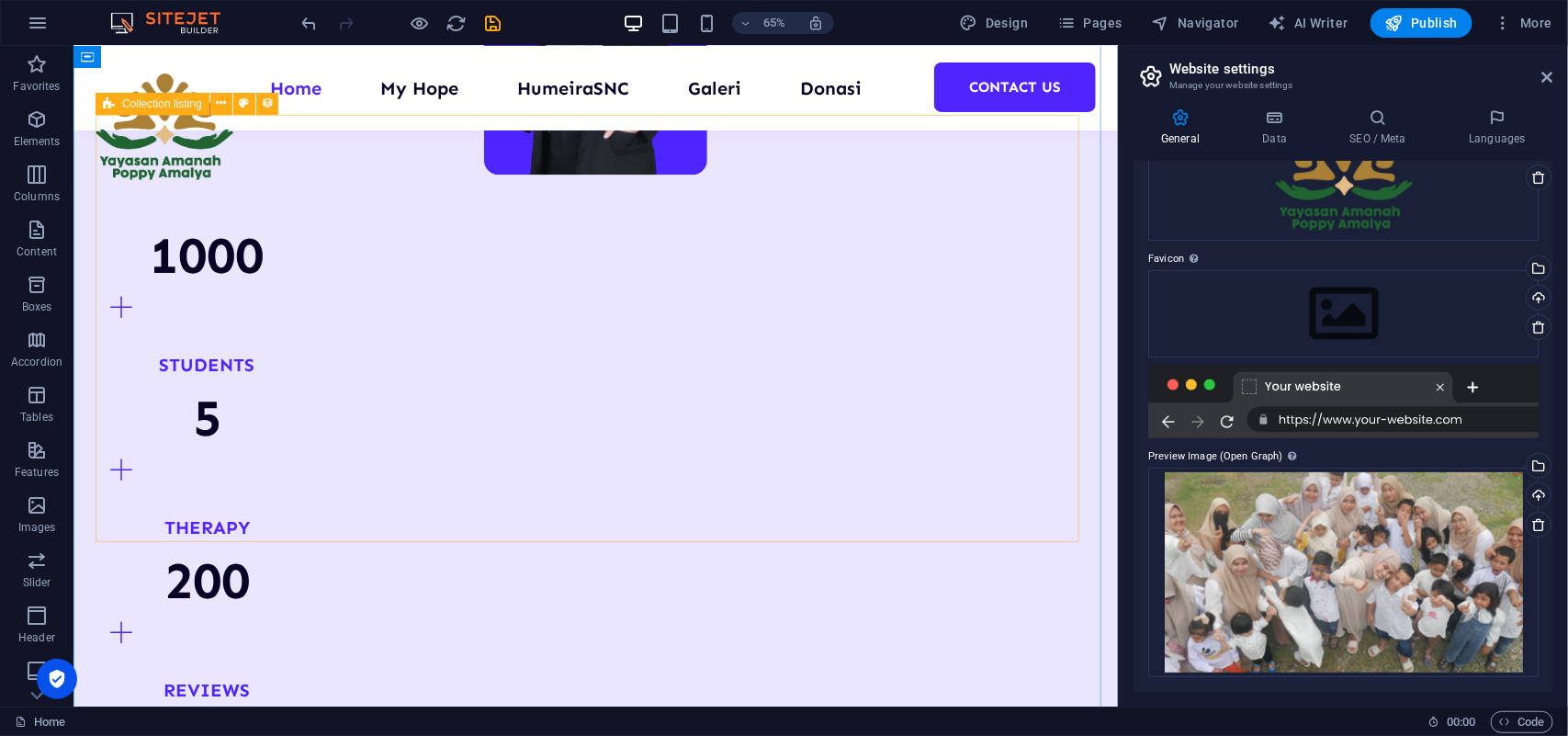 scroll, scrollTop: 2055, scrollLeft: 0, axis: vertical 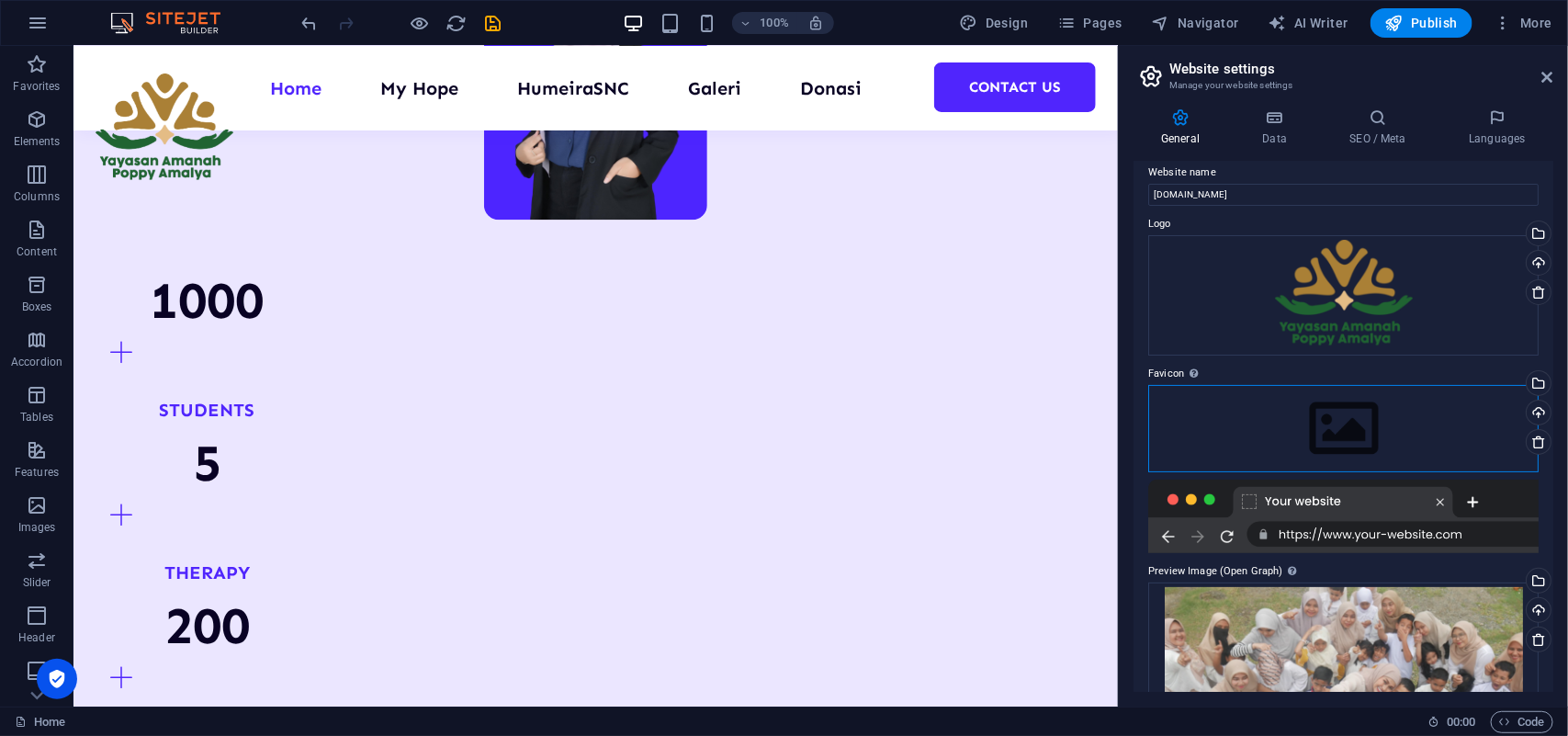 click on "Drag files here, click to choose files or select files from Files or our free stock photos & videos" at bounding box center (1343, 428) 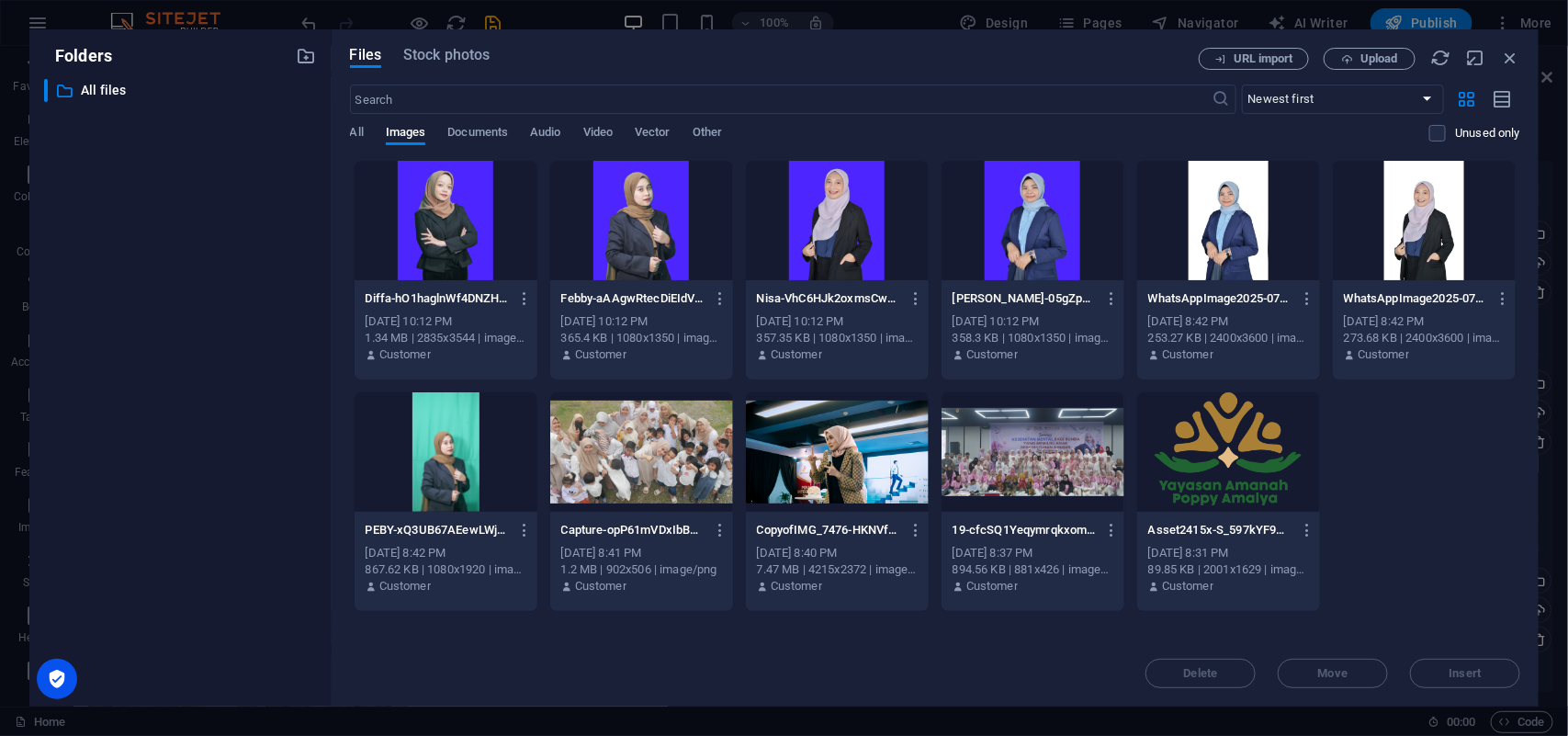 click on "Diffa-hO1haglnWf4DNZHgg4sTjA.jpg Diffa-hO1haglnWf4DNZHgg4sTjA.jpg Jul 10, 2025 10:12 PM 1.34 MB | 2835x3544 | image/jpeg Customer Febby-aAAgwRtecDiEIdV8ifP0NQ.jpg Febby-aAAgwRtecDiEIdV8ifP0NQ.jpg Jul 10, 2025 10:12 PM 365.4 KB | 1080x1350 | image/jpeg Customer Nisa-VhC6HJk2oxmsCwMhv9r5pg.jpg Nisa-VhC6HJk2oxmsCwMhv9r5pg.jpg Jul 10, 2025 10:12 PM 357.35 KB | 1080x1350 | image/jpeg Customer Emma-05gZpBxH47-pDPYmepecCQ.jpg Emma-05gZpBxH47-pDPYmepecCQ.jpg Jul 10, 2025 10:12 PM 358.3 KB | 1080x1350 | image/jpeg Customer WhatsAppImage2025-07-11at08.40.41_2ee51479-yVfABXY2QXhKwokWA_wfvA.jpg WhatsAppImage2025-07-11at08.40.41_2ee51479-yVfABXY2QXhKwokWA_wfvA.jpg Jul 10, 2025 8:42 PM 253.27 KB | 2400x3600 | image/jpeg Customer WhatsAppImage2025-07-11at08.40.42_b7ea8b8e-25i5UKnSTdr8amTN8UOcBQ.jpg WhatsAppImage2025-07-11at08.40.42_b7ea8b8e-25i5UKnSTdr8amTN8UOcBQ.jpg Jul 10, 2025 8:42 PM 273.68 KB | 2400x3600 | image/jpeg Customer PEBY-xQ3UB67AEewLWj-HdclYtQ.jpg PEBY-xQ3UB67AEewLWj-HdclYtQ.jpg Jul 10, 2025 8:42 PM Customer" at bounding box center [935, 386] 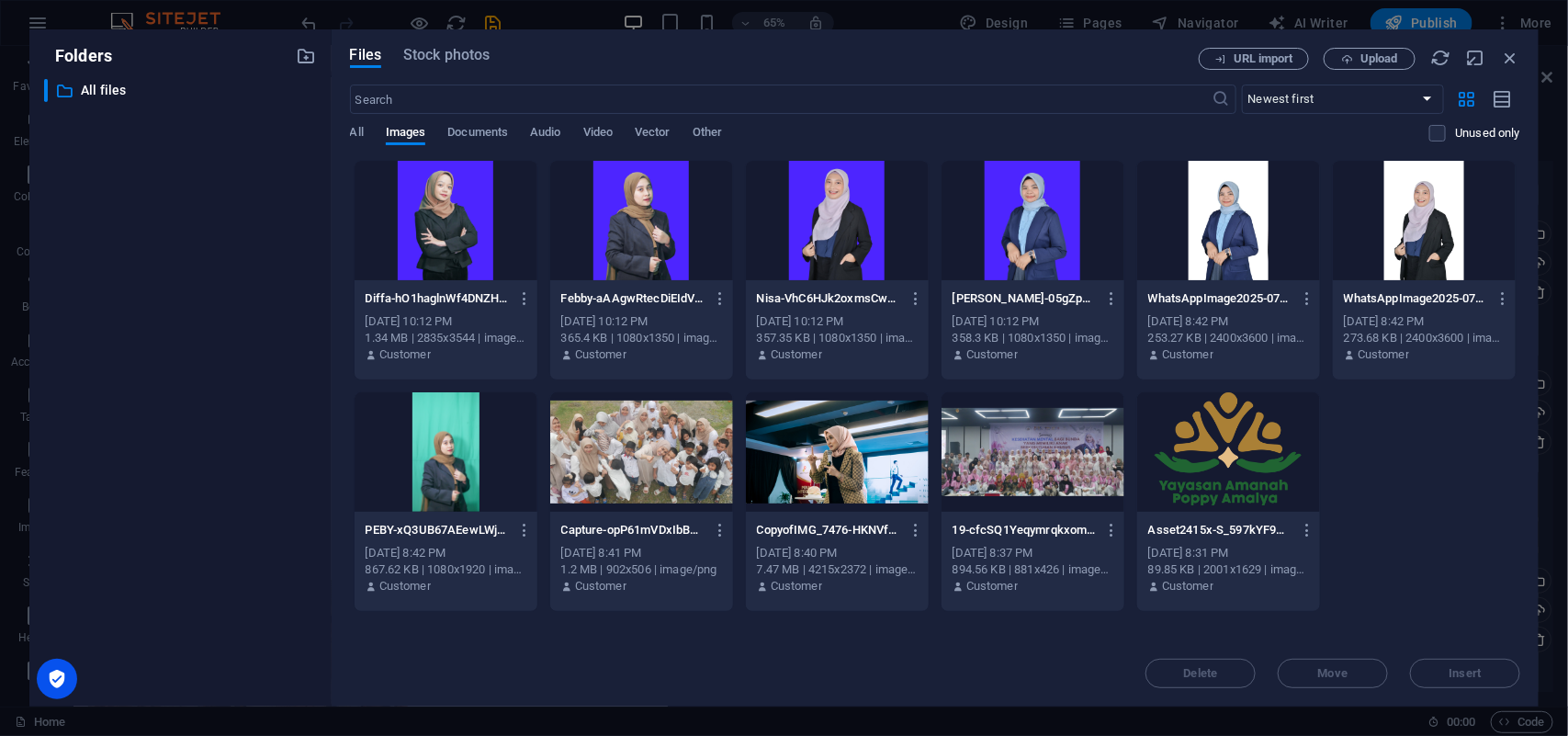 click at bounding box center (1228, 452) 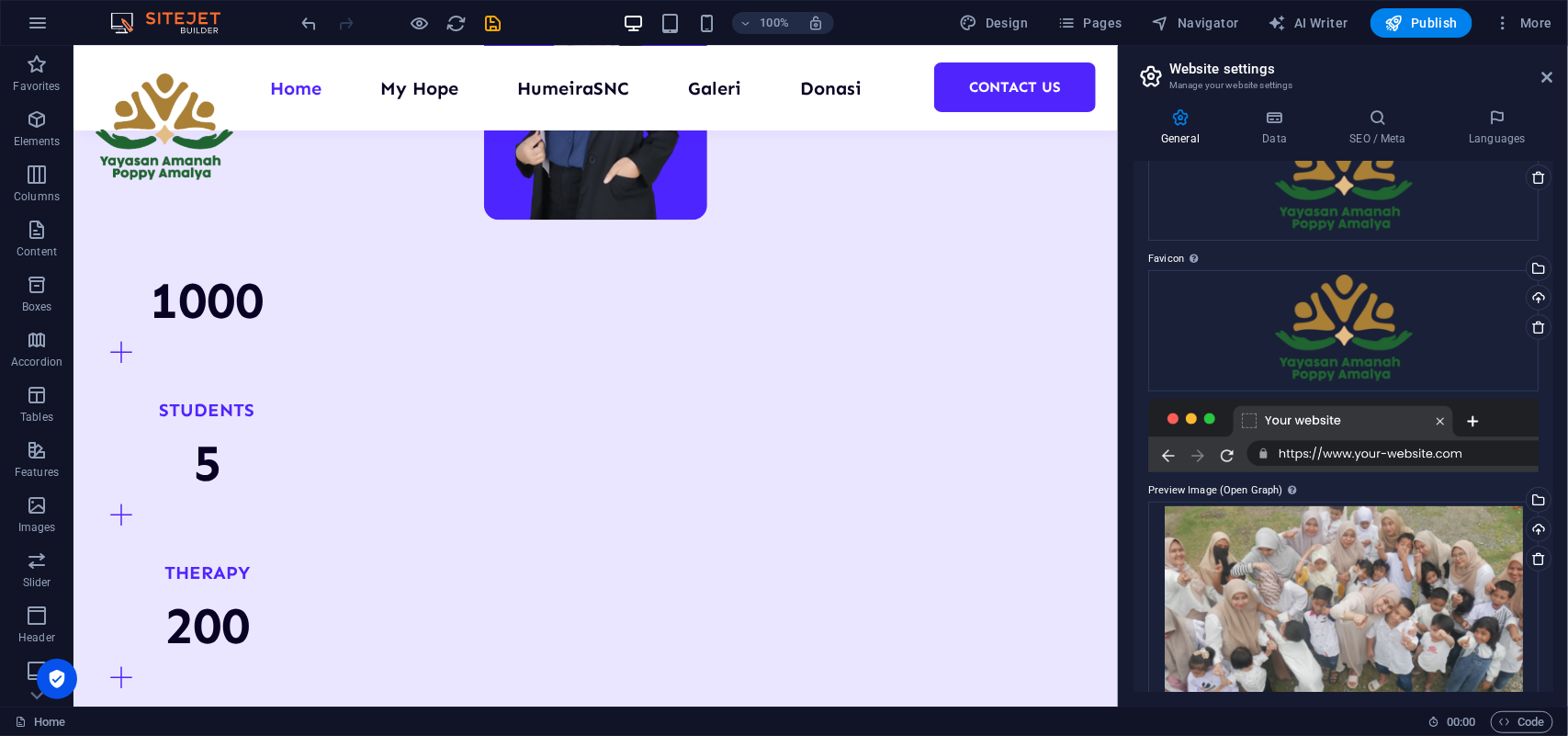 scroll, scrollTop: 163, scrollLeft: 0, axis: vertical 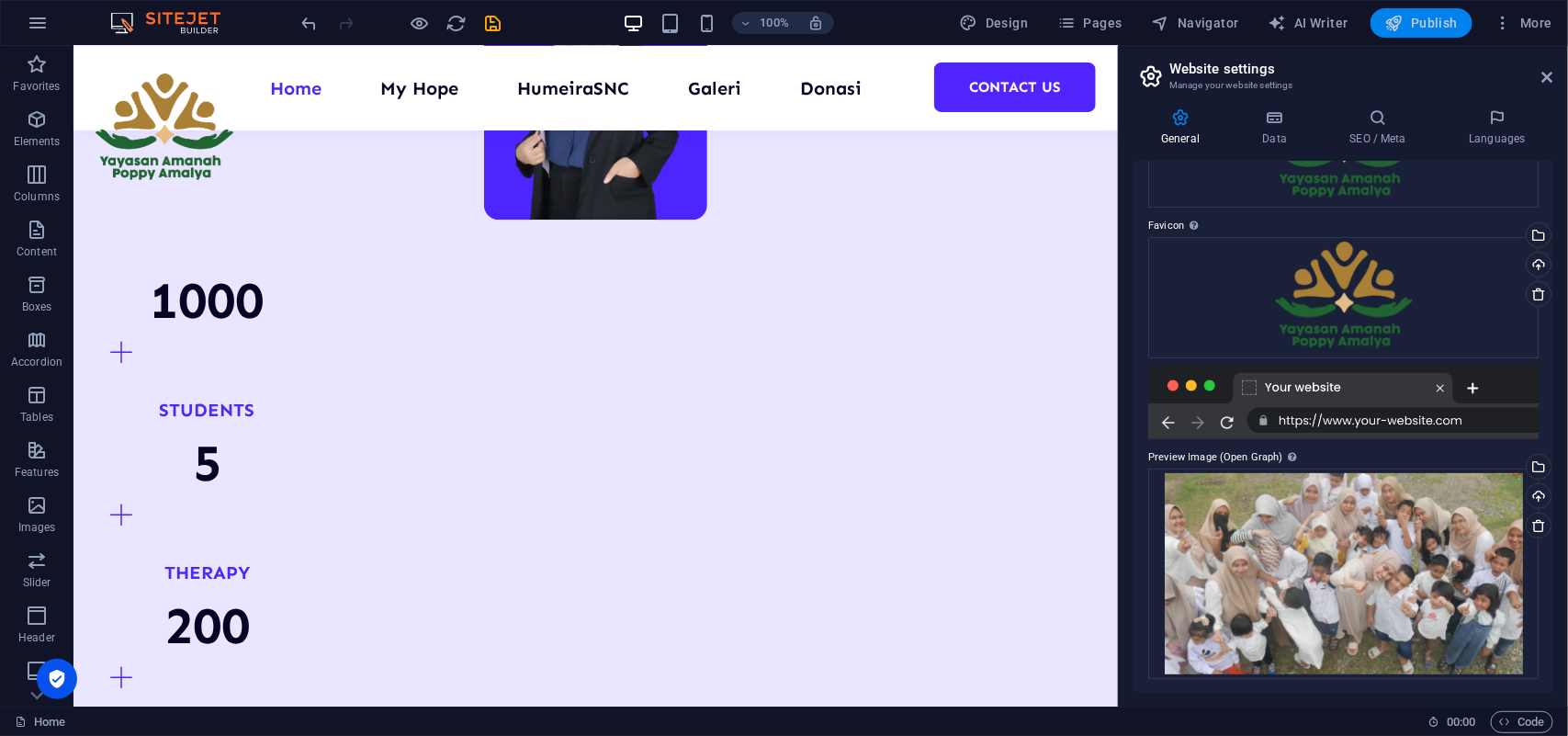 click on "Publish" at bounding box center [1421, 23] 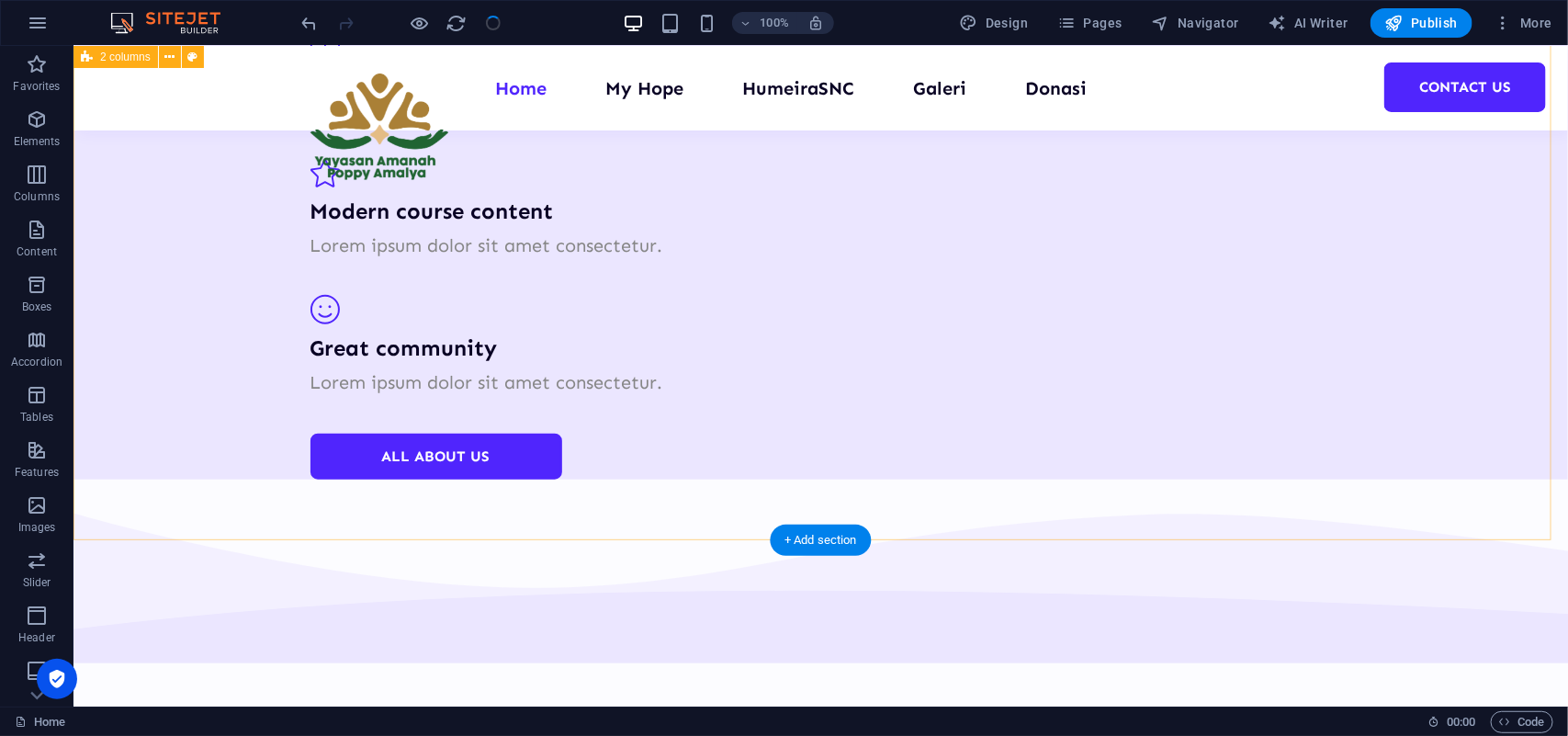 scroll, scrollTop: 3790, scrollLeft: 0, axis: vertical 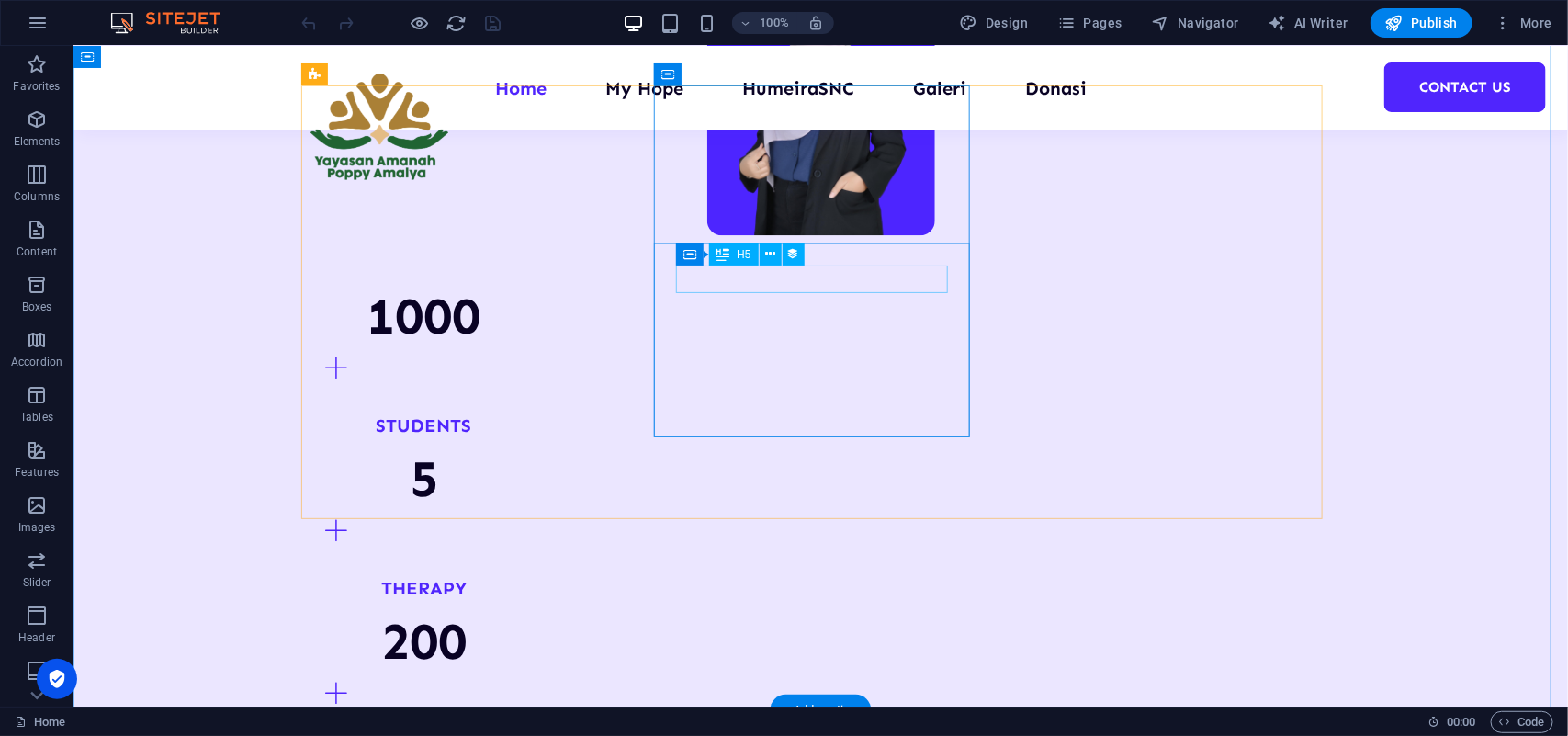 click on "Programming 101" at bounding box center [820, 3833] 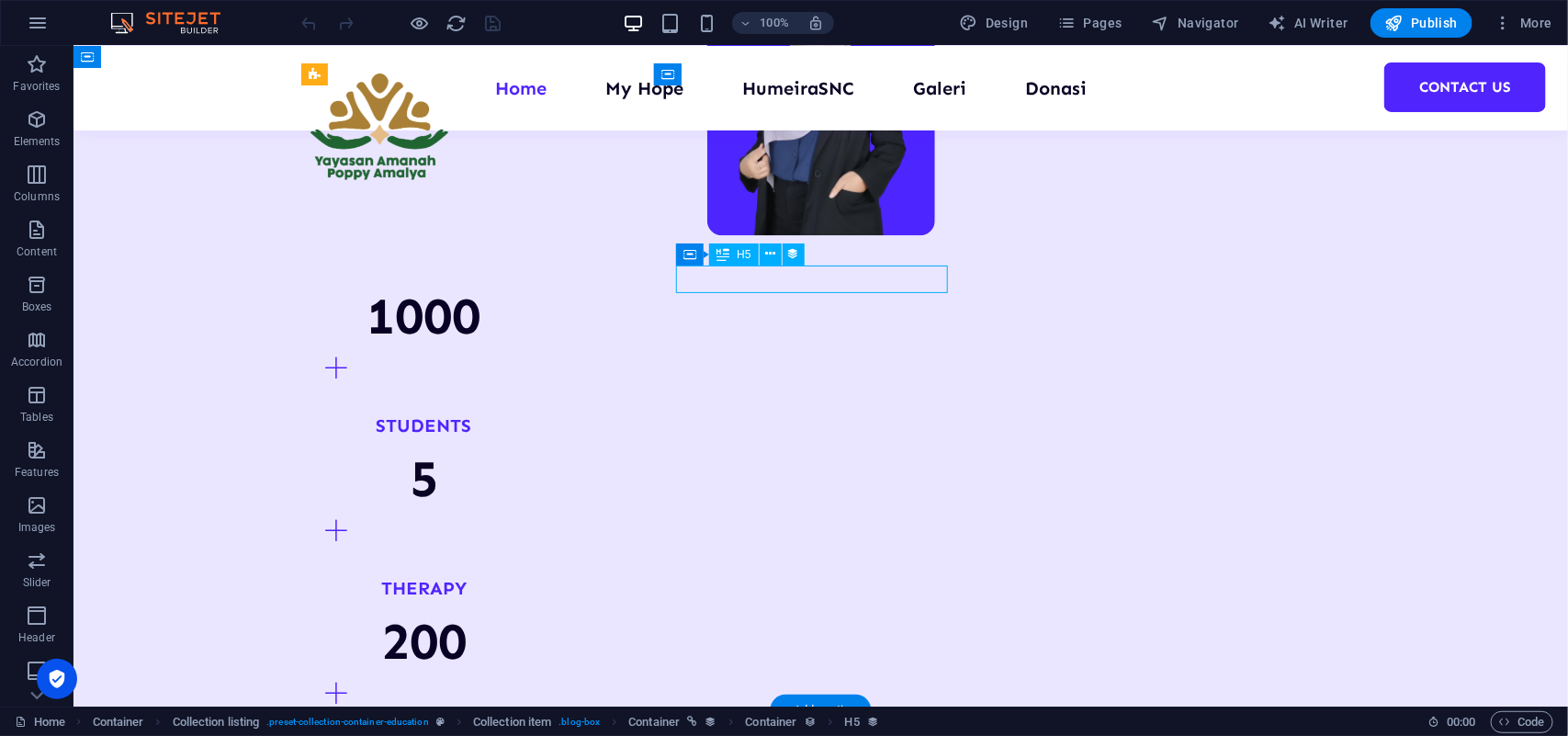 click on "Programming 101" at bounding box center [820, 3833] 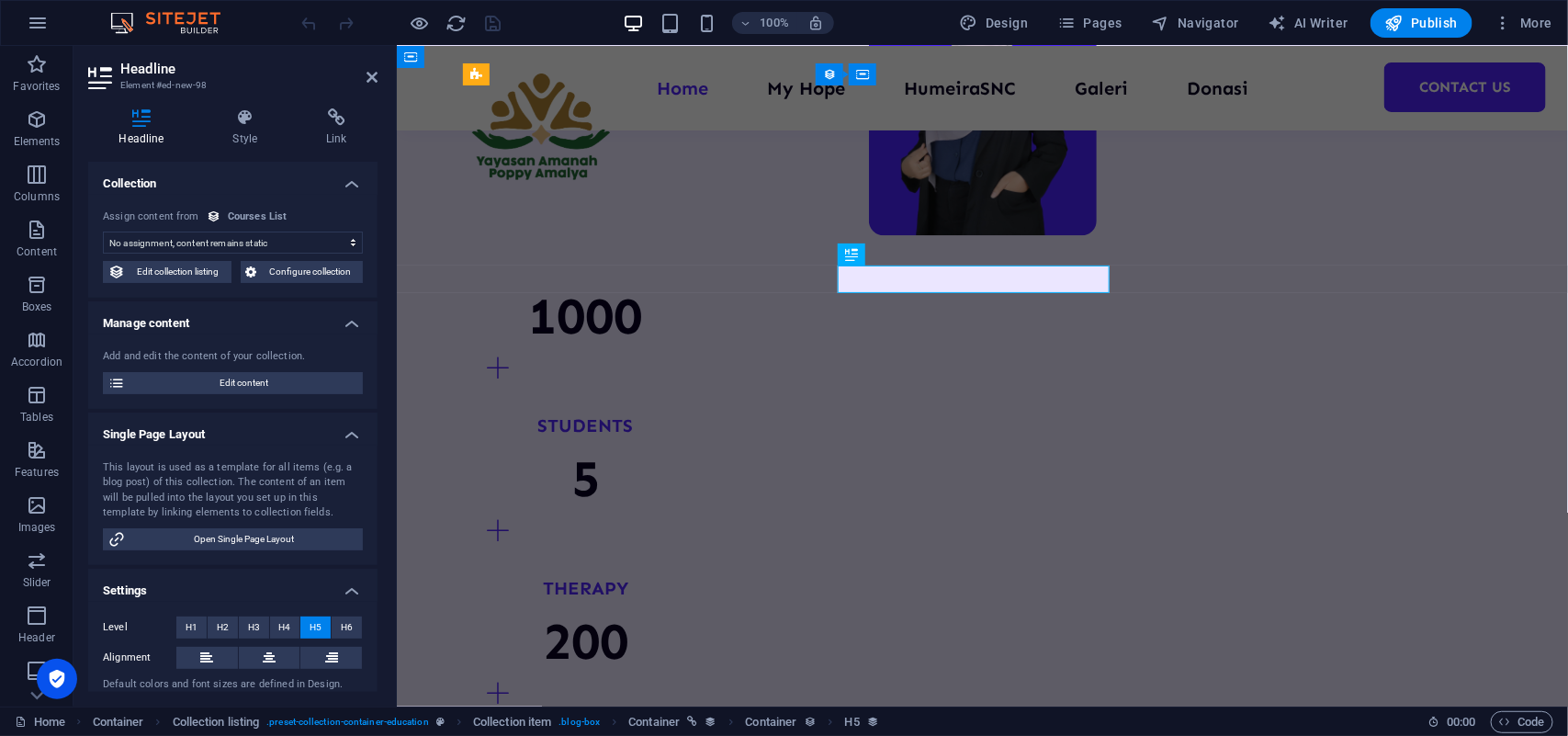 select on "name" 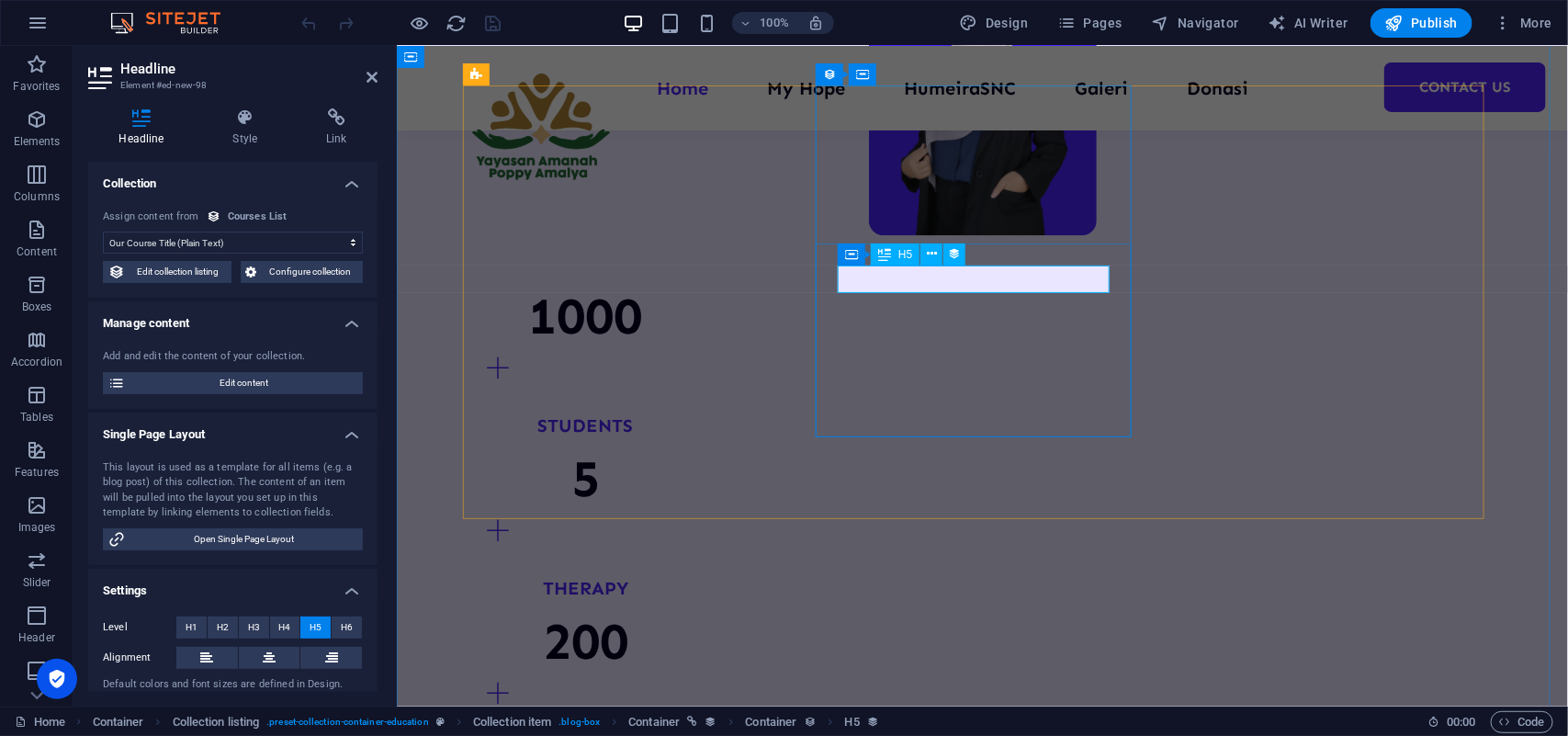 click on "Programming 101" at bounding box center (982, 3833) 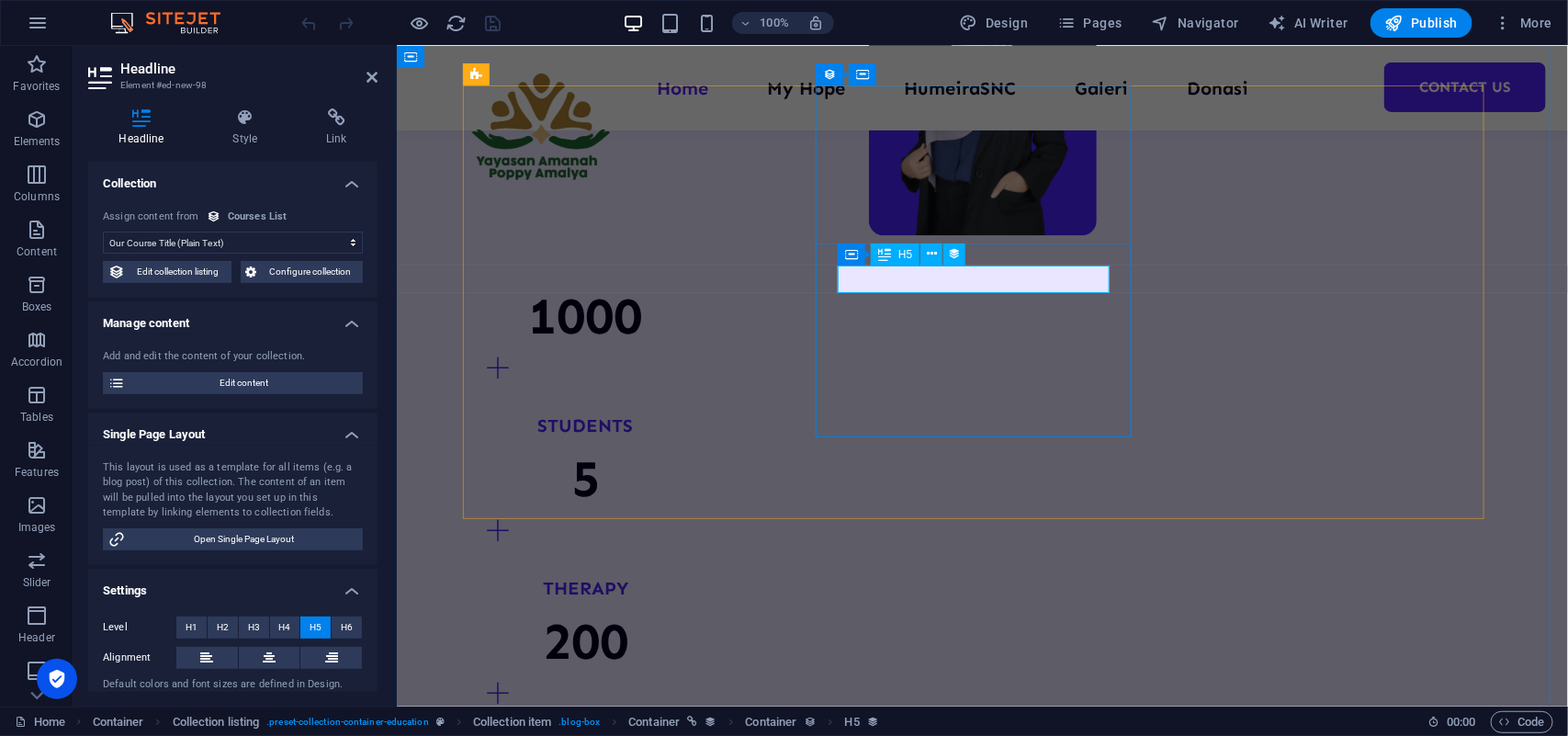 click on "Programming 101" at bounding box center [982, 3833] 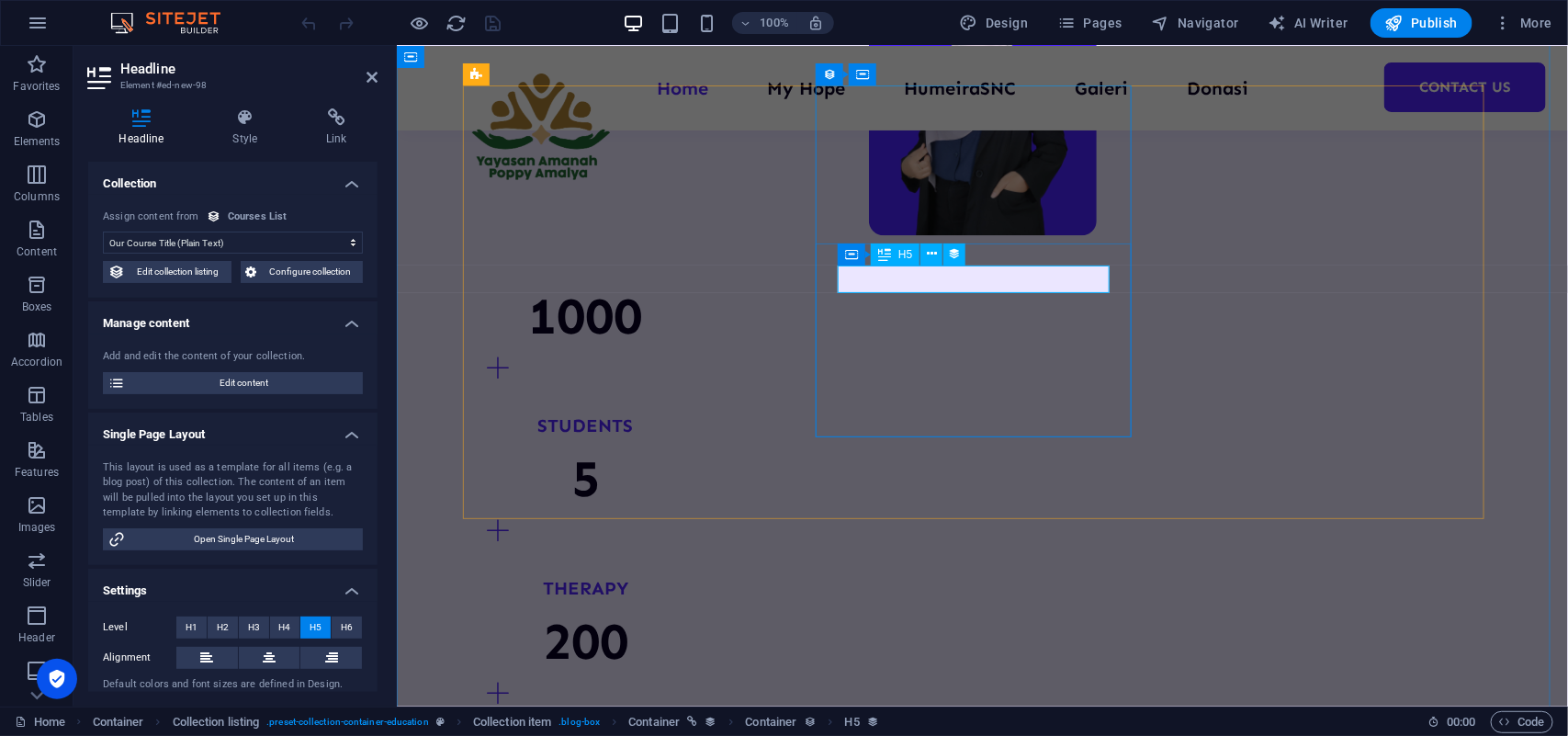 click on "Programming 101" at bounding box center [982, 3833] 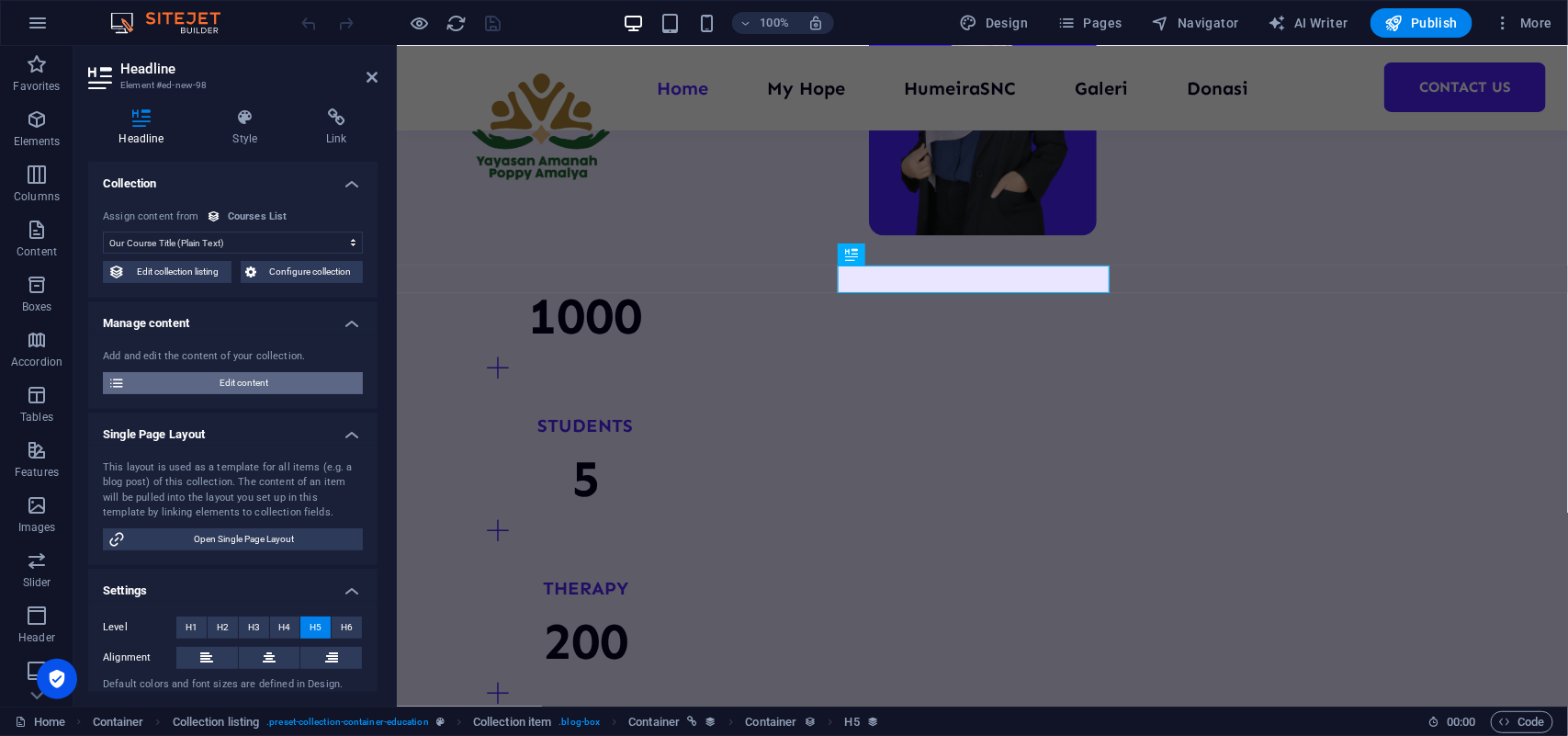 click on "Edit content" at bounding box center (243, 383) 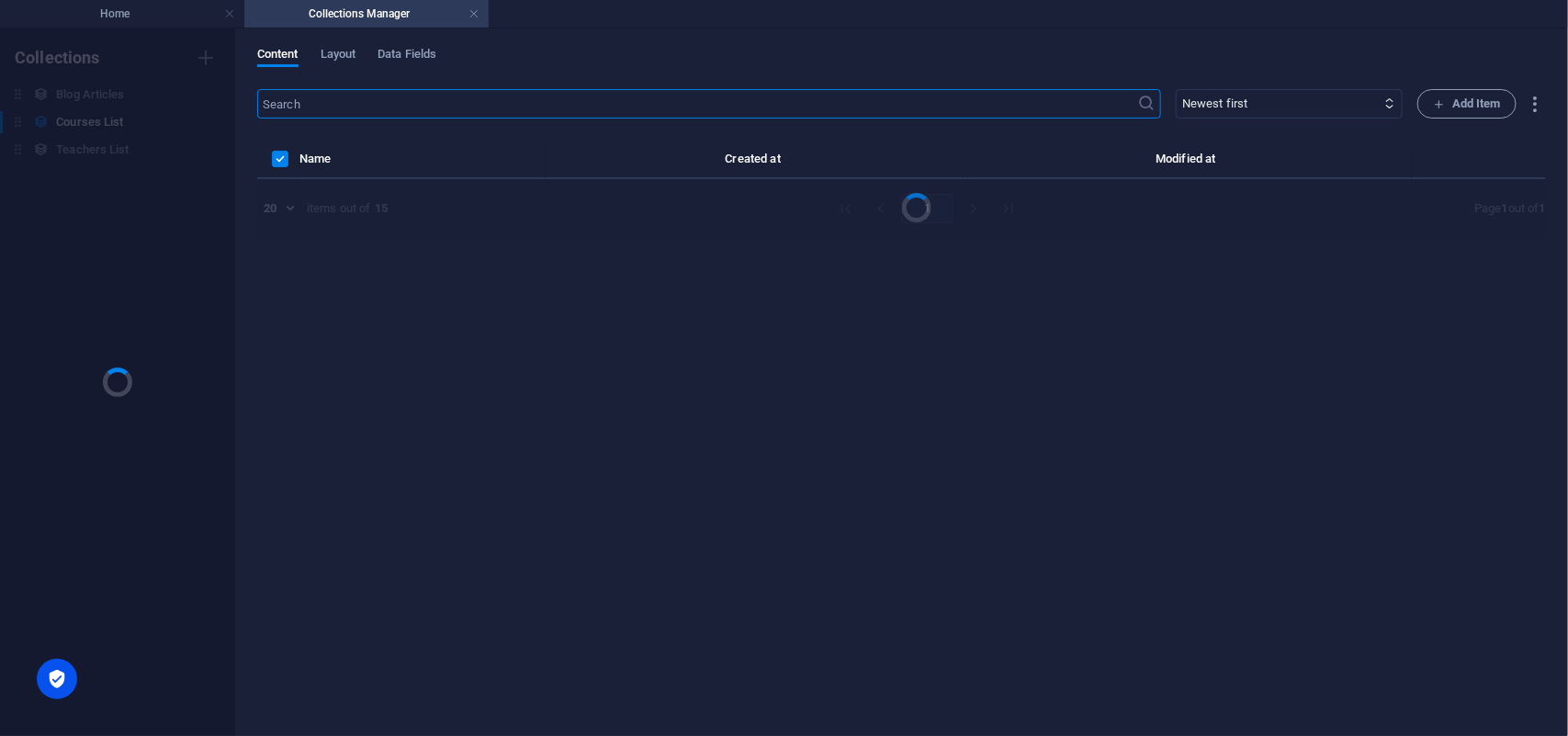 scroll, scrollTop: 0, scrollLeft: 0, axis: both 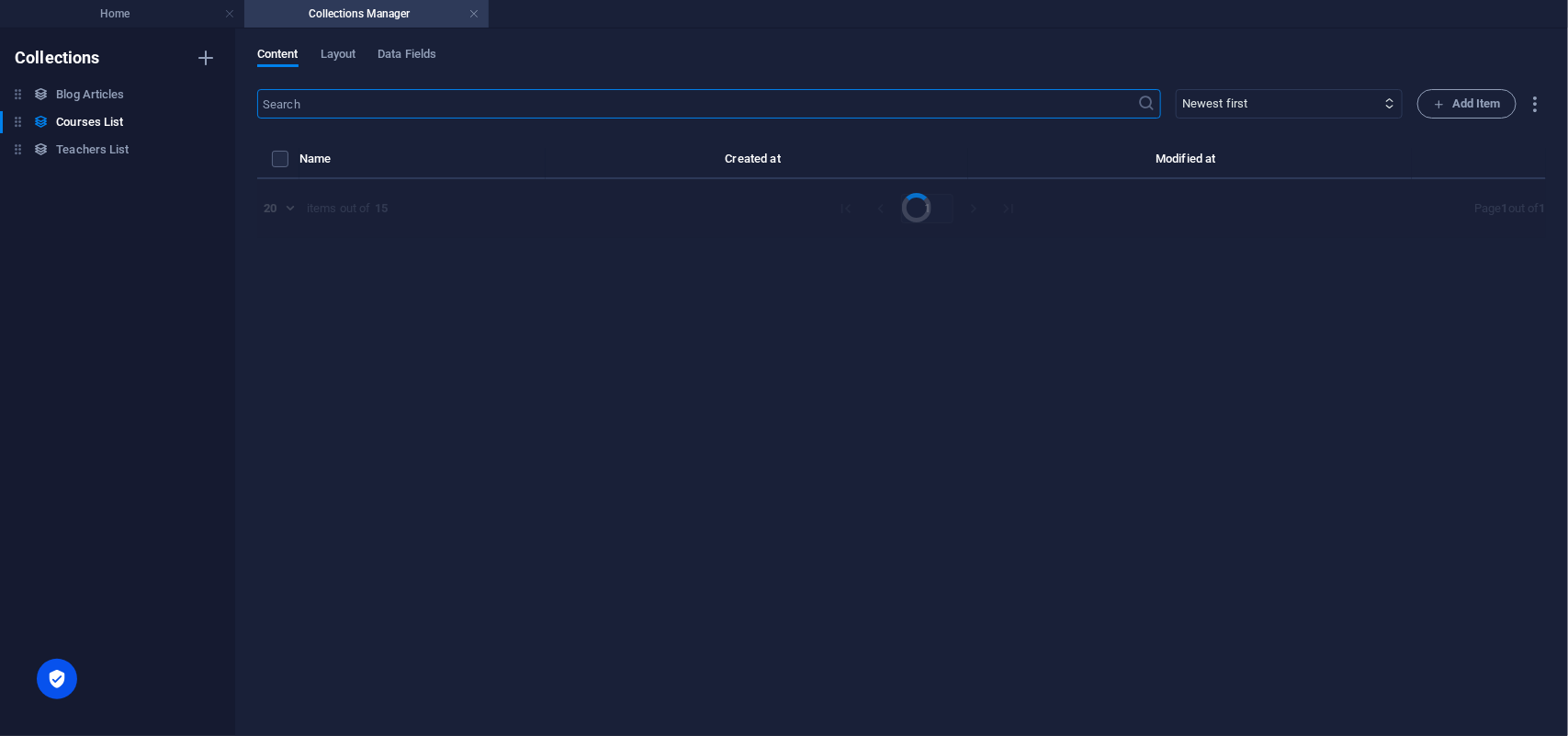 select on "Programming" 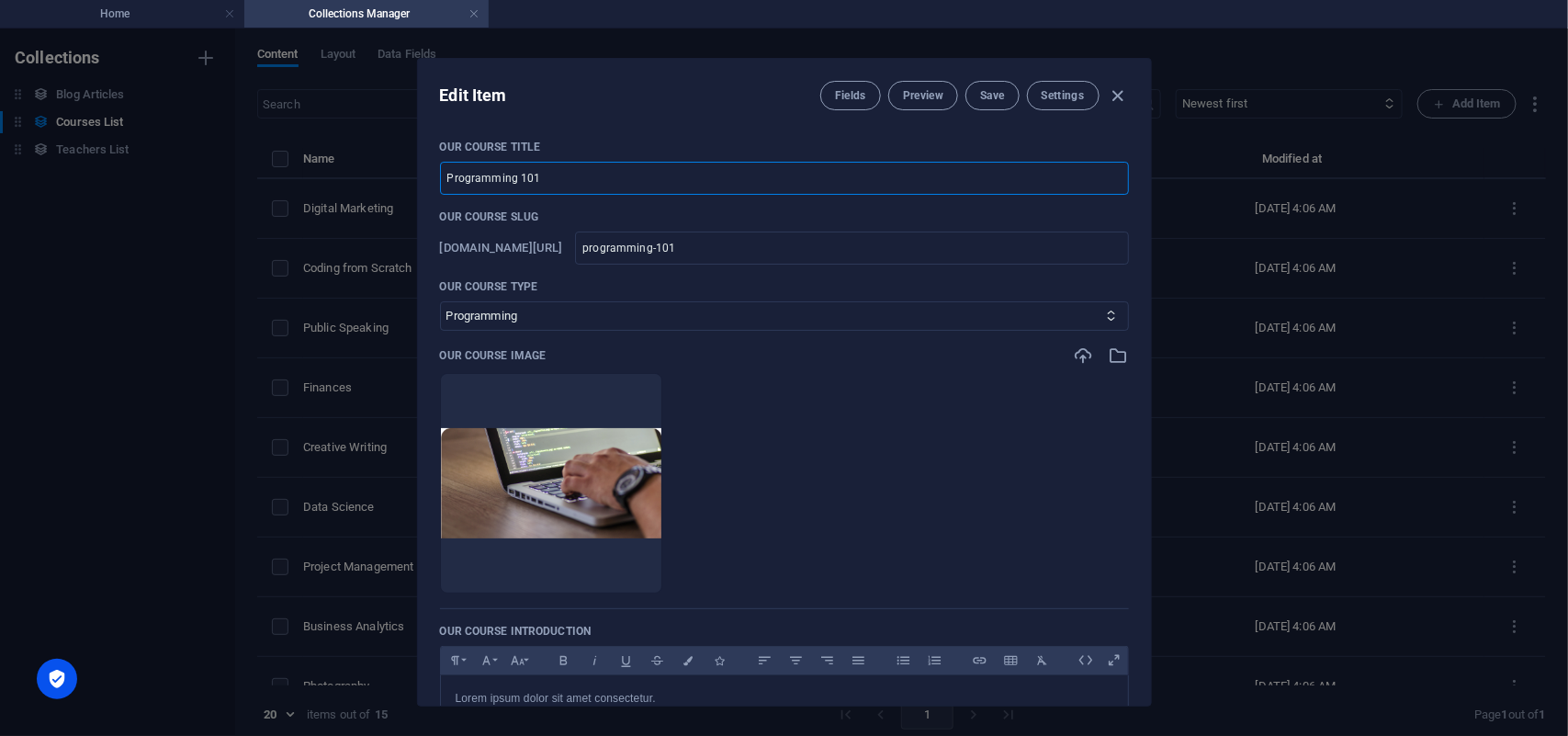 drag, startPoint x: 626, startPoint y: 173, endPoint x: 415, endPoint y: 184, distance: 211.28654 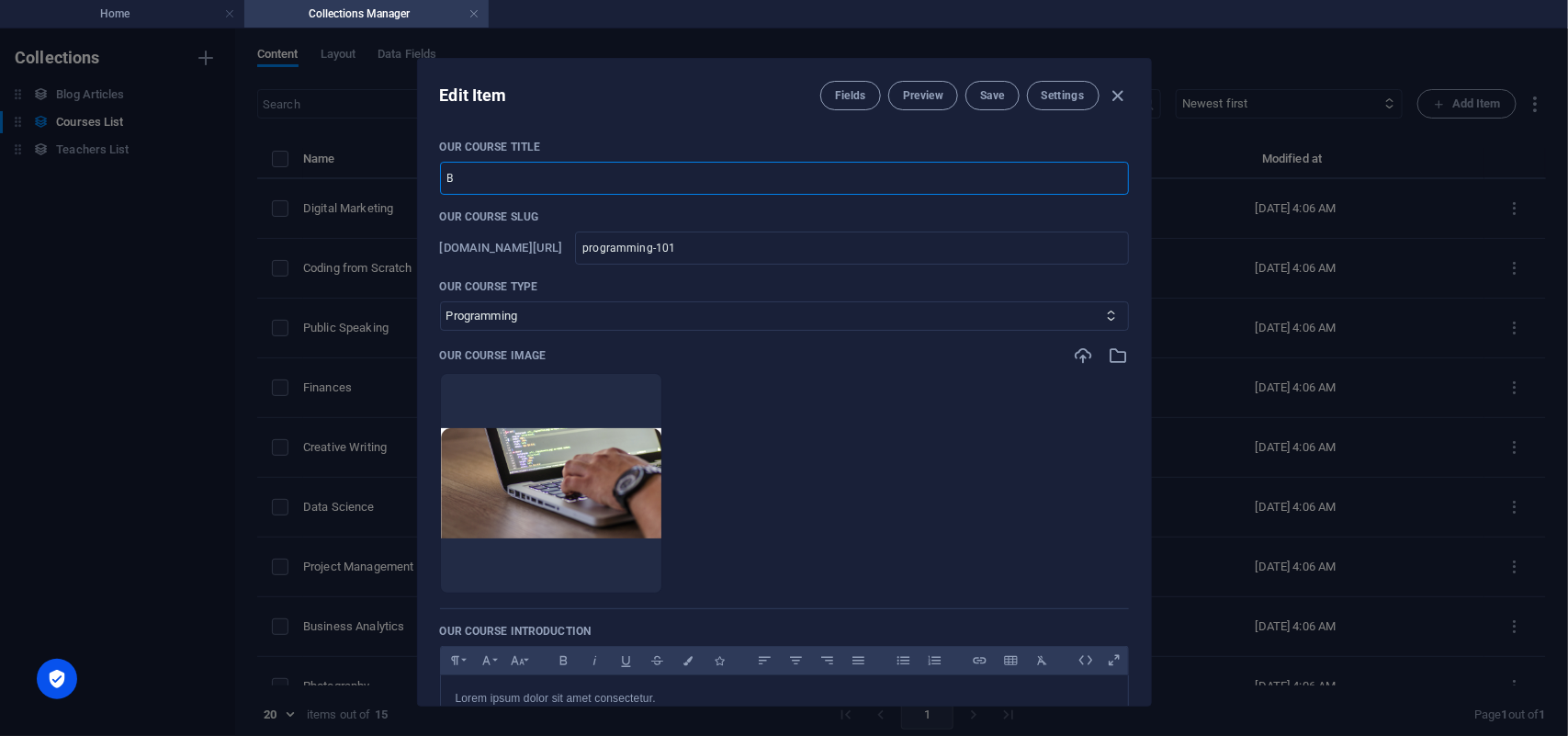 type on "Bi" 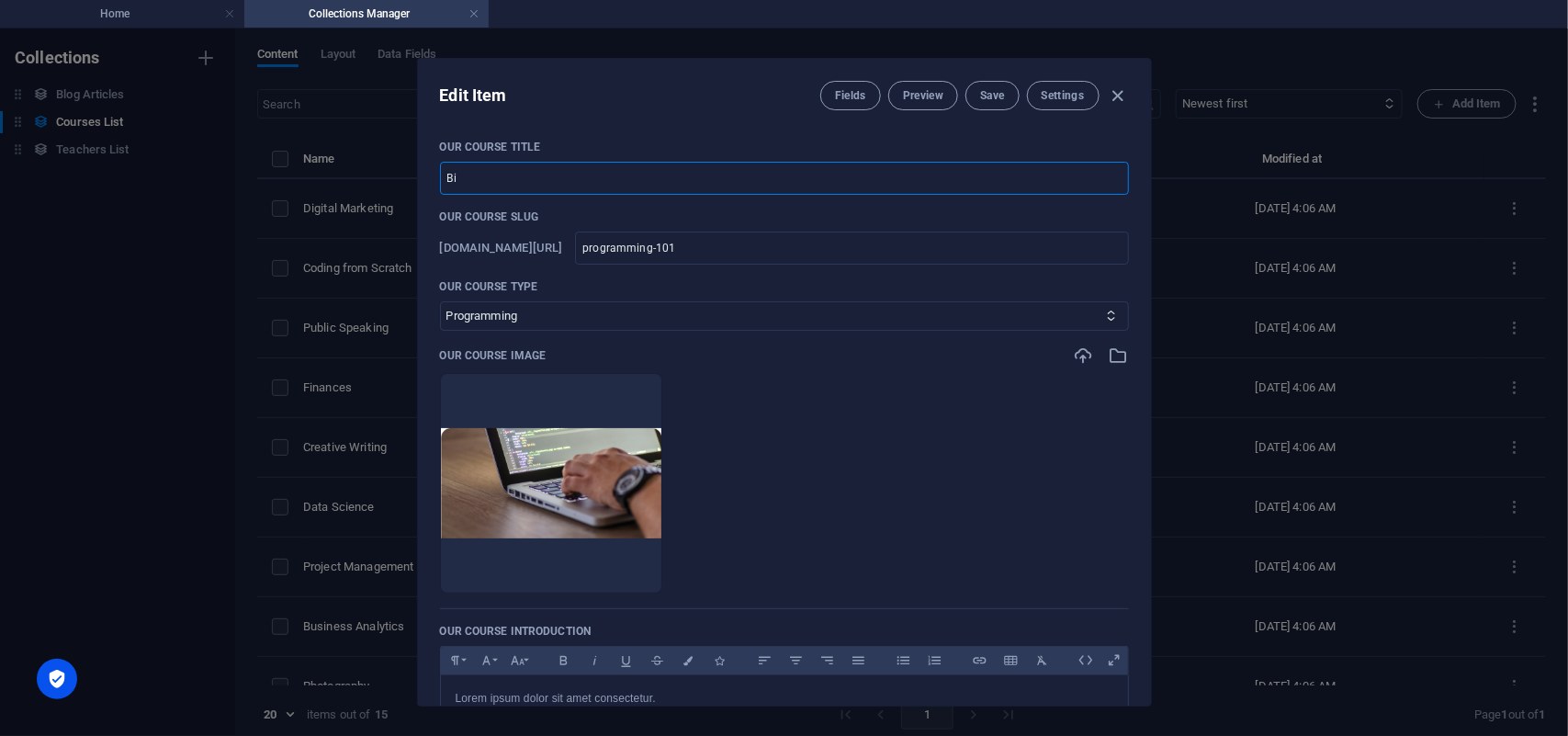 type on "bi" 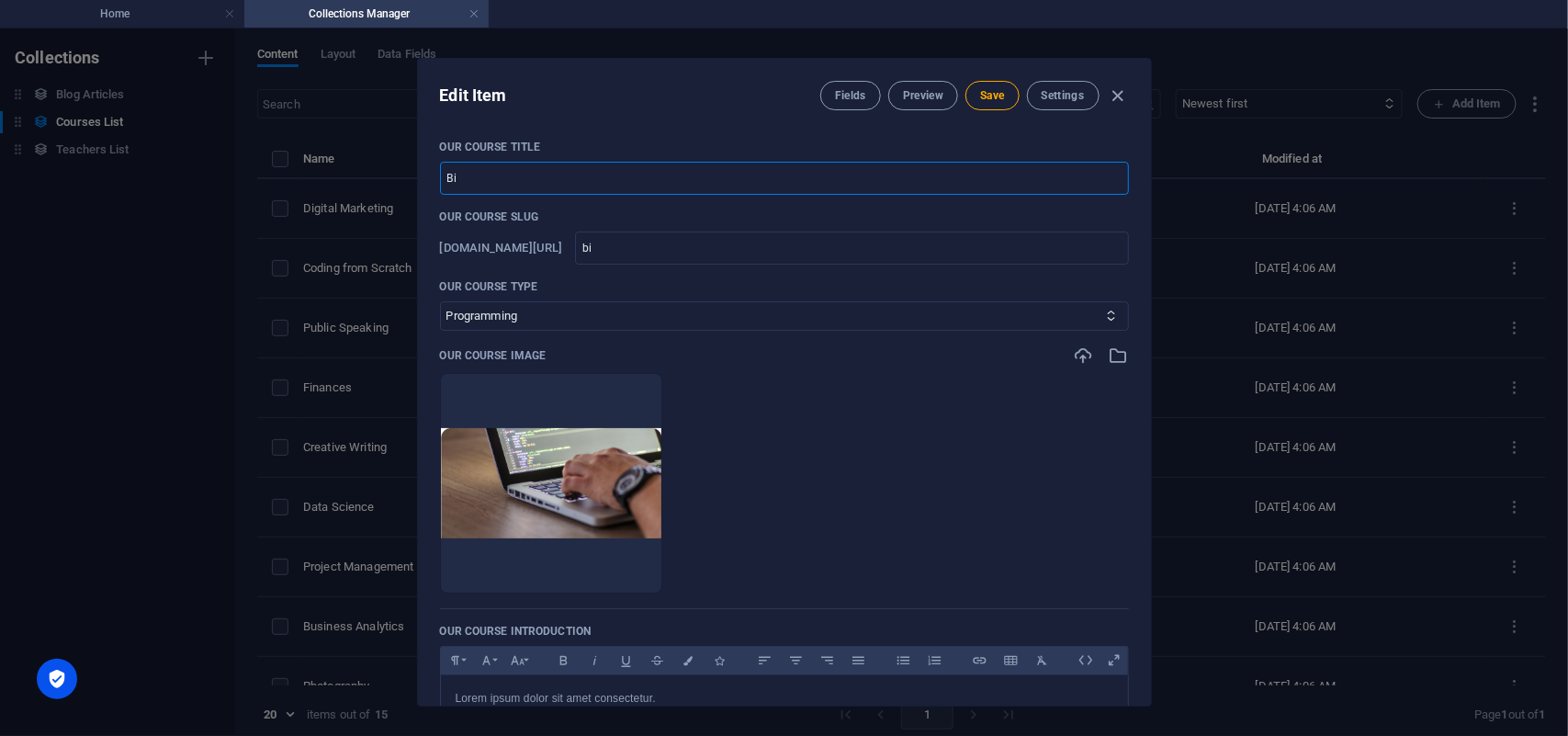 type on "Bim" 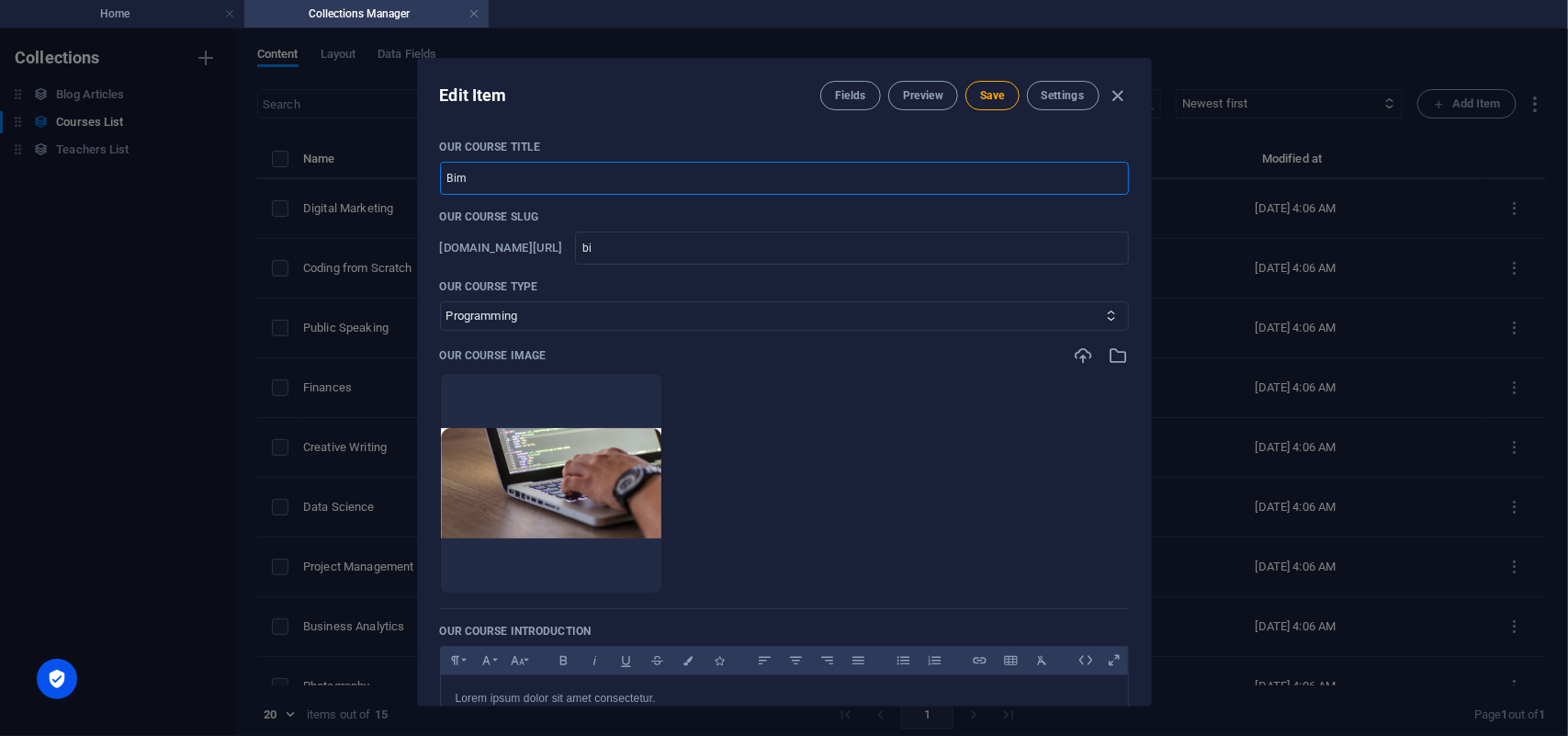 type on "bim" 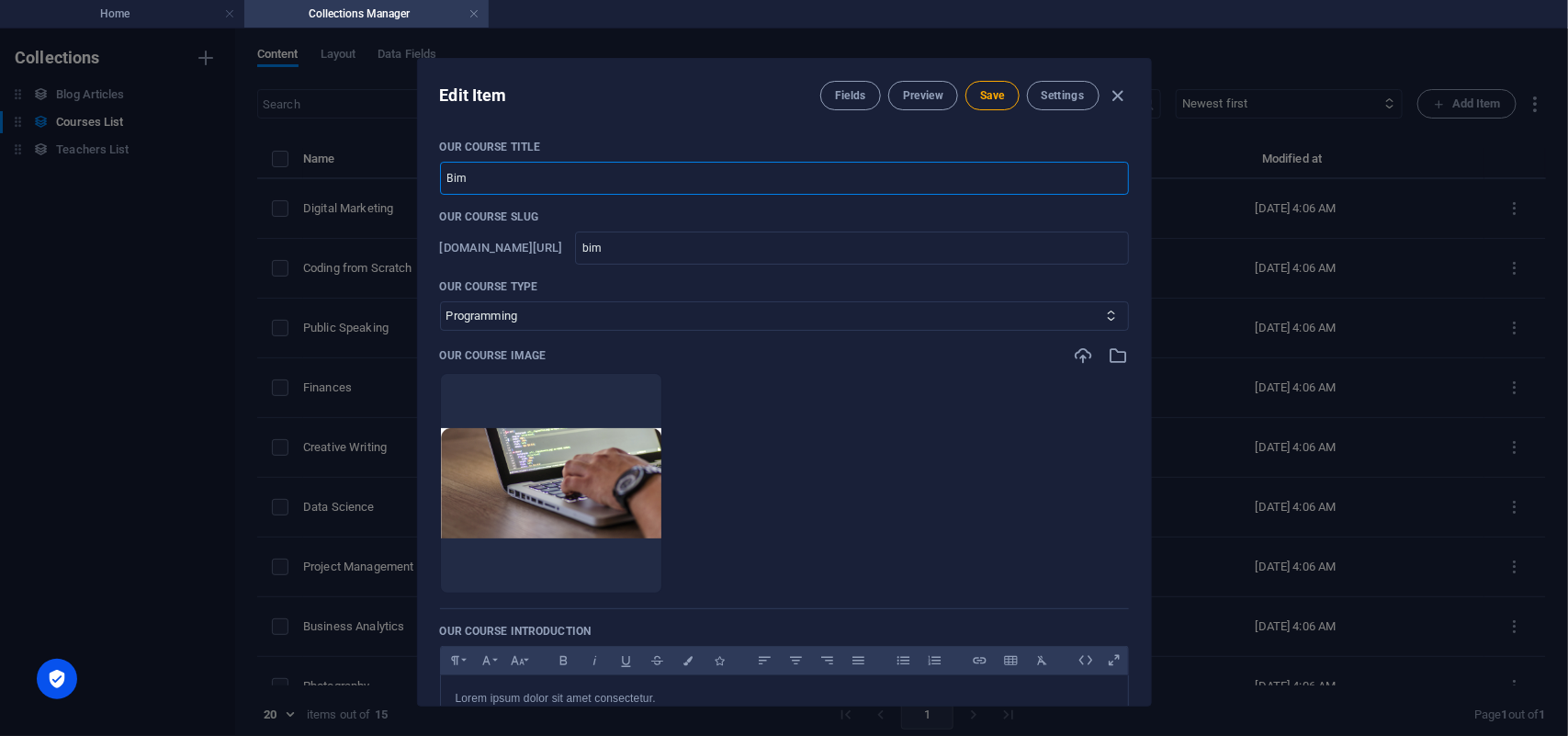type on "Bimb" 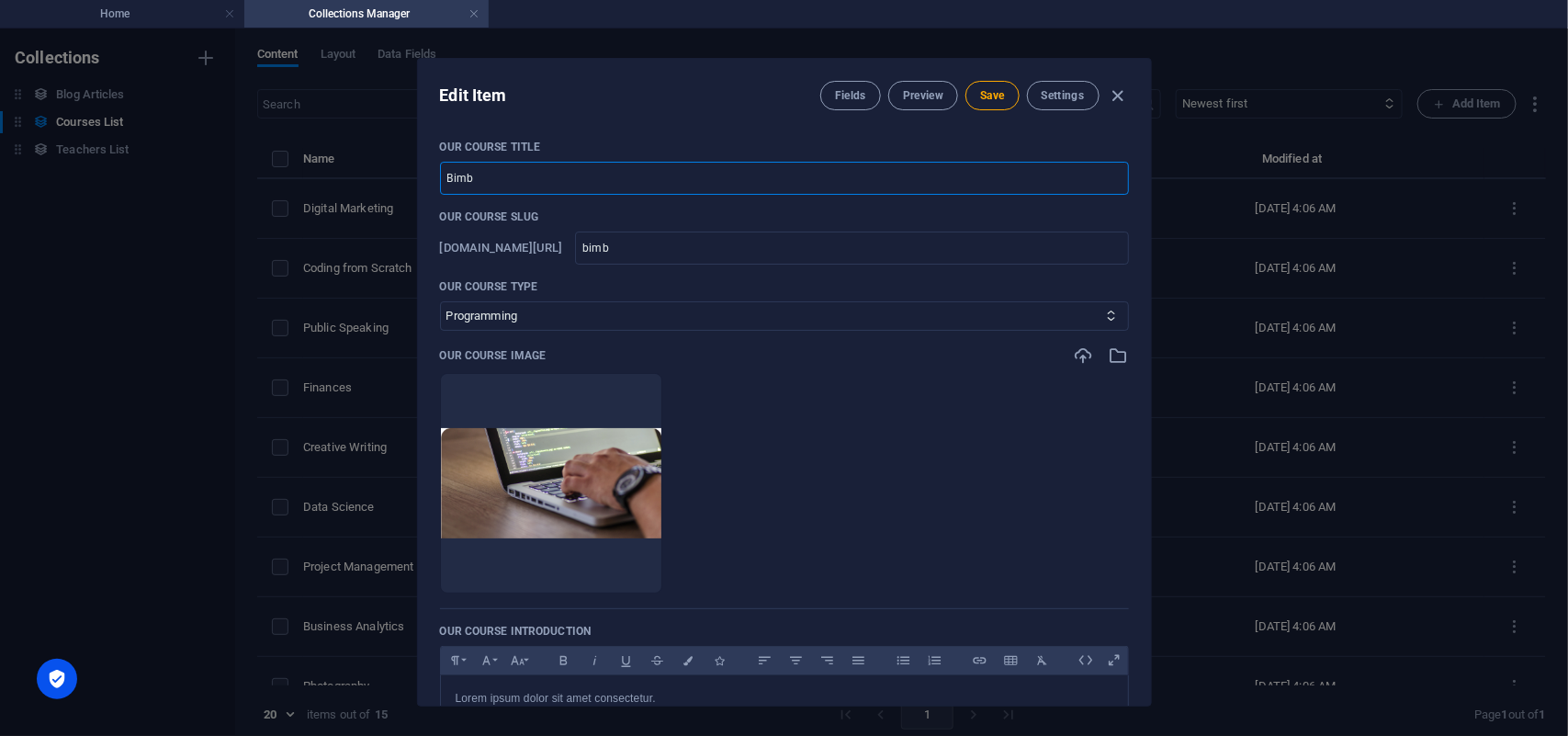 type on "Bimbe" 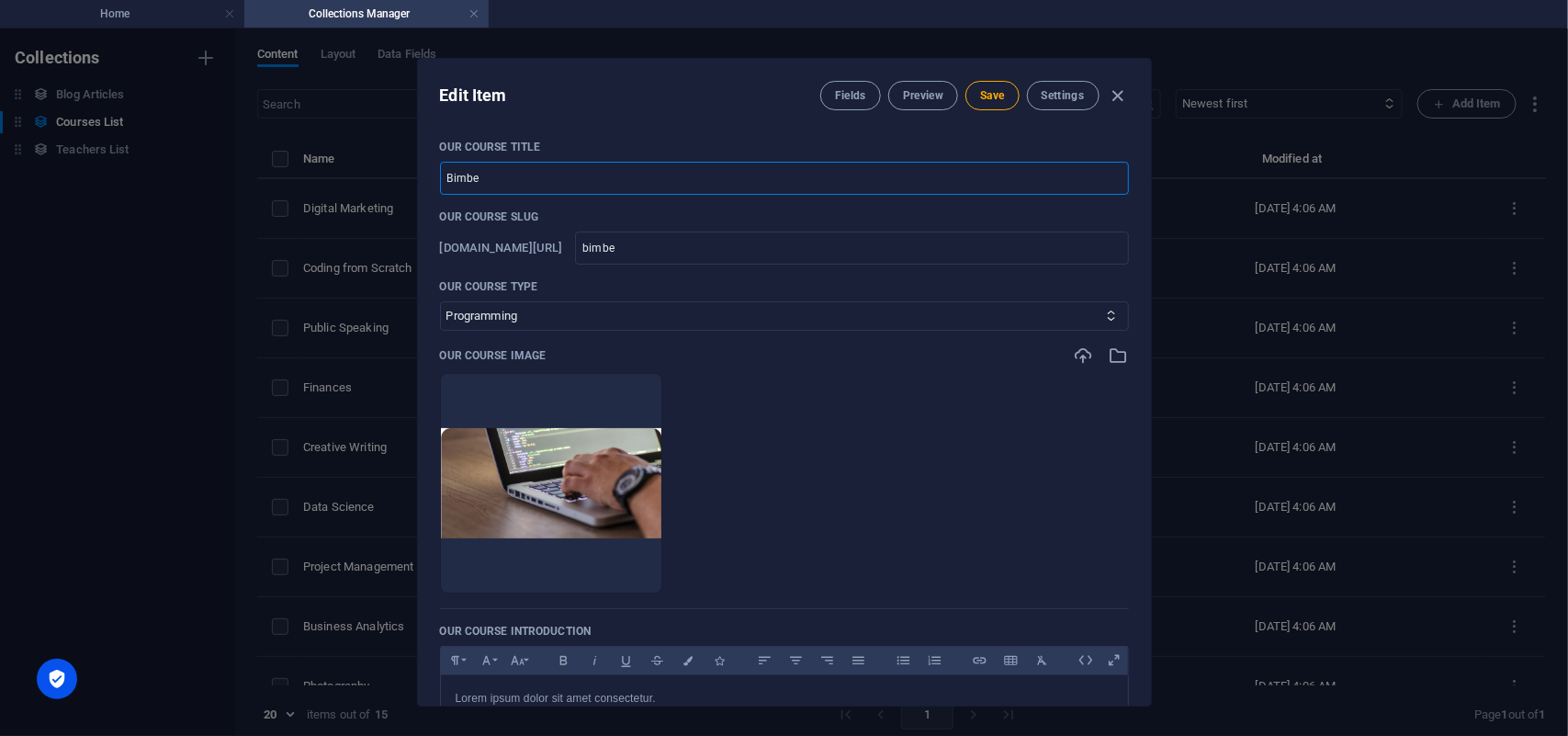 type on "Bimbel" 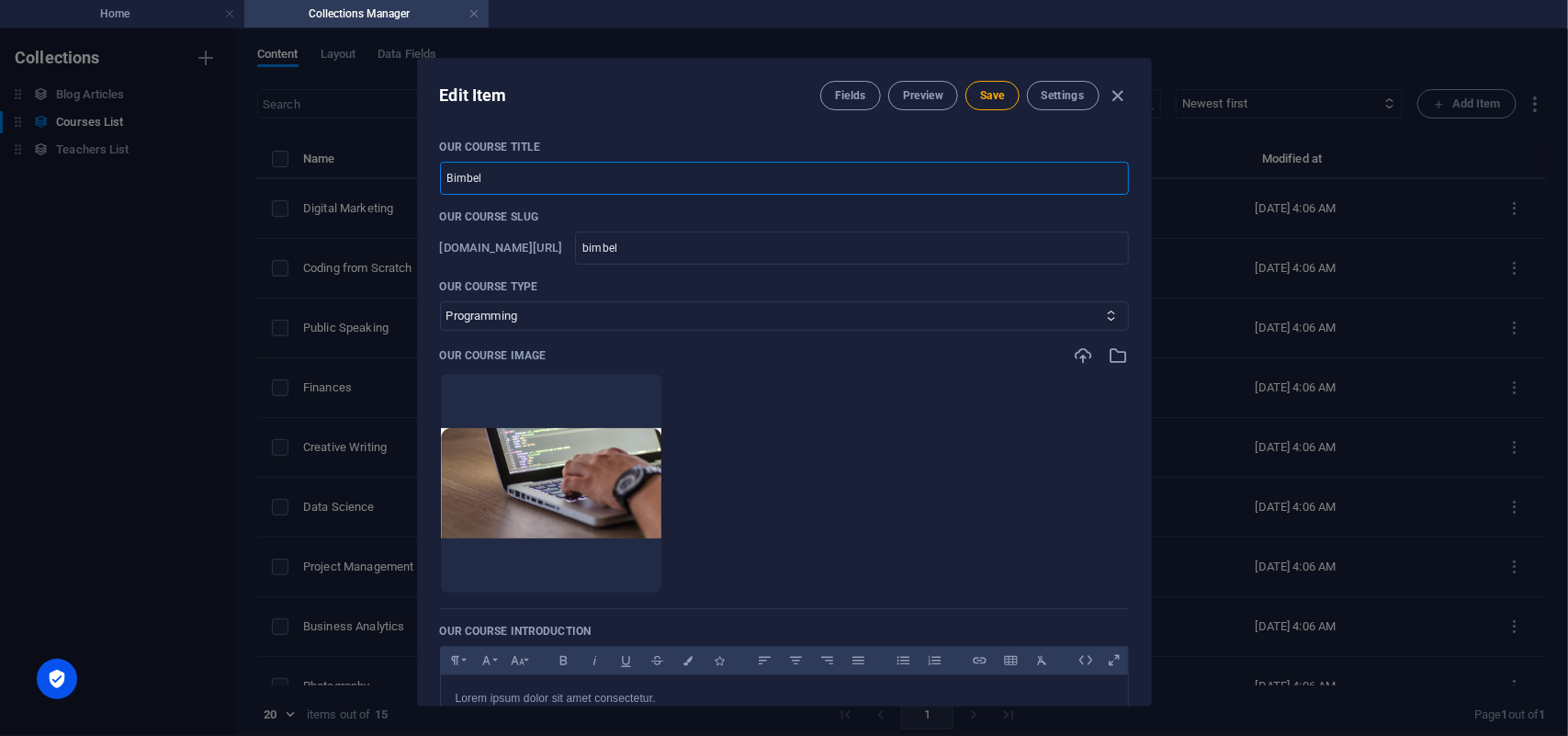 type on "Bimbel Z" 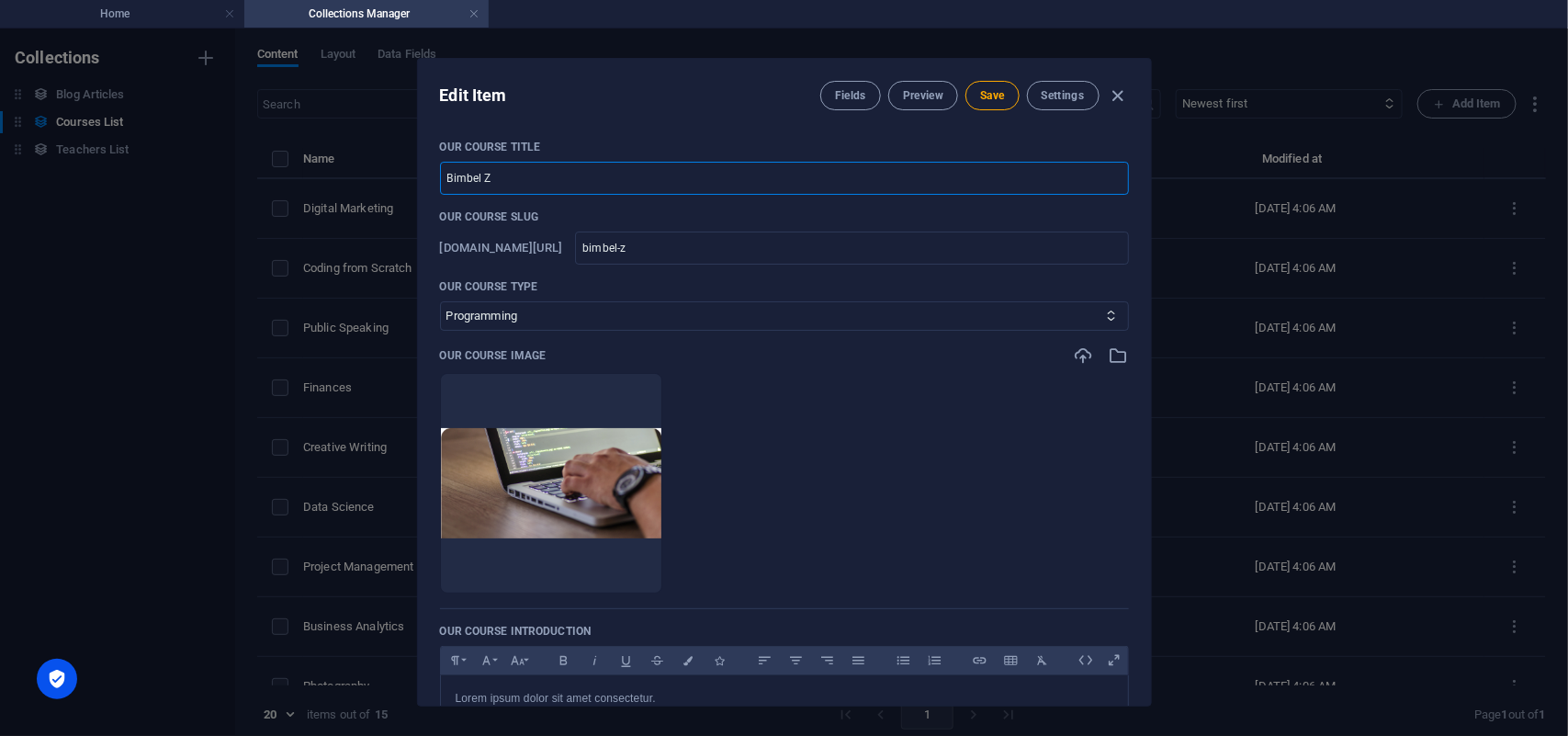 type on "Bimbel Zi" 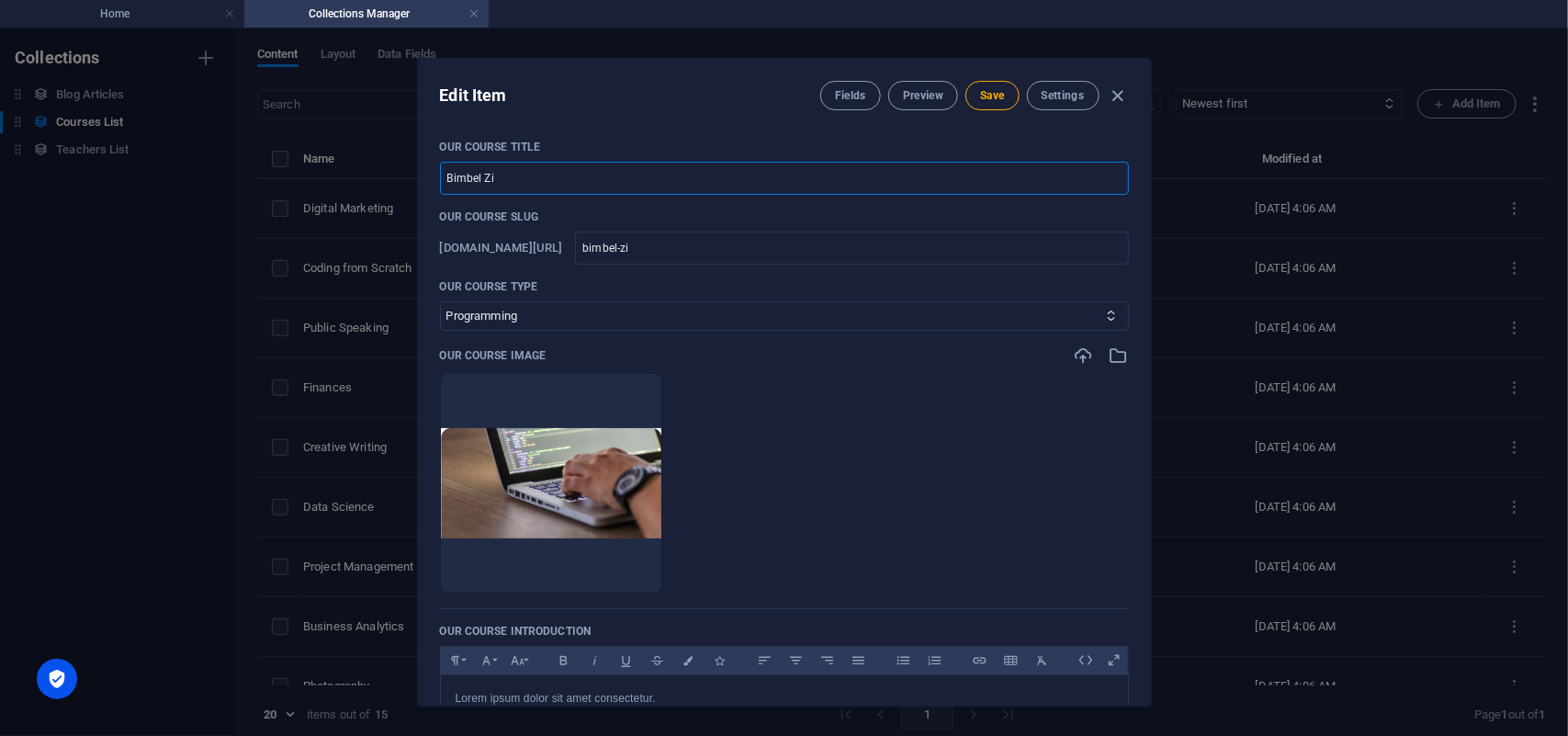 type on "Bimbel Zid" 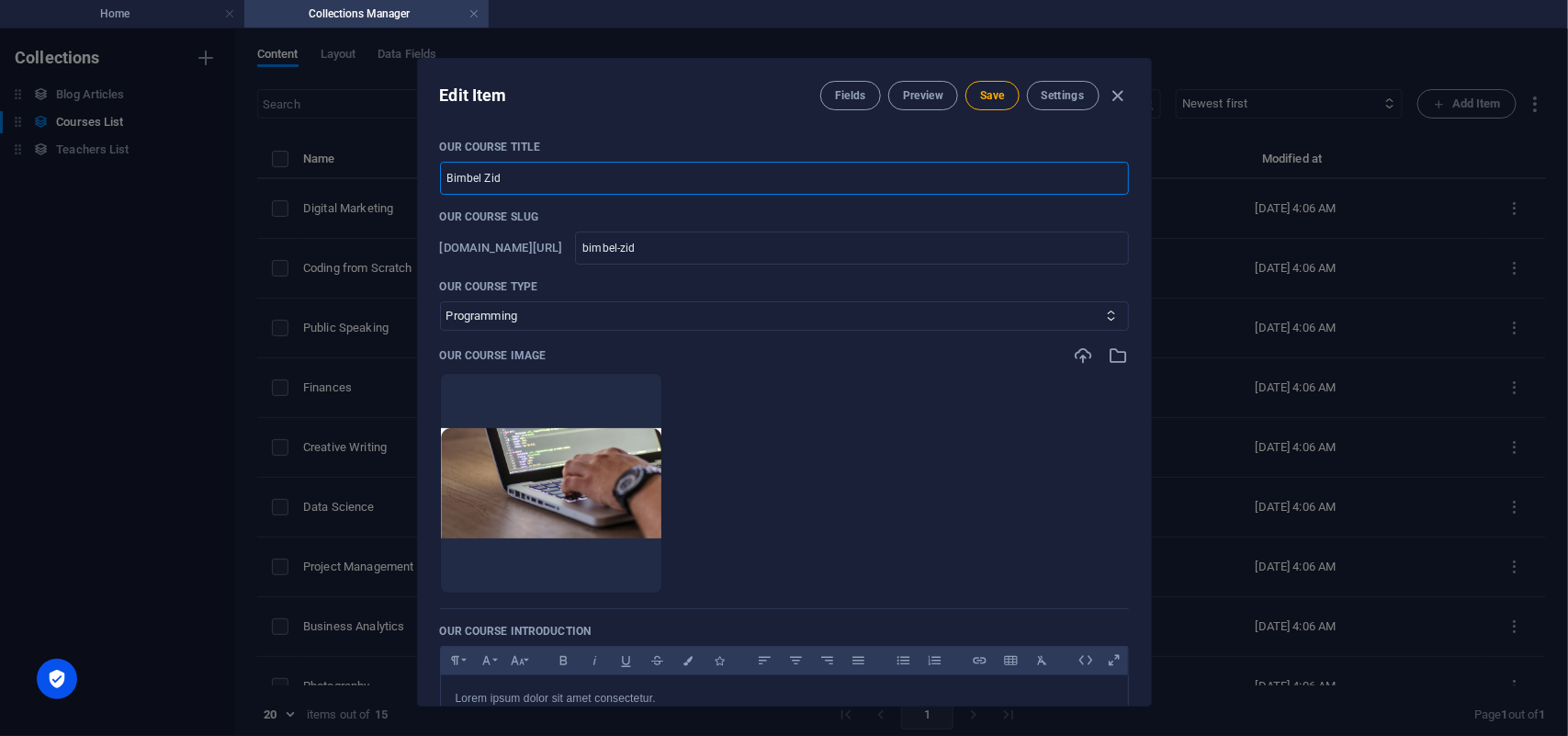 type on "Bimbel Zida" 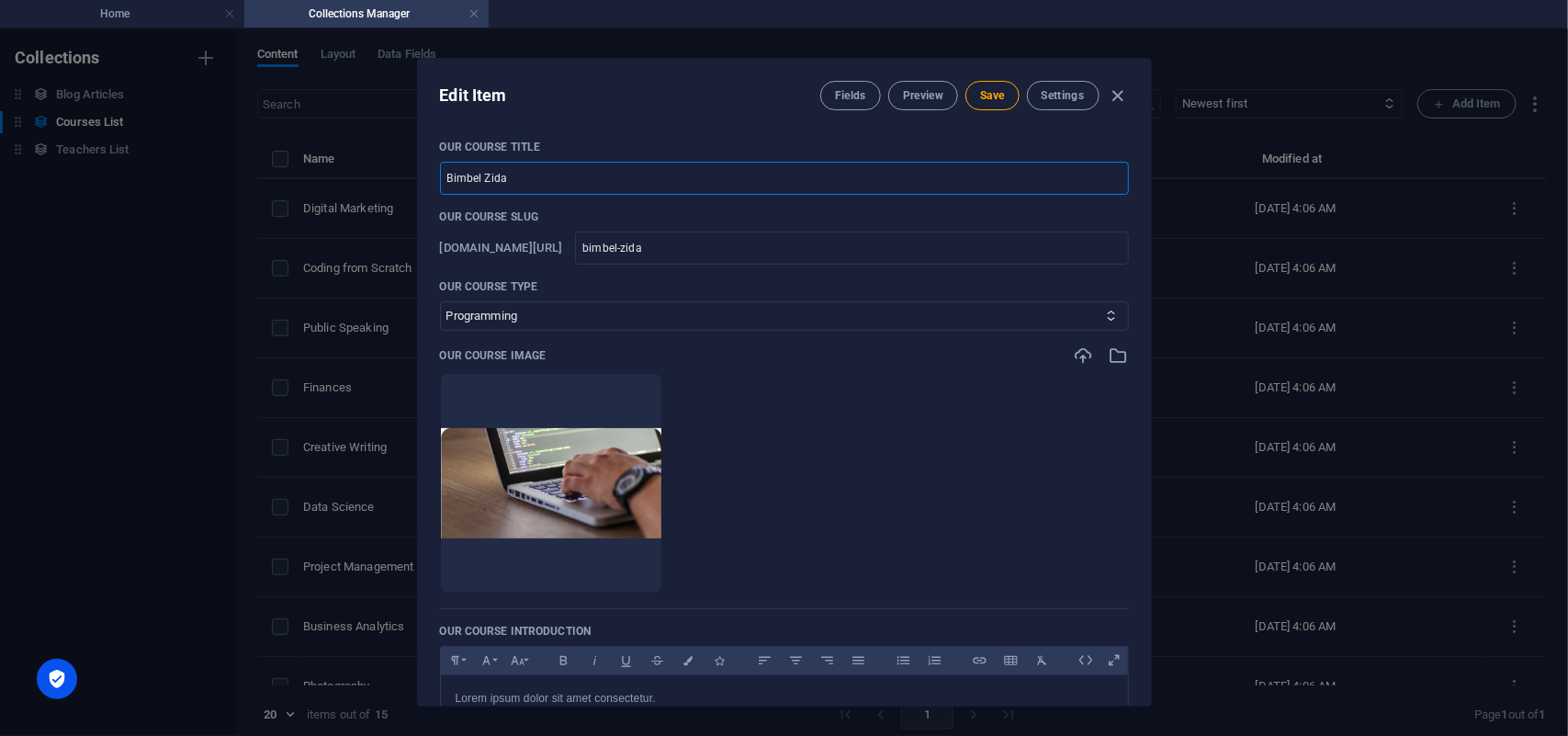 type on "Bimbel Zidan" 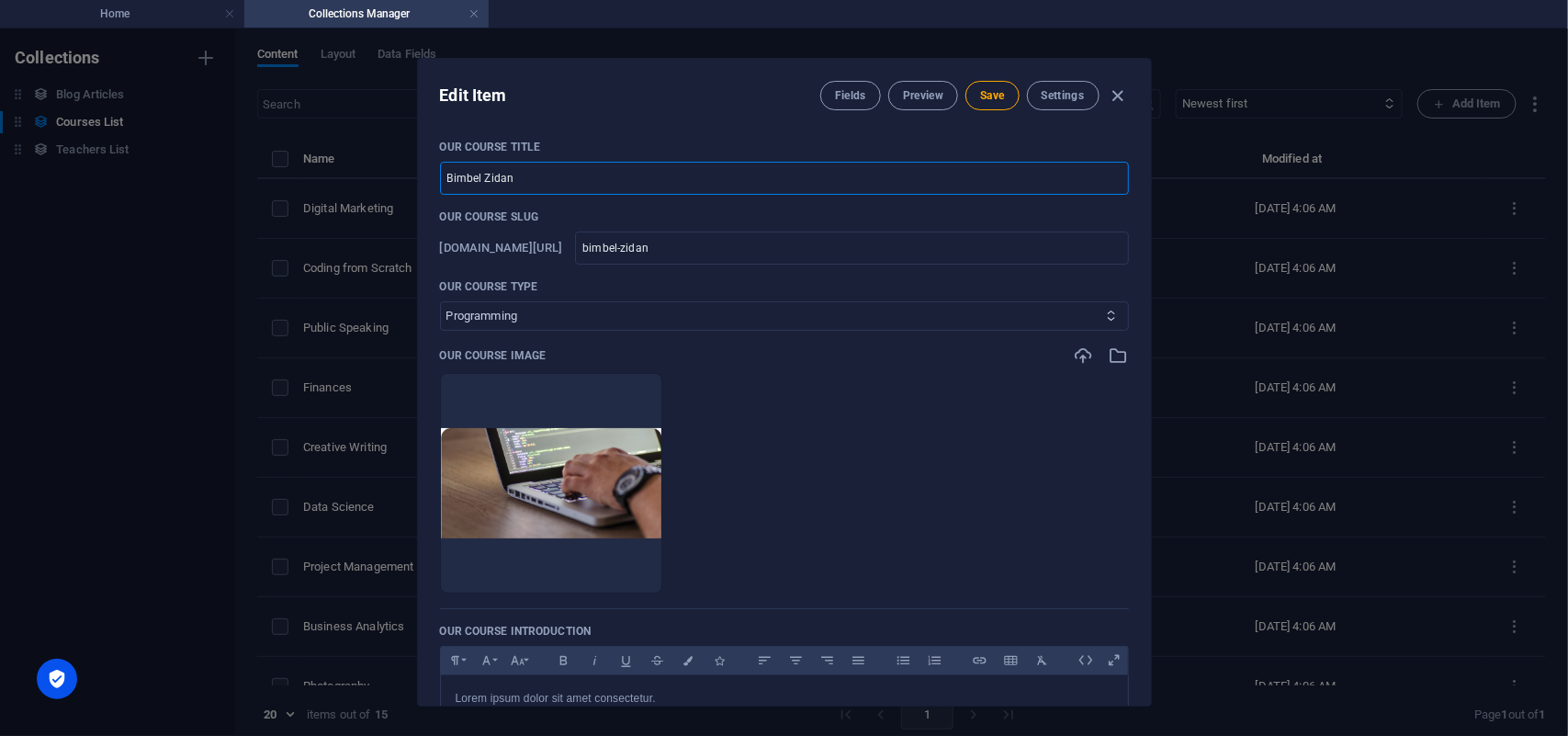 type on "Bimbel Zidan" 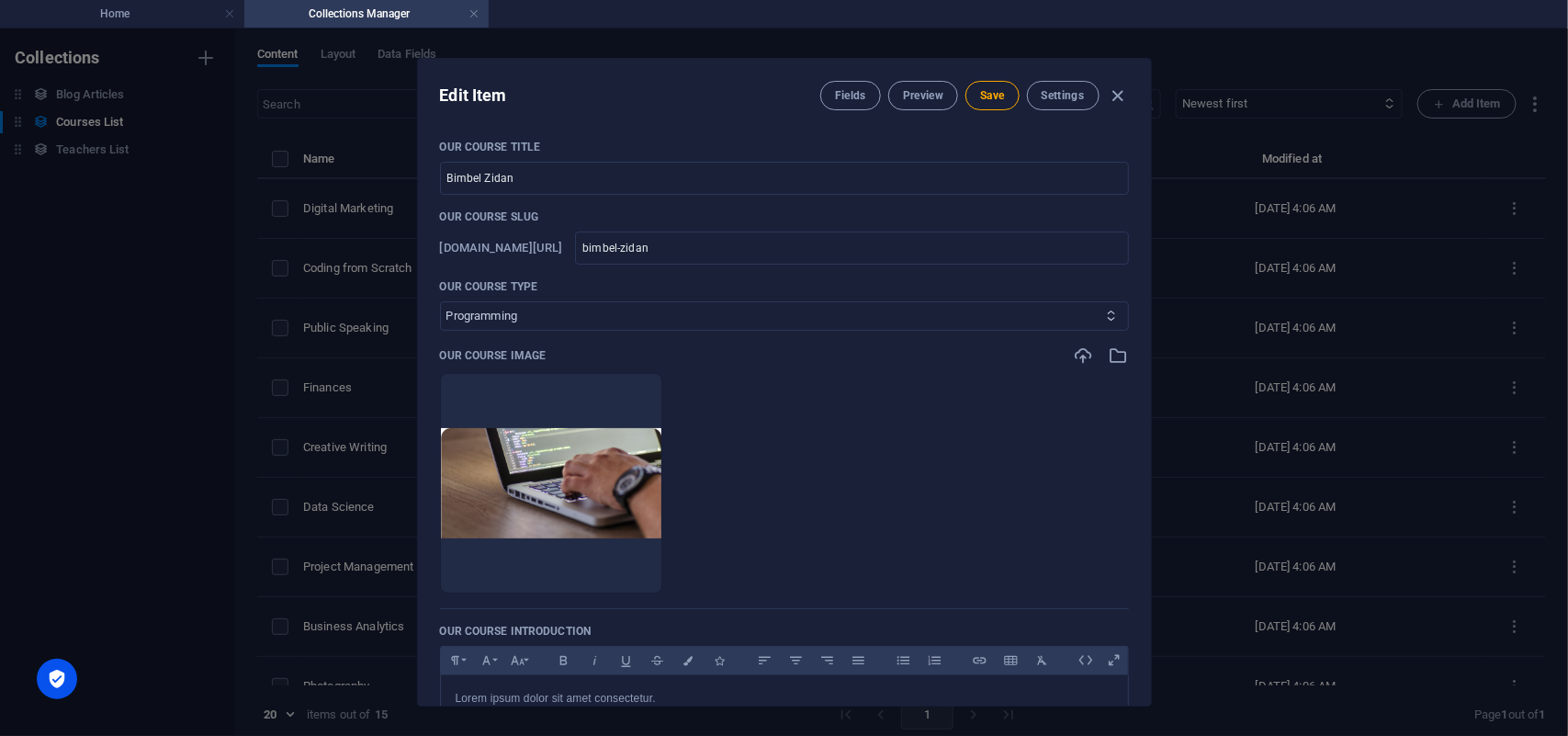 click on "Business/Finances Creativity Programming Psychology Science Speaking Management Marketing Design" at bounding box center [784, 316] 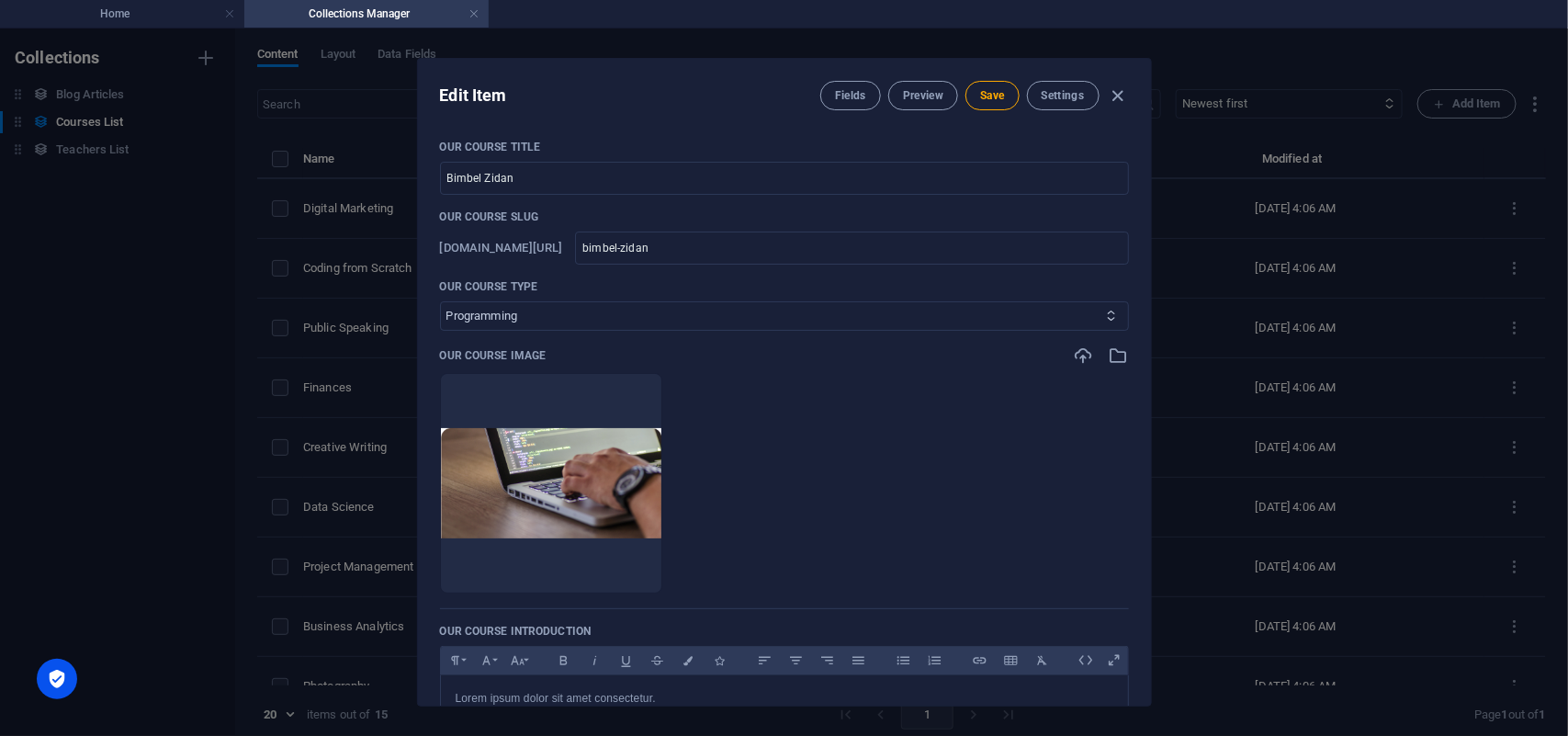 click on "Business/Finances Creativity Programming Psychology Science Speaking Management Marketing Design" at bounding box center [784, 316] 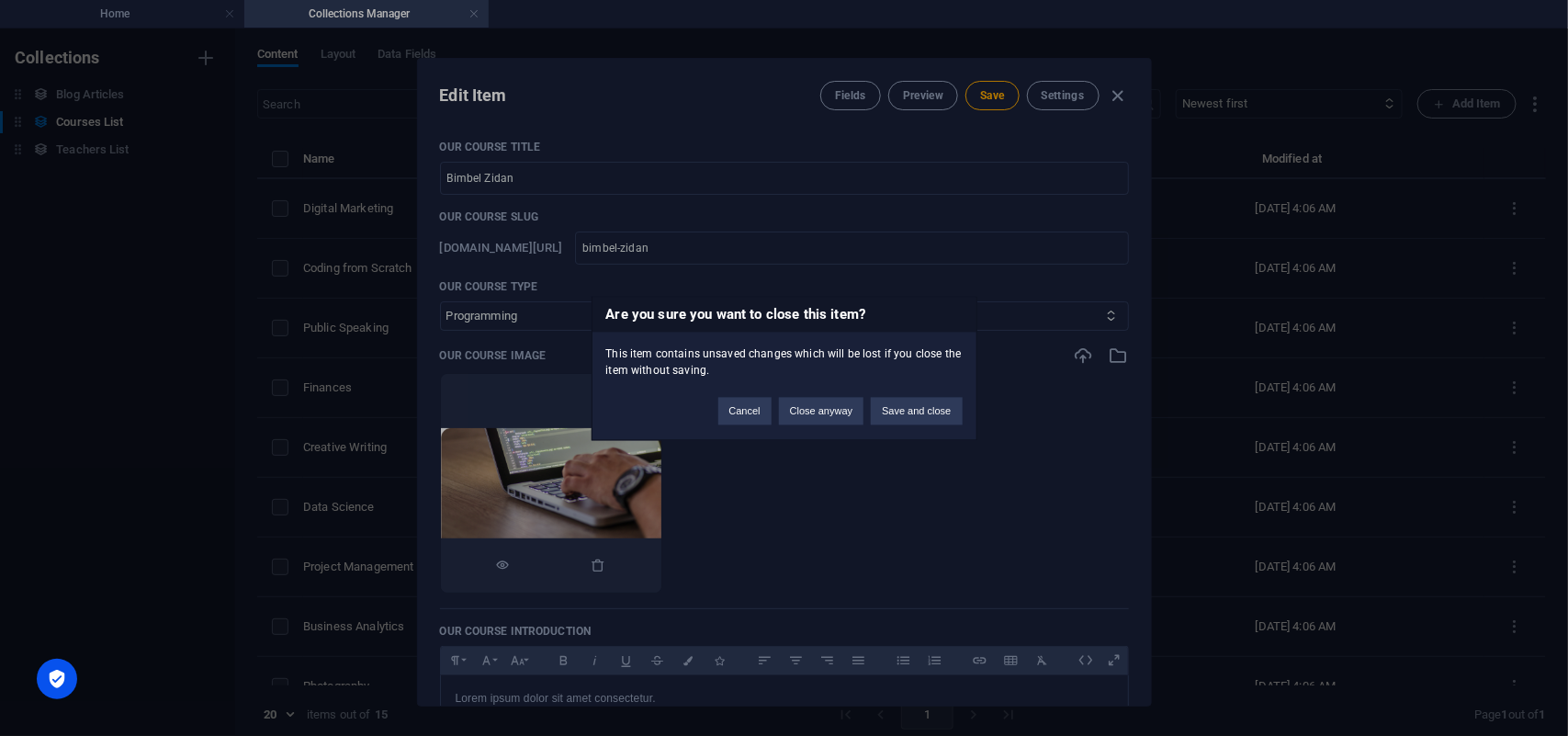 type 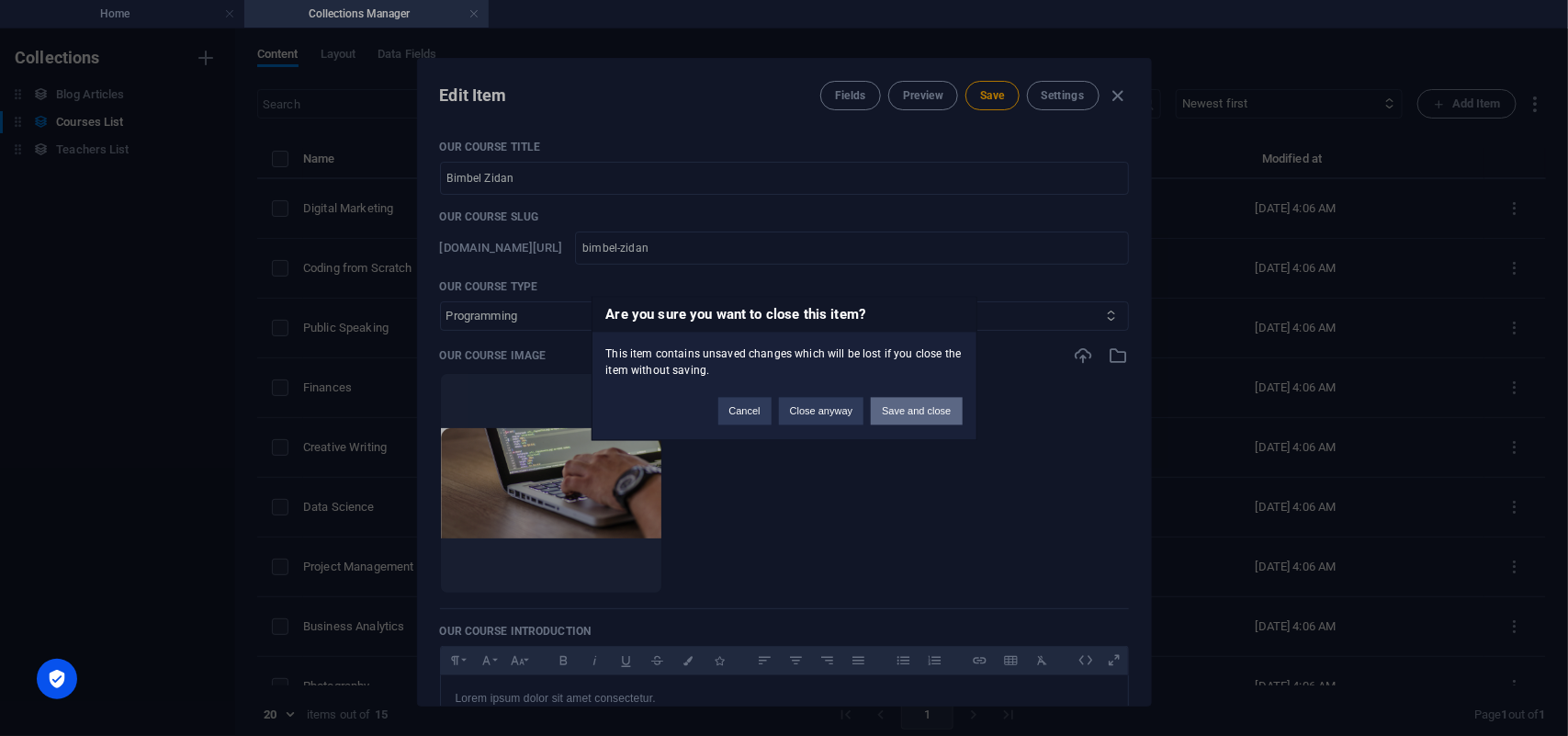 click on "Save and close" at bounding box center (916, 411) 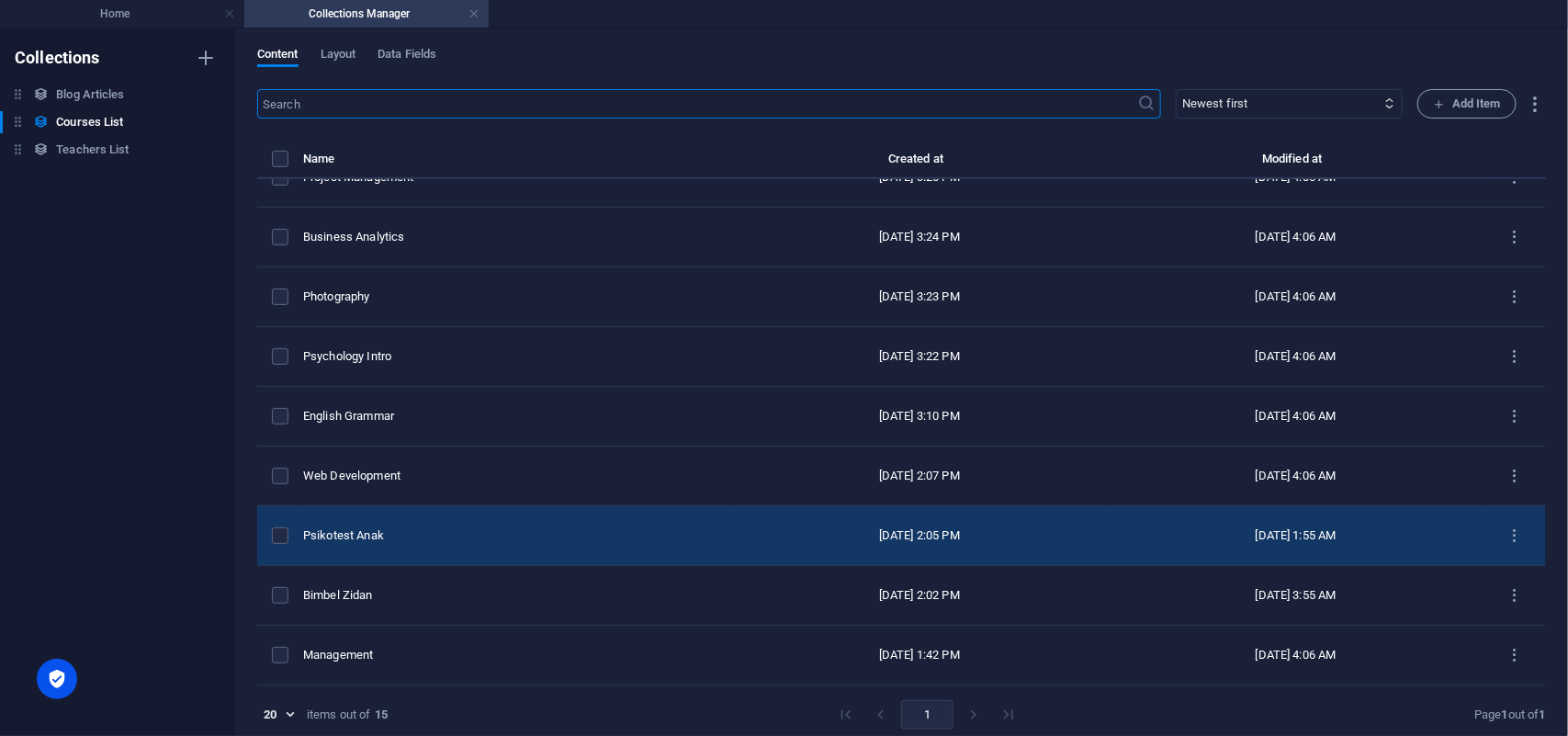 scroll, scrollTop: 0, scrollLeft: 0, axis: both 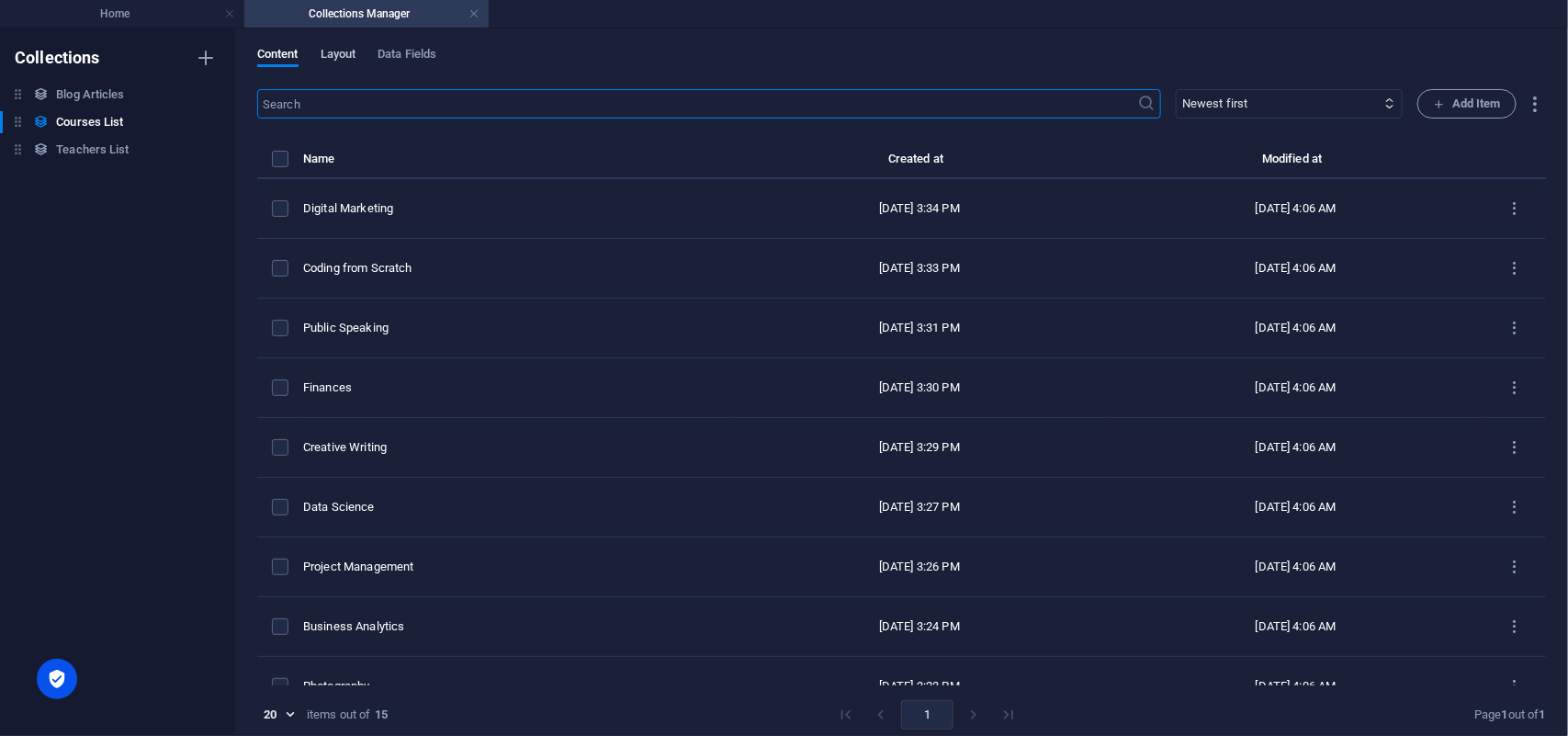 click on "Layout" at bounding box center [338, 56] 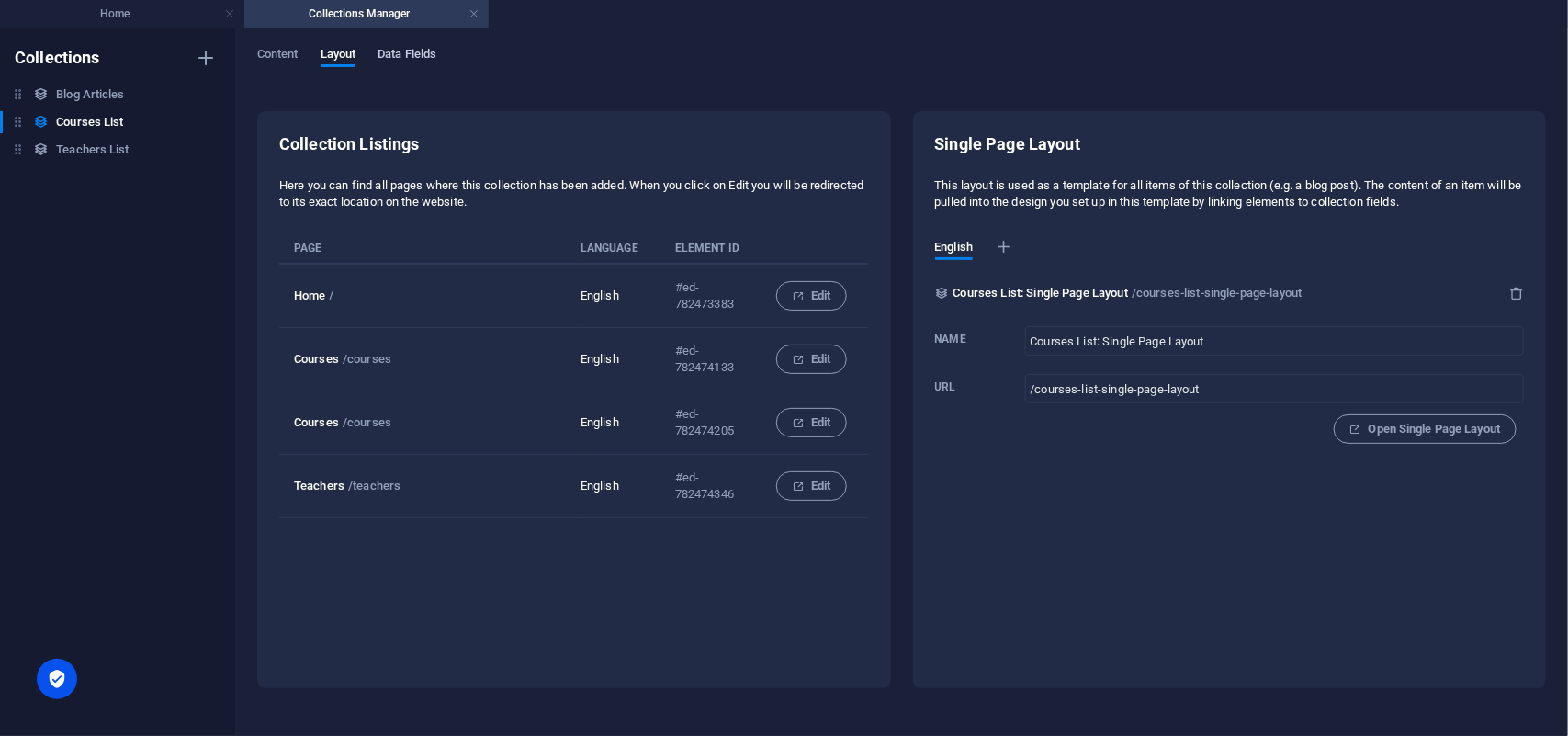 click on "Data Fields" at bounding box center [407, 56] 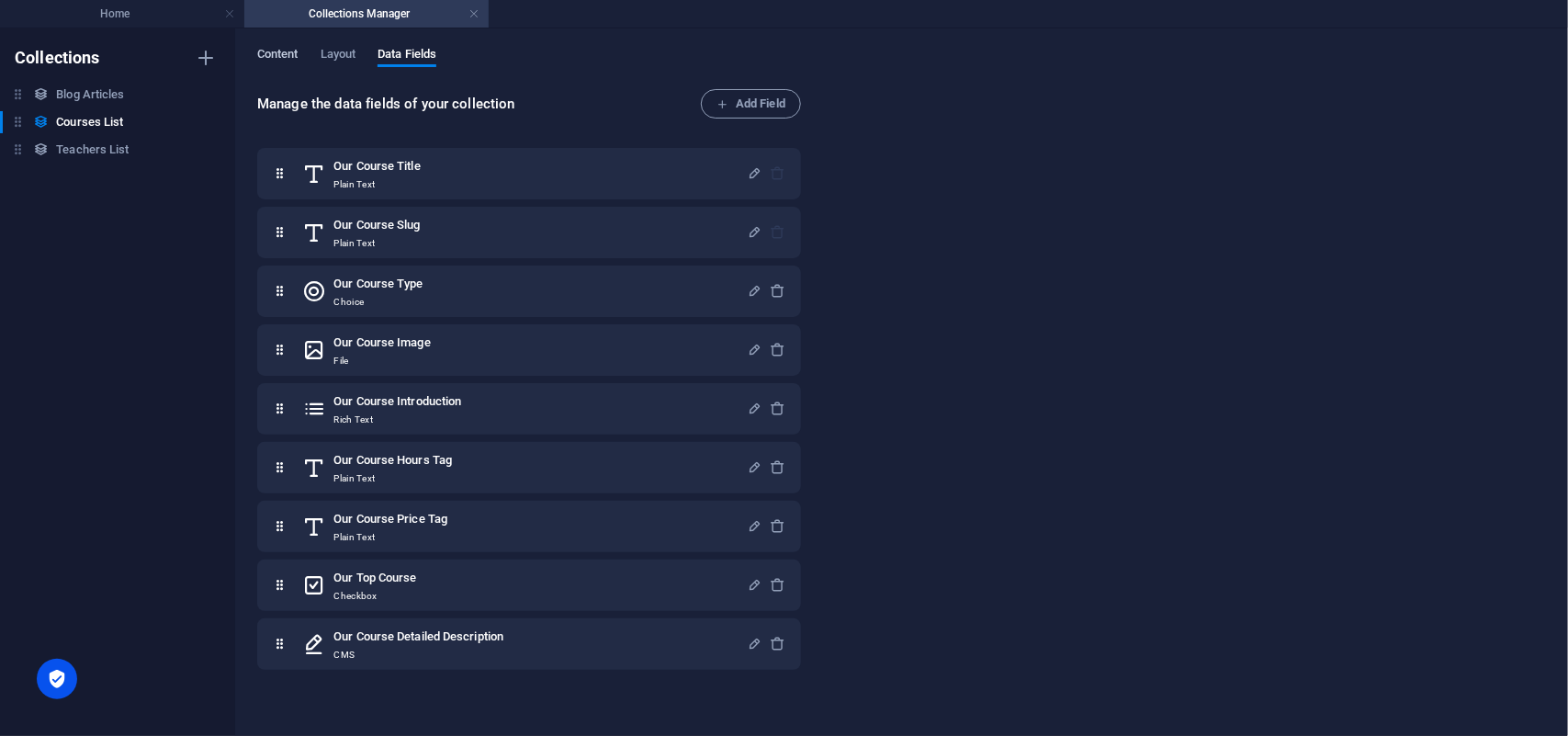 click on "Content" at bounding box center (277, 56) 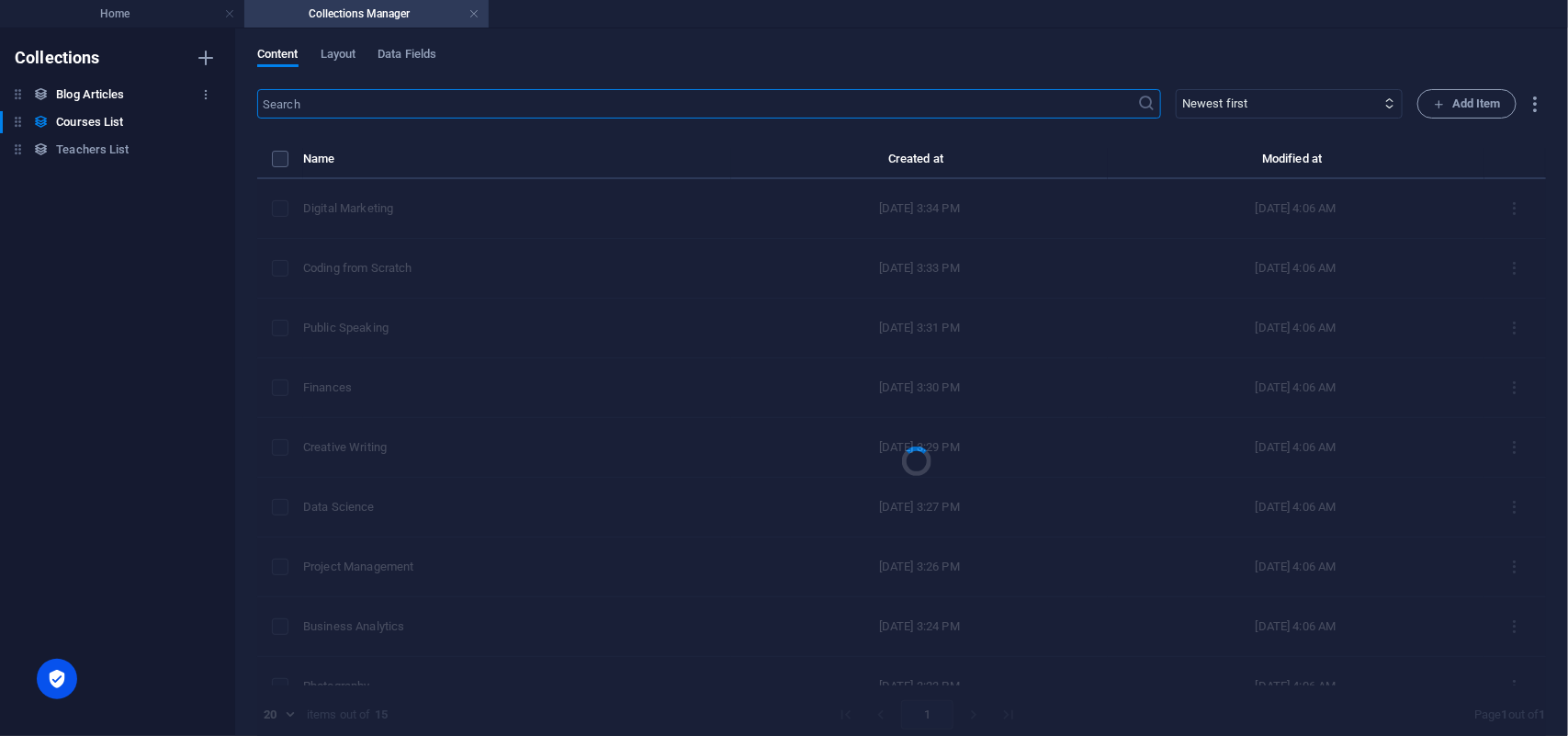 click on "Blog Articles" at bounding box center (90, 95) 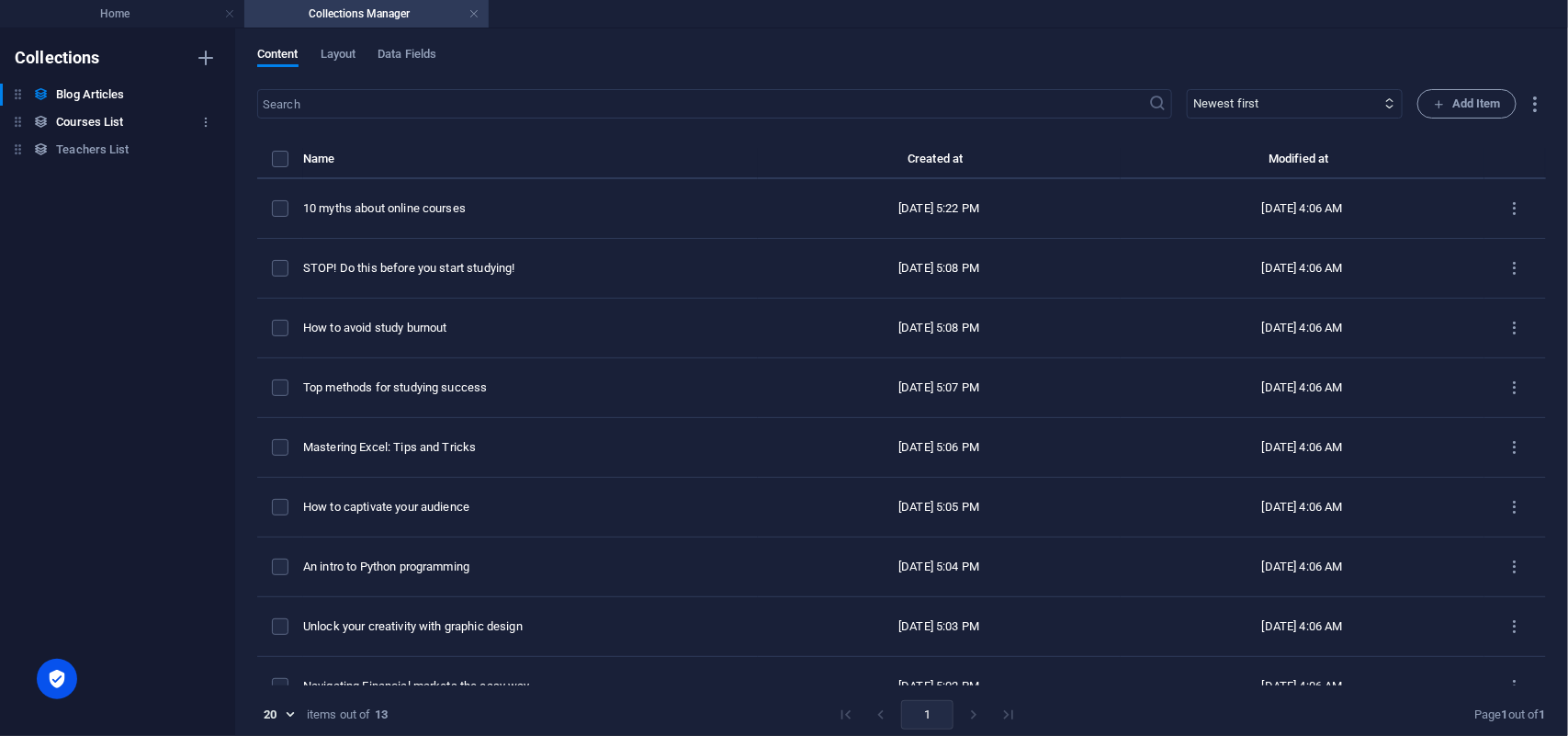click on "Courses List" at bounding box center (89, 122) 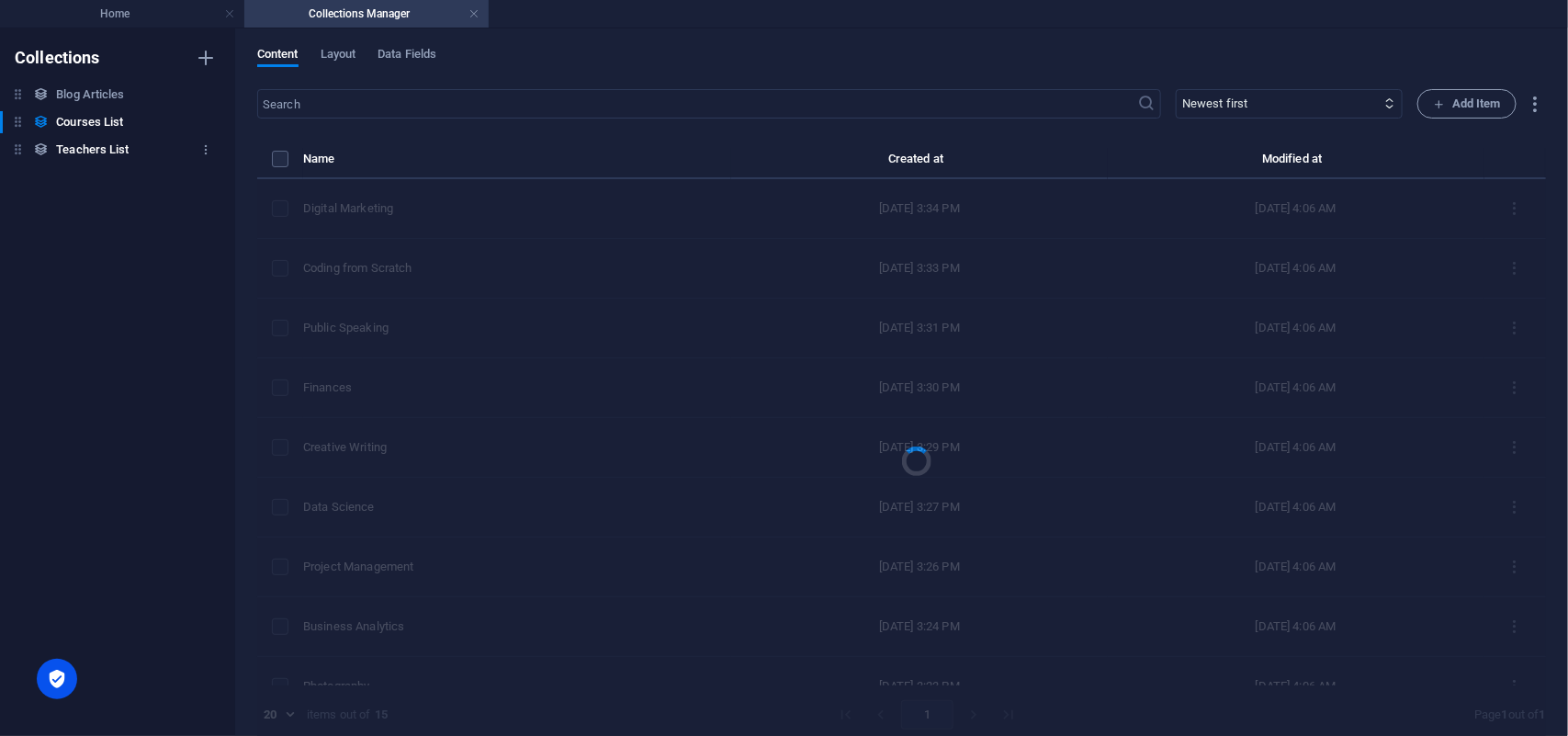 click on "Teachers List" at bounding box center (92, 150) 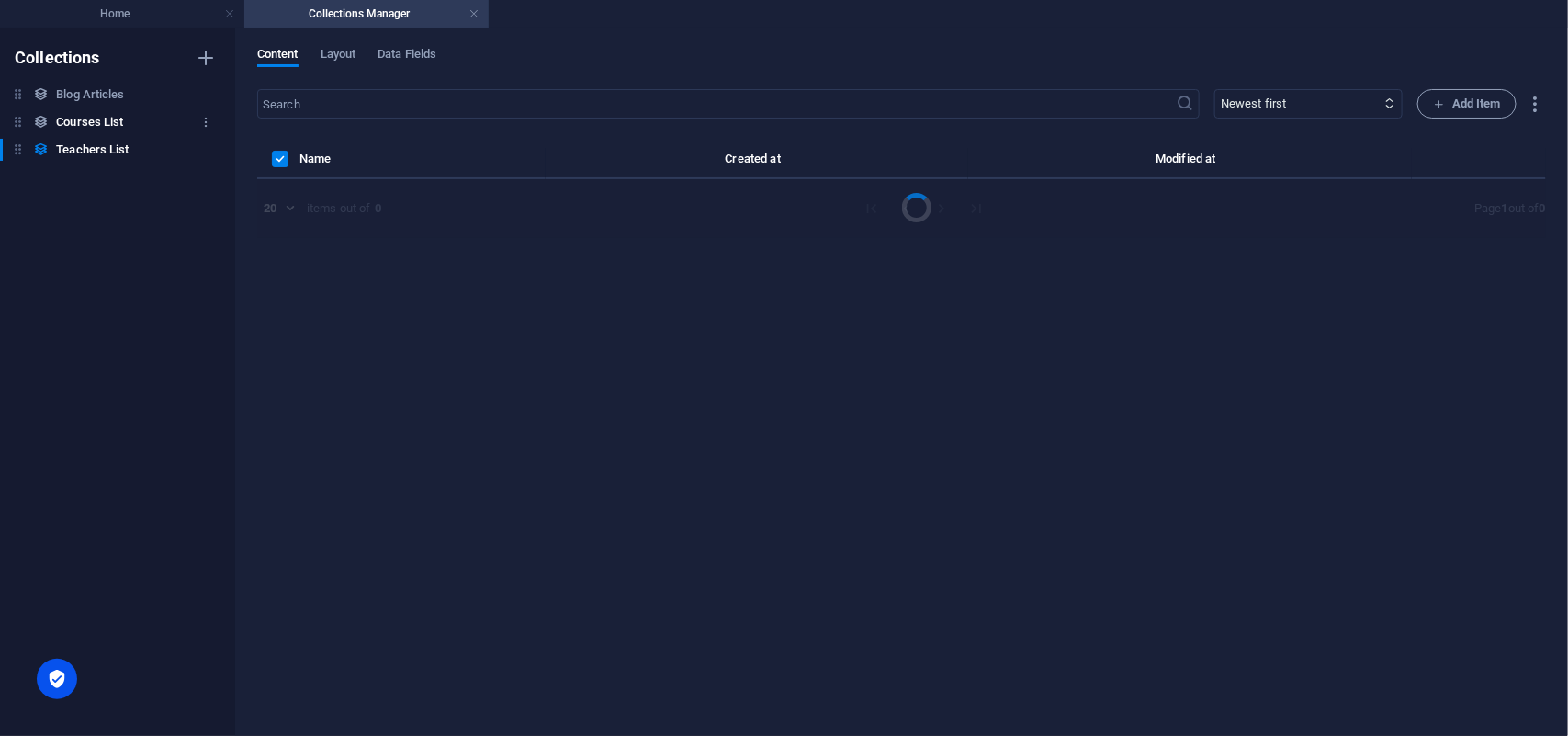 click on "Courses List" at bounding box center (89, 122) 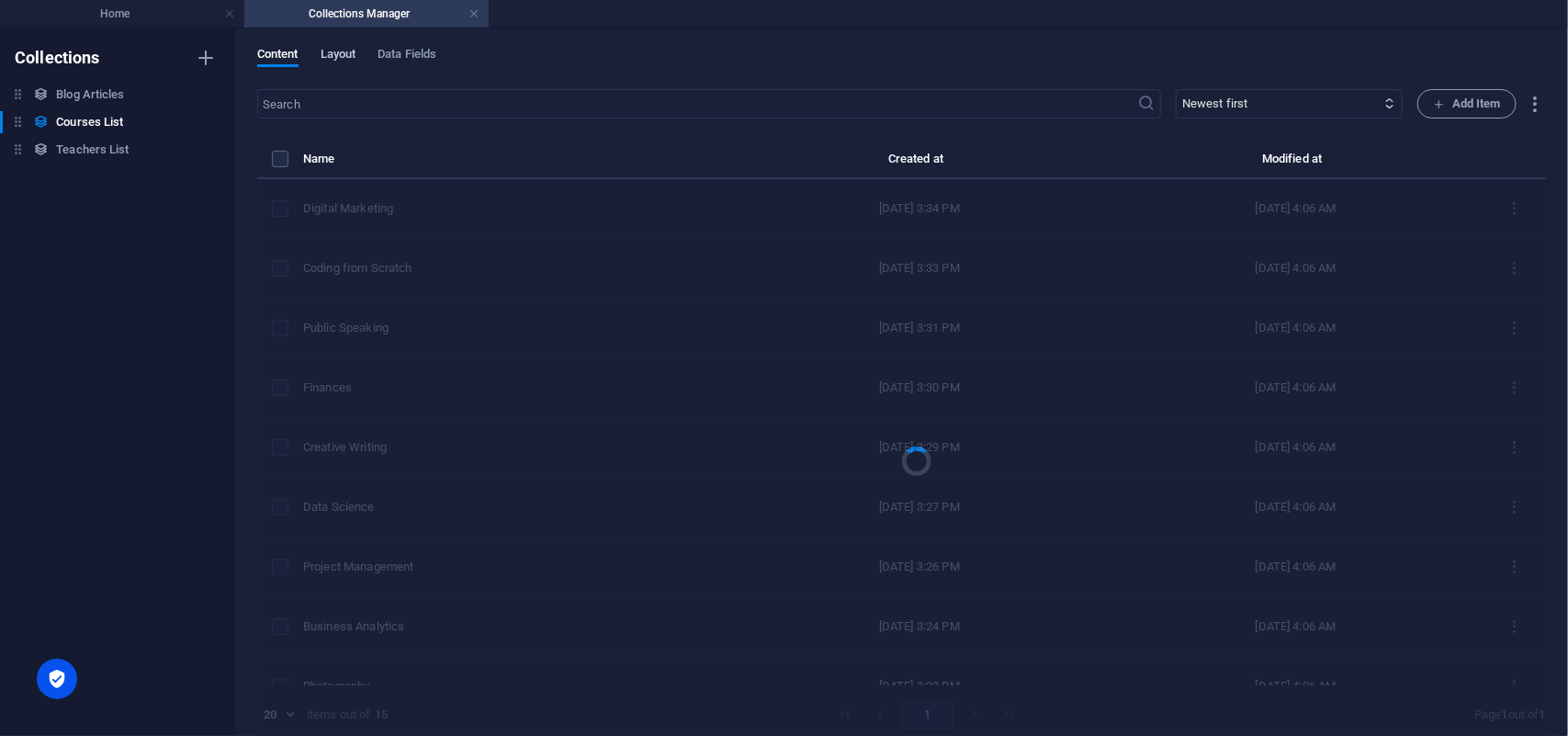 click on "Layout" at bounding box center (338, 56) 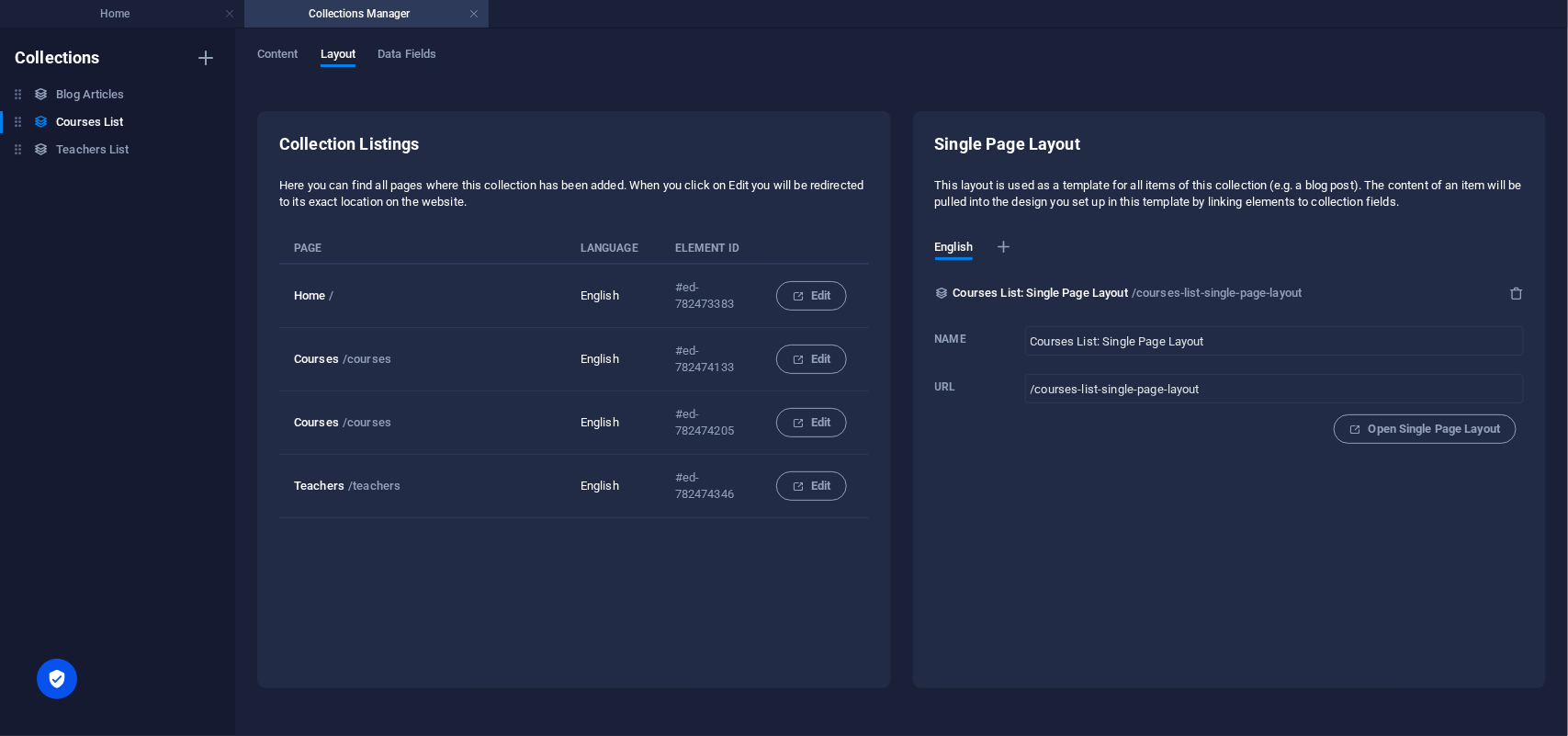 click on "Content Layout Data Fields Collection Listings Here you can find all pages where this collection has been added. When you click on Edit you will be redirected to its exact location on the website. Page Language Element ID Home / English #ed-782473383 Edit Courses /courses English #ed-782474133 Edit Courses /courses English #ed-782474205 Edit Teachers /teachers English #ed-782474346 Edit Single Page Layout This layout is used as a template for all items of this collection (e.g. a blog post). The content of an item will be pulled into the design you set up in this template by linking elements to collection fields. English Courses List: Single Page Layout /courses-list-single-page-layout Name Courses List: Single Page Layout ​ Url /courses-list-single-page-layout ​ Open Single Page Layout" at bounding box center [901, 382] 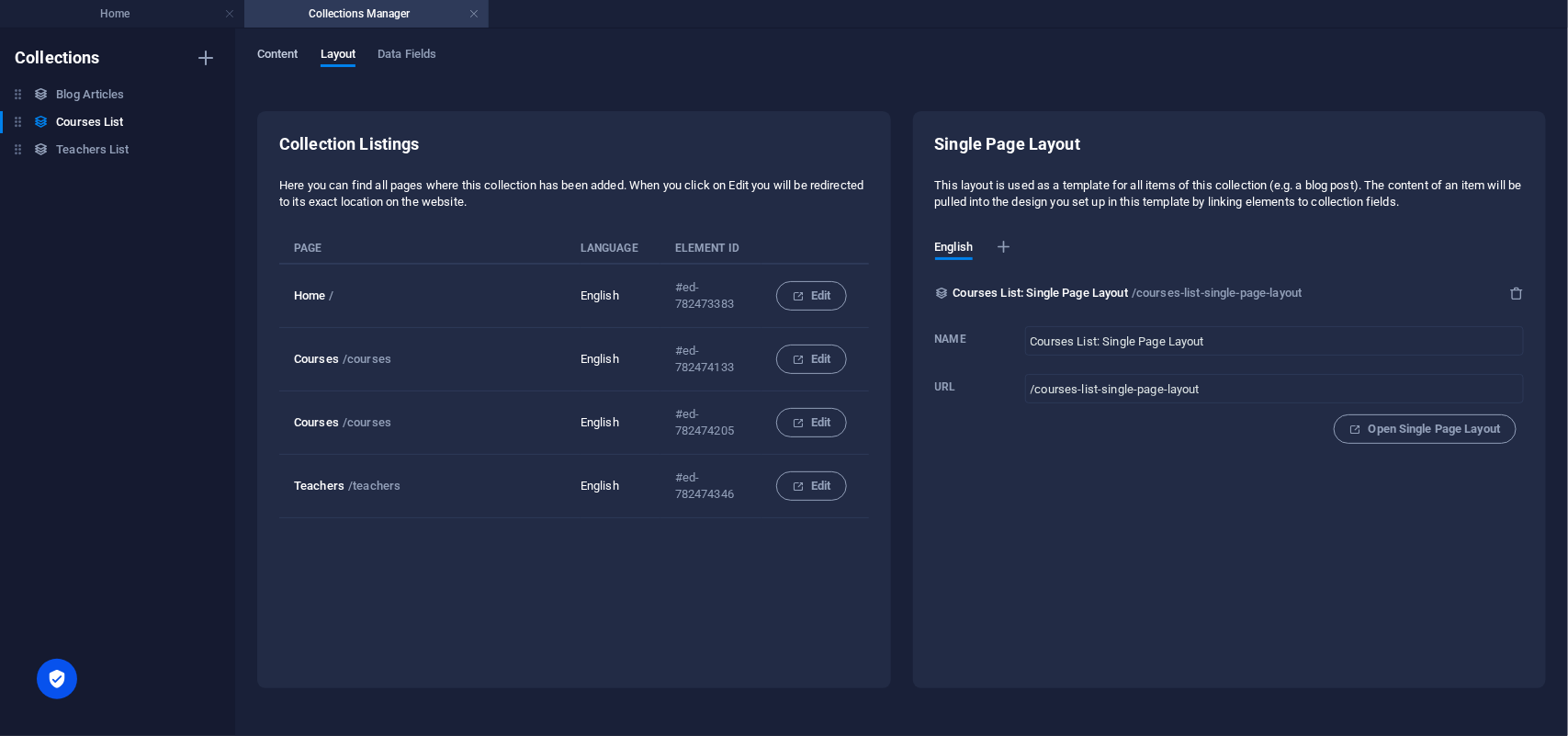click on "Content" at bounding box center [277, 56] 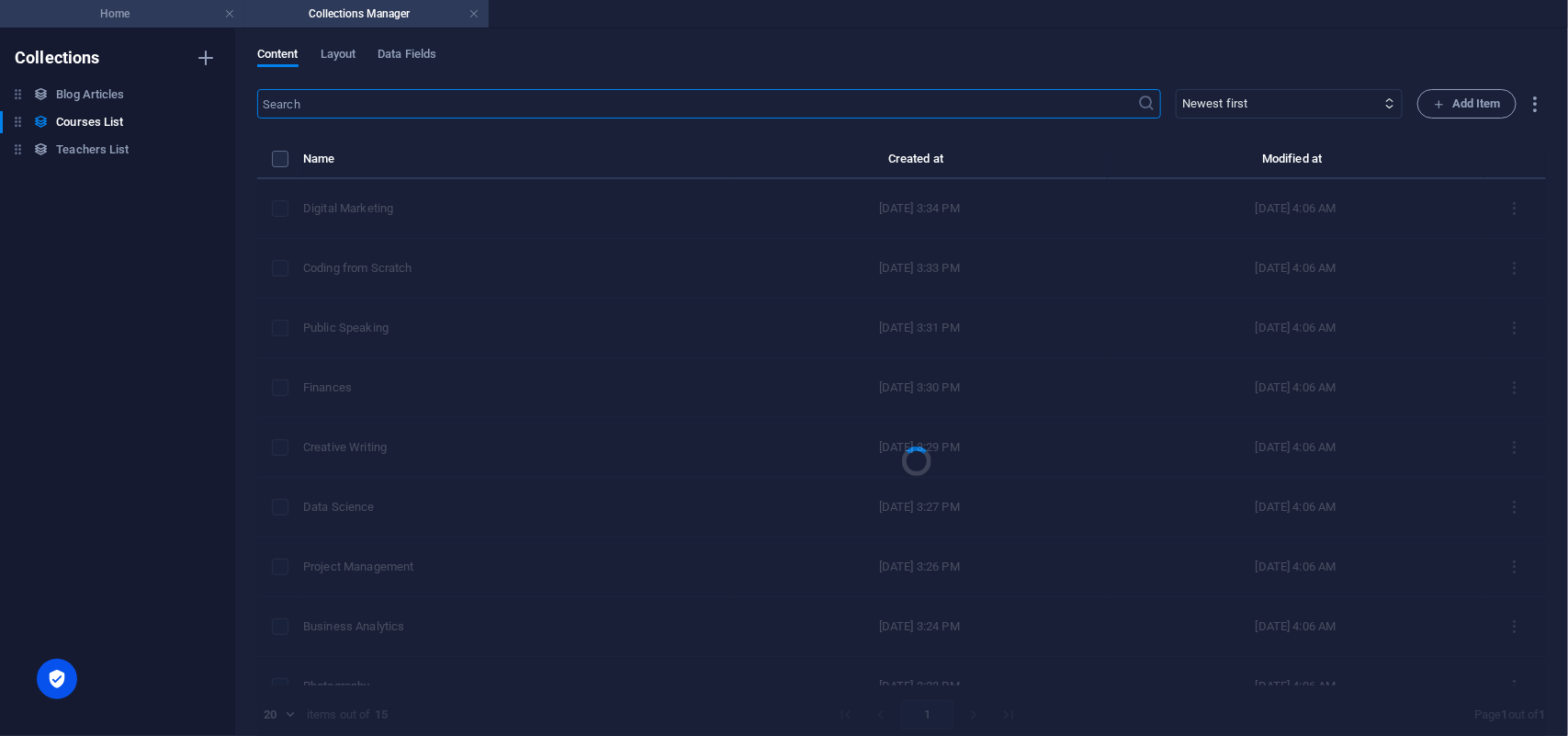 click on "Home" at bounding box center [122, 14] 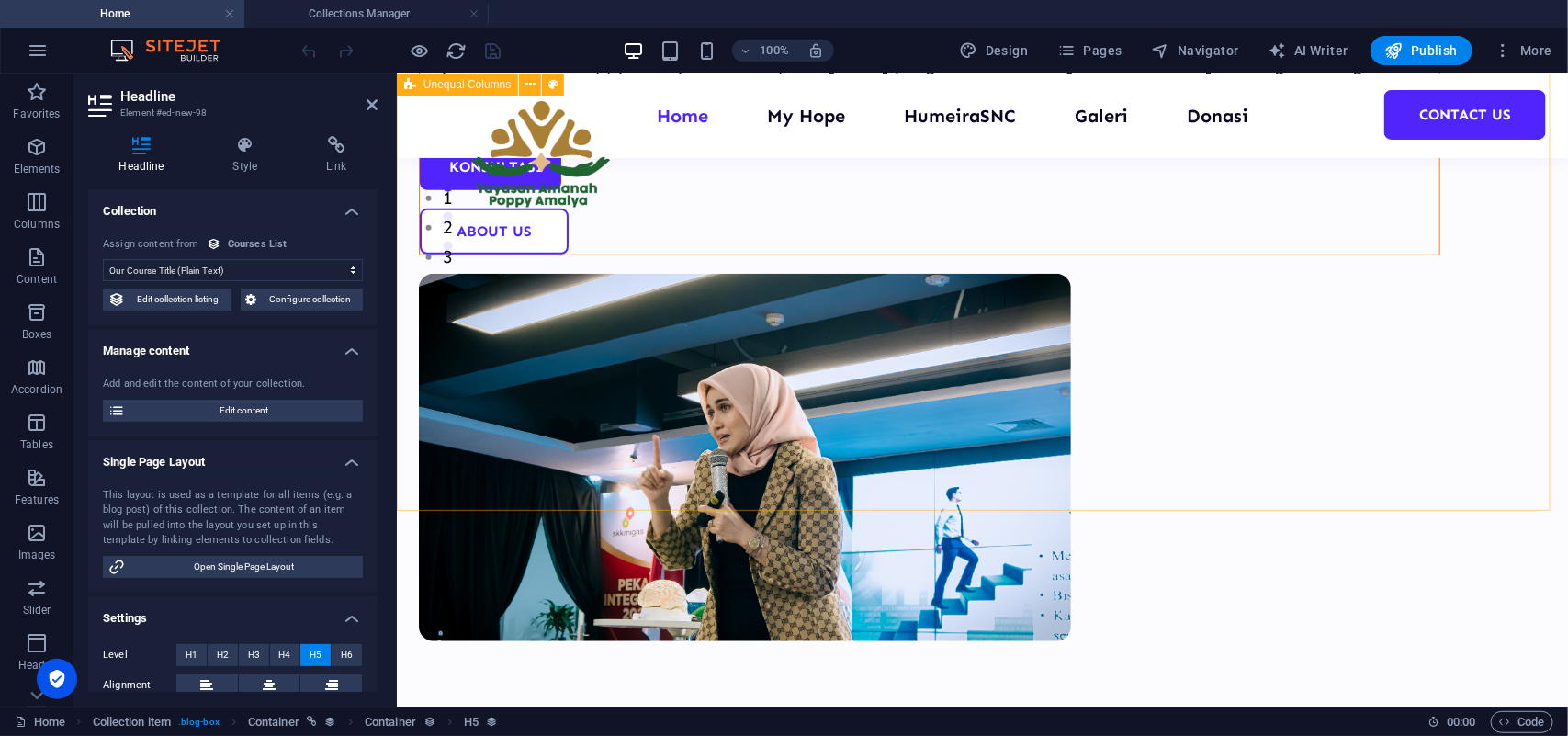 scroll, scrollTop: 0, scrollLeft: 0, axis: both 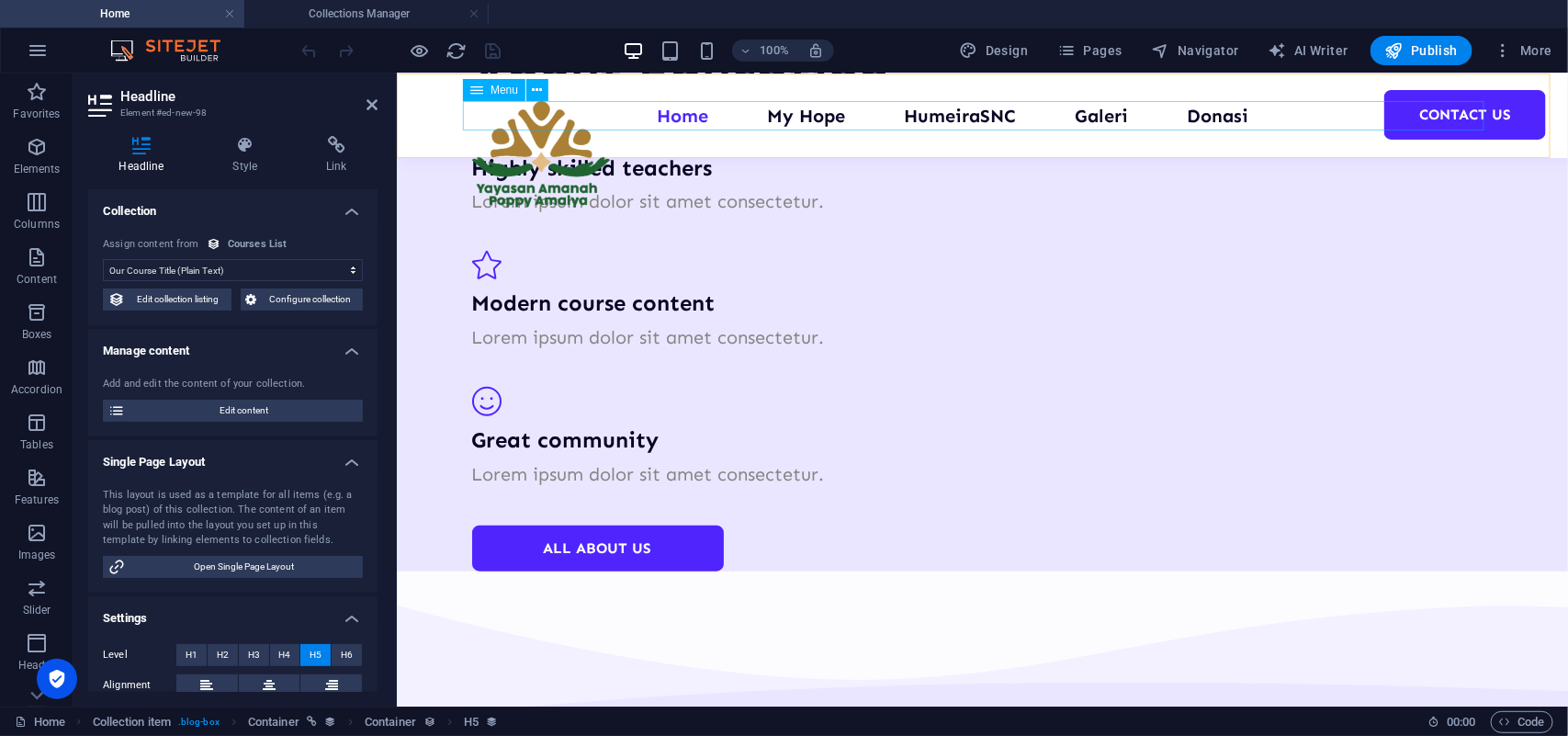 click on "Home My Hope HumeiraSNC Galeri Donasi Contact Us" at bounding box center (982, 115) 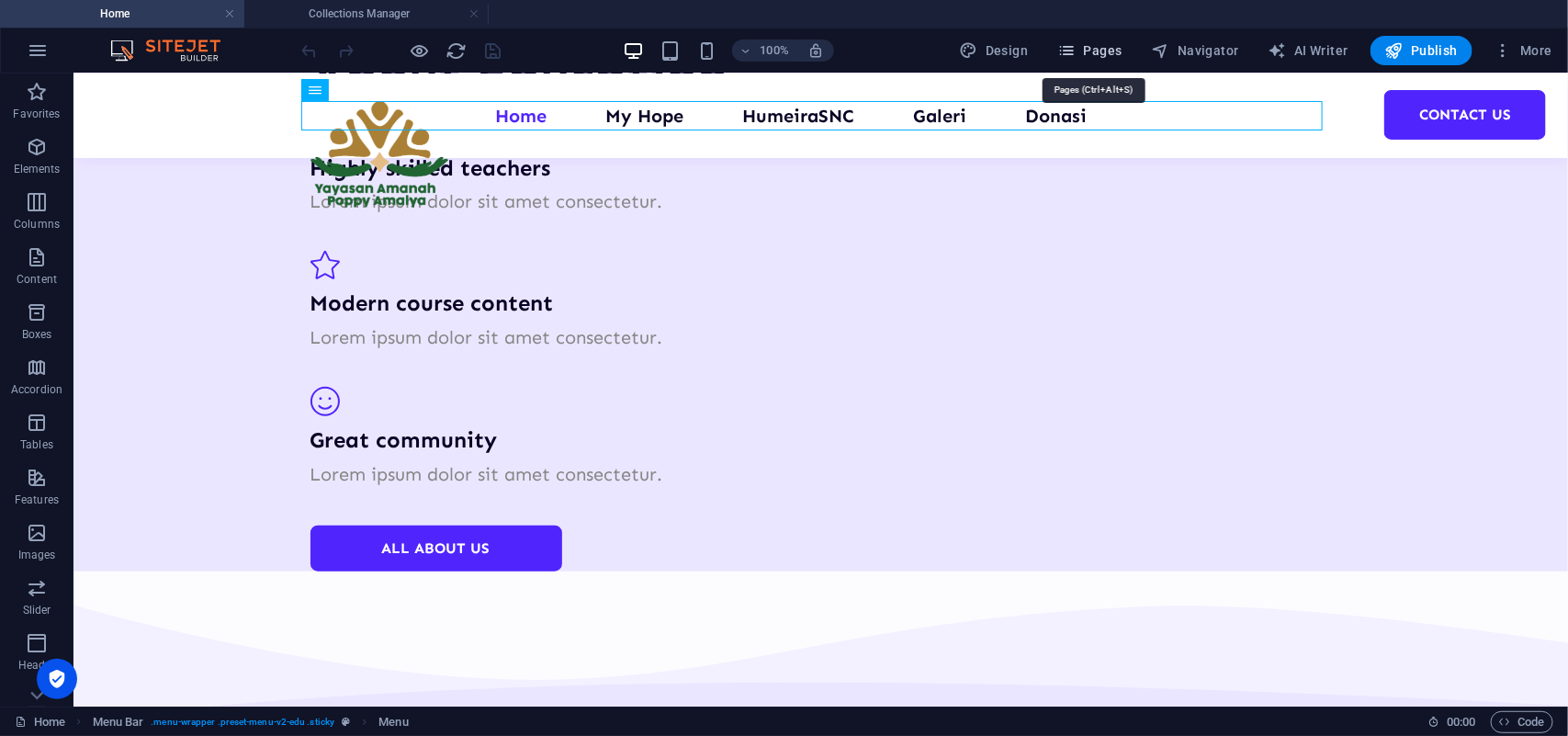 click at bounding box center (1066, 51) 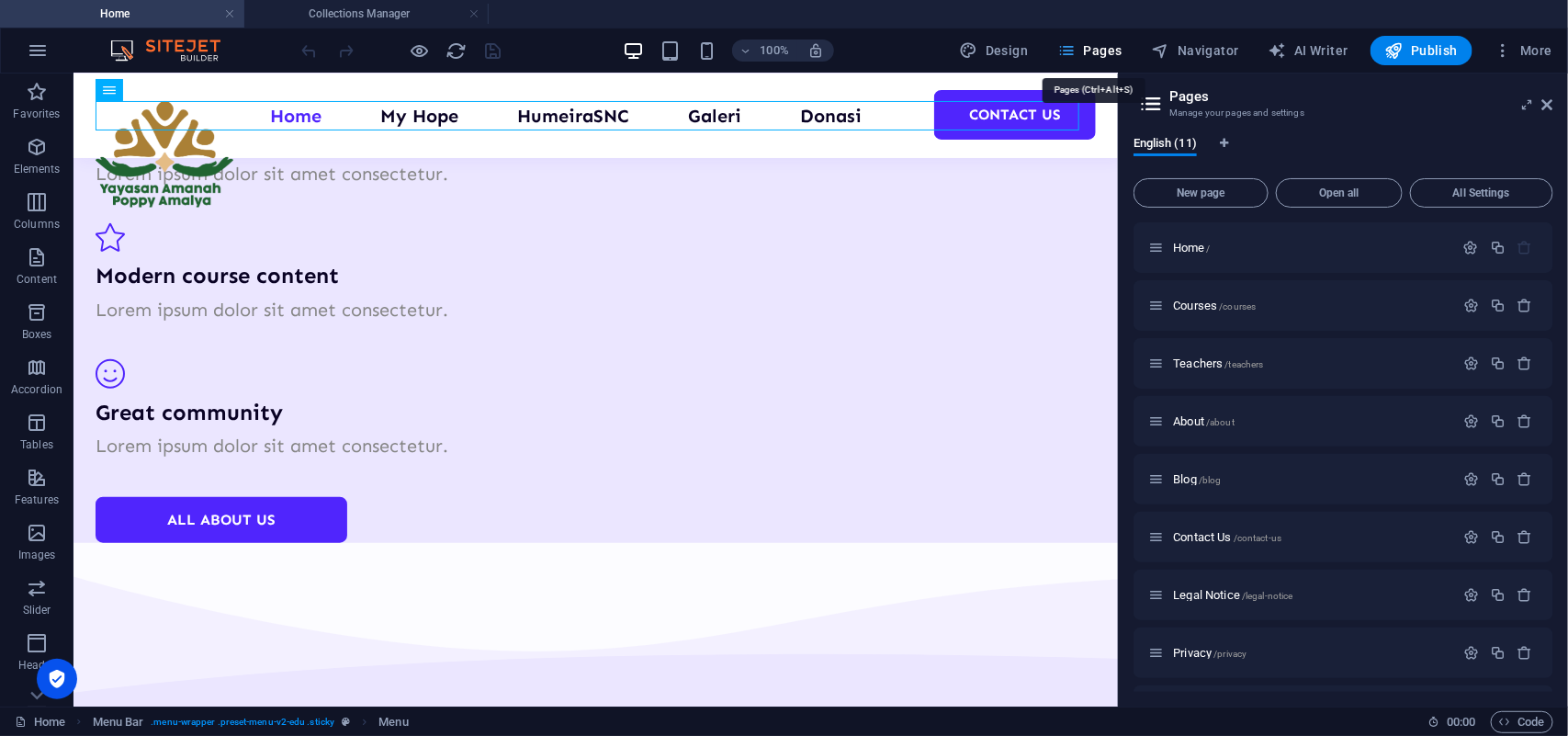scroll, scrollTop: 3557, scrollLeft: 0, axis: vertical 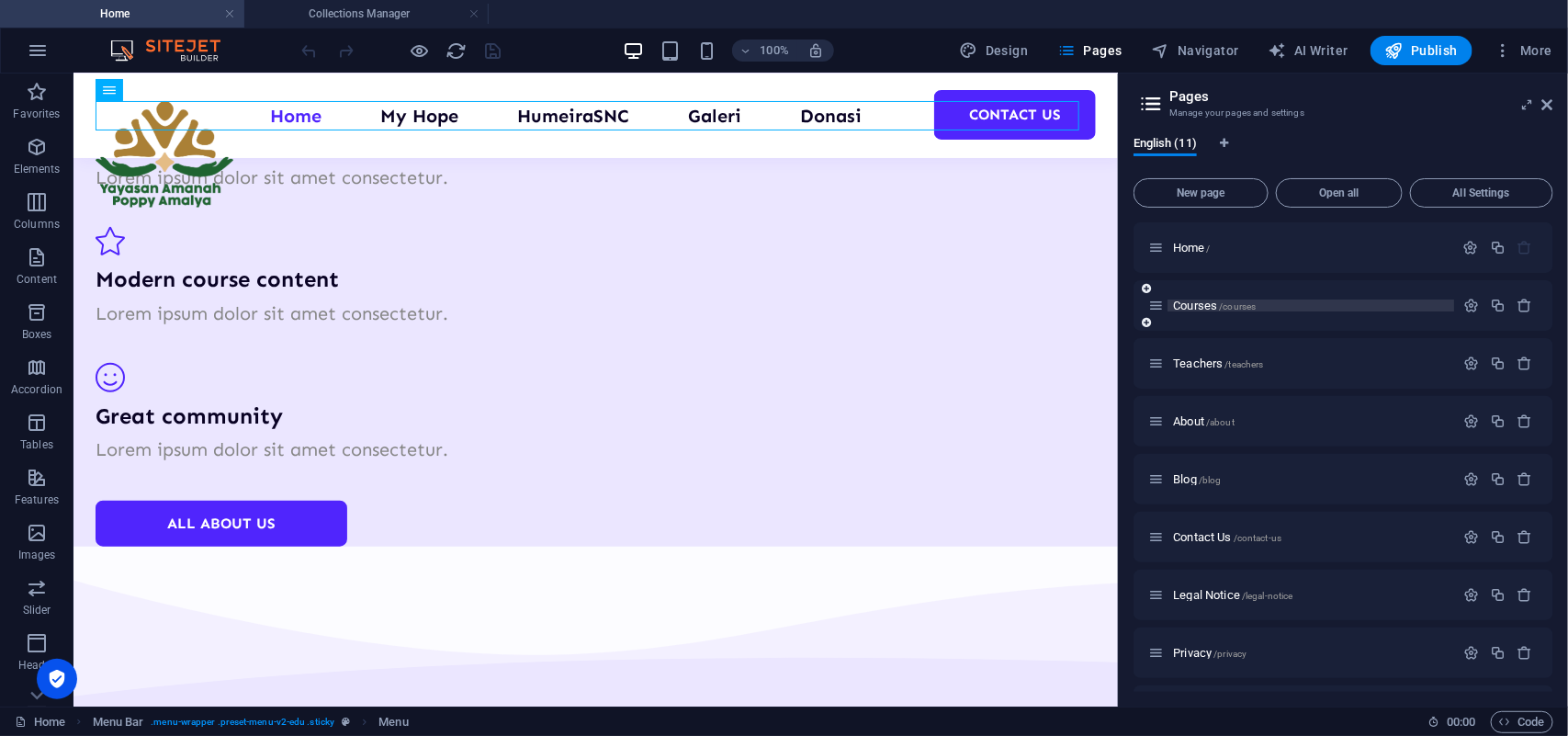 click on "Courses /courses" at bounding box center (1311, 305) 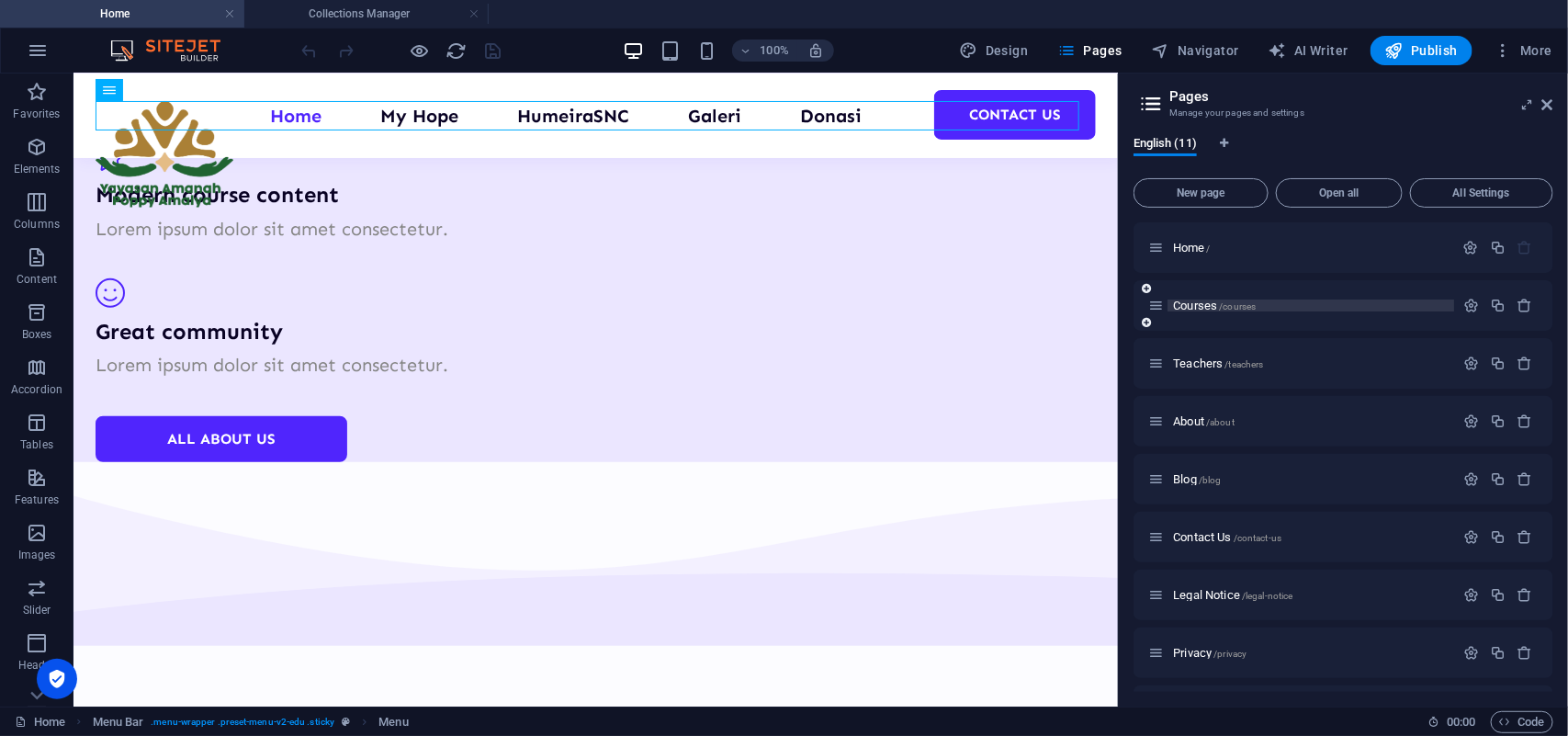 scroll, scrollTop: 0, scrollLeft: 0, axis: both 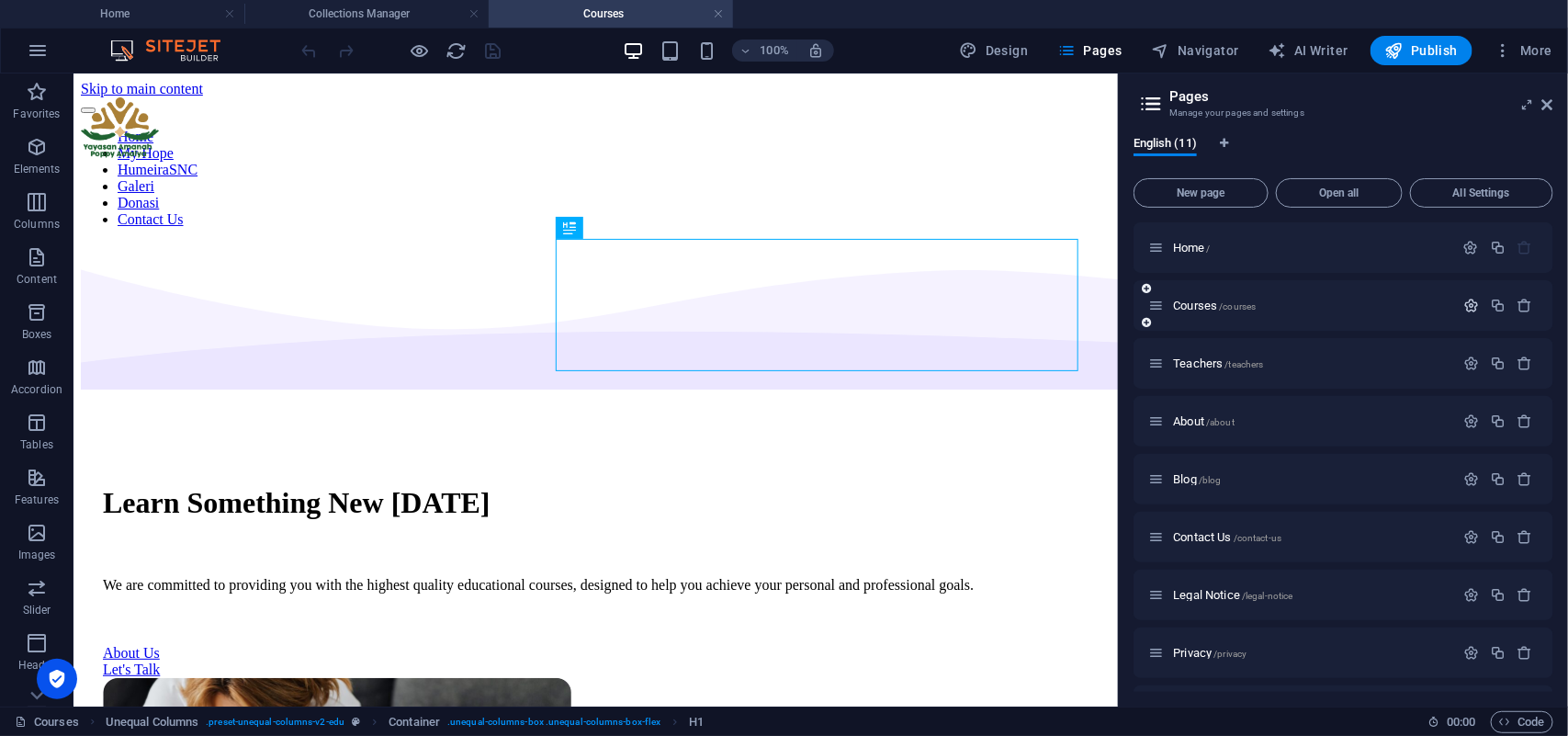 click at bounding box center [1471, 305] 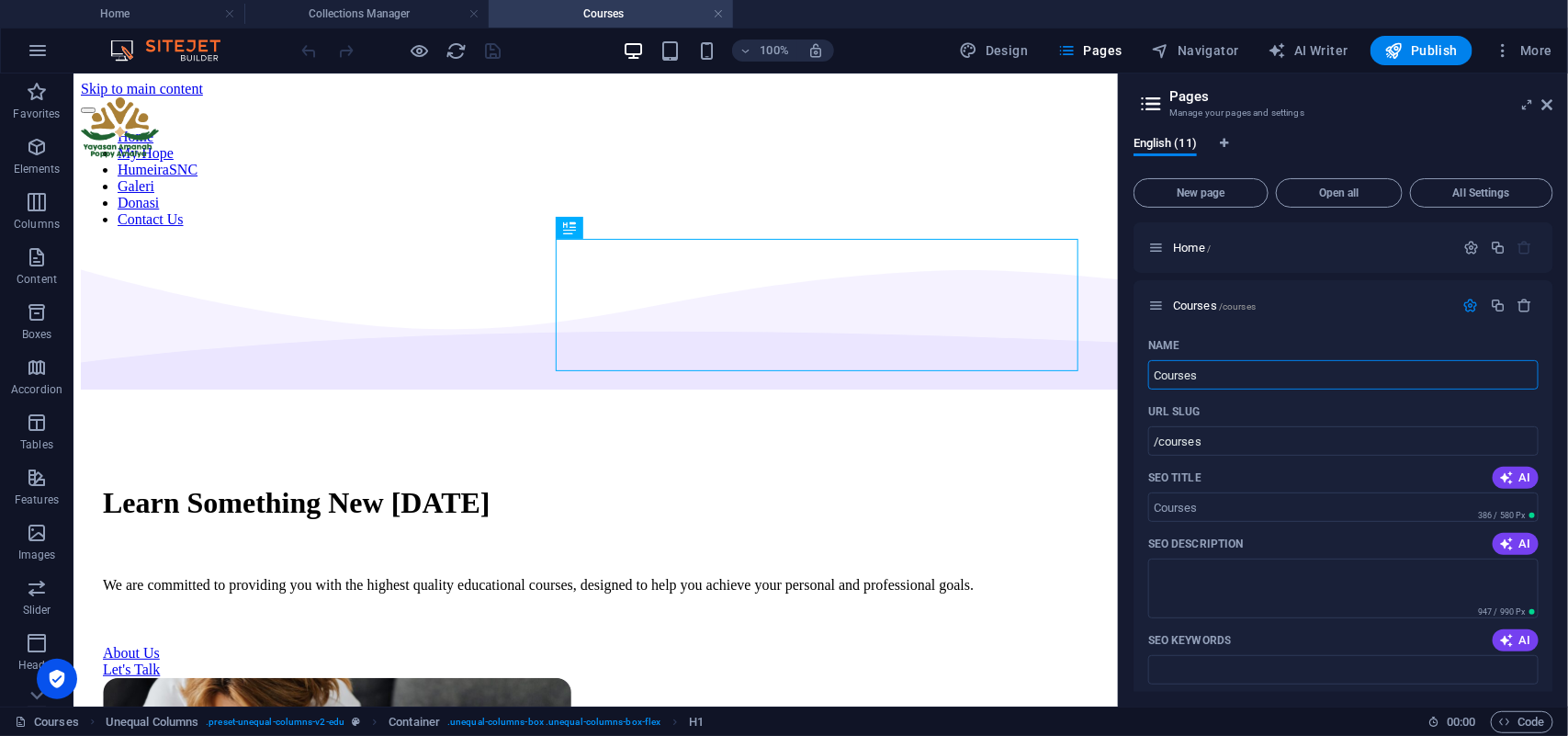 drag, startPoint x: 1302, startPoint y: 360, endPoint x: 1122, endPoint y: 369, distance: 180.22486 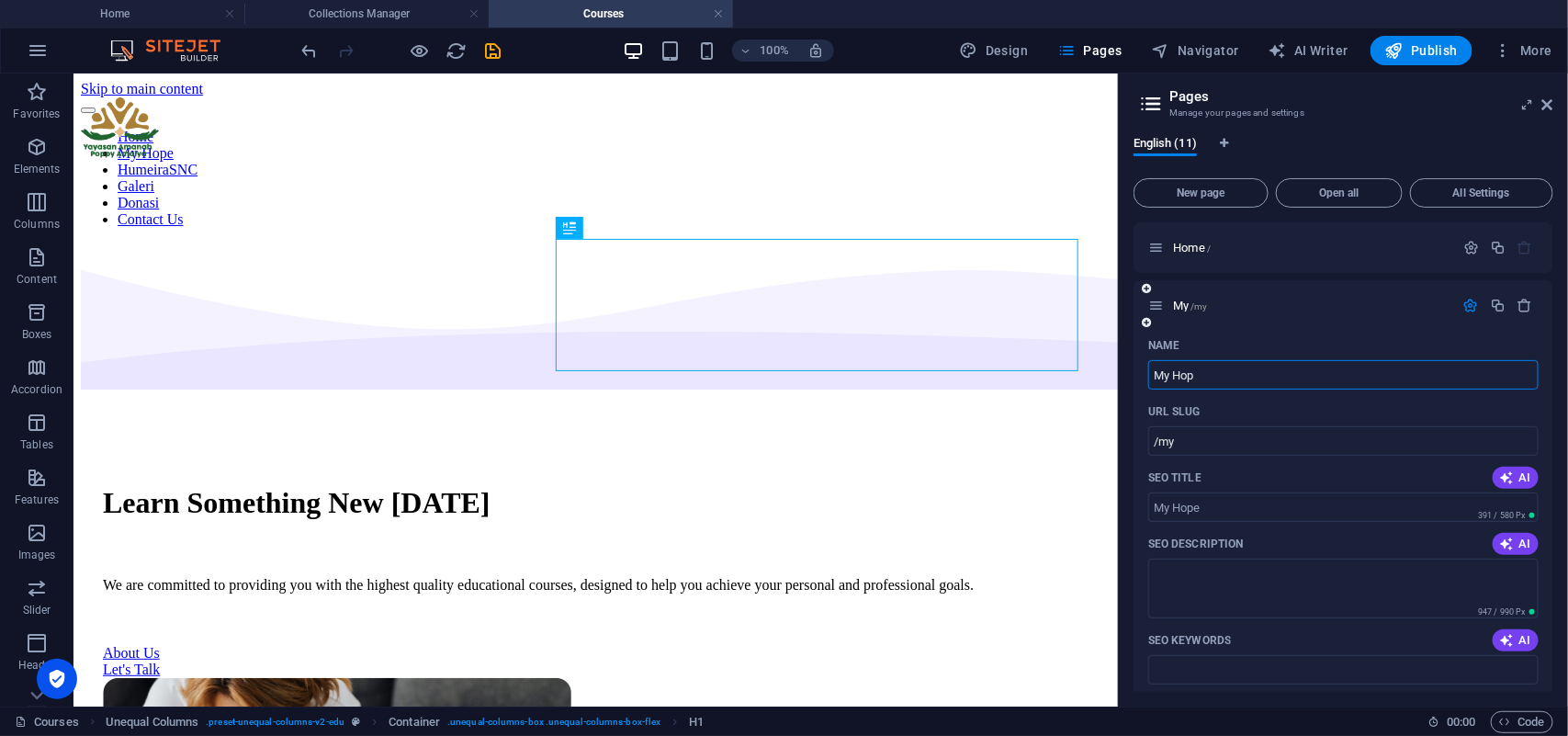 type on "My Hope" 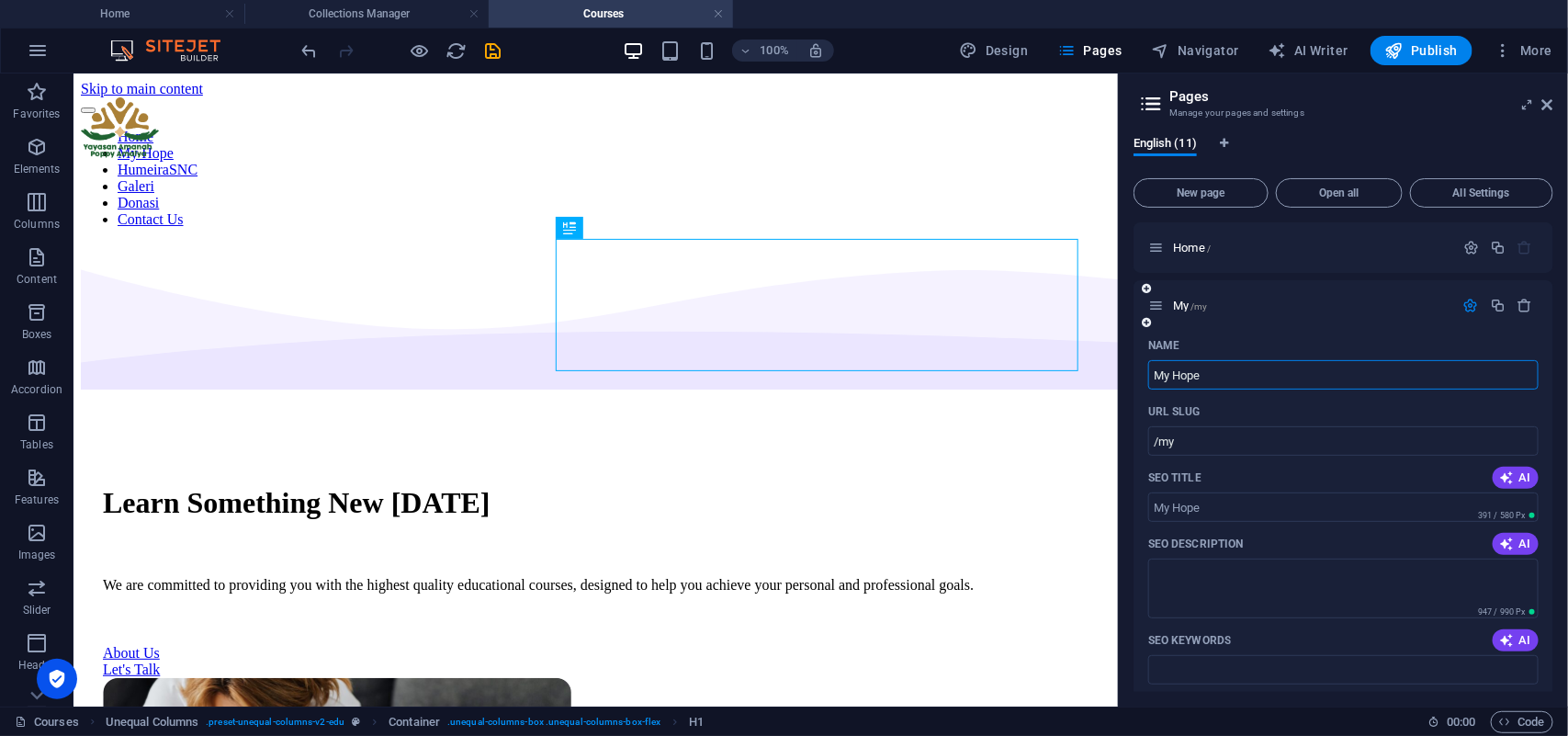 type on "My Hope" 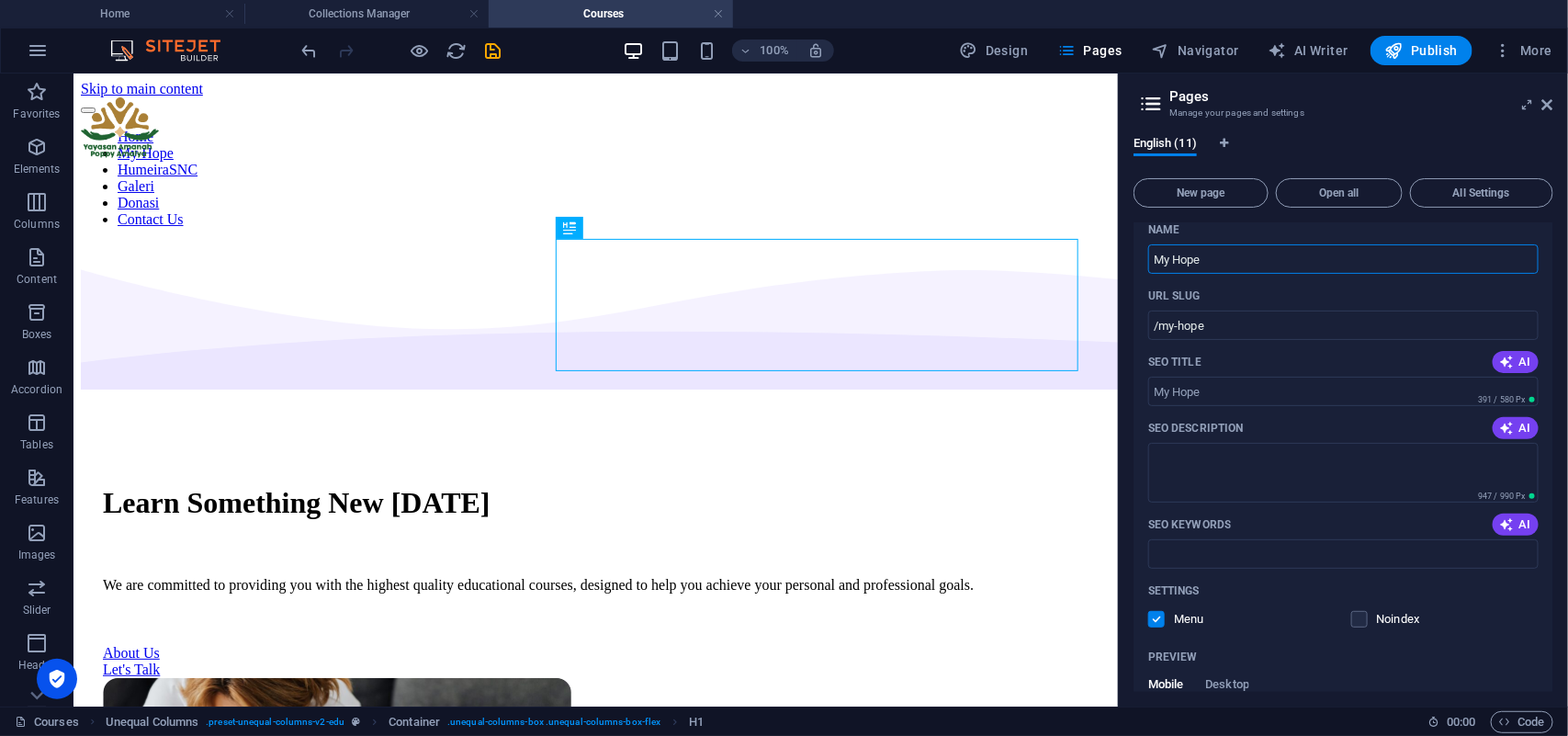 scroll, scrollTop: 0, scrollLeft: 0, axis: both 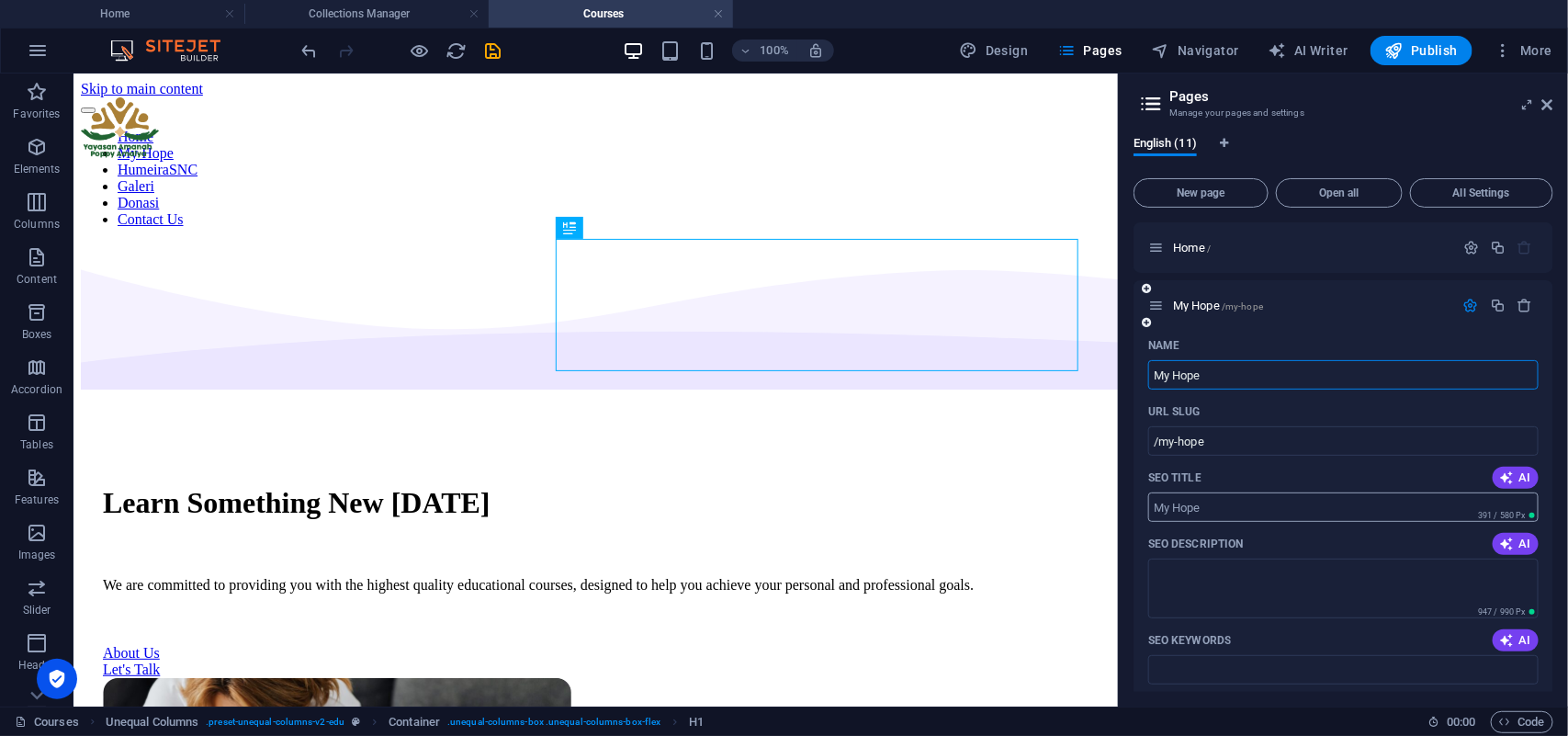 type on "My Hope" 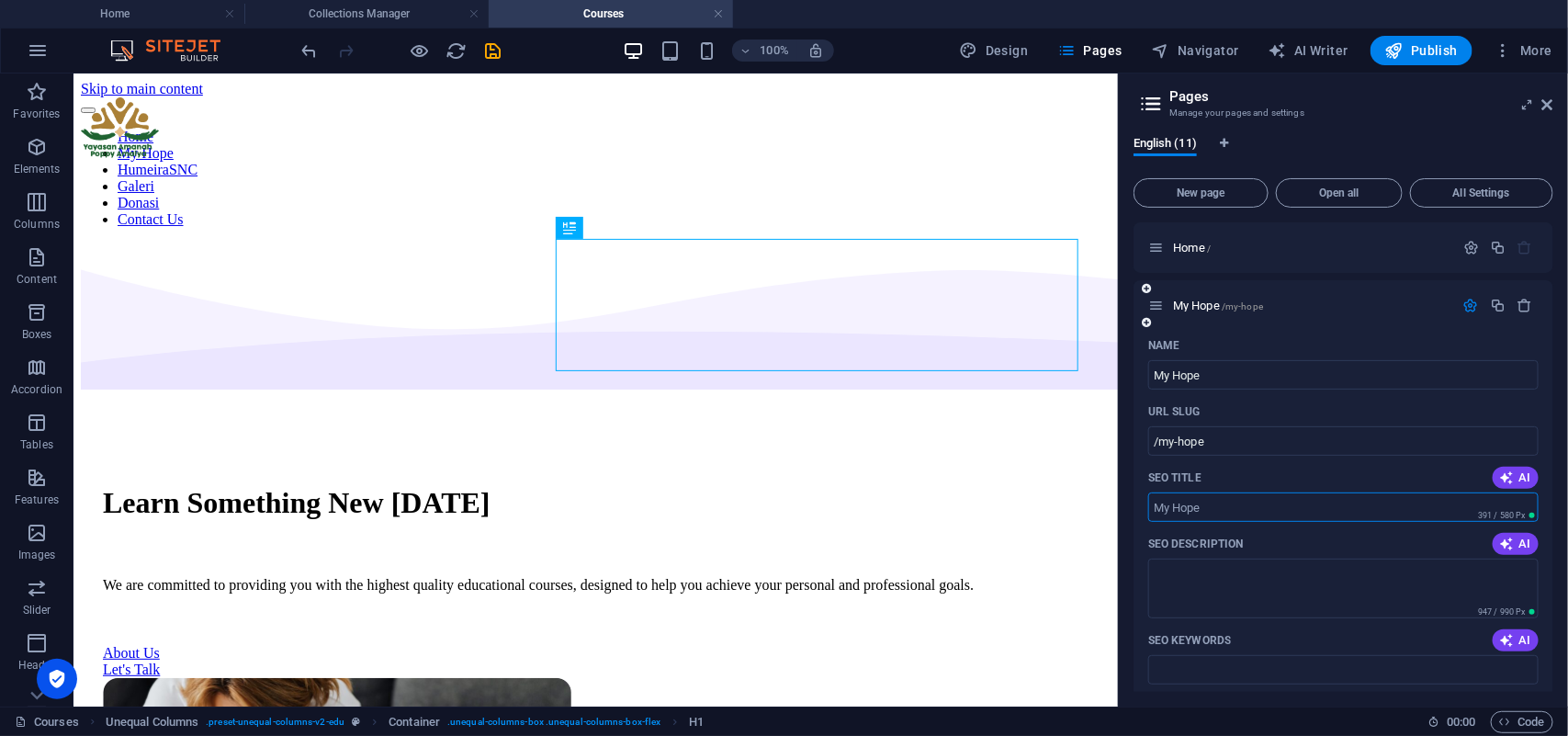 click on "SEO Title" at bounding box center [1343, 507] 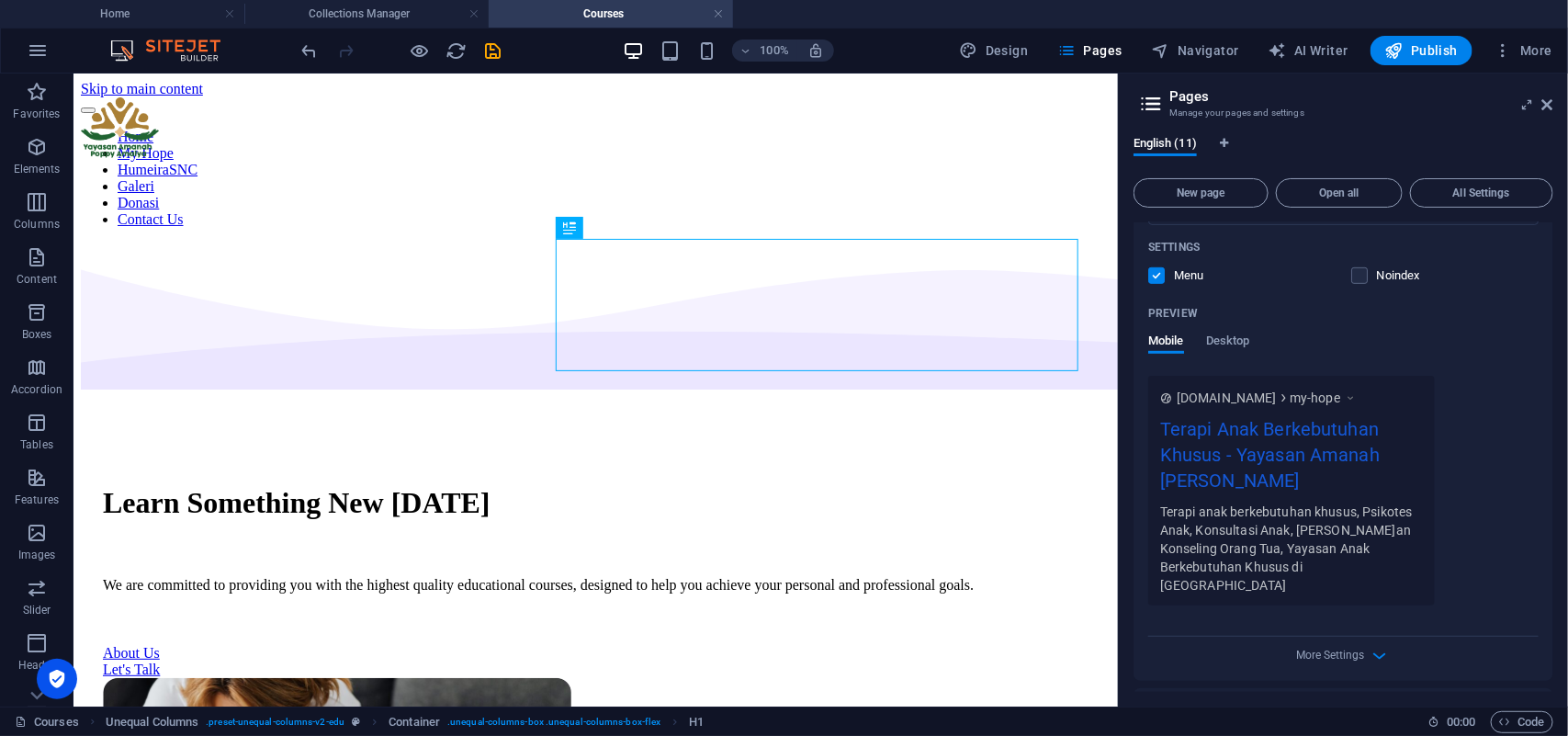 scroll, scrollTop: 689, scrollLeft: 0, axis: vertical 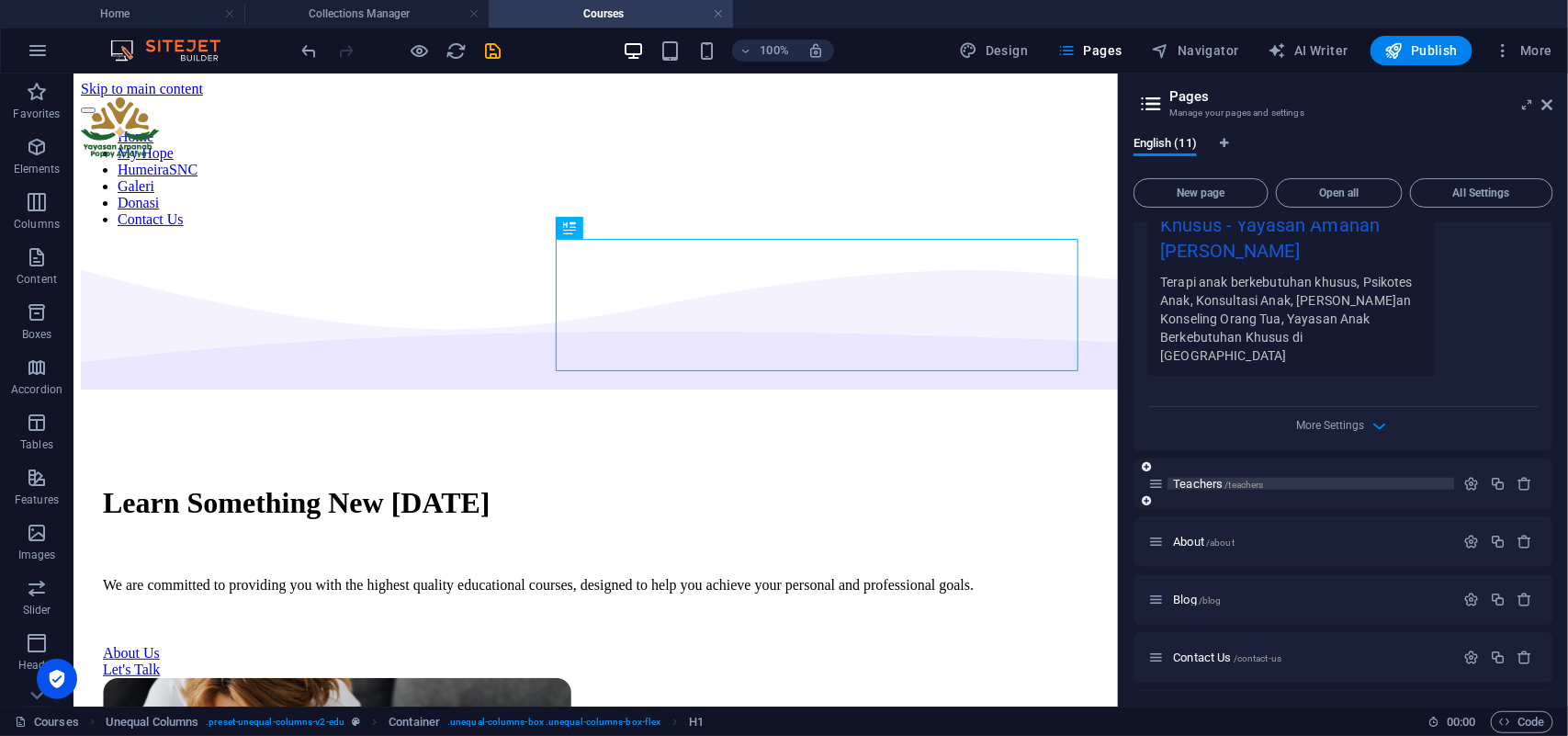 type on "Terapi Anak Berkebutuhan Khusus" 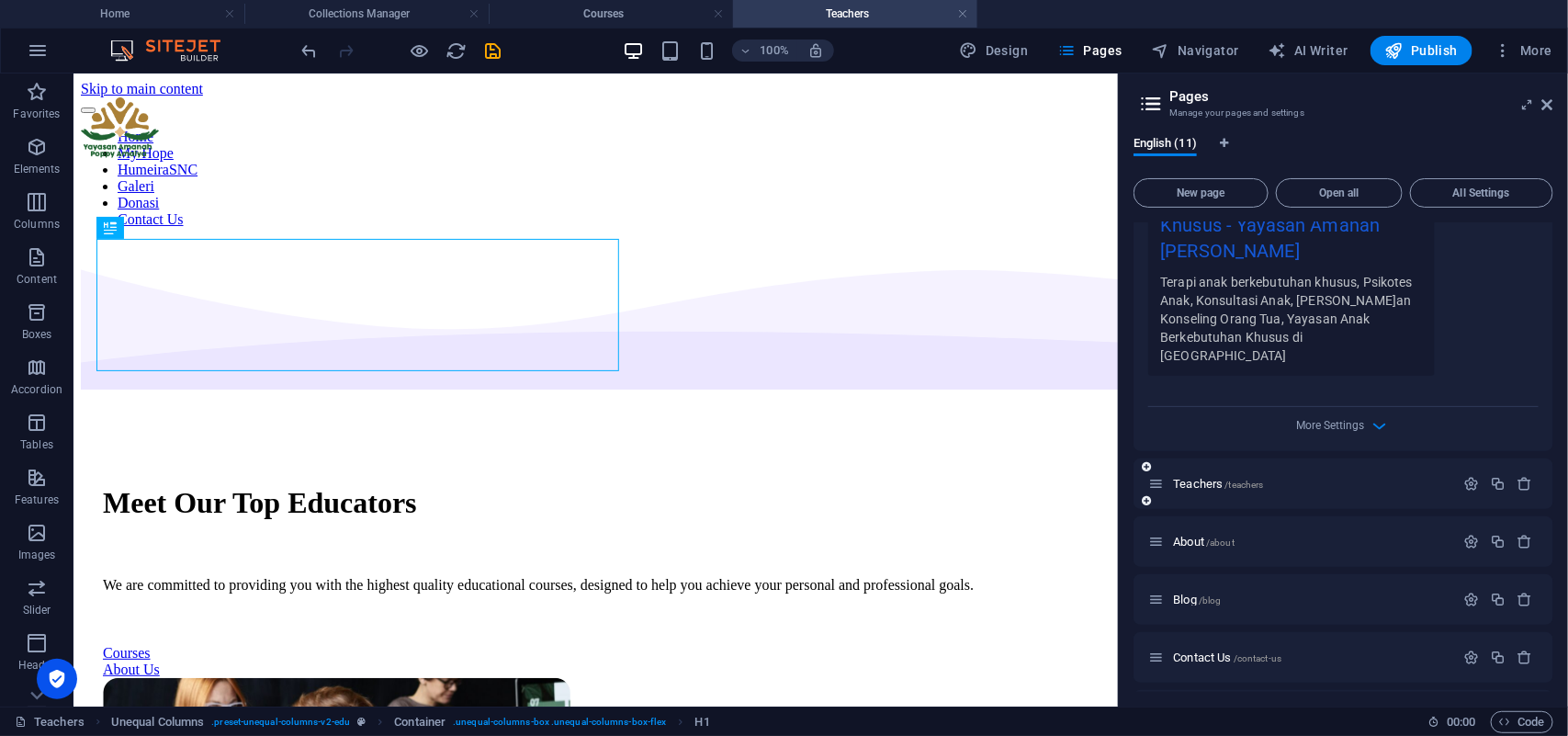 scroll, scrollTop: 0, scrollLeft: 0, axis: both 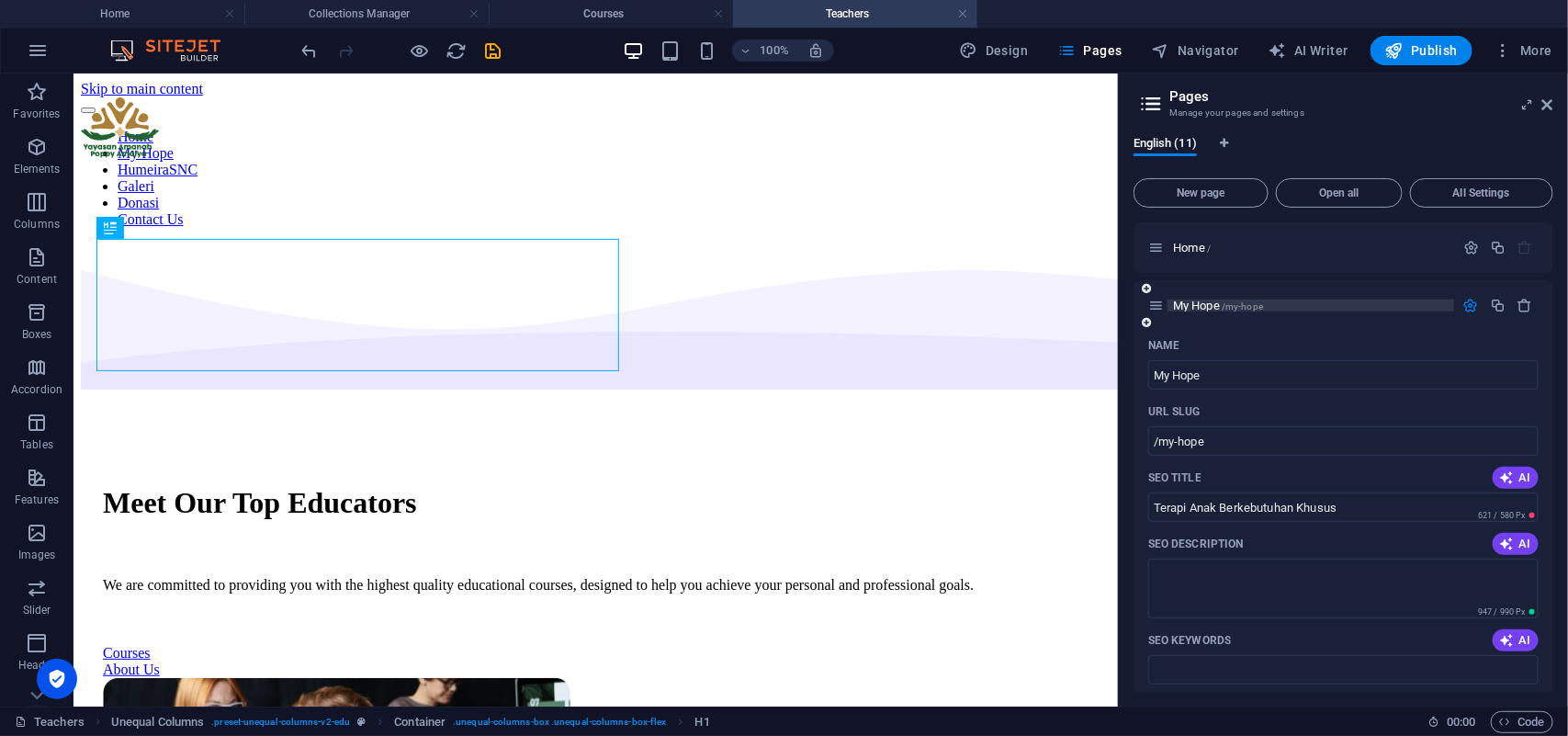 click on "/my-hope" at bounding box center (1242, 306) 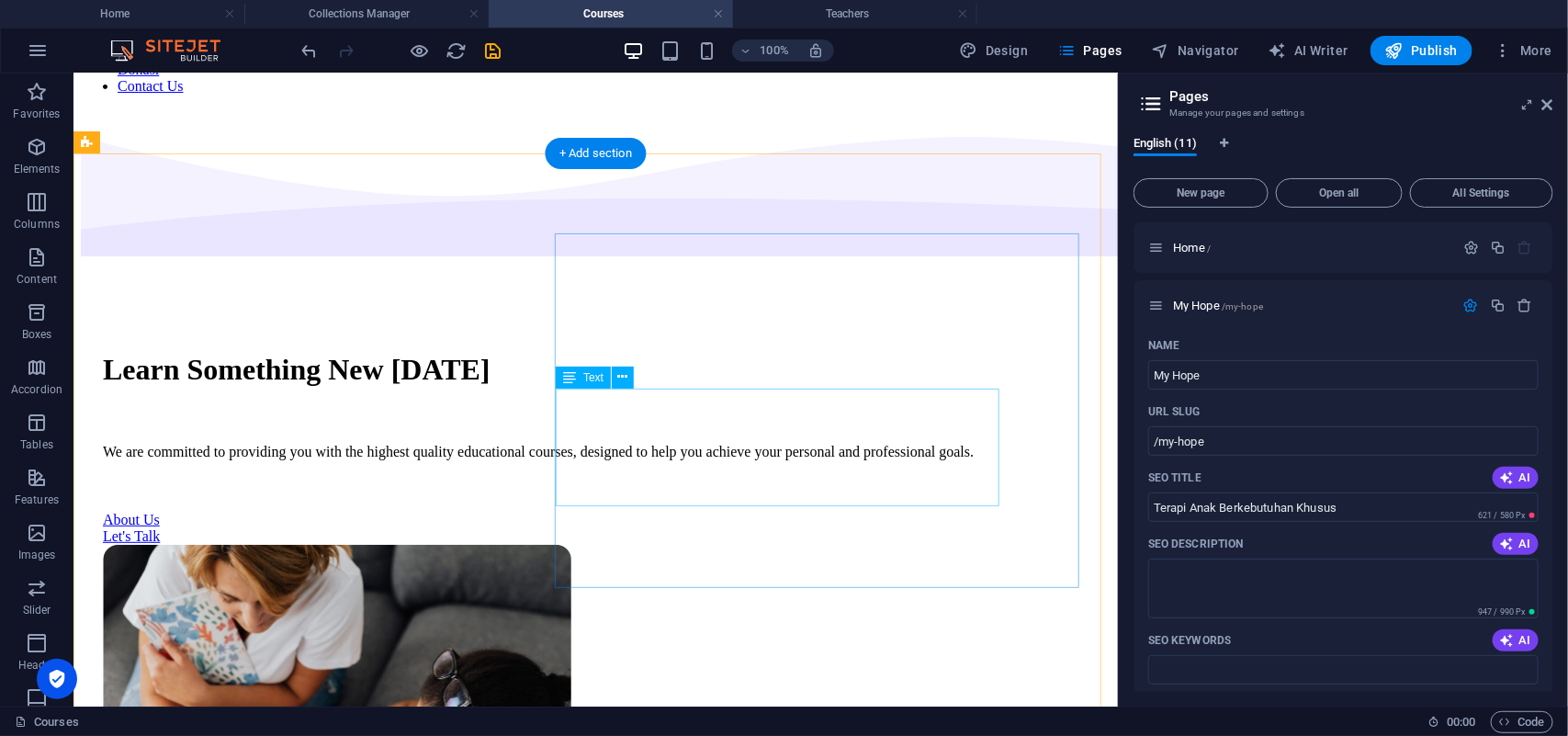 scroll, scrollTop: 0, scrollLeft: 0, axis: both 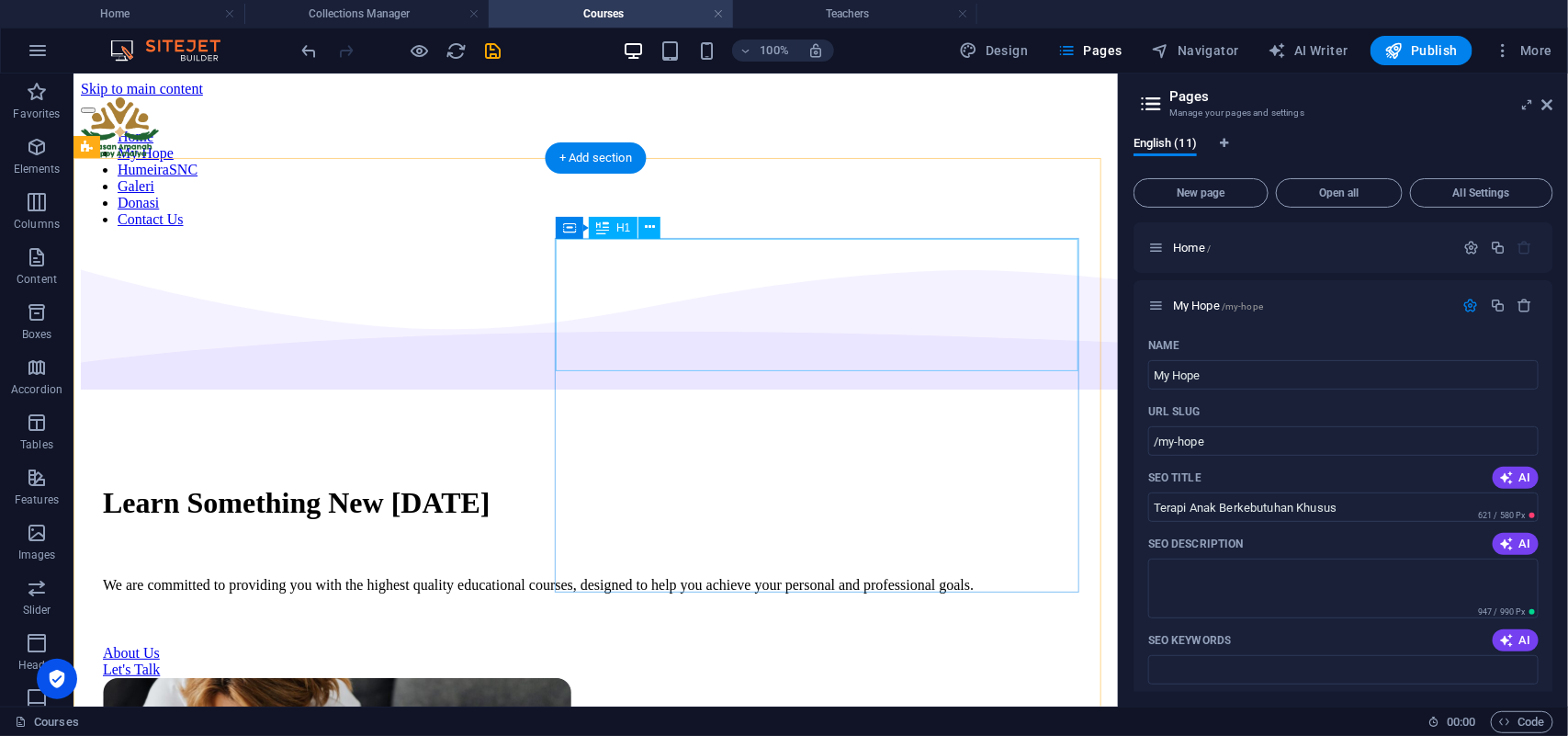 click on "Learn Something New Today" at bounding box center (594, 502) 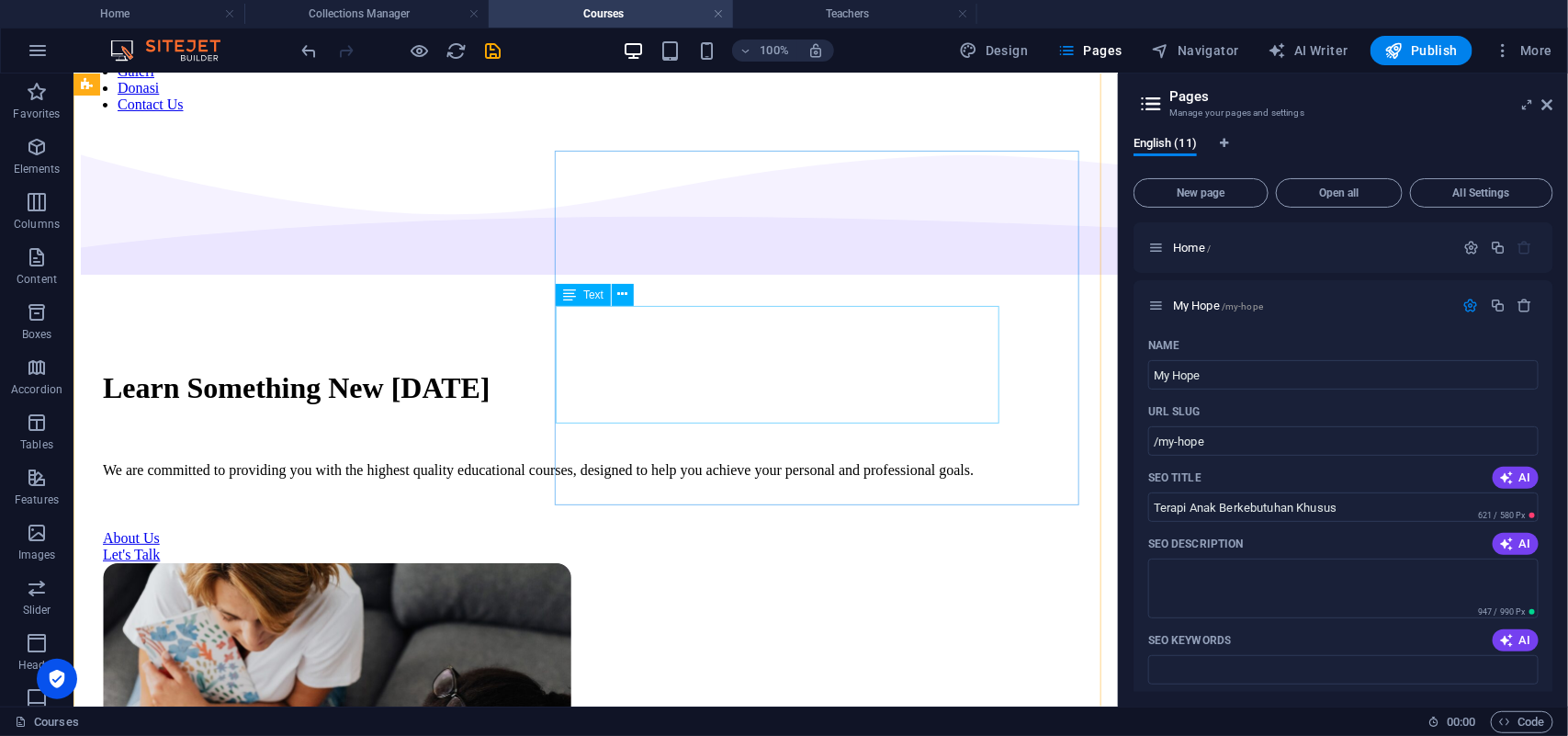 scroll, scrollTop: 0, scrollLeft: 0, axis: both 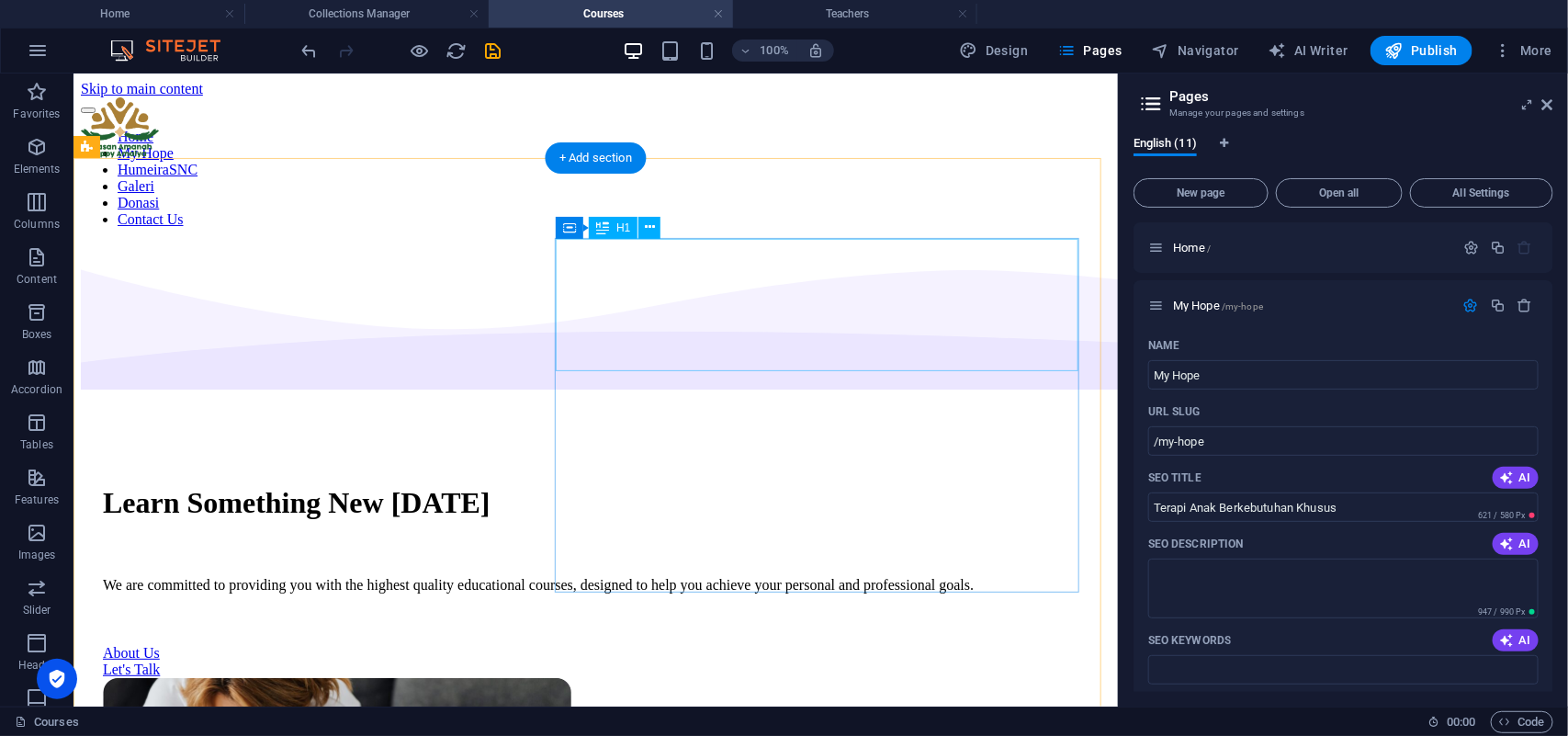 click on "Learn Something New Today" at bounding box center [594, 502] 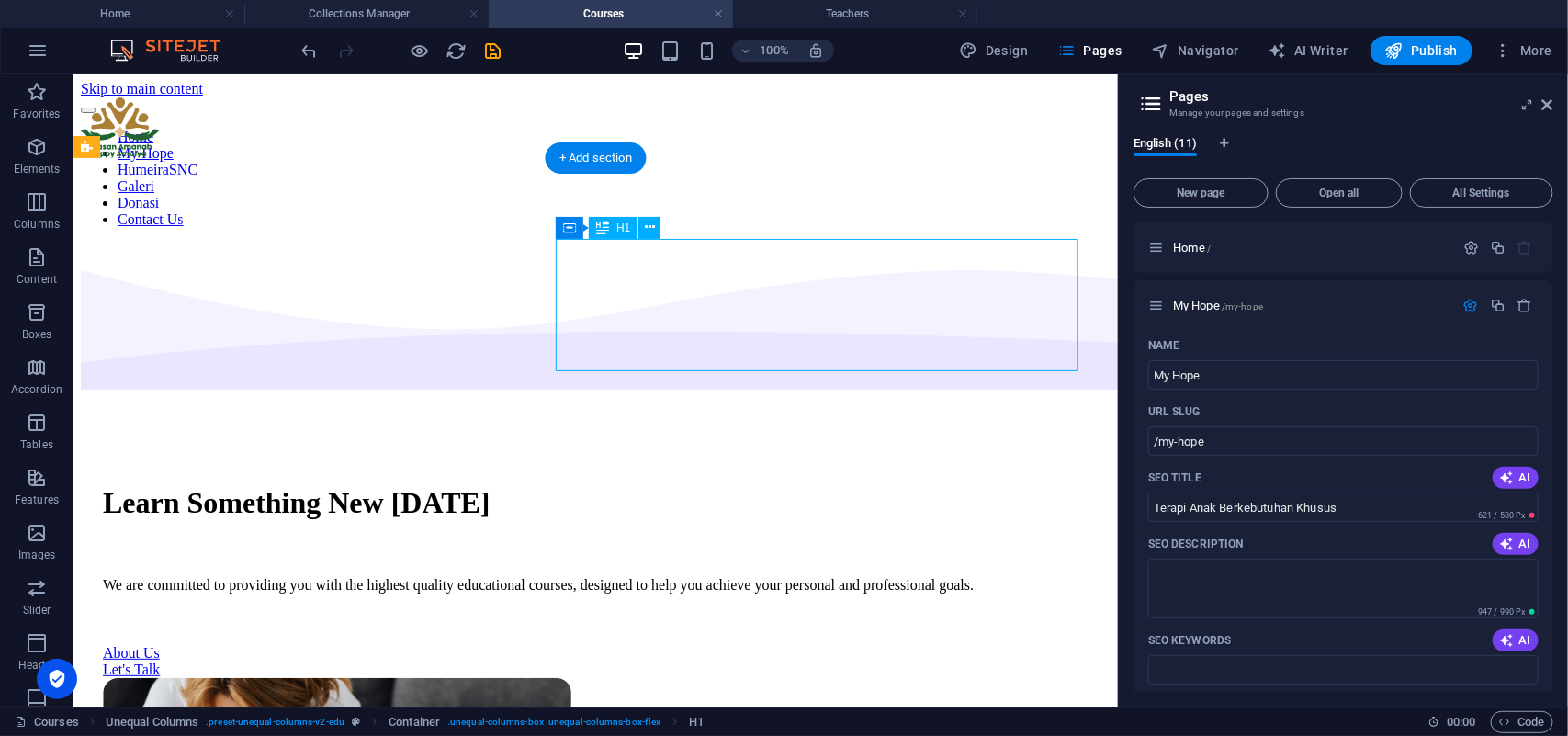 click on "Learn Something New Today" at bounding box center (594, 502) 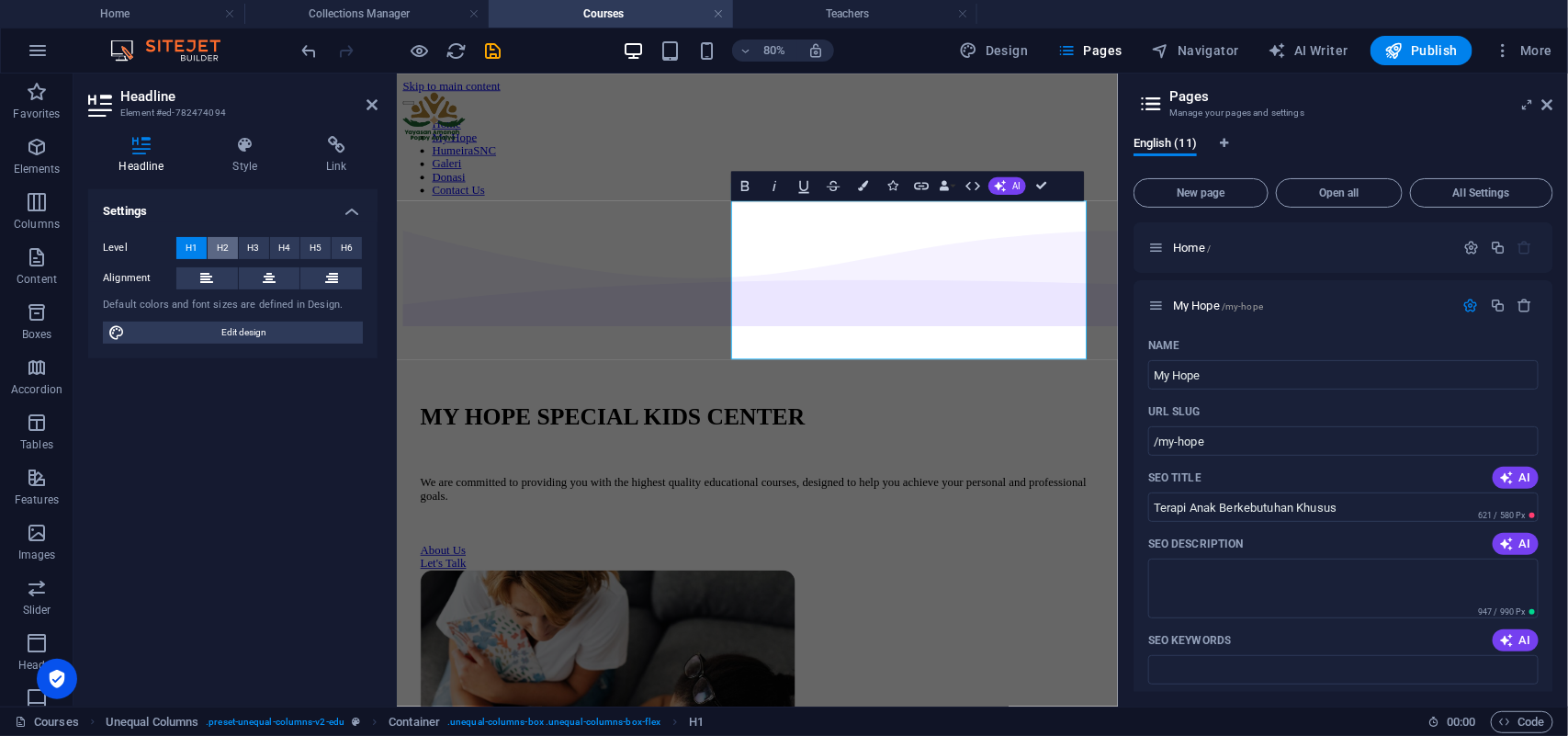 click on "H2" at bounding box center (222, 248) 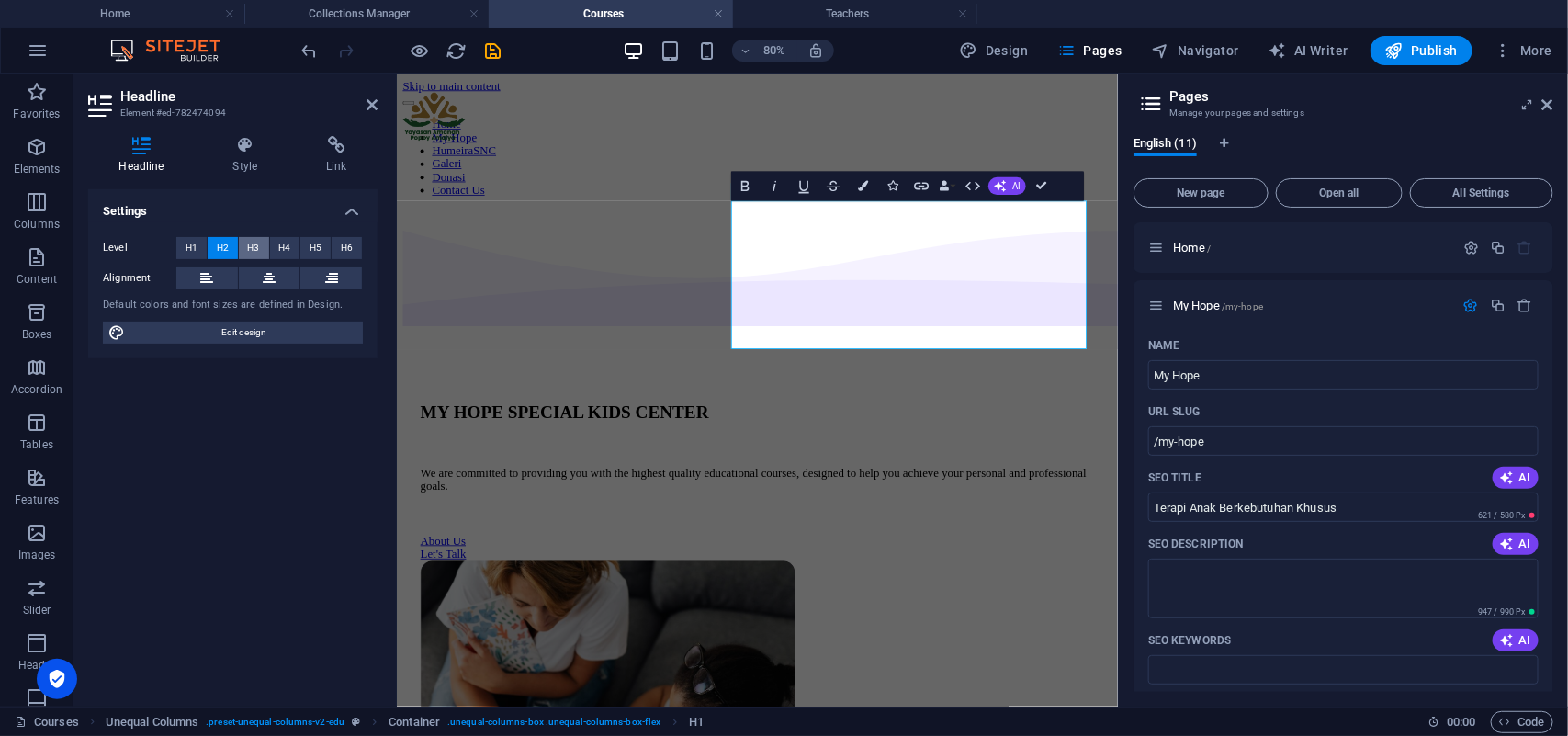 click on "H3" at bounding box center [254, 248] 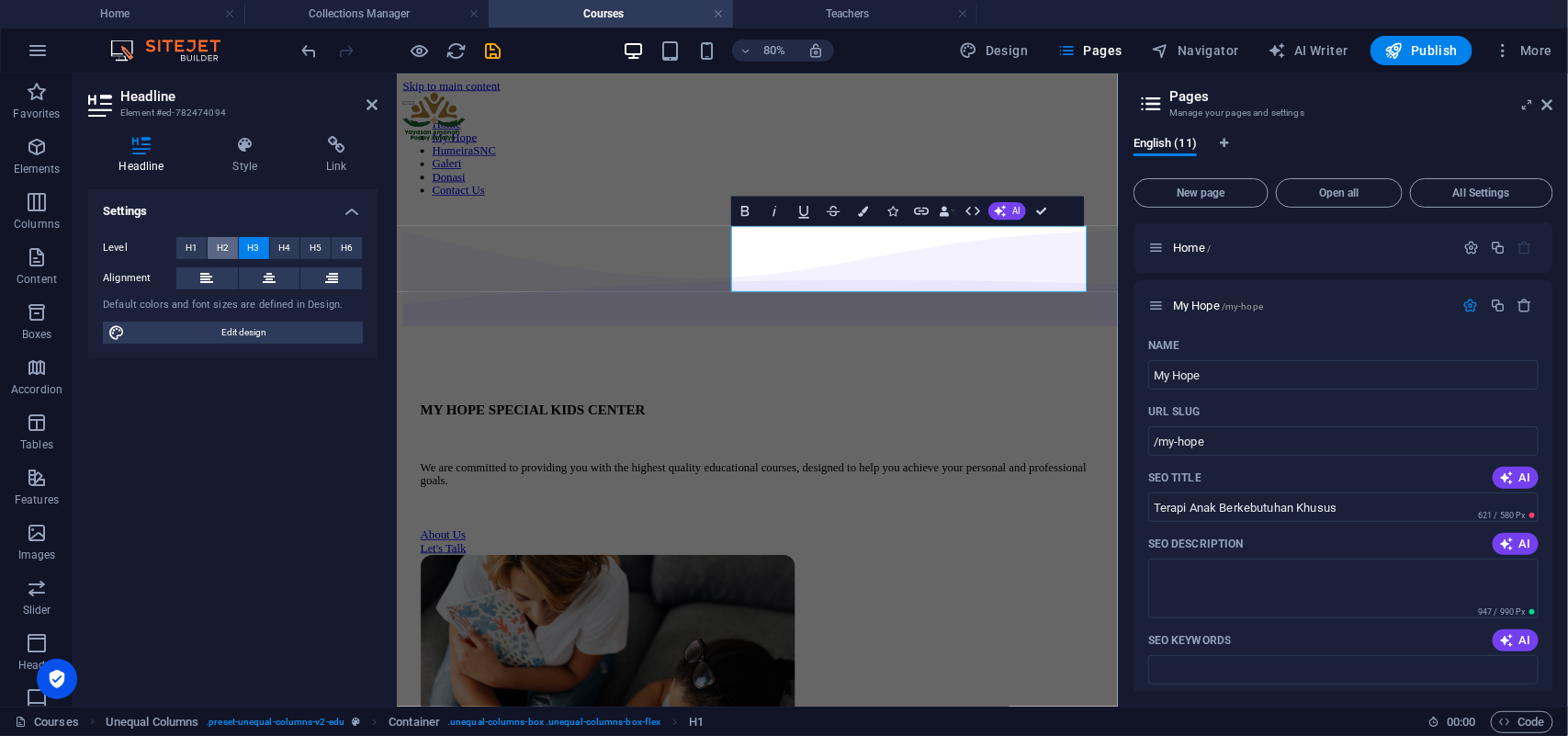 click on "H2" at bounding box center [222, 248] 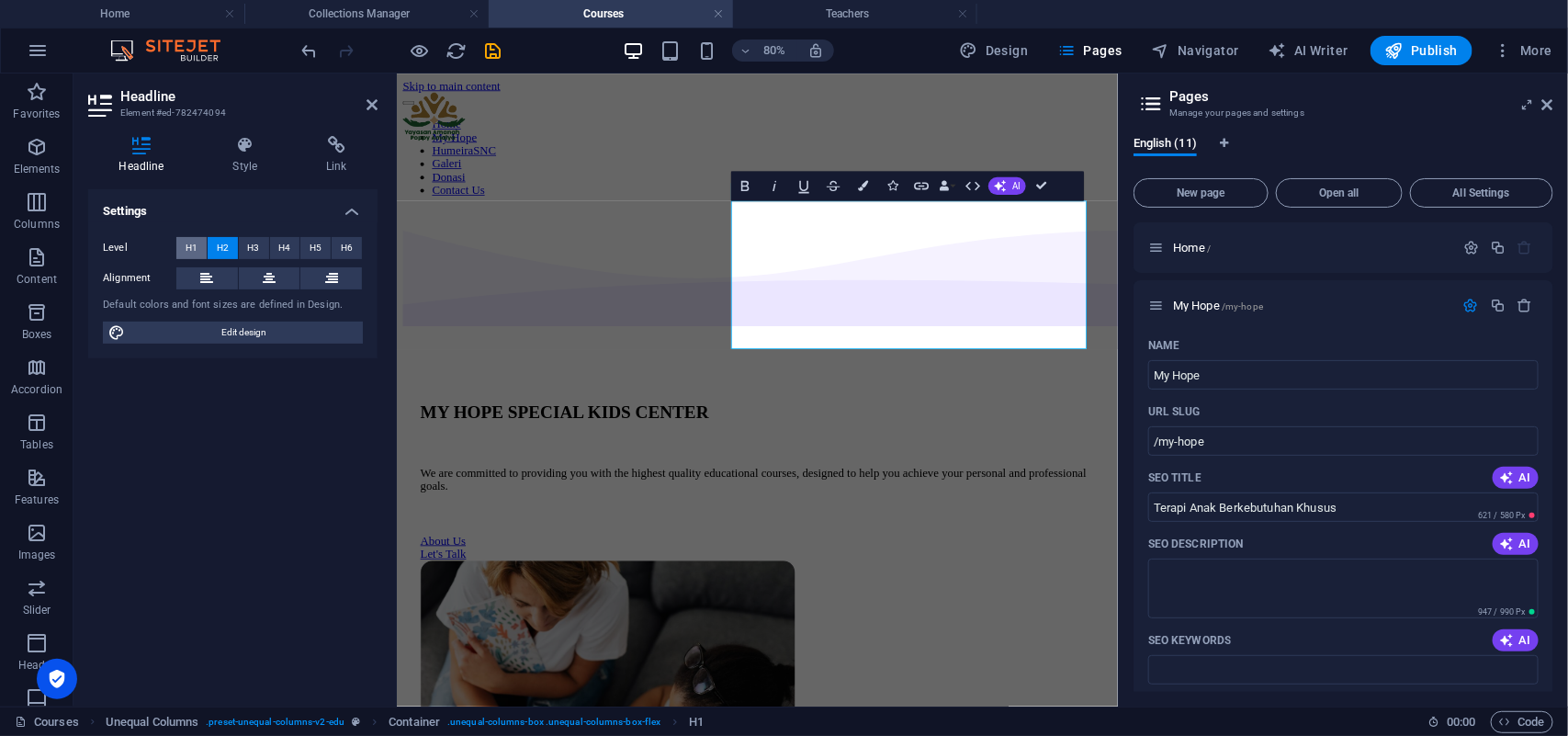 click on "H1" at bounding box center [191, 248] 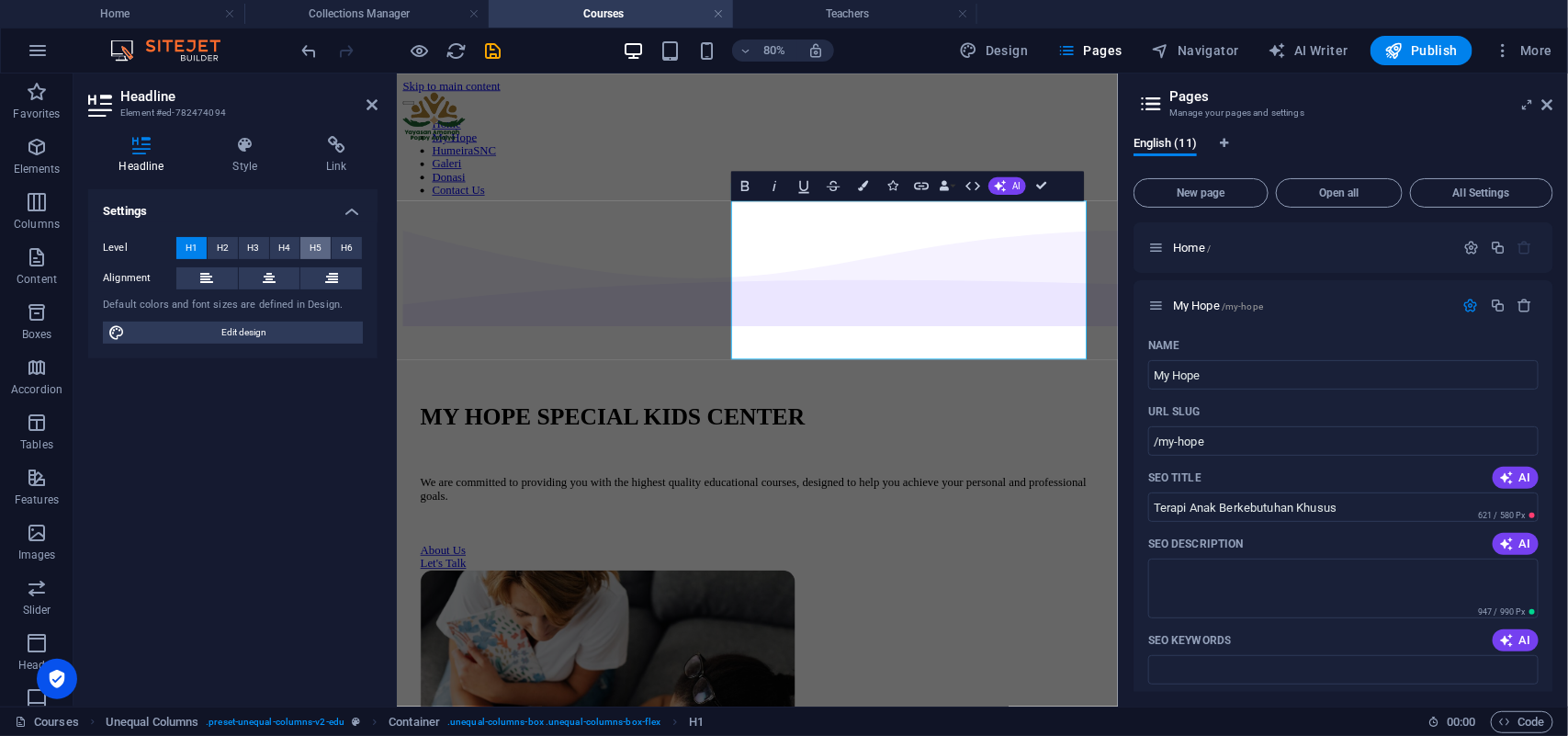 click on "H5" at bounding box center [315, 248] 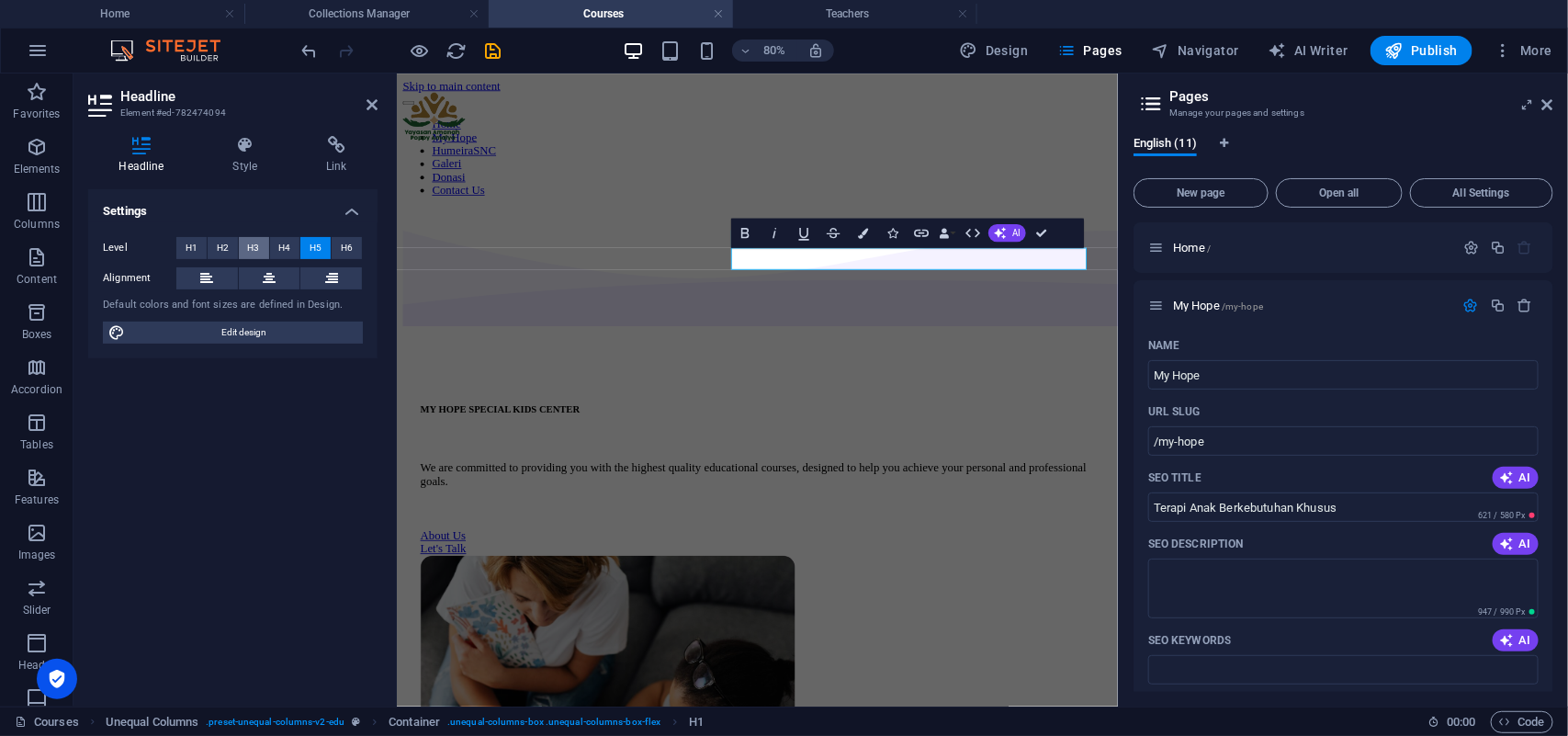 click on "H3" at bounding box center (254, 248) 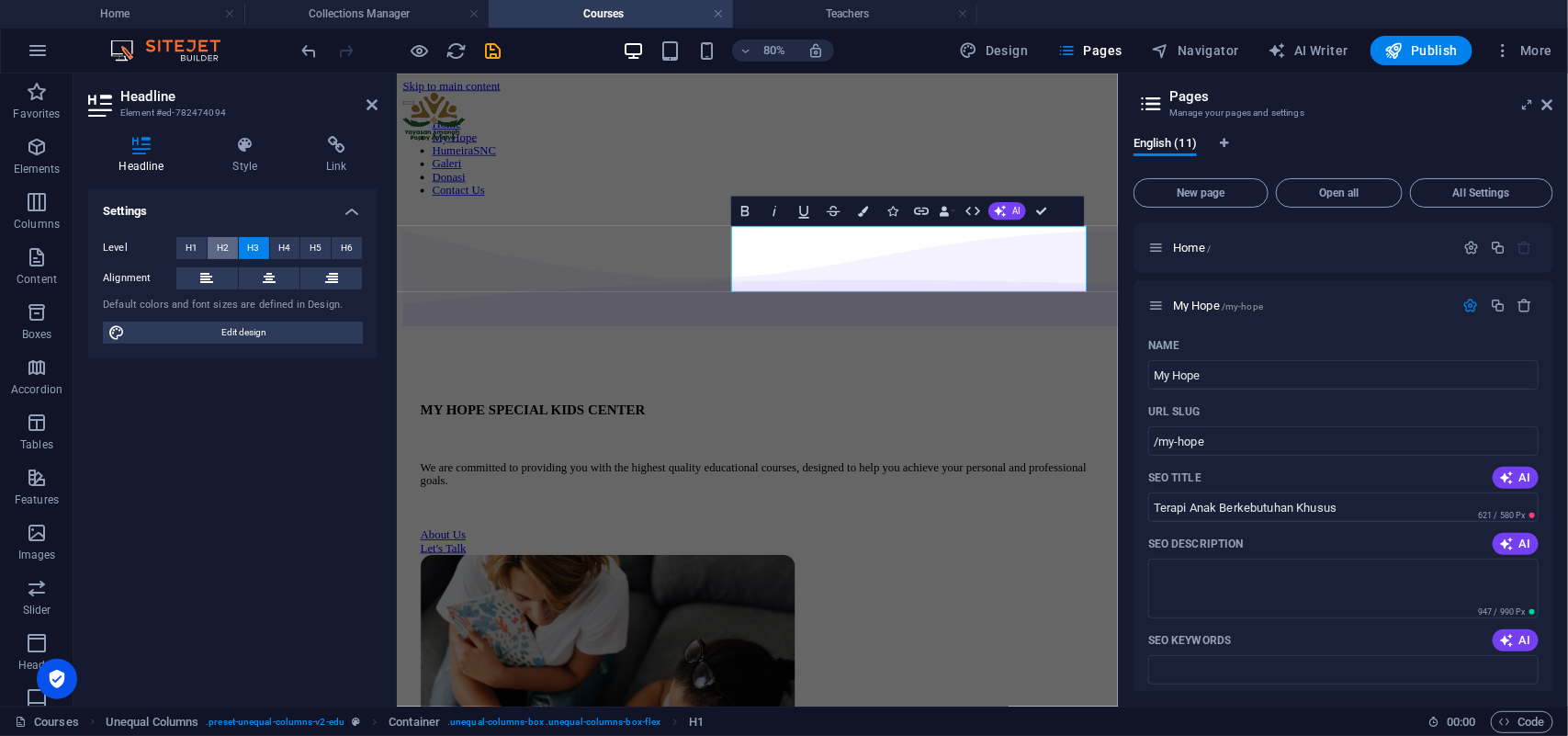 click on "H2" at bounding box center (222, 248) 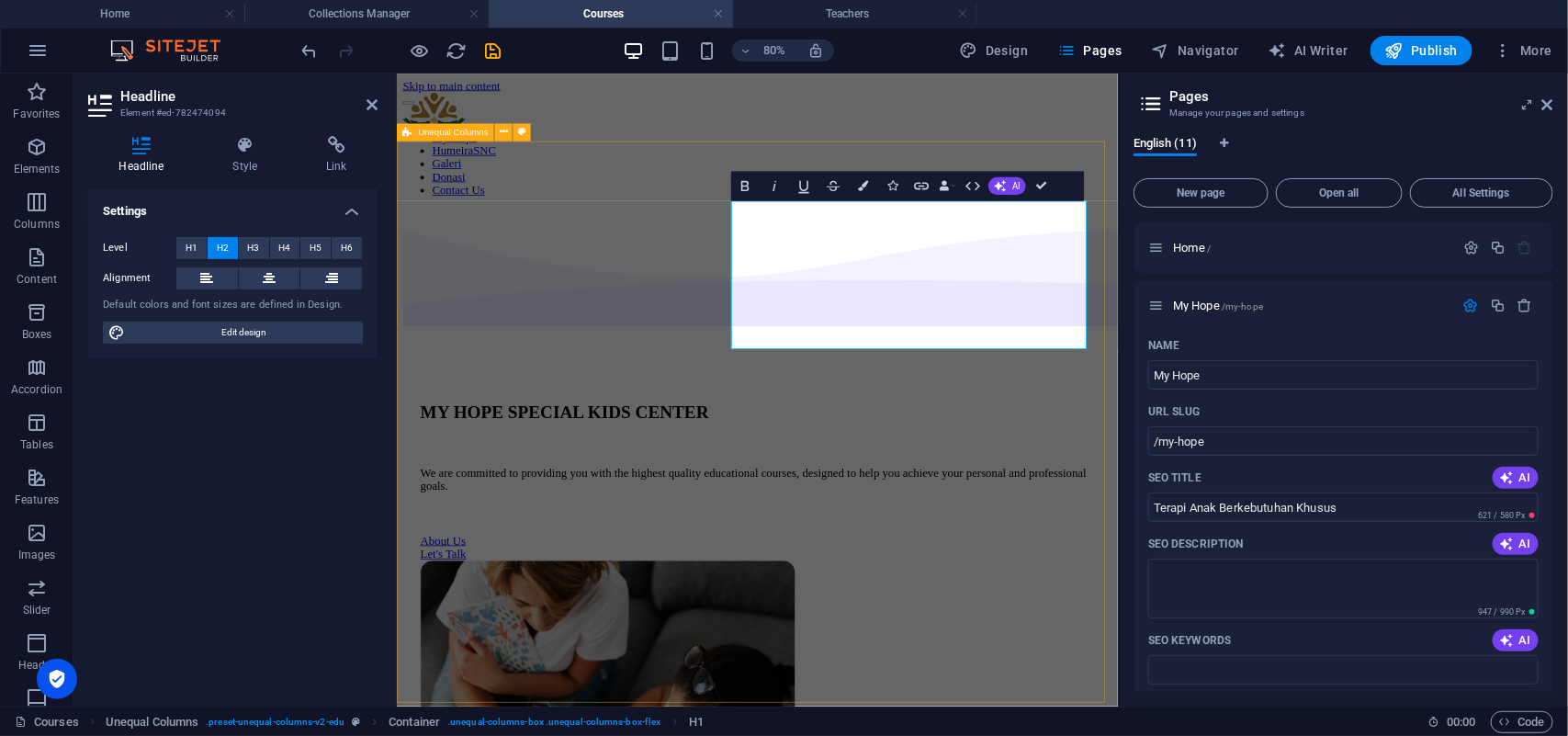 drag, startPoint x: 671, startPoint y: 707, endPoint x: 941, endPoint y: 580, distance: 298.3773 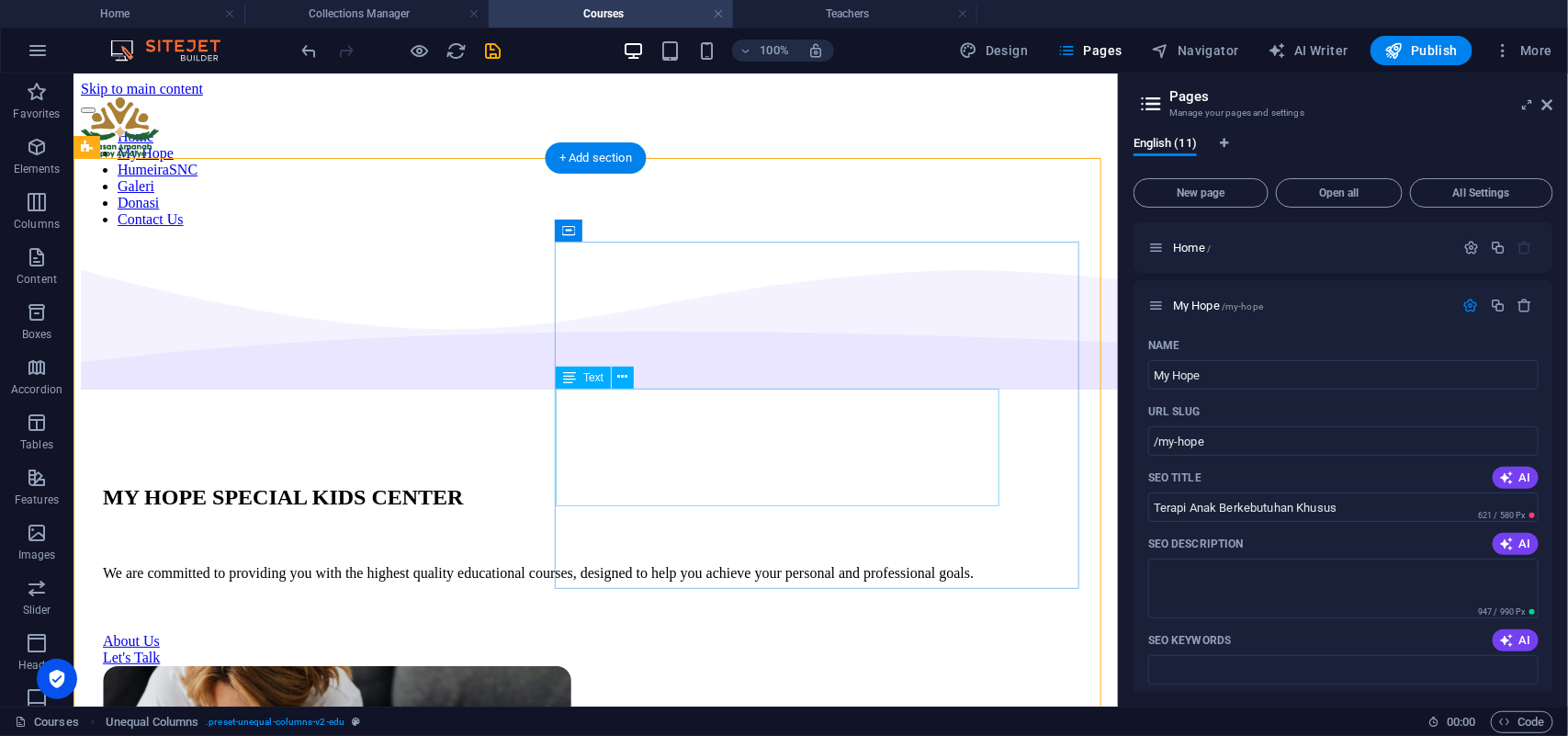 click on "We are committed to providing you with the highest quality educational courses, designed to help you achieve your personal and professional goals." at bounding box center [594, 572] 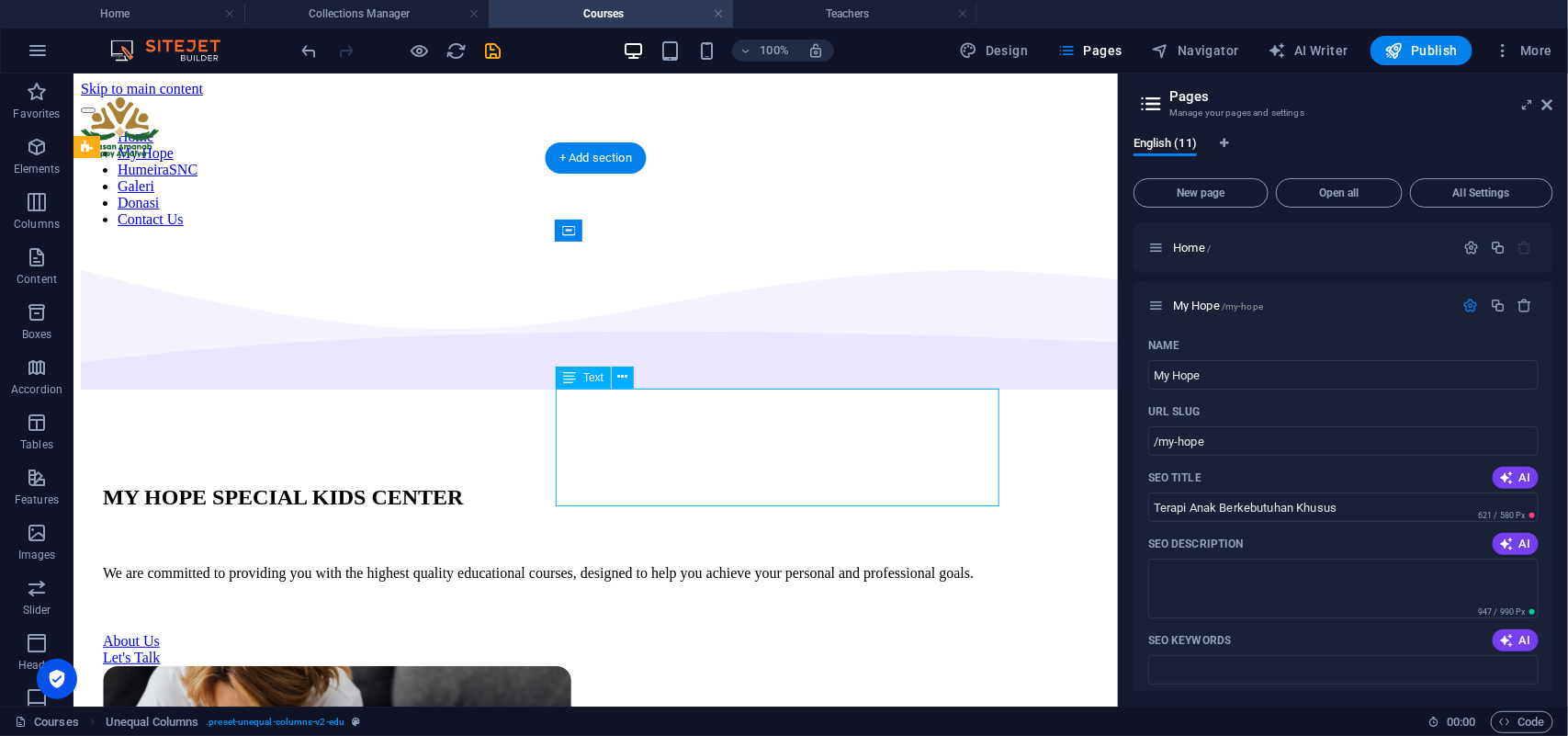 click on "We are committed to providing you with the highest quality educational courses, designed to help you achieve your personal and professional goals." at bounding box center [594, 572] 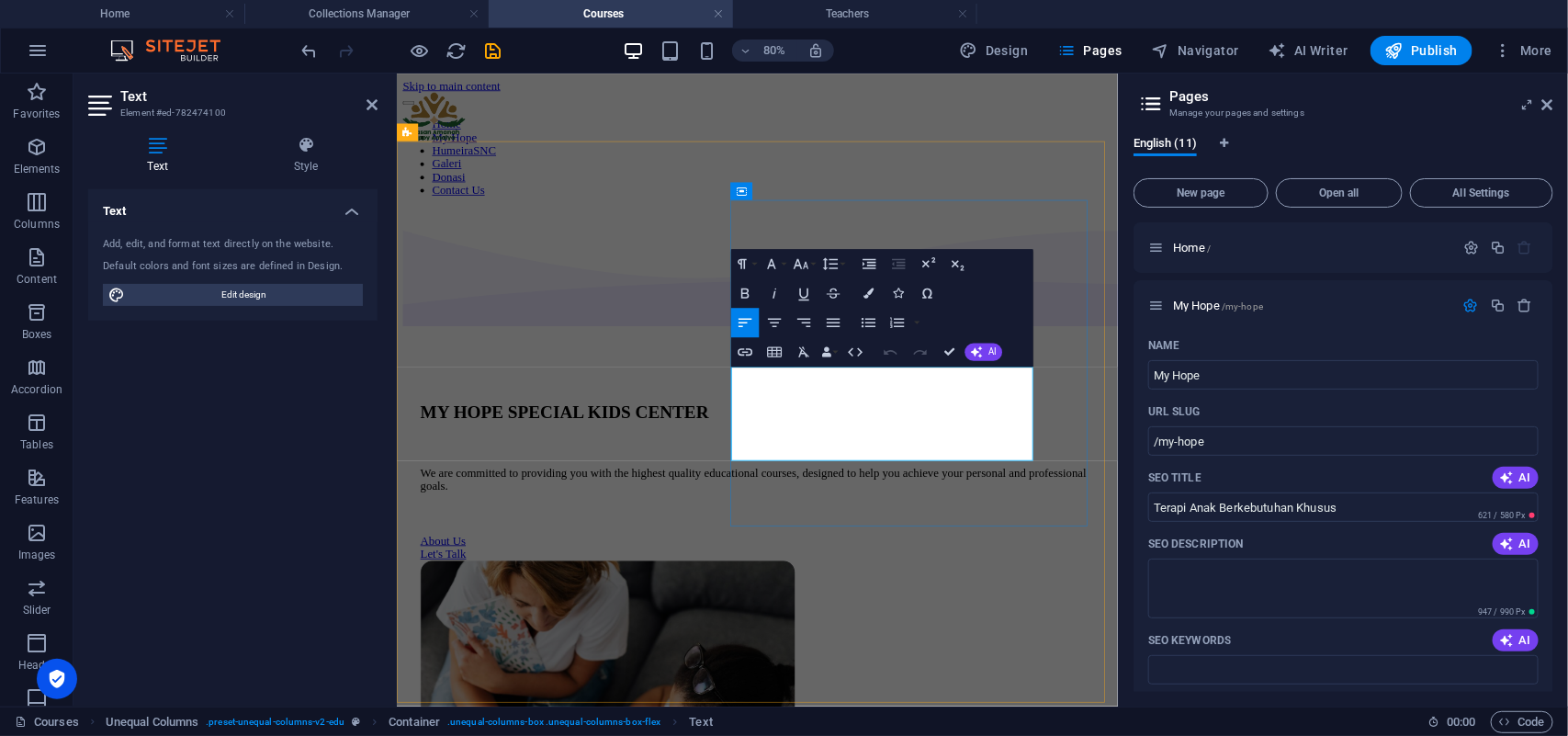 click on "We are committed to providing you with the highest quality educational courses, designed to help you achieve your personal and professional goals." at bounding box center (846, 581) 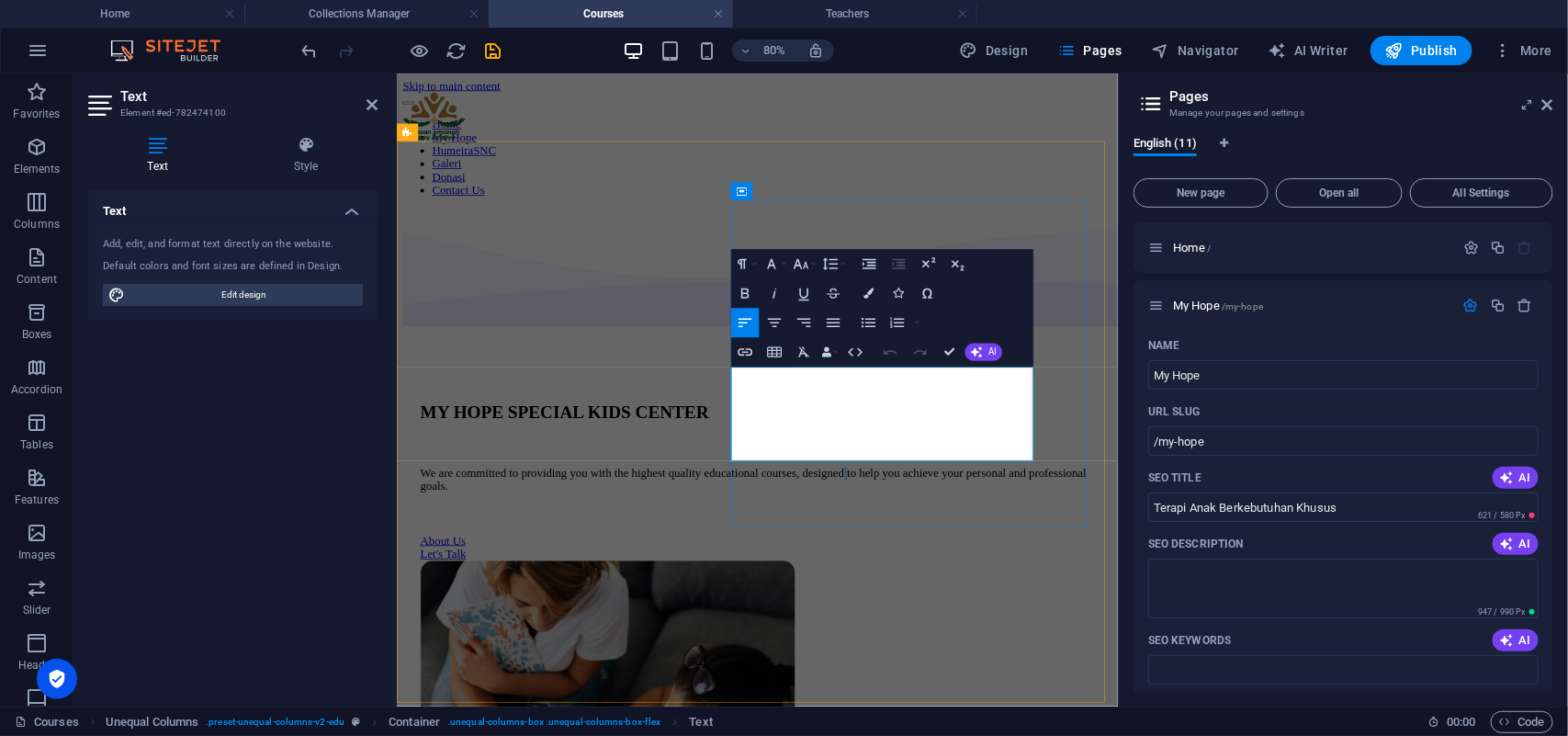 click on "We are committed to providing you with the highest quality educational courses, designed to help you achieve your personal and professional goals." at bounding box center (846, 581) 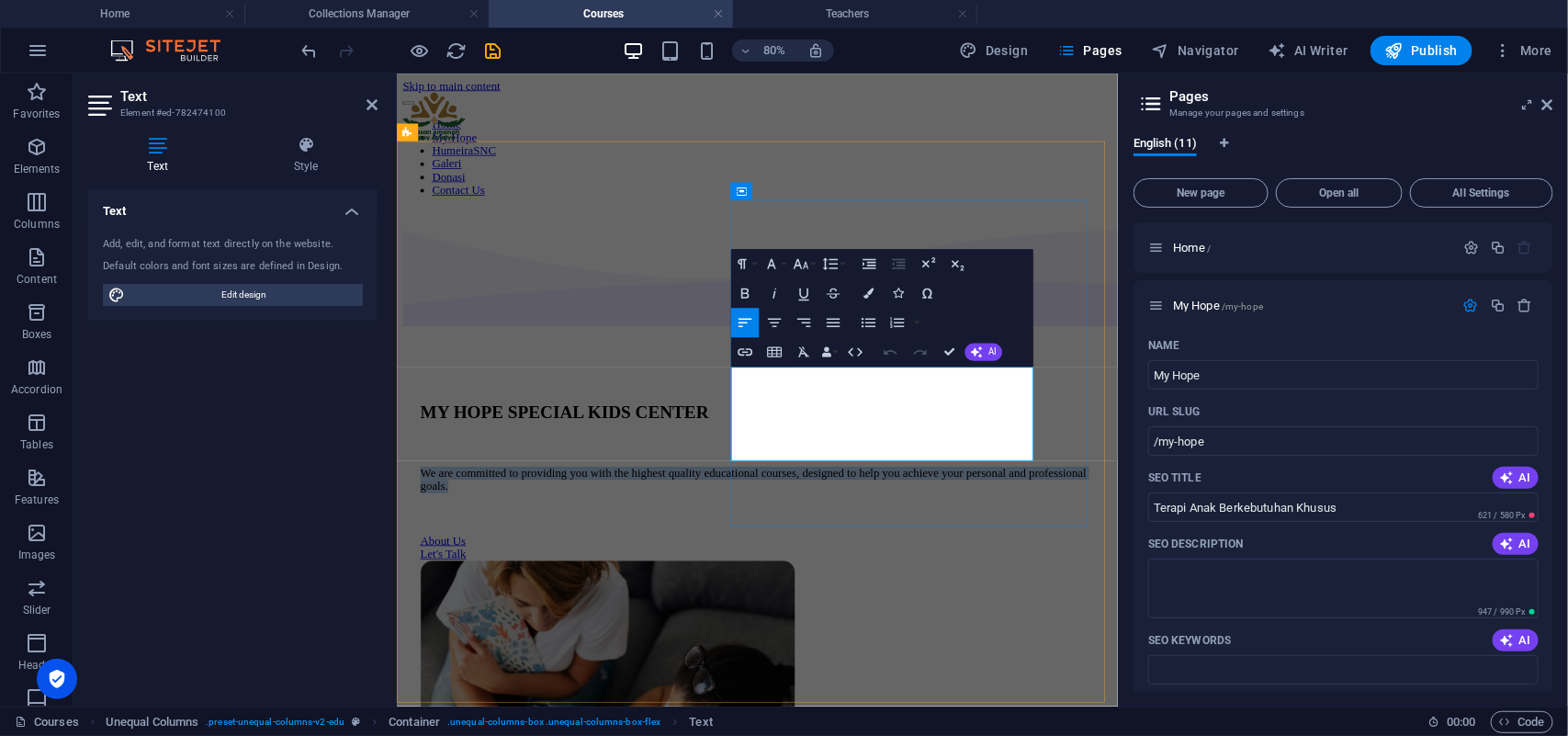 click on "We are committed to providing you with the highest quality educational courses, designed to help you achieve your personal and professional goals." at bounding box center (846, 581) 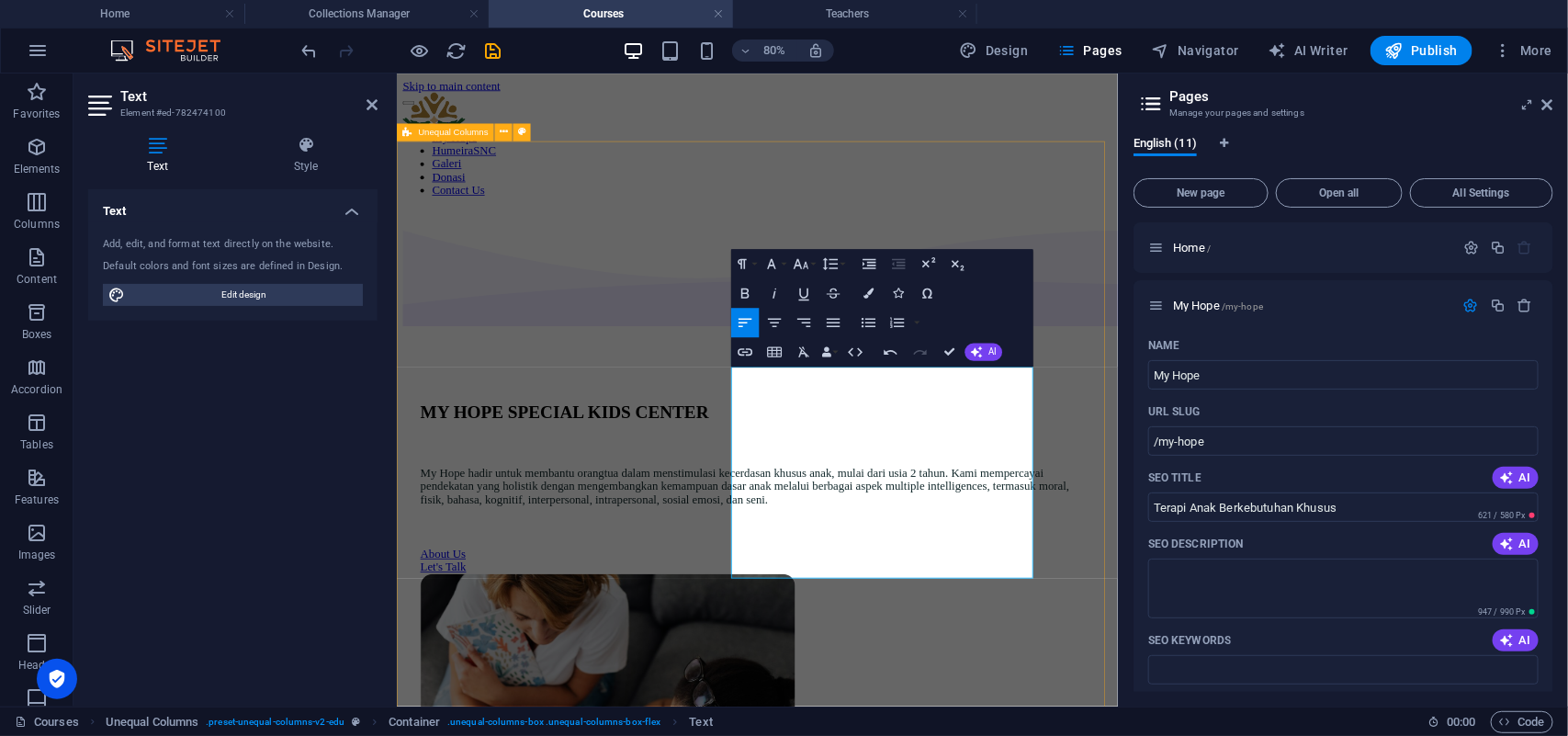click on "MY HOPE SPECIAL KIDS CENTER My Hope hadir untuk membantu orangtua dalam menstimulasi kecerdasan khusus anak, mulai dari usia 2 tahun. Kami mempercayai pendekatan yang holistik dengan mengembangkan kemampuan dasar anak melalui berbagai aspek multiple intelligences, termasuk moral, fisik, bahasa, kognitif, interpersonal, intrapersonal, sosial emosi, dan seni. About Us Let's Talk" at bounding box center (846, 765) 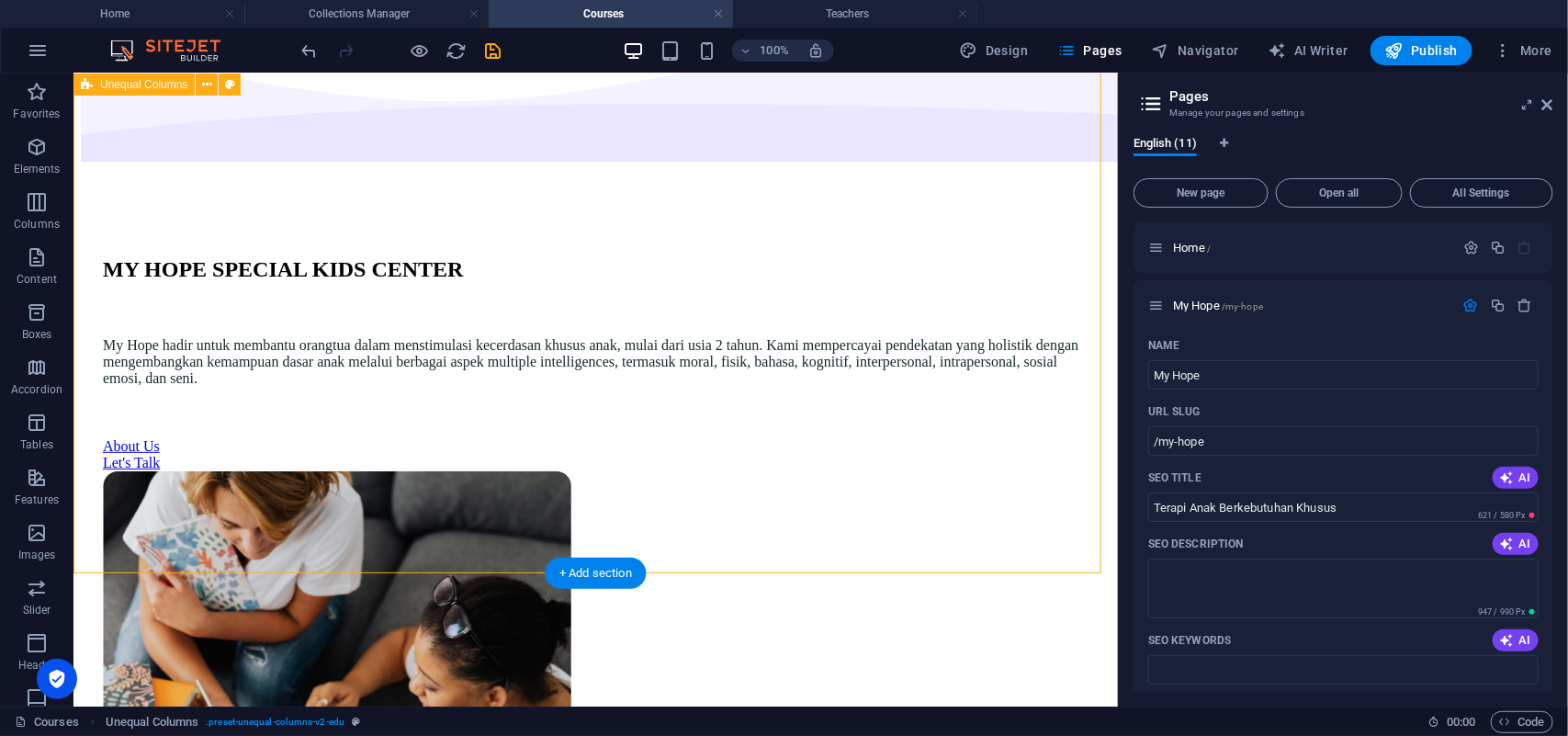 scroll, scrollTop: 345, scrollLeft: 0, axis: vertical 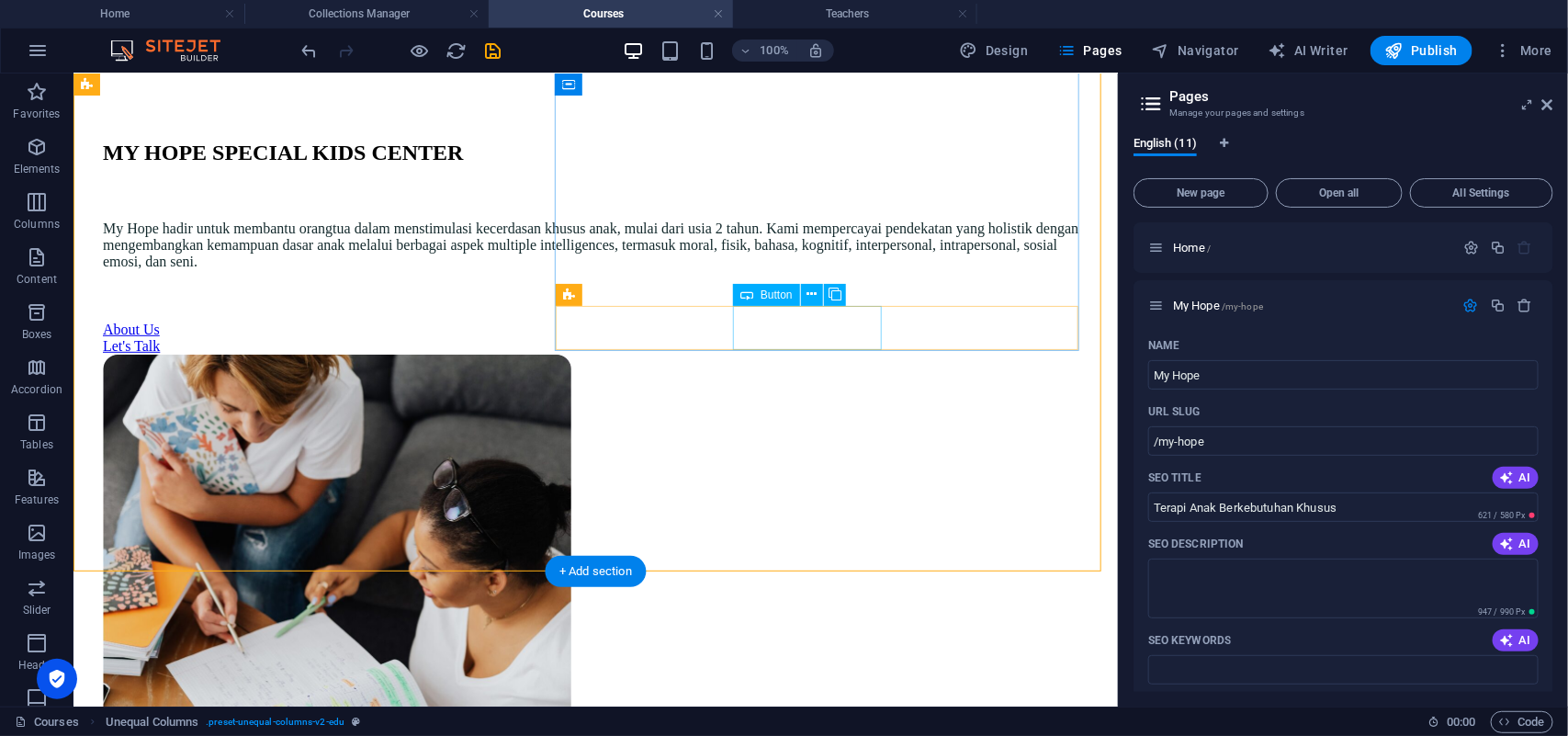 click on "Let's Talk" at bounding box center [594, 345] 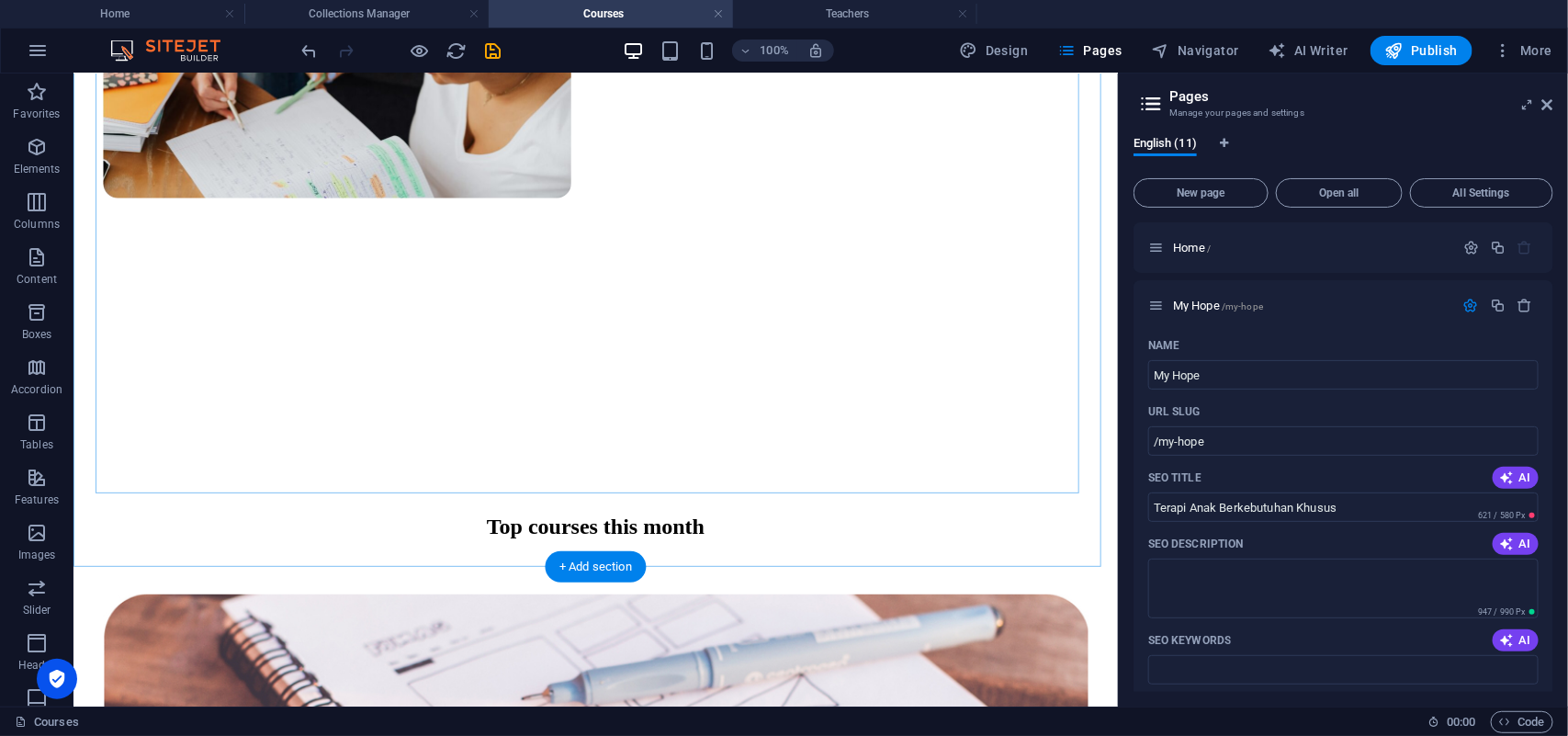 scroll, scrollTop: 1263, scrollLeft: 0, axis: vertical 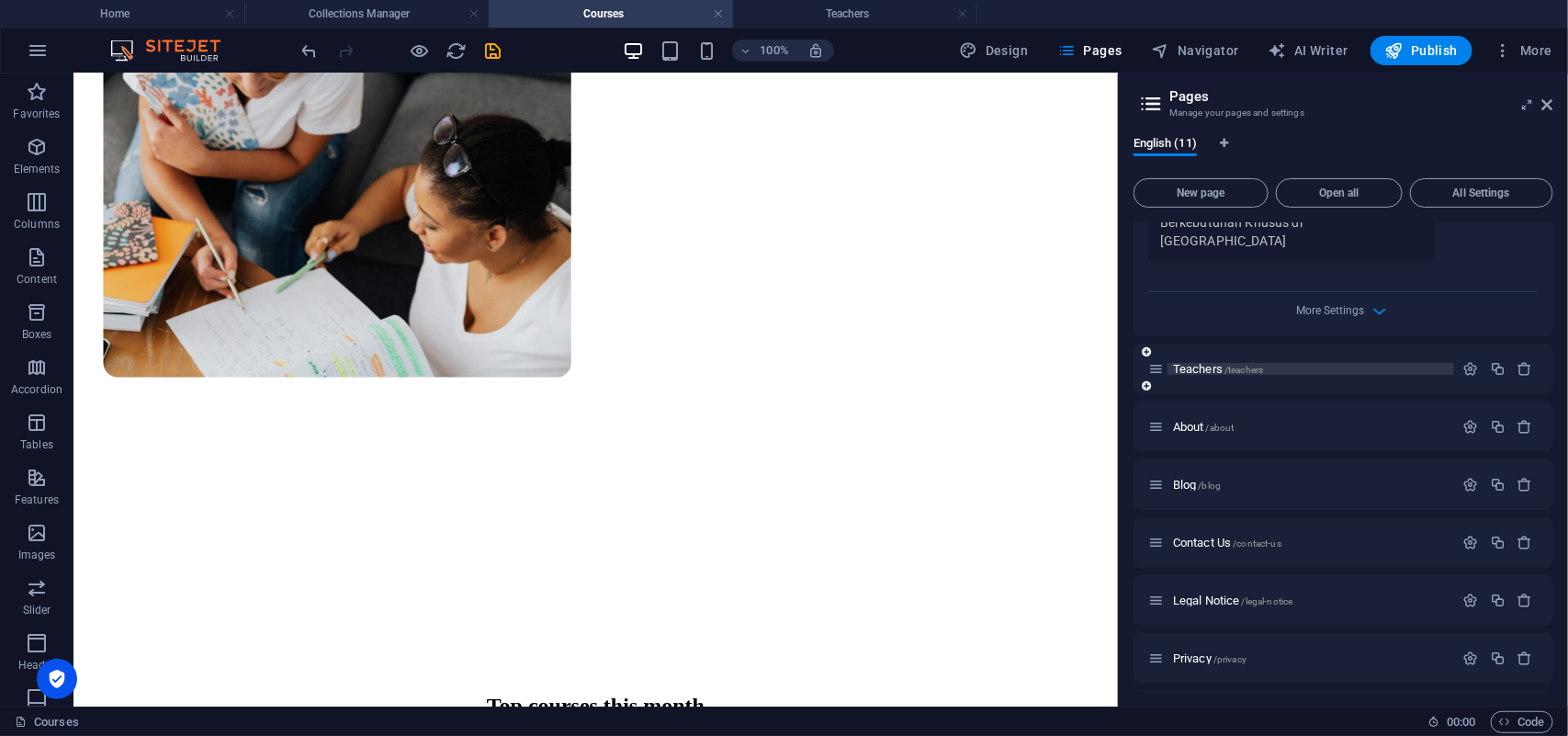 click on "Teachers /teachers" at bounding box center (1218, 368) 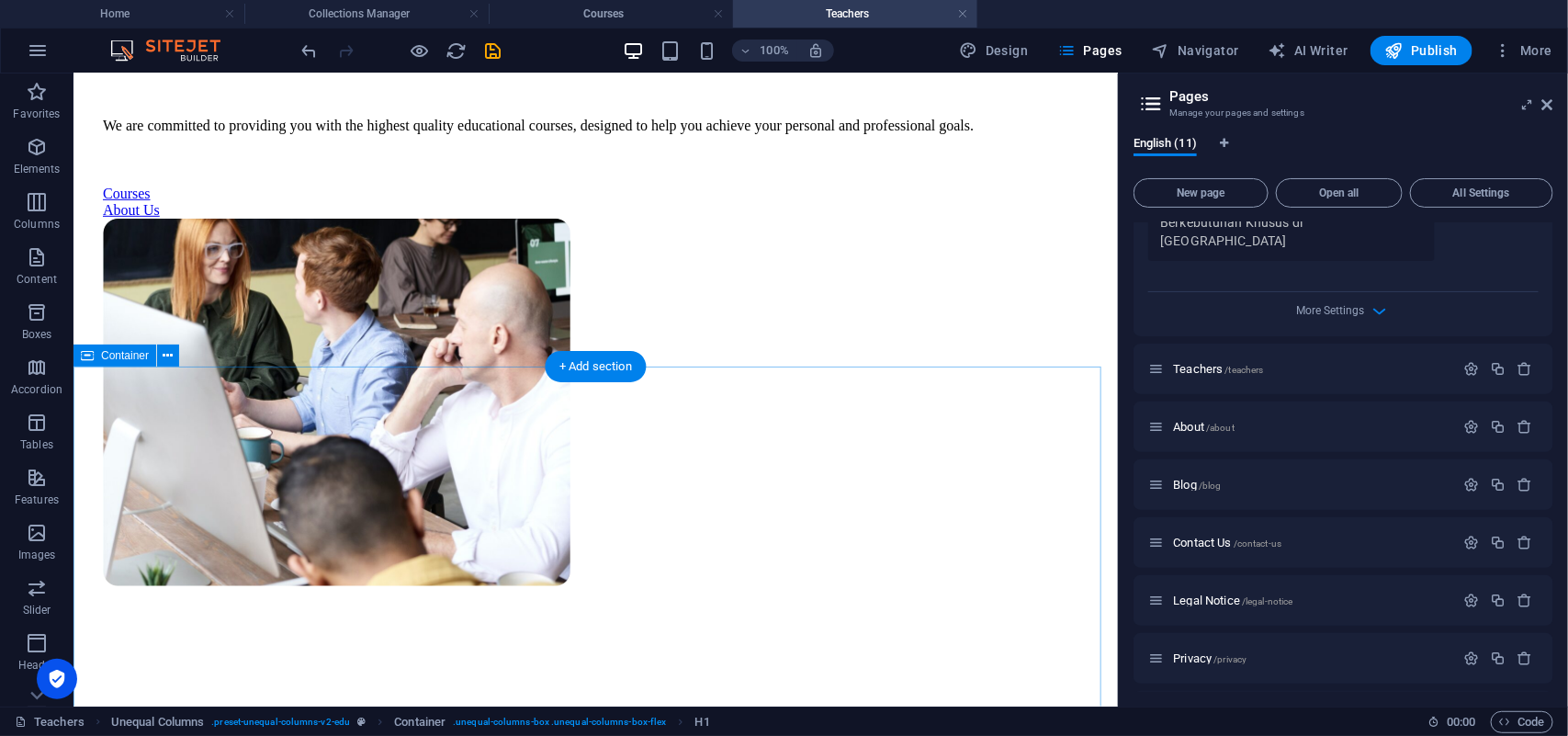 scroll, scrollTop: 0, scrollLeft: 0, axis: both 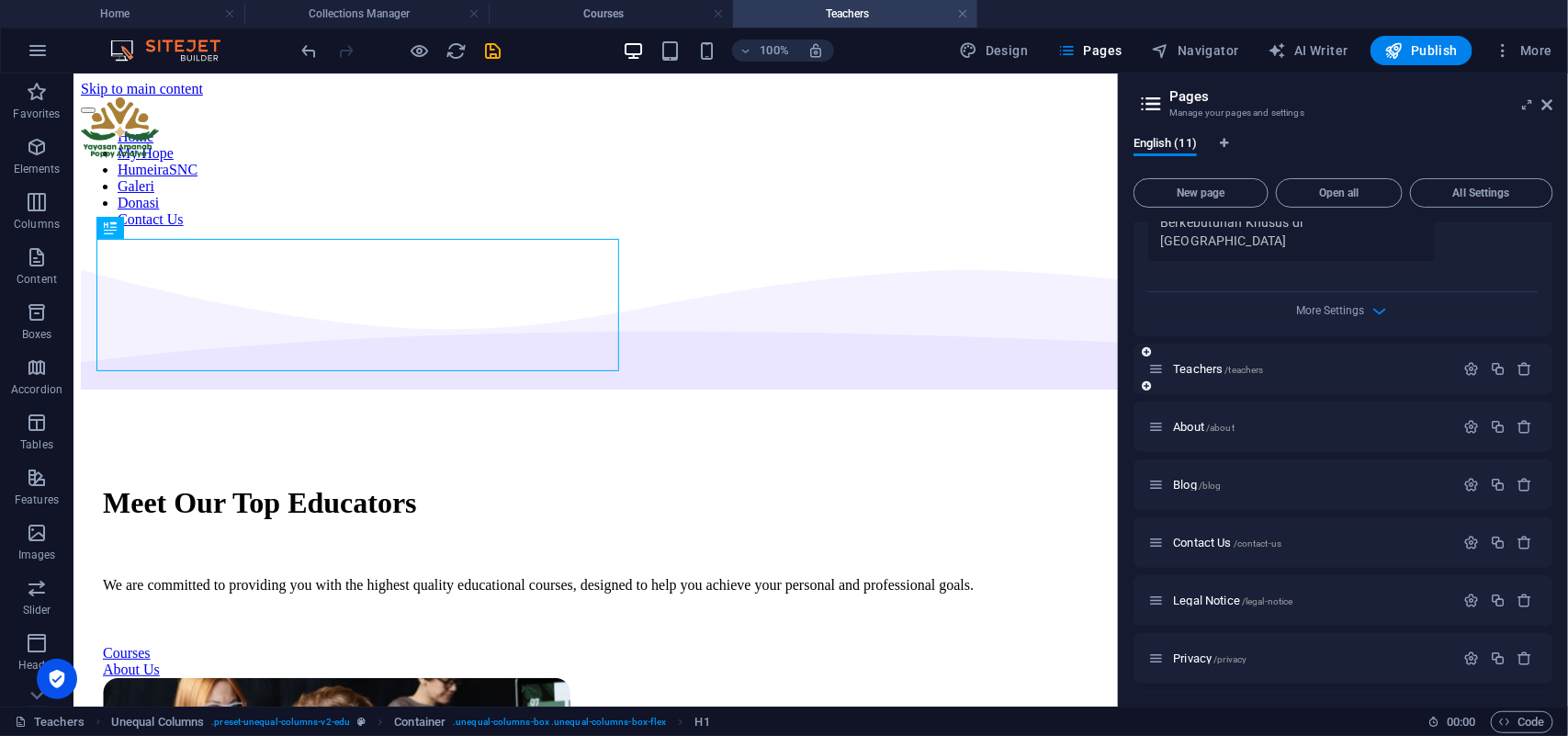 click on "Teachers /teachers" at bounding box center (1301, 368) 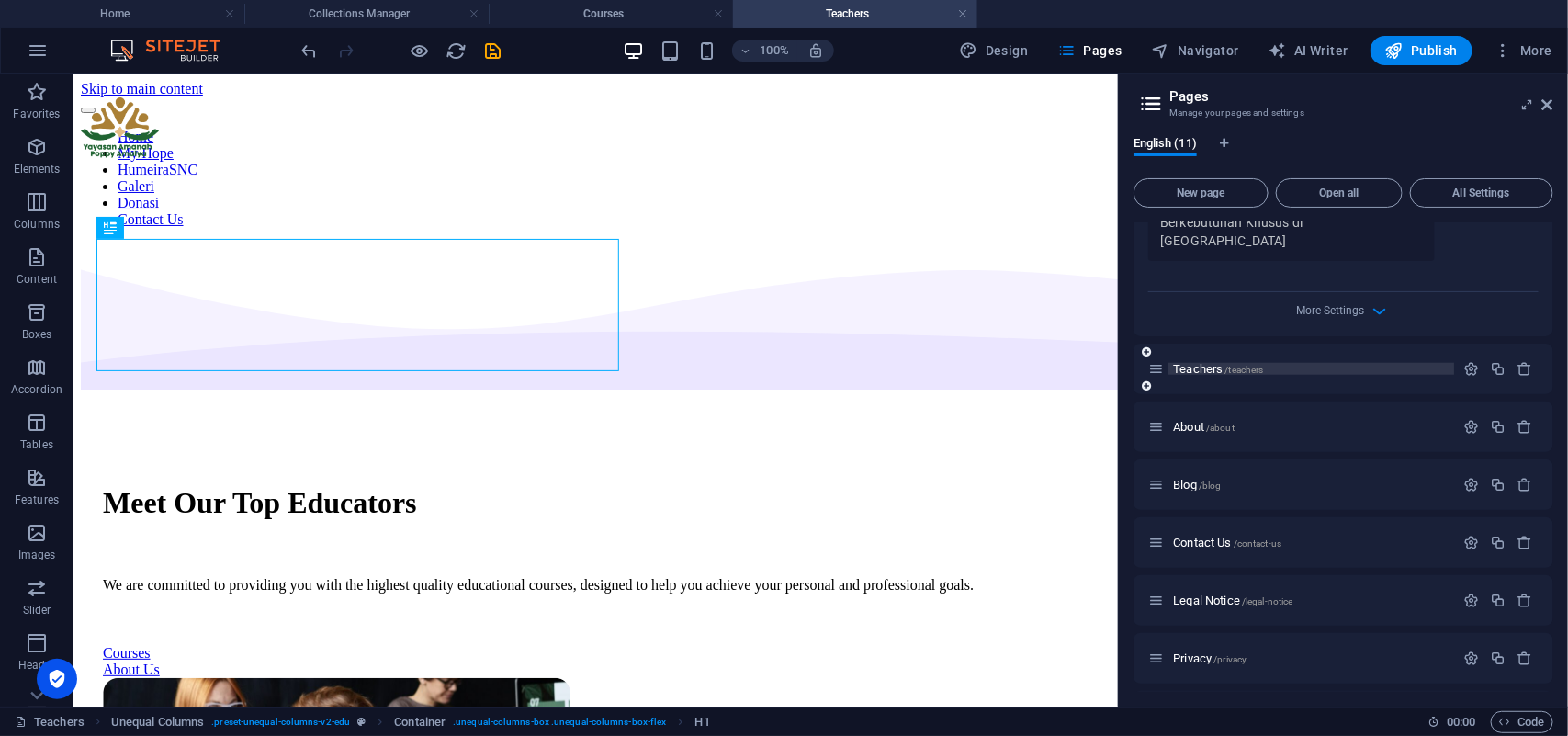 click on "/teachers" at bounding box center (1244, 369) 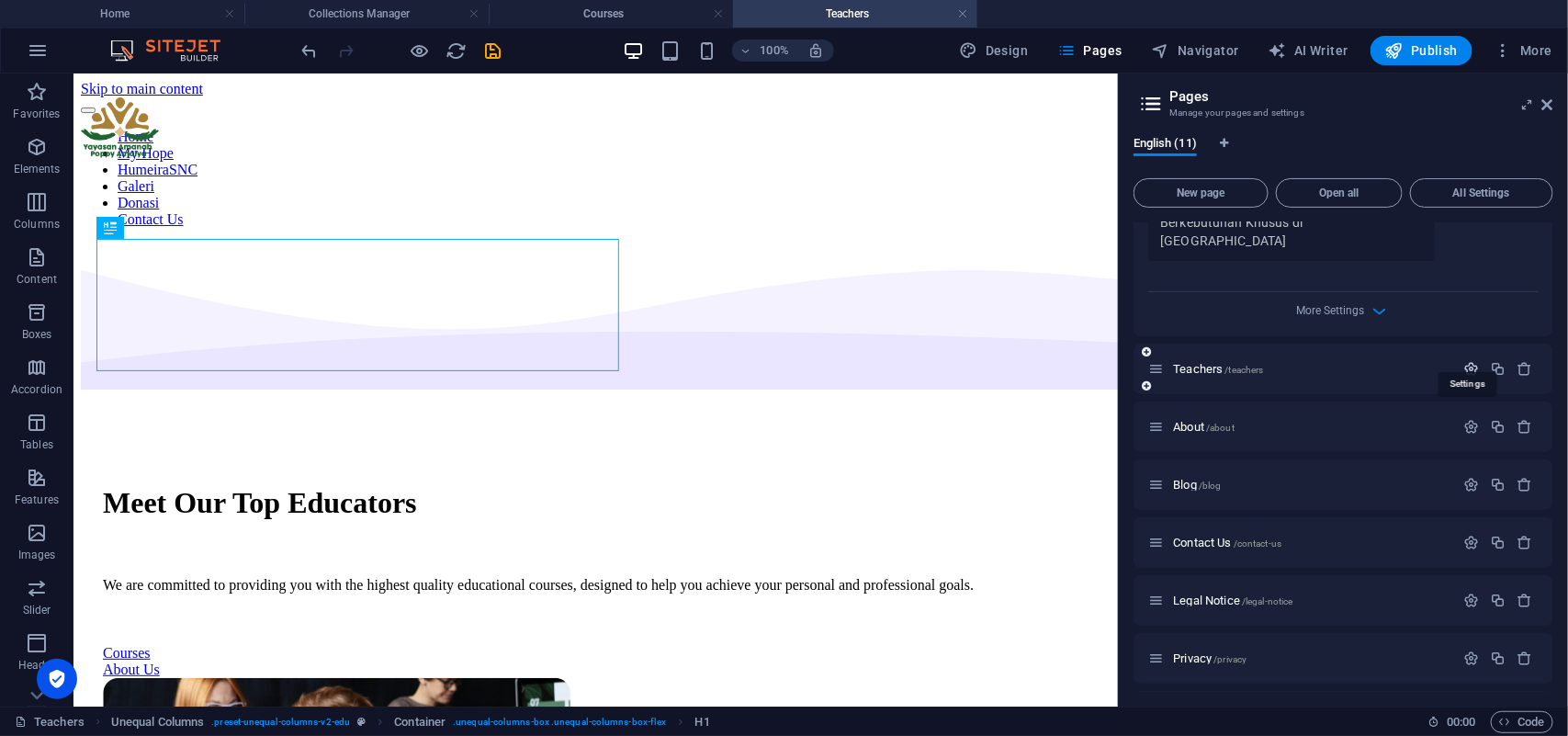 click at bounding box center [1471, 368] 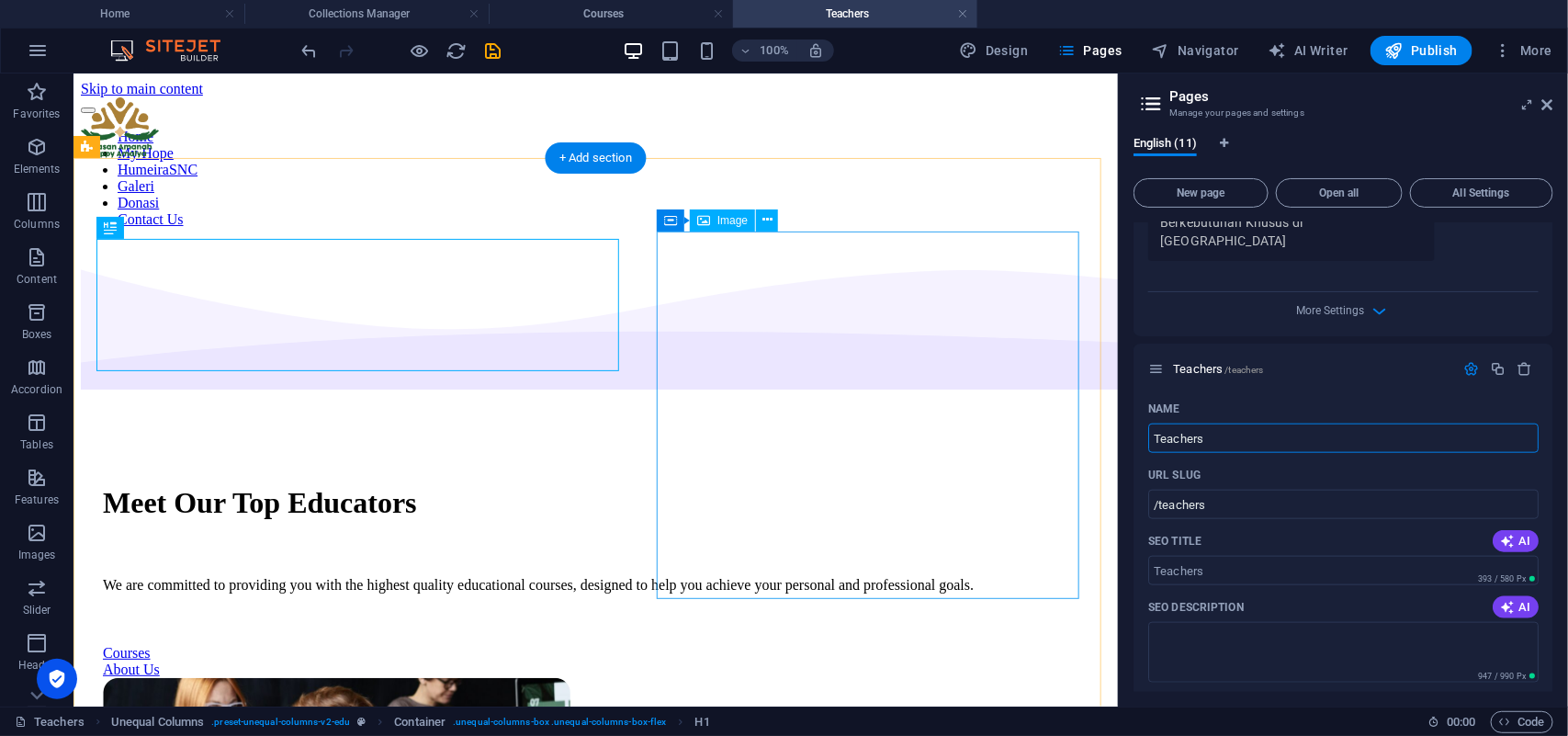 drag, startPoint x: 1382, startPoint y: 481, endPoint x: 1060, endPoint y: 425, distance: 326.83329 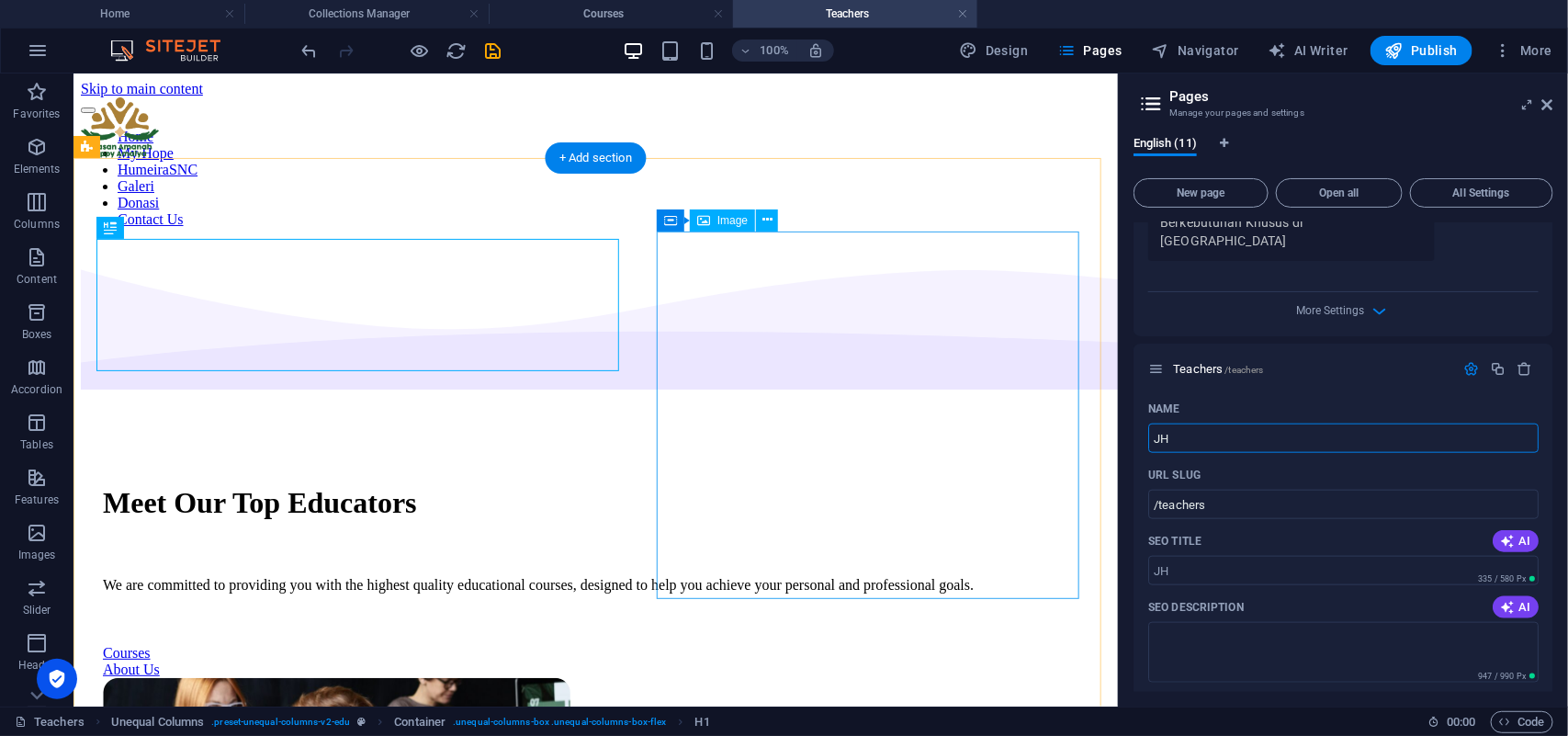 type on "J" 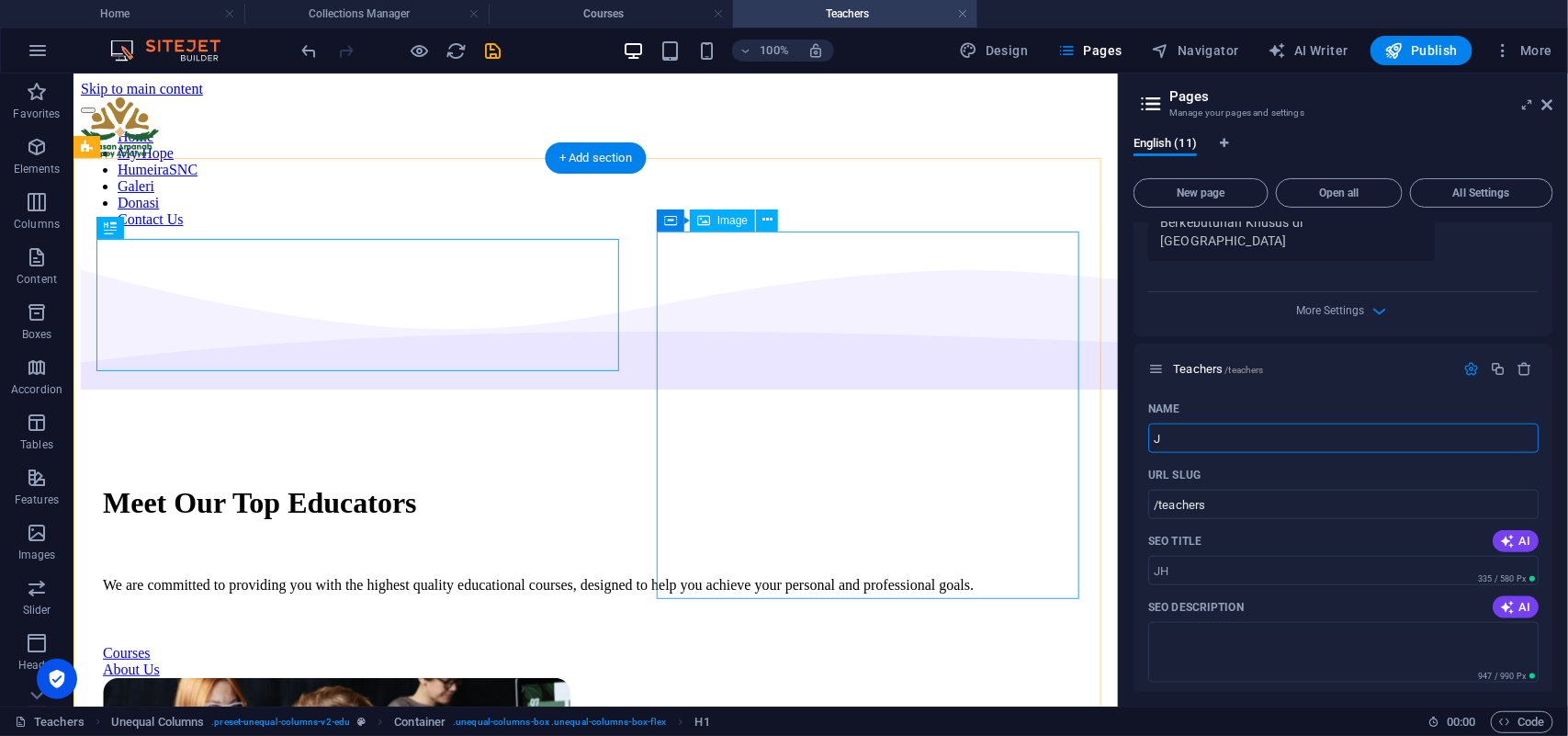 type 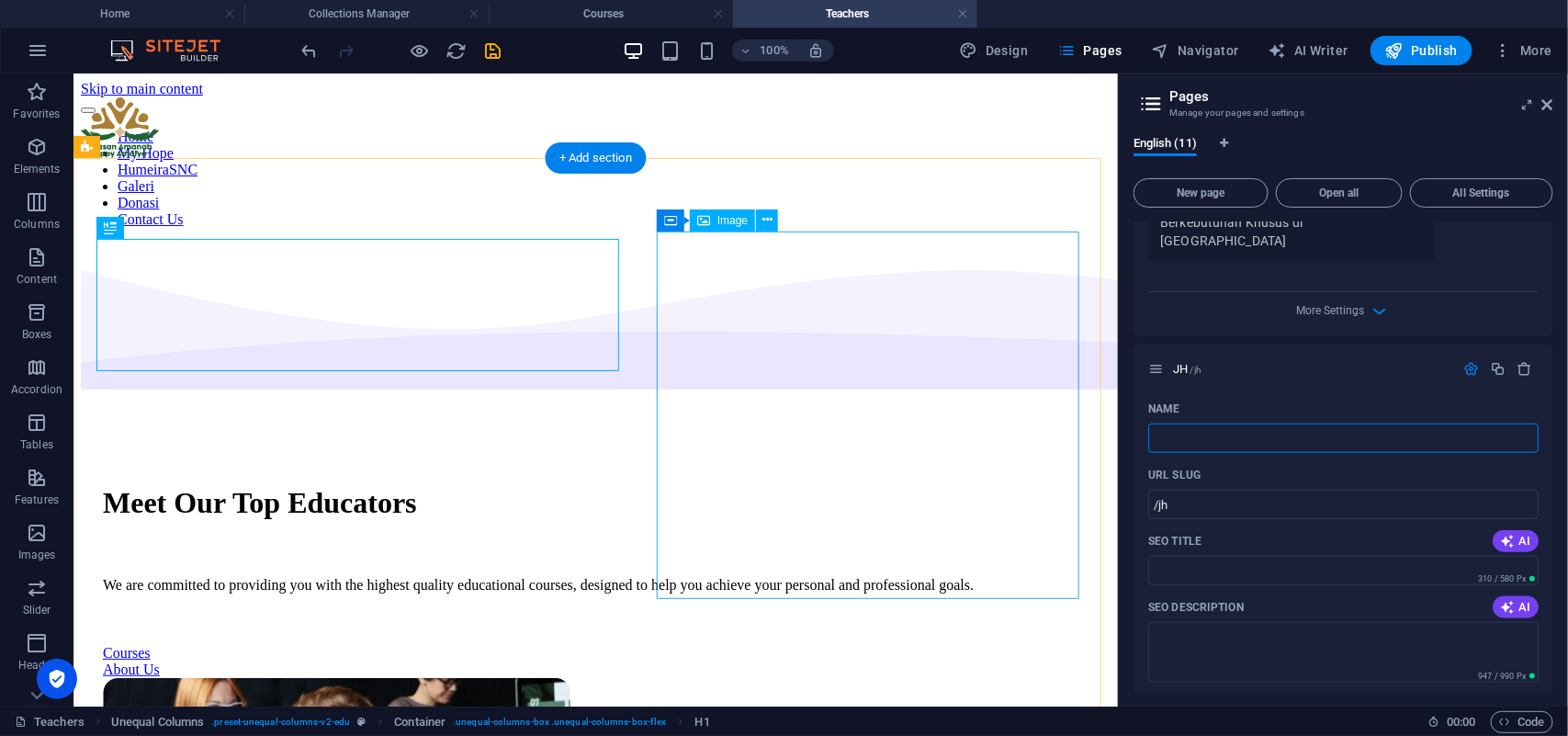type on "/jh" 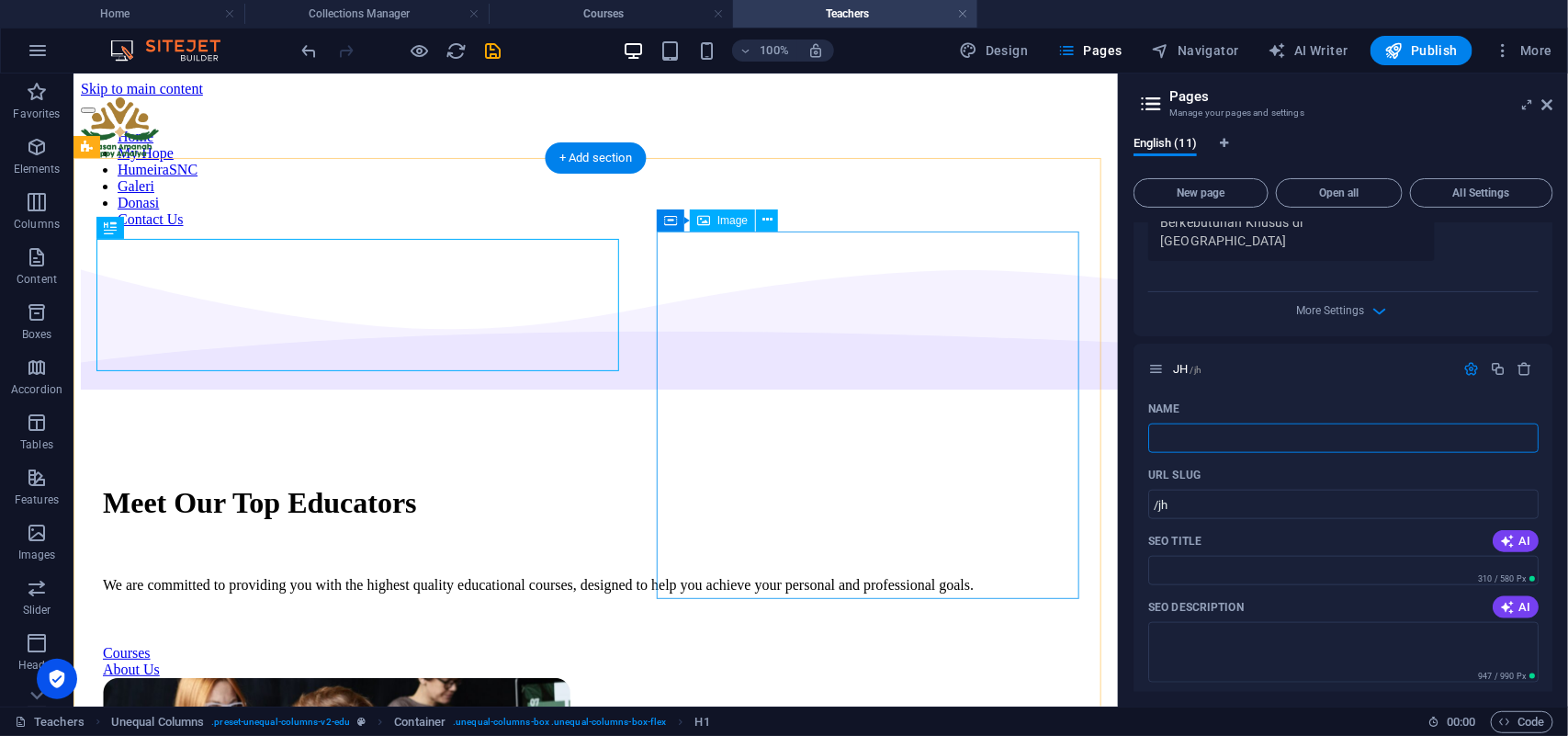 type 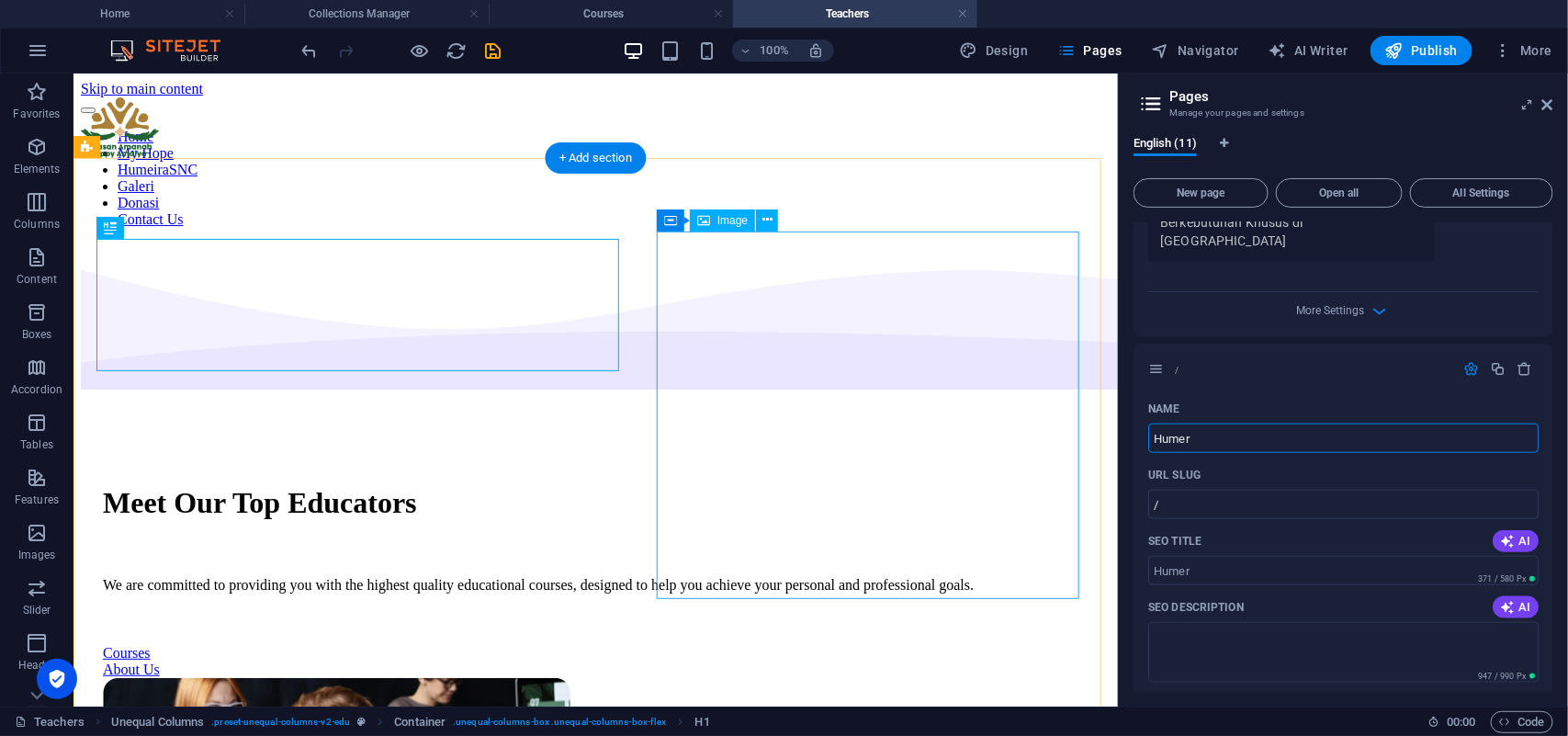 type on "Humer" 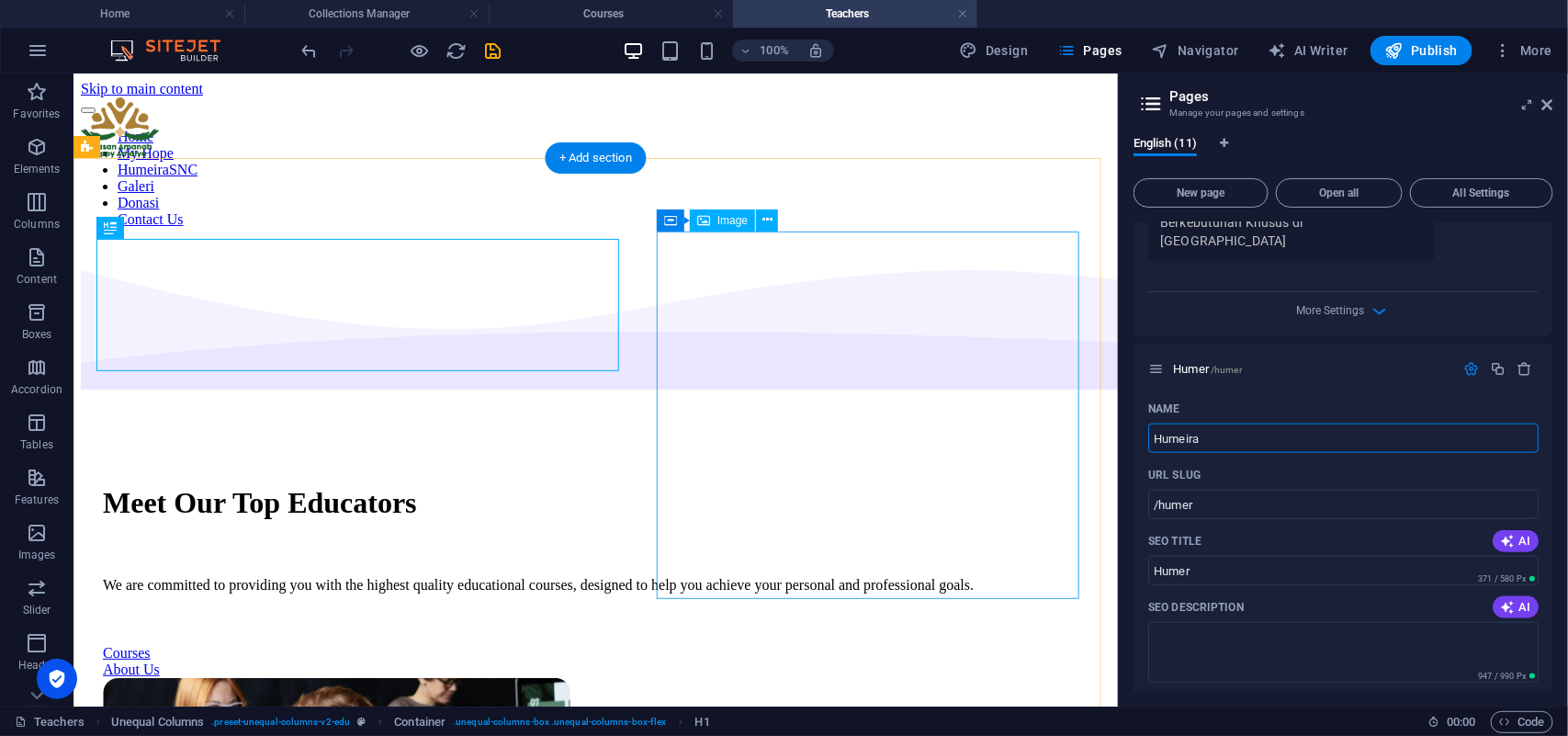 type on "Humeira" 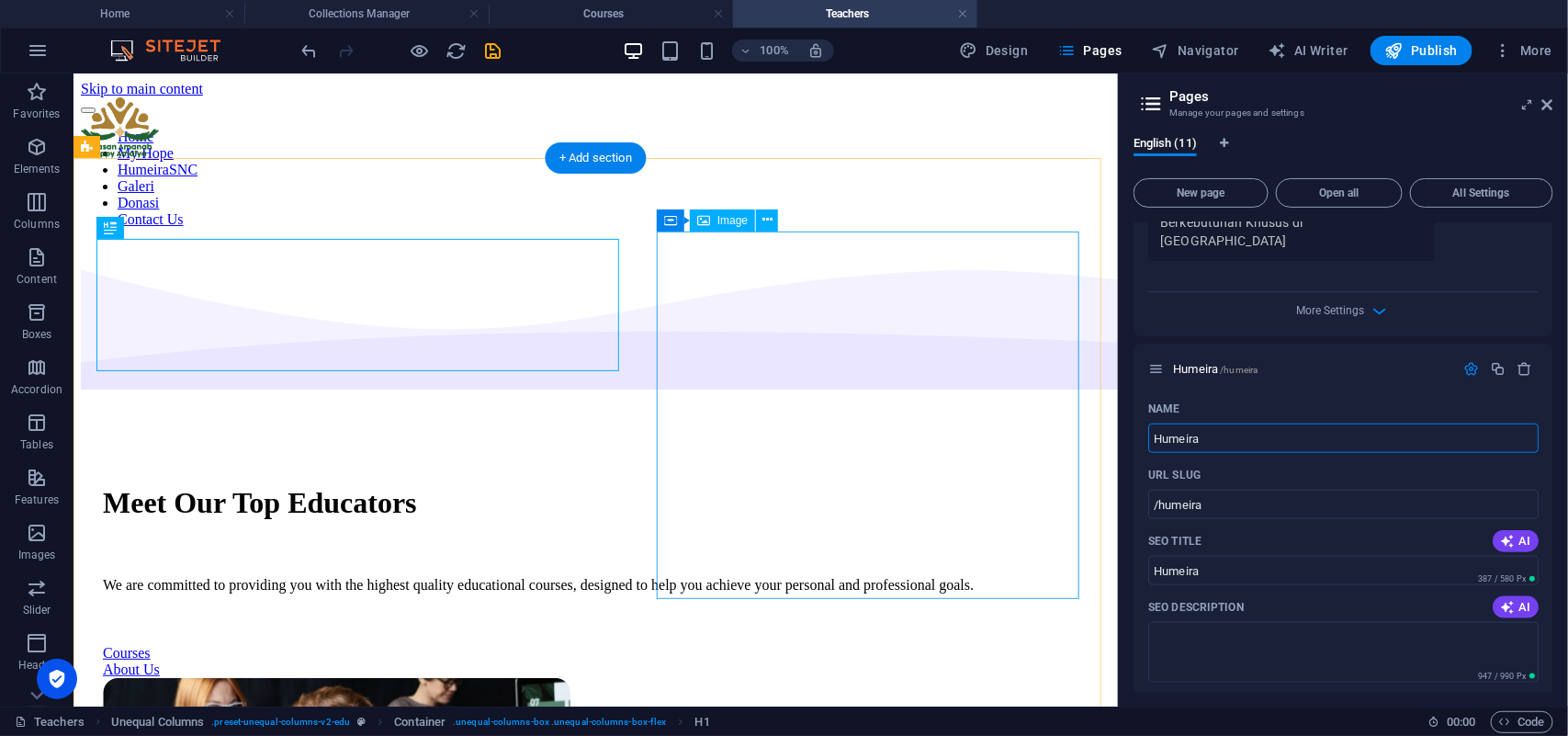 type on "Humeira" 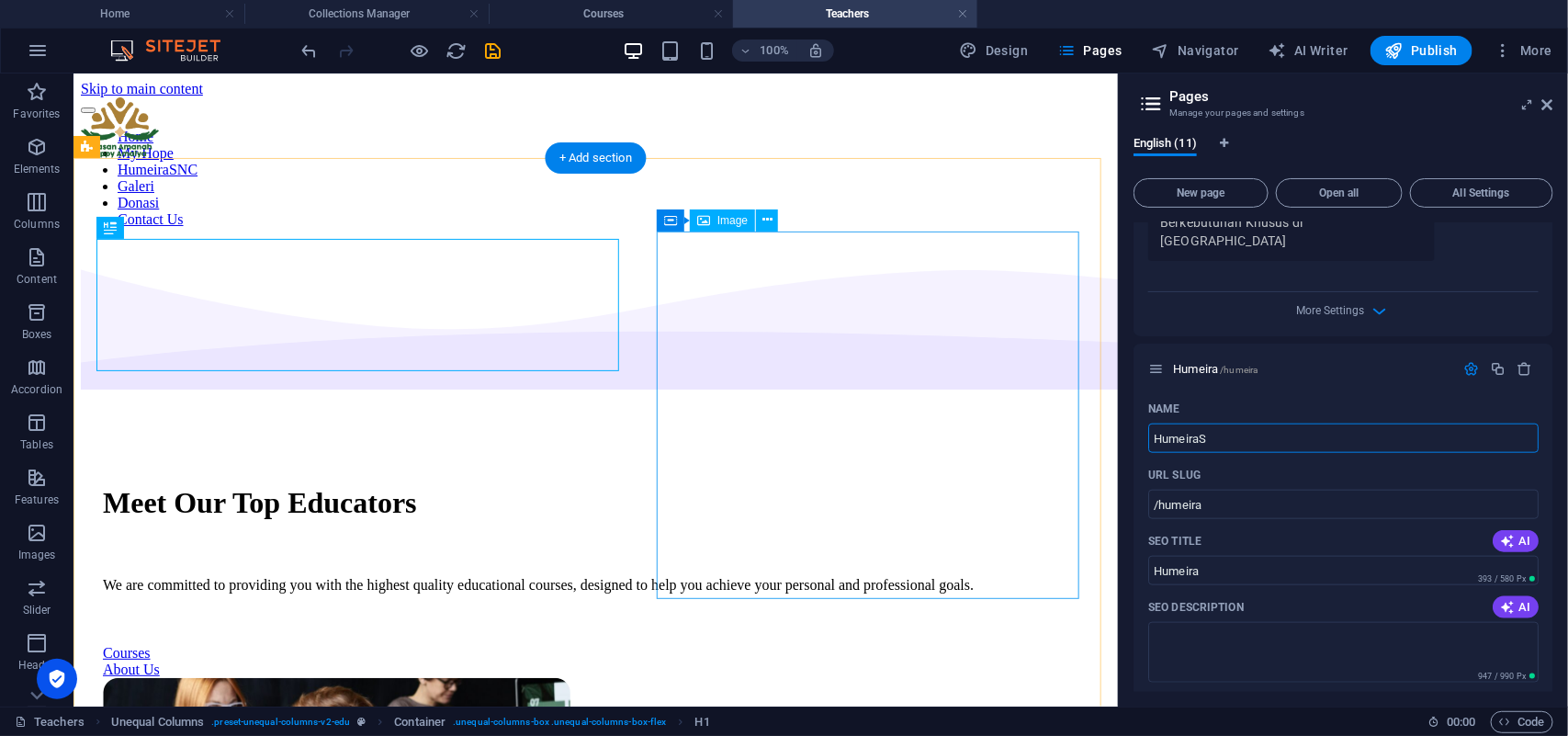 type on "HumeiraSN" 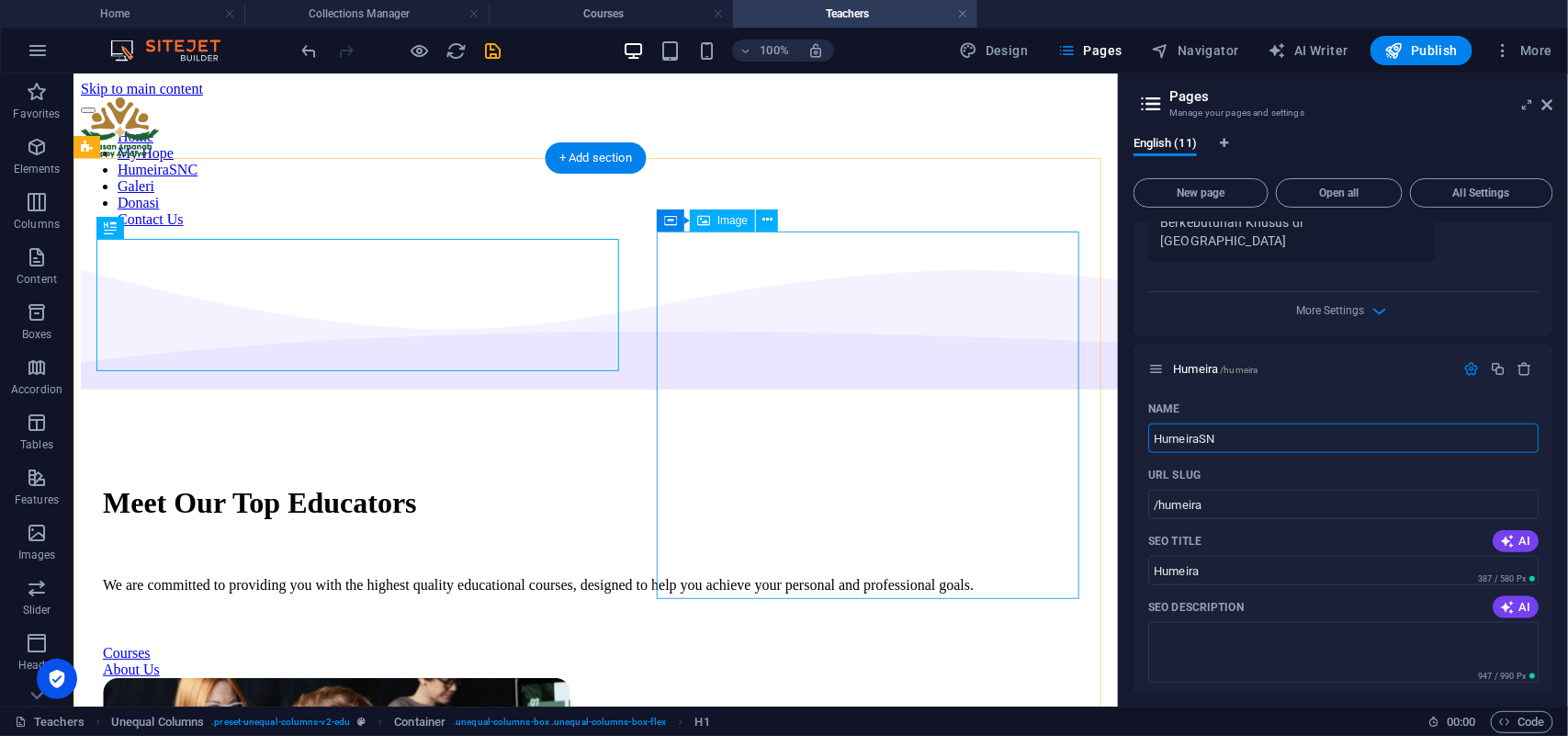 type on "Humeira" 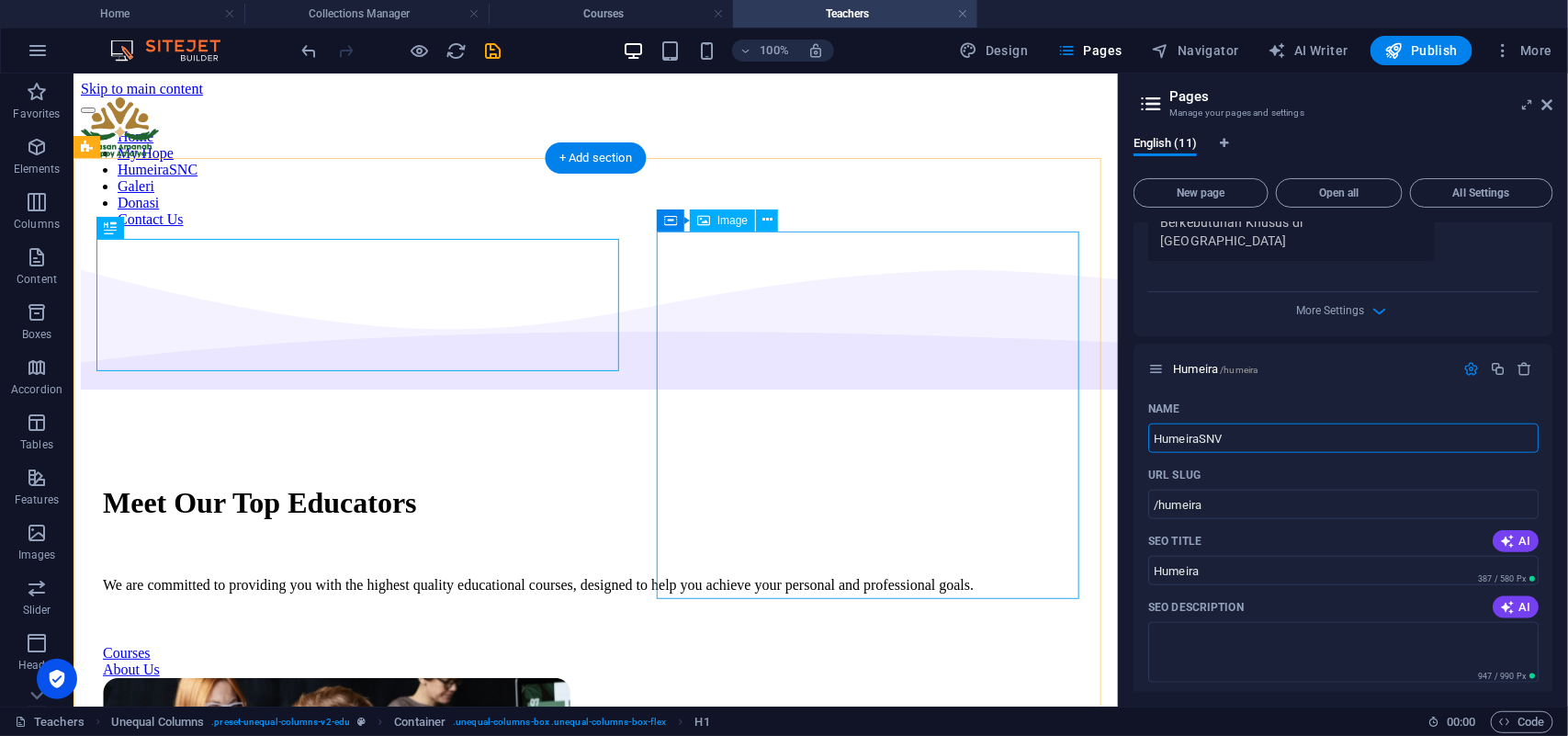 type on "HumeiraSN" 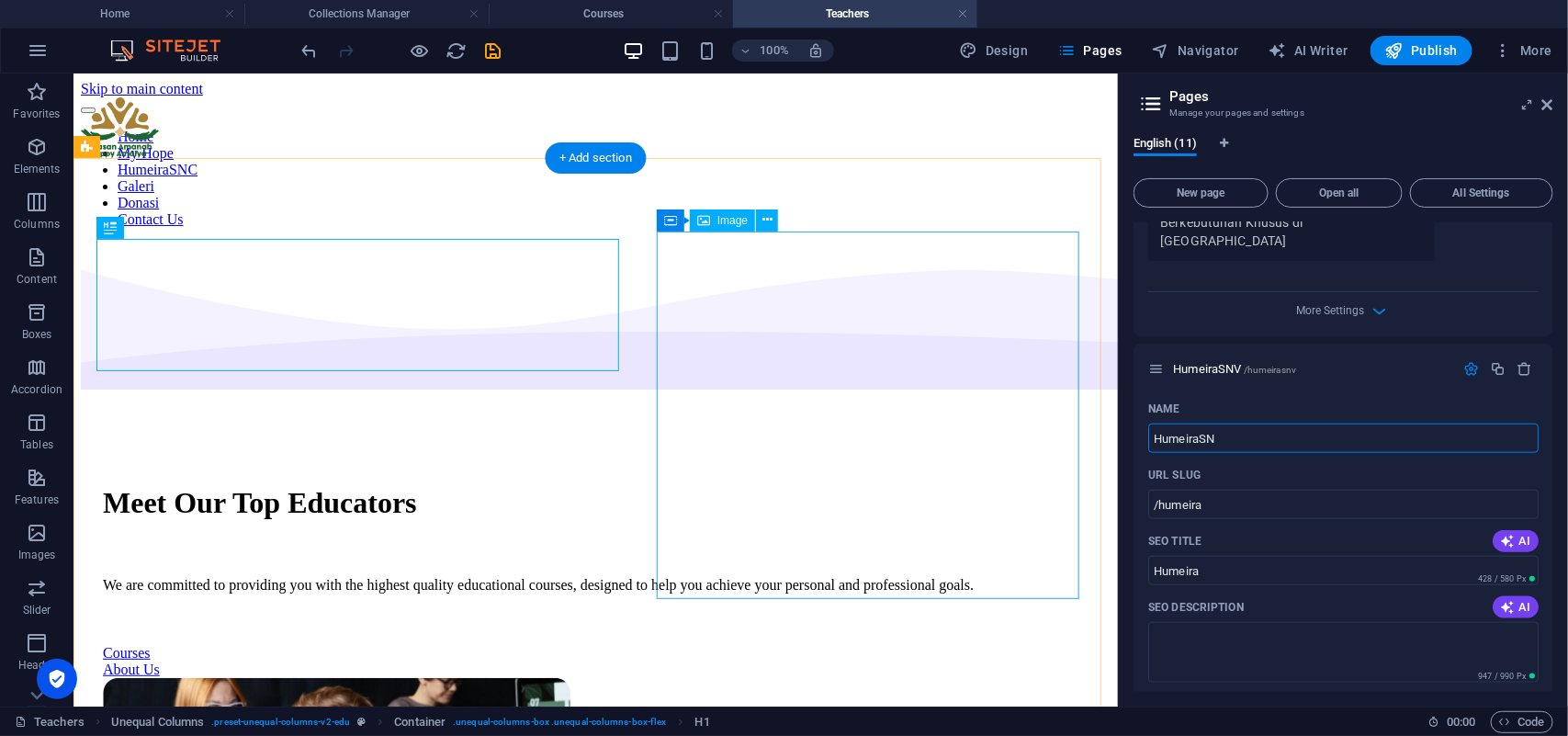type on "/humeirasnv" 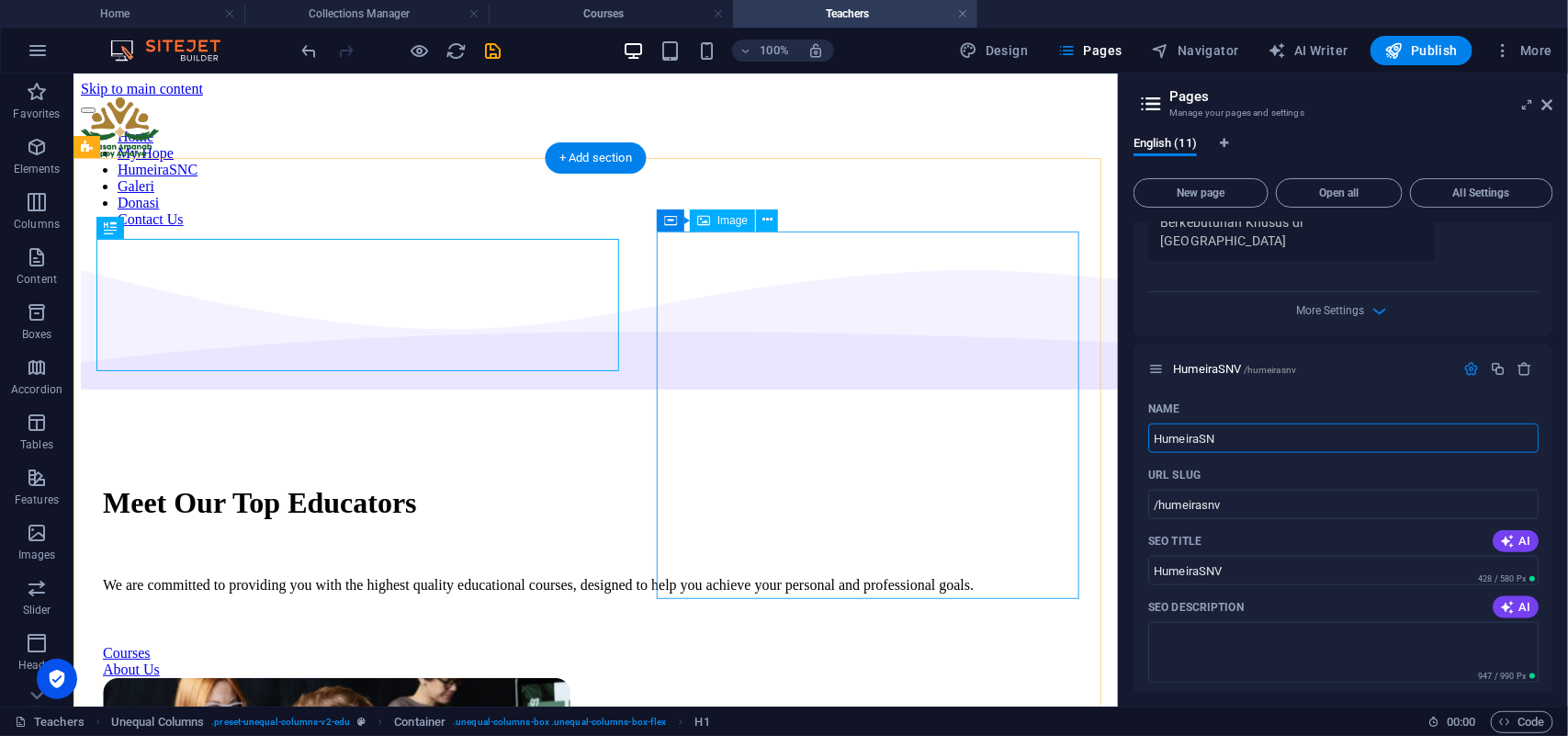 type on "HumeiraSNc" 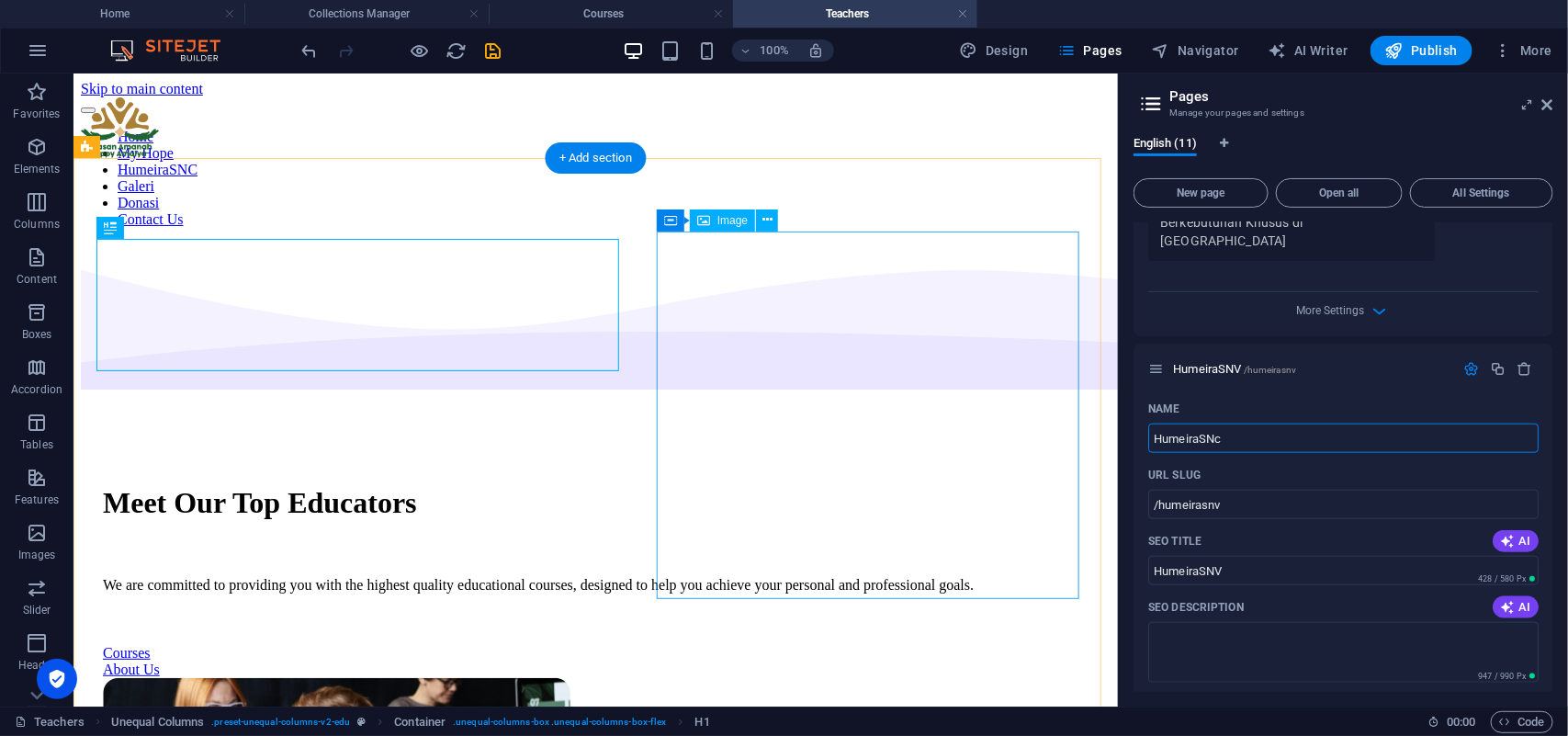 type on "/humeirasn" 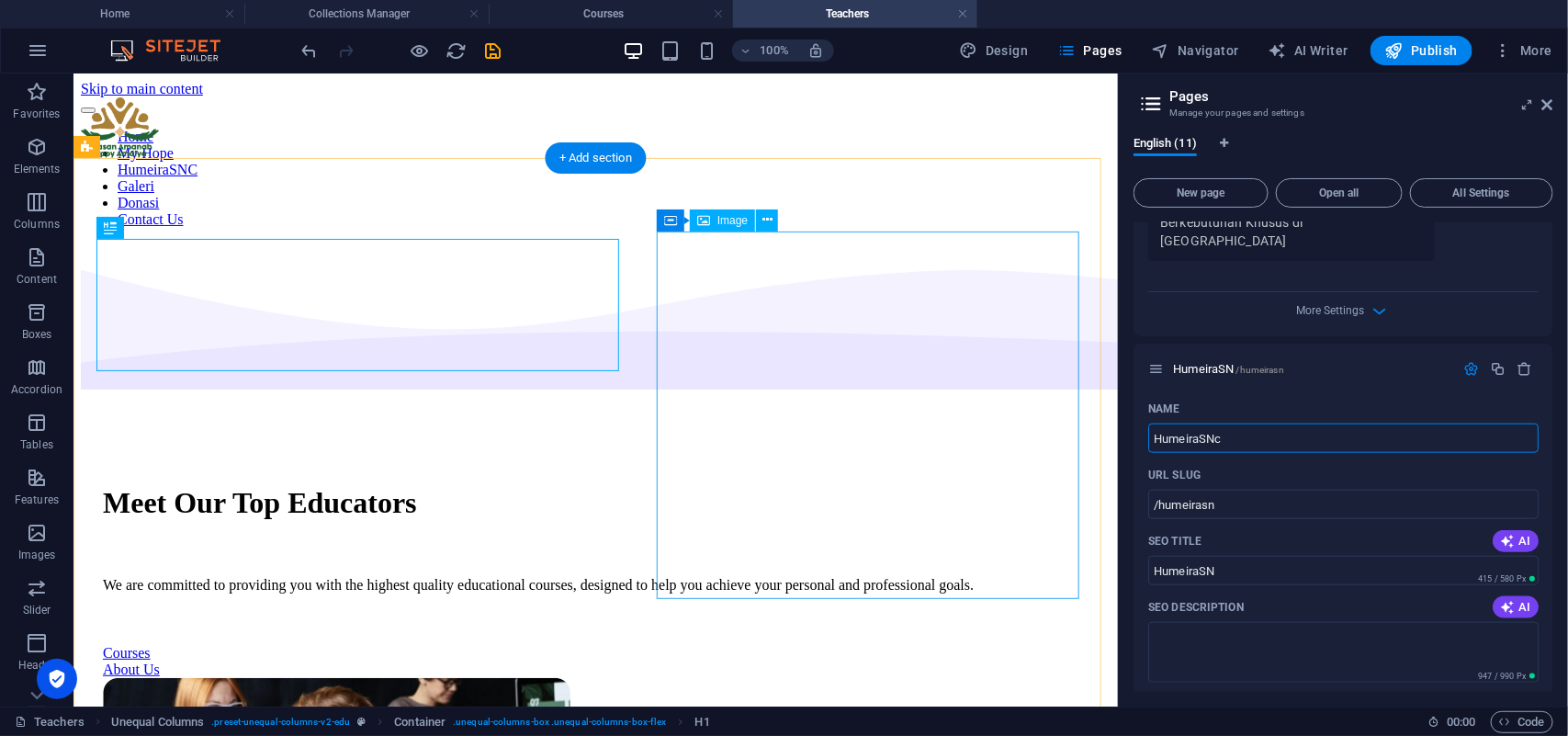type on "HumeiraSNc" 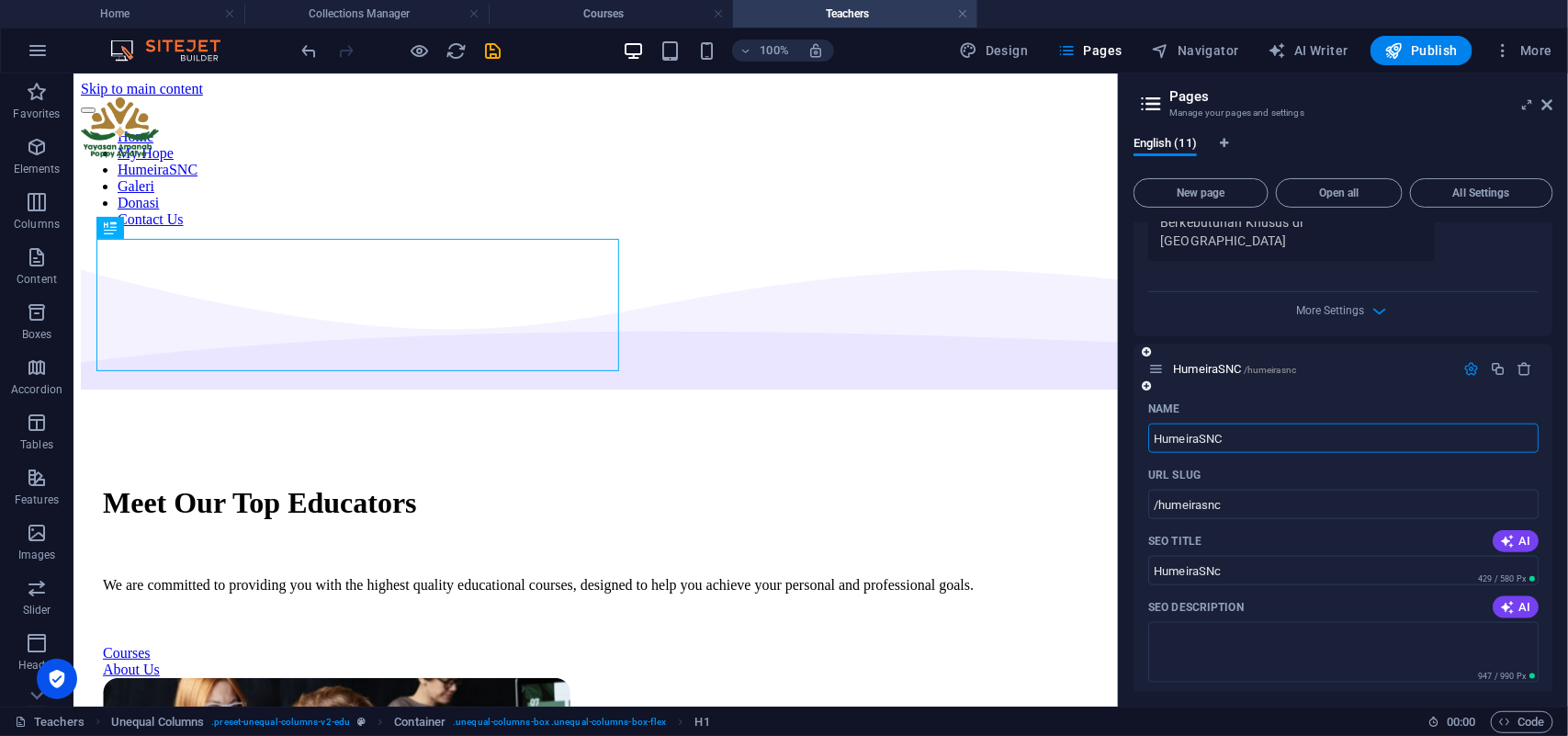 type on "HumeiraSNC" 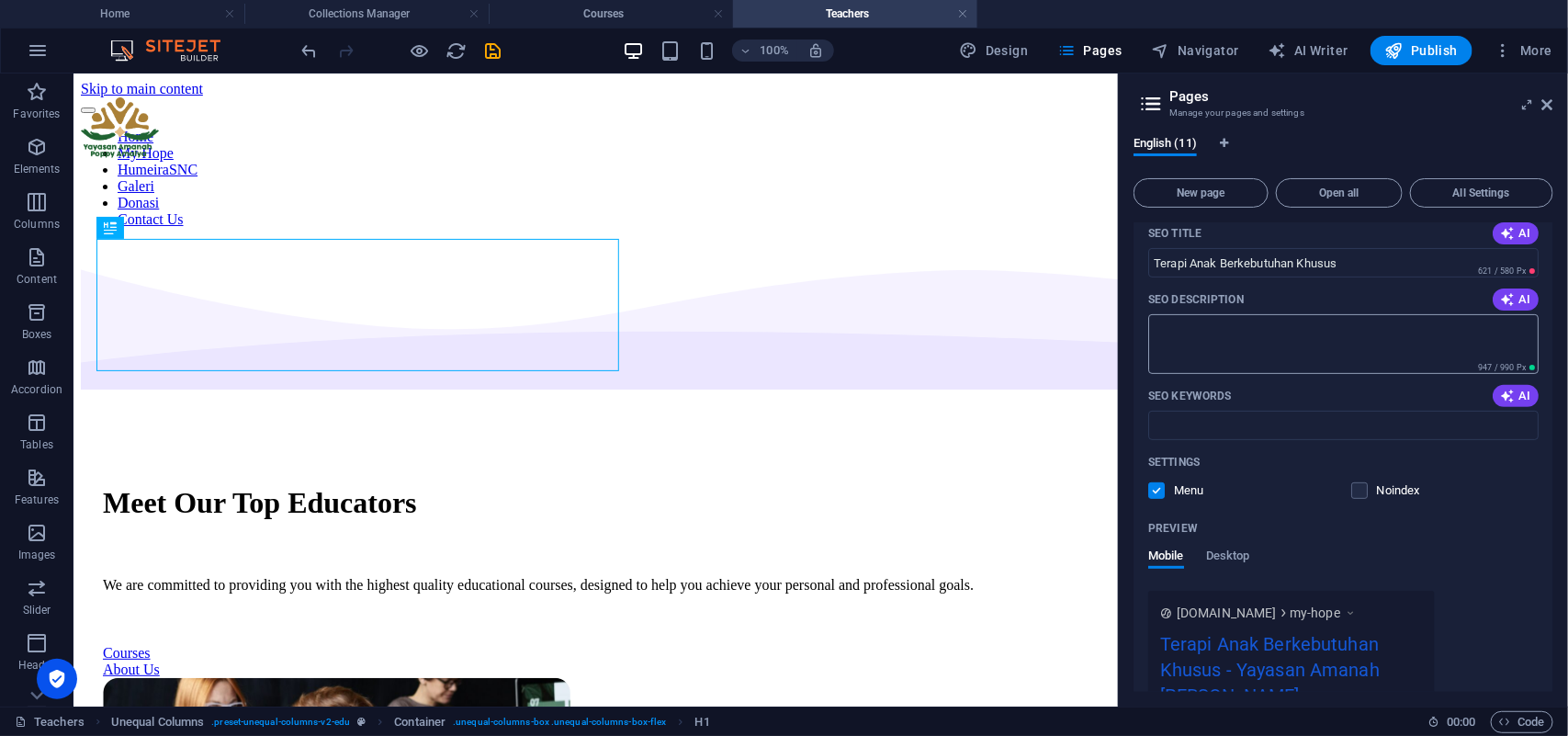 scroll, scrollTop: 115, scrollLeft: 0, axis: vertical 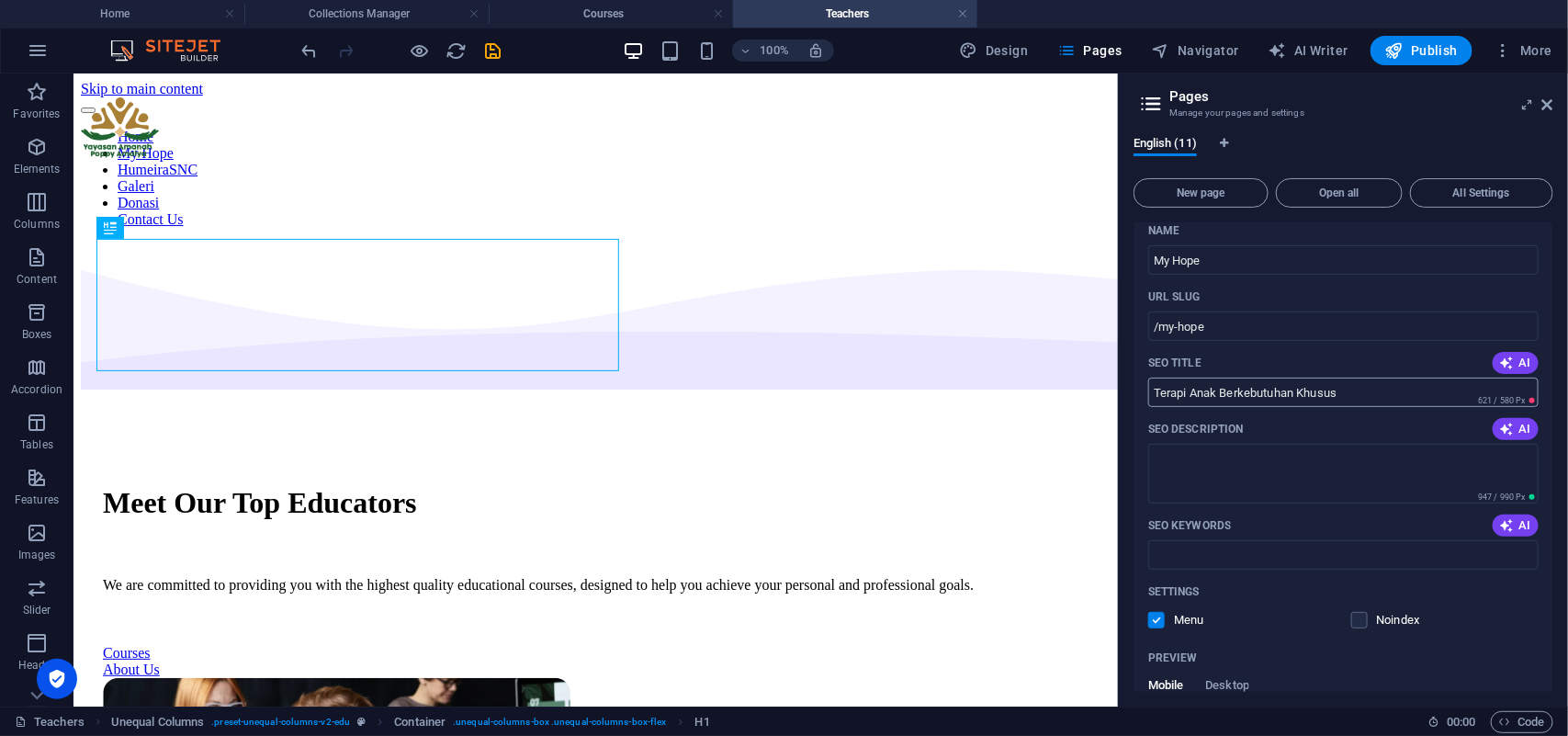type on "HumeiraSNC" 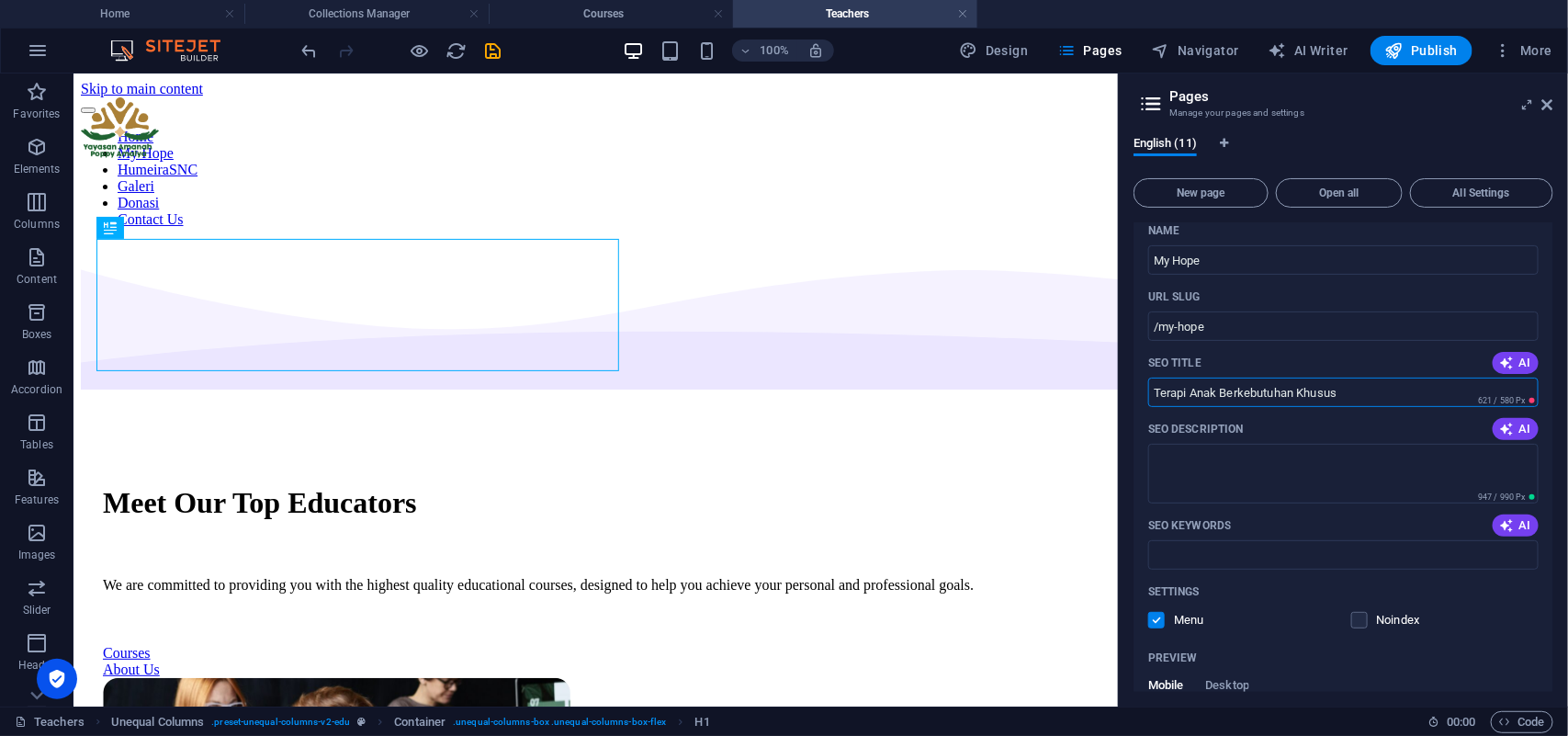 drag, startPoint x: 1348, startPoint y: 387, endPoint x: 1135, endPoint y: 386, distance: 213.00235 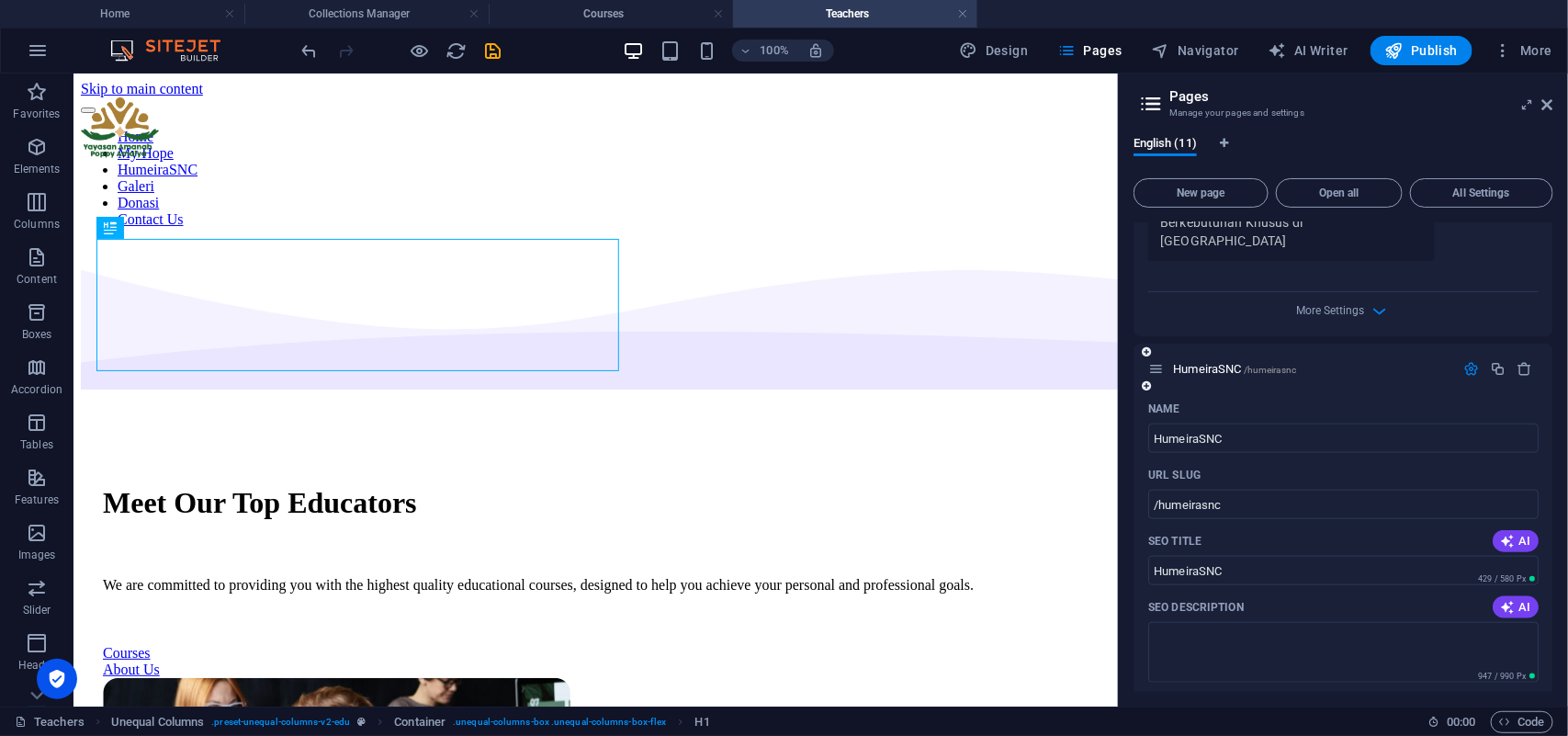 scroll, scrollTop: 1034, scrollLeft: 0, axis: vertical 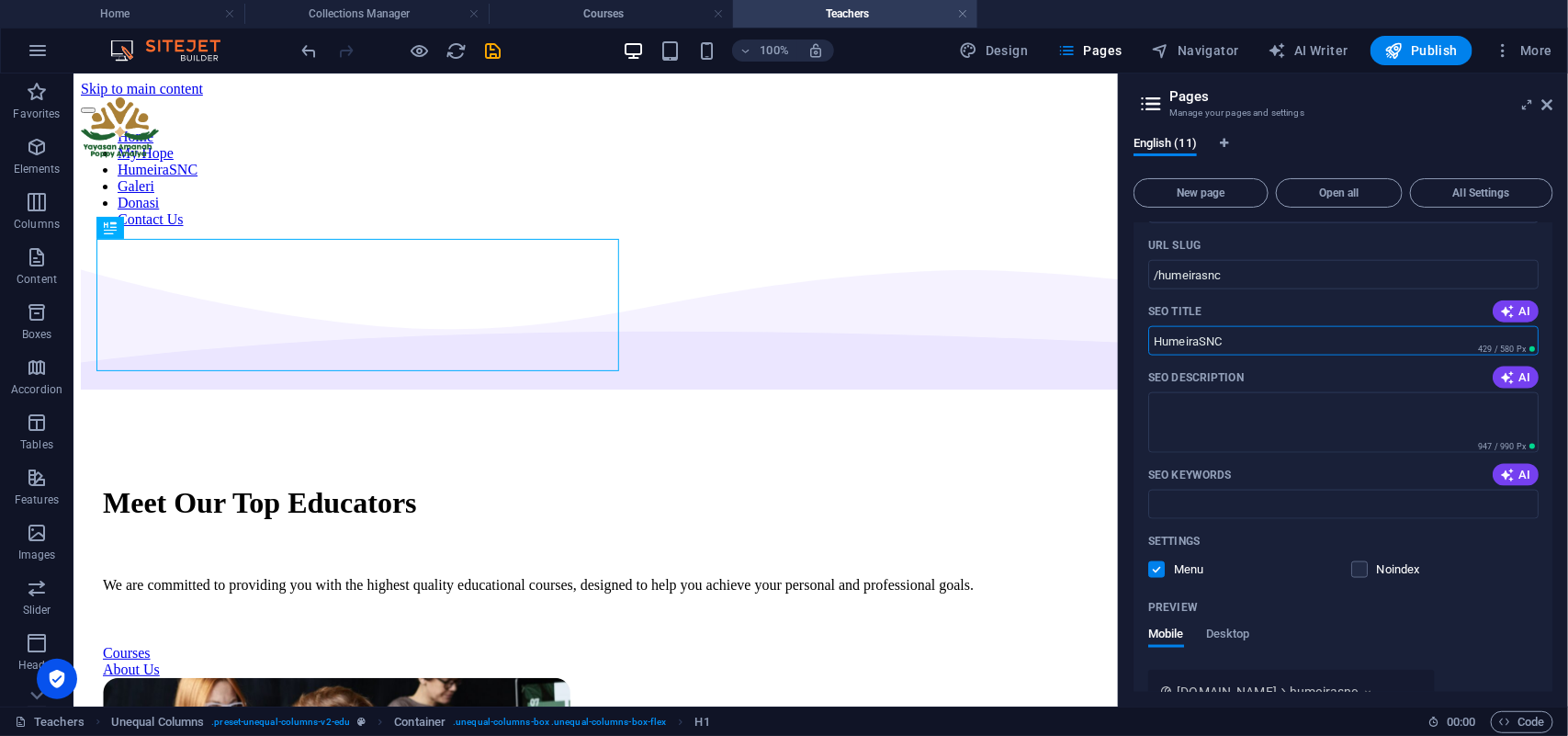 drag, startPoint x: 1242, startPoint y: 322, endPoint x: 1148, endPoint y: 322, distance: 94 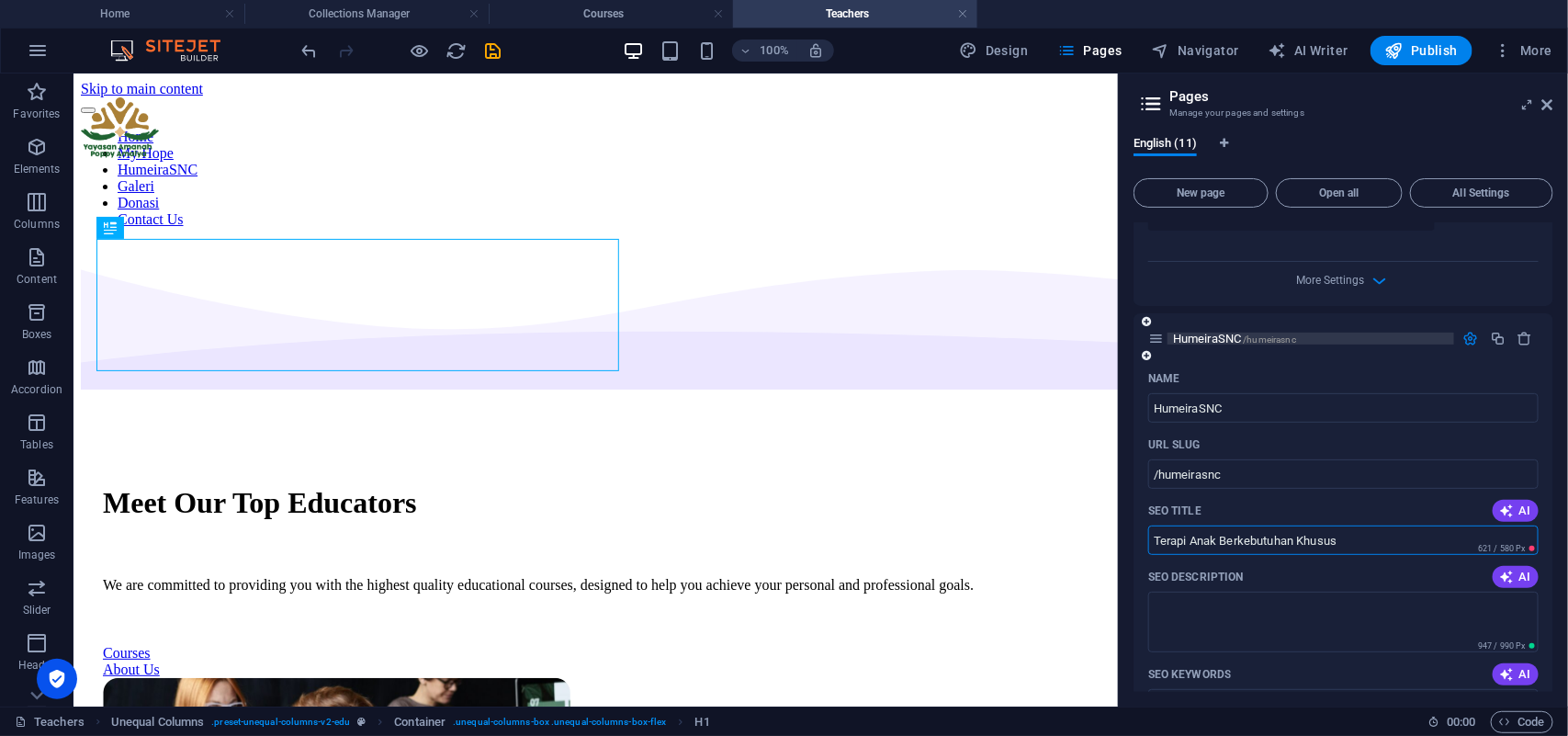 scroll, scrollTop: 804, scrollLeft: 0, axis: vertical 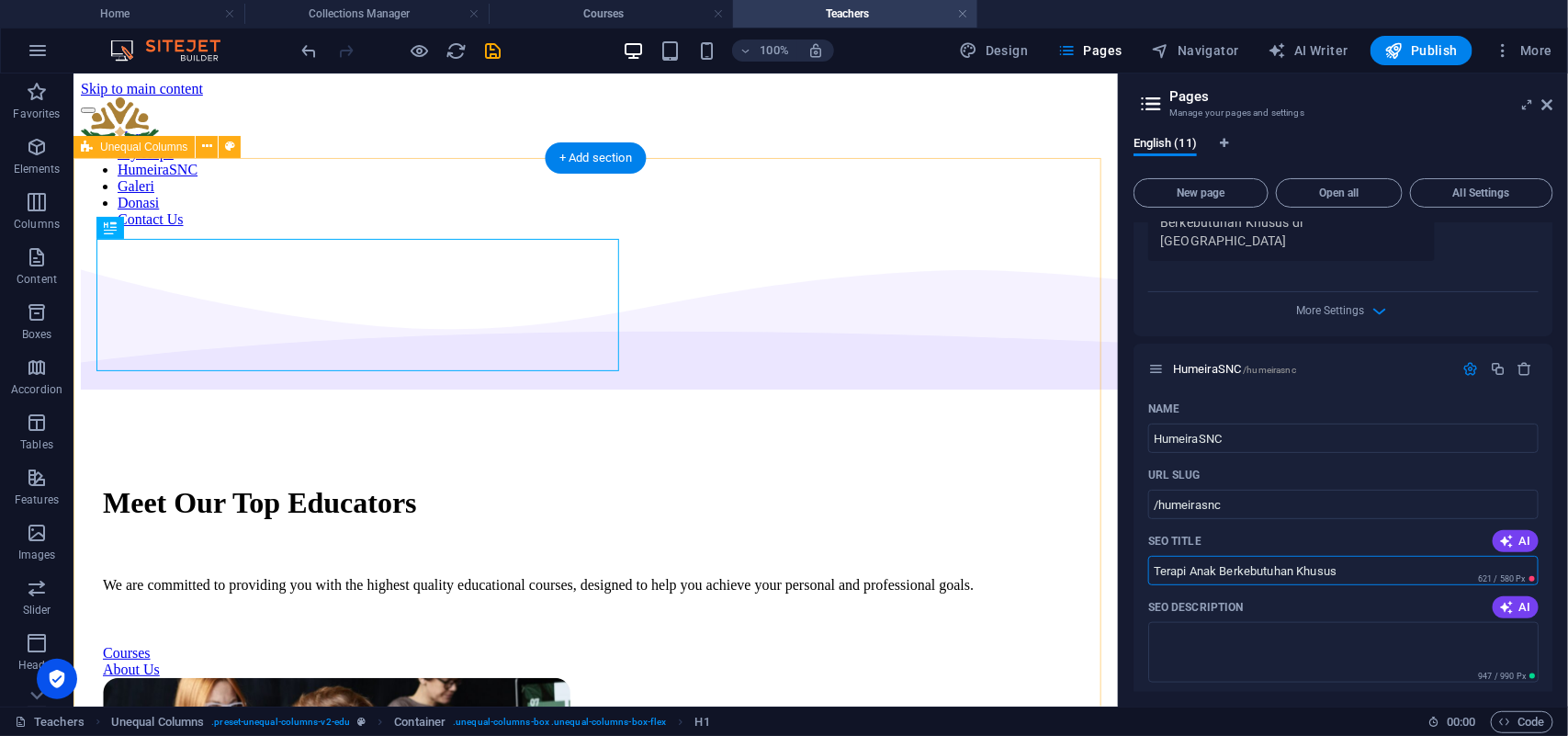 type on "Terapi Anak Berkebutuhan Khusus" 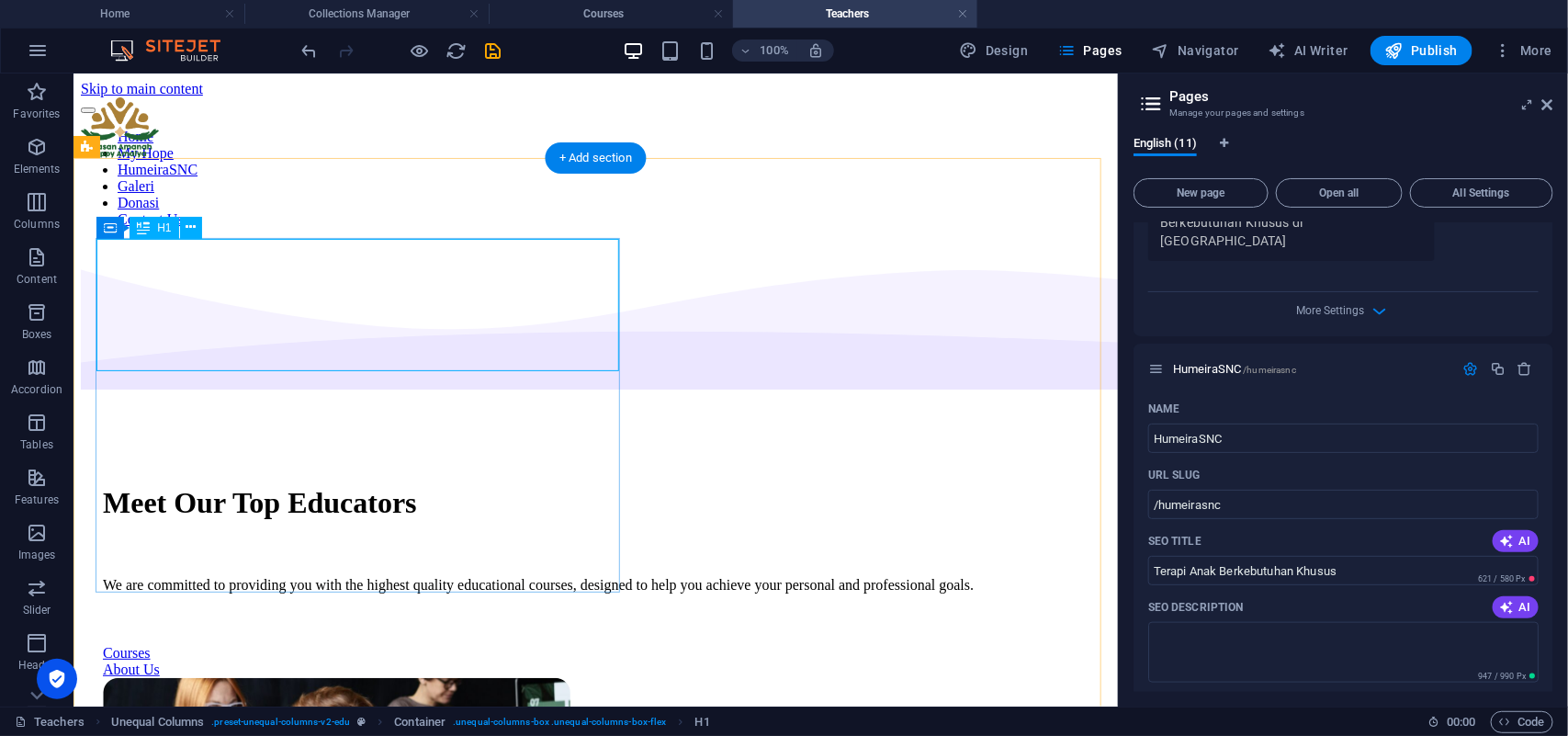 click on "Meet Our Top Educators" at bounding box center (594, 502) 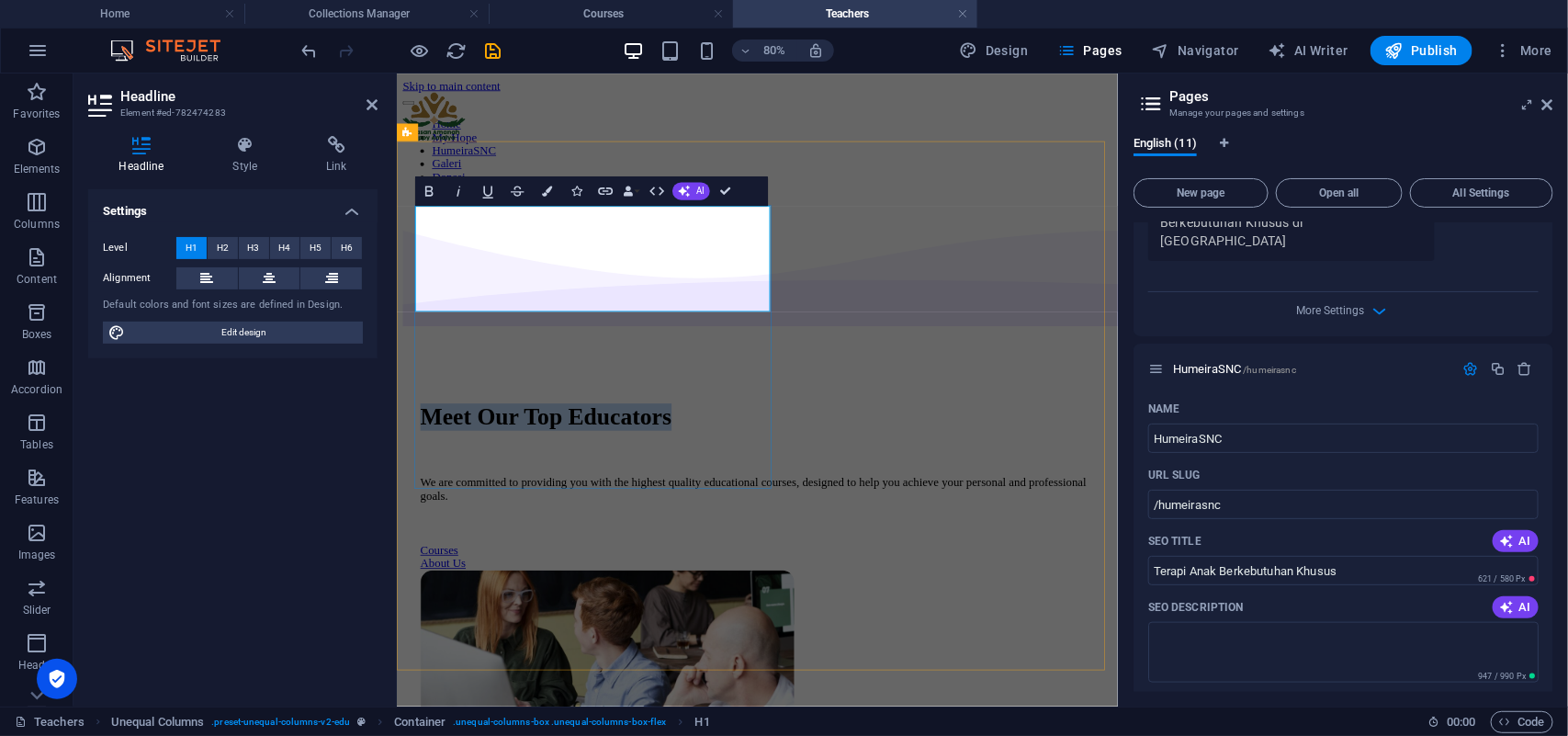 click on "Meet Our Top Educators" at bounding box center [846, 502] 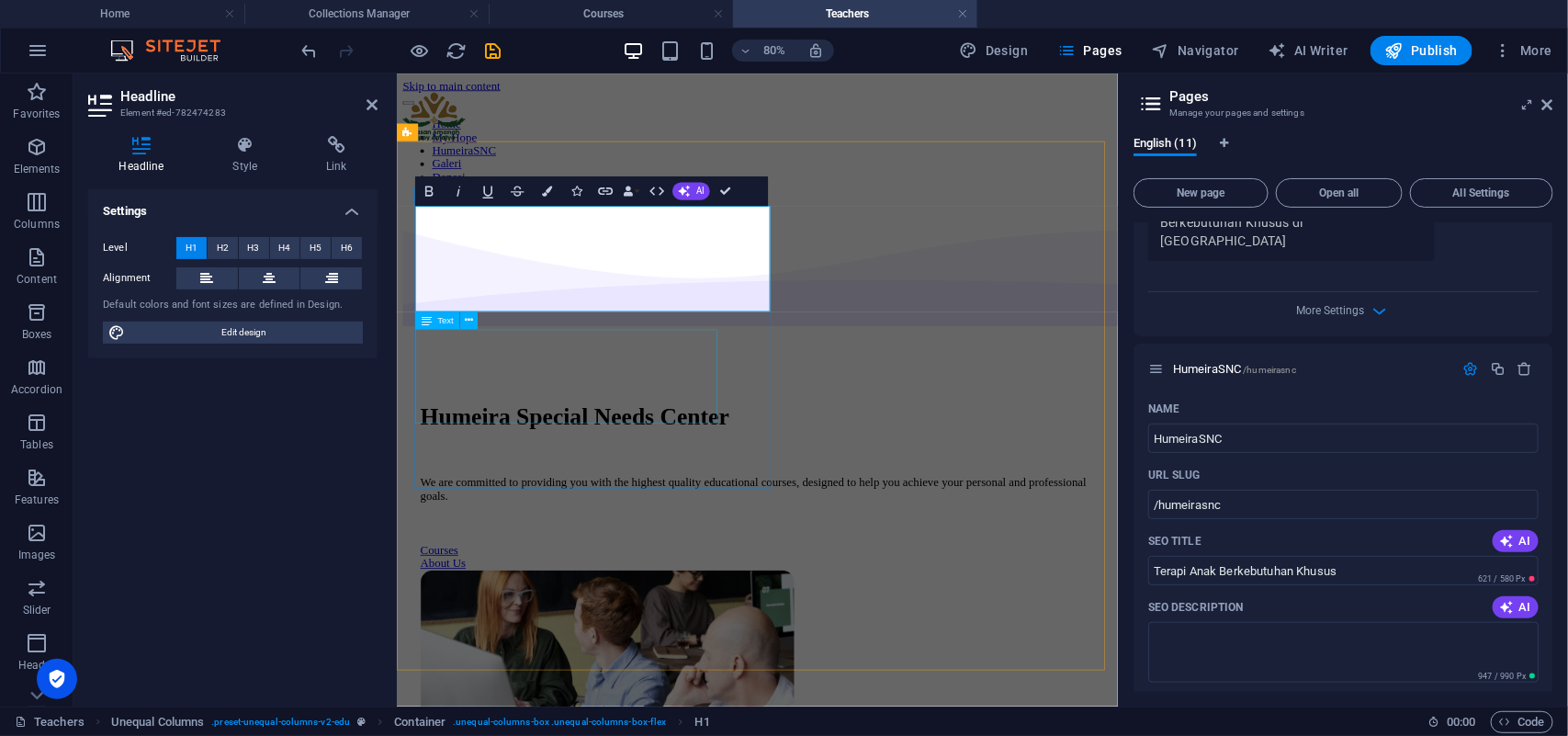 click on "We are committed to providing you with the highest quality educational courses, designed to help you achieve your personal and professional goals." at bounding box center [846, 593] 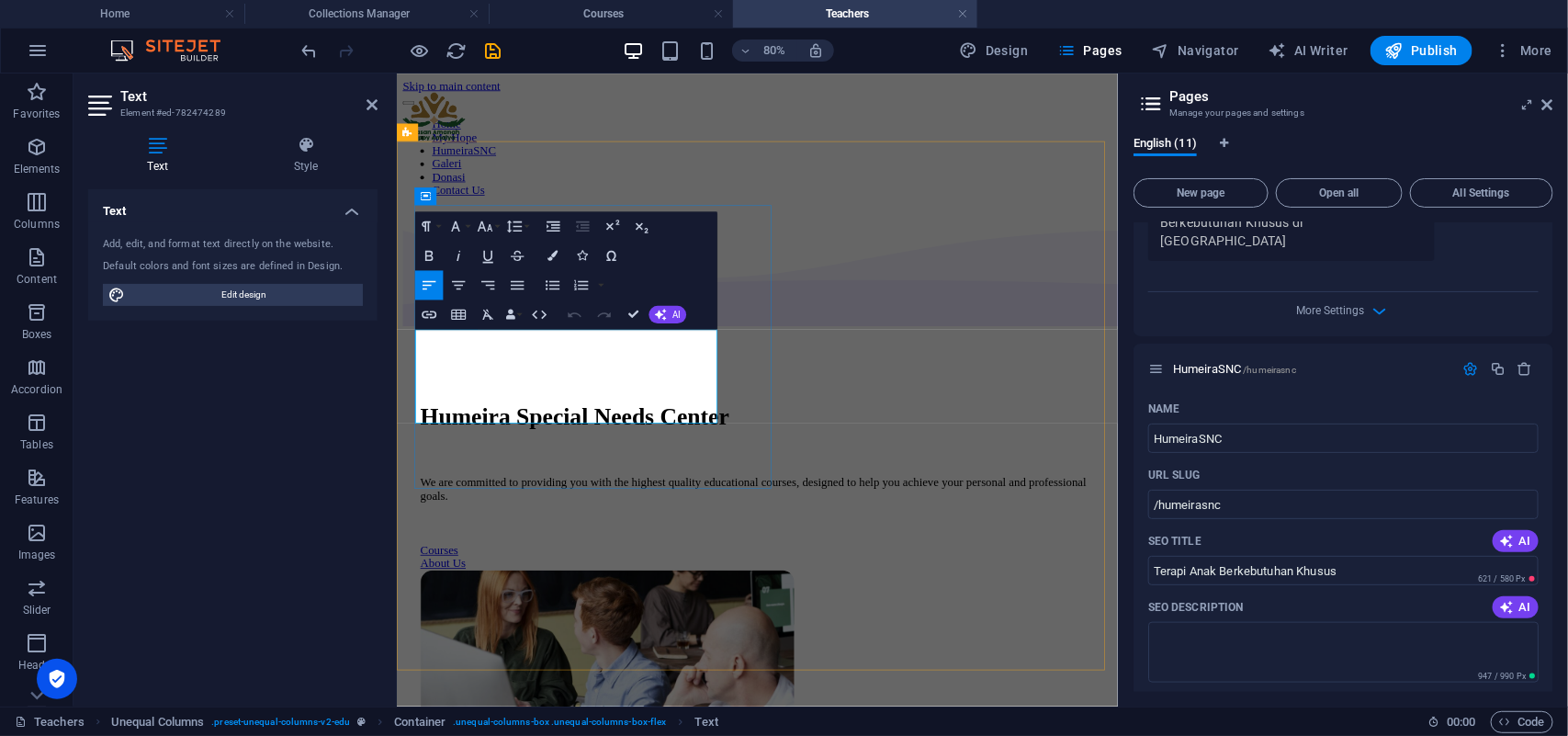 click on "We are committed to providing you with the highest quality educational courses, designed to help you achieve your personal and professional goals." at bounding box center (846, 593) 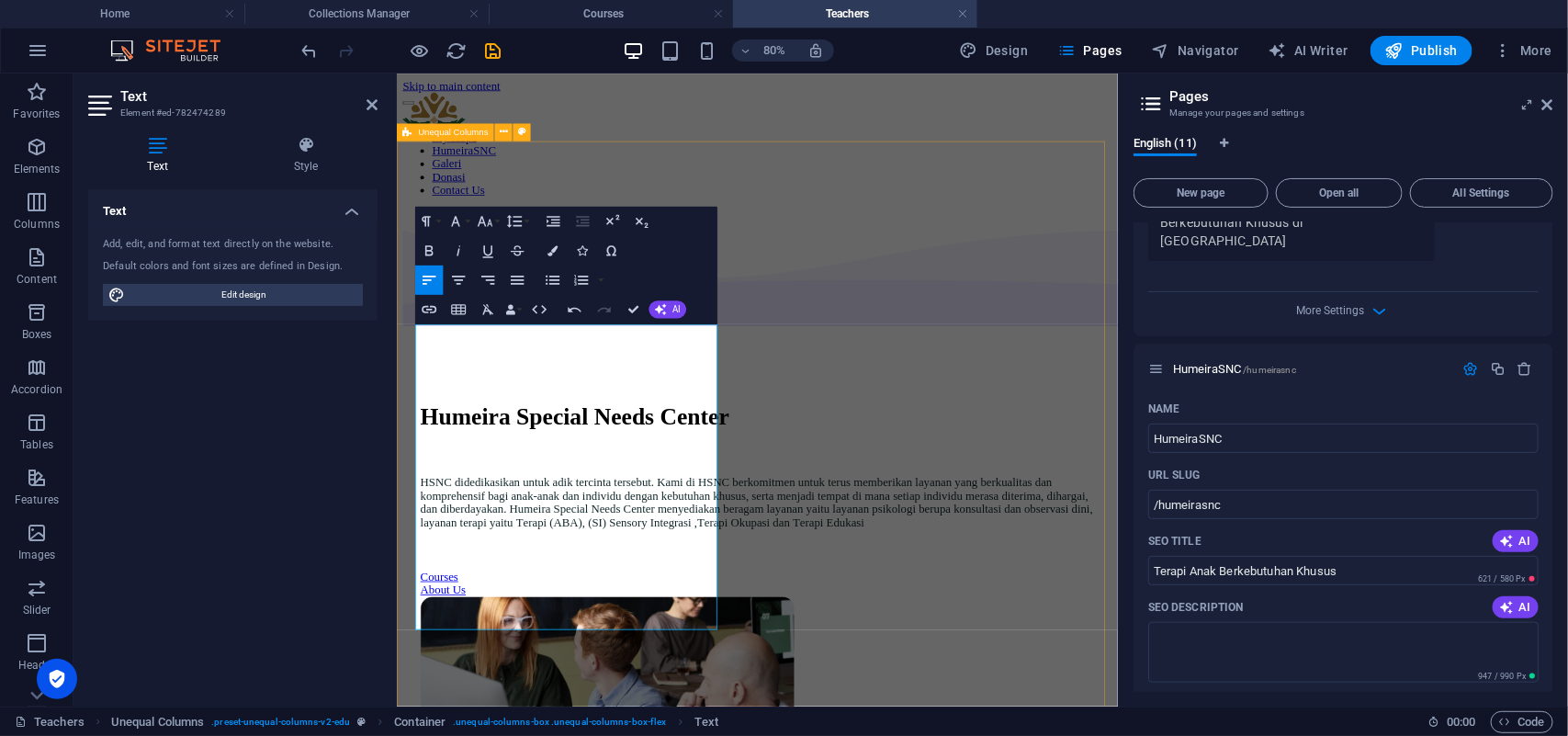 click on "Humeira Special Needs Center  HSNC didedikasikan untuk adik tercinta tersebut. Kami di HSNC berkomitmen untuk terus memberikan layanan yang berkualitas dan komprehensif bagi anak-anak dan individu dengan kebutuhan khusus, serta menjadi tempat di mana setiap individu merasa diterima, dihargai, dan diberdayakan. Humeira Special Needs Center menyediakan beragam layanan yaitu layanan psikologi berupa konsultasi dan observasi dini, layanan terapi yaitu Terapi (ABA), (SI) Sensory Integrasi ,Terapi Okupasi dan Terapi Edukasi   Courses About Us" at bounding box center [846, 780] 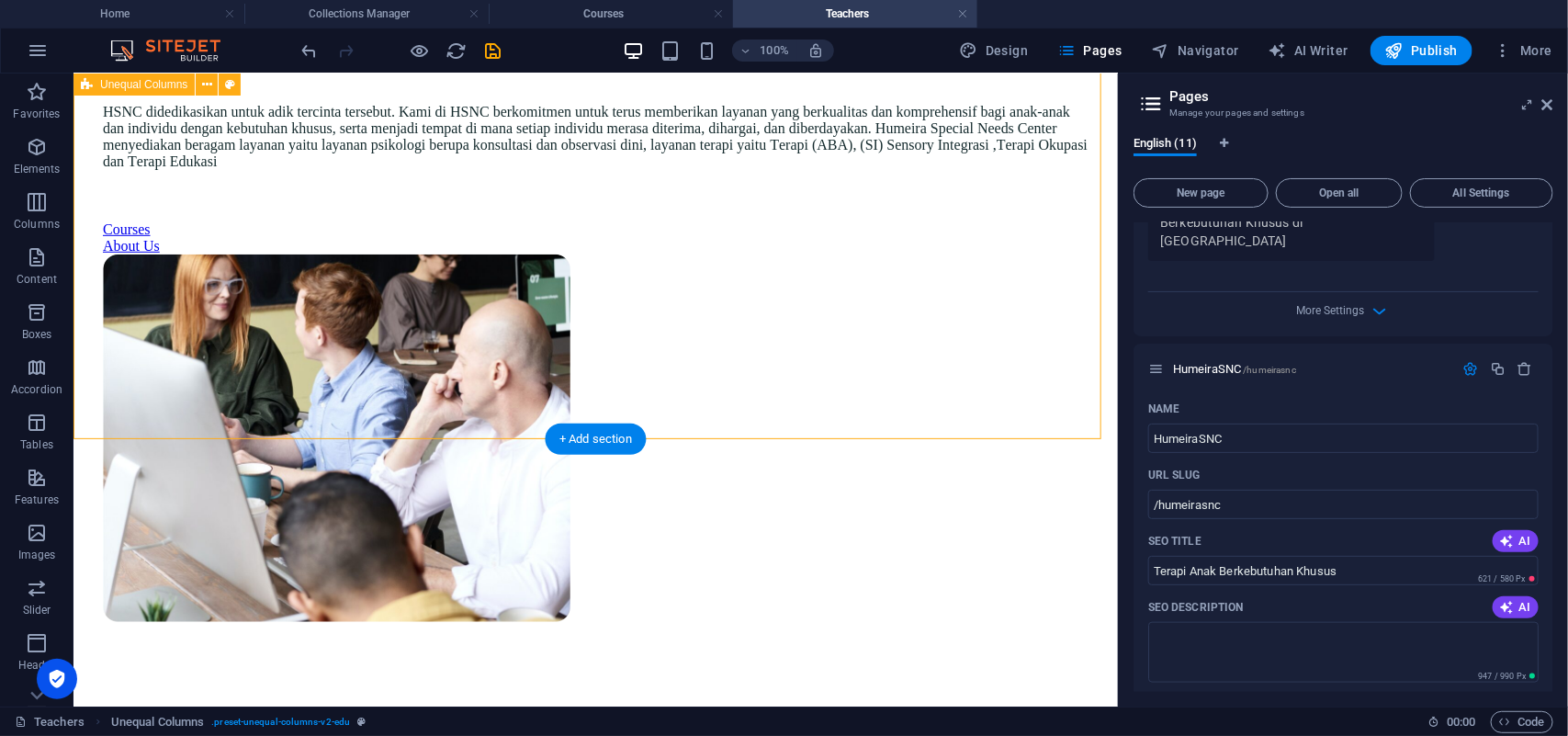 scroll, scrollTop: 345, scrollLeft: 0, axis: vertical 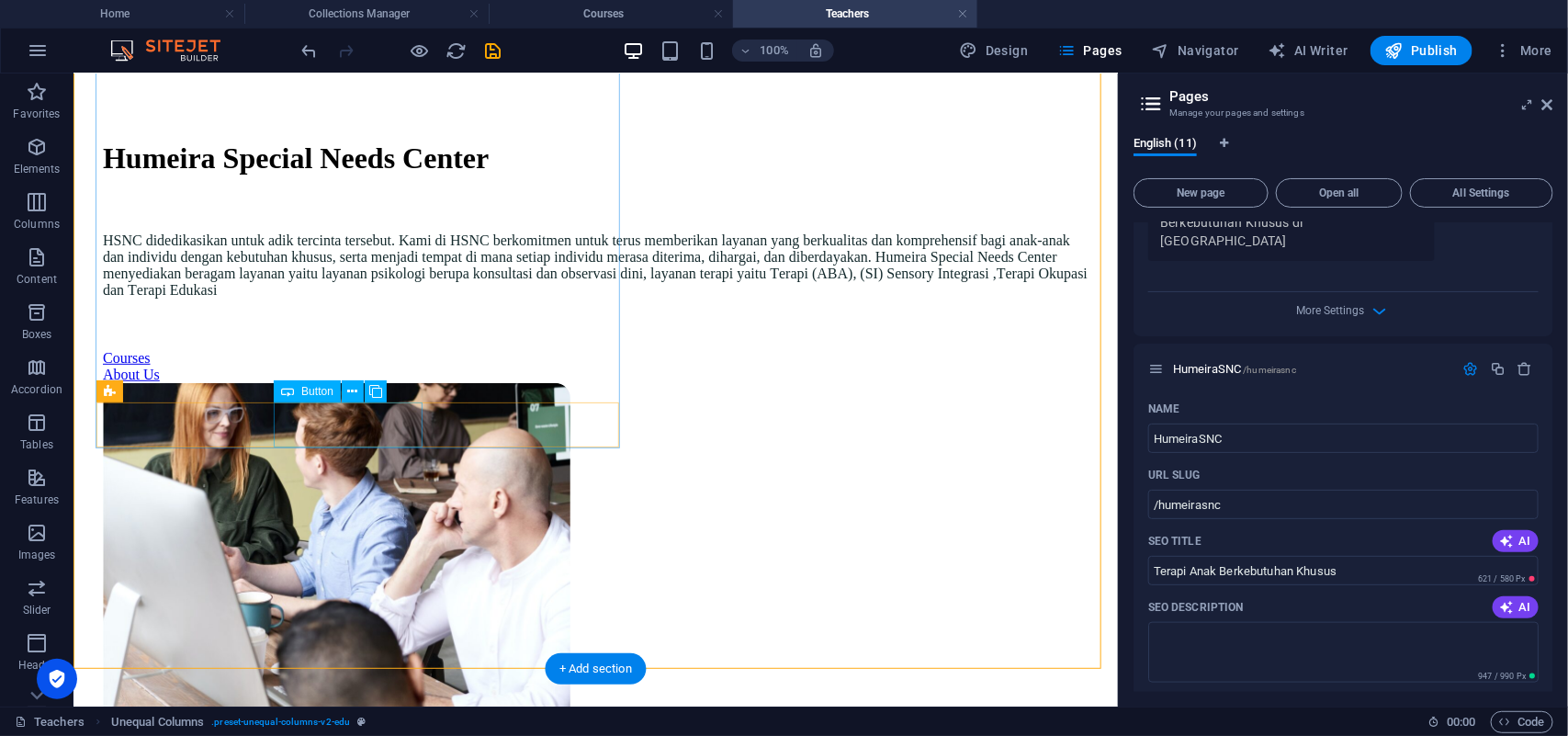 click on "About Us" at bounding box center (594, 374) 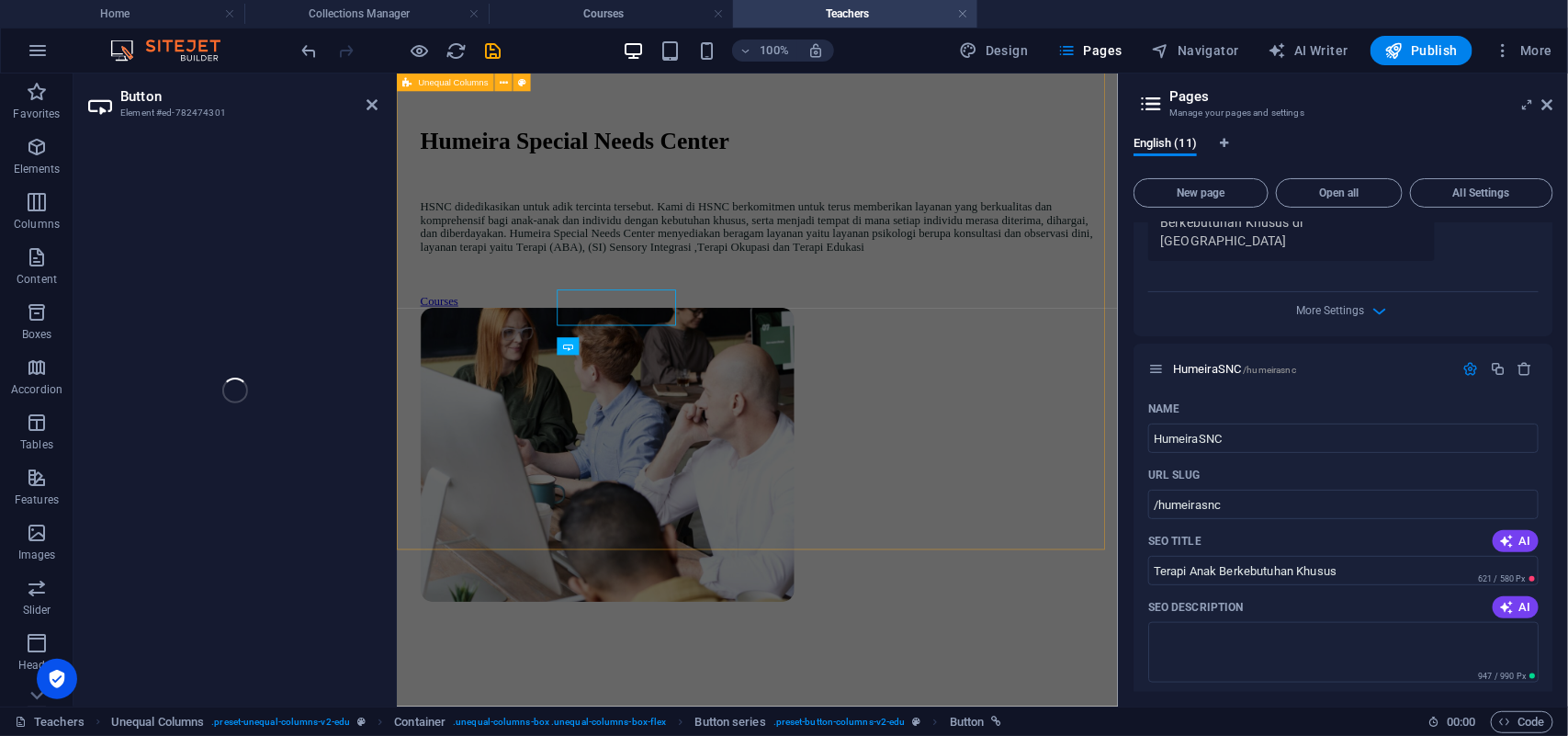 select on "px" 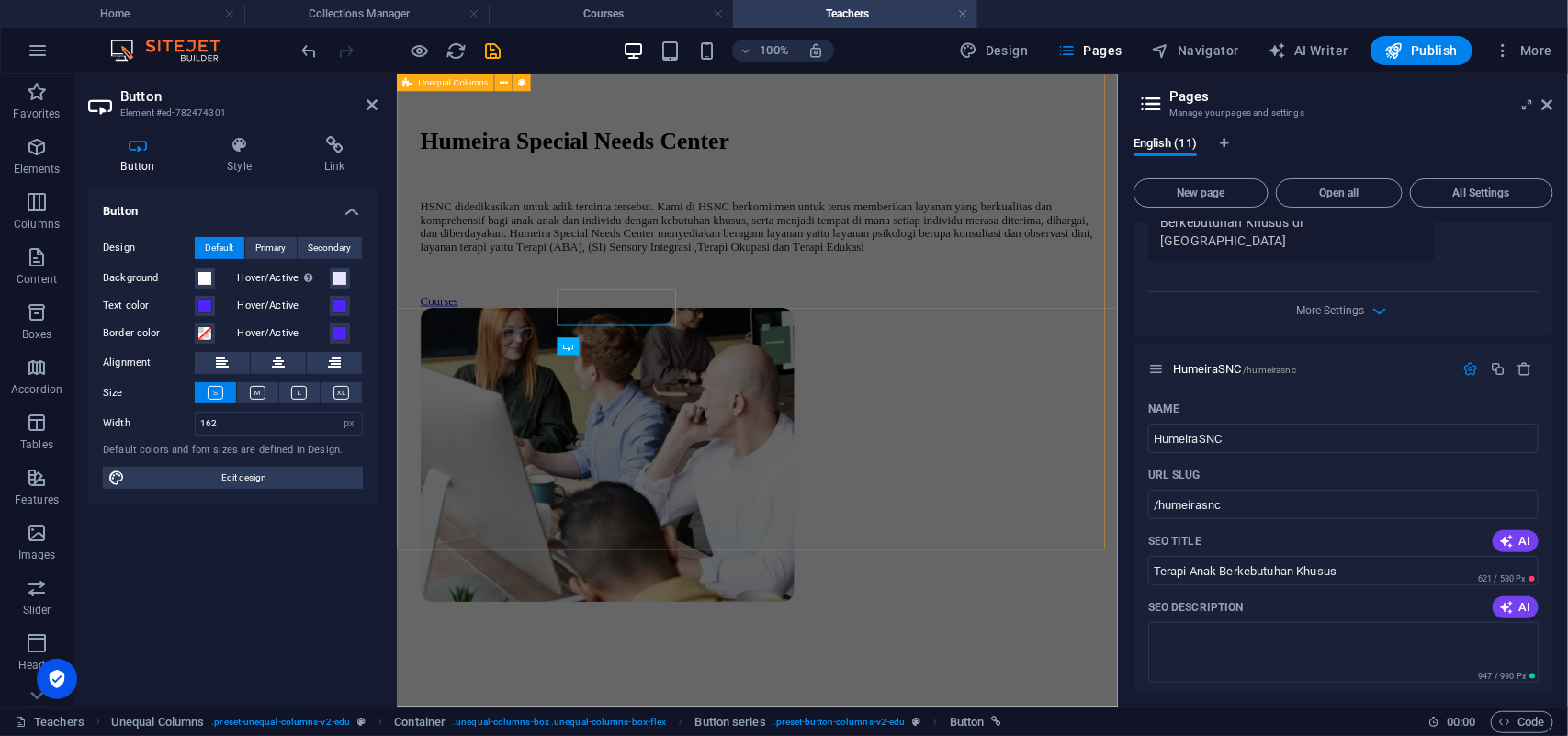 scroll, scrollTop: 402, scrollLeft: 0, axis: vertical 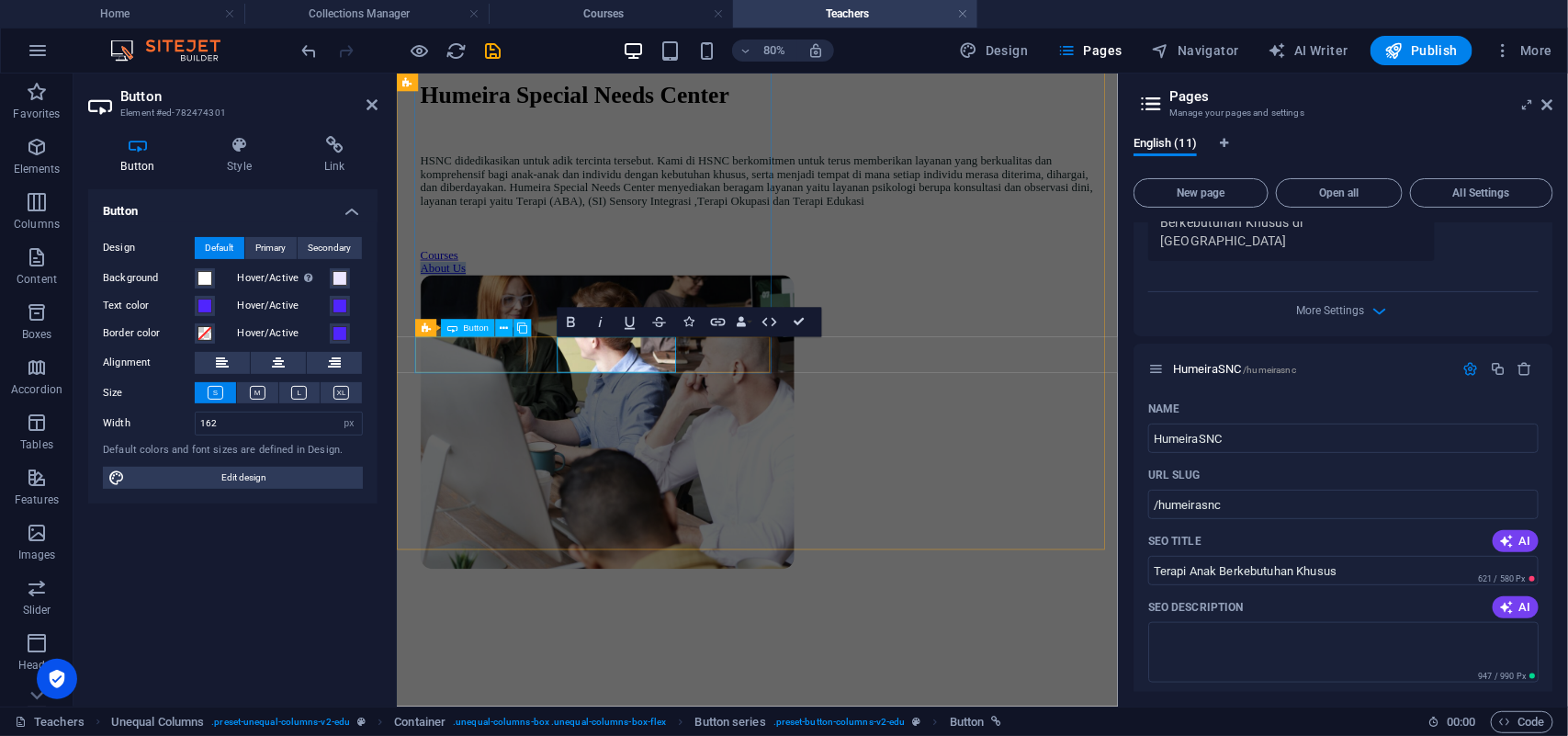 click on "Courses" at bounding box center (846, 300) 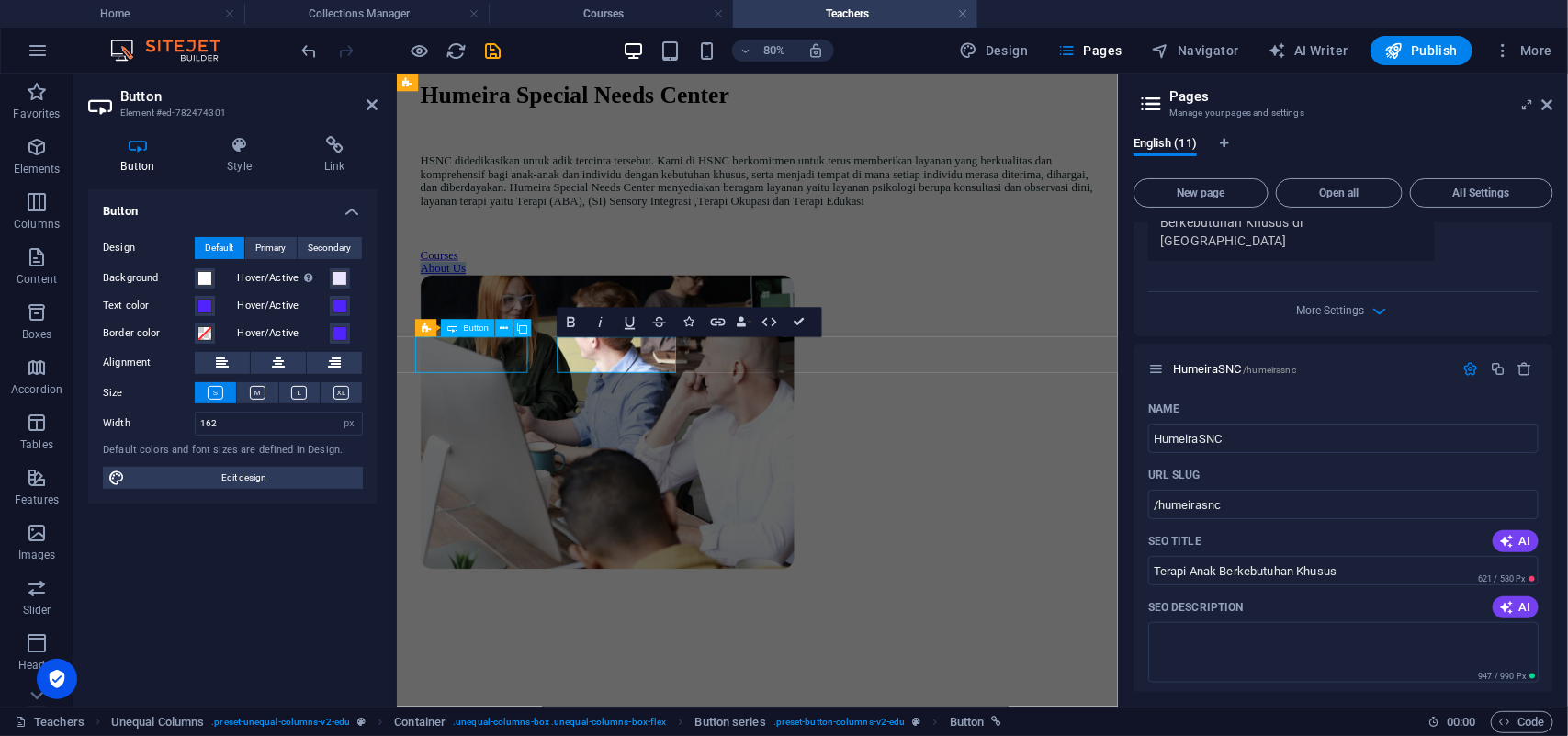 click on "Courses" at bounding box center [846, 300] 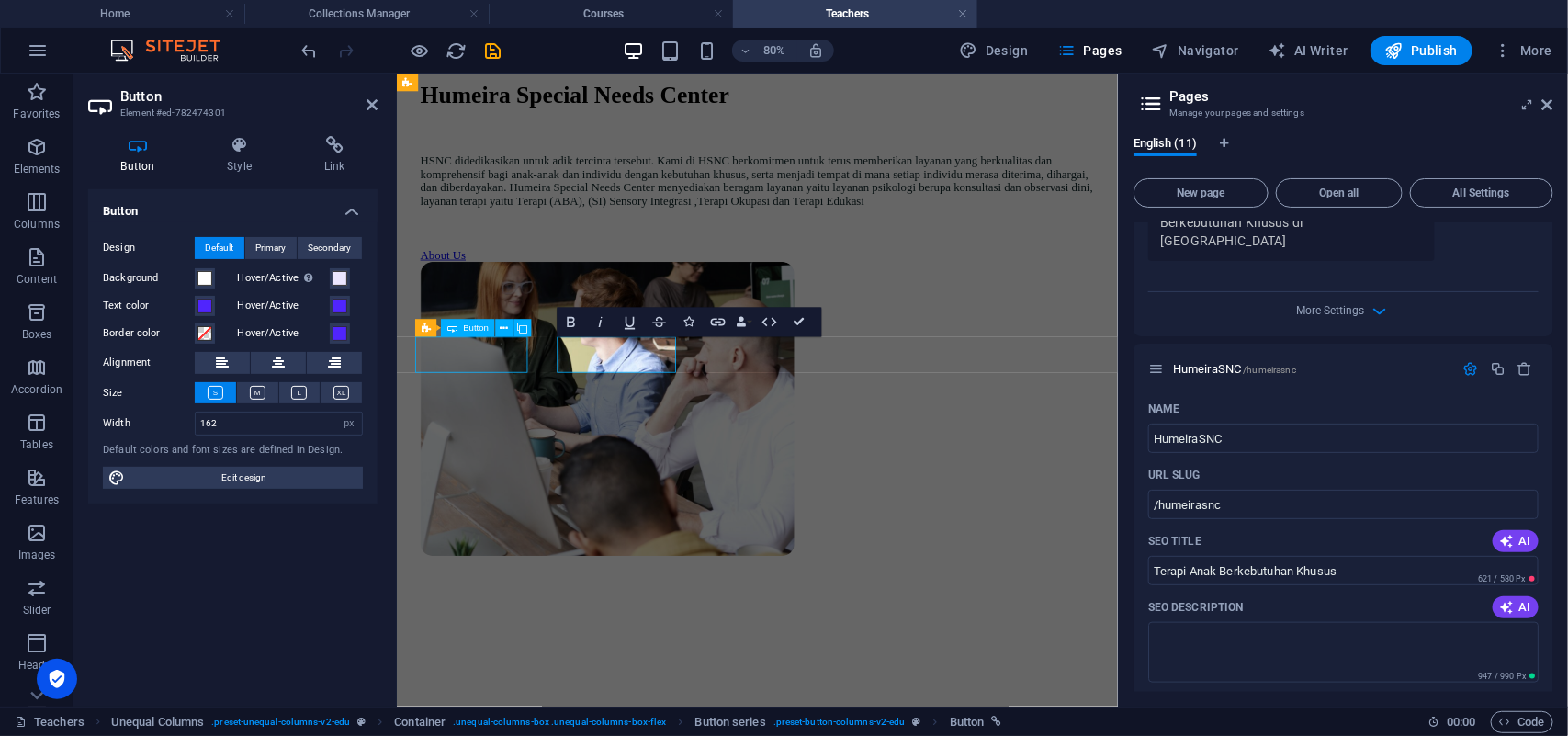 click on "Button" at bounding box center [468, 327] 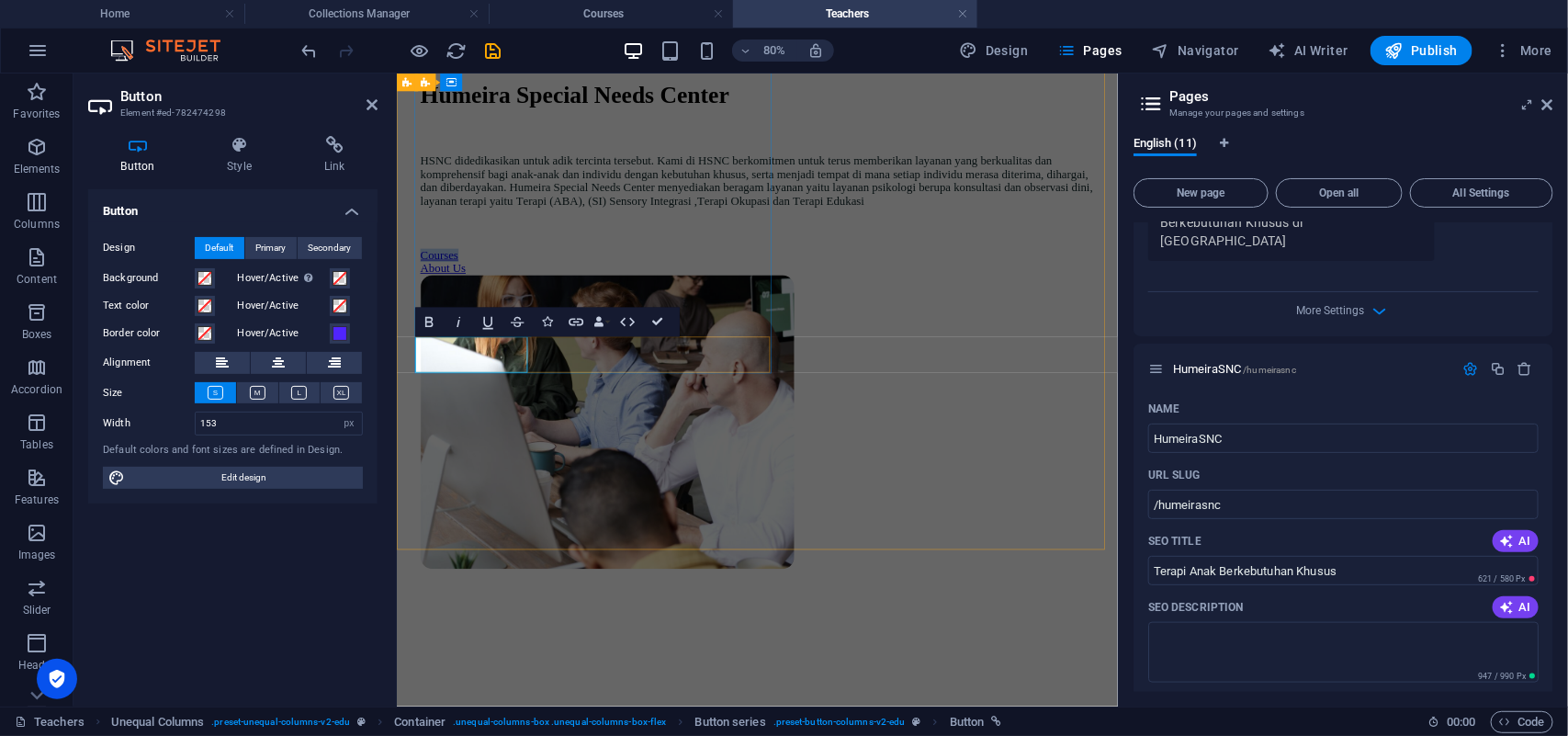 type 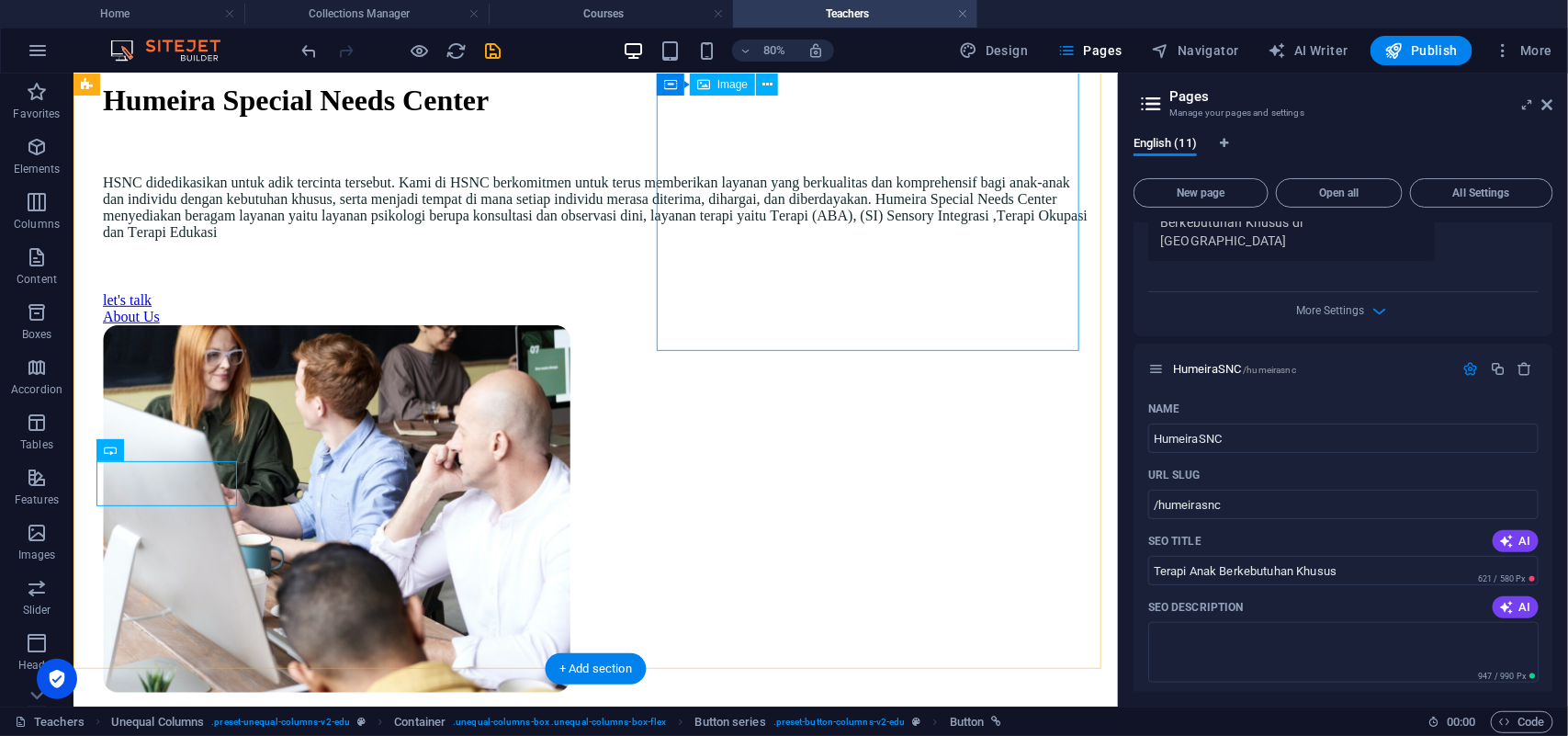 scroll, scrollTop: 345, scrollLeft: 0, axis: vertical 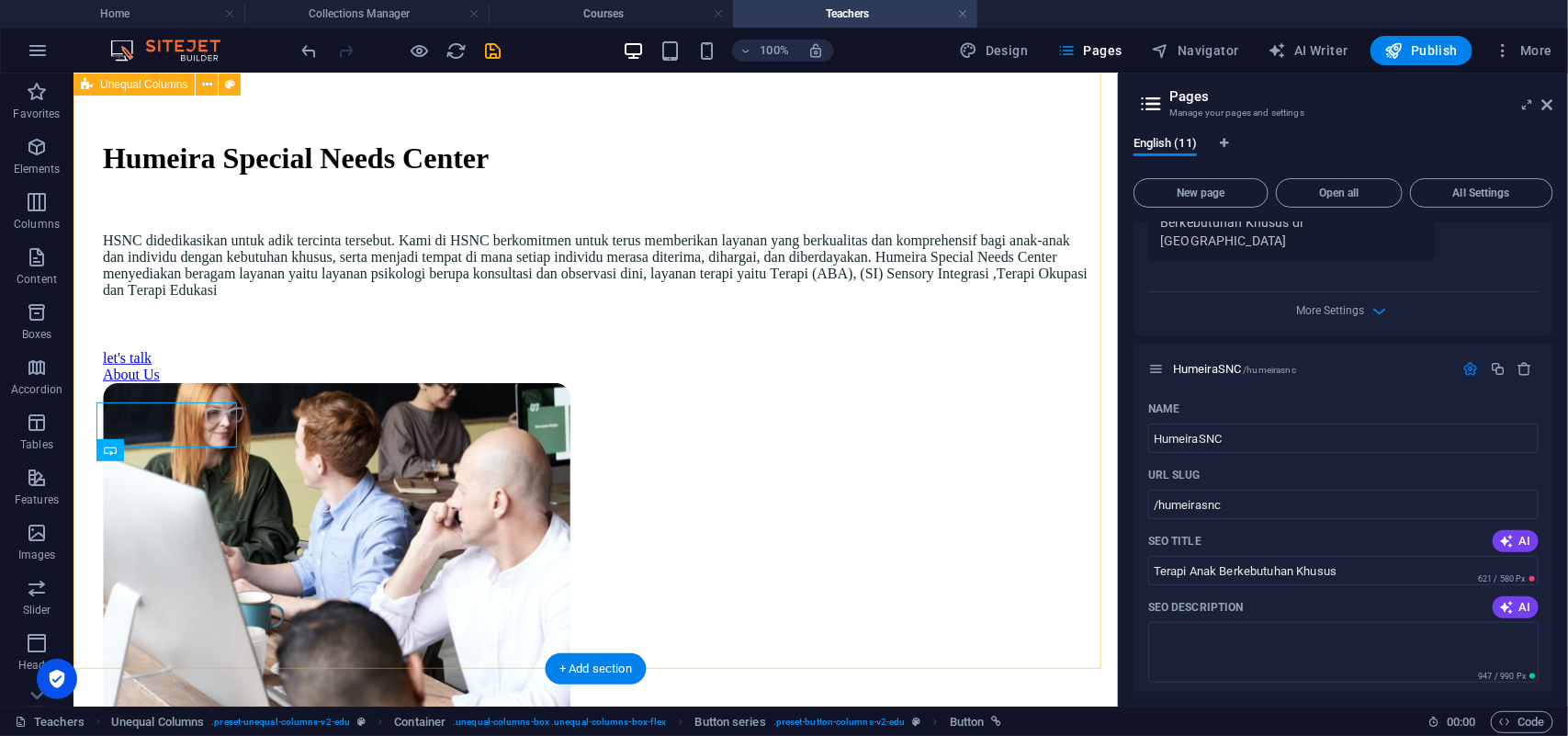 click on "Humeira Special Needs Center  HSNC didedikasikan untuk adik tercinta tersebut. Kami di HSNC berkomitmen untuk terus memberikan layanan yang berkualitas dan komprehensif bagi anak-anak dan individu dengan kebutuhan khusus, serta menjadi tempat di mana setiap individu merasa diterima, dihargai, dan diberdayakan. Humeira Special Needs Center menyediakan beragam layanan yaitu layanan psikologi berupa konsultasi dan observasi dini, layanan terapi yaitu Terapi (ABA), (SI) Sensory Integrasi ,Terapi Okupasi dan Terapi Edukasi   let's talk About Us" at bounding box center (594, 436) 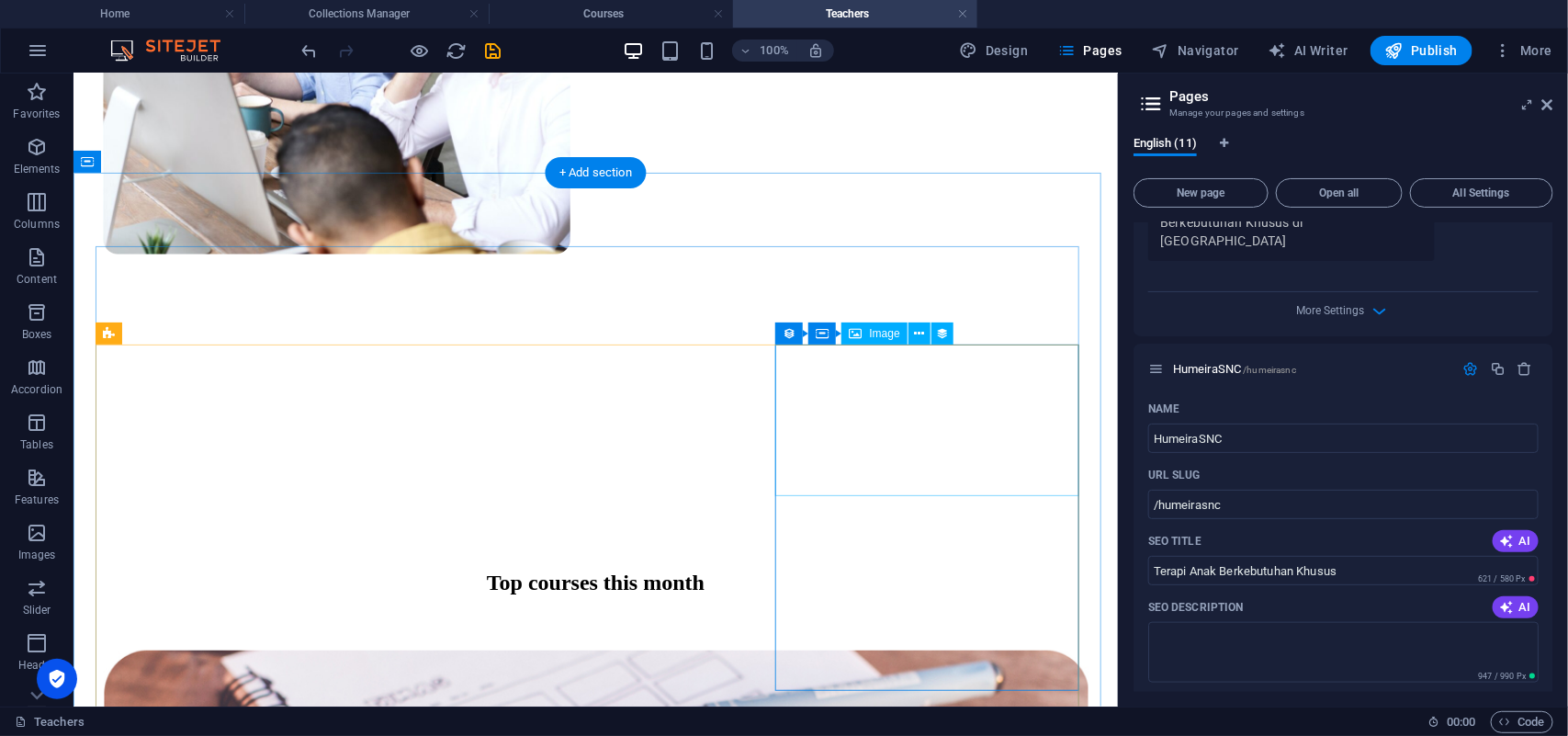 scroll, scrollTop: 919, scrollLeft: 0, axis: vertical 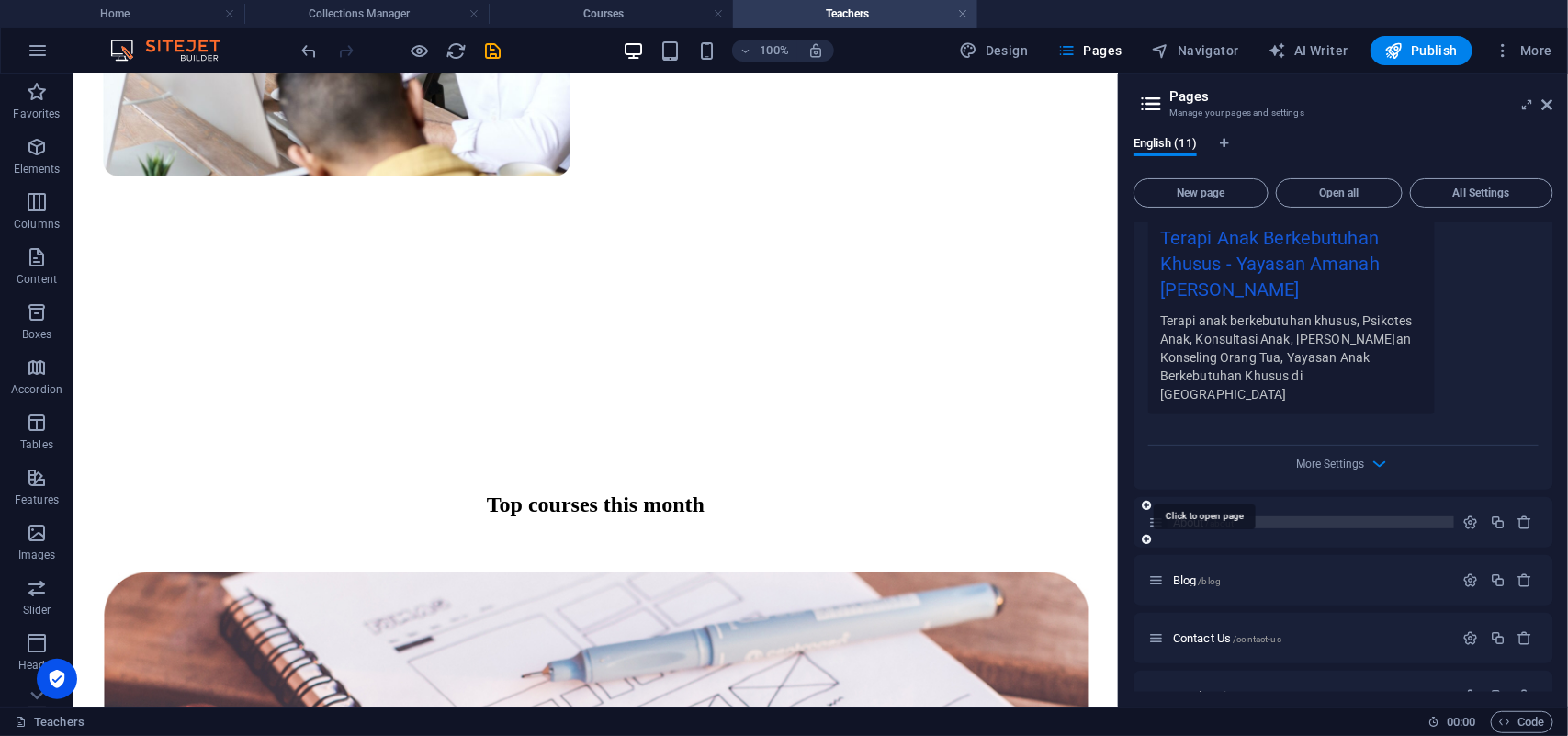 click on "/about" at bounding box center [1220, 523] 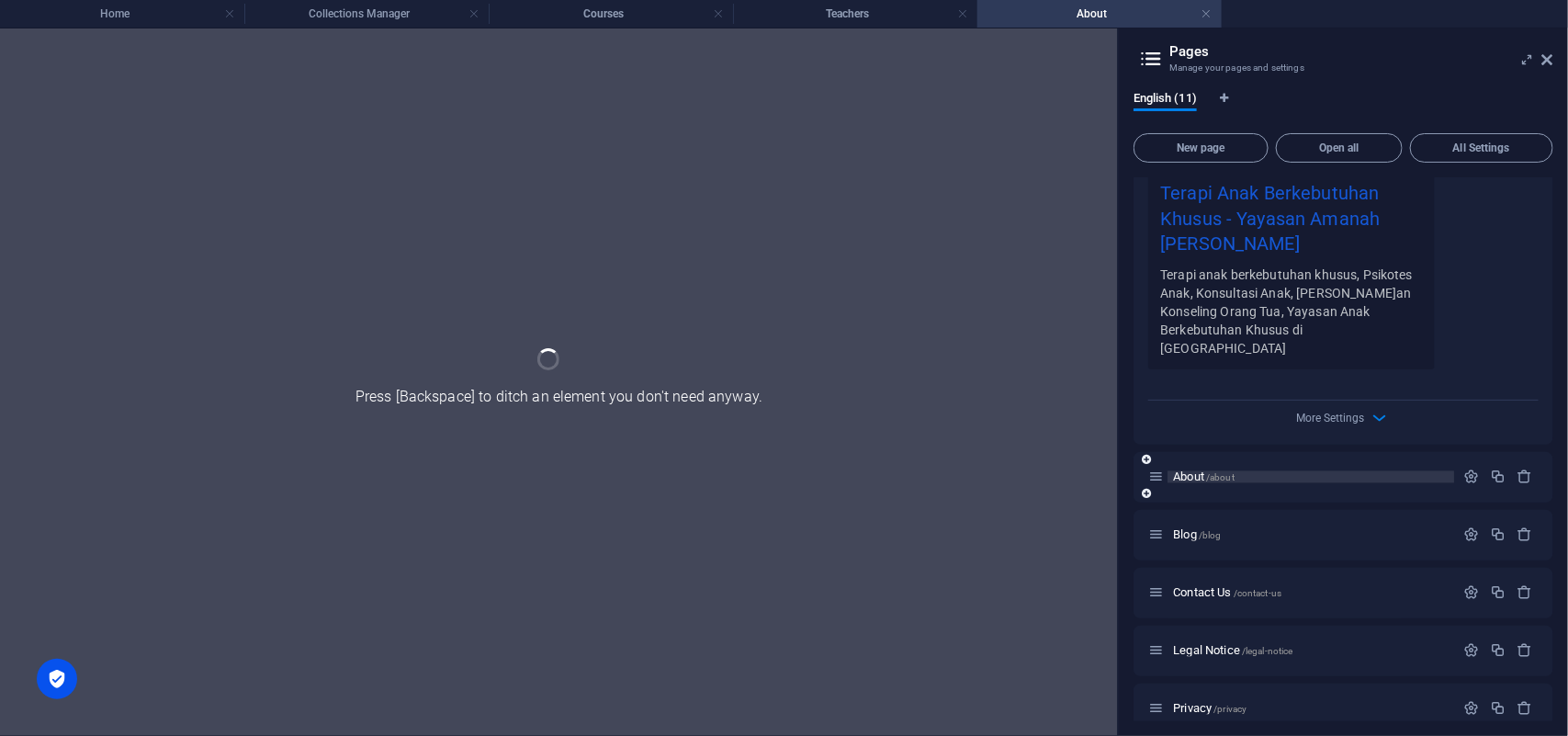 scroll, scrollTop: 0, scrollLeft: 0, axis: both 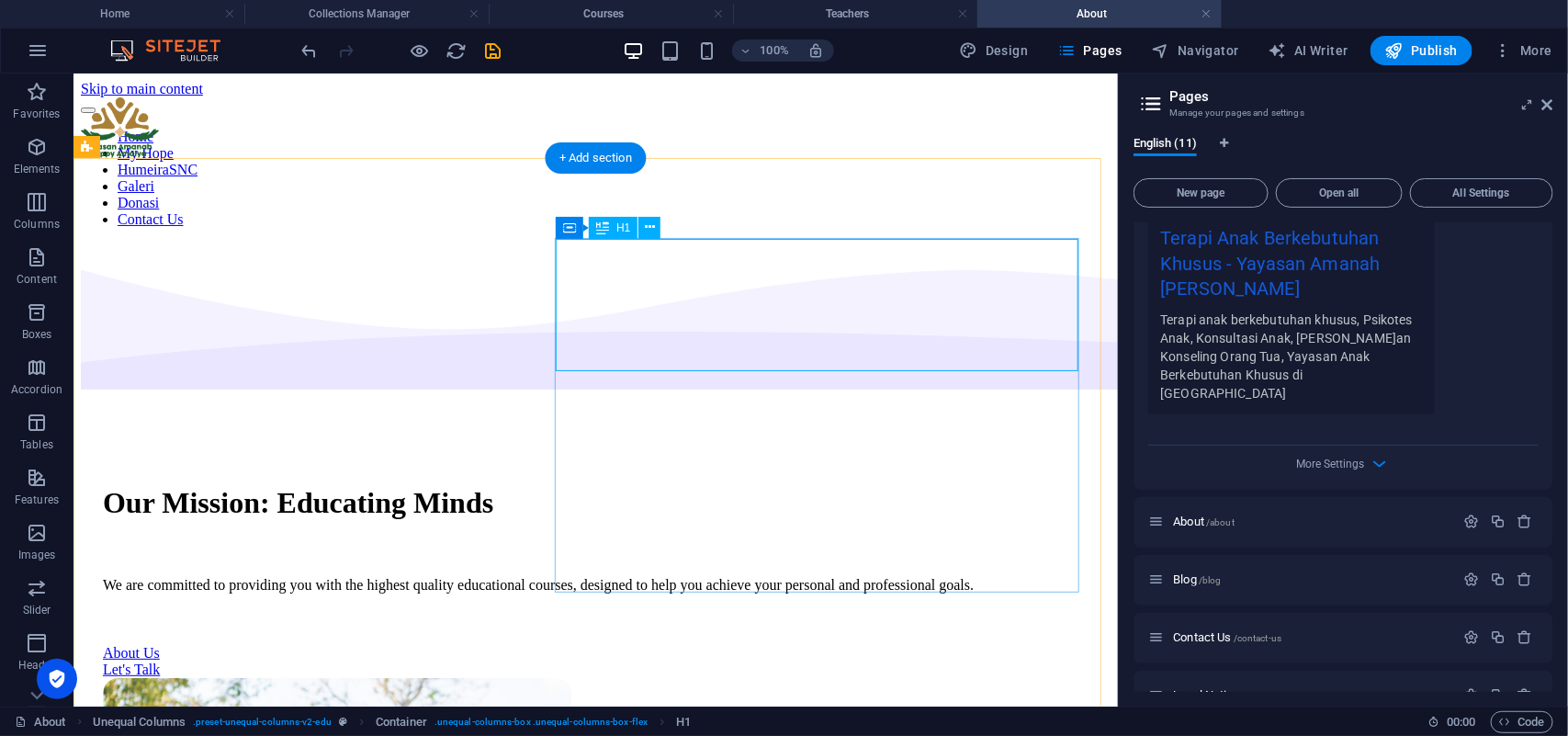 click on "Our Mission: Educating Minds" at bounding box center (594, 502) 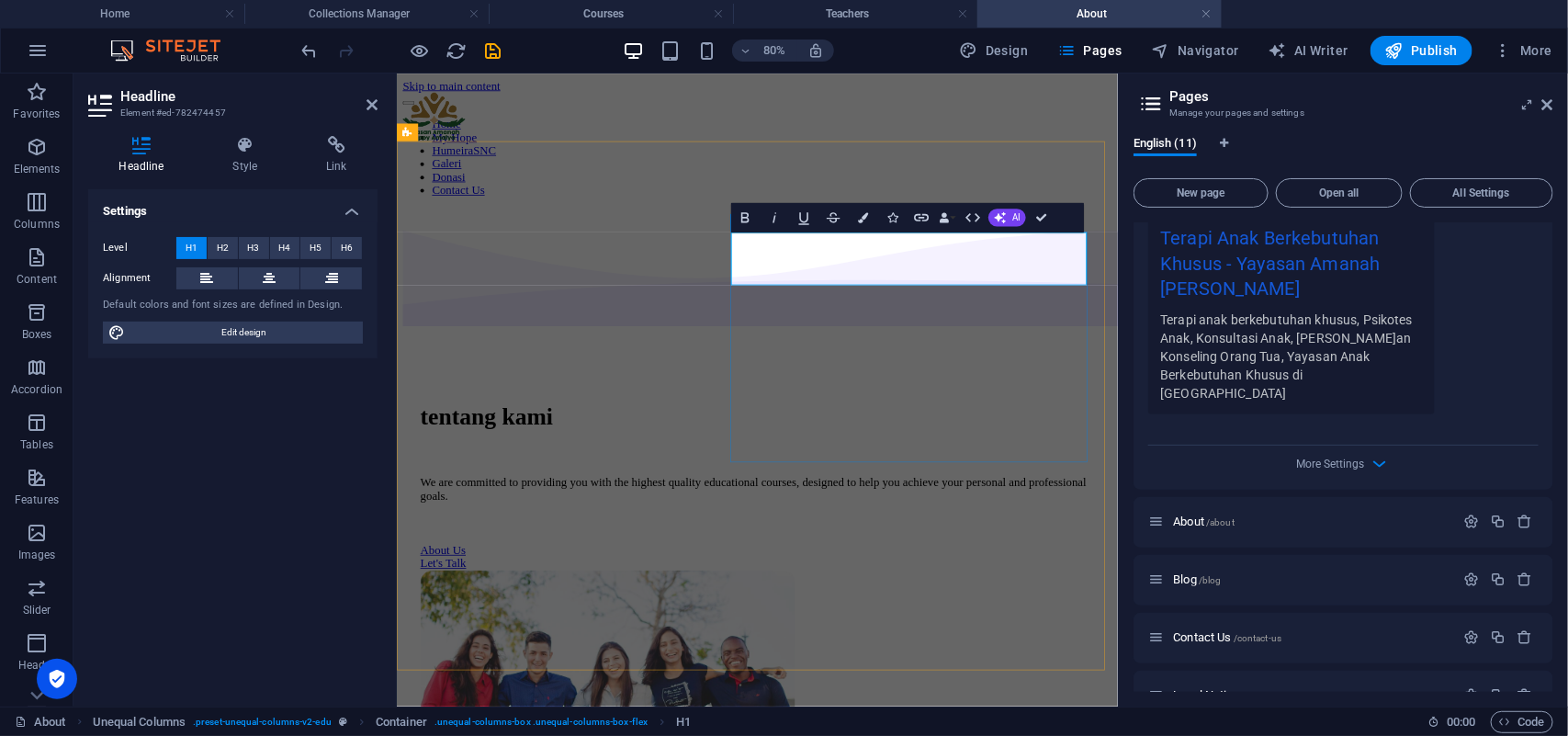 click on "tentang kami" at bounding box center [846, 502] 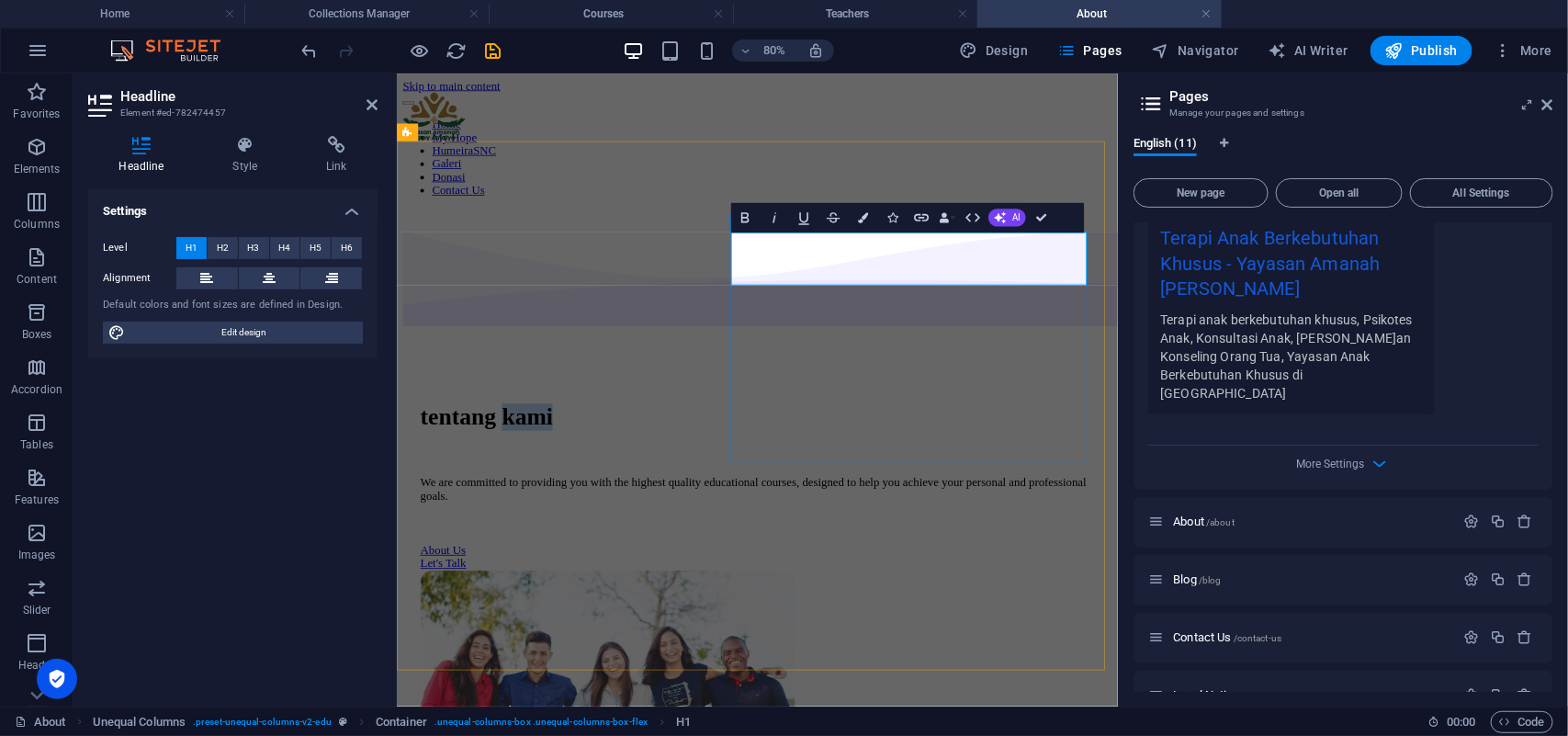 click on "tentang kami" at bounding box center [846, 502] 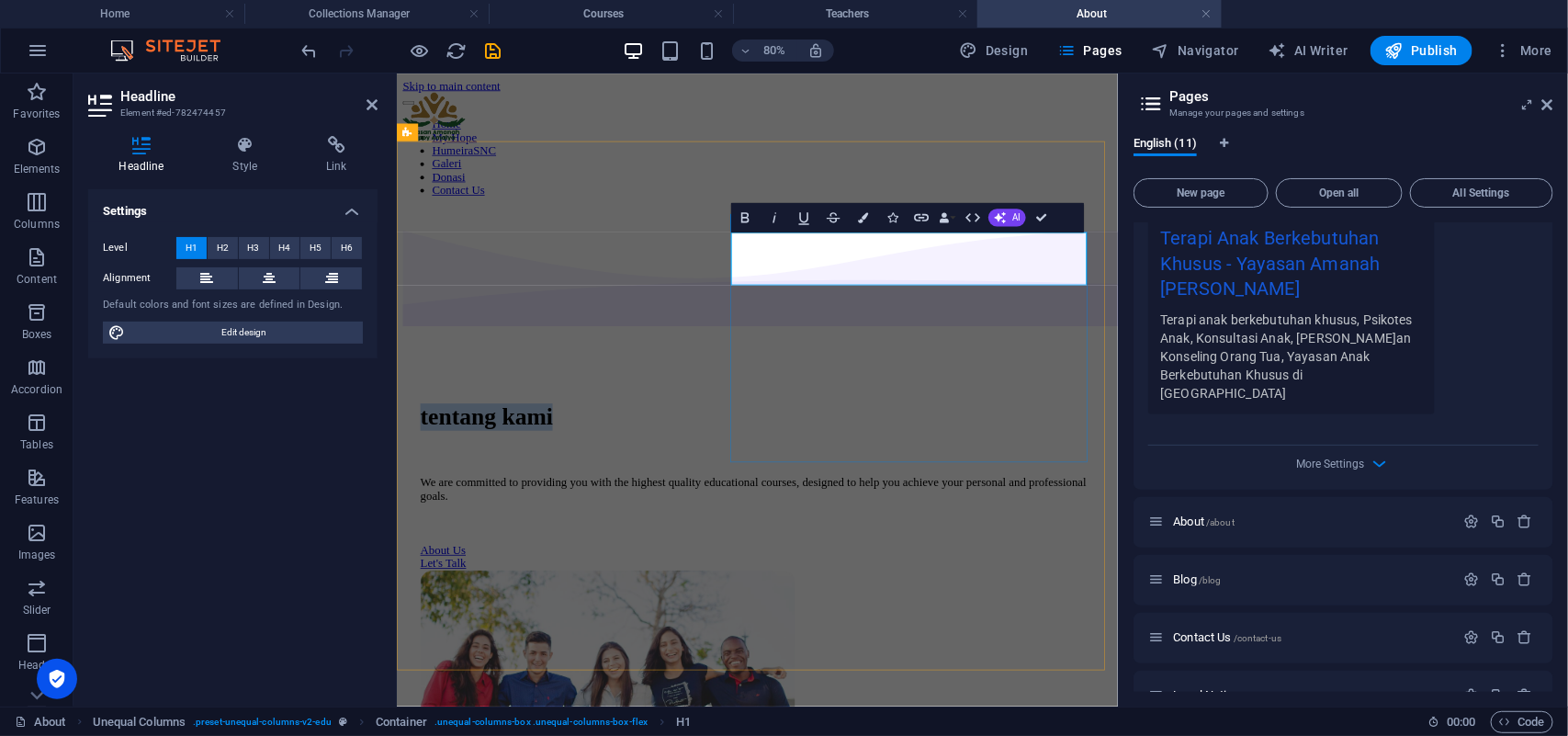 click on "tentang kami" at bounding box center (846, 502) 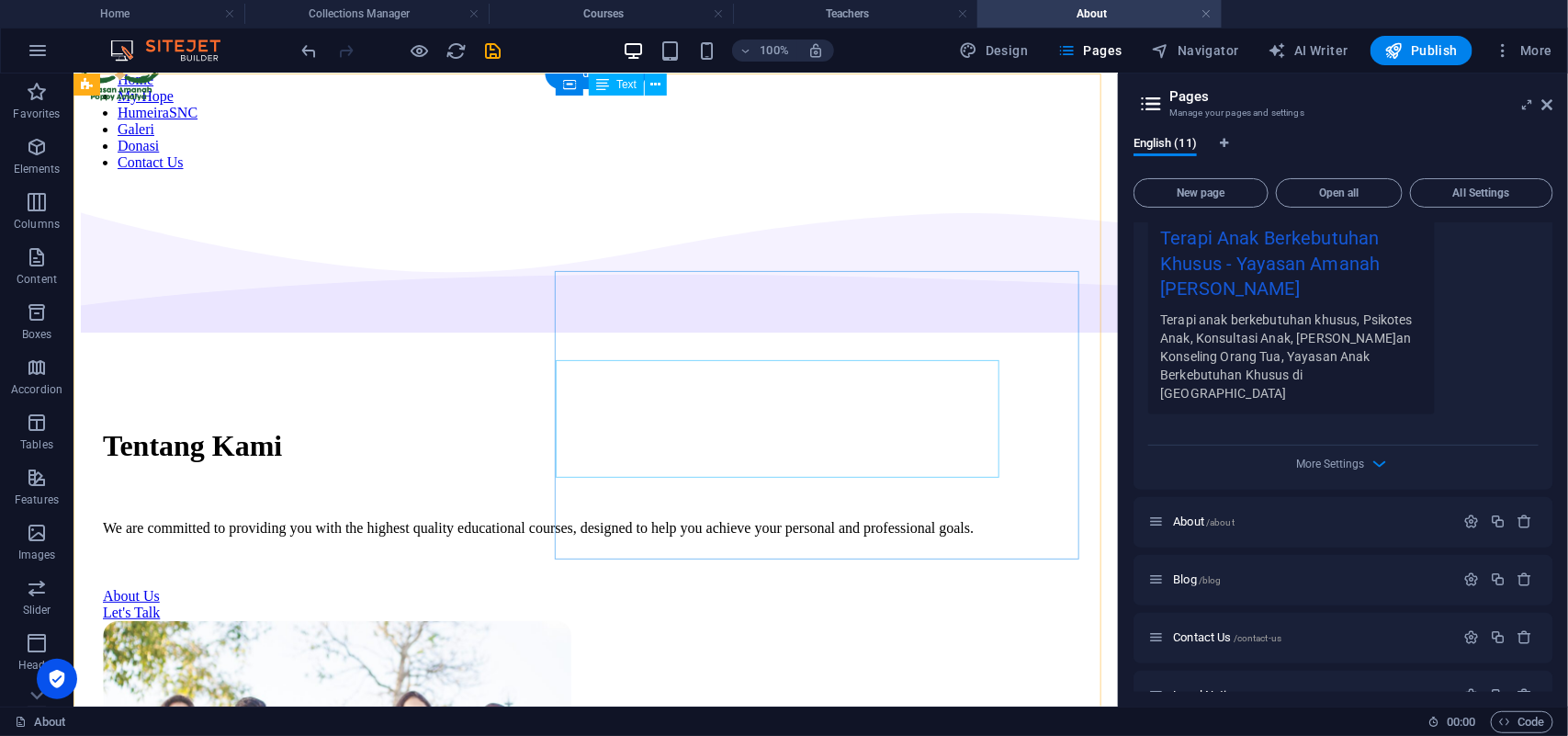 scroll, scrollTop: 0, scrollLeft: 0, axis: both 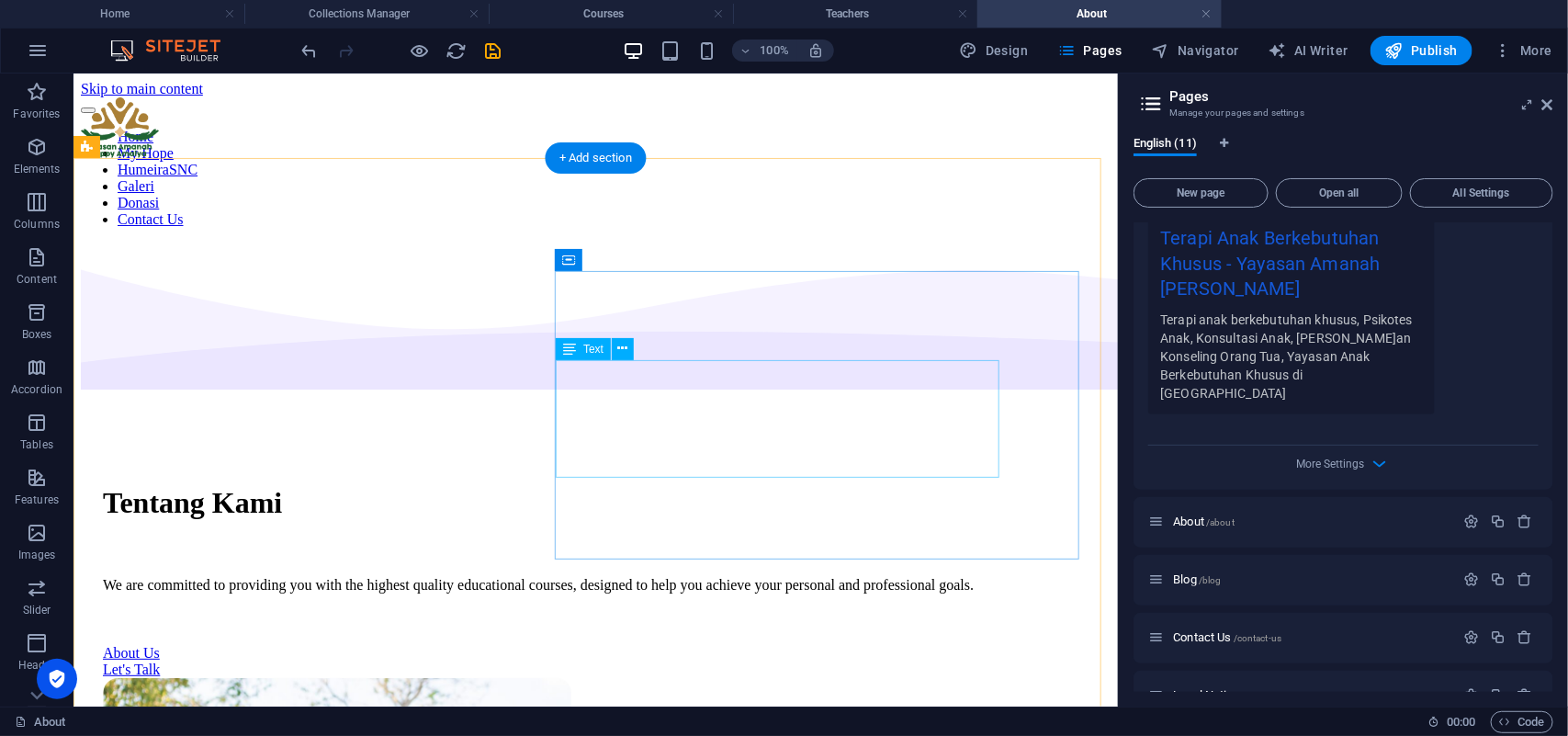 click on "We are committed to providing you with the highest quality educational courses, designed to help you achieve your personal and professional goals." at bounding box center [594, 584] 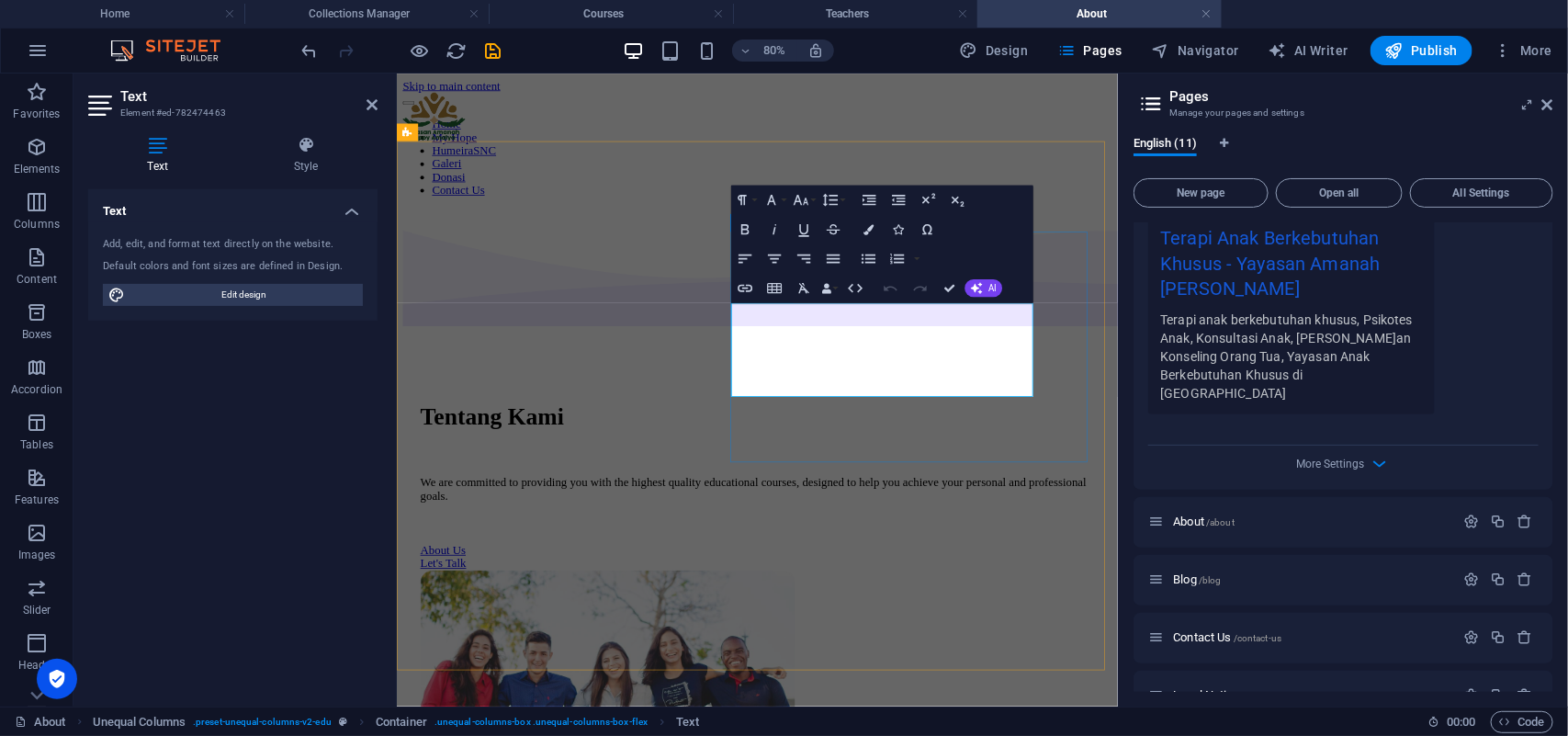 click on "We are committed to providing you with the highest quality educational courses, designed to help you achieve your personal and professional goals." at bounding box center [846, 593] 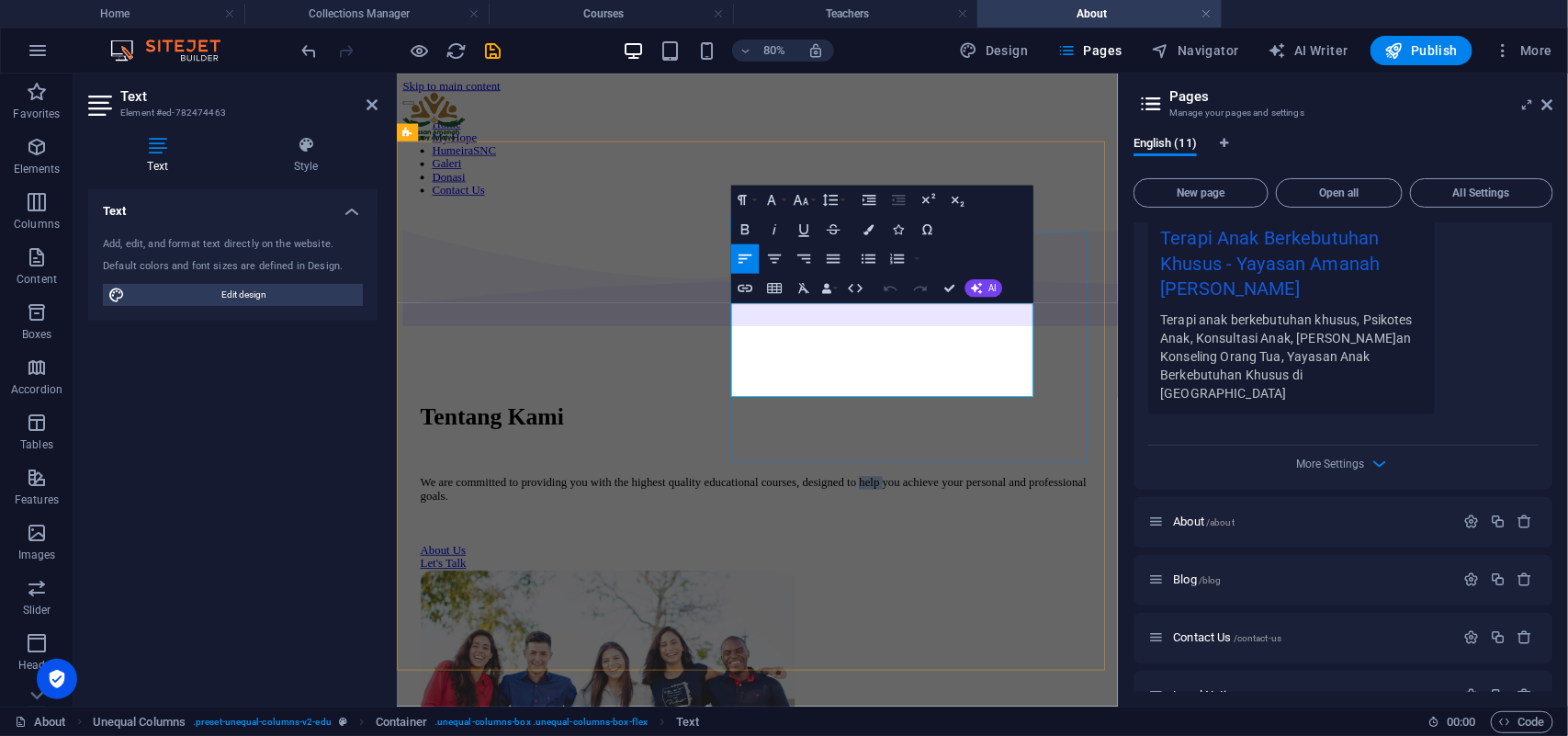click on "We are committed to providing you with the highest quality educational courses, designed to help you achieve your personal and professional goals." at bounding box center (846, 593) 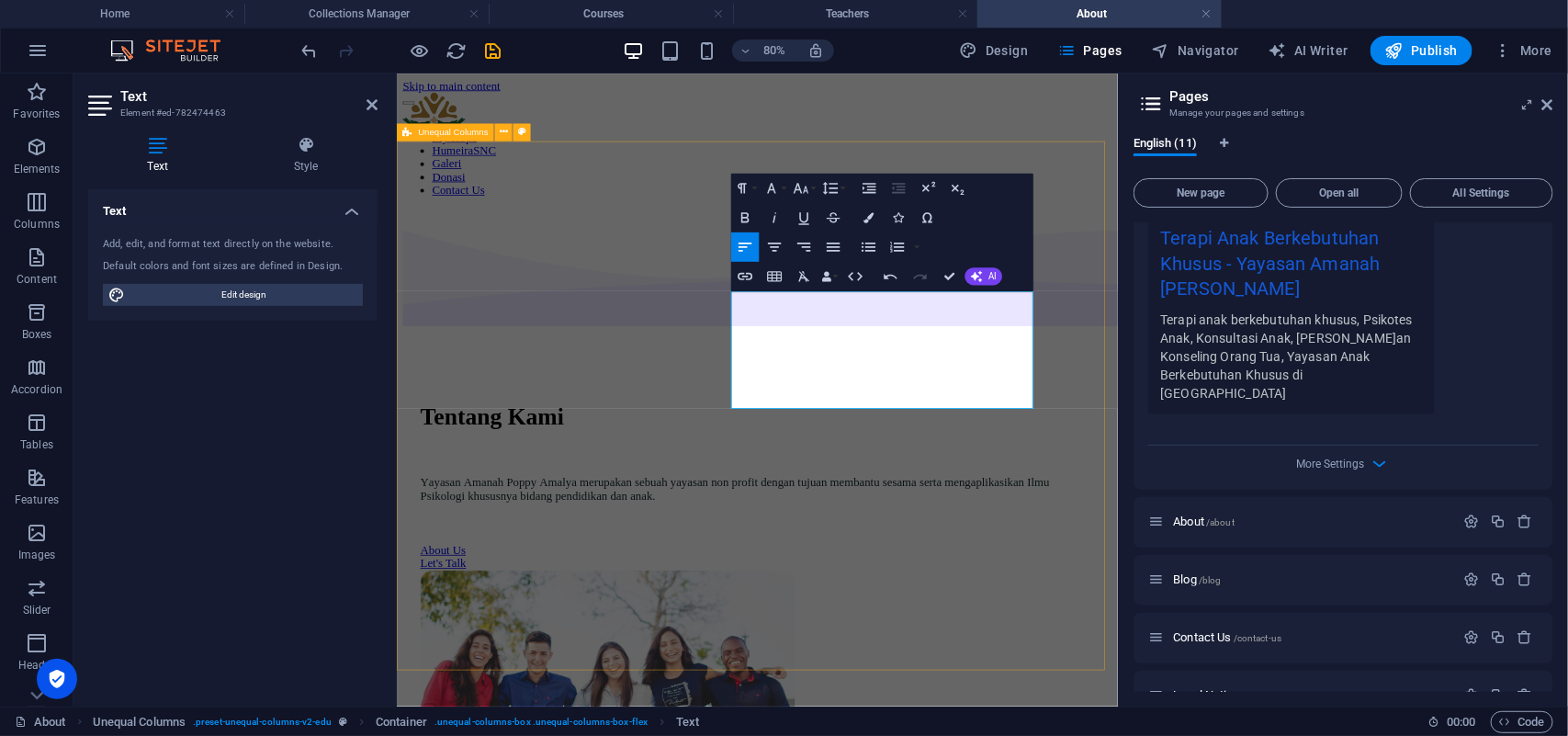 click on "Tentang Kami Yayasan Amanah Poppy Amalya merupakan sebuah yayasan non profit dengan tujuan membantu sesama serta mengaplikasikan Ilmu Psikologi khususnya bidang pendidikan dan anak.  About Us Let's Talk" at bounding box center [846, 764] 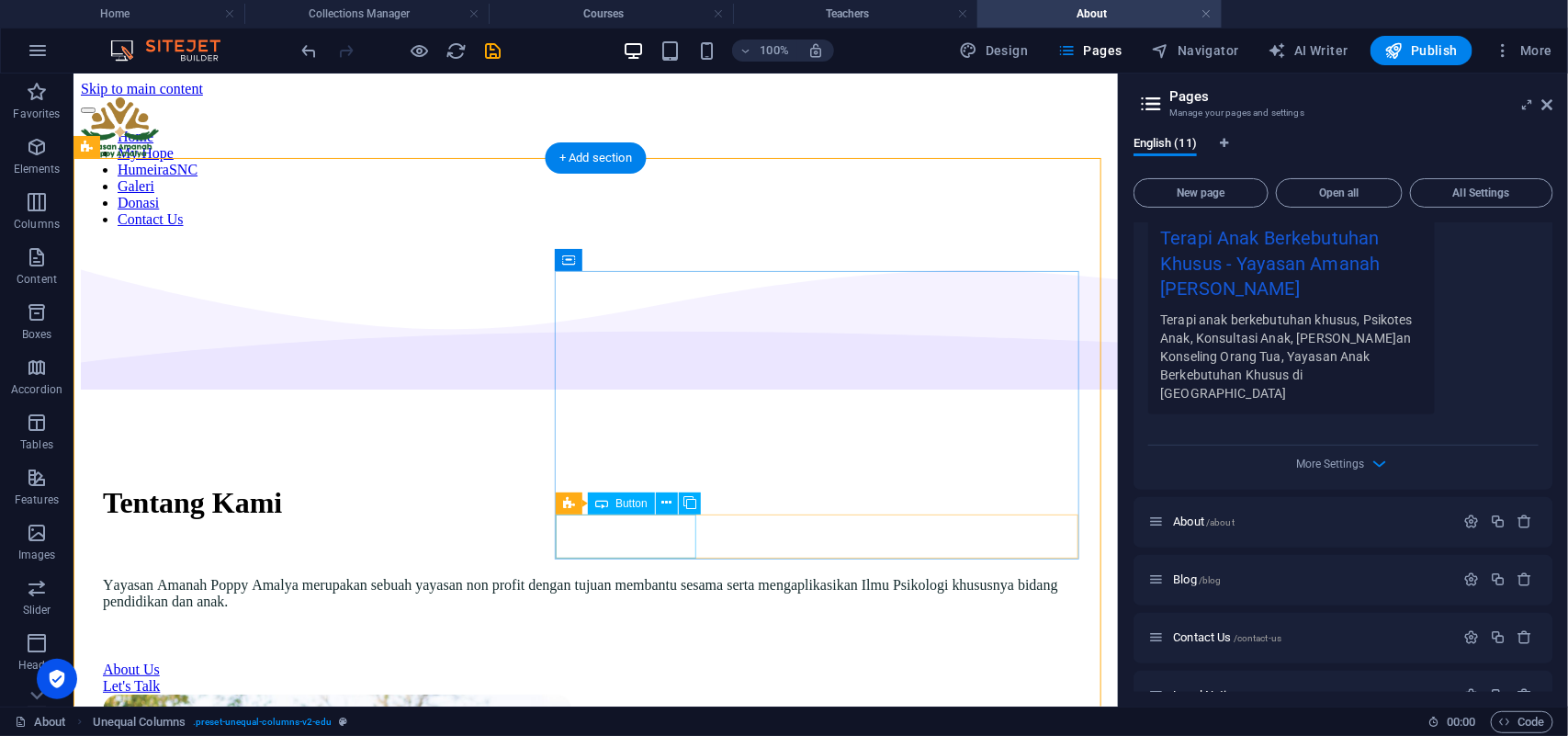 click on "About Us" at bounding box center (594, 669) 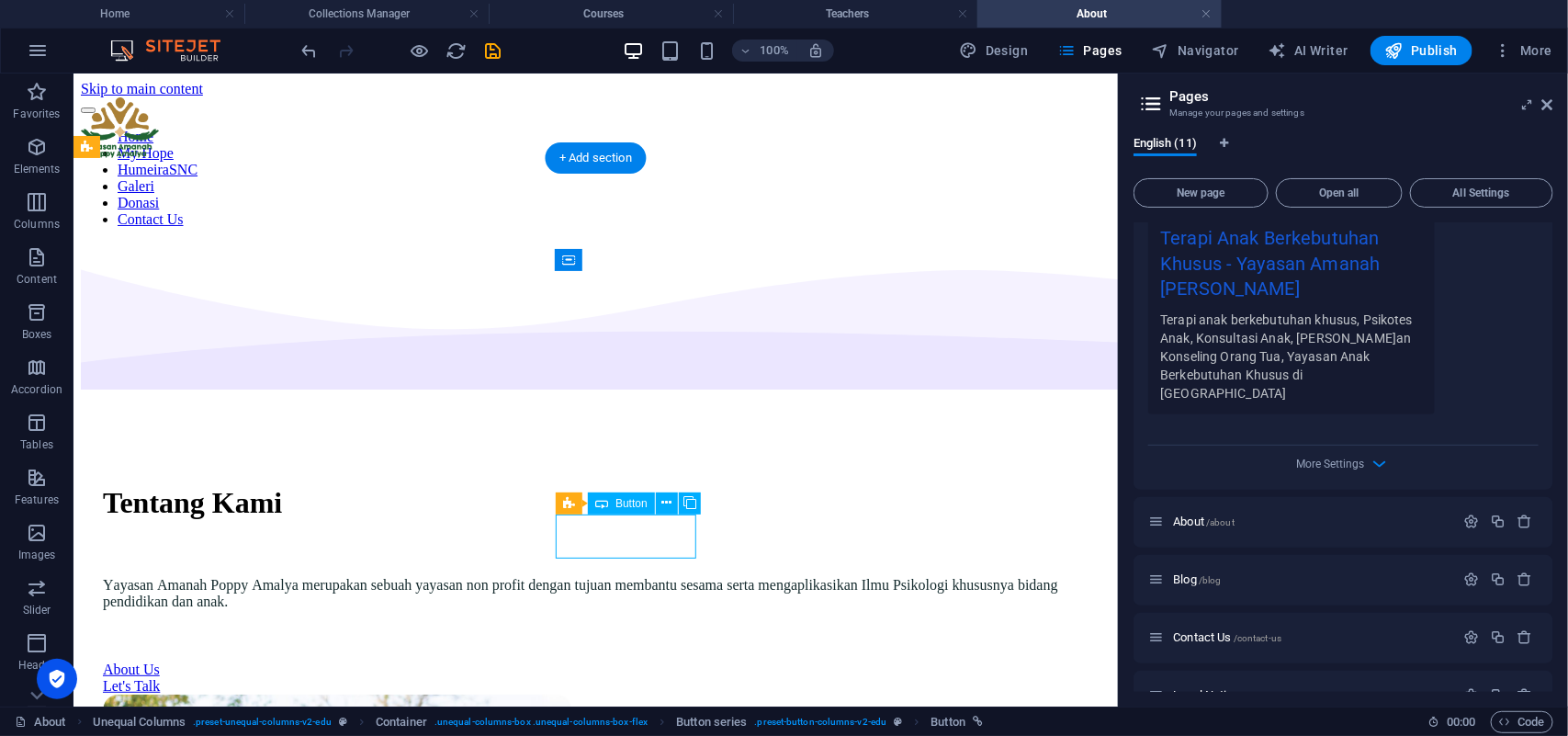 click on "About Us" at bounding box center [594, 669] 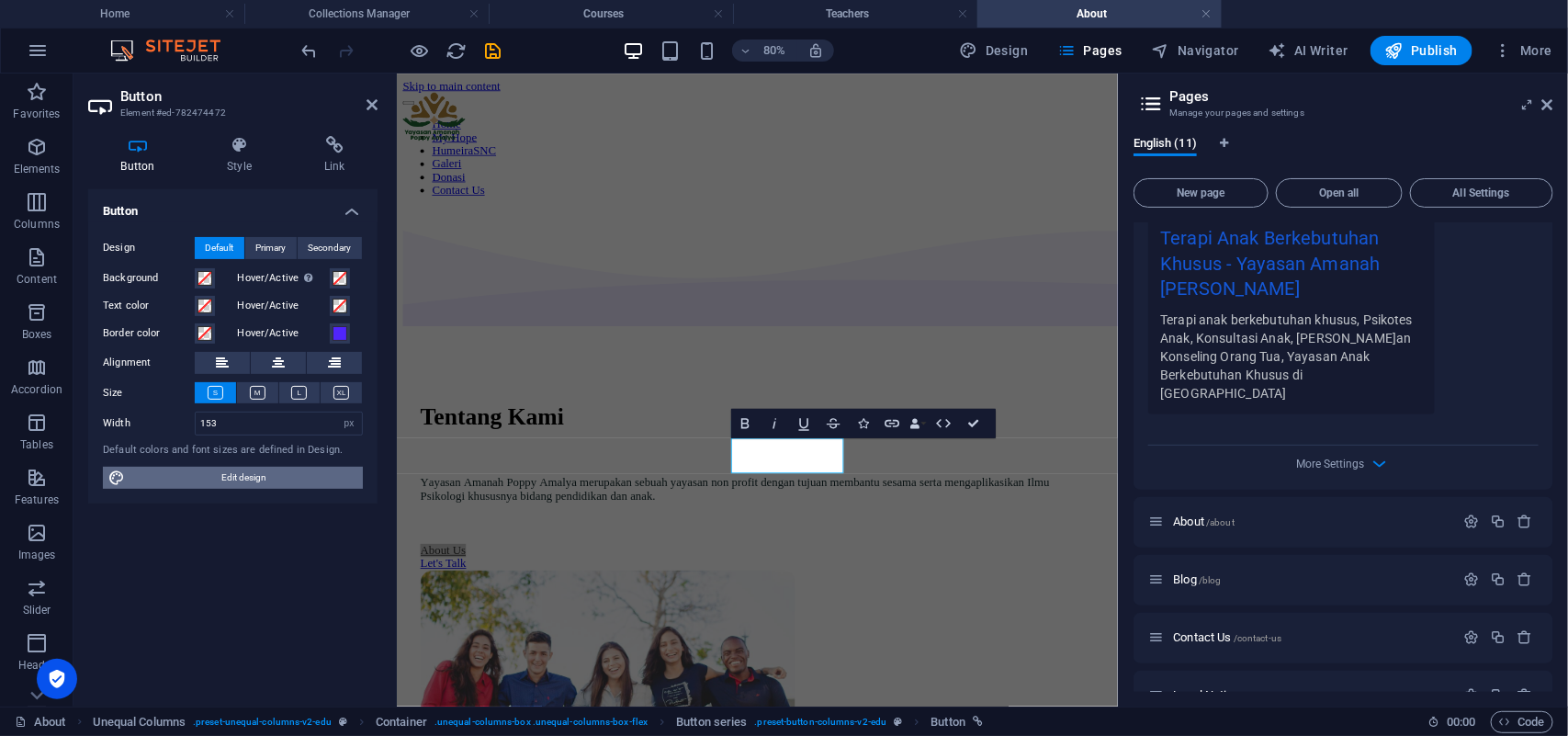 click on "Edit design" at bounding box center (243, 478) 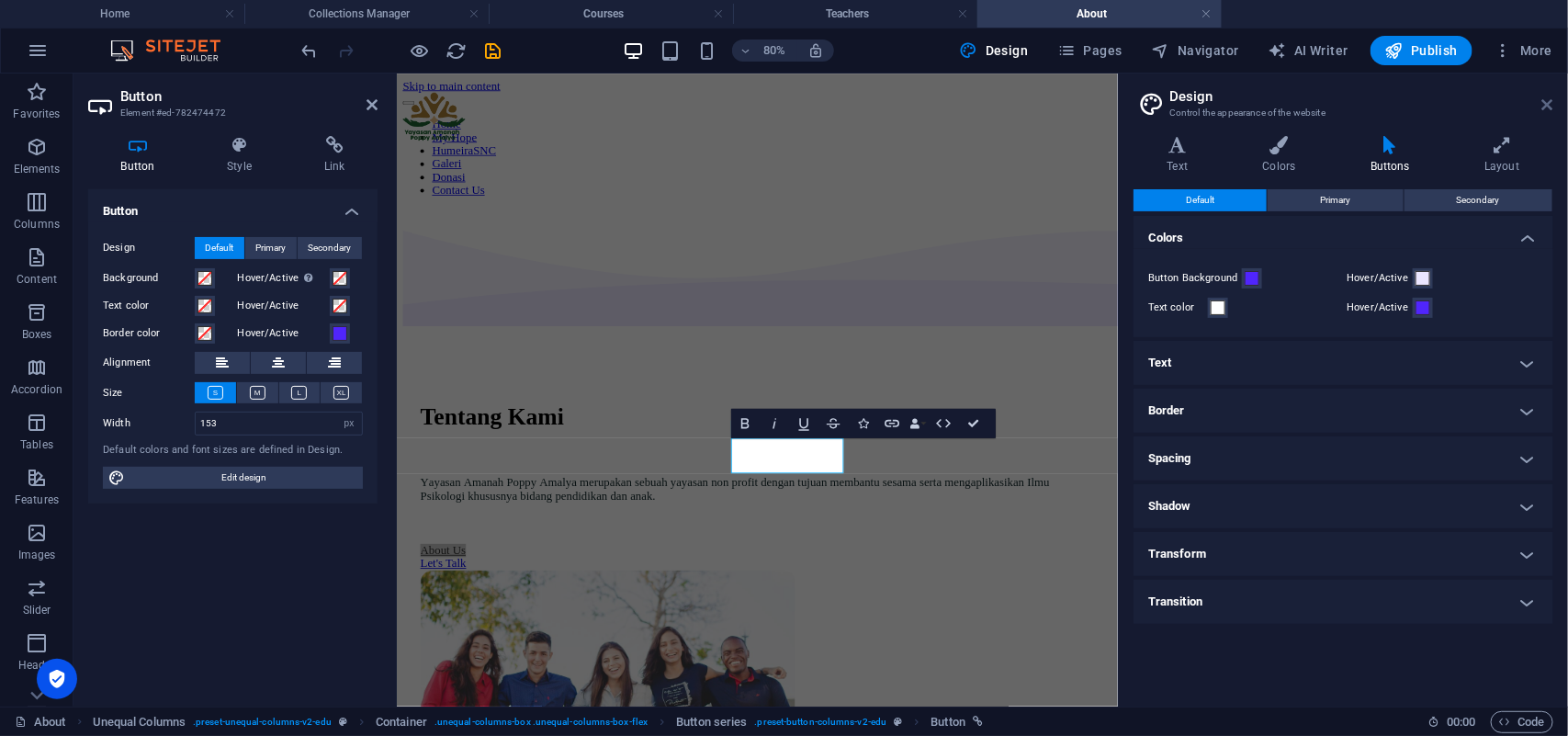 click at bounding box center [1548, 105] 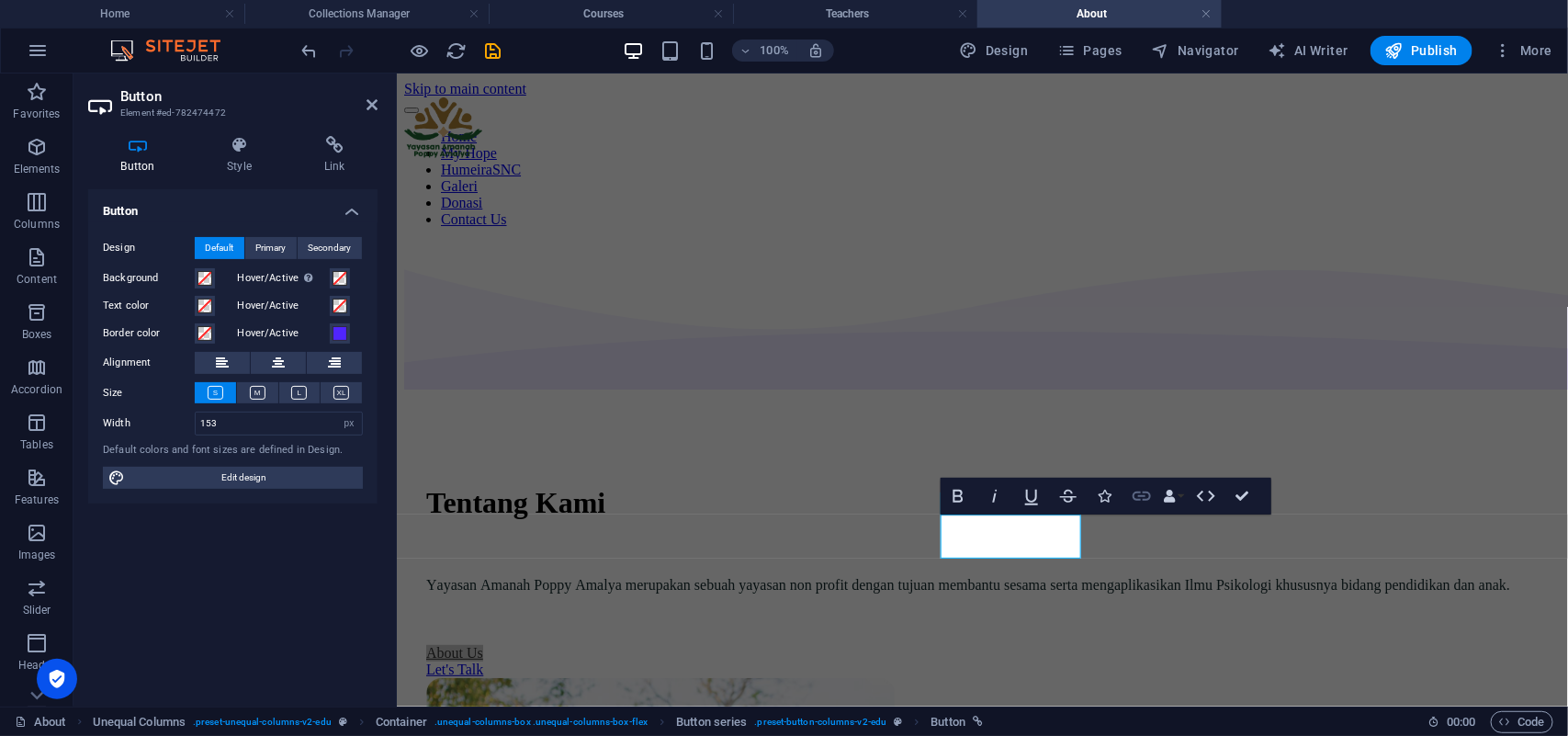 click 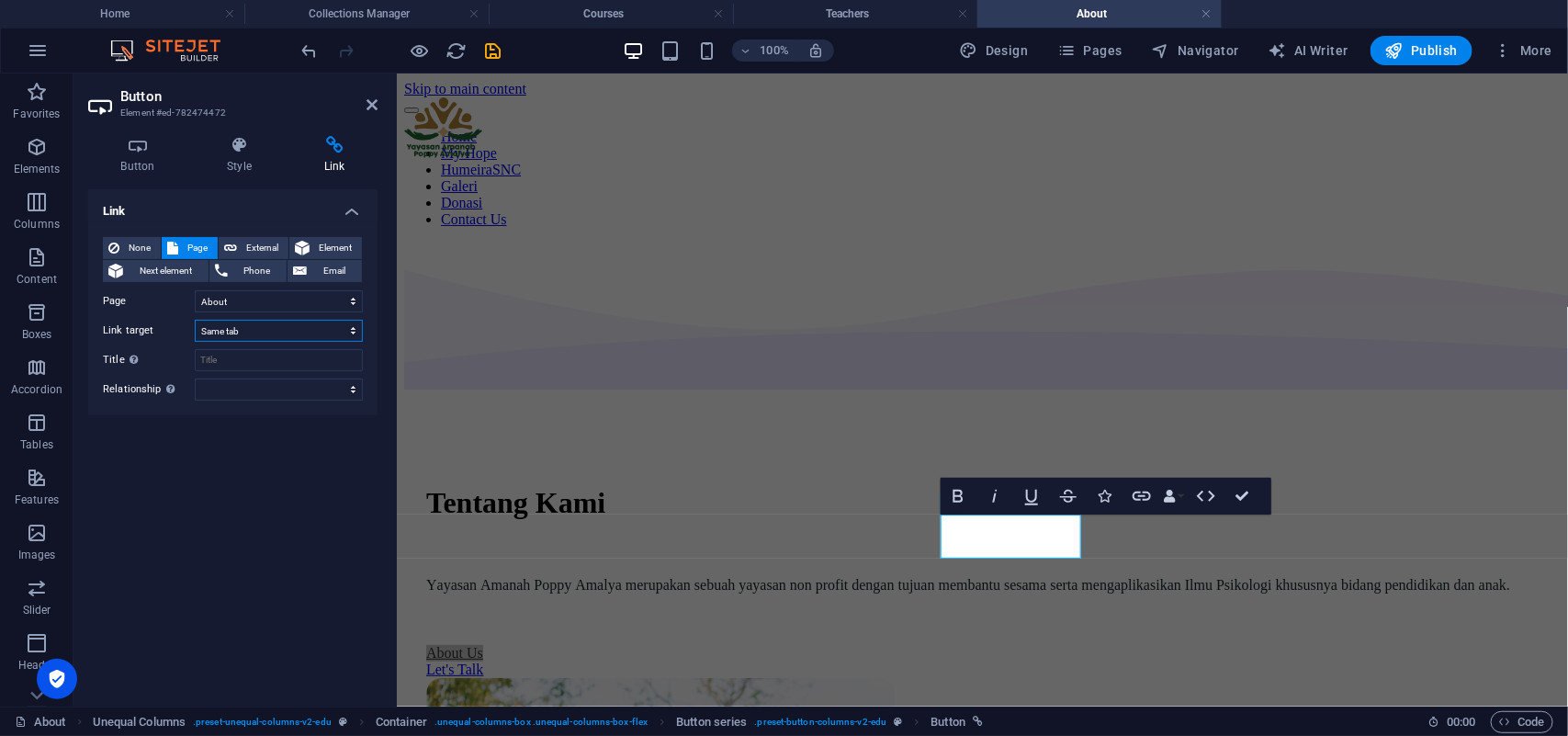click on "New tab Same tab Overlay" at bounding box center (278, 331) 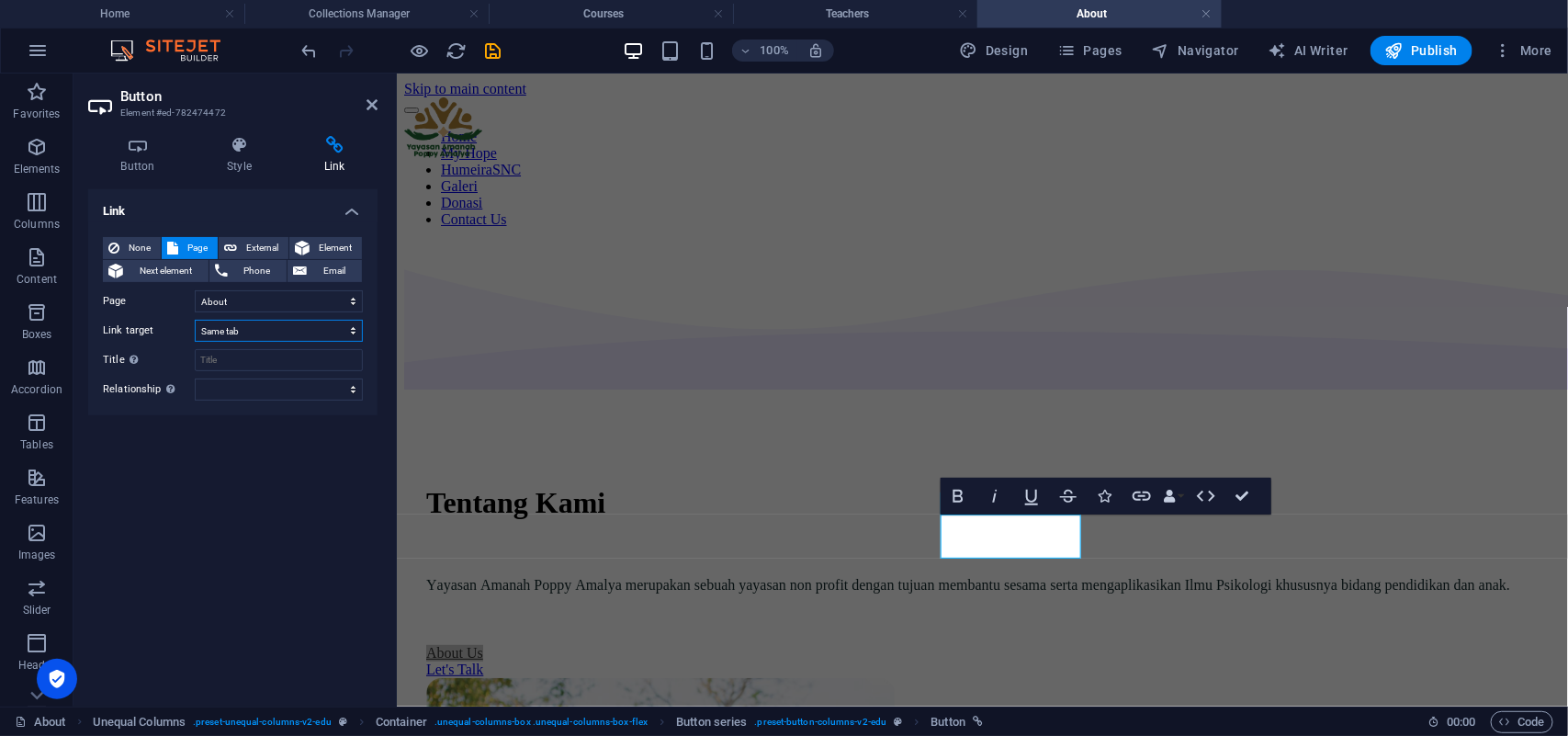 select on "blank" 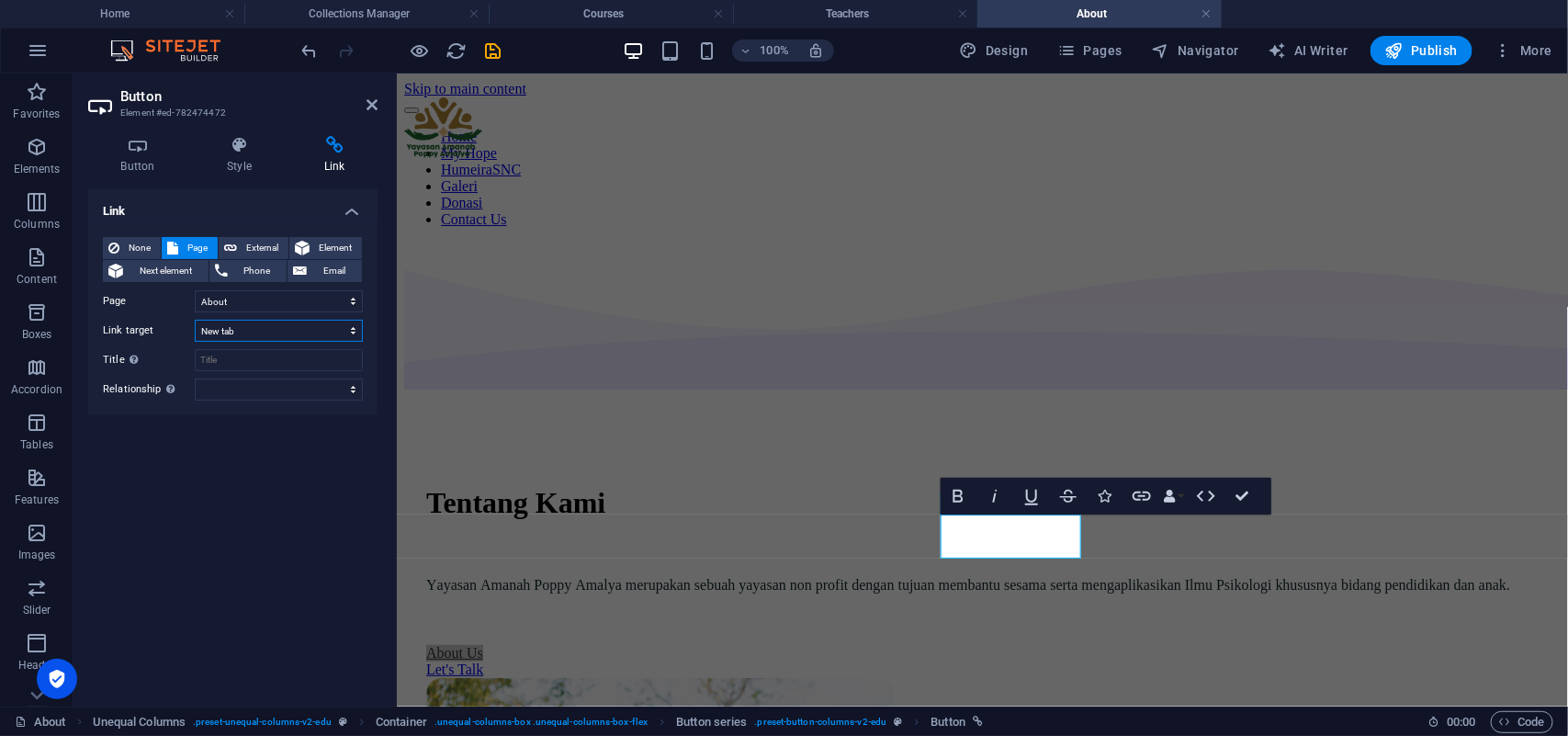 click on "New tab Same tab Overlay" at bounding box center [278, 331] 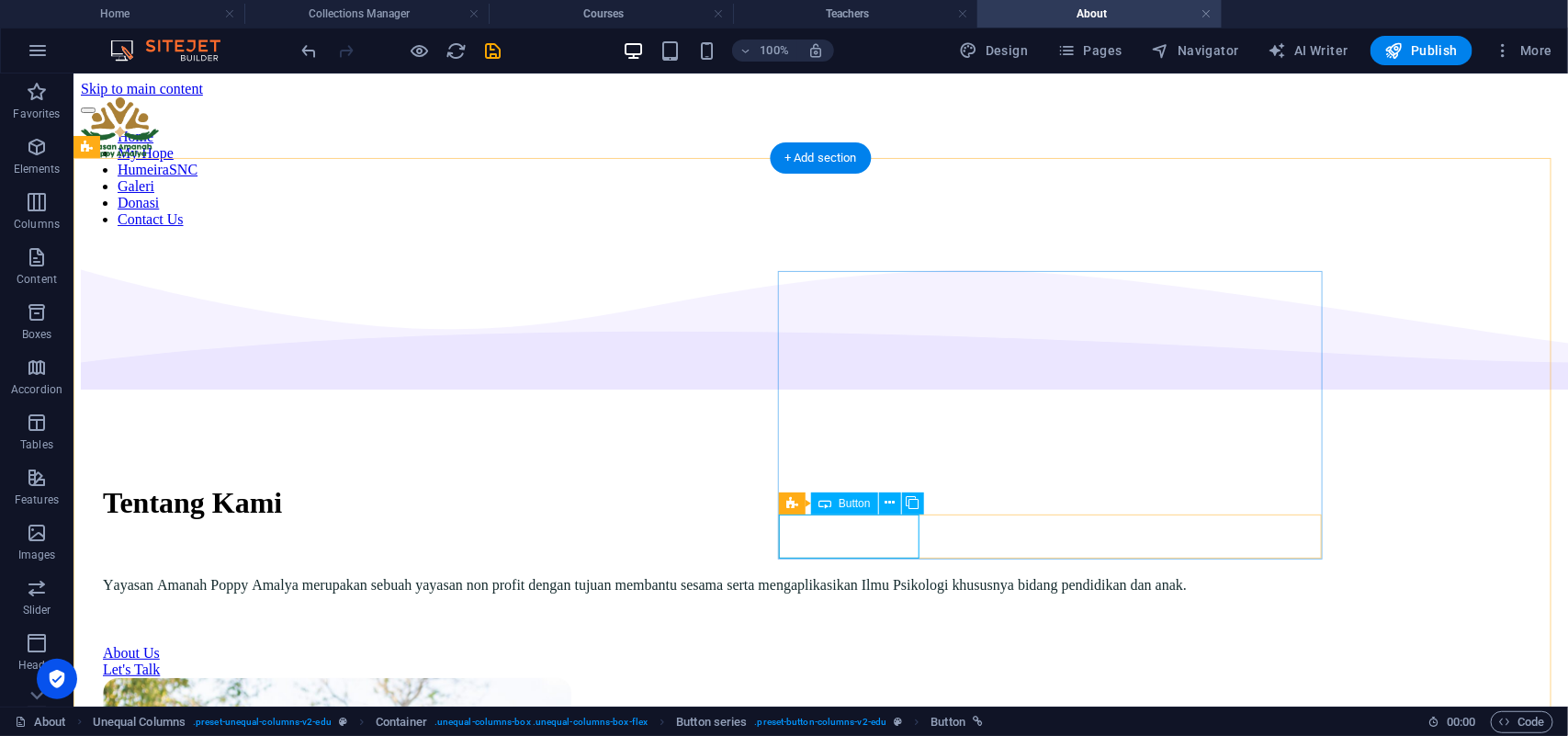 click on "About Us" at bounding box center (819, 652) 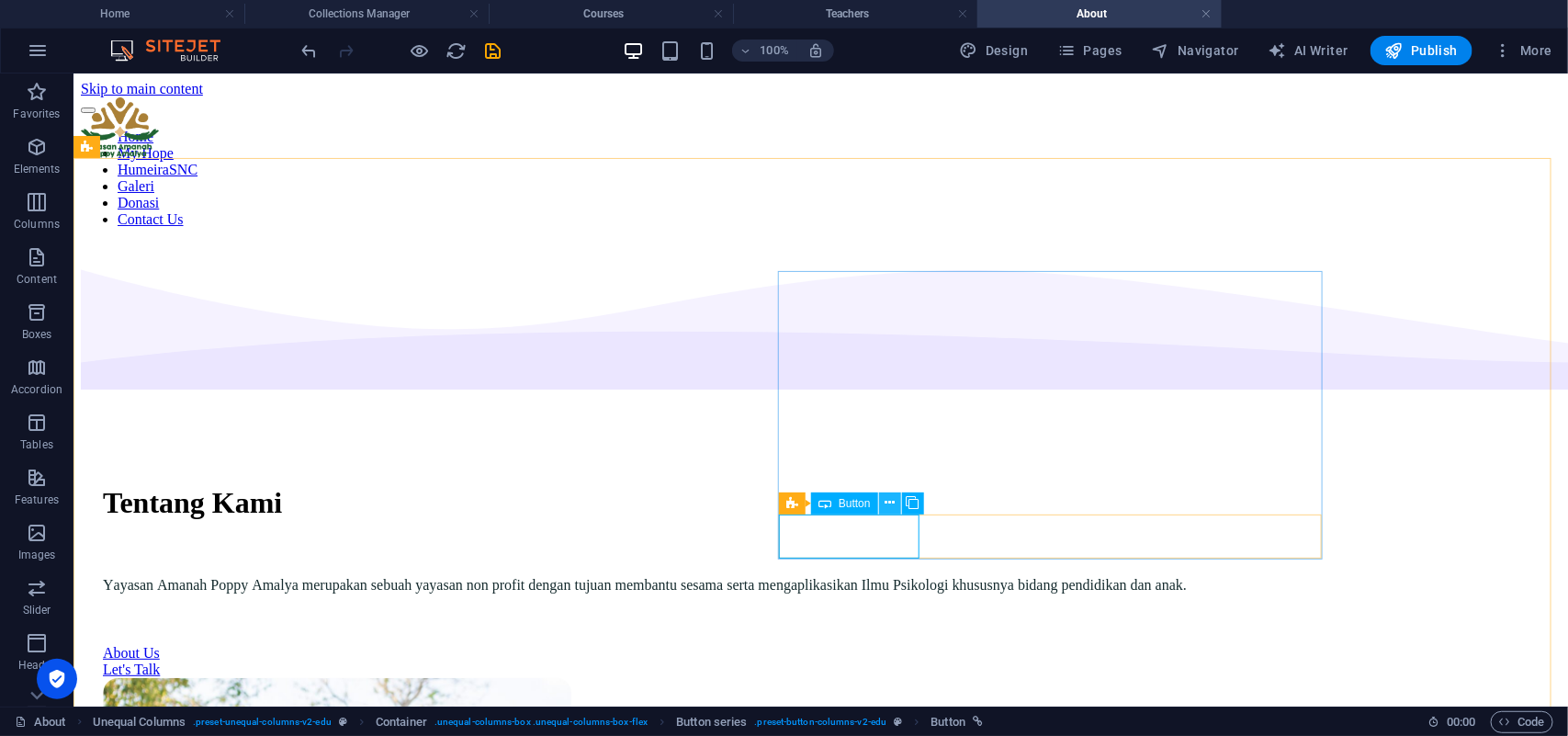 click at bounding box center (889, 503) 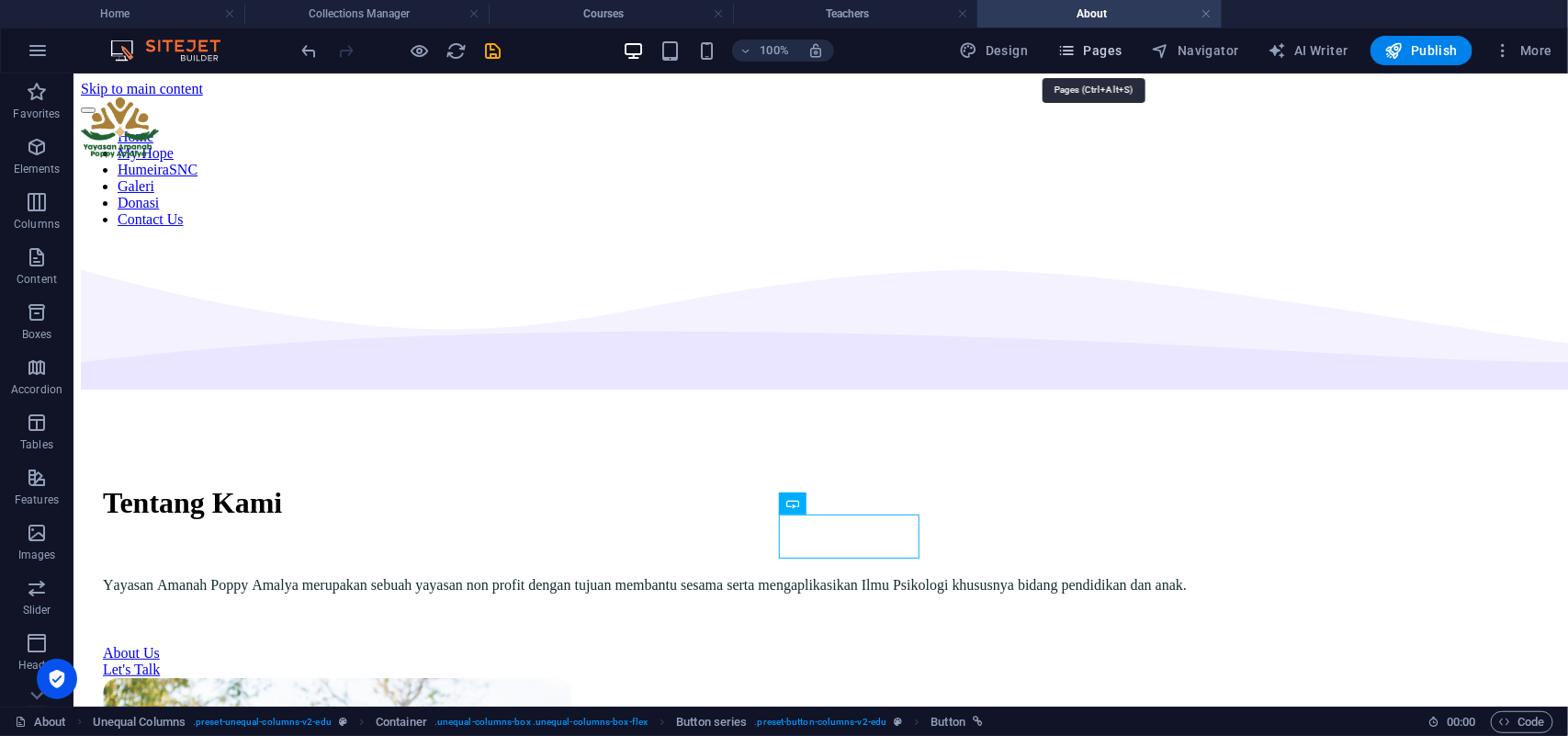 click at bounding box center [1066, 51] 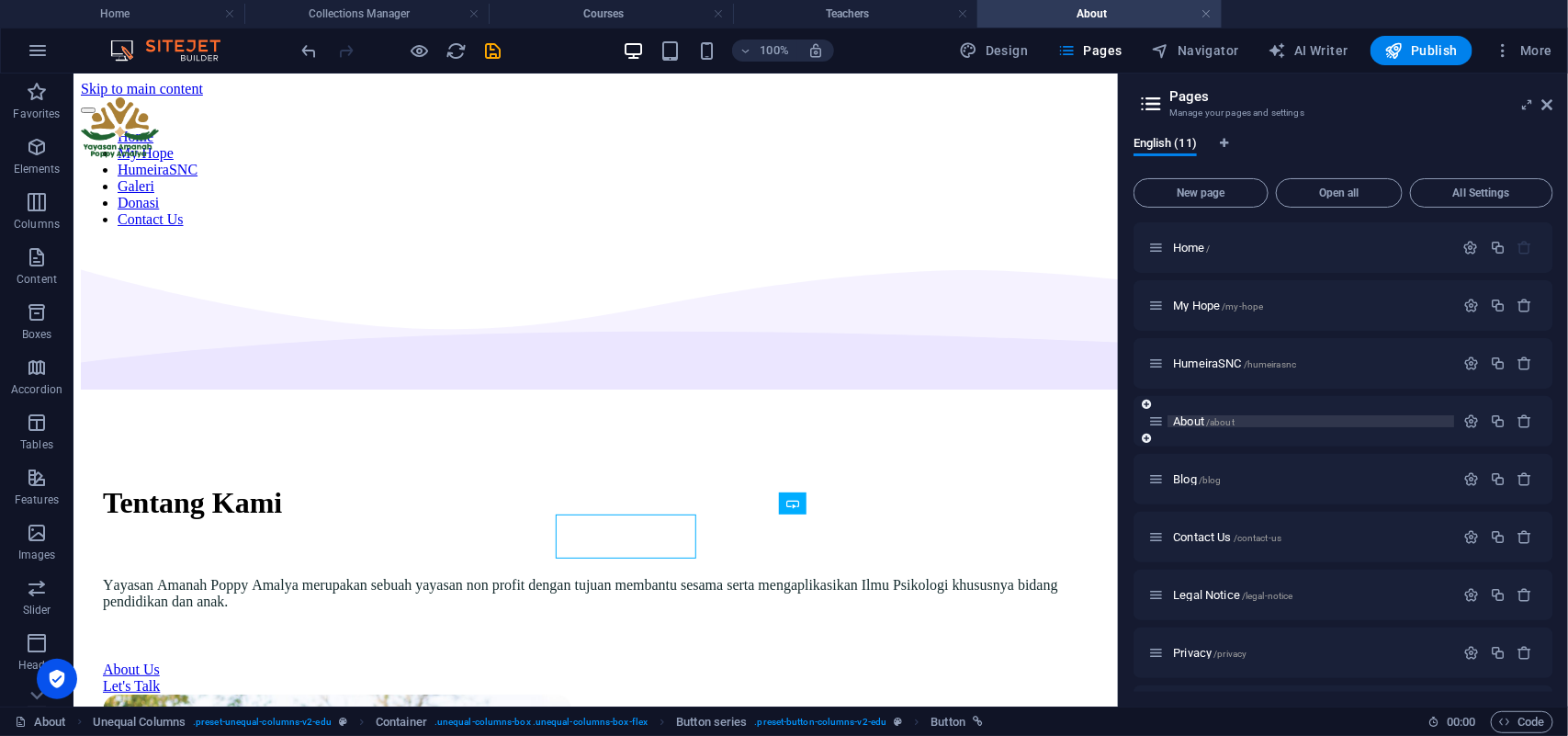 click on "About /about" at bounding box center (1203, 421) 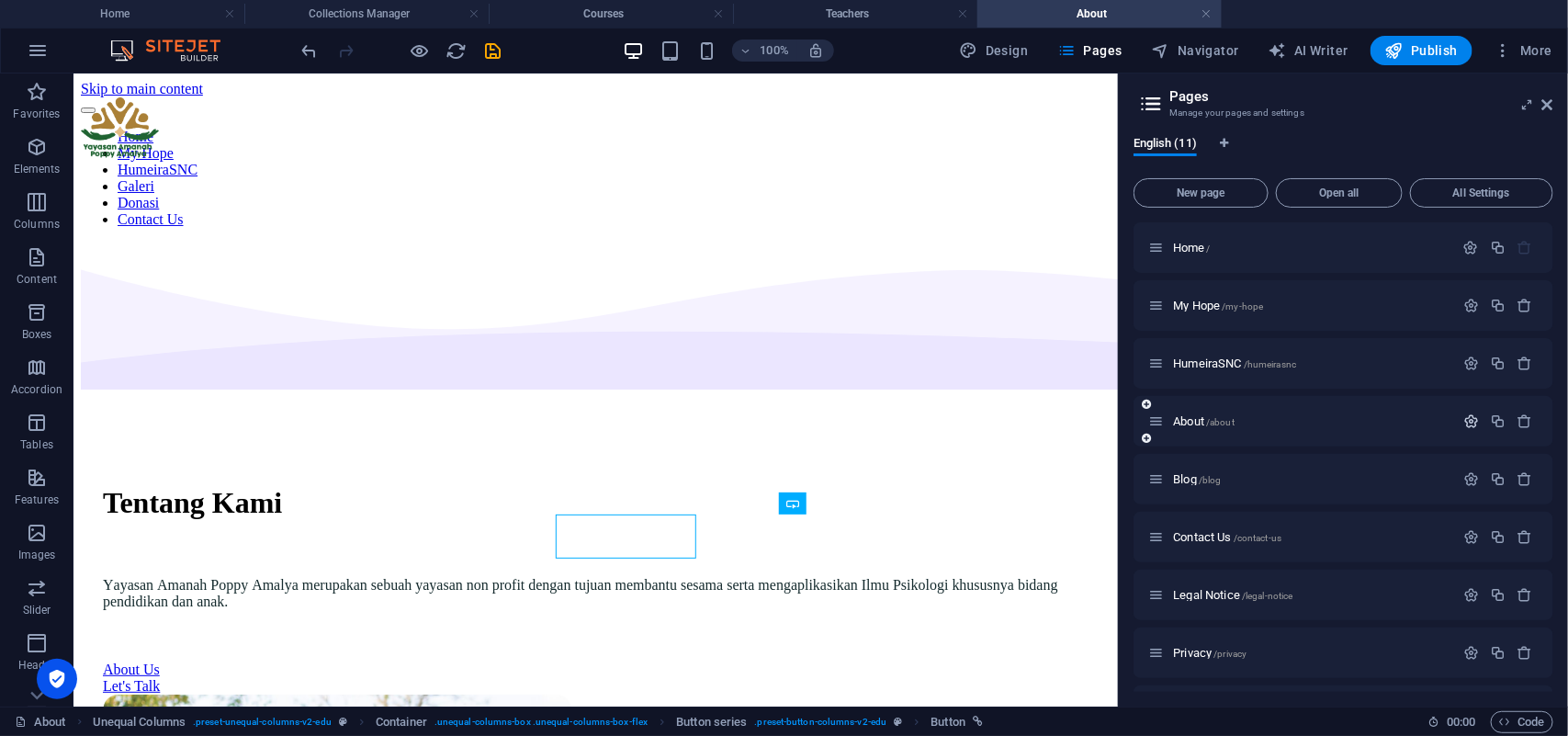 click at bounding box center [1471, 421] 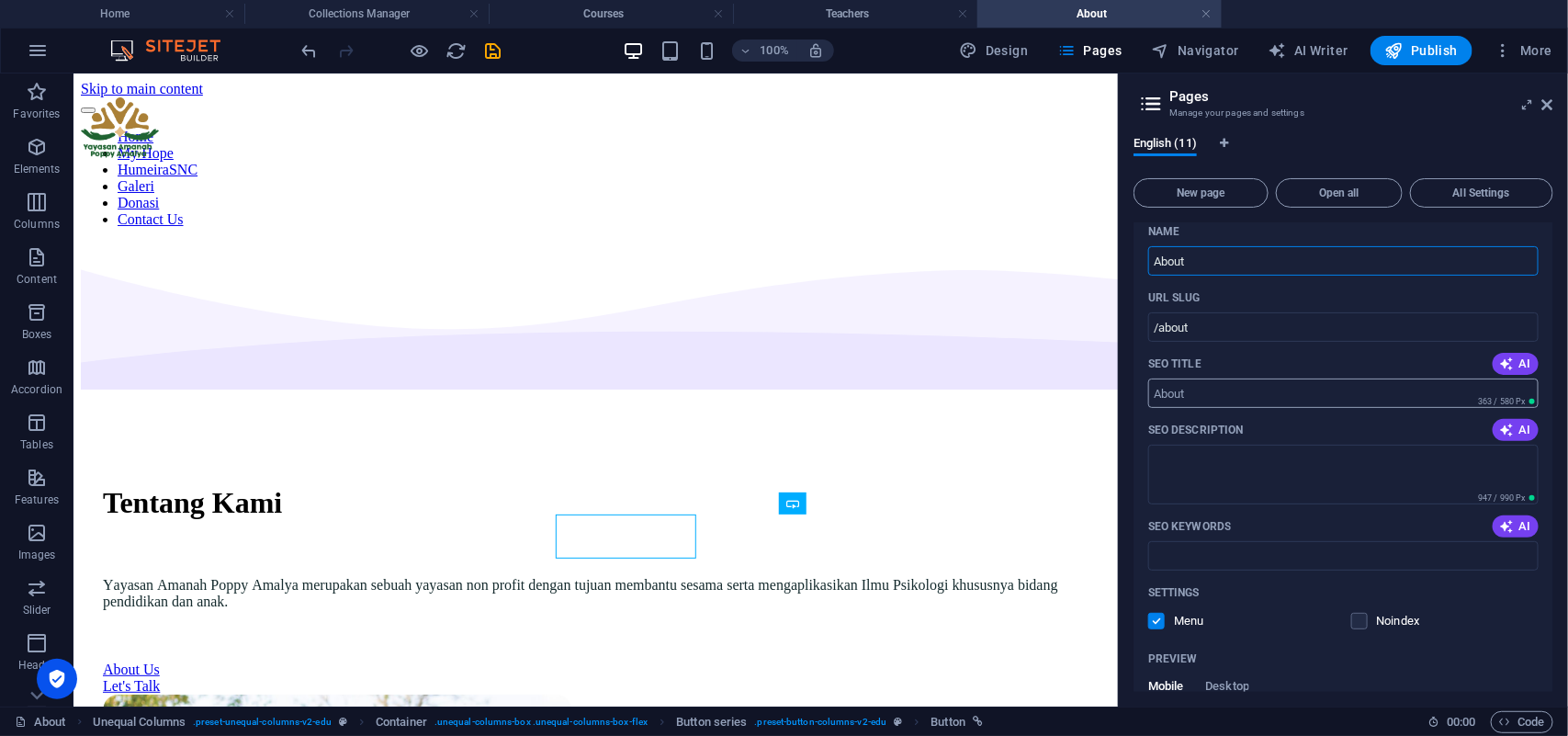 scroll, scrollTop: 115, scrollLeft: 0, axis: vertical 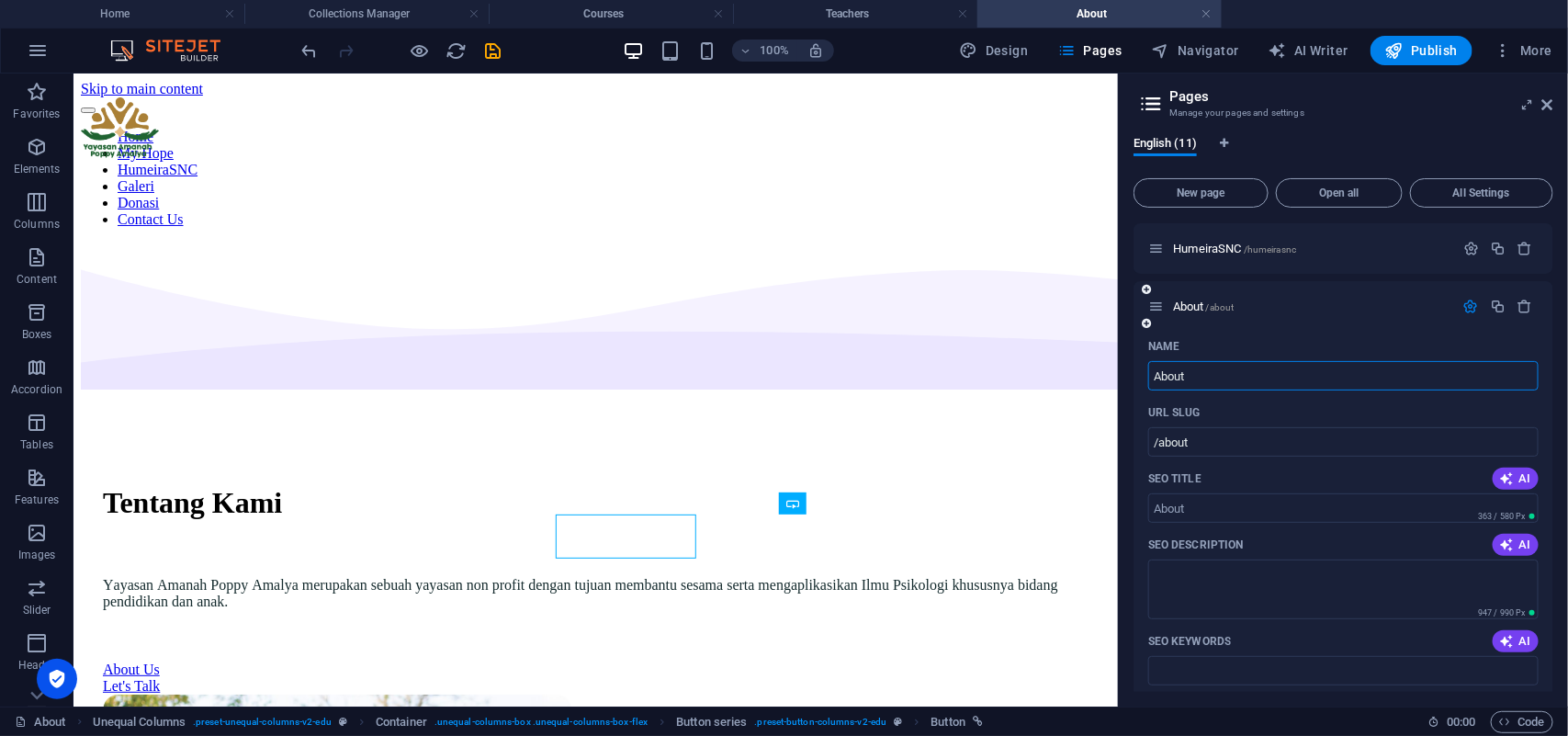click at bounding box center (1471, 306) 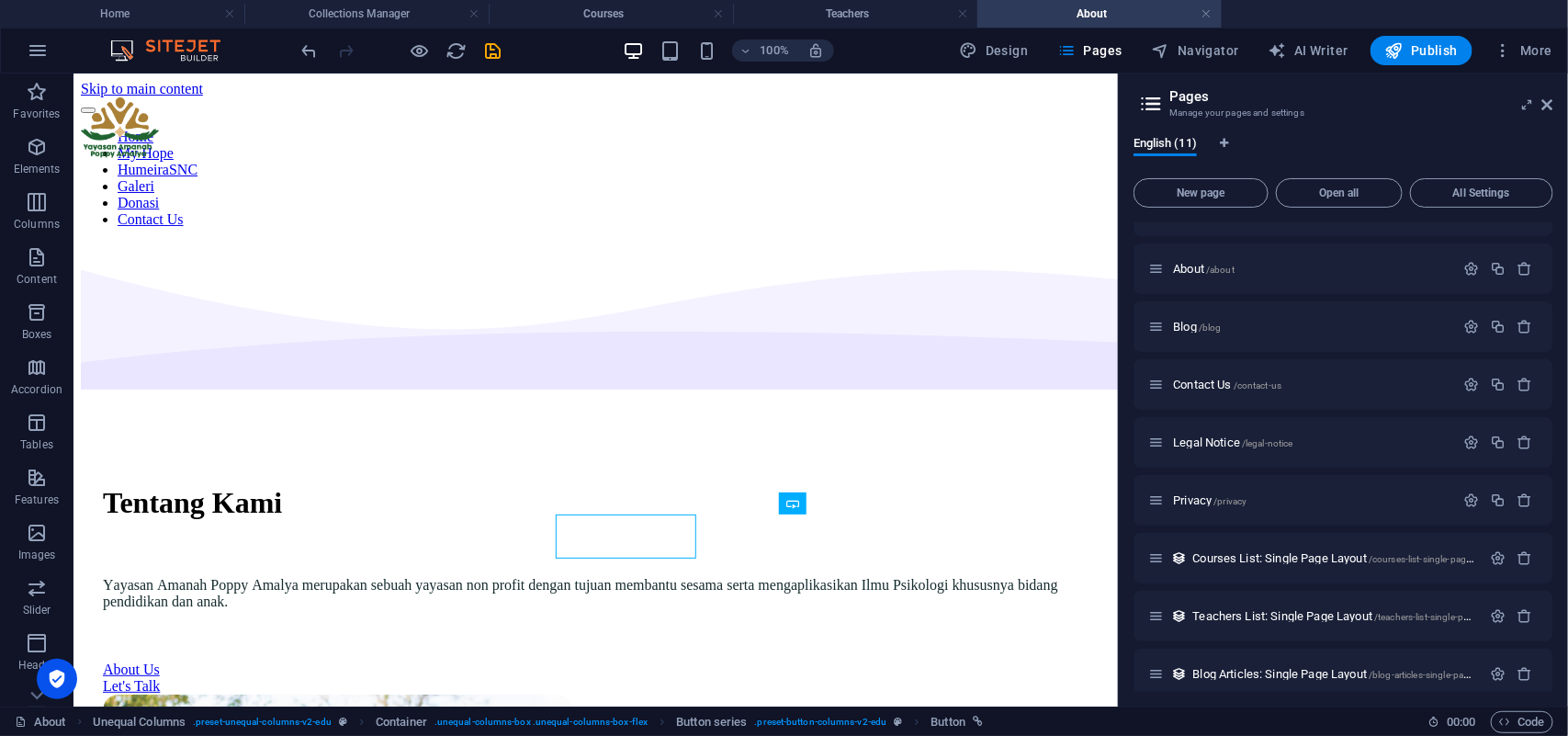 scroll, scrollTop: 166, scrollLeft: 0, axis: vertical 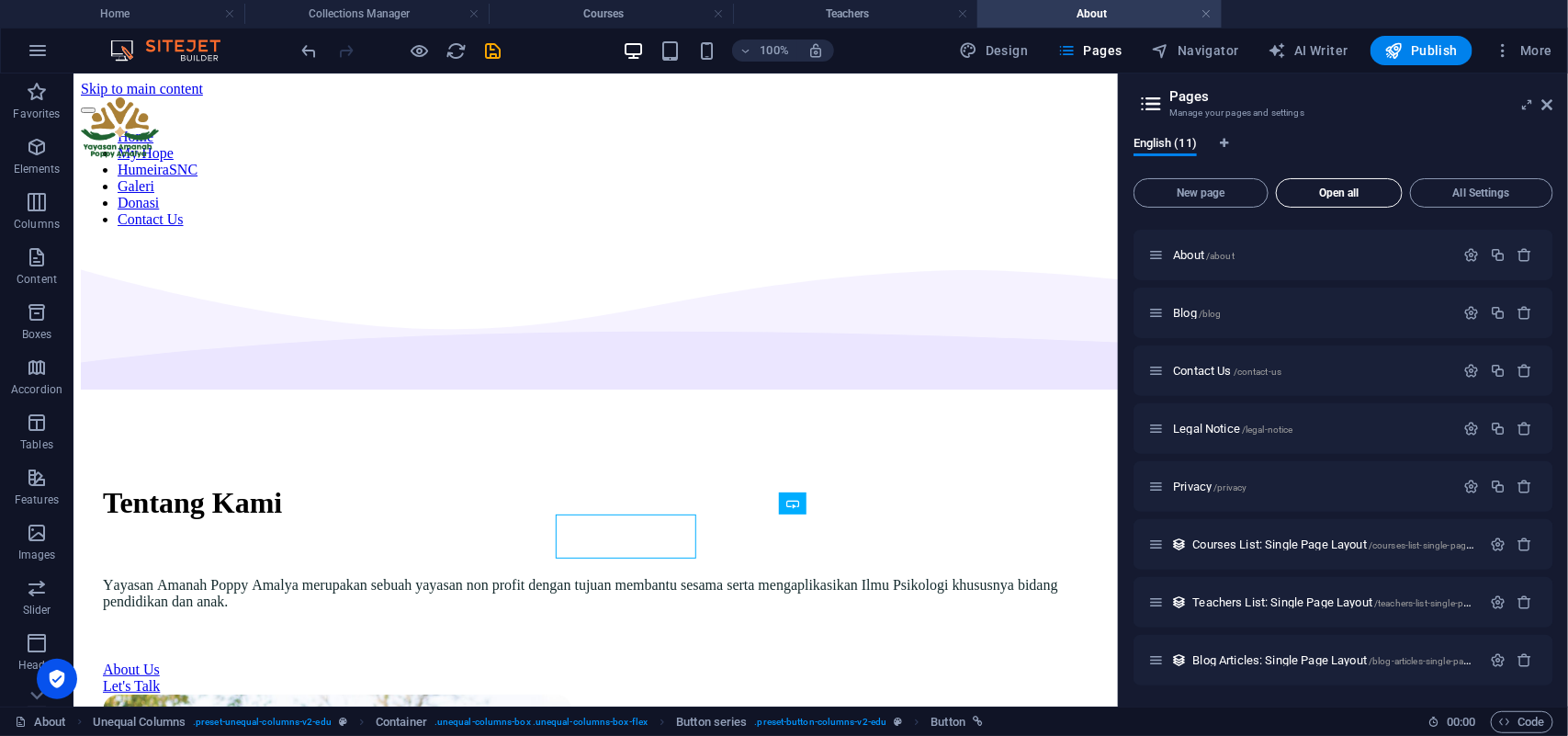 click on "Open all" at bounding box center [1339, 193] 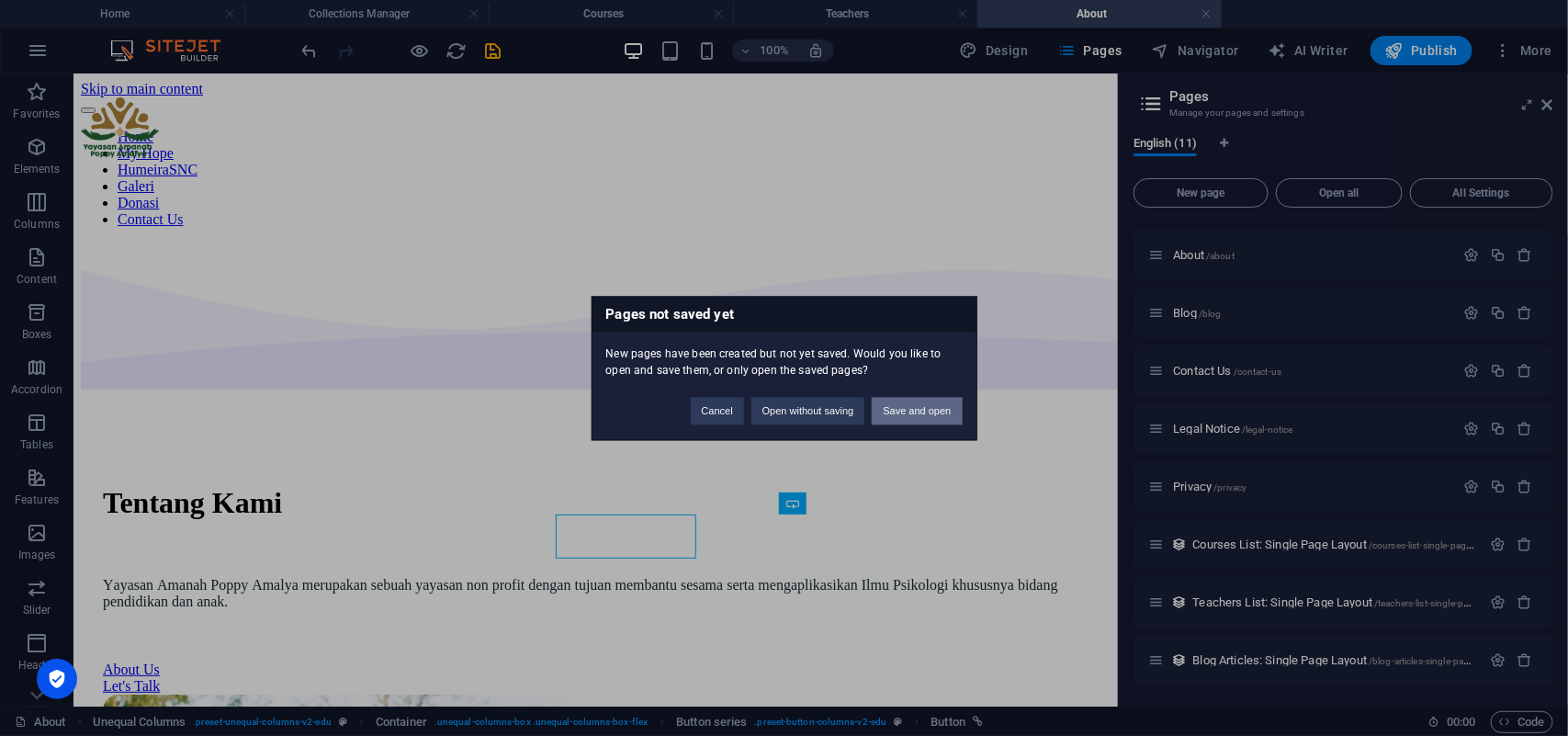 click on "Save and open" at bounding box center (917, 411) 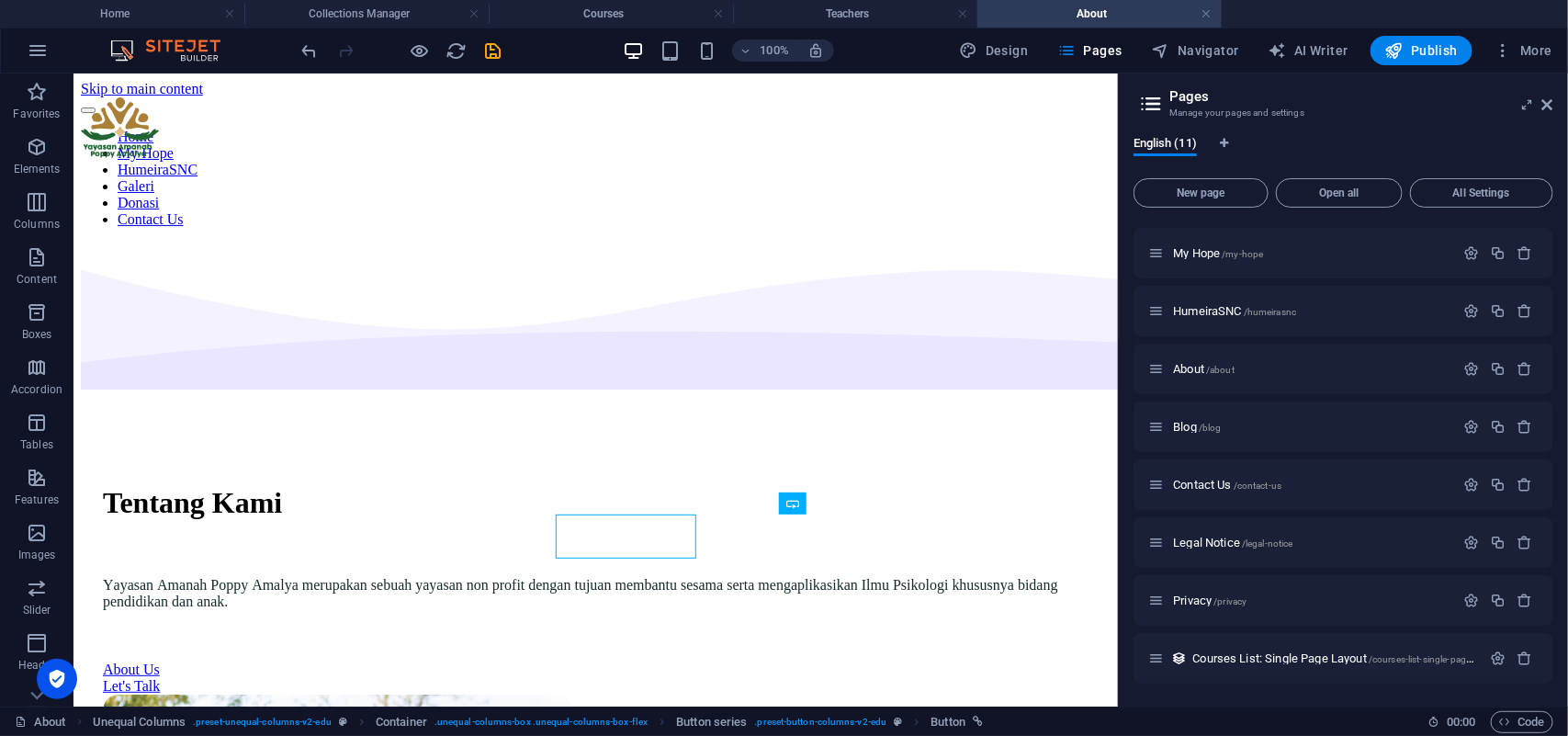 scroll, scrollTop: 0, scrollLeft: 0, axis: both 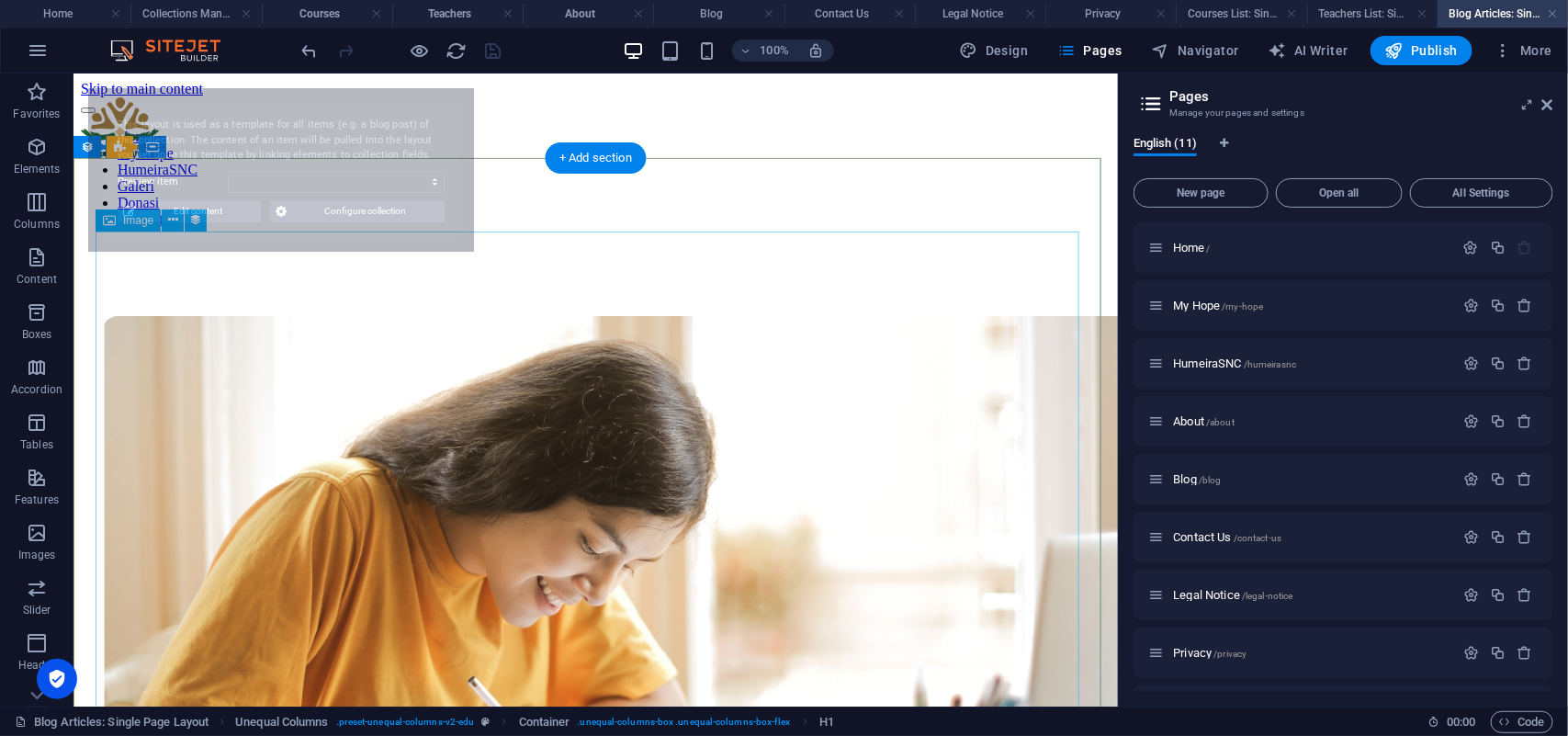 select on "686f3c4be08afabad905e5a1" 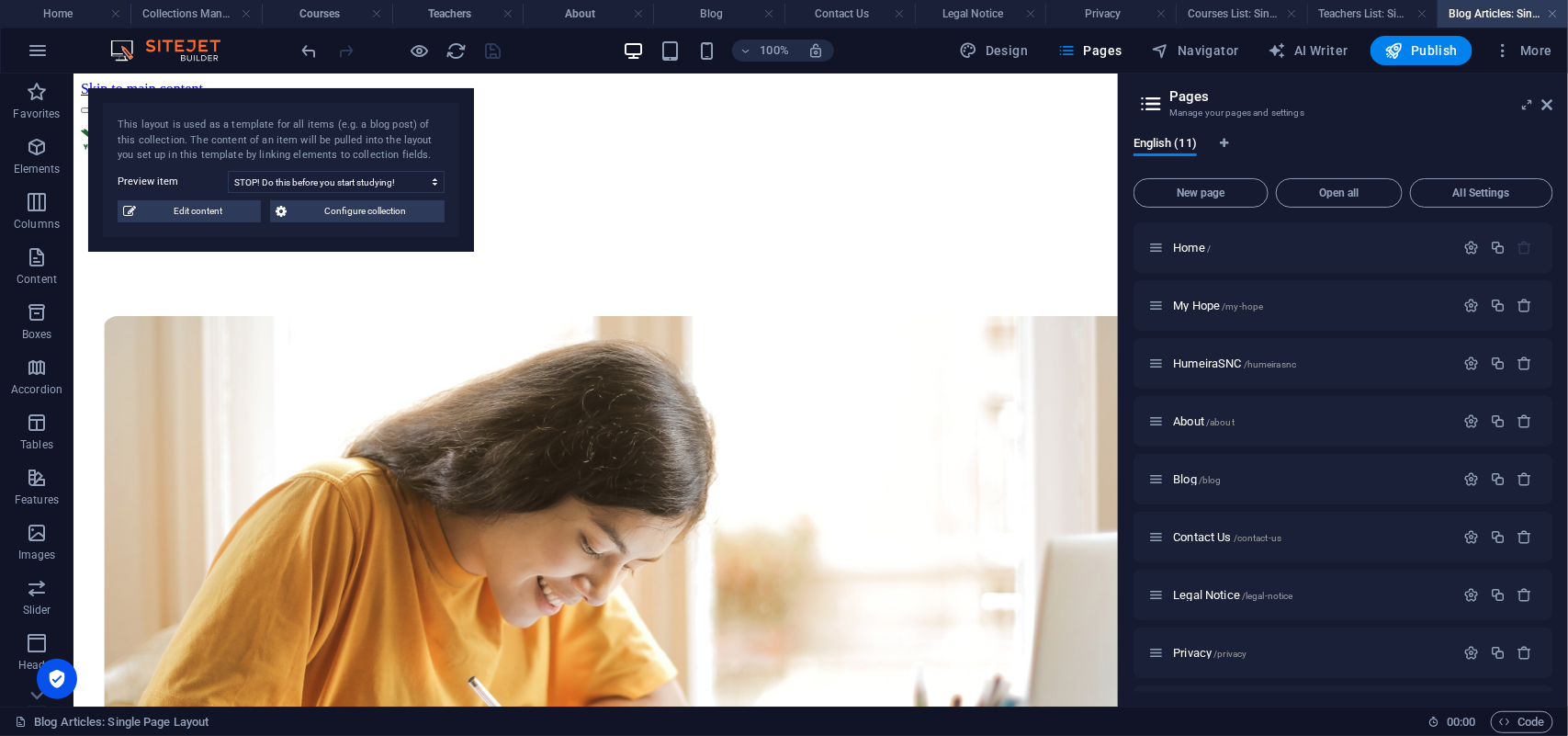 drag, startPoint x: 214, startPoint y: 221, endPoint x: 214, endPoint y: 235, distance: 14 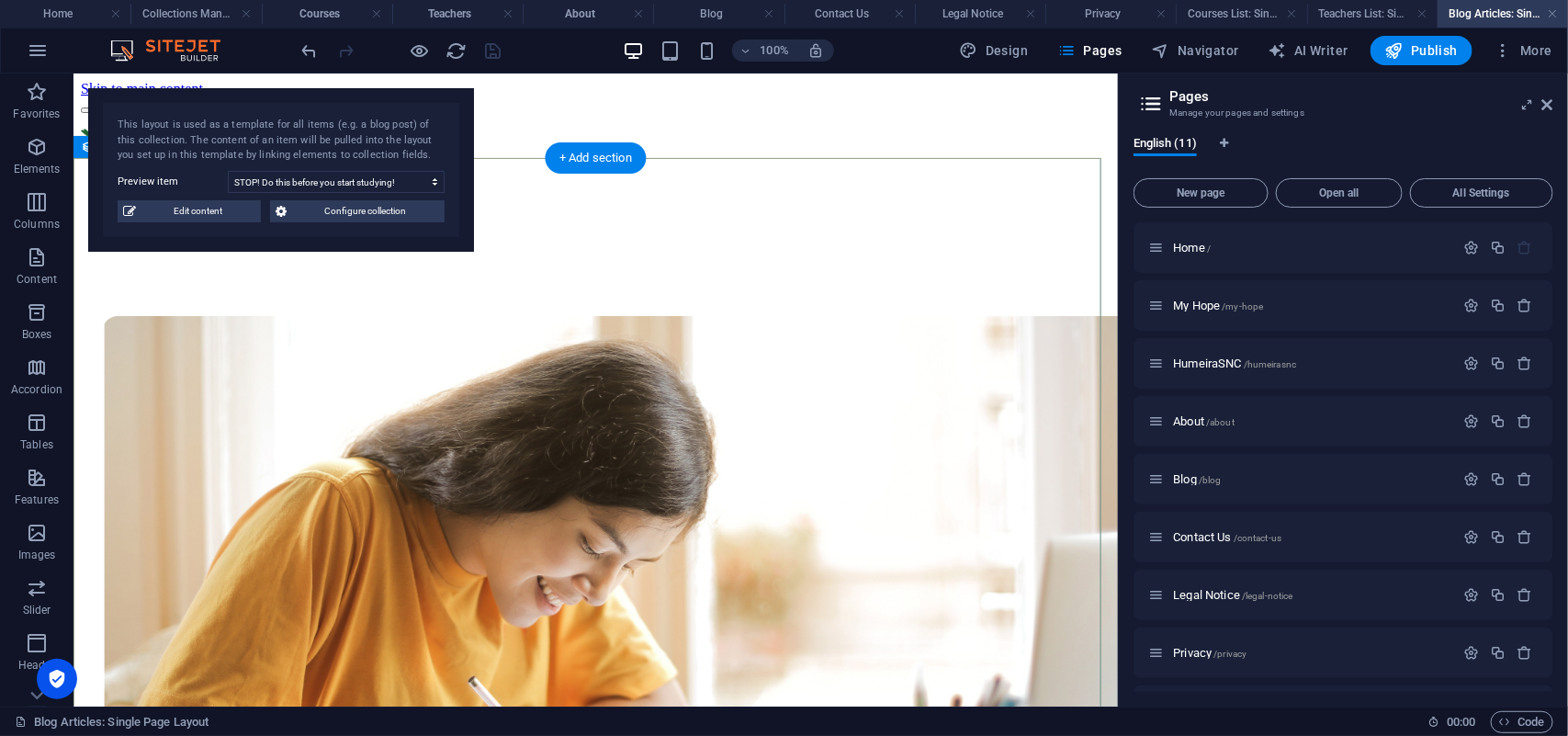 click on "STOP! Do this before you start studying! Nec dolor in molestie lacus. Orci cursus a in elementum aliquet. Platea risus volutpat scelerisque feugiat quis massa sollicitudin egestas. Vitae eros suspendisse nunc aliquam curabitur faucibus odio lobortis metus. Duis rhoncus scelerisque vulputate tortor. Nec dolor in molestie lacus. Orci cursus a in elementum aliquet. Platea risus volutpat scelerisque feugiat quis massa sollicitudin egestas. Vitae eros suspendisse nunc aliquam curabitur faucibus odio lobortis metus. Duis rhoncus scelerisque vulputate tortor. Nec dolor in molestie lacus. Orci cursus a in elementum aliquet. Platea risus volutpat scelerisque feugiat quis massa sollicitudin egestas. Vitae eros suspendisse nunc aliquam curabitur faucibus odio lobortis metus. Duis rhoncus scelerisque vulputate tortor. Written by Piper Johnson 01/17/2024 Stay up to date with our latest news STOP! Do this before you start studying! Lorem ipsum dolor sit amet, consectetur adipiscing elit, sed do eiusmod tempor... READ MORE" at bounding box center [594, 2061] 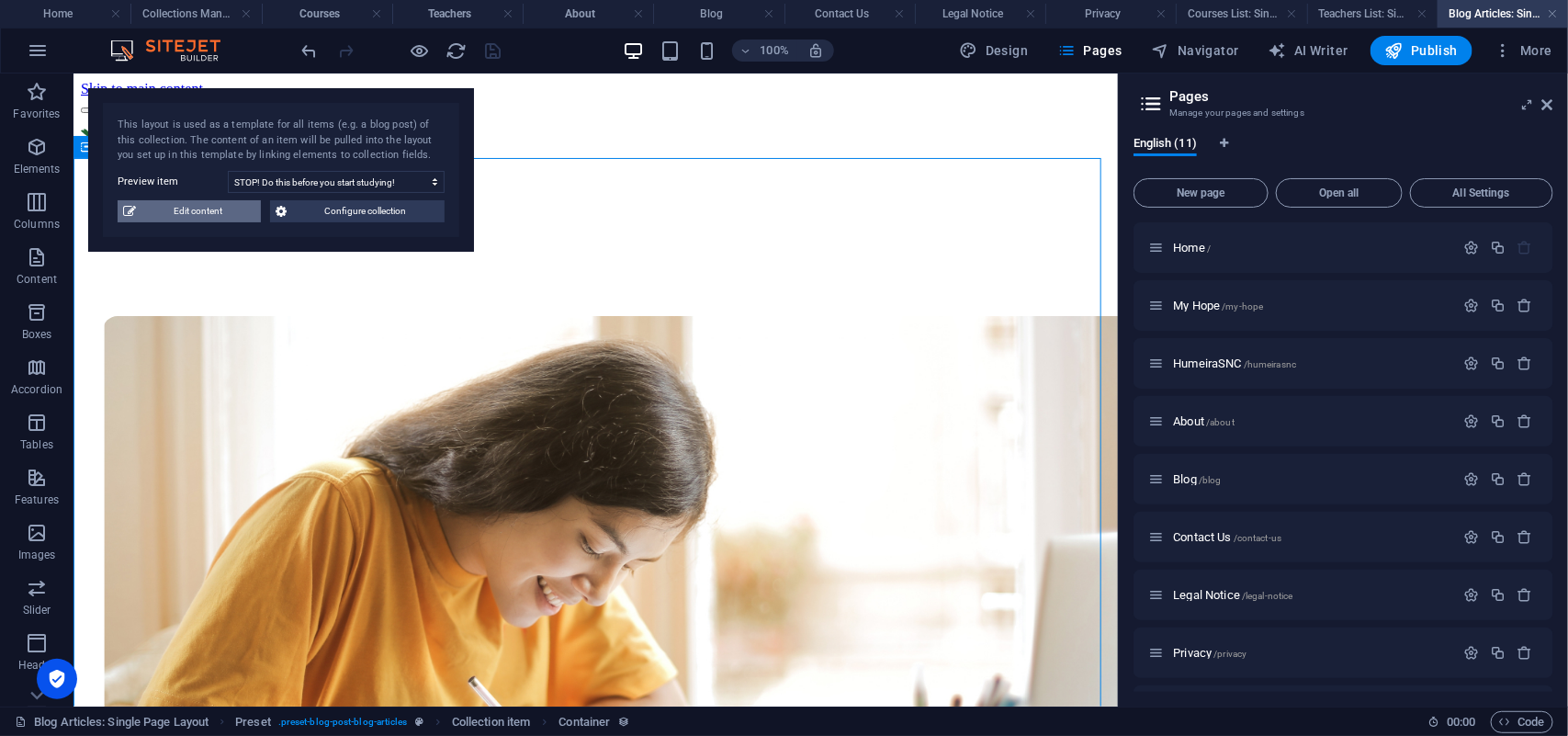 click on "Edit content" at bounding box center [198, 211] 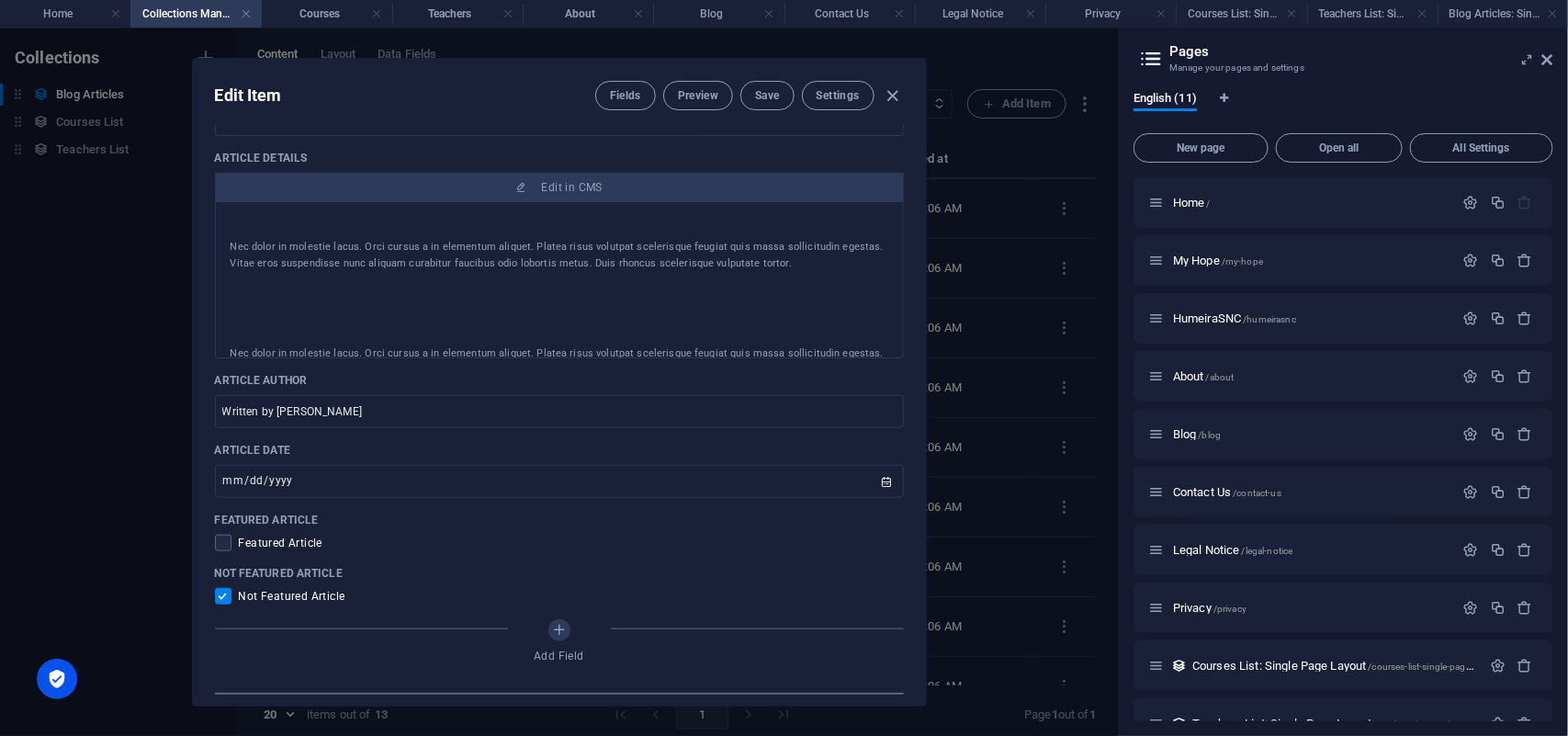 scroll, scrollTop: 689, scrollLeft: 0, axis: vertical 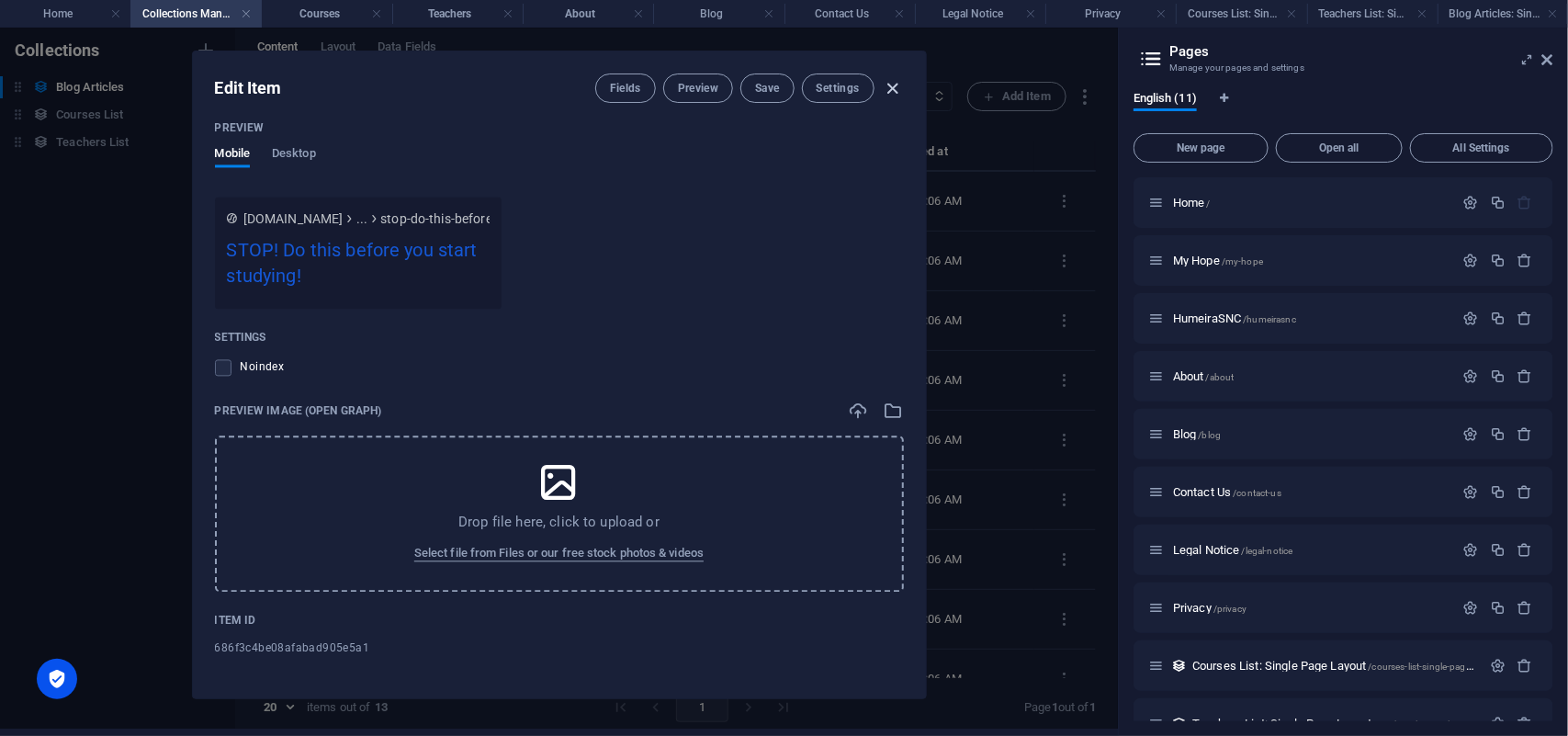 click at bounding box center [892, 88] 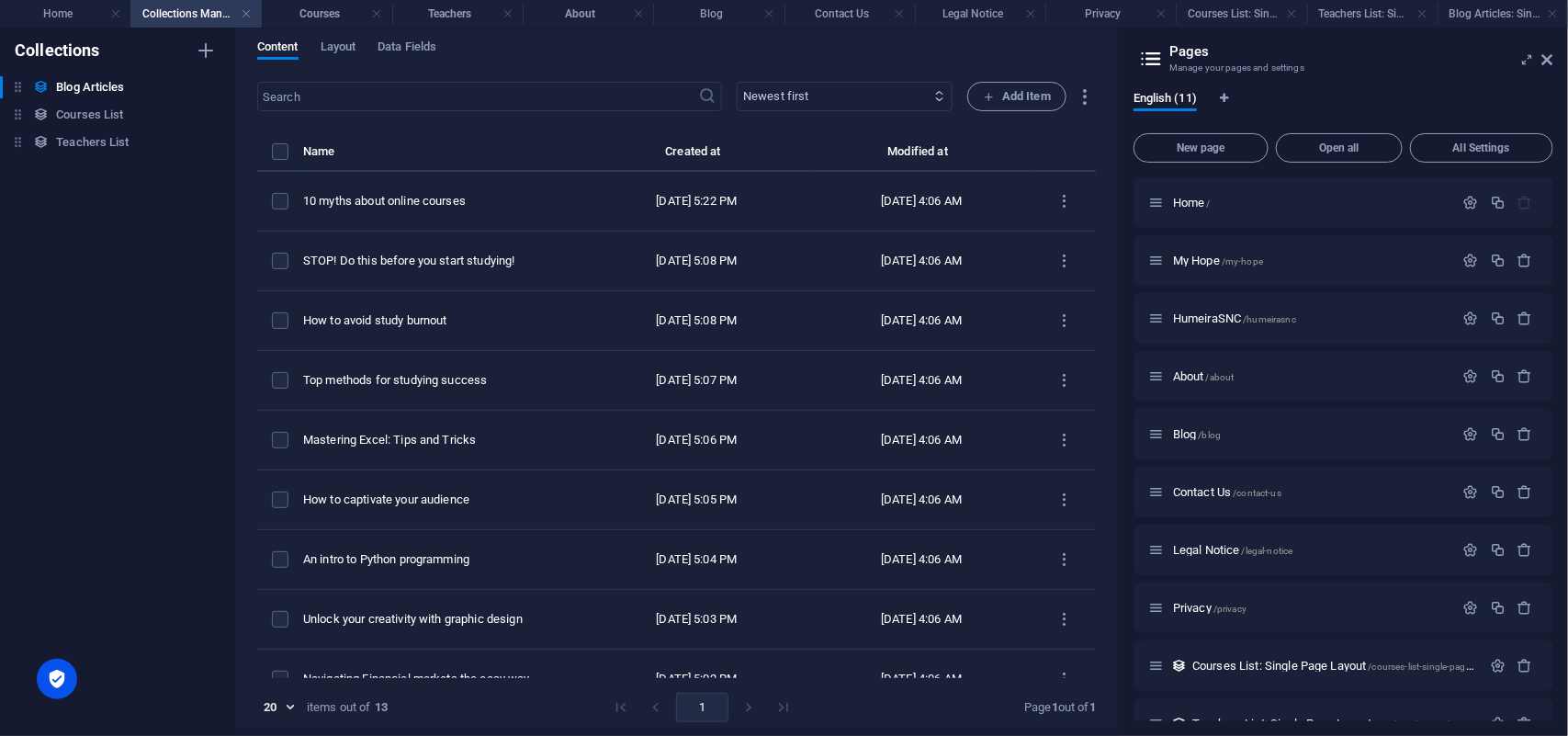 scroll, scrollTop: 0, scrollLeft: 0, axis: both 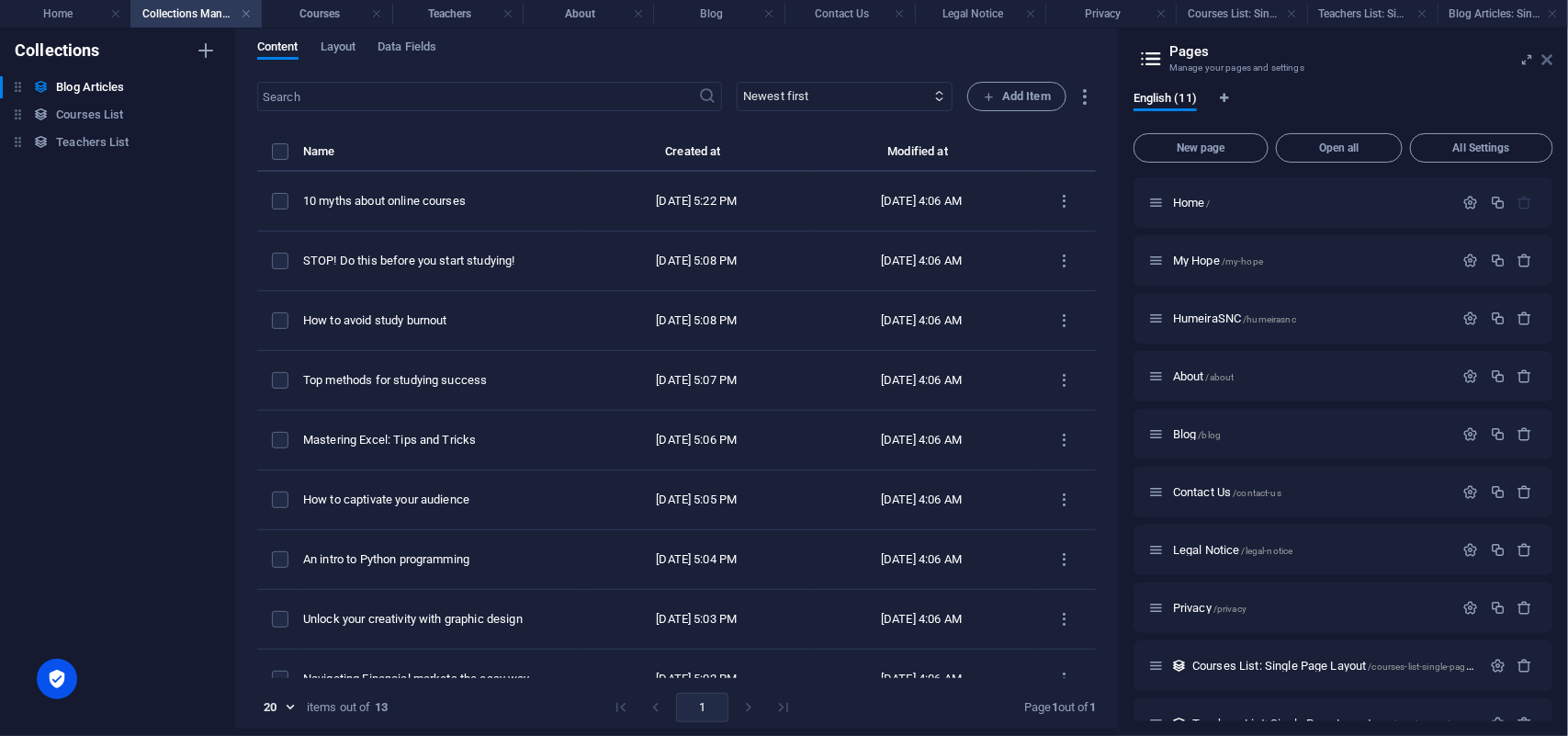 click at bounding box center (1548, 60) 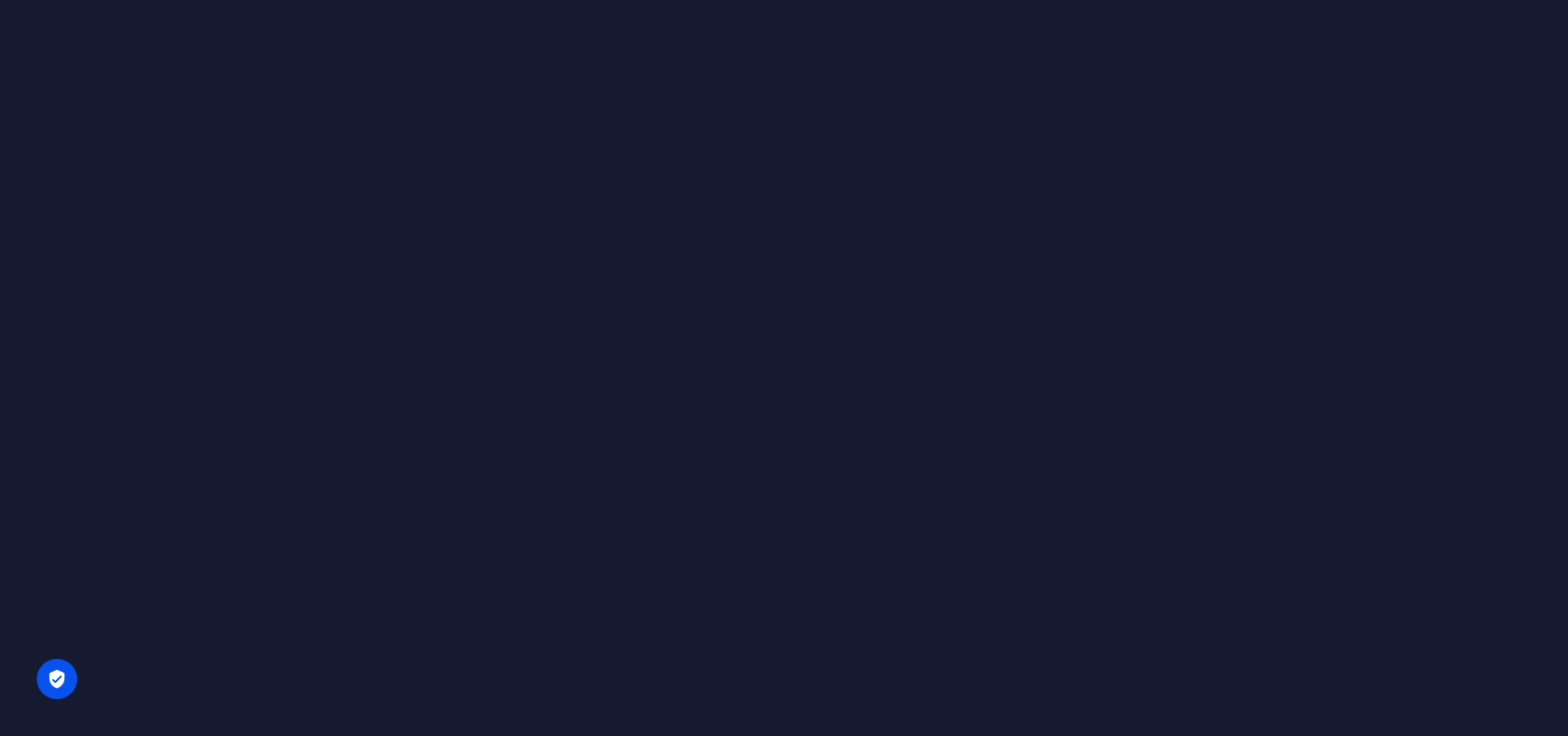 scroll, scrollTop: 0, scrollLeft: 0, axis: both 